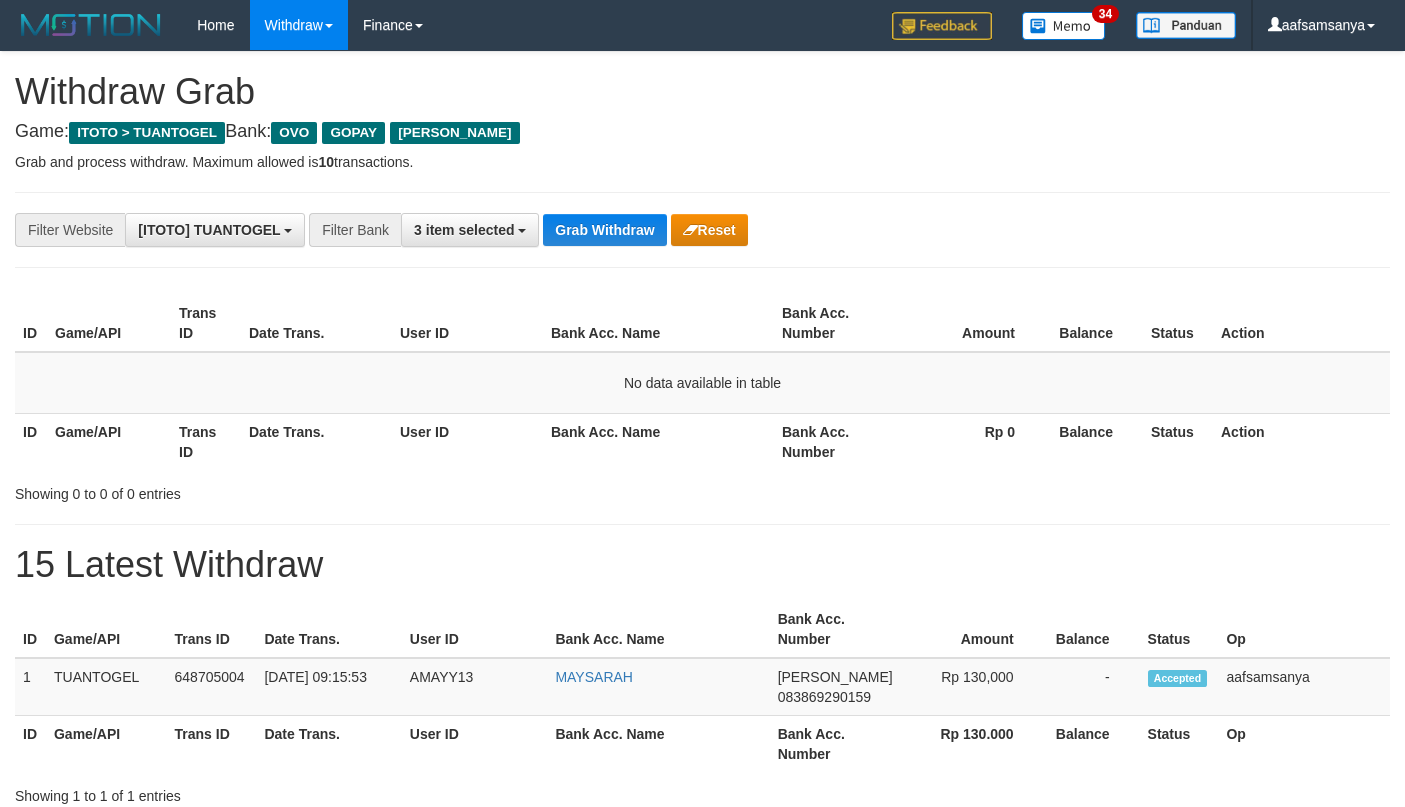 scroll, scrollTop: 0, scrollLeft: 0, axis: both 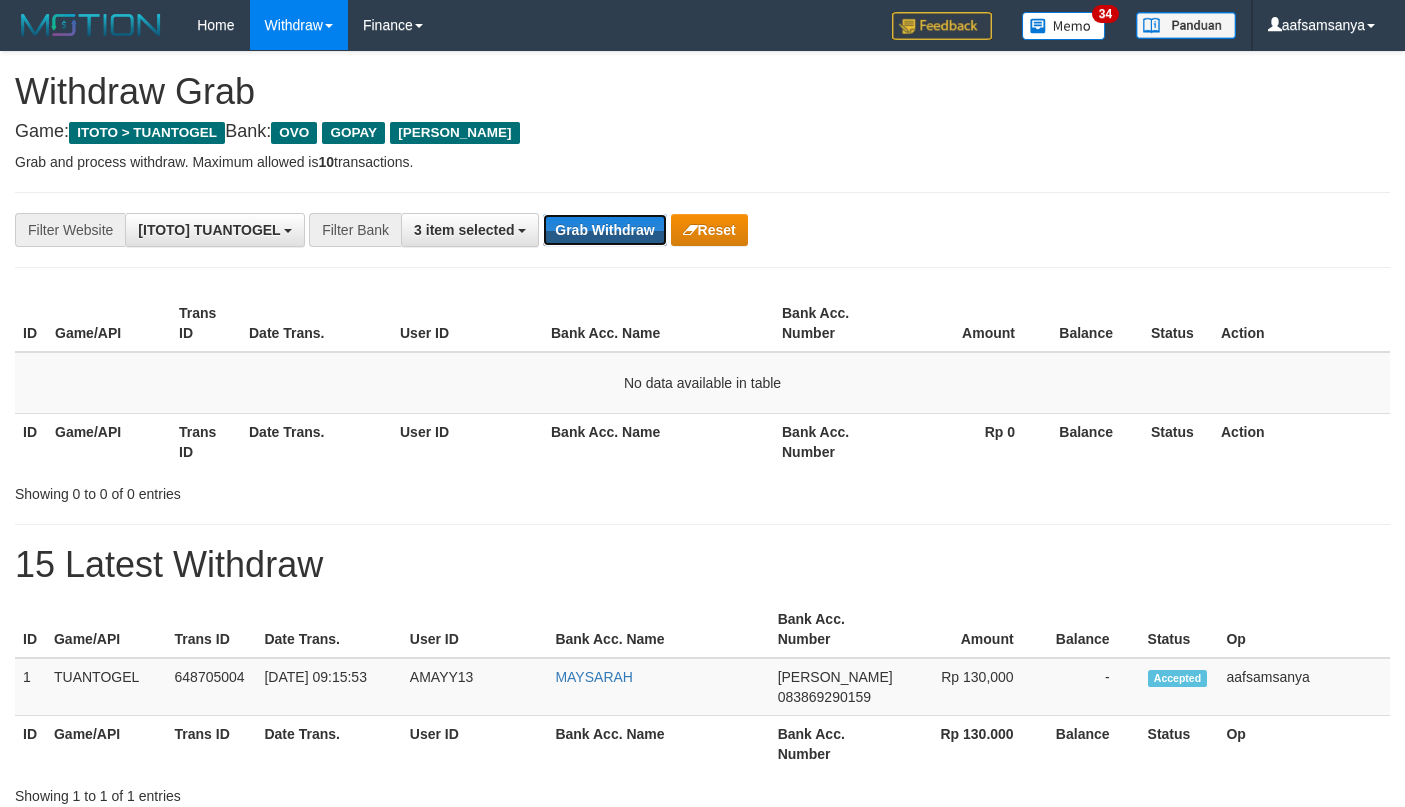 click on "Grab Withdraw" at bounding box center [604, 230] 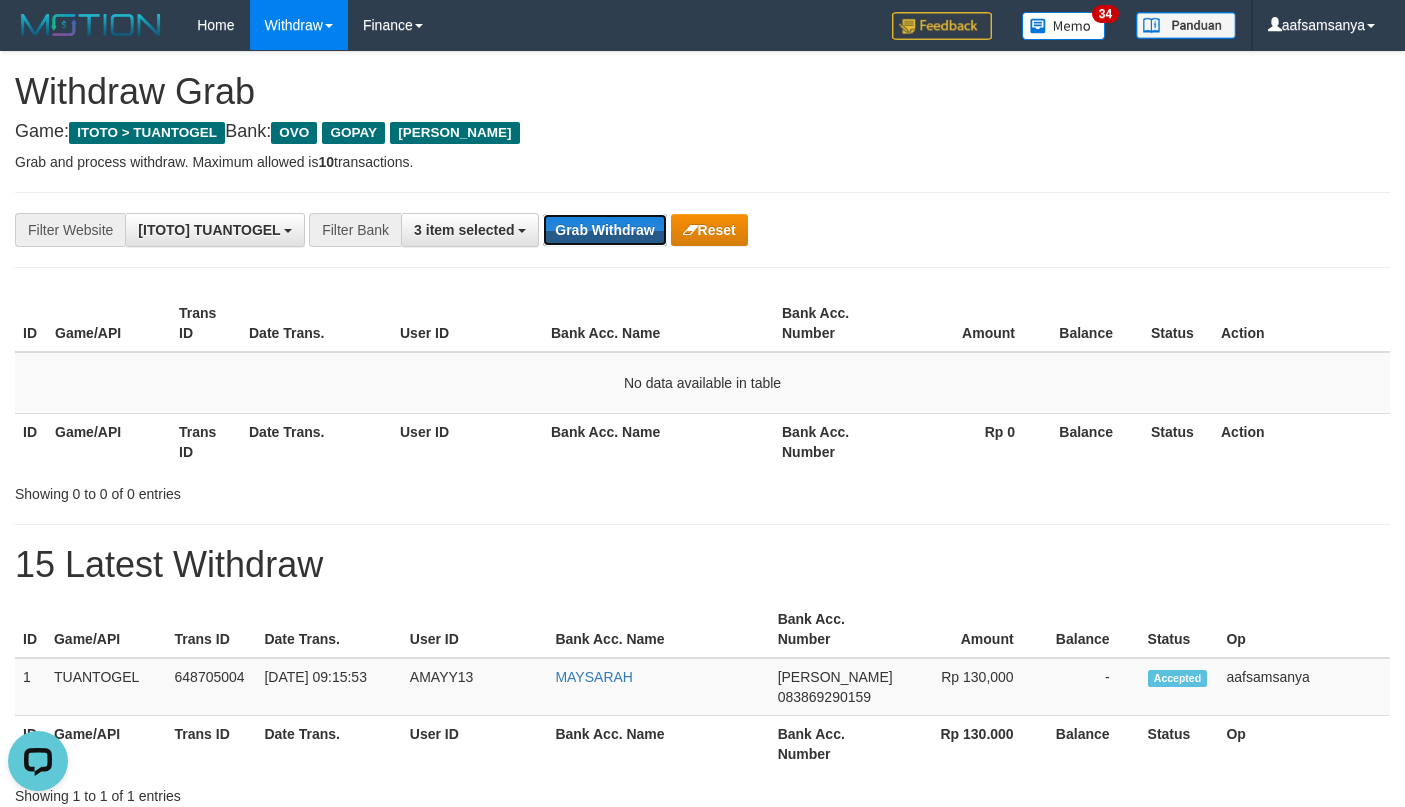 scroll, scrollTop: 0, scrollLeft: 0, axis: both 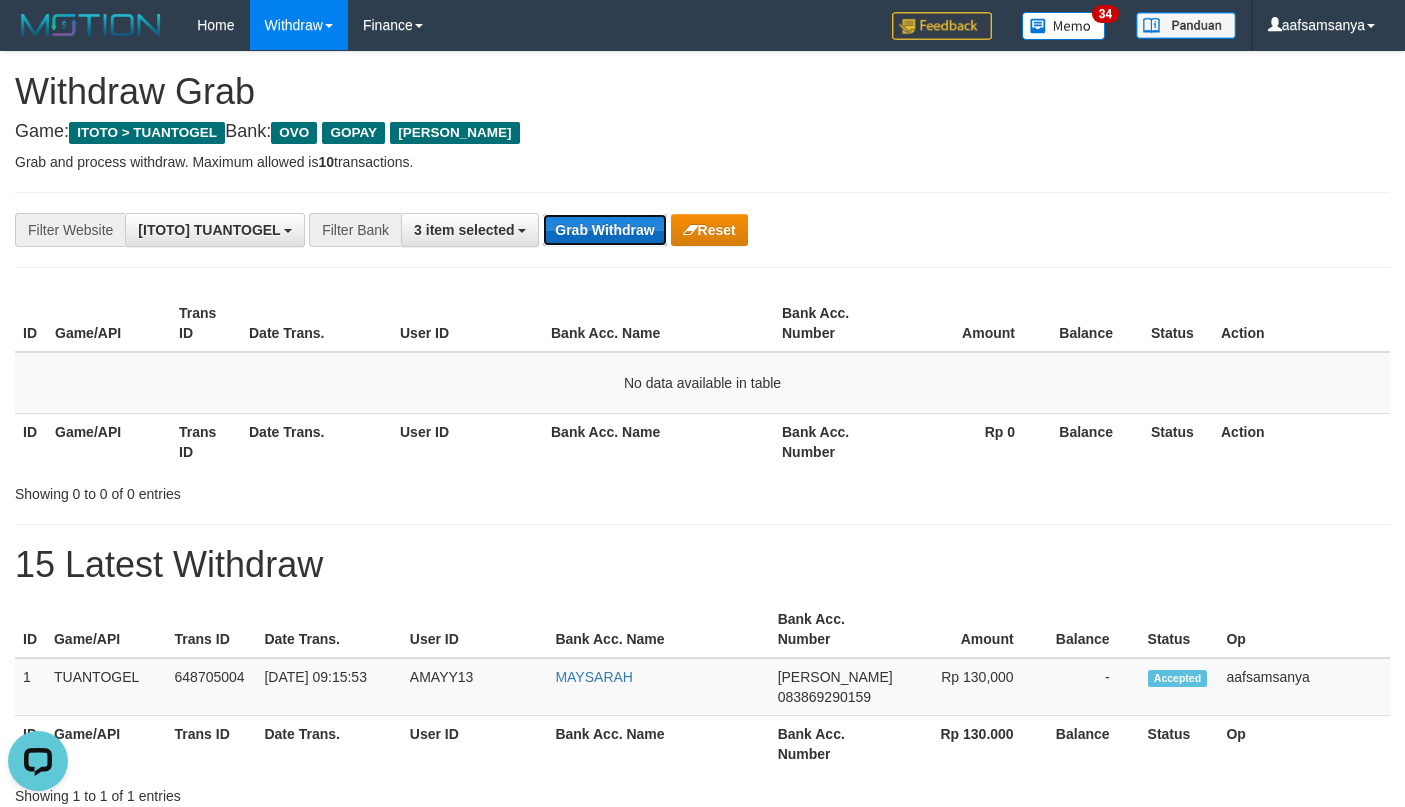 click on "Grab Withdraw" at bounding box center (604, 230) 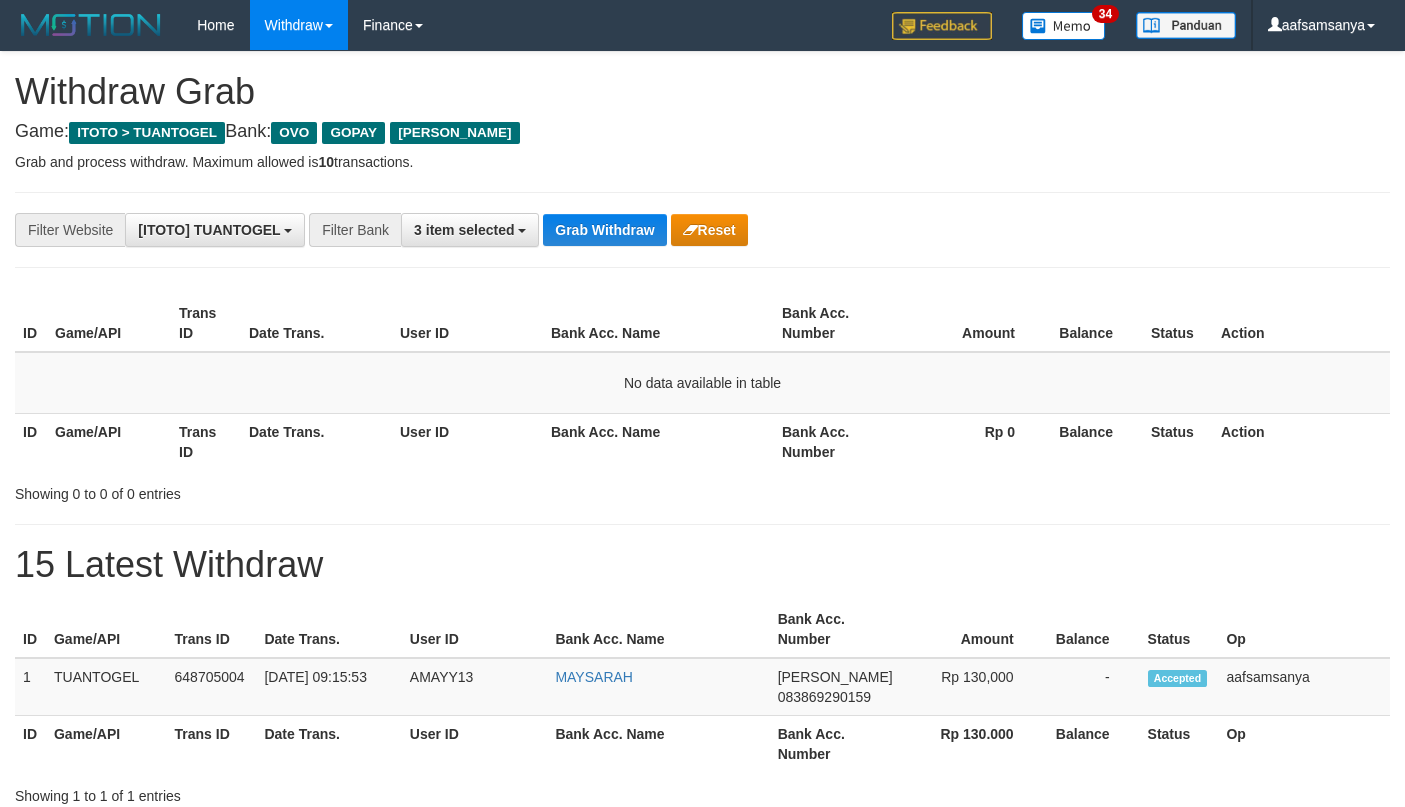 scroll, scrollTop: 0, scrollLeft: 0, axis: both 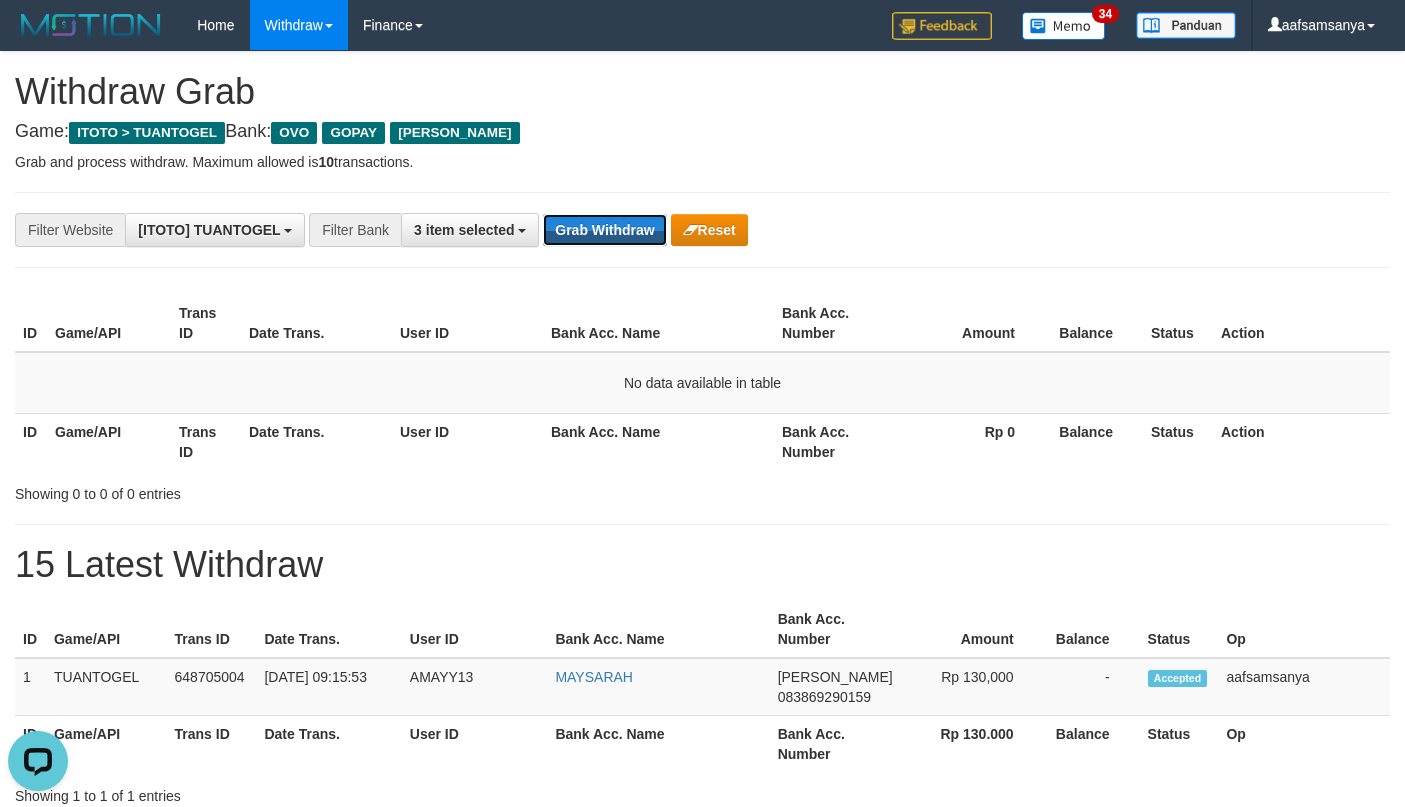 click on "Grab Withdraw" at bounding box center [604, 230] 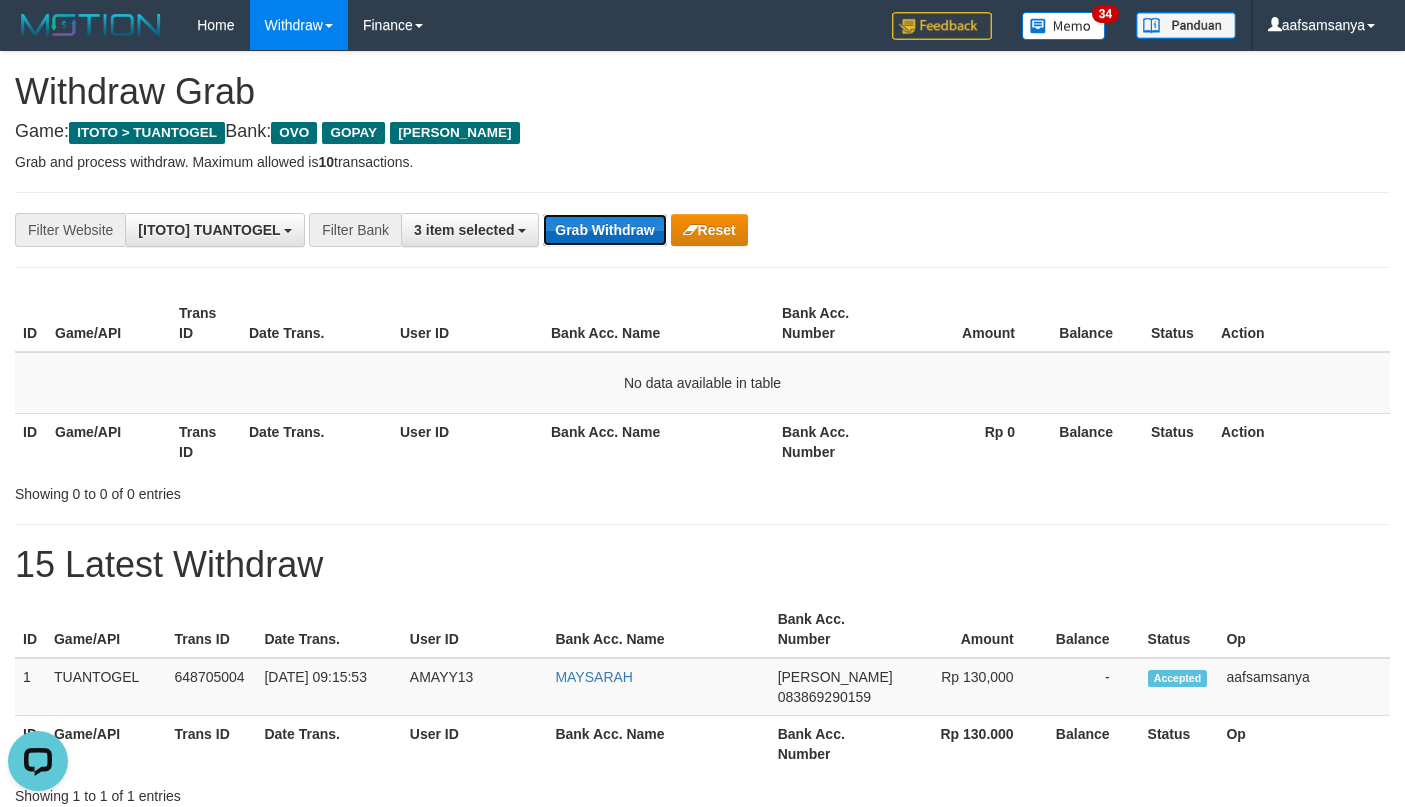 click on "Grab Withdraw" at bounding box center [604, 230] 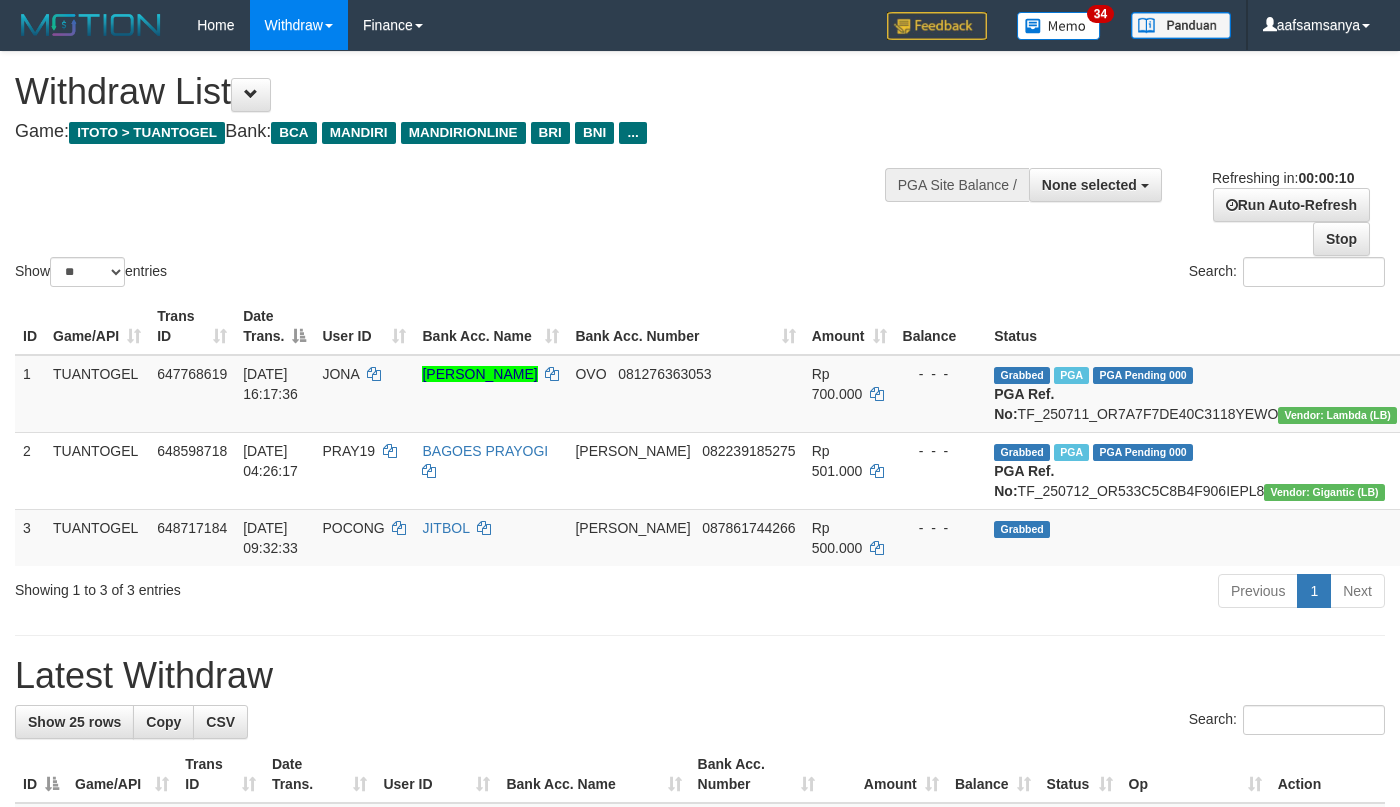 select 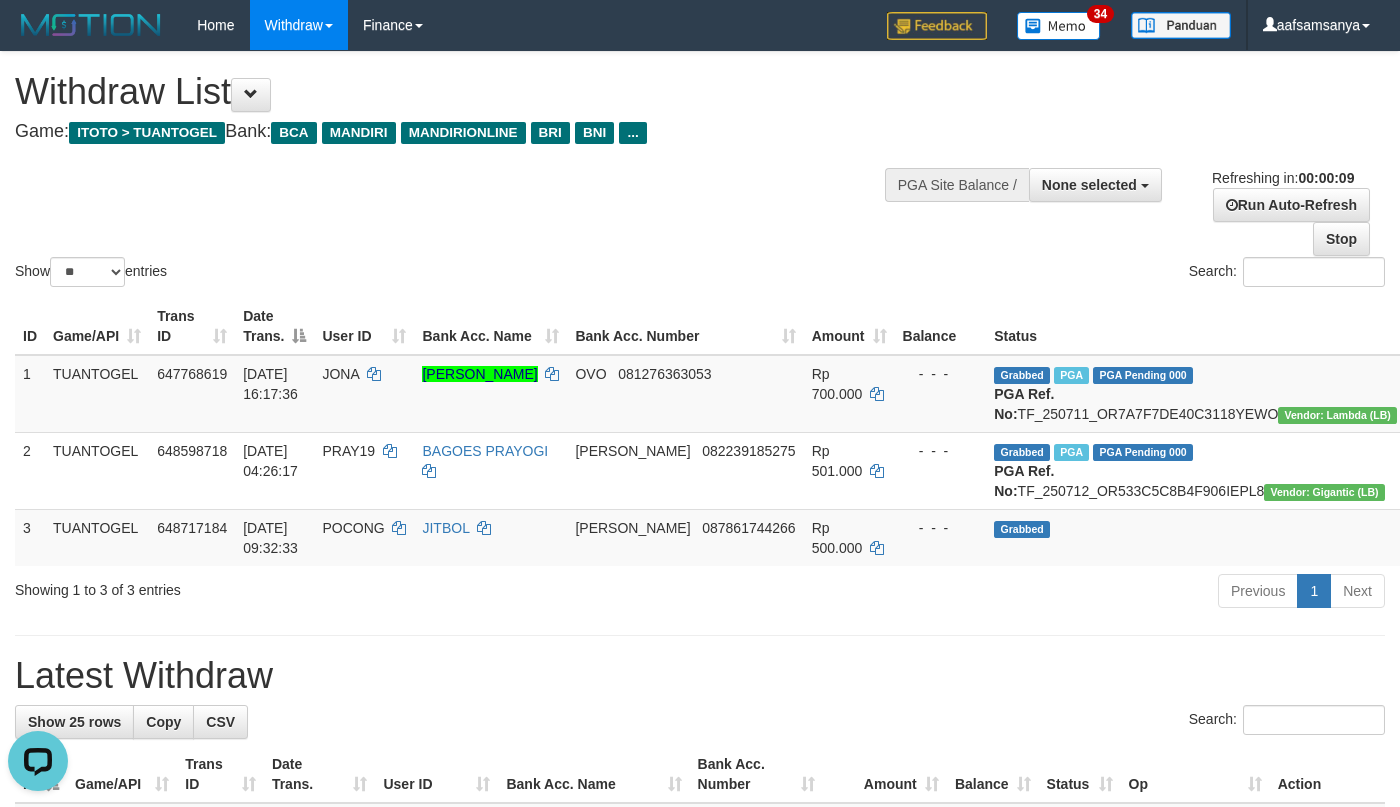 scroll, scrollTop: 0, scrollLeft: 0, axis: both 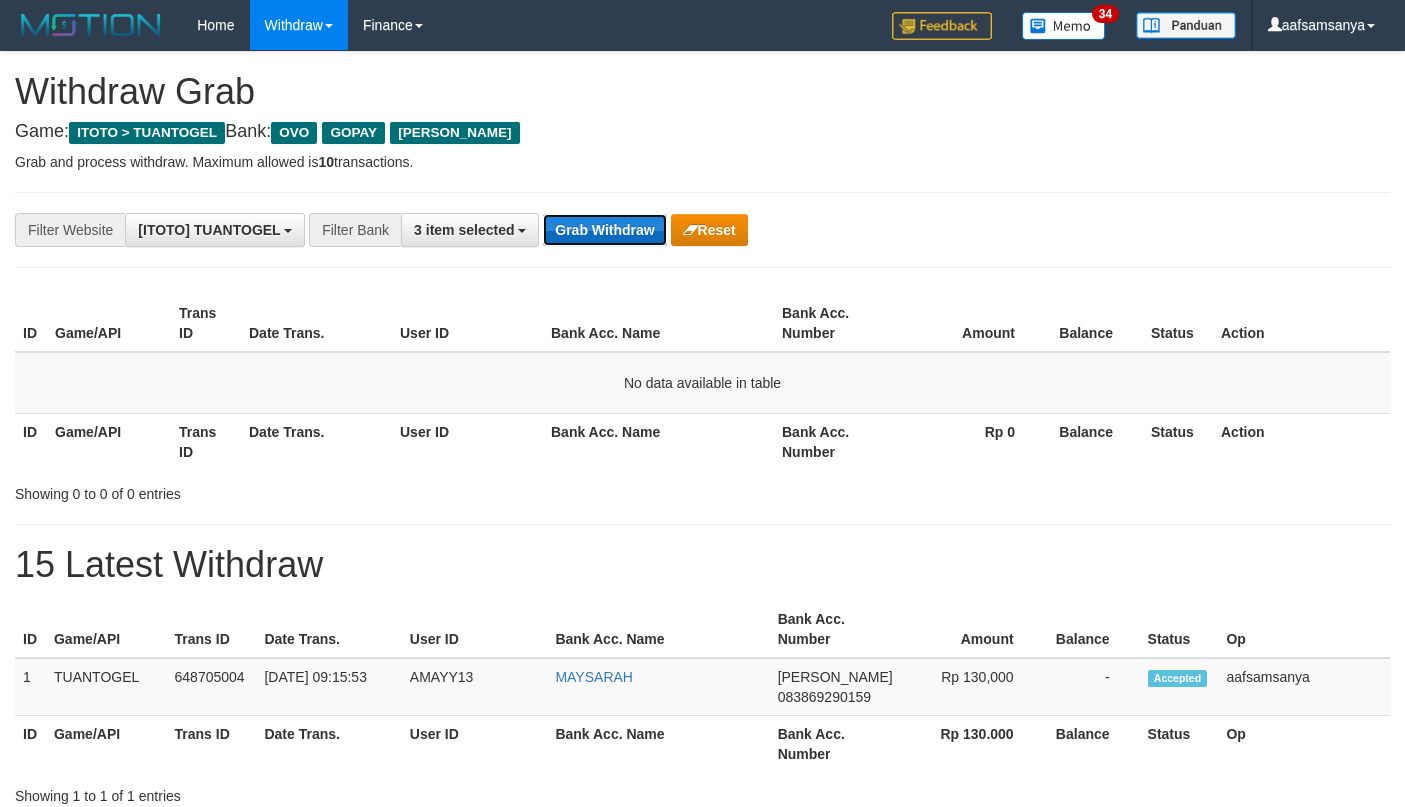 click on "Grab Withdraw" at bounding box center [604, 230] 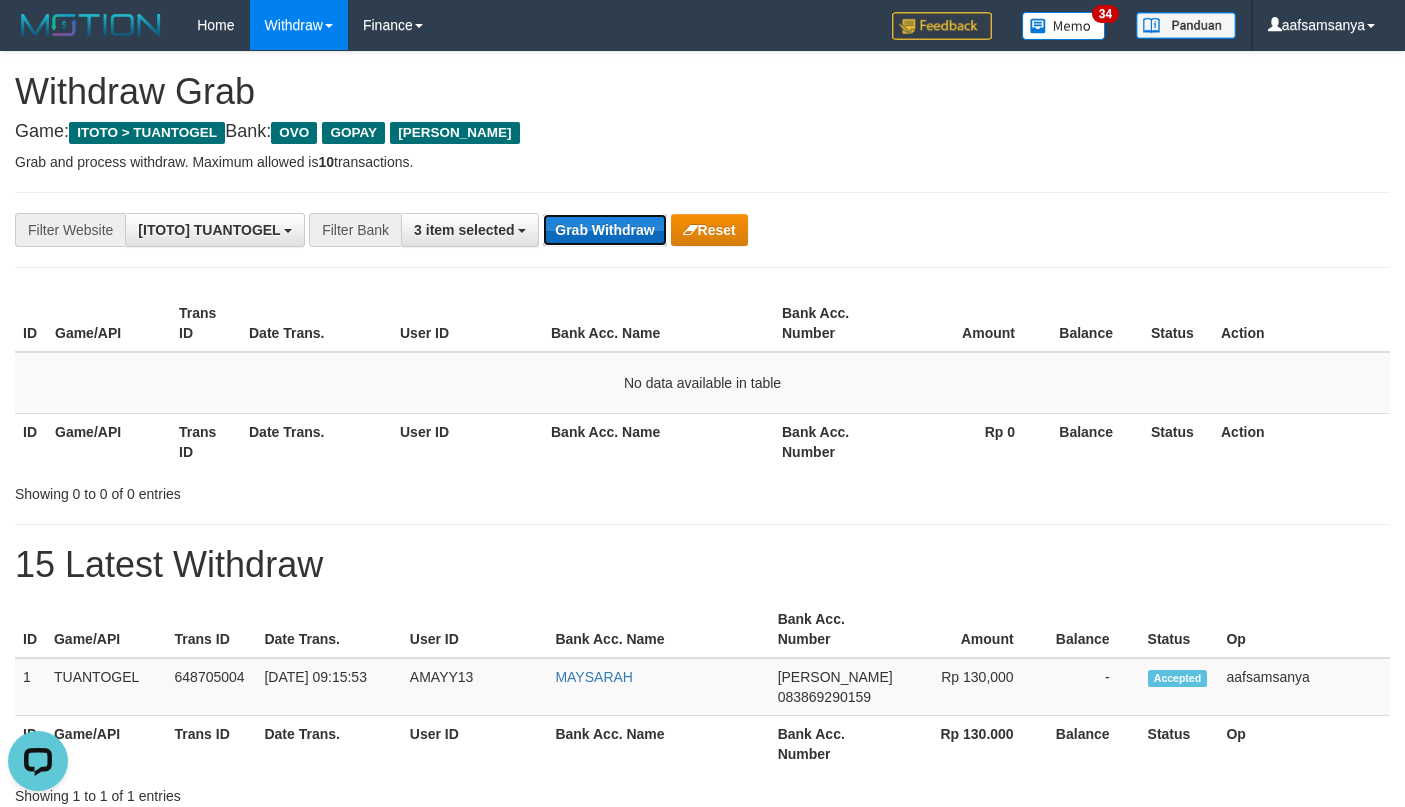 scroll, scrollTop: 0, scrollLeft: 0, axis: both 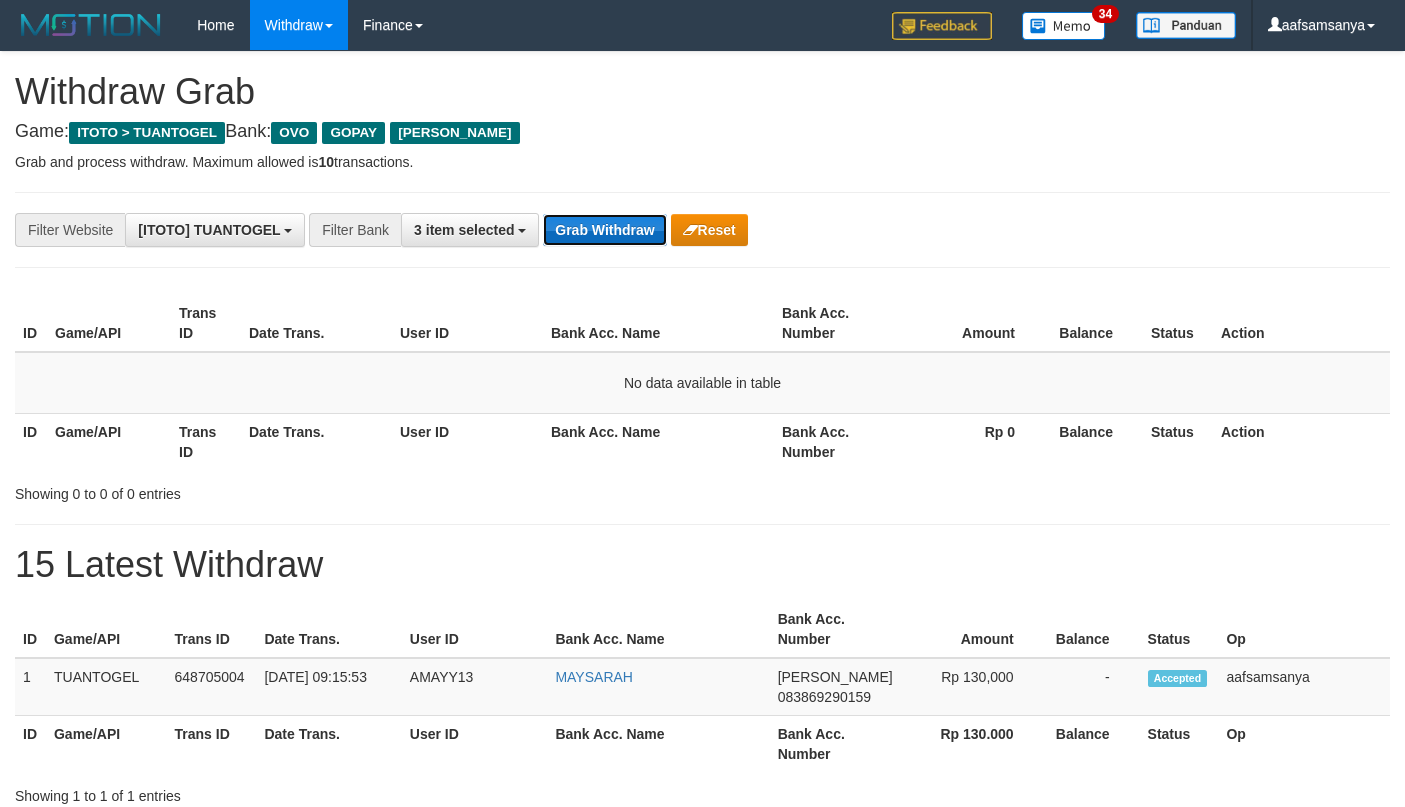click on "Grab Withdraw" at bounding box center [604, 230] 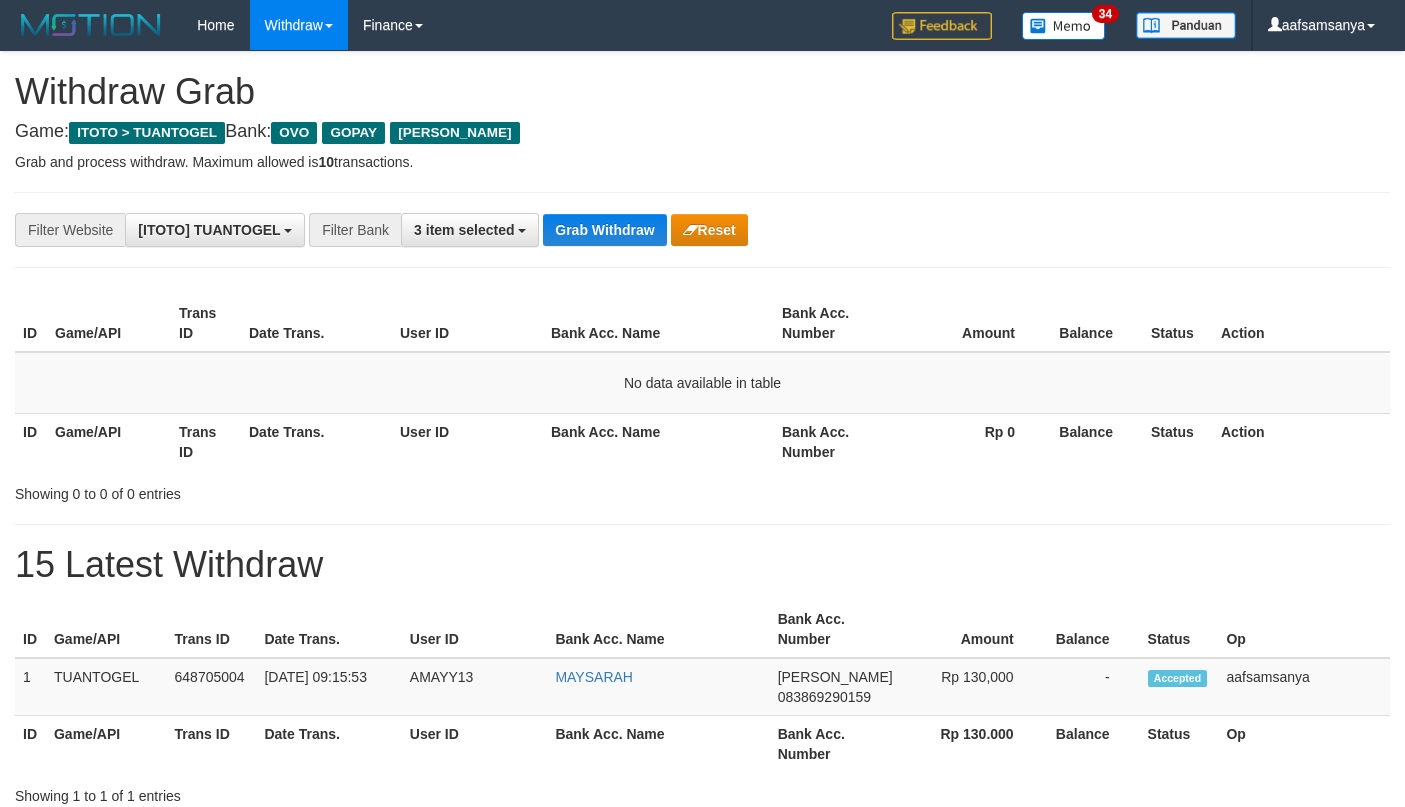 scroll, scrollTop: 0, scrollLeft: 0, axis: both 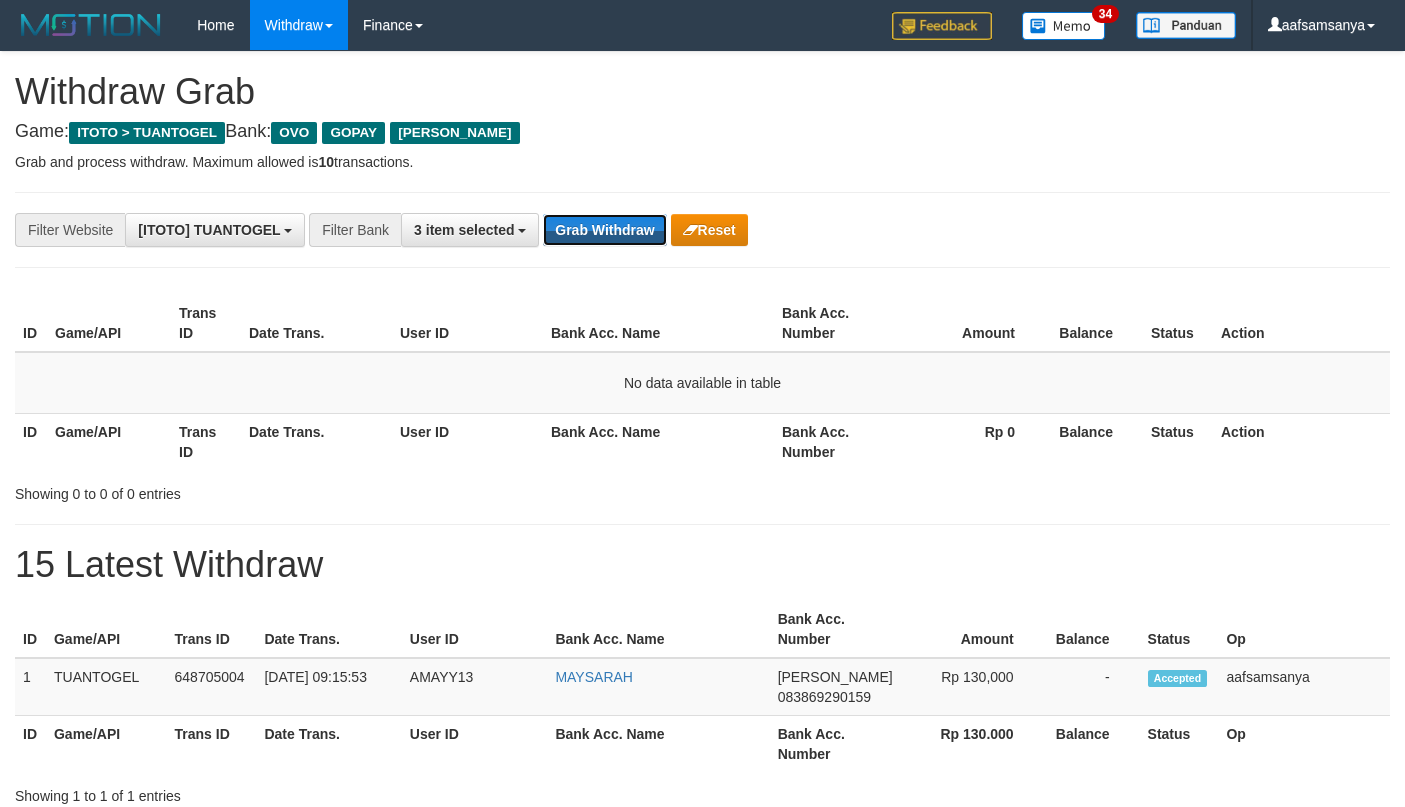 click on "Grab Withdraw" at bounding box center [604, 230] 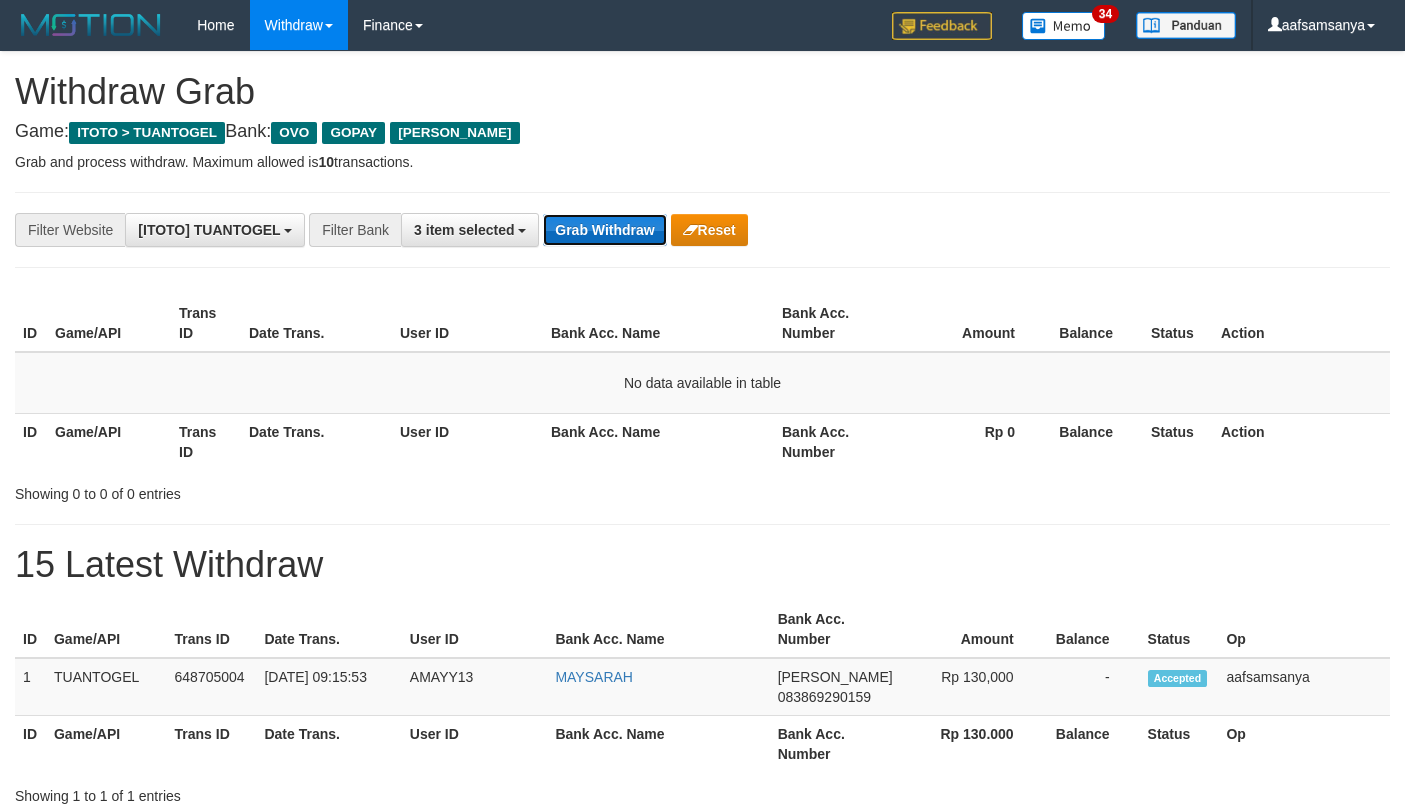 click on "Grab Withdraw" at bounding box center [604, 230] 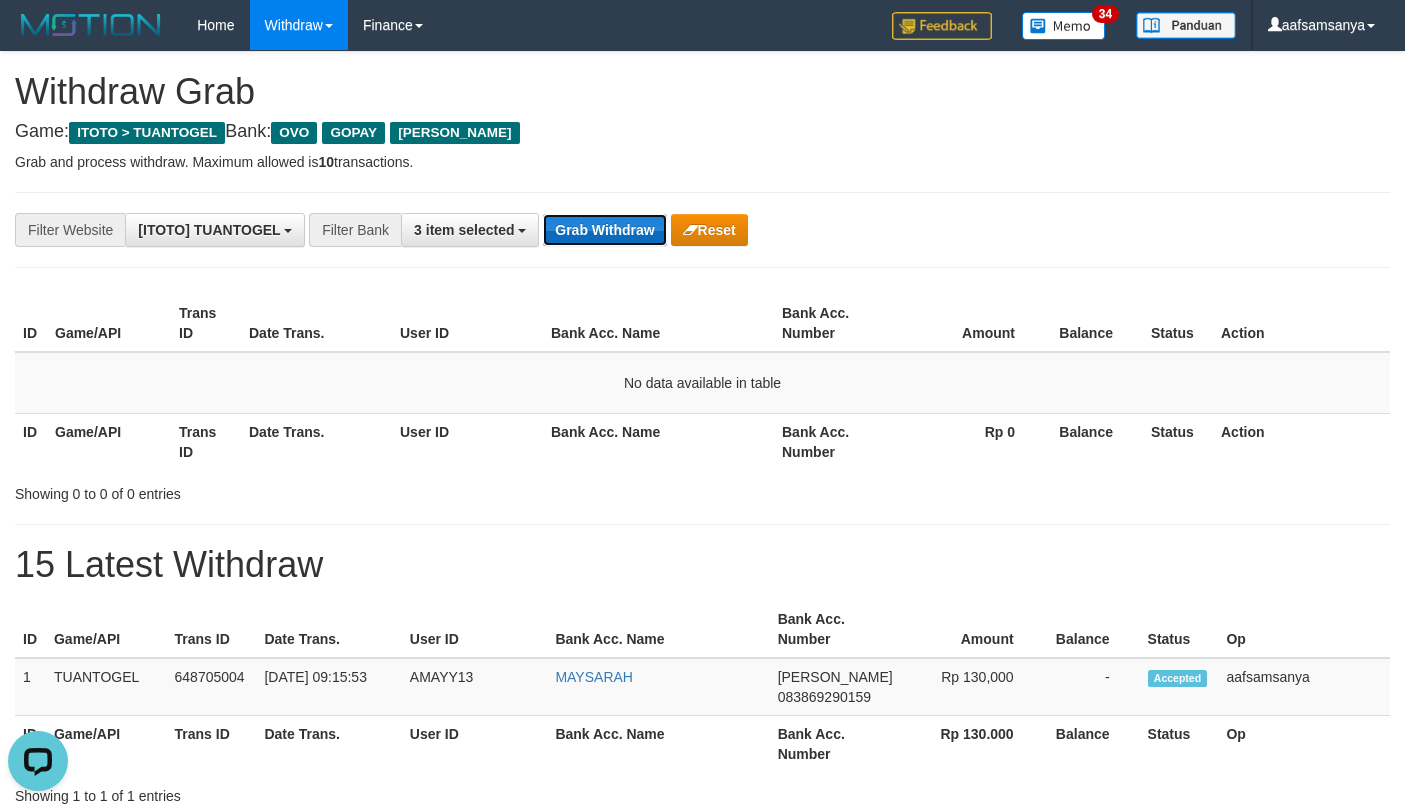 scroll, scrollTop: 0, scrollLeft: 0, axis: both 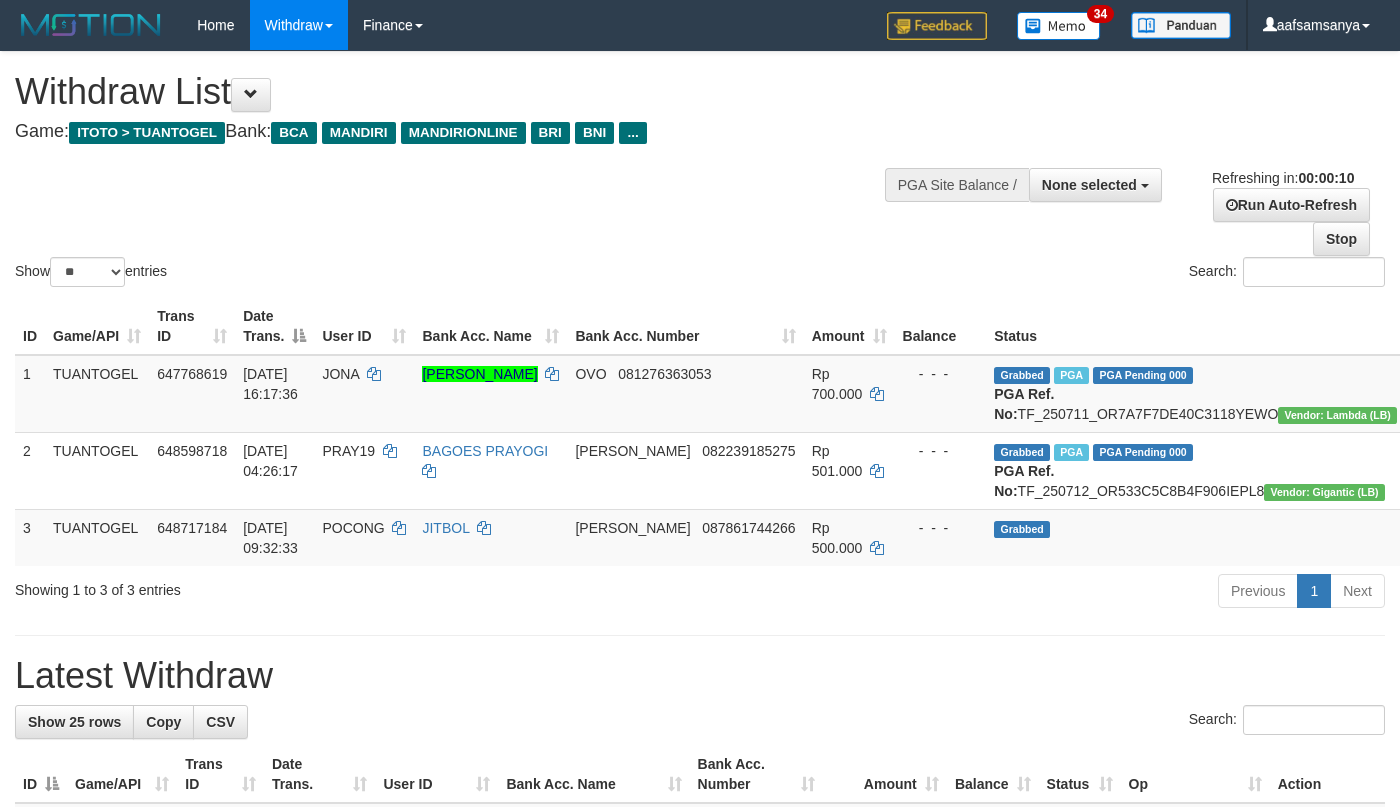 select 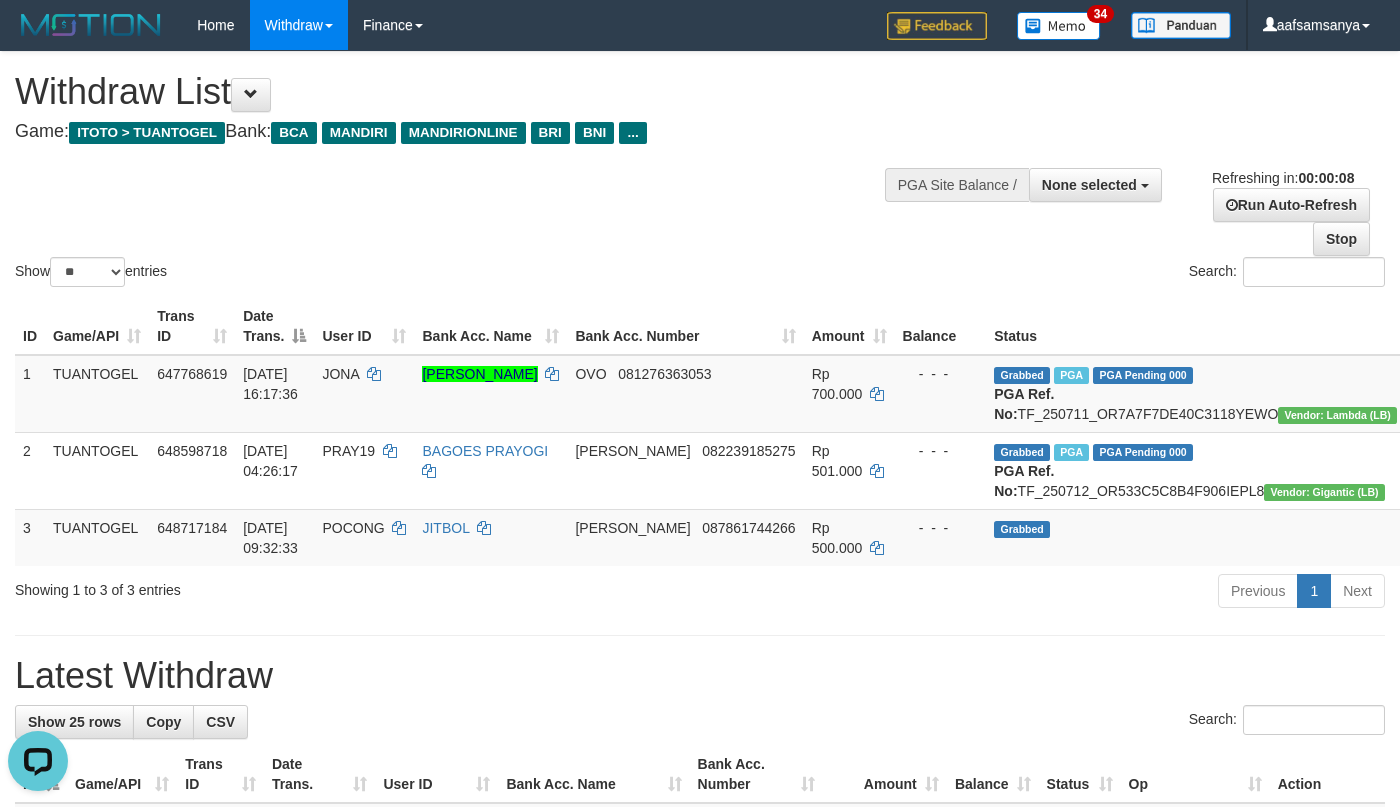 scroll, scrollTop: 0, scrollLeft: 0, axis: both 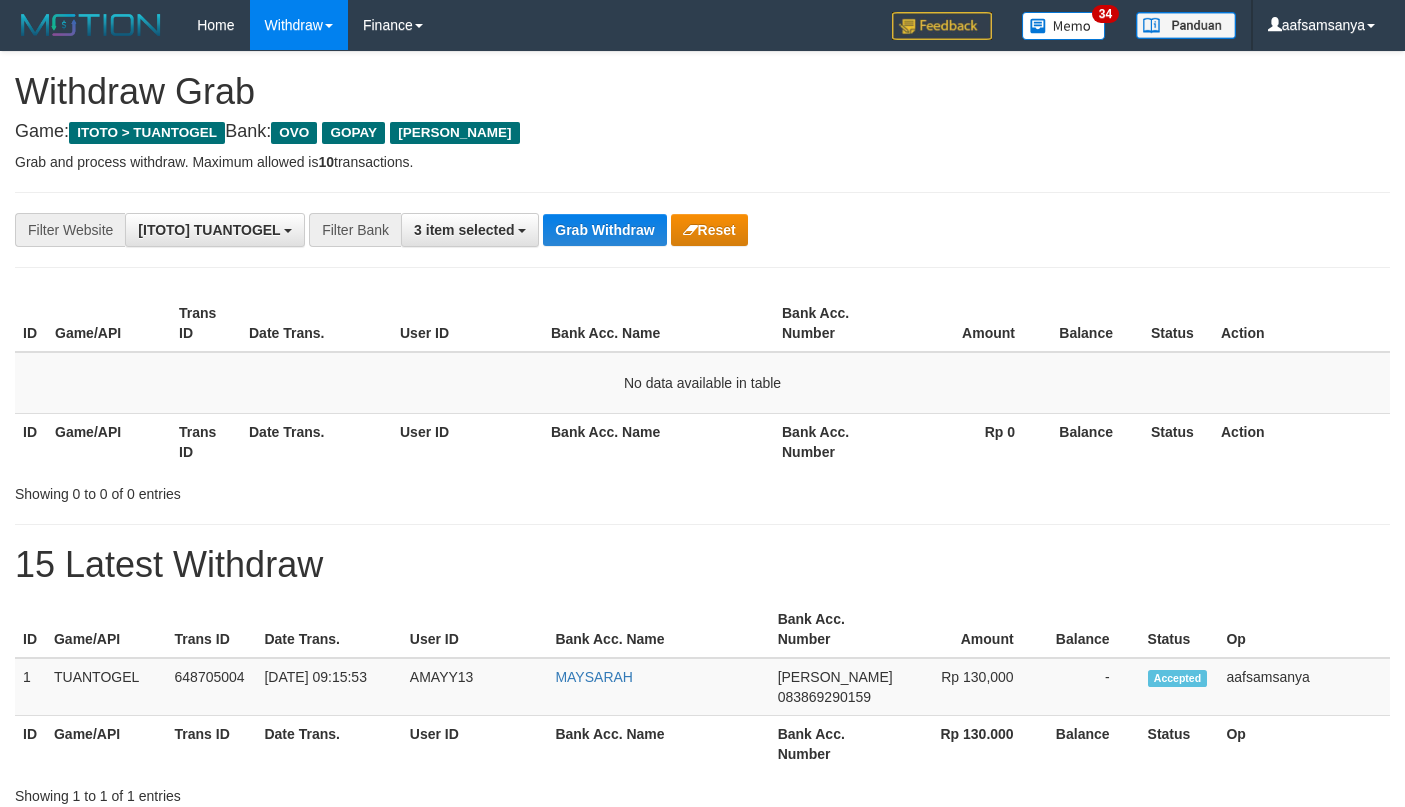 click on "Grab Withdraw" at bounding box center (604, 230) 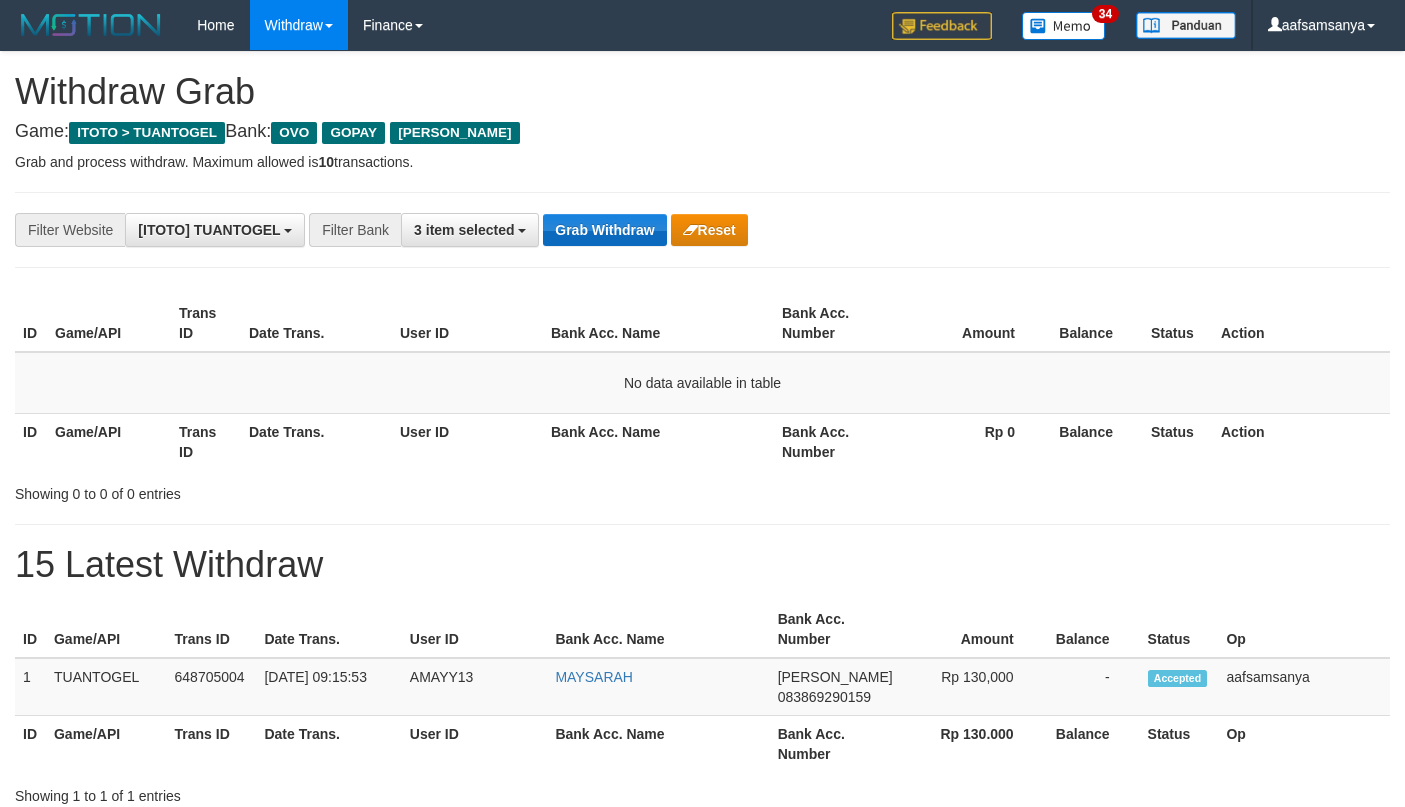 drag, startPoint x: 0, startPoint y: 0, endPoint x: 638, endPoint y: 216, distance: 673.5726 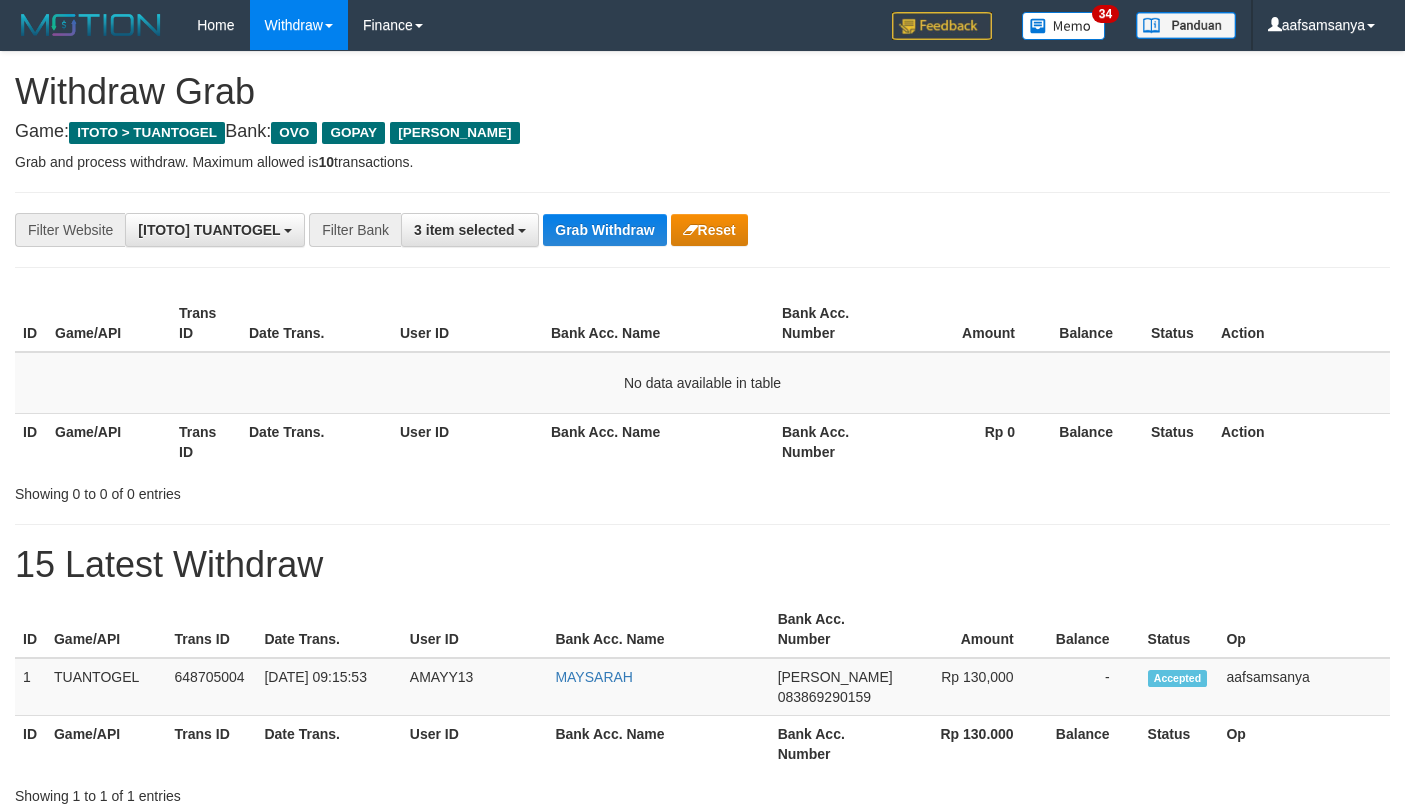 scroll, scrollTop: 0, scrollLeft: 0, axis: both 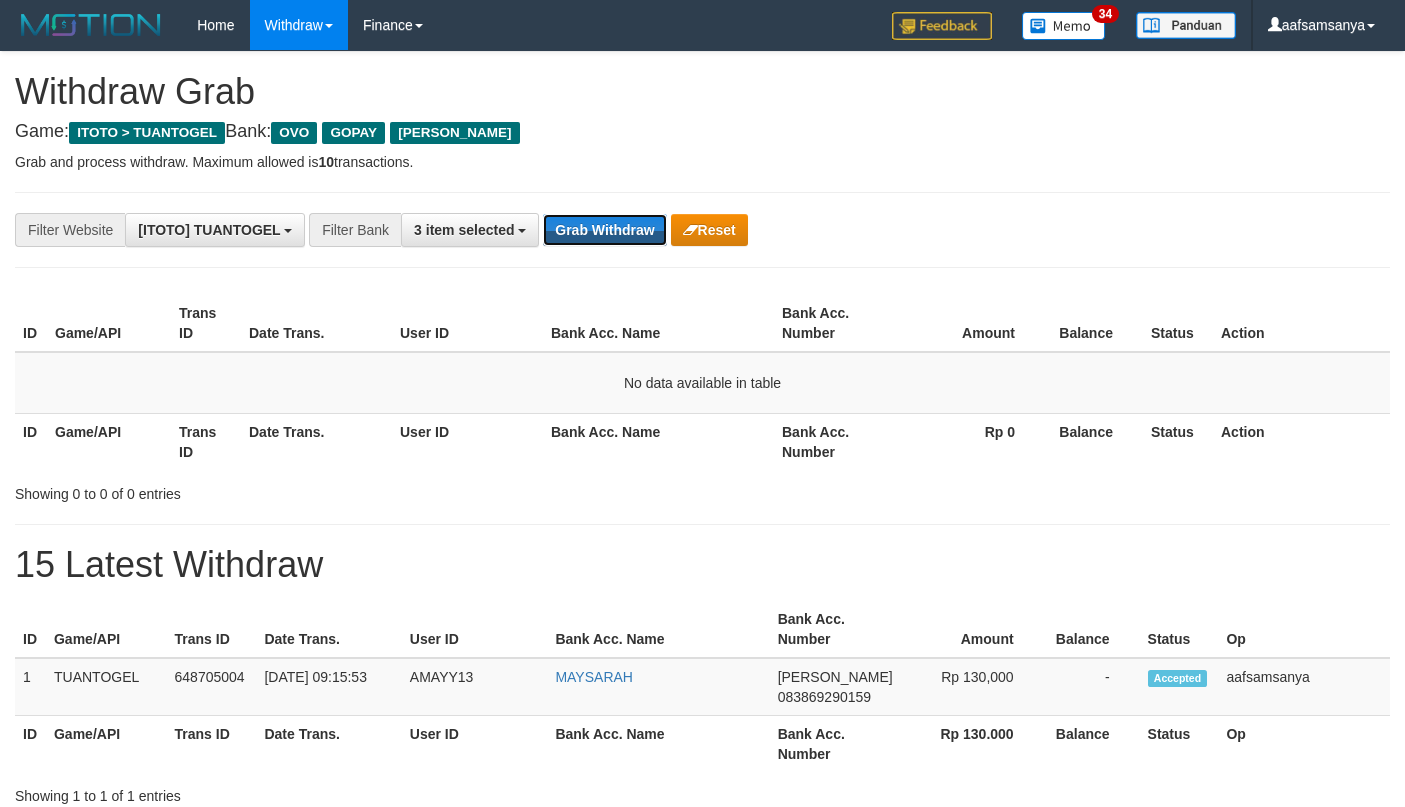 click on "Grab Withdraw" at bounding box center [604, 230] 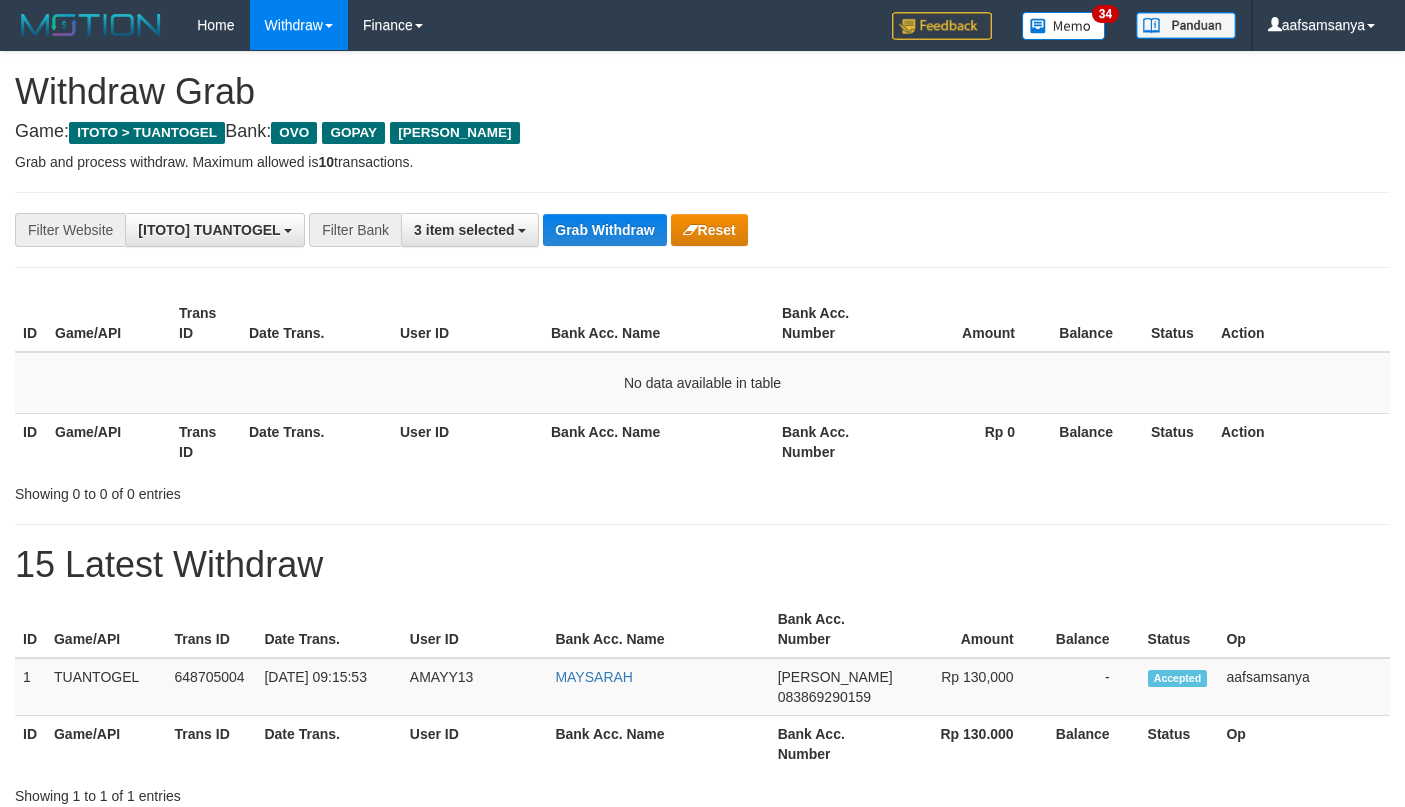 scroll, scrollTop: 0, scrollLeft: 0, axis: both 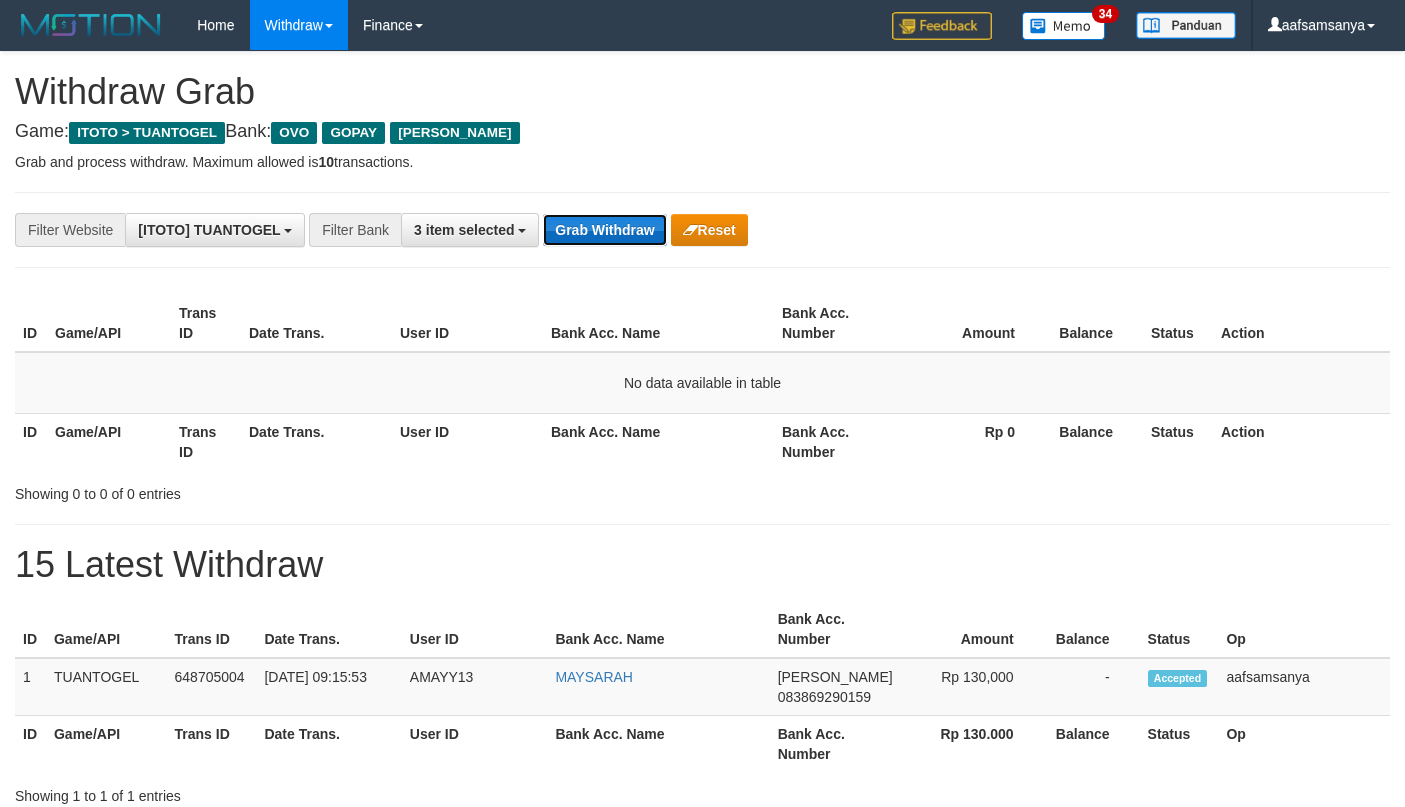 click on "Grab Withdraw" at bounding box center [604, 230] 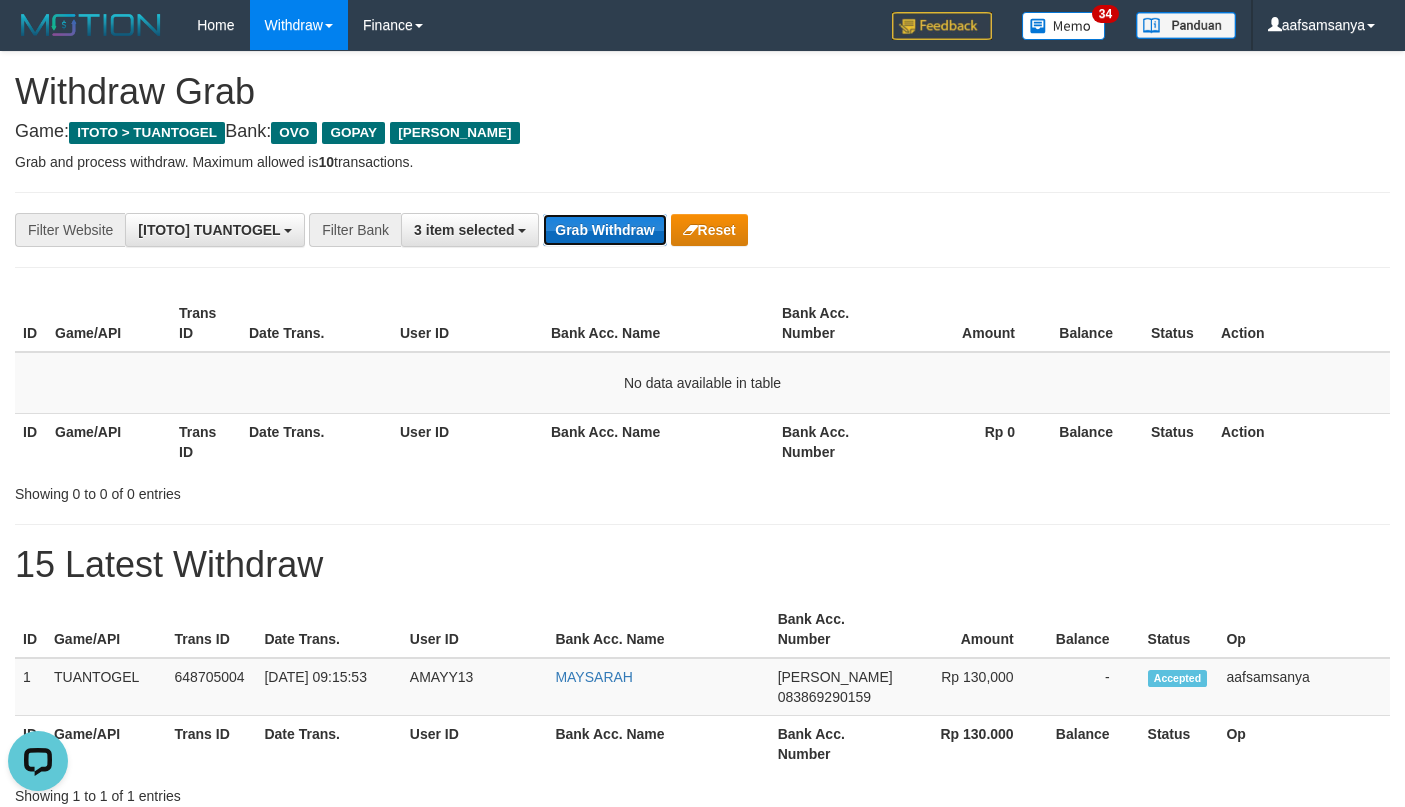 scroll, scrollTop: 0, scrollLeft: 0, axis: both 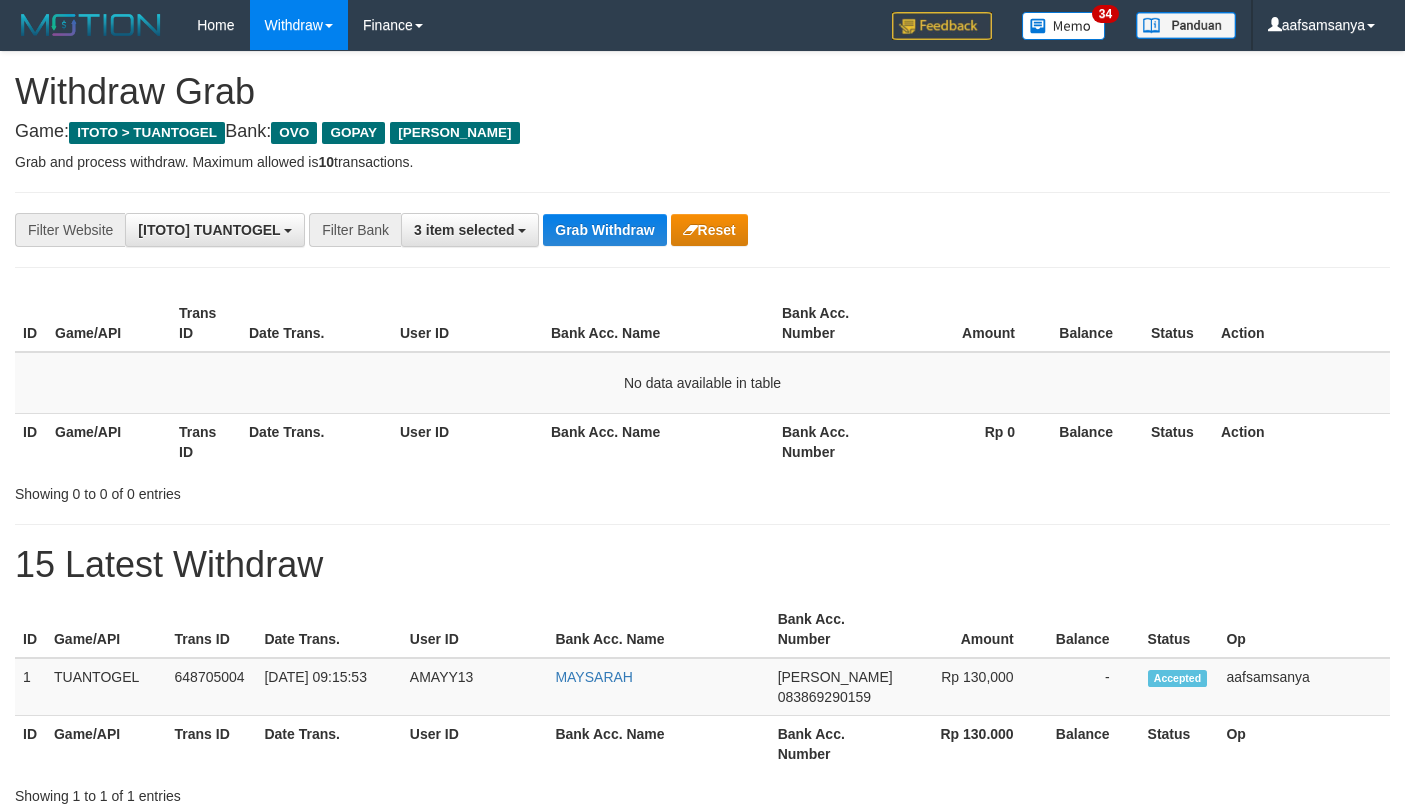 click on "Grab Withdraw" at bounding box center (604, 230) 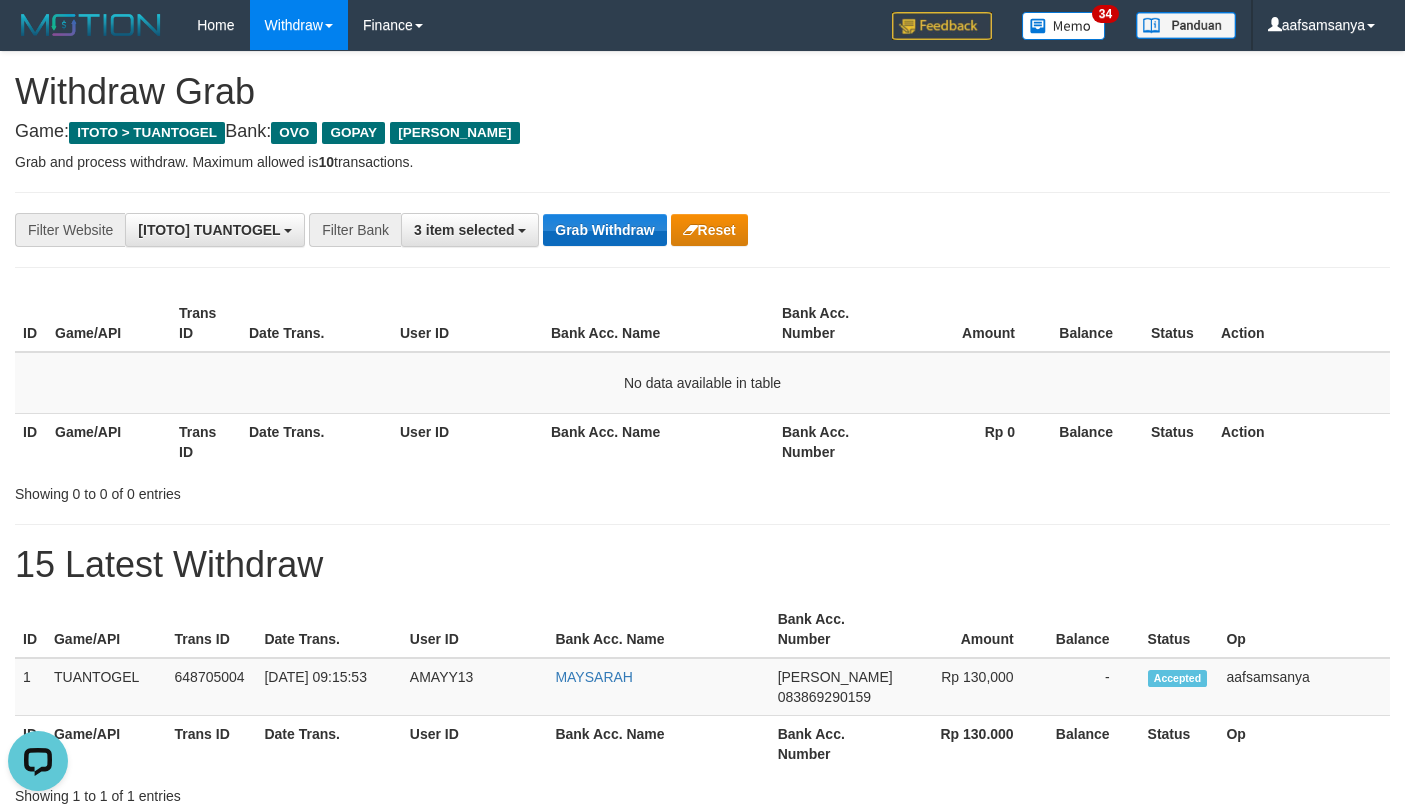scroll, scrollTop: 0, scrollLeft: 0, axis: both 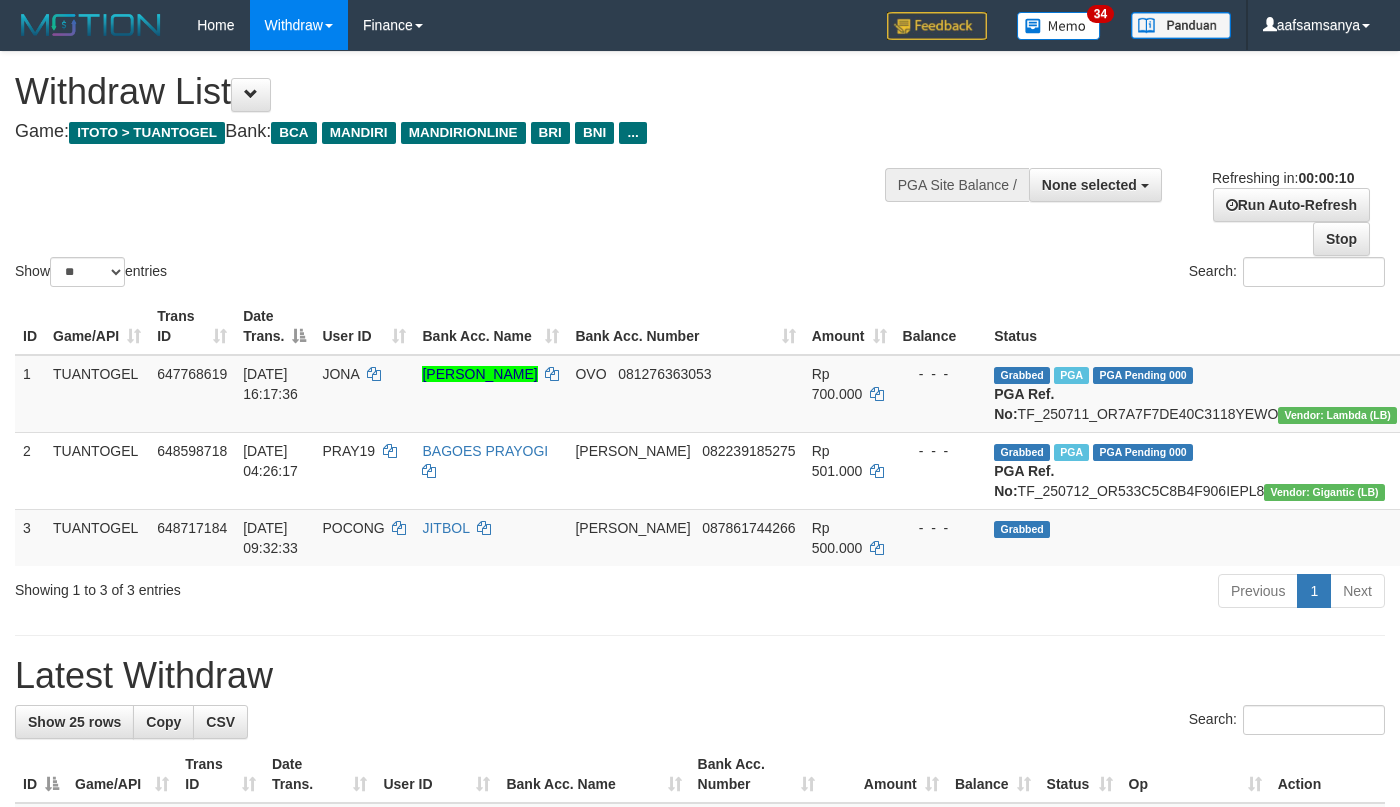 select 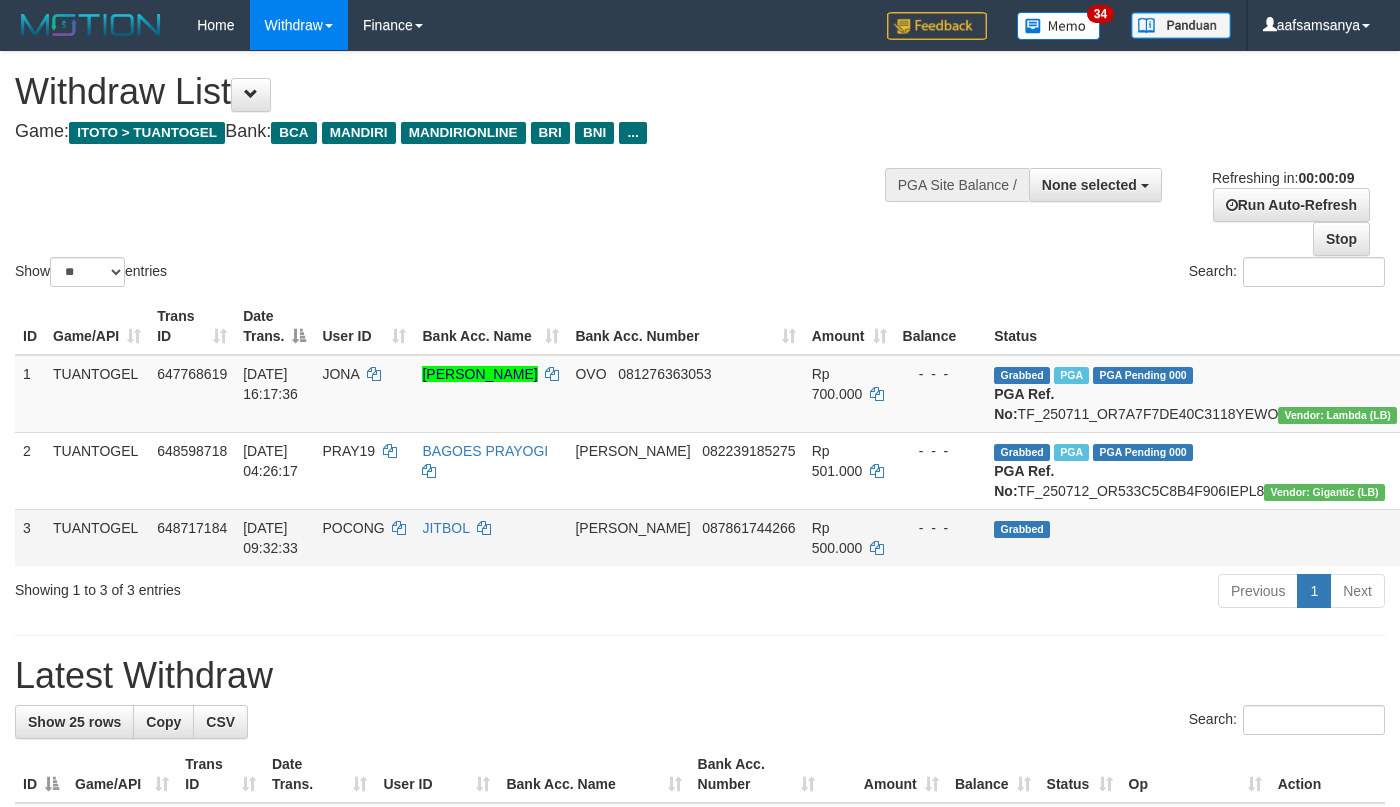 scroll, scrollTop: 500, scrollLeft: 0, axis: vertical 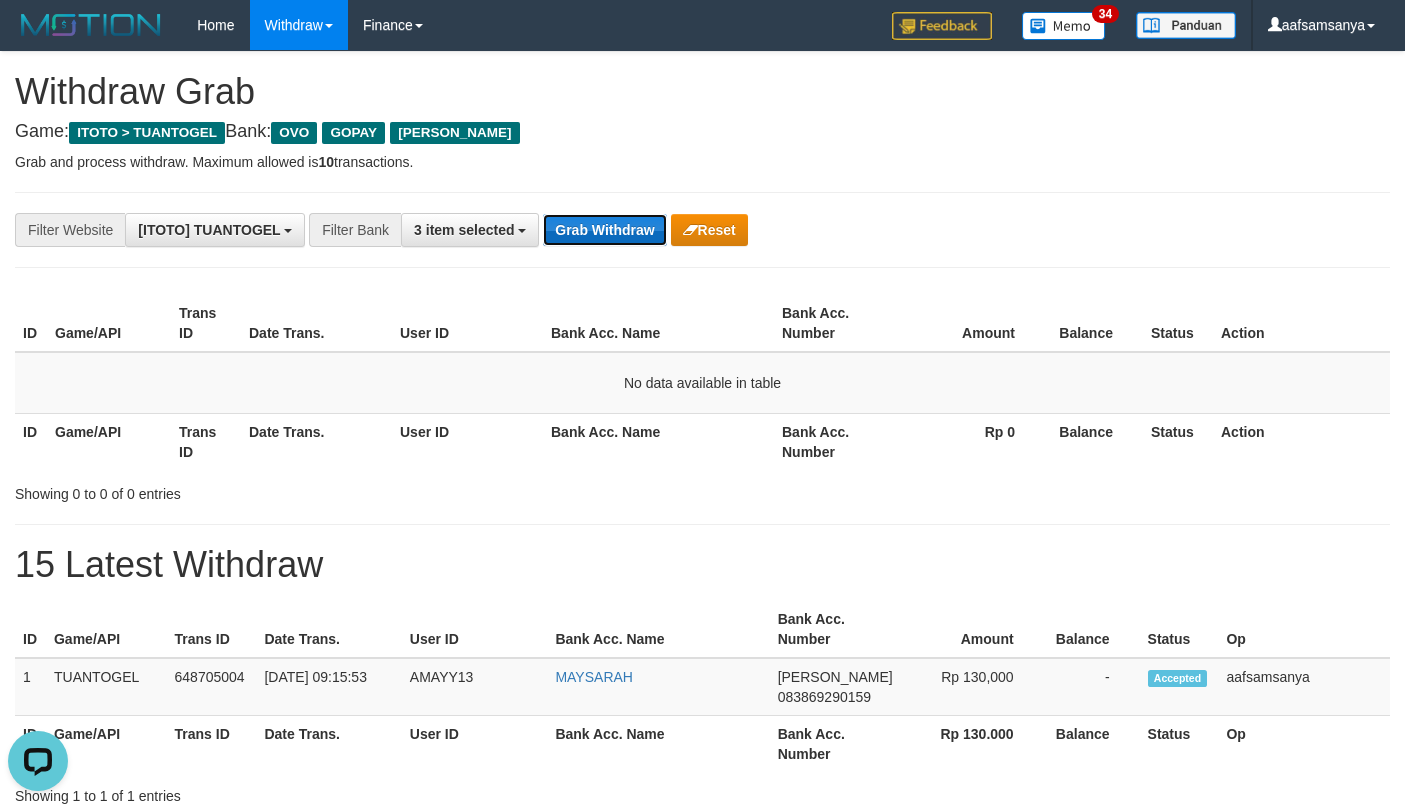click on "Grab Withdraw" at bounding box center (604, 230) 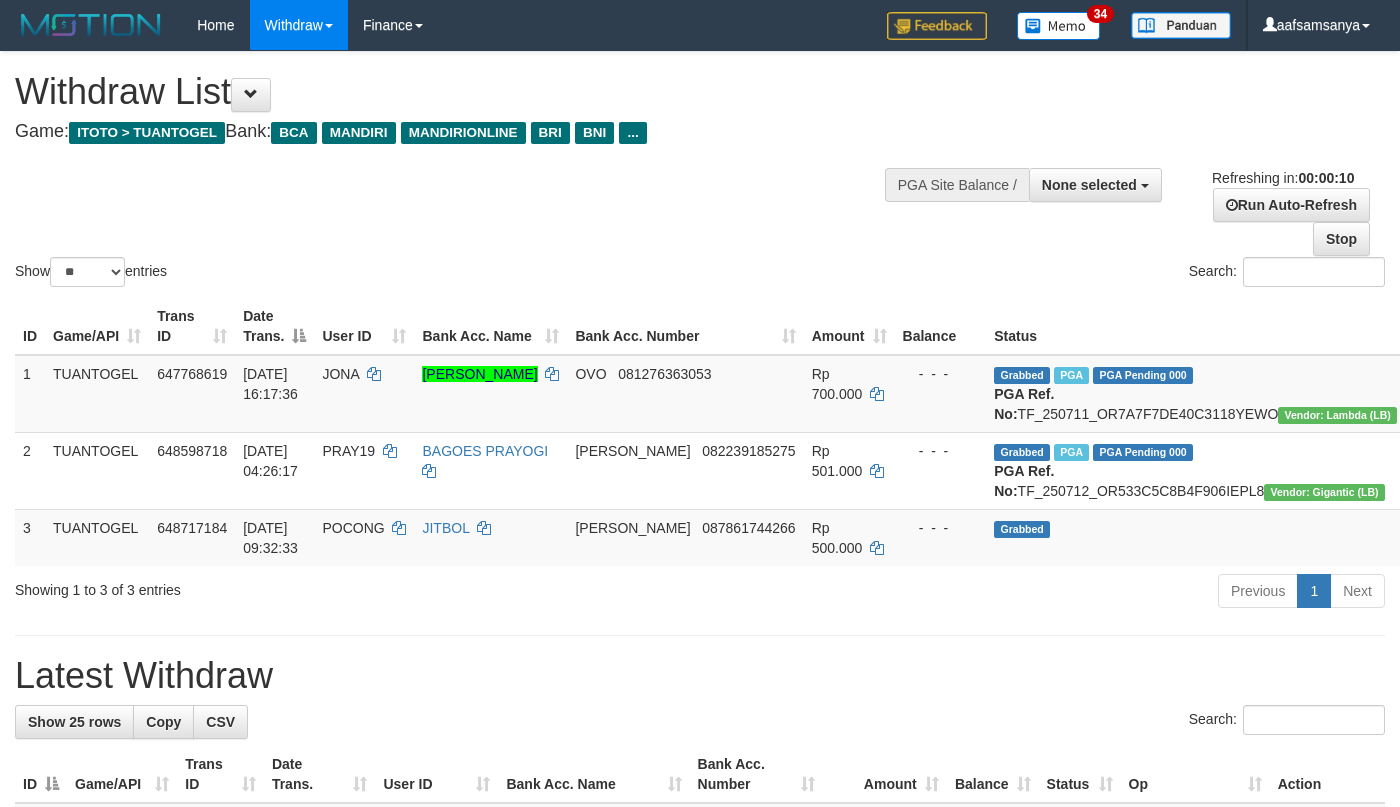 select 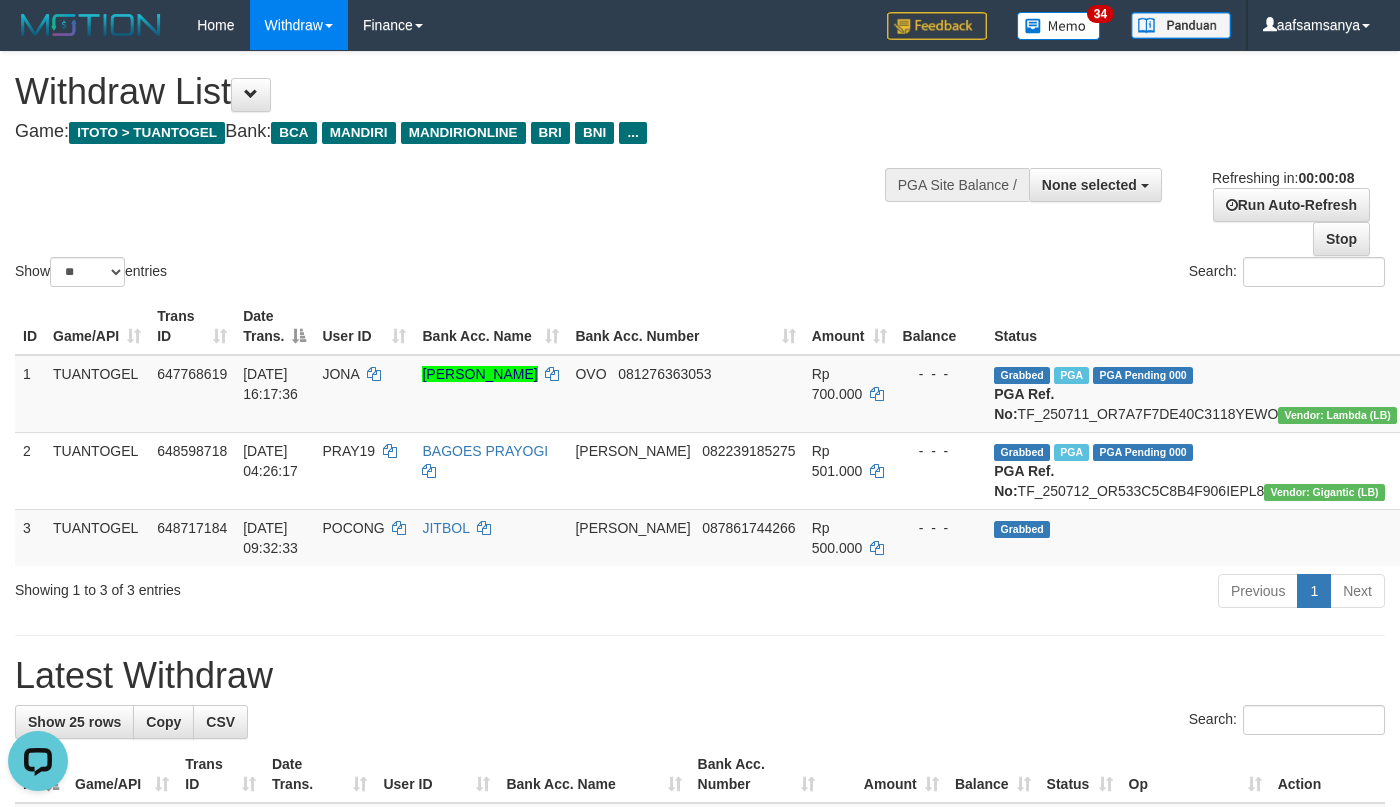 scroll, scrollTop: 0, scrollLeft: 0, axis: both 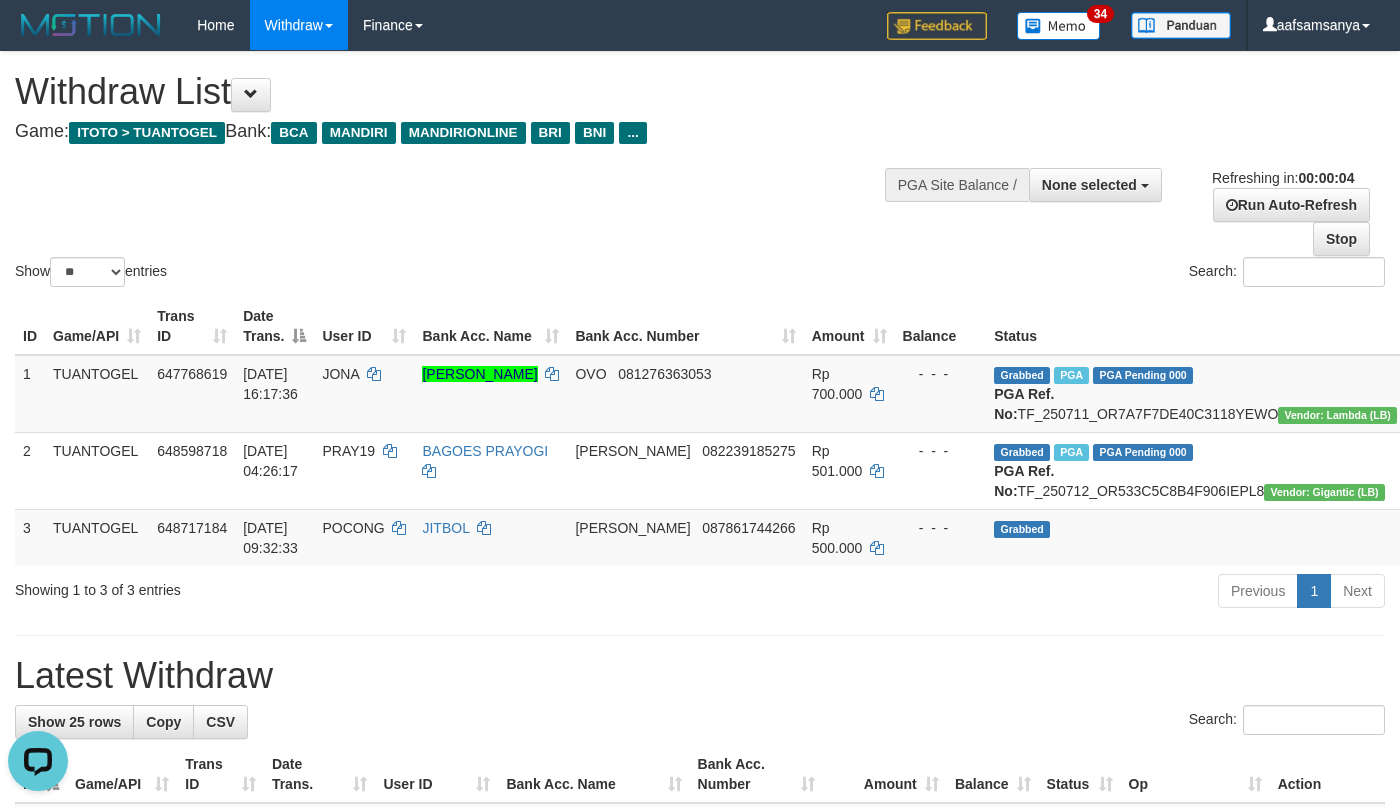 click on "**********" at bounding box center [700, 1207] 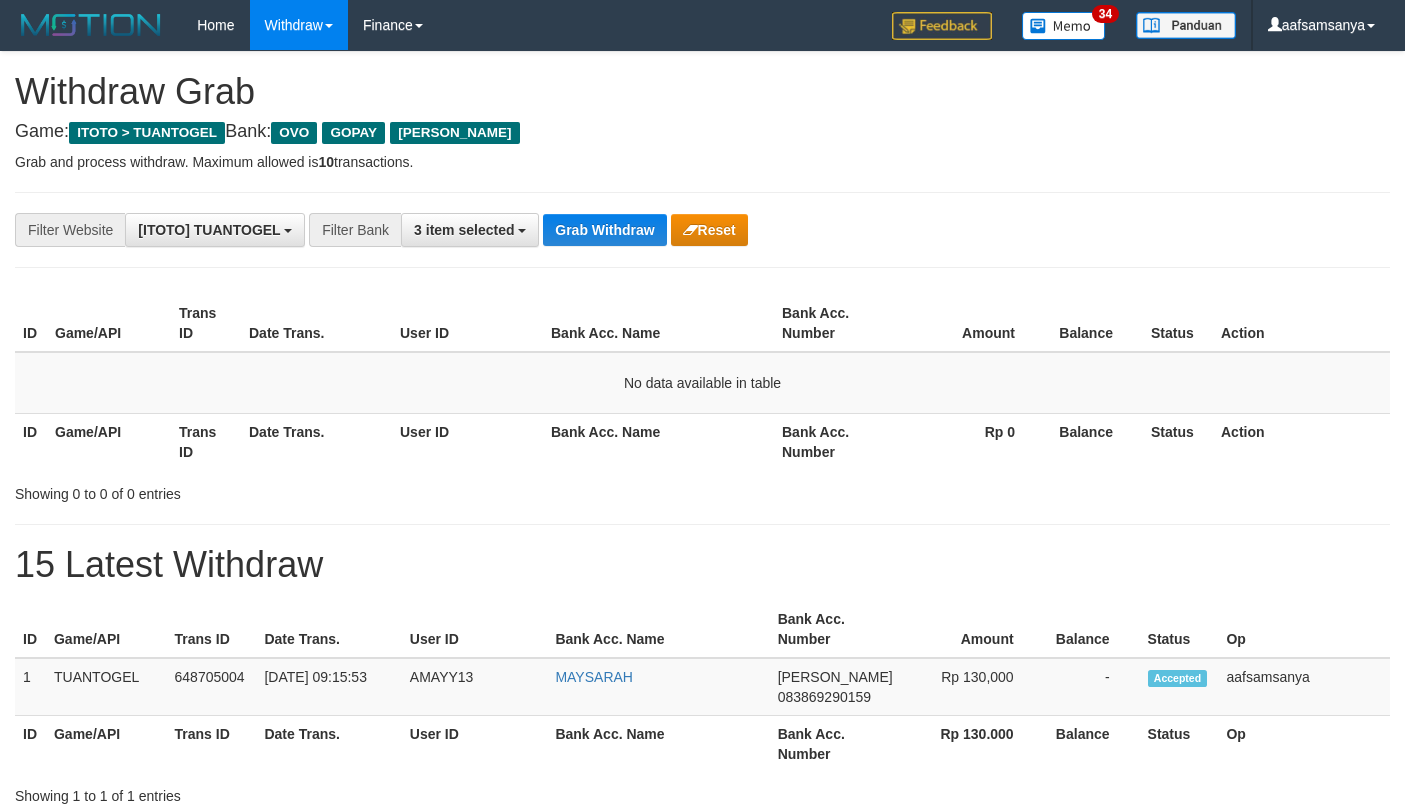 scroll, scrollTop: 0, scrollLeft: 0, axis: both 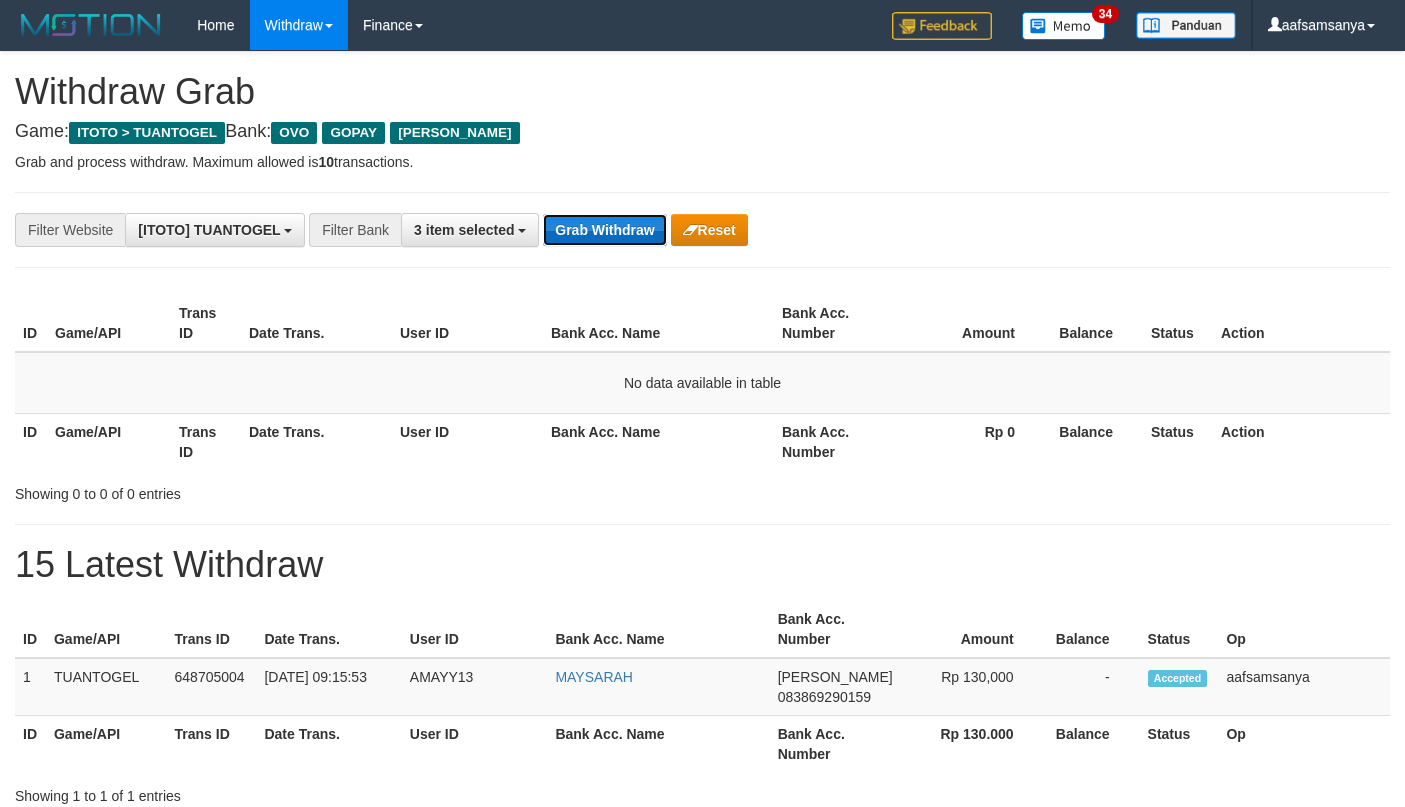 drag, startPoint x: 0, startPoint y: 0, endPoint x: 608, endPoint y: 221, distance: 646.9196 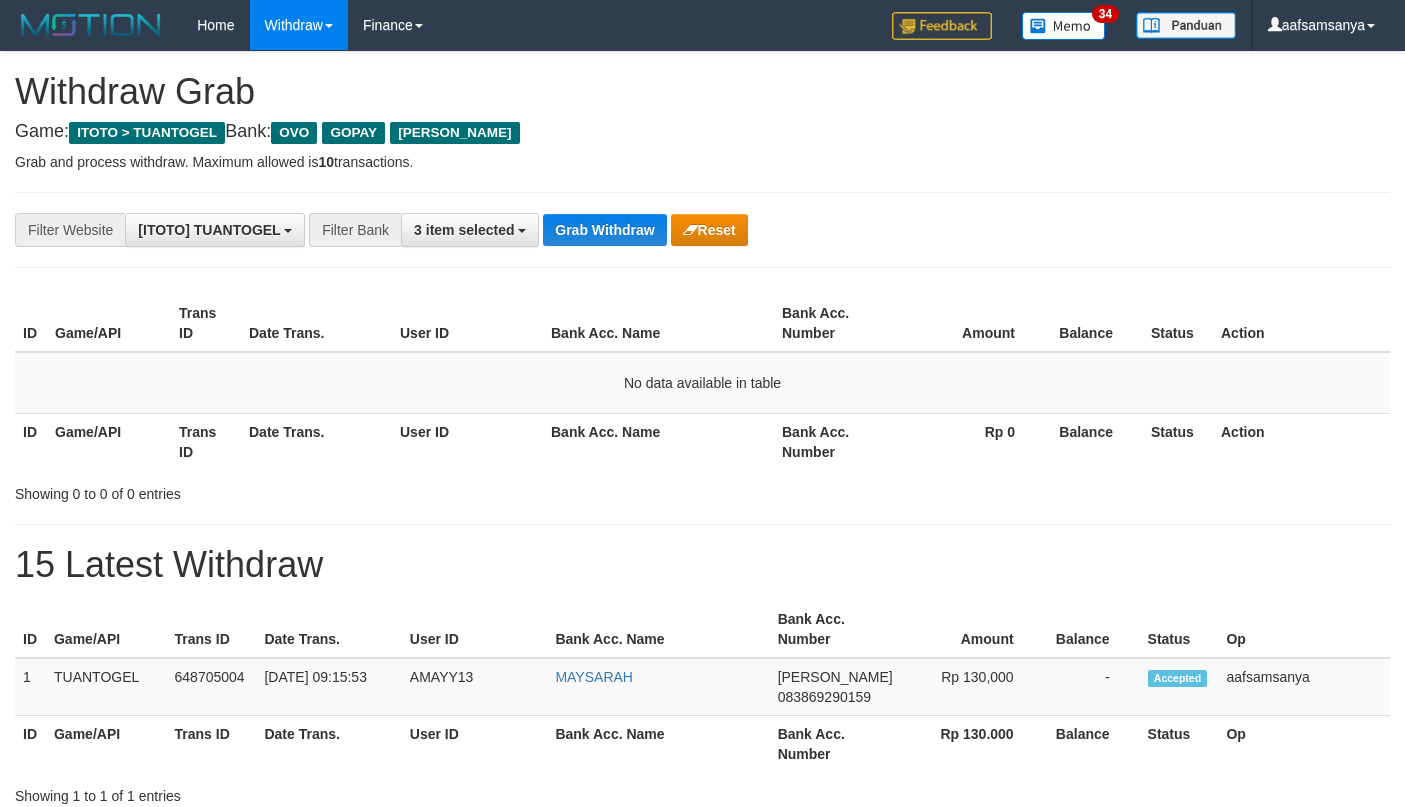 scroll, scrollTop: 0, scrollLeft: 0, axis: both 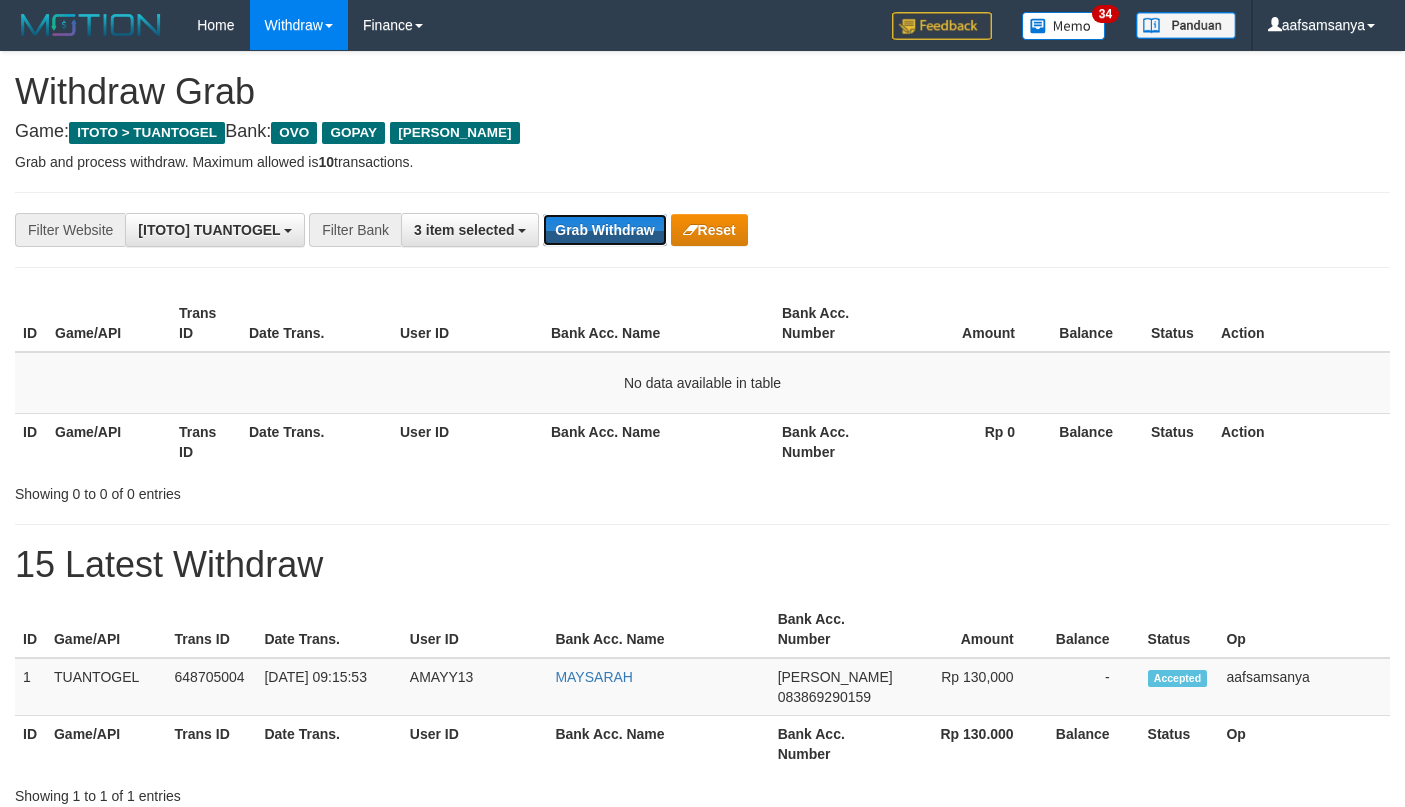 click on "Grab Withdraw" at bounding box center (604, 230) 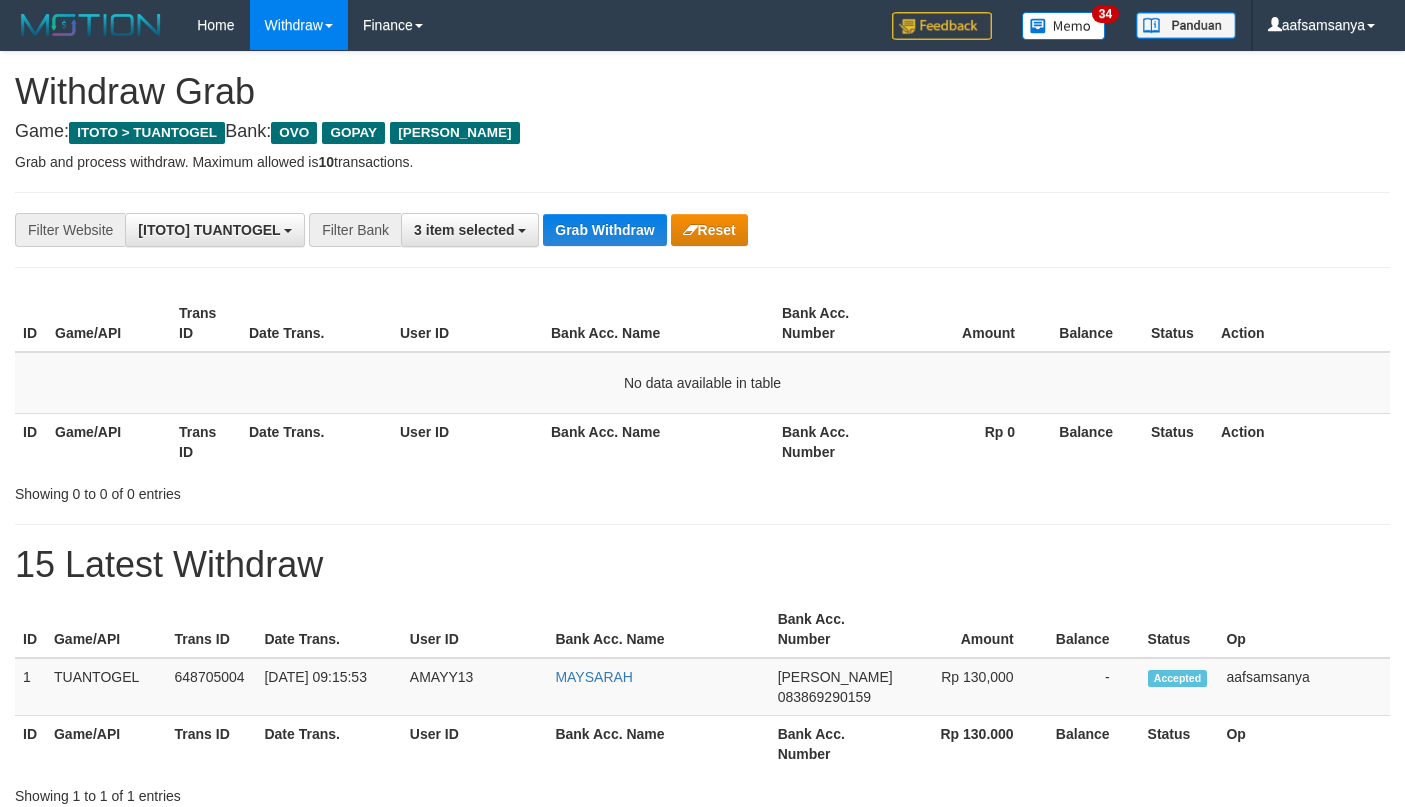 click on "Grab Withdraw" at bounding box center (604, 230) 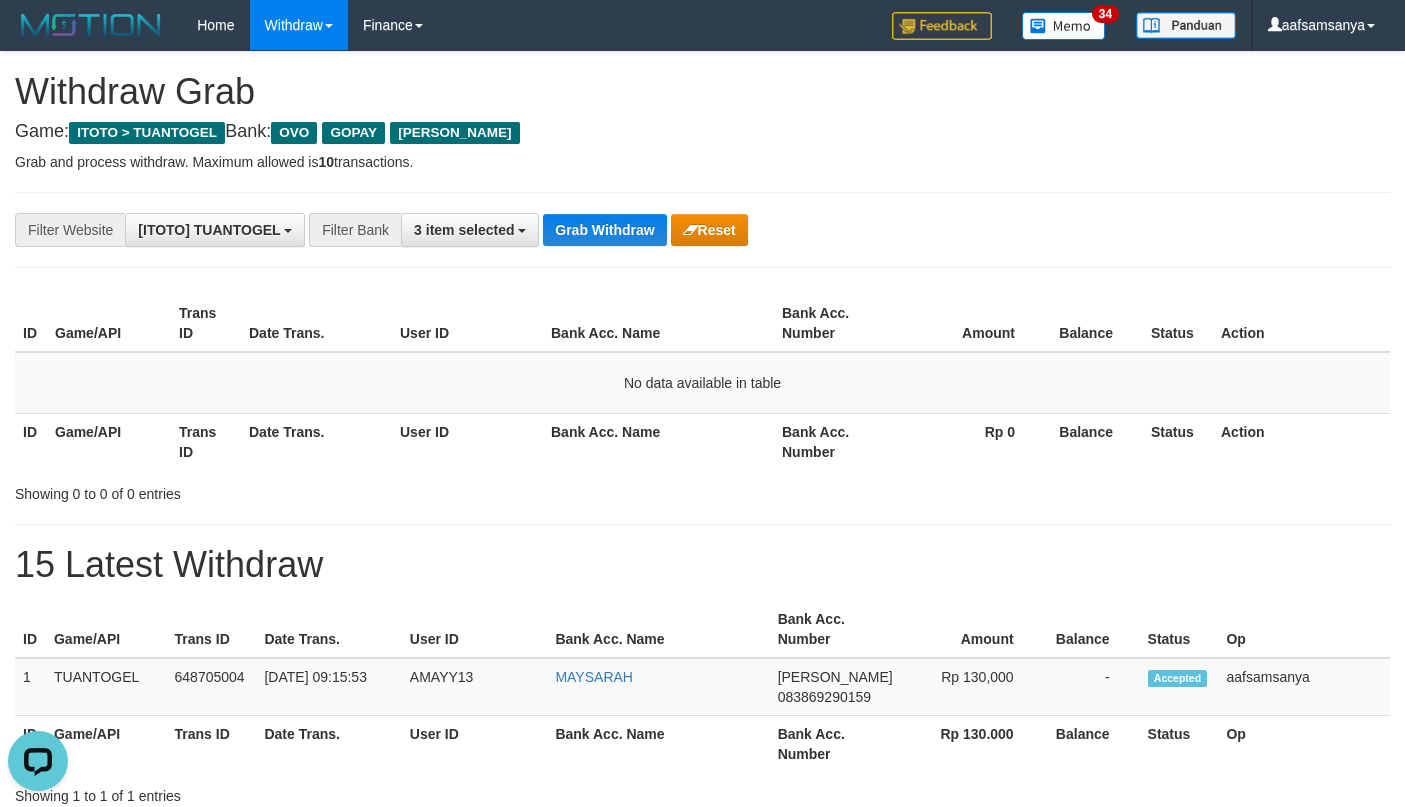 scroll, scrollTop: 0, scrollLeft: 0, axis: both 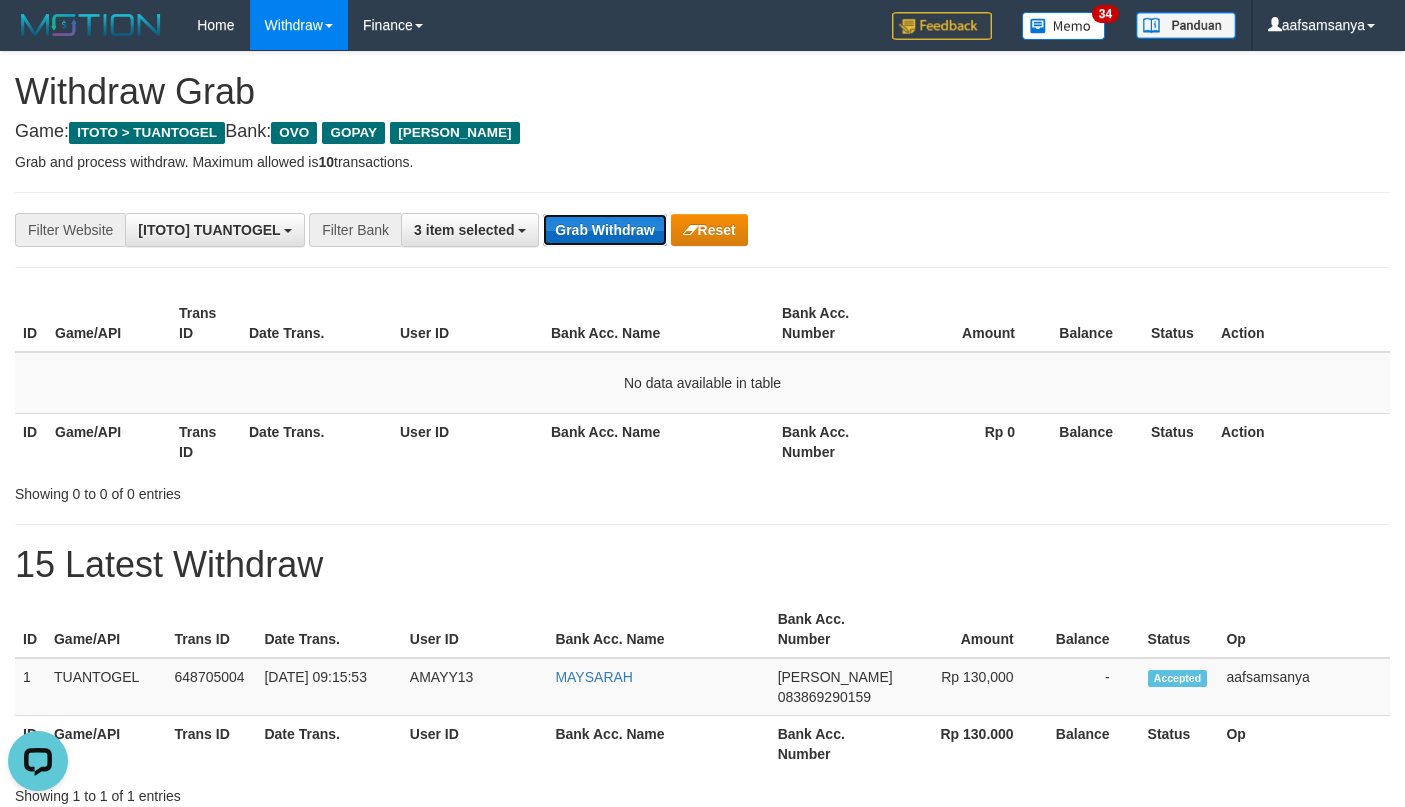 click on "Grab Withdraw" at bounding box center (604, 230) 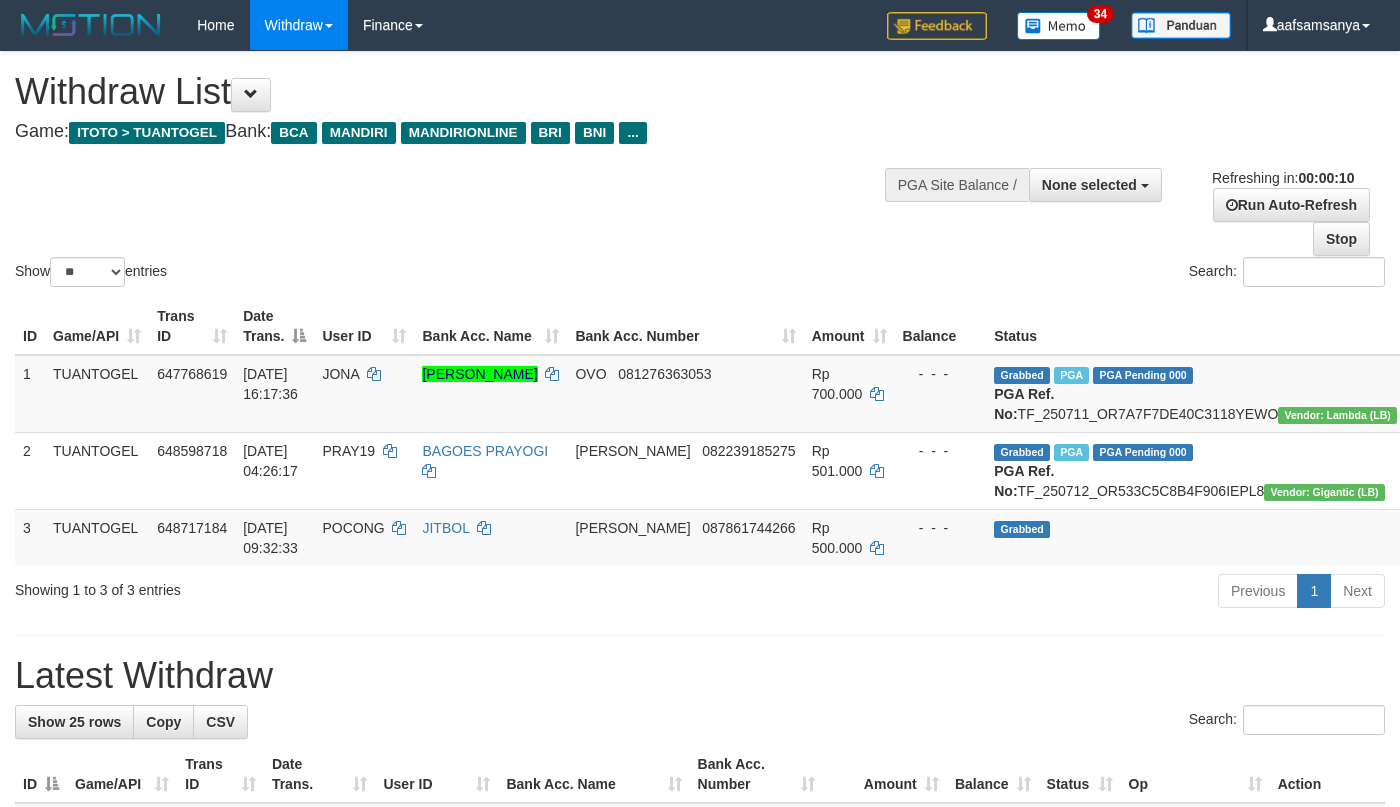 select 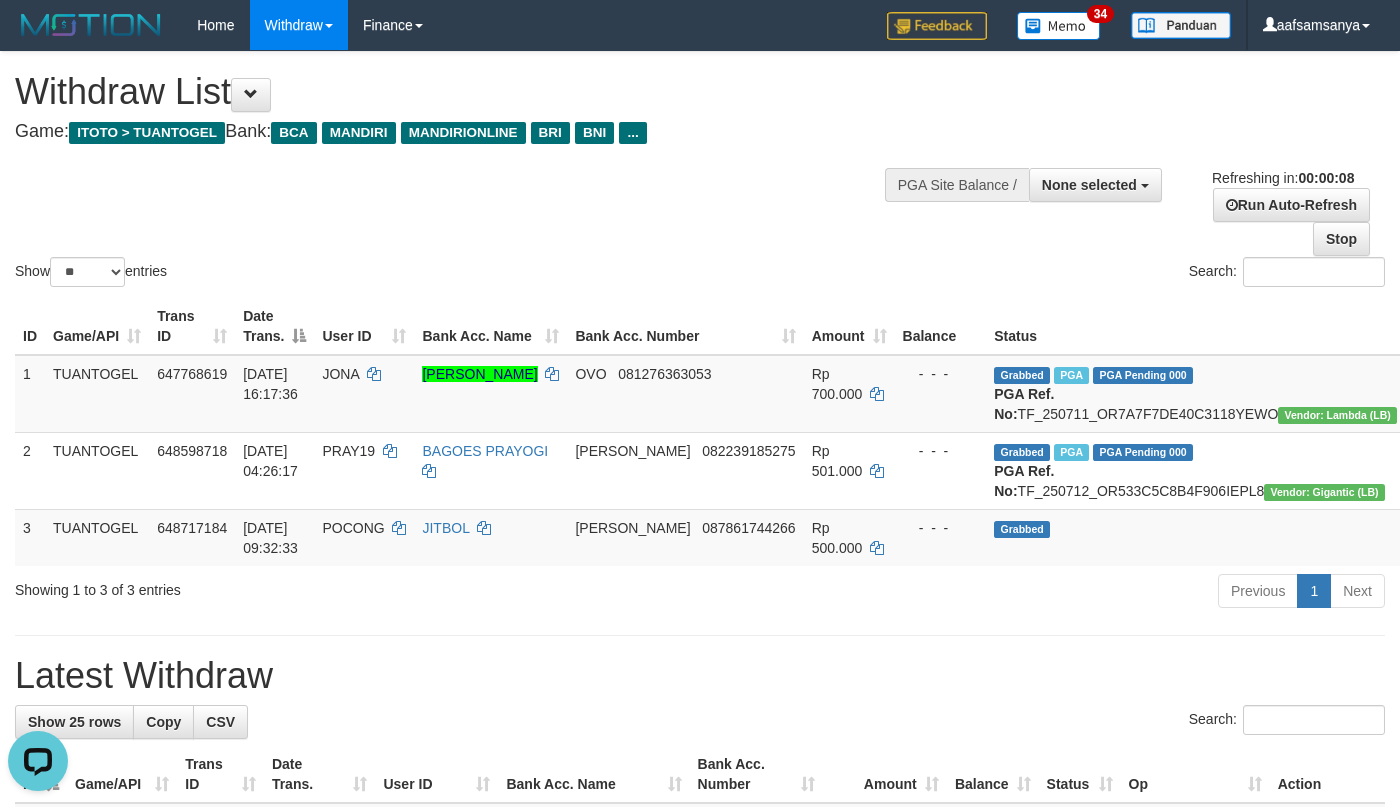 scroll, scrollTop: 0, scrollLeft: 0, axis: both 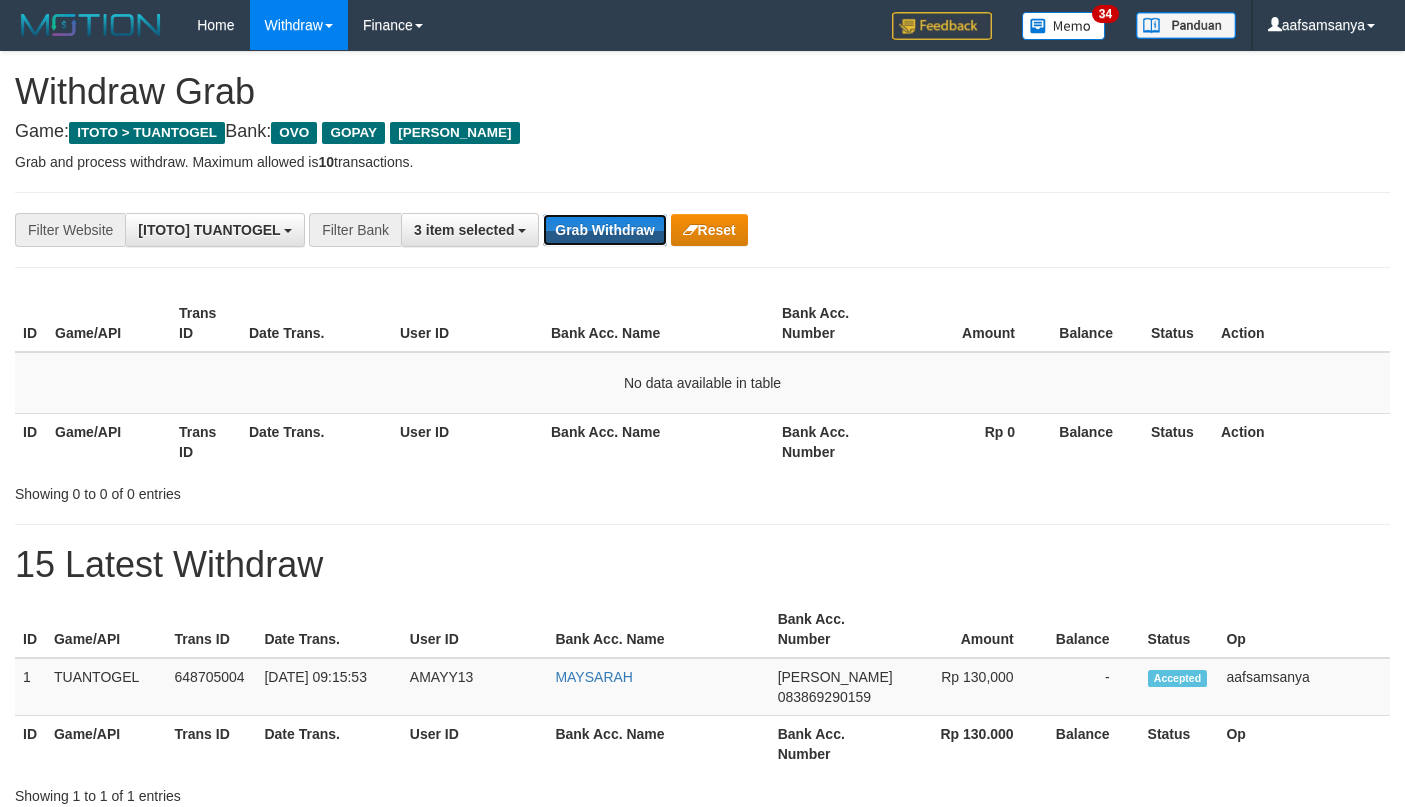 click on "Grab Withdraw" at bounding box center (604, 230) 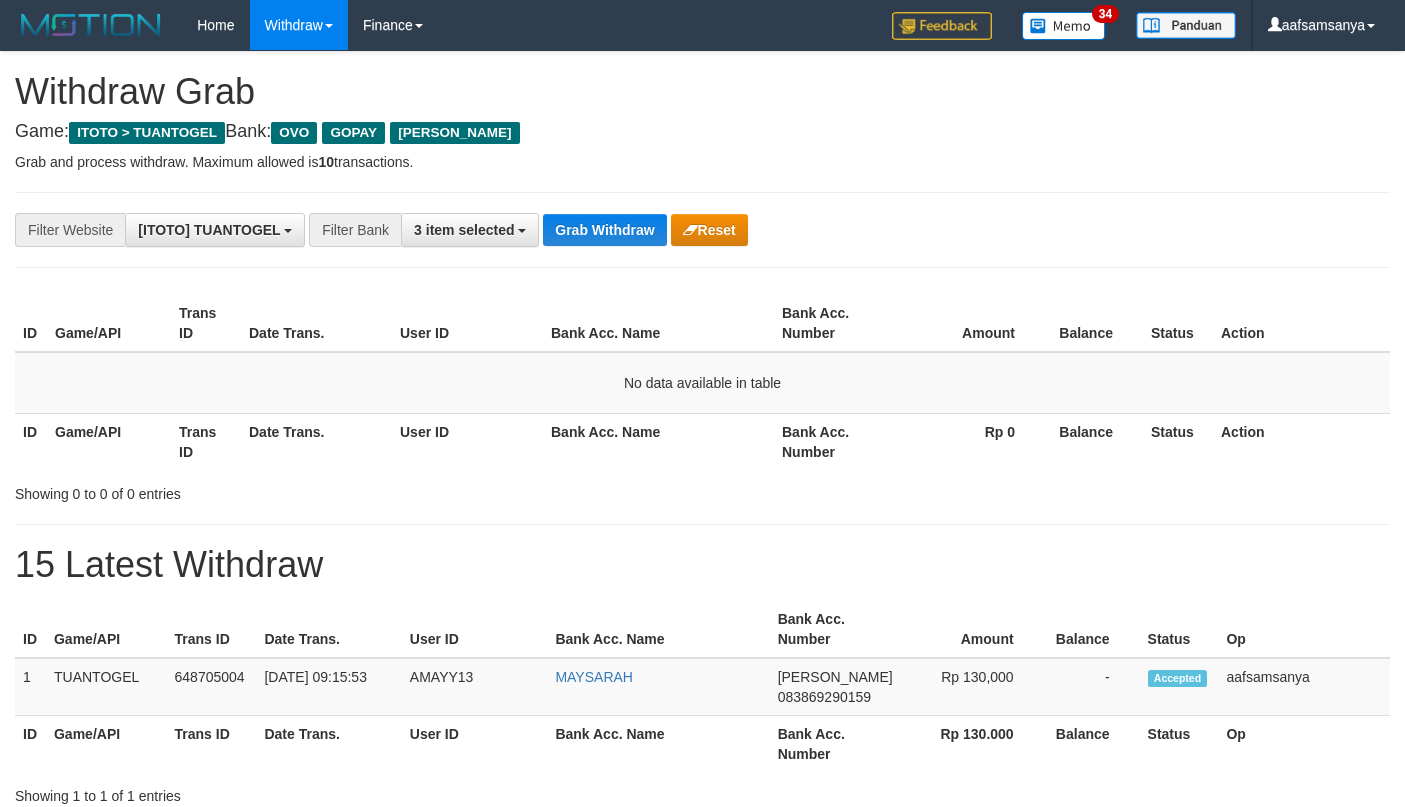 scroll, scrollTop: 0, scrollLeft: 0, axis: both 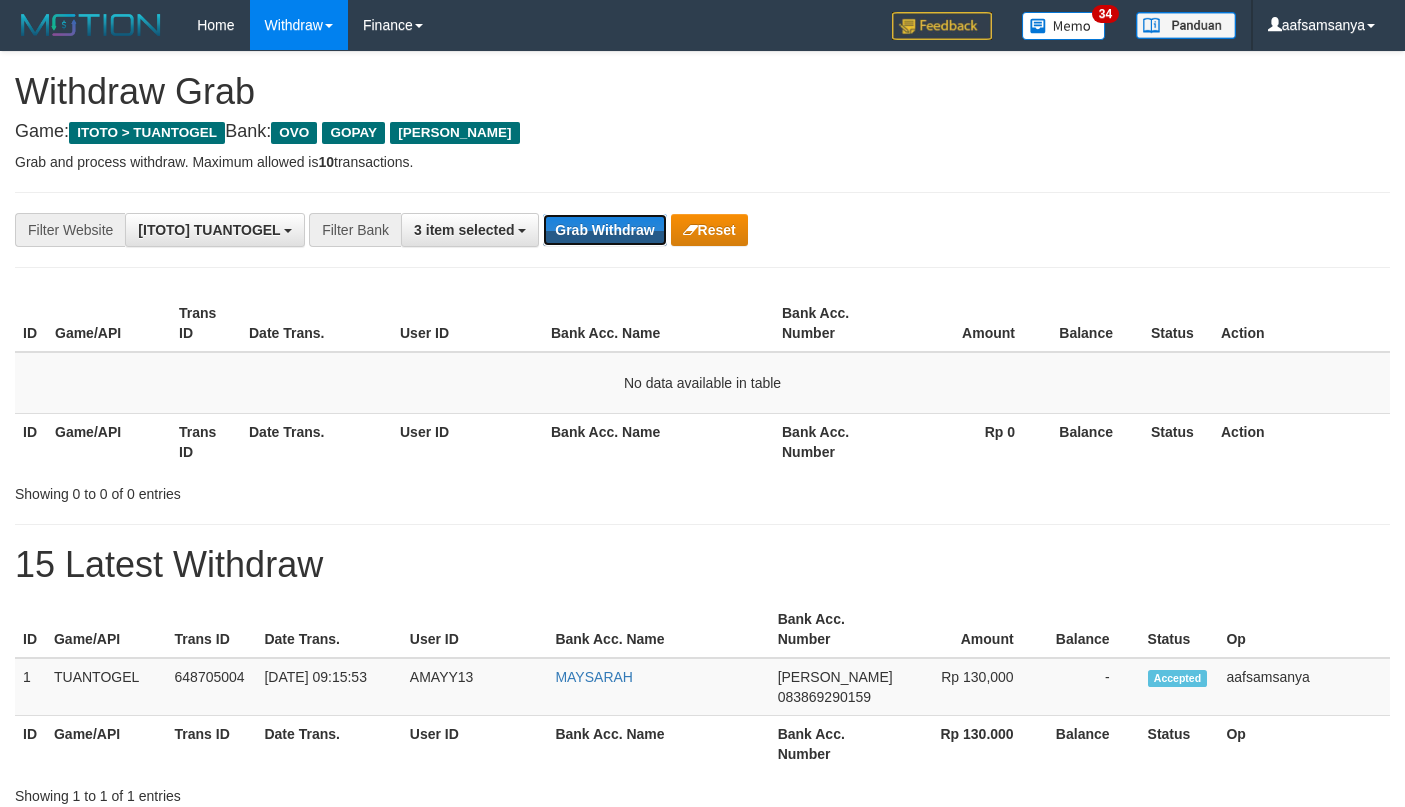 click on "Grab Withdraw" at bounding box center [604, 230] 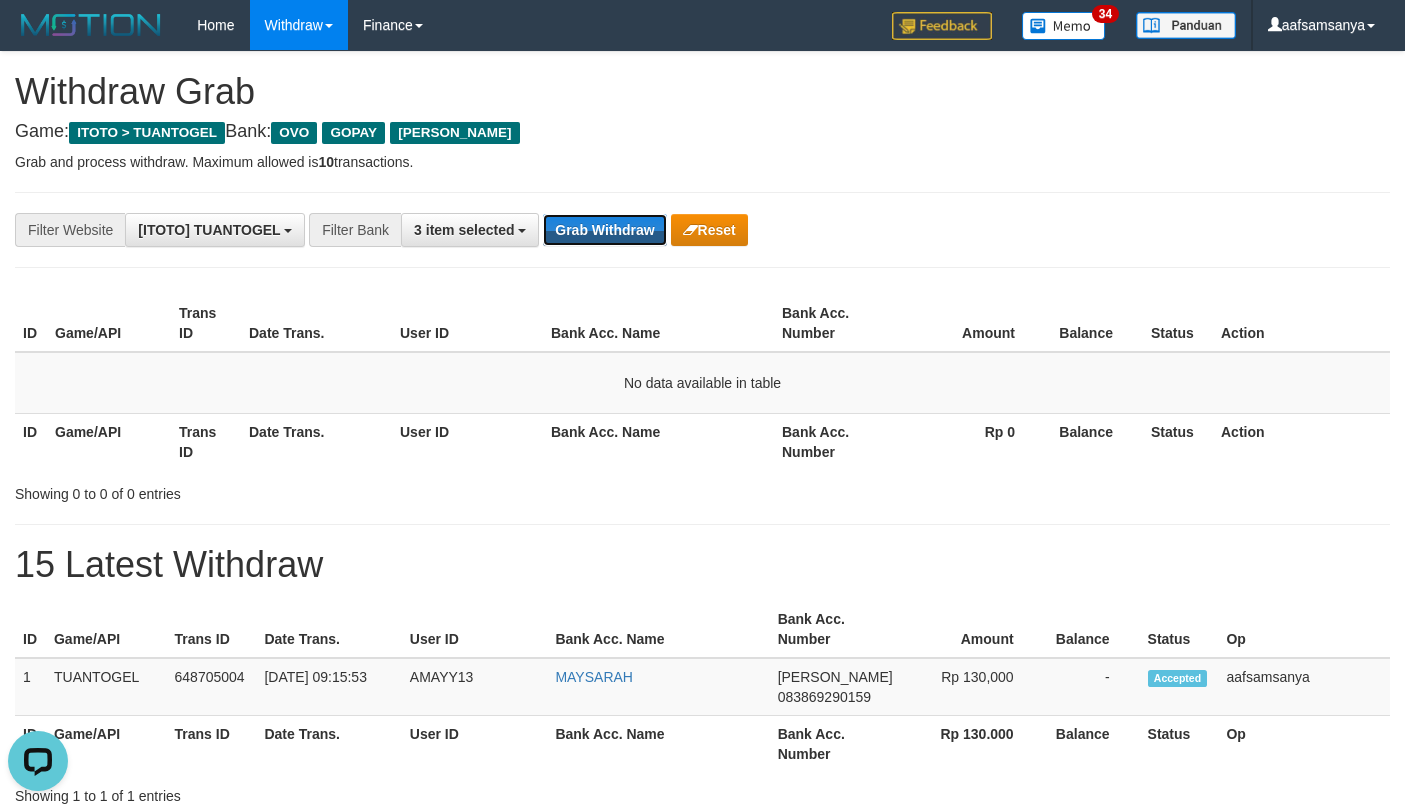 scroll, scrollTop: 0, scrollLeft: 0, axis: both 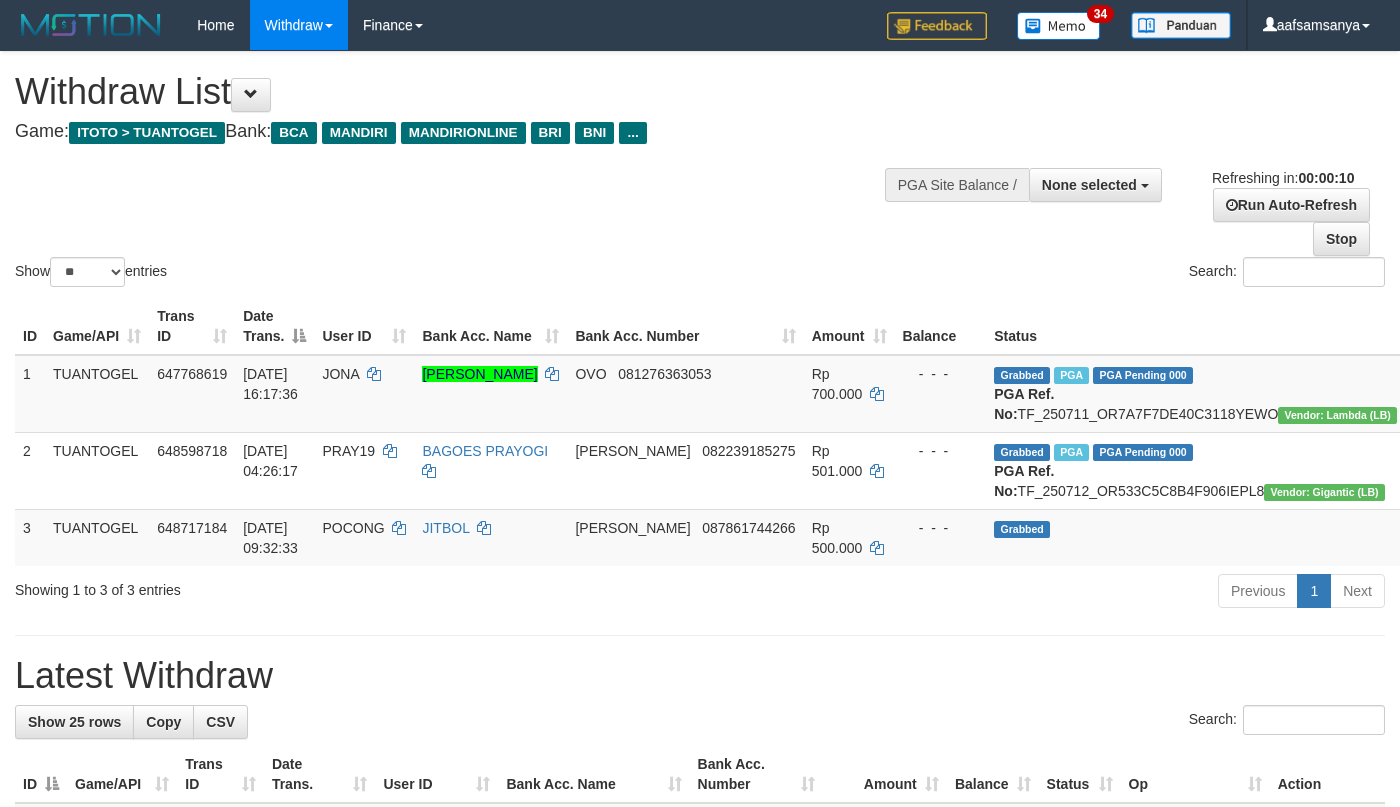 select 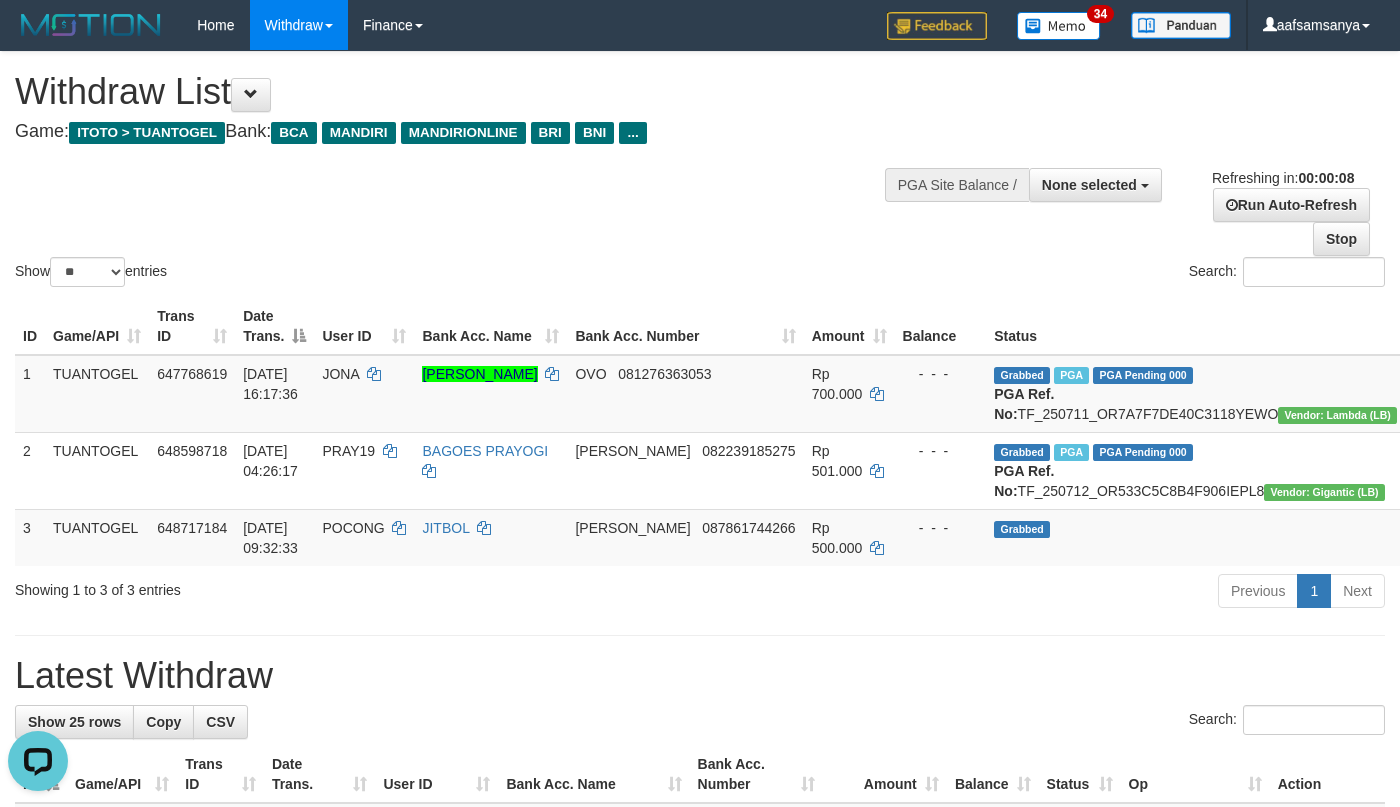 scroll, scrollTop: 0, scrollLeft: 0, axis: both 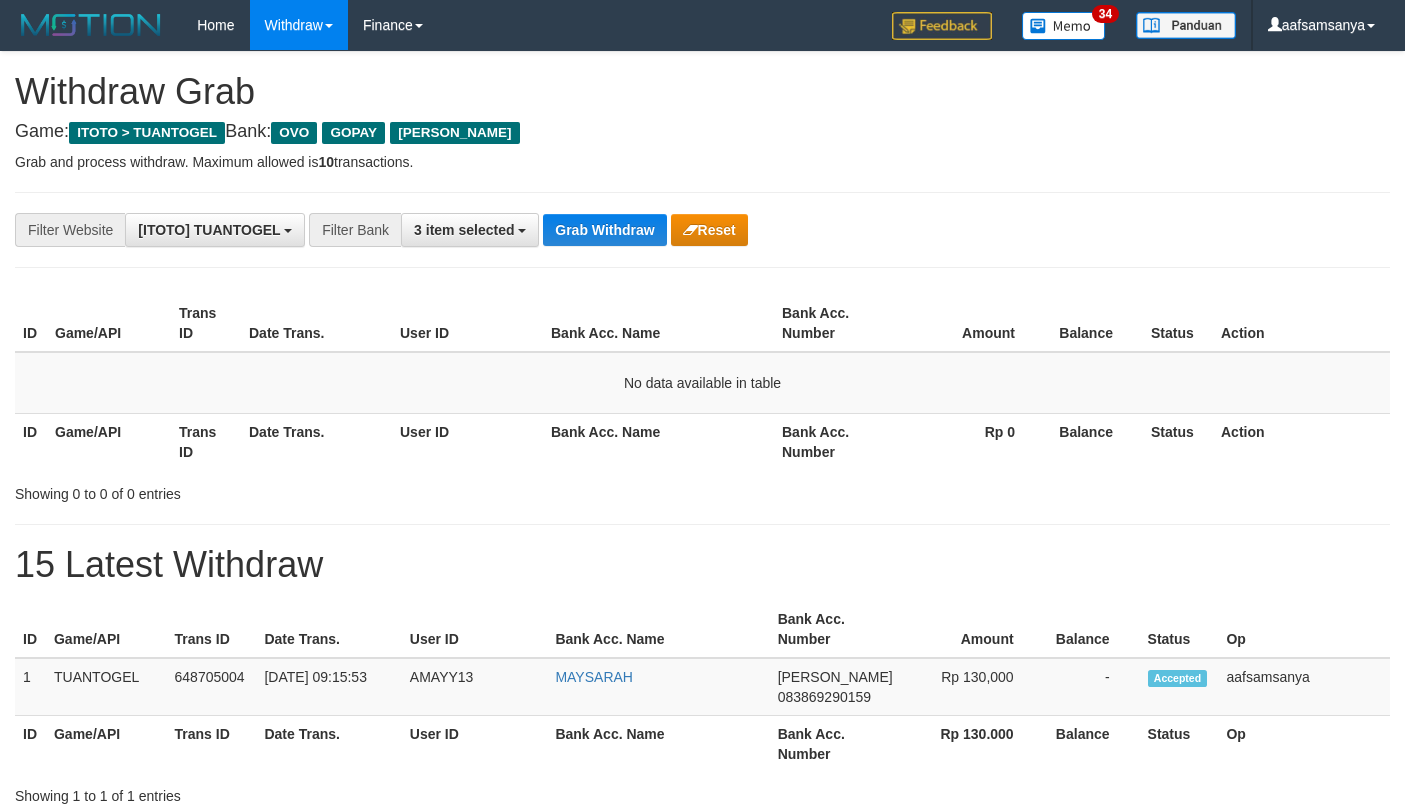 click on "Grab Withdraw" at bounding box center (604, 230) 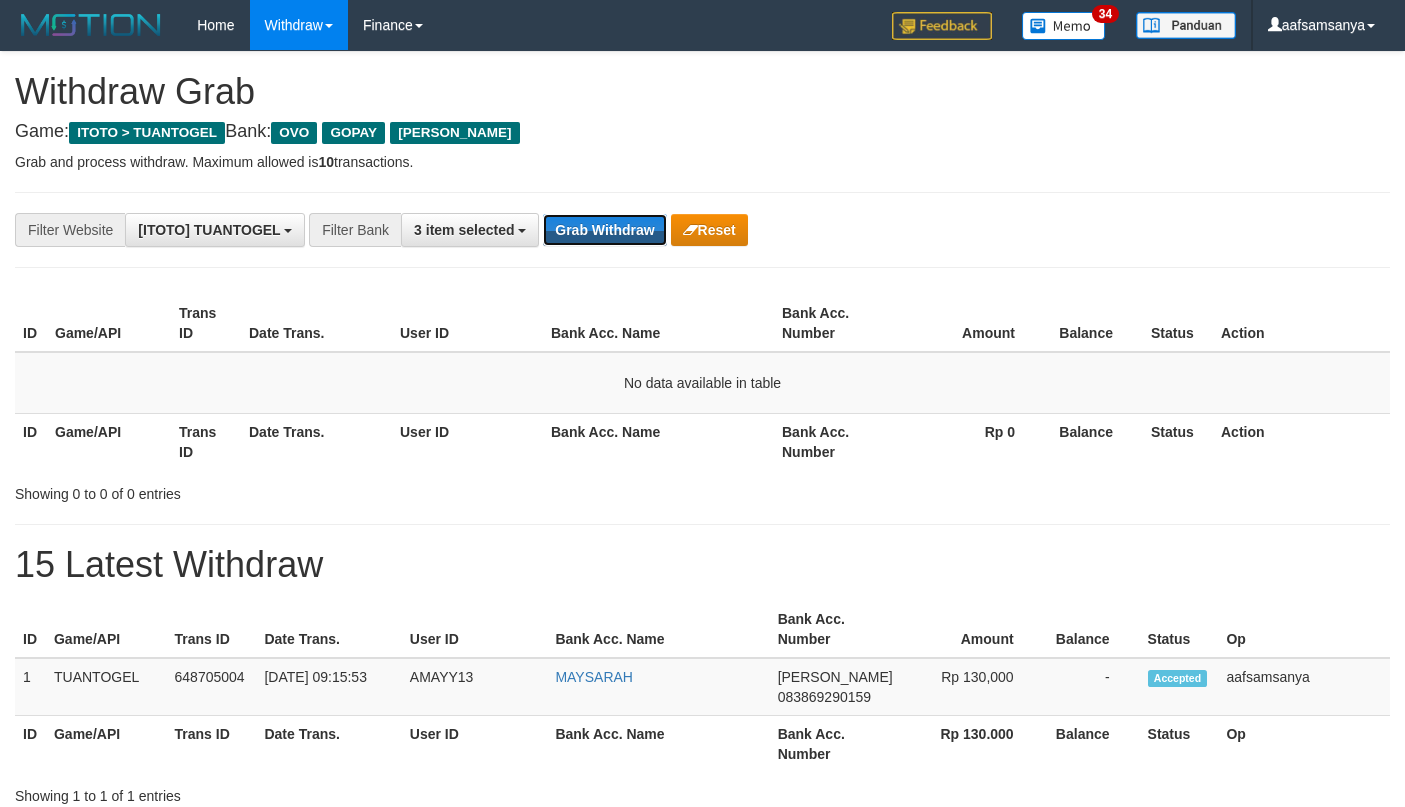 click on "Grab Withdraw" at bounding box center (604, 230) 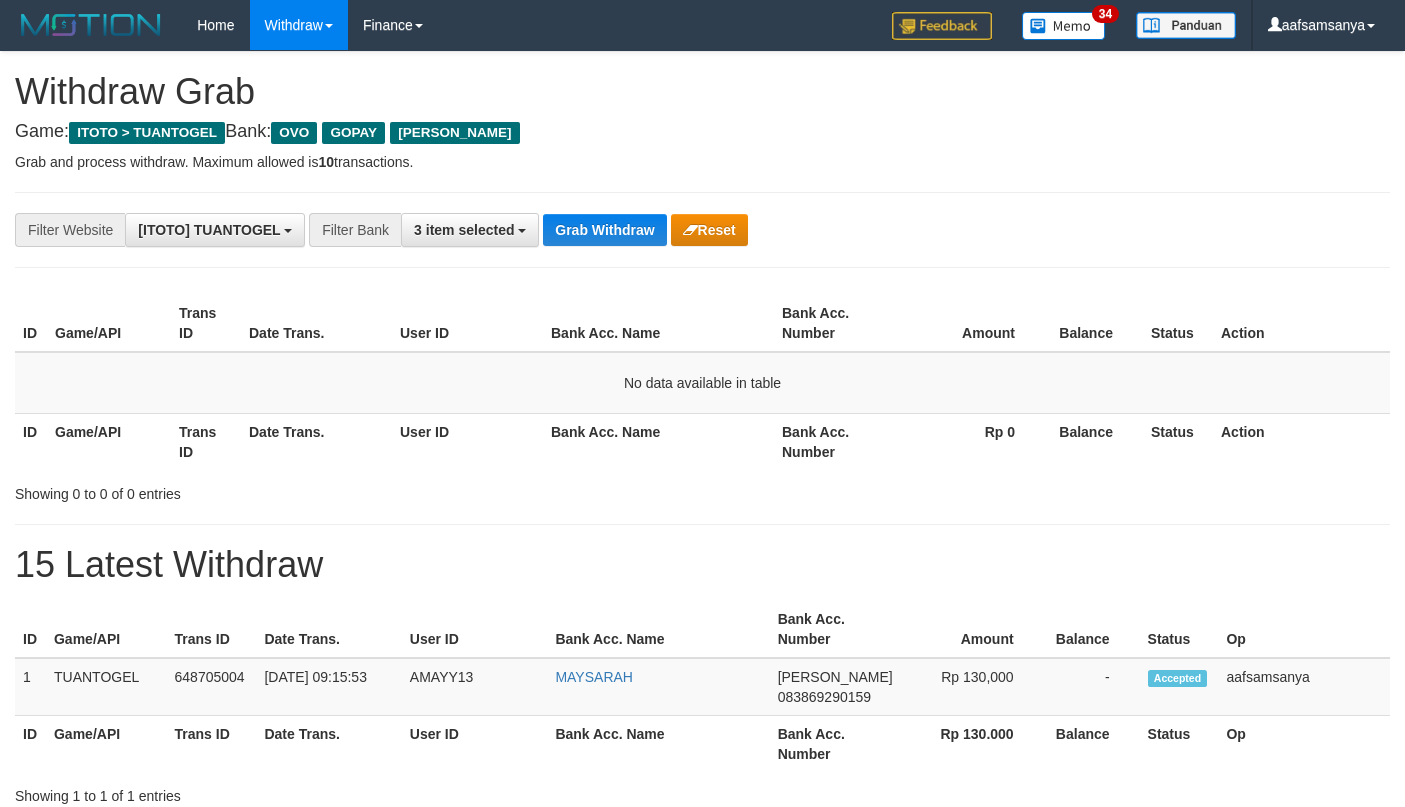 scroll, scrollTop: 0, scrollLeft: 0, axis: both 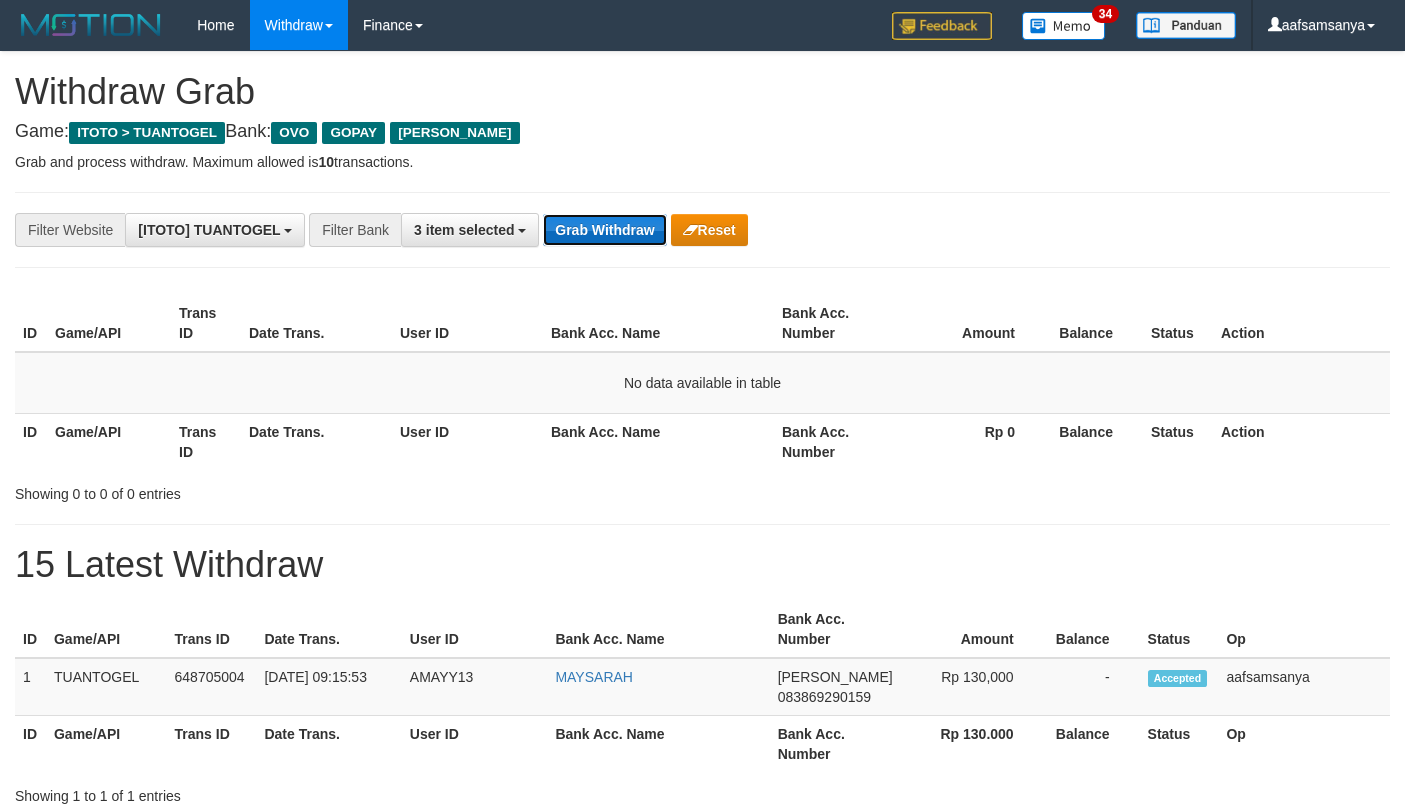 click on "Grab Withdraw" at bounding box center [604, 230] 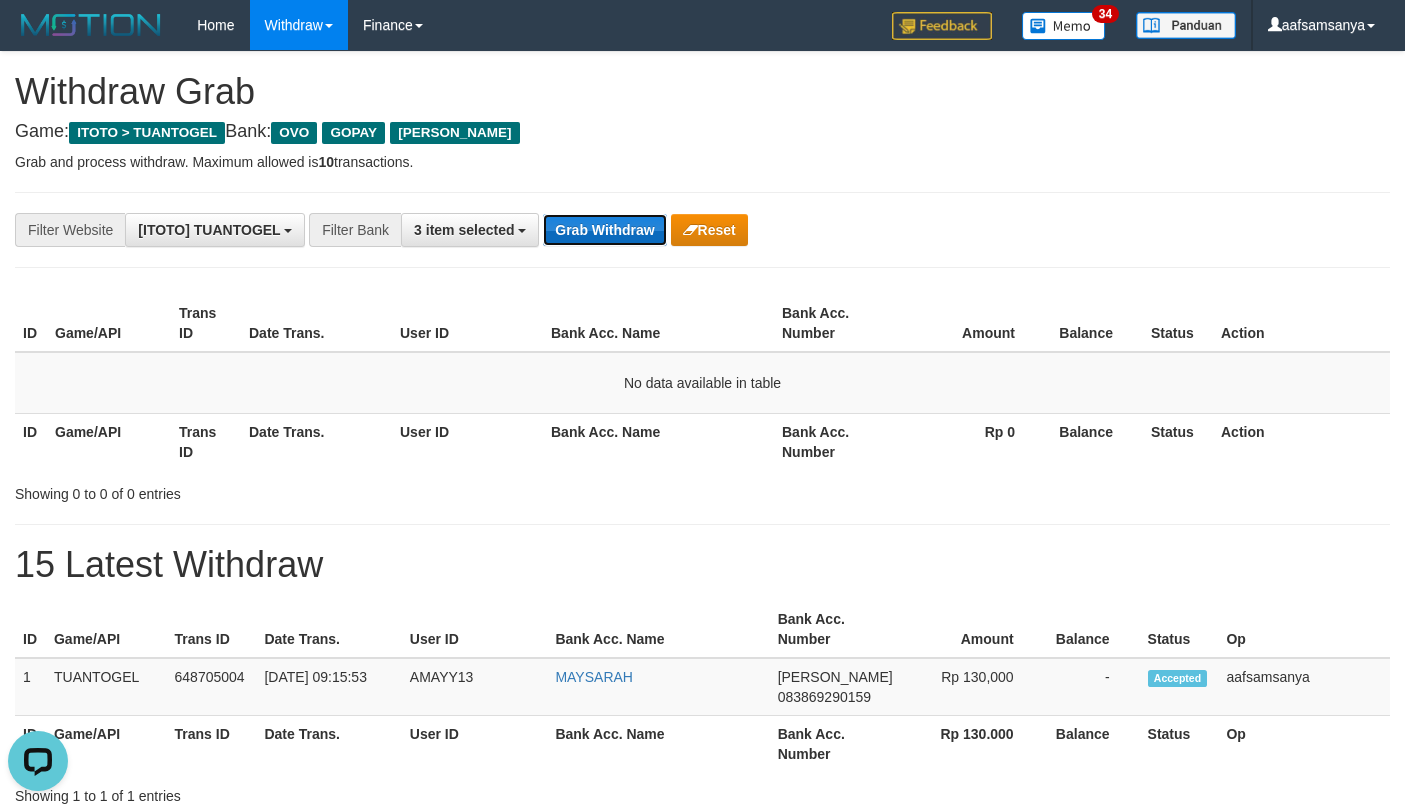 scroll, scrollTop: 0, scrollLeft: 0, axis: both 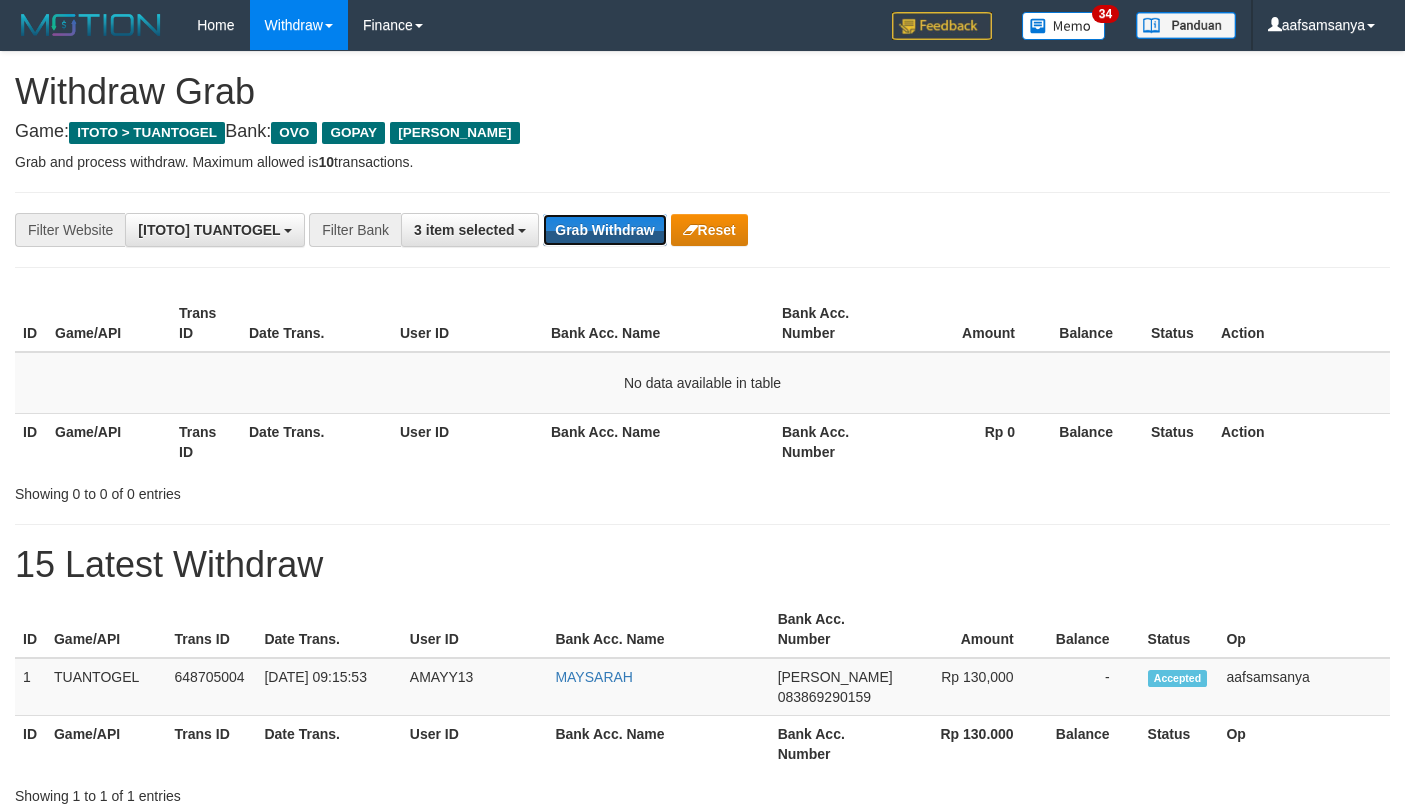click on "Grab Withdraw" at bounding box center (604, 230) 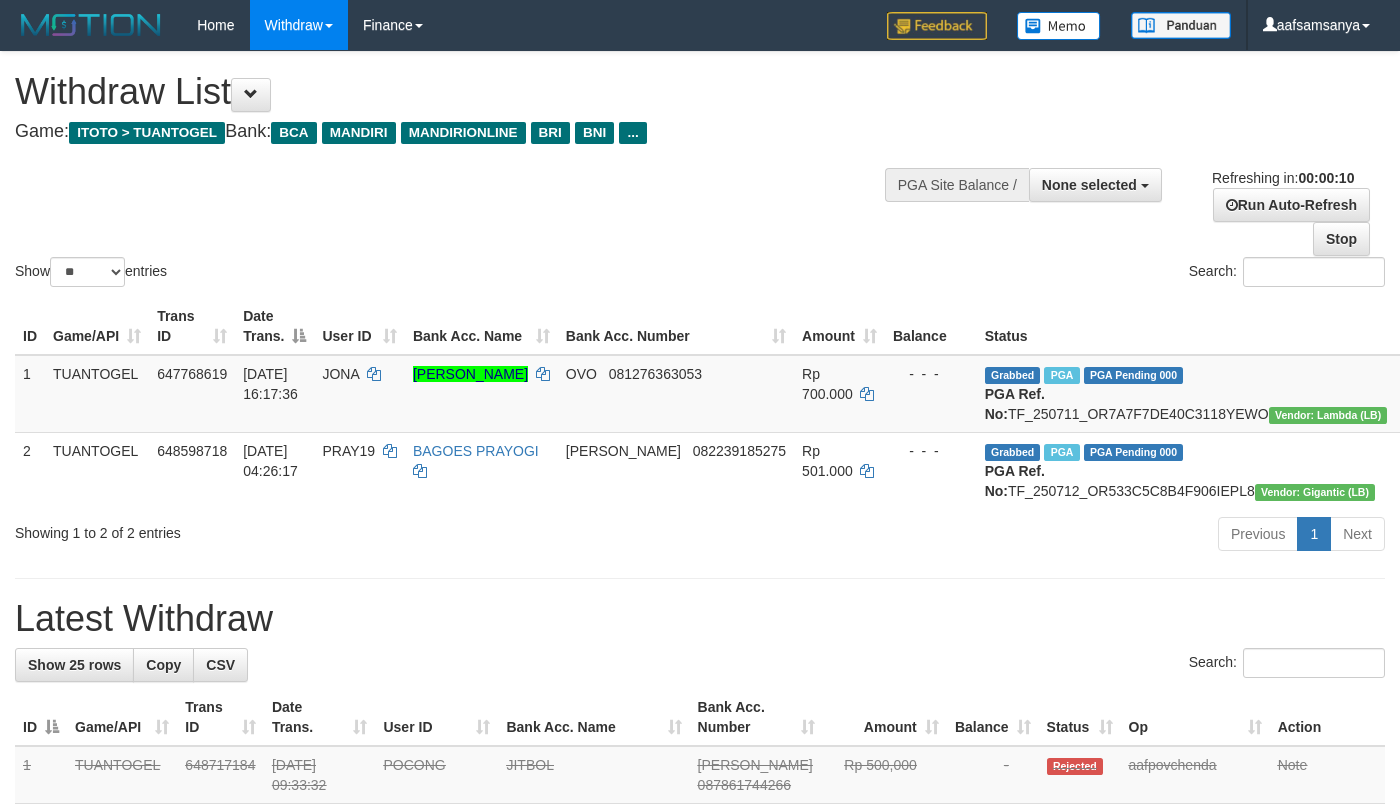 select 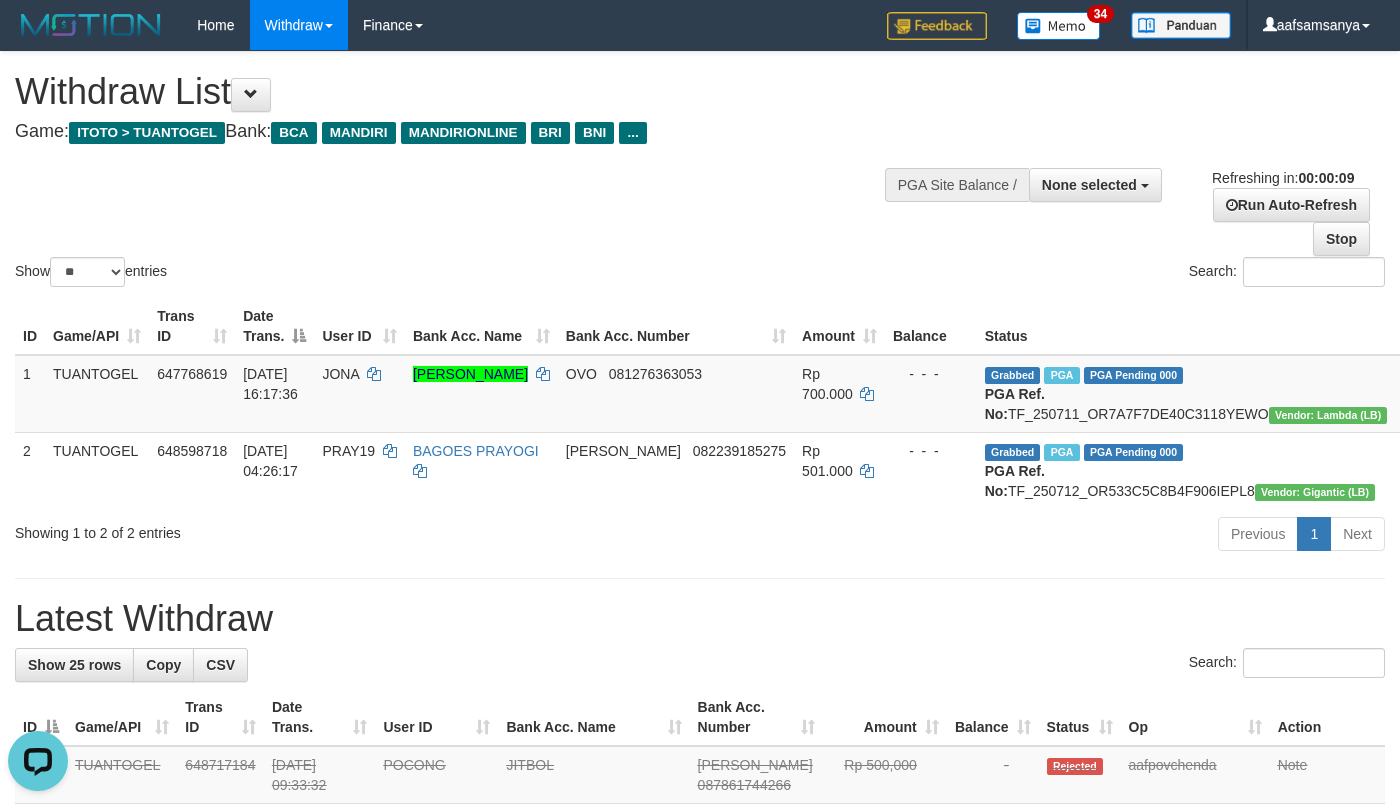 scroll, scrollTop: 0, scrollLeft: 0, axis: both 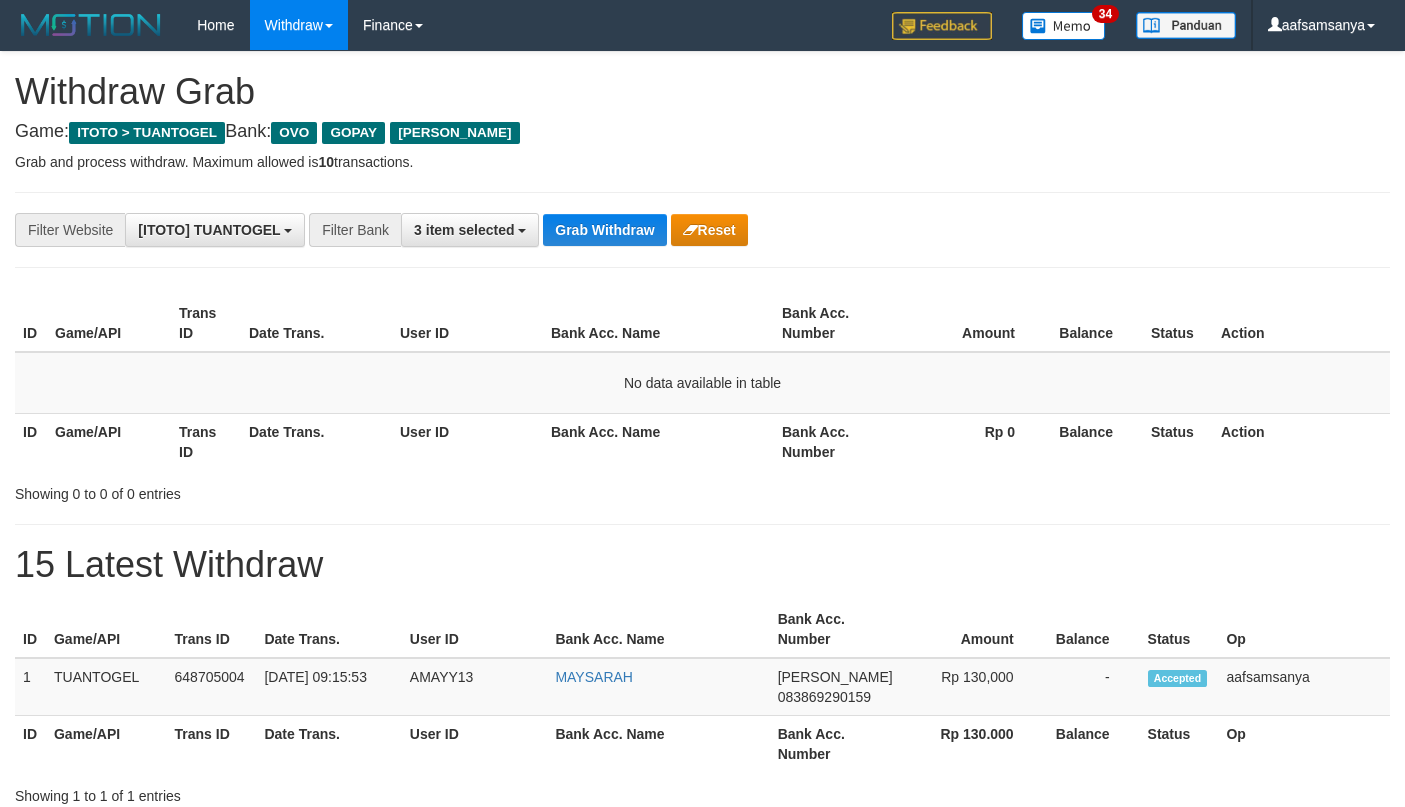 click on "Grab Withdraw" at bounding box center (604, 230) 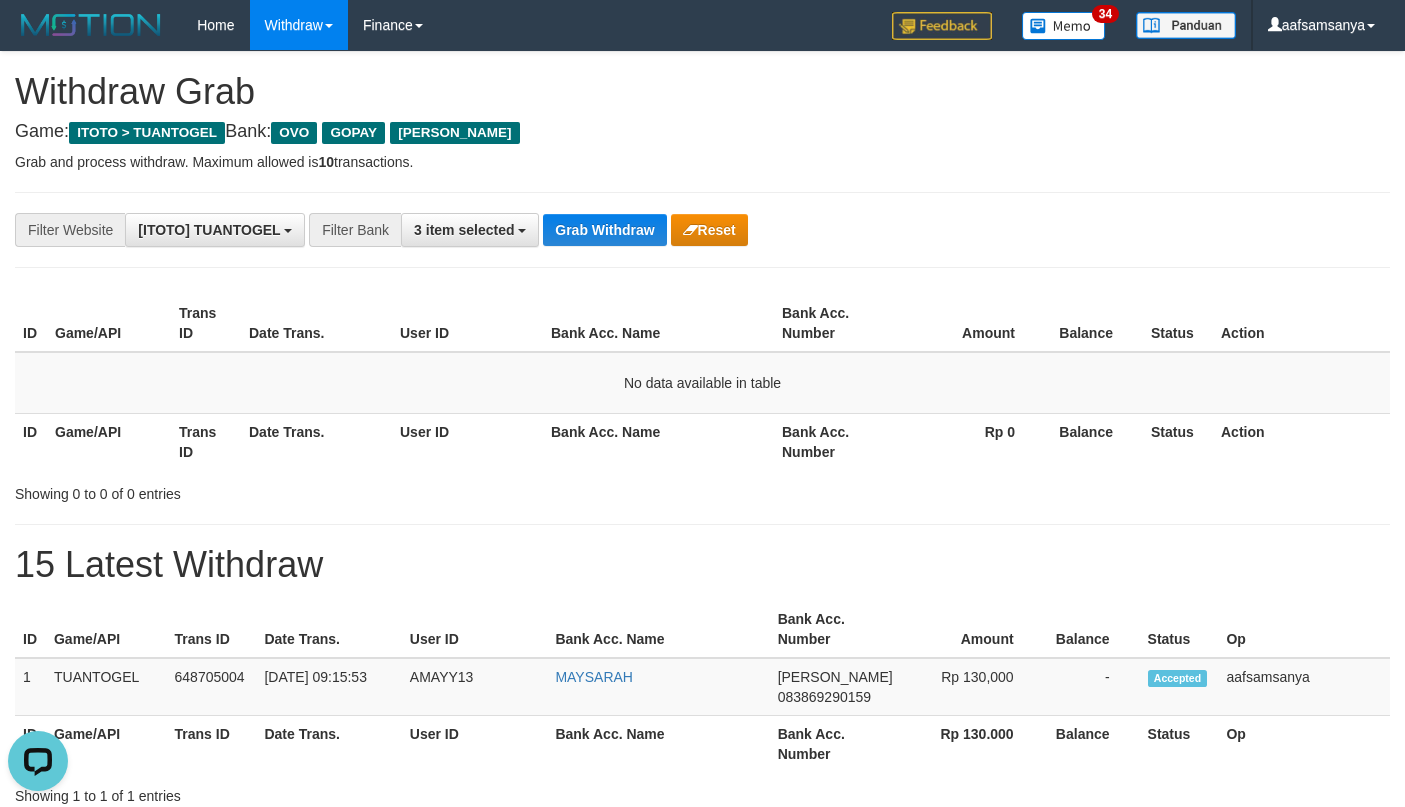 scroll, scrollTop: 0, scrollLeft: 0, axis: both 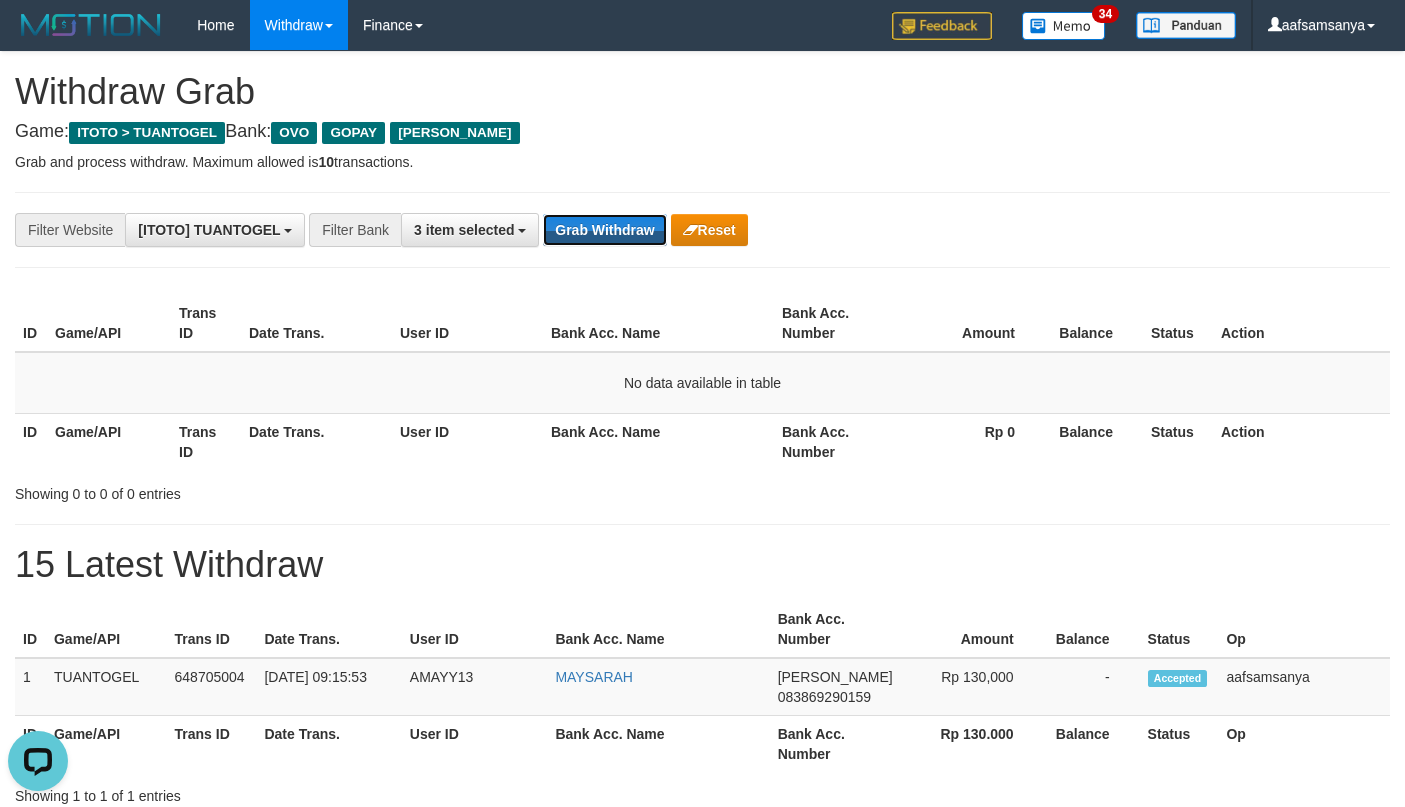 click on "Grab Withdraw" at bounding box center (604, 230) 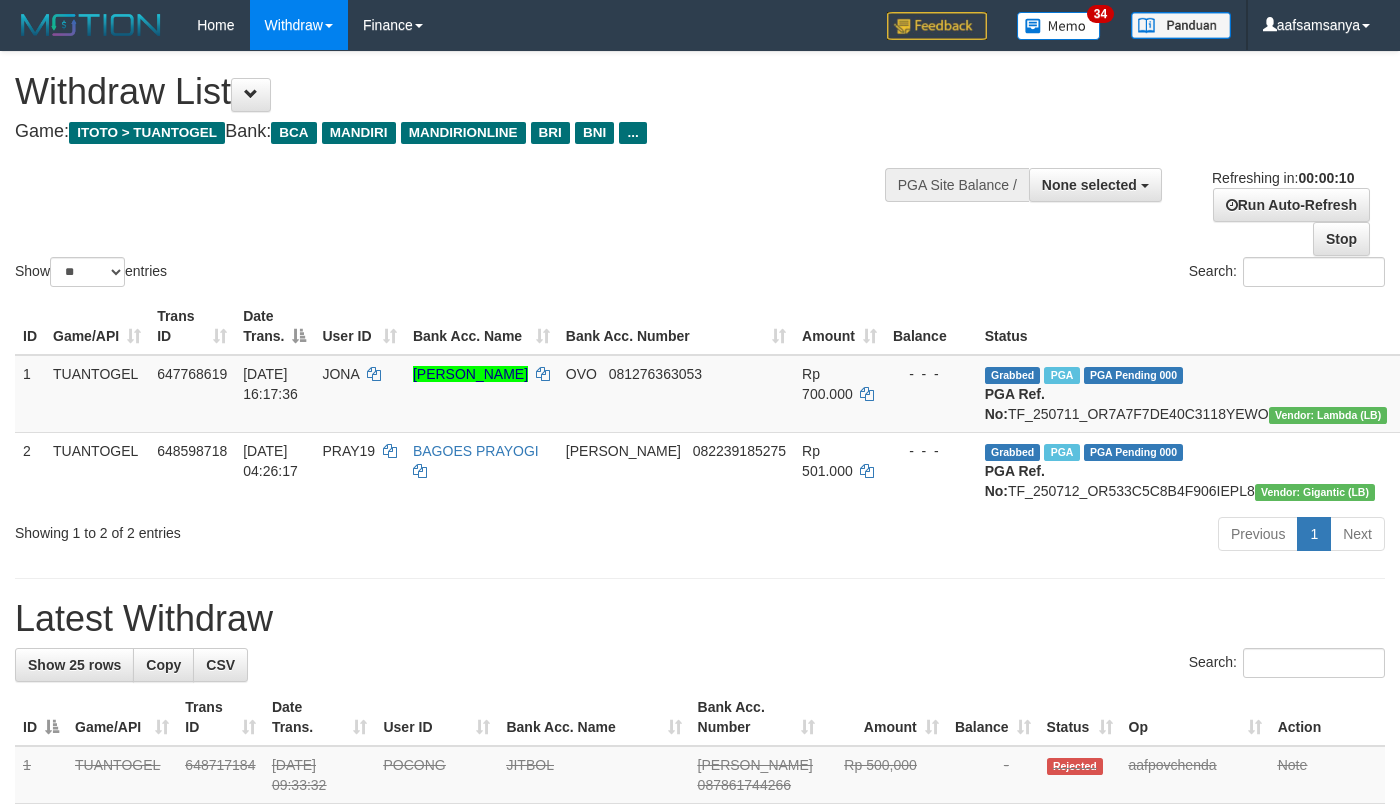 select 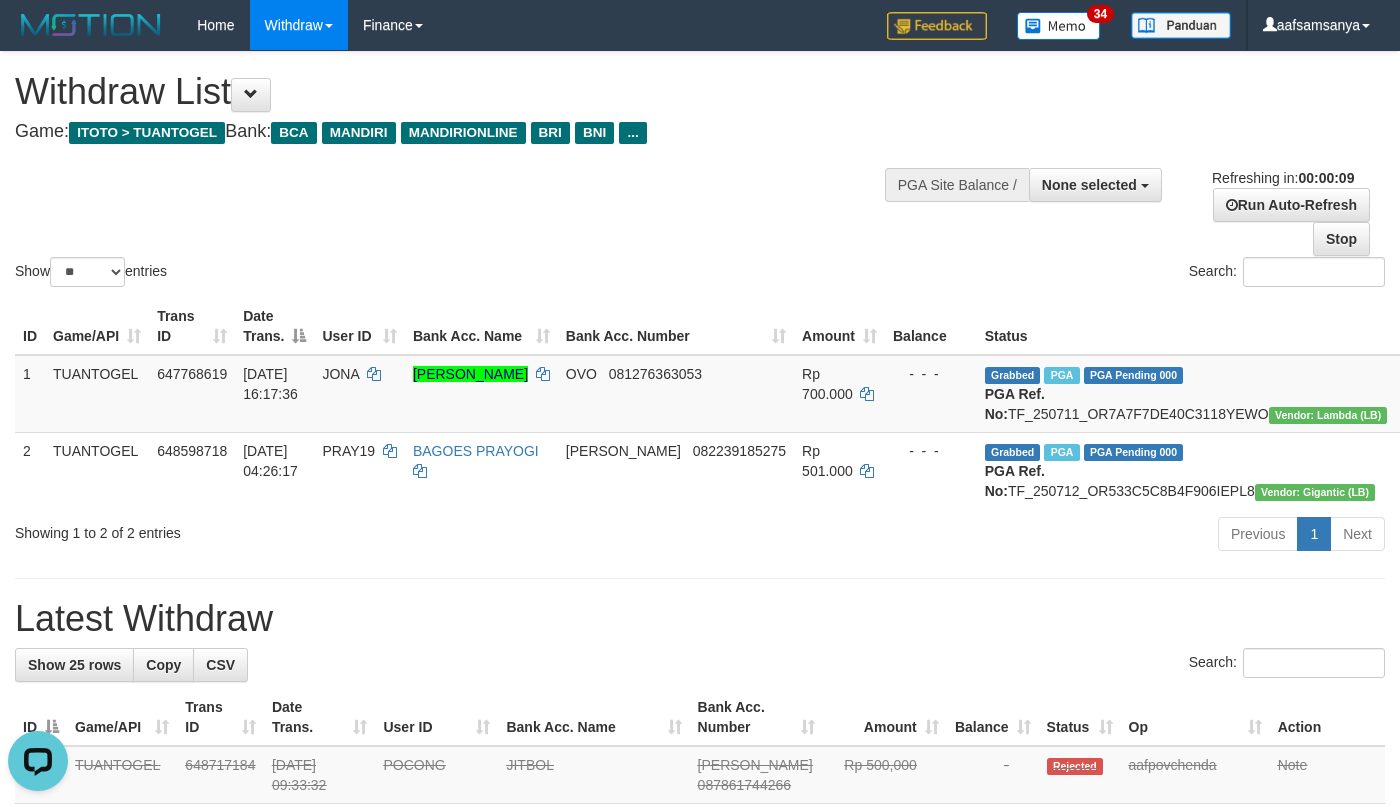 scroll, scrollTop: 0, scrollLeft: 0, axis: both 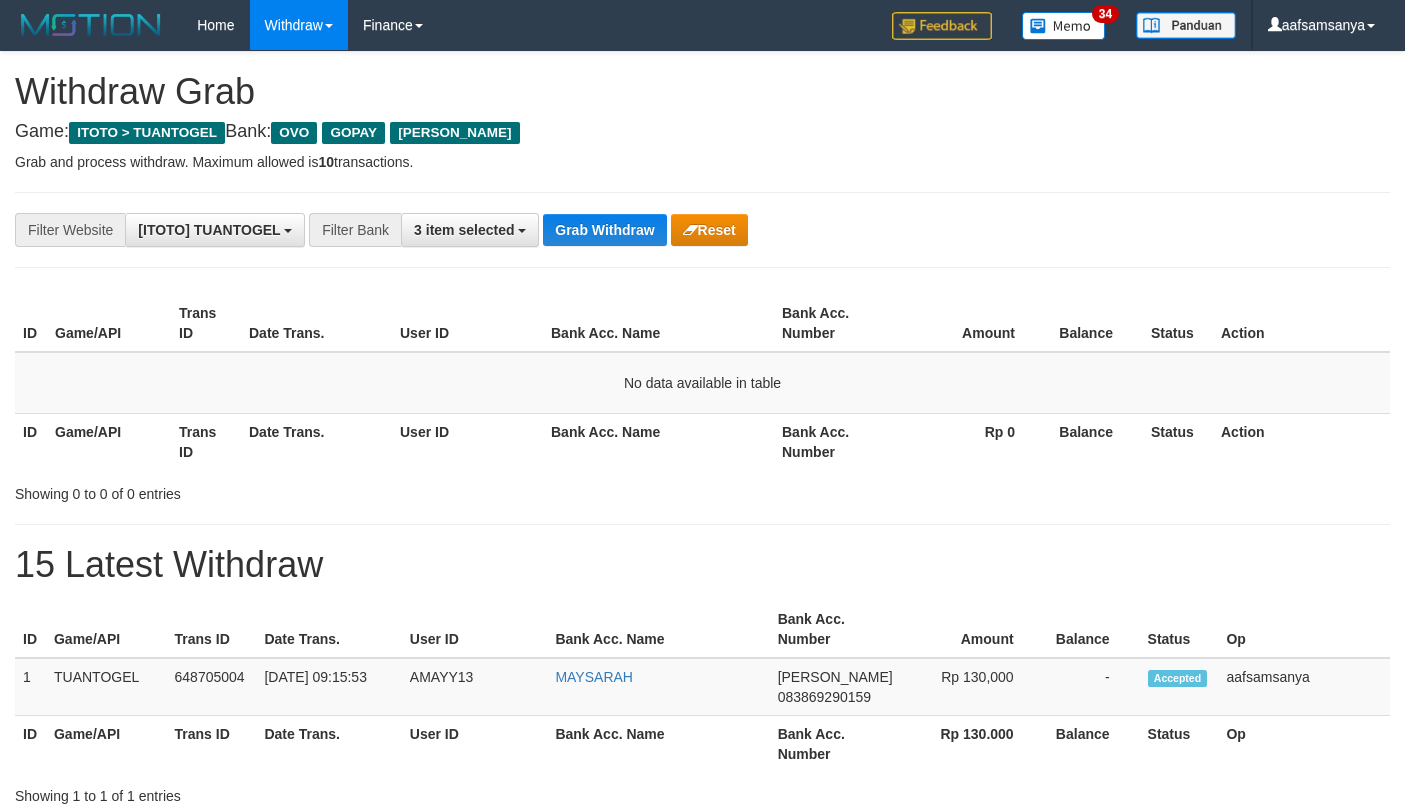 click on "Grab Withdraw" at bounding box center (604, 230) 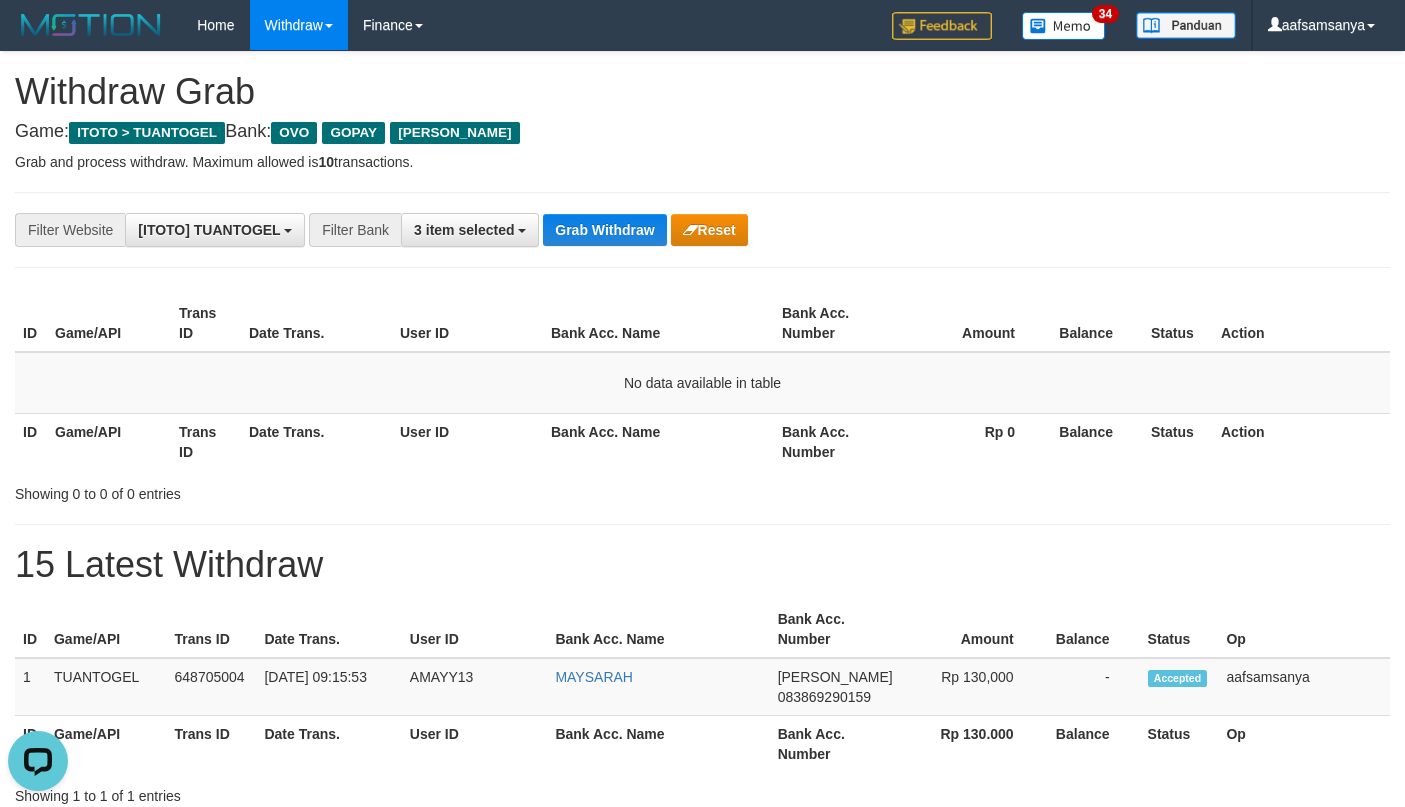 scroll, scrollTop: 0, scrollLeft: 0, axis: both 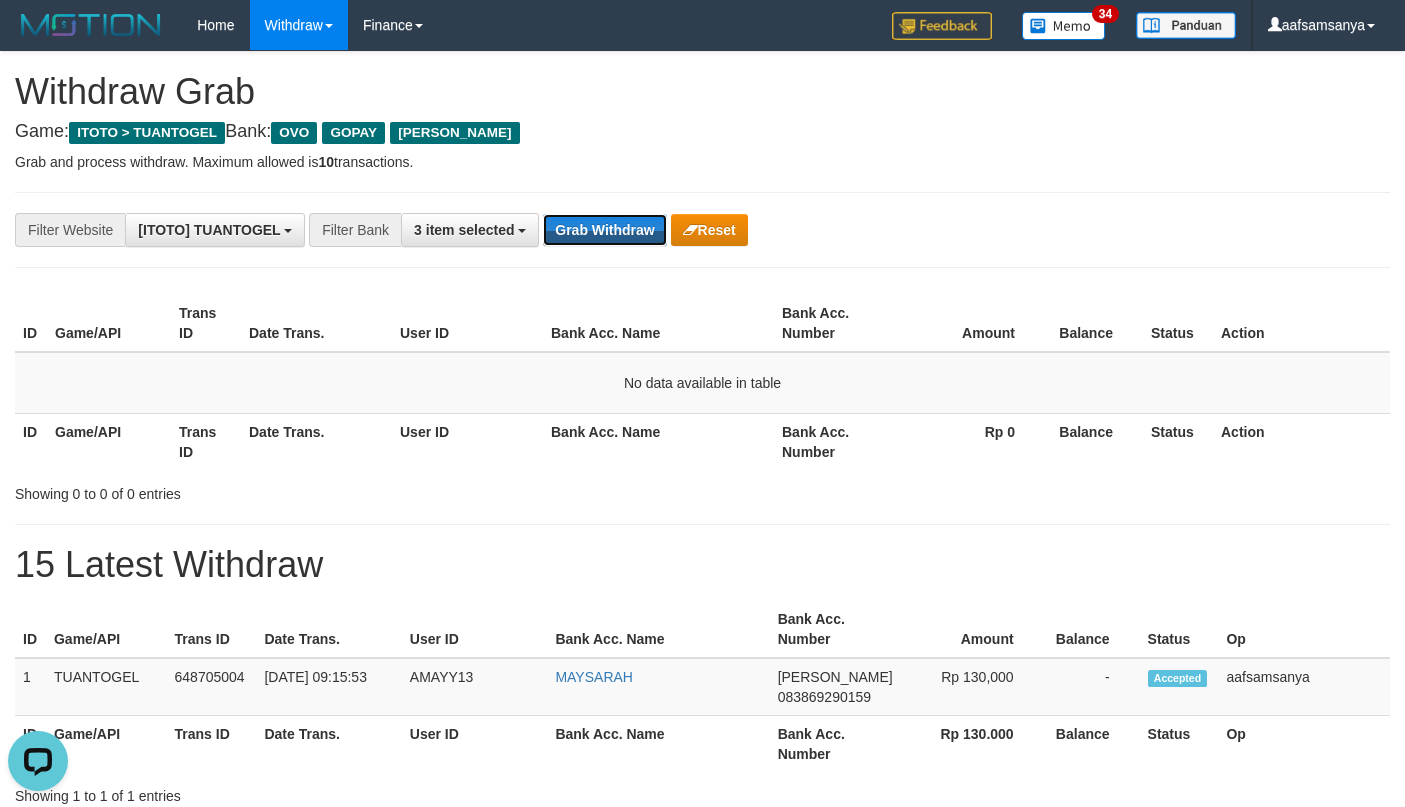 click on "**********" at bounding box center [702, 230] 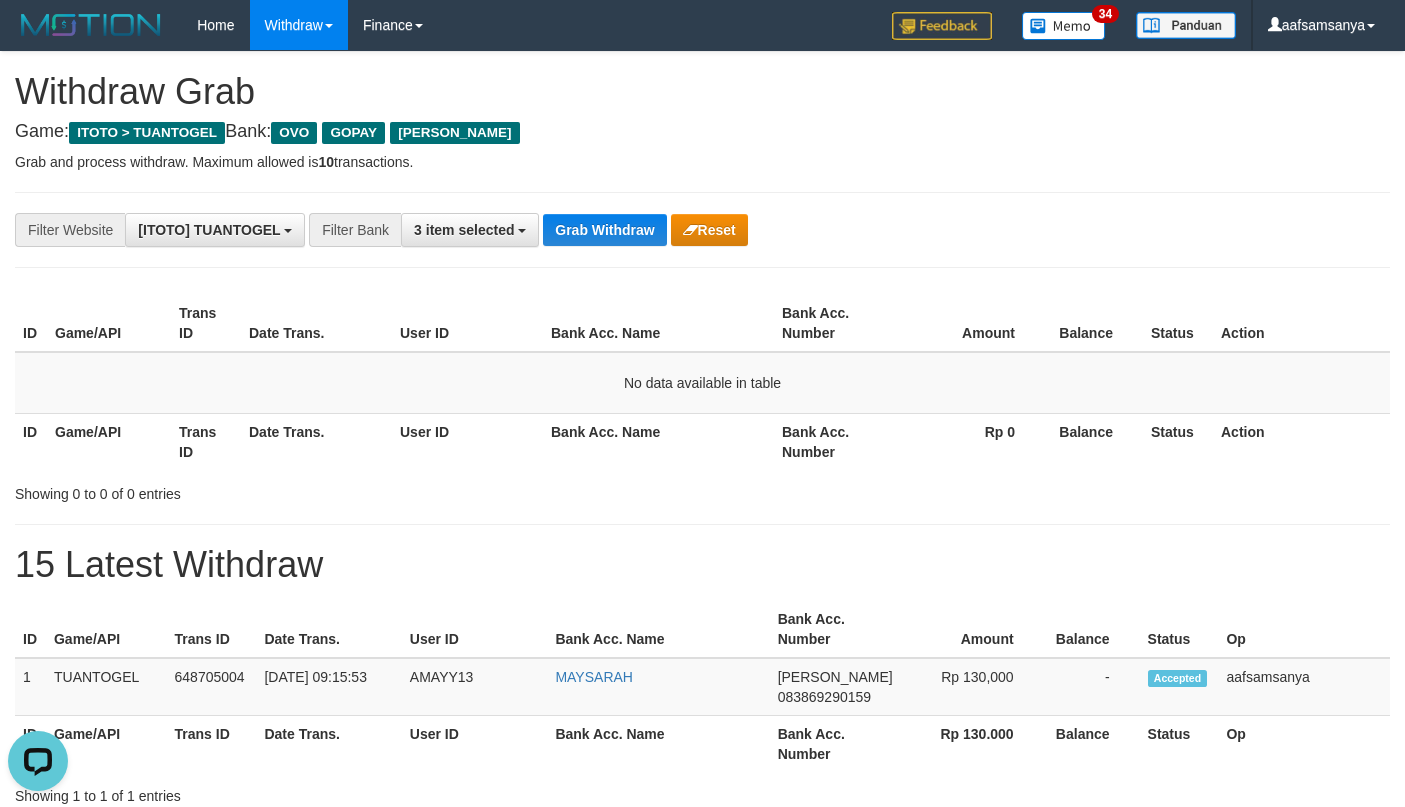 click on "**********" at bounding box center (702, 230) 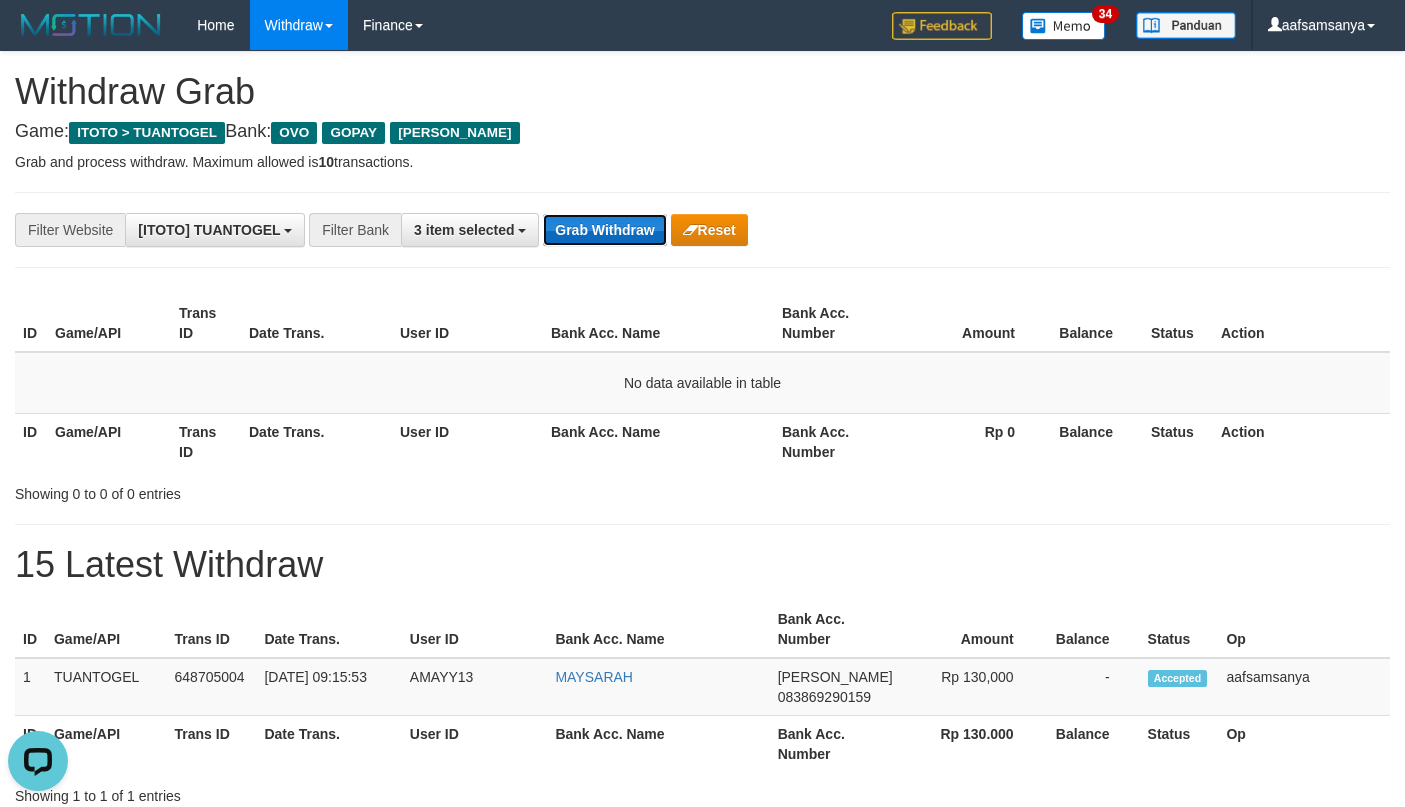click on "Grab Withdraw" at bounding box center [604, 230] 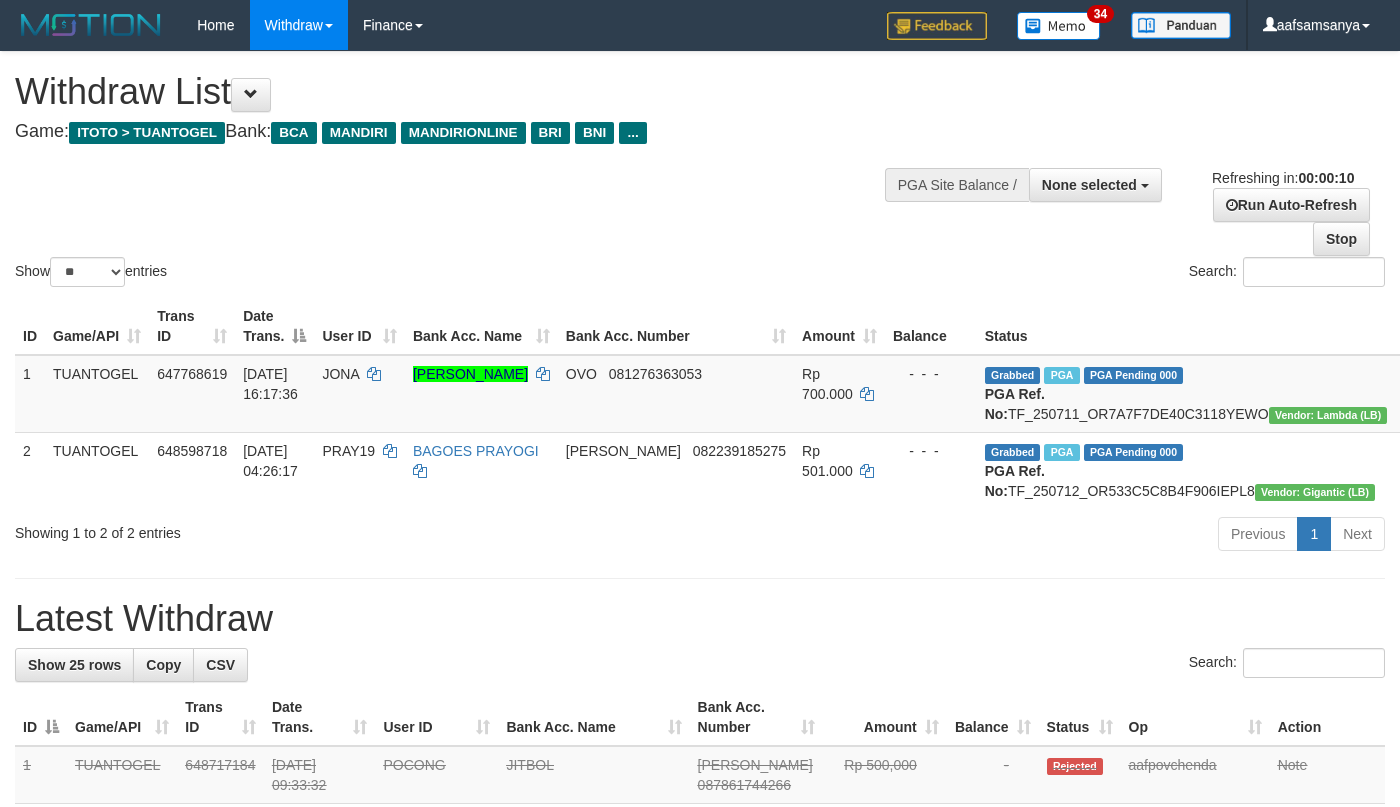 select 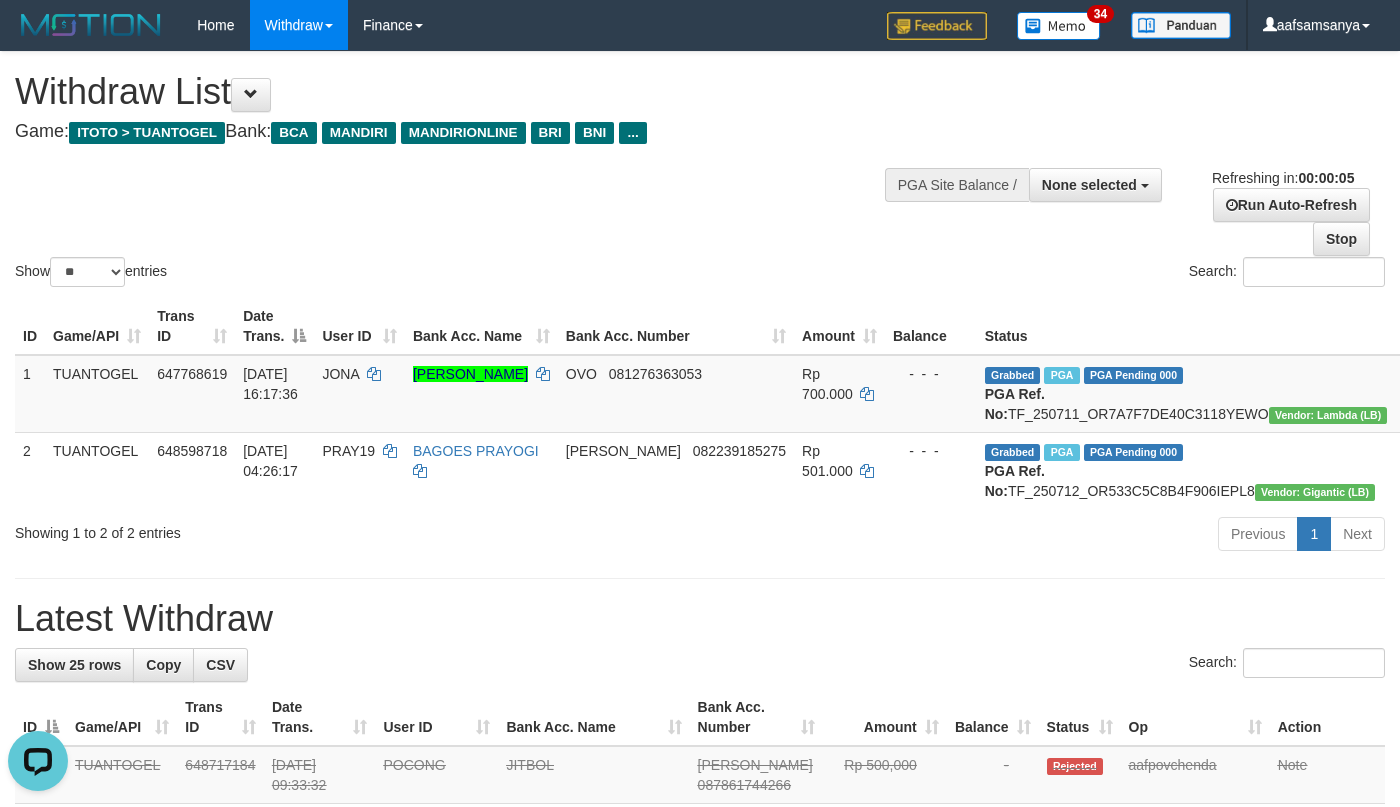 scroll, scrollTop: 0, scrollLeft: 0, axis: both 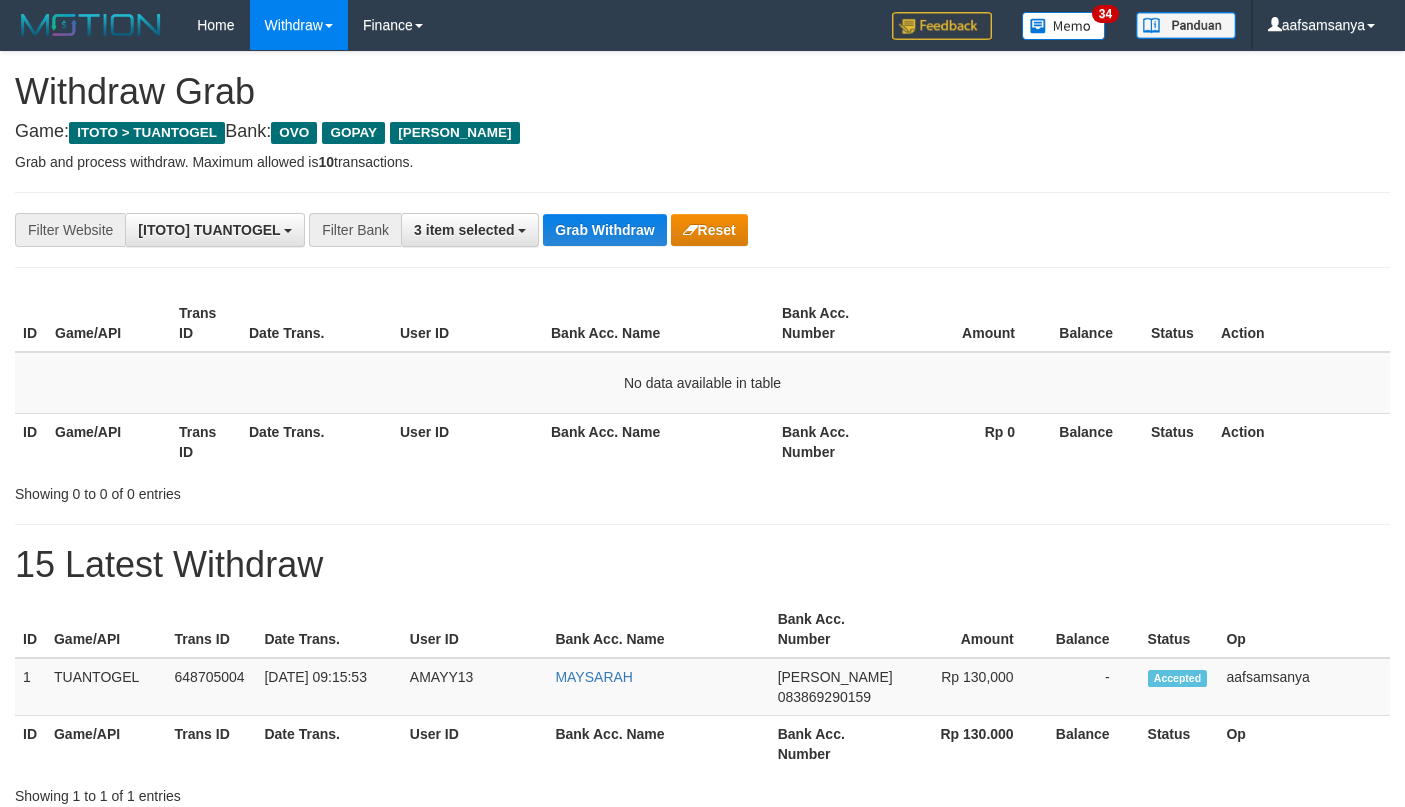 click on "Grab Withdraw" at bounding box center [604, 230] 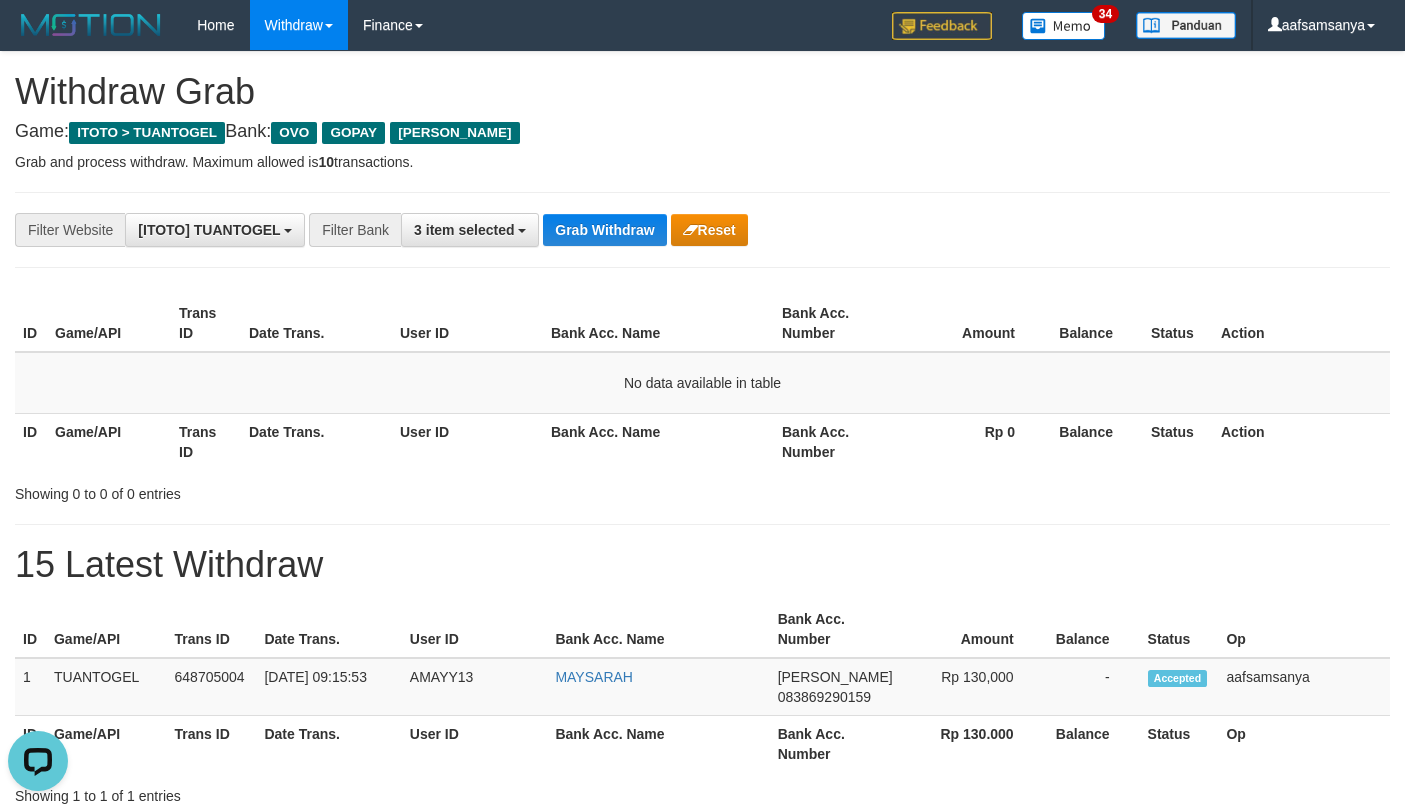 scroll, scrollTop: 0, scrollLeft: 0, axis: both 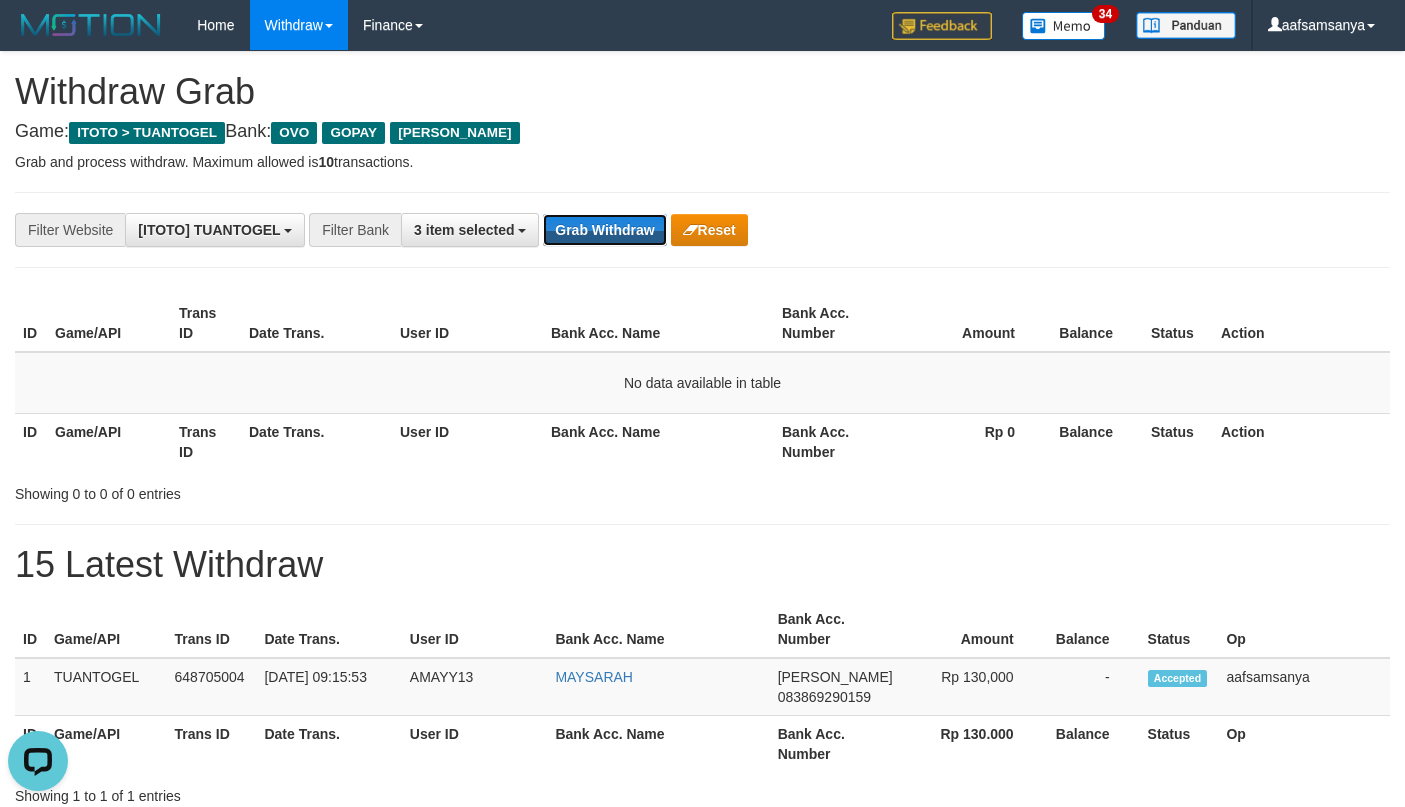 click on "Grab Withdraw" at bounding box center (604, 230) 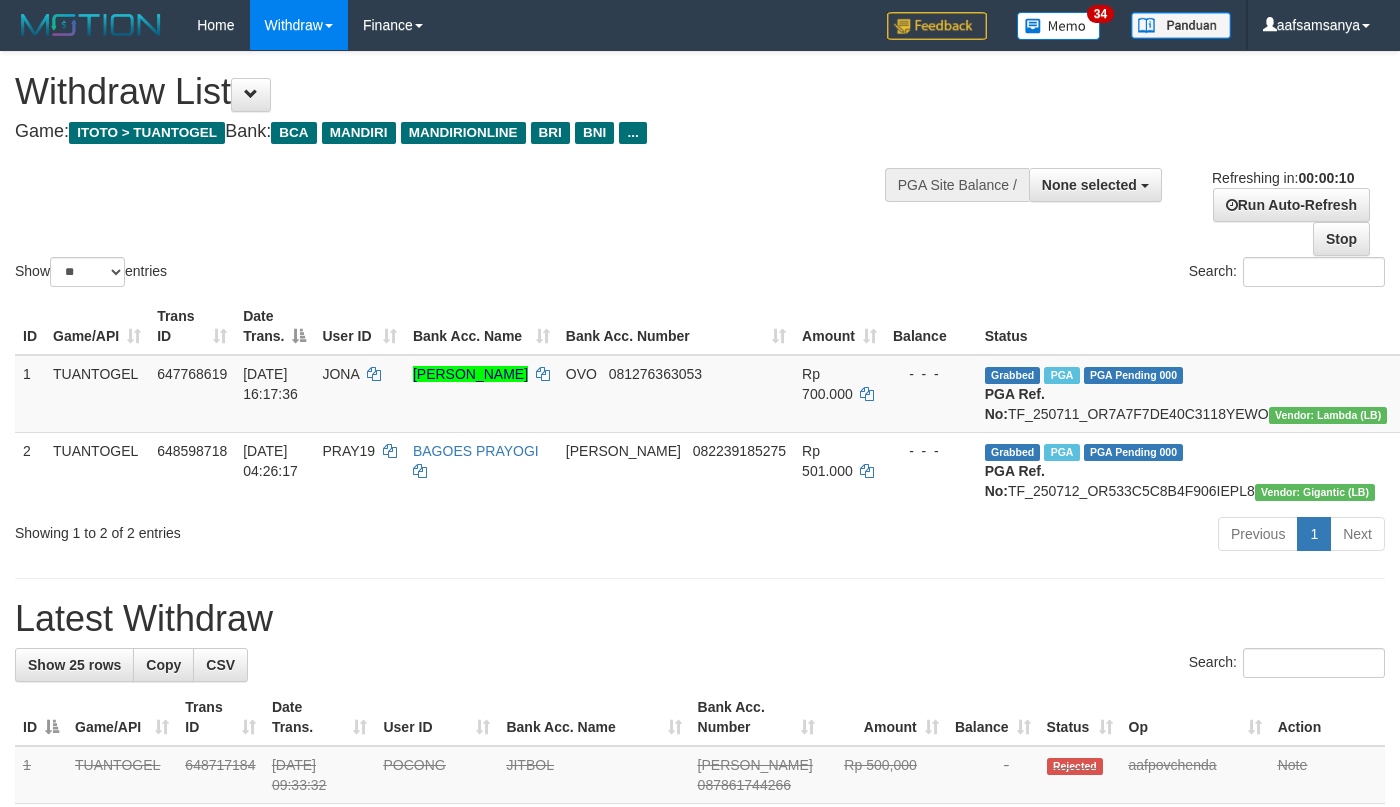 select 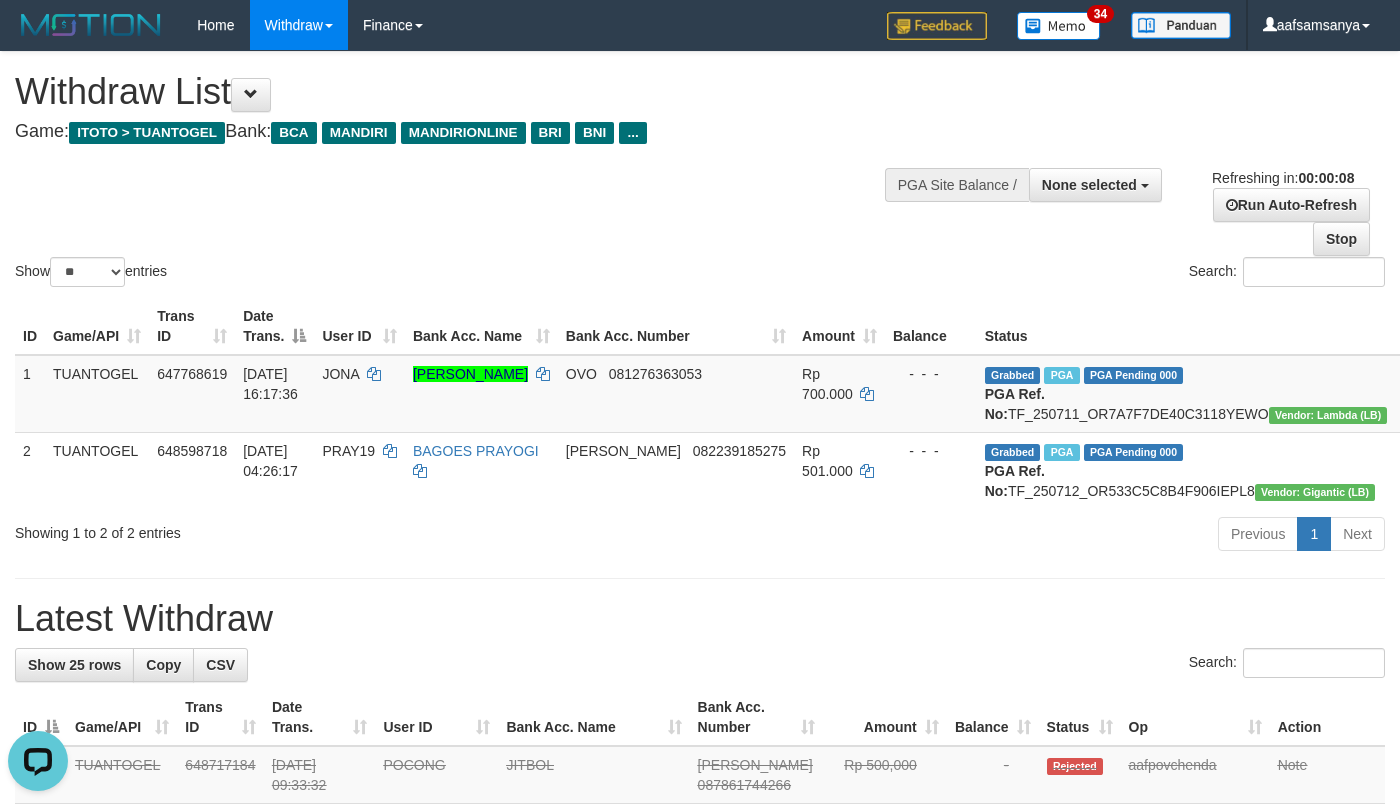 scroll, scrollTop: 0, scrollLeft: 0, axis: both 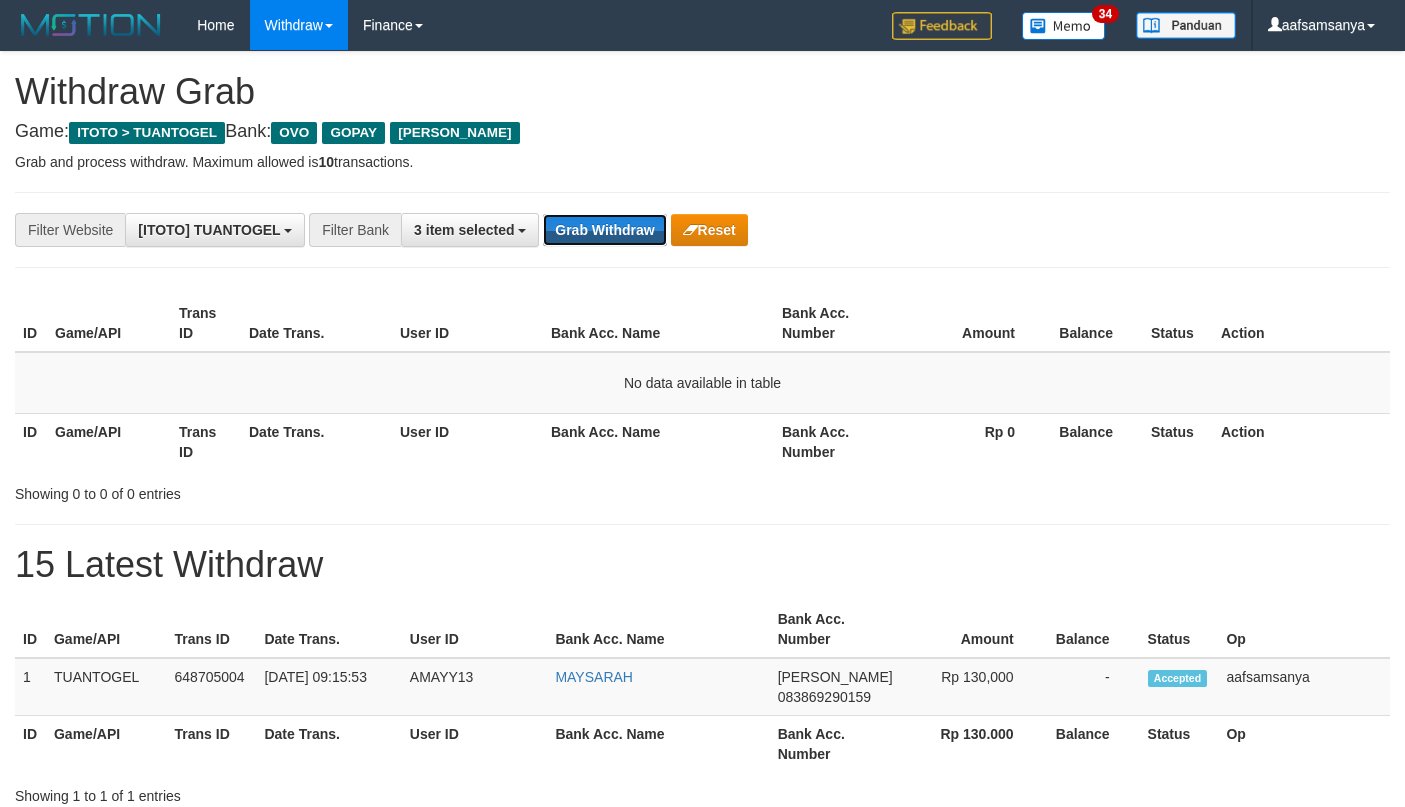 click on "Grab Withdraw" at bounding box center [604, 230] 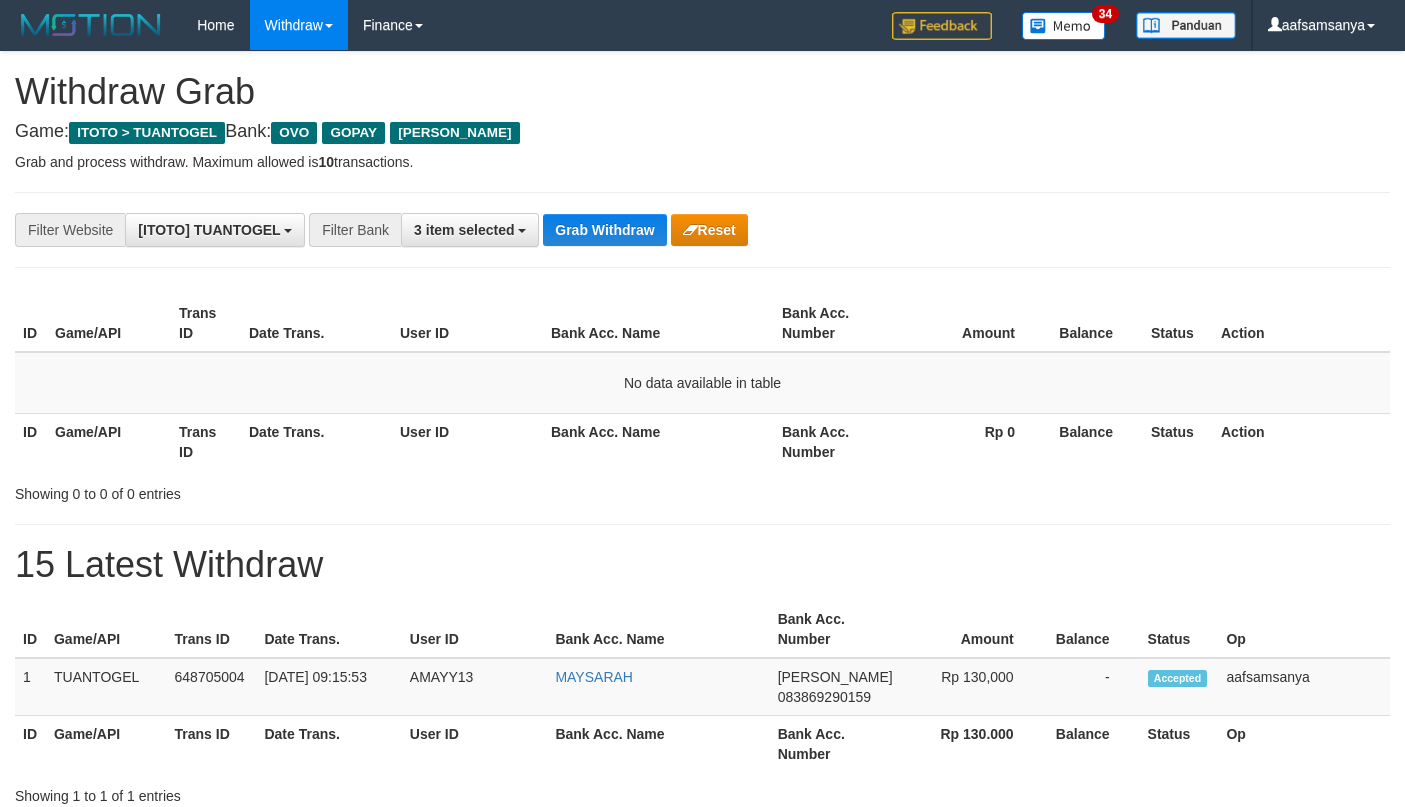 click on "**********" at bounding box center [702, 230] 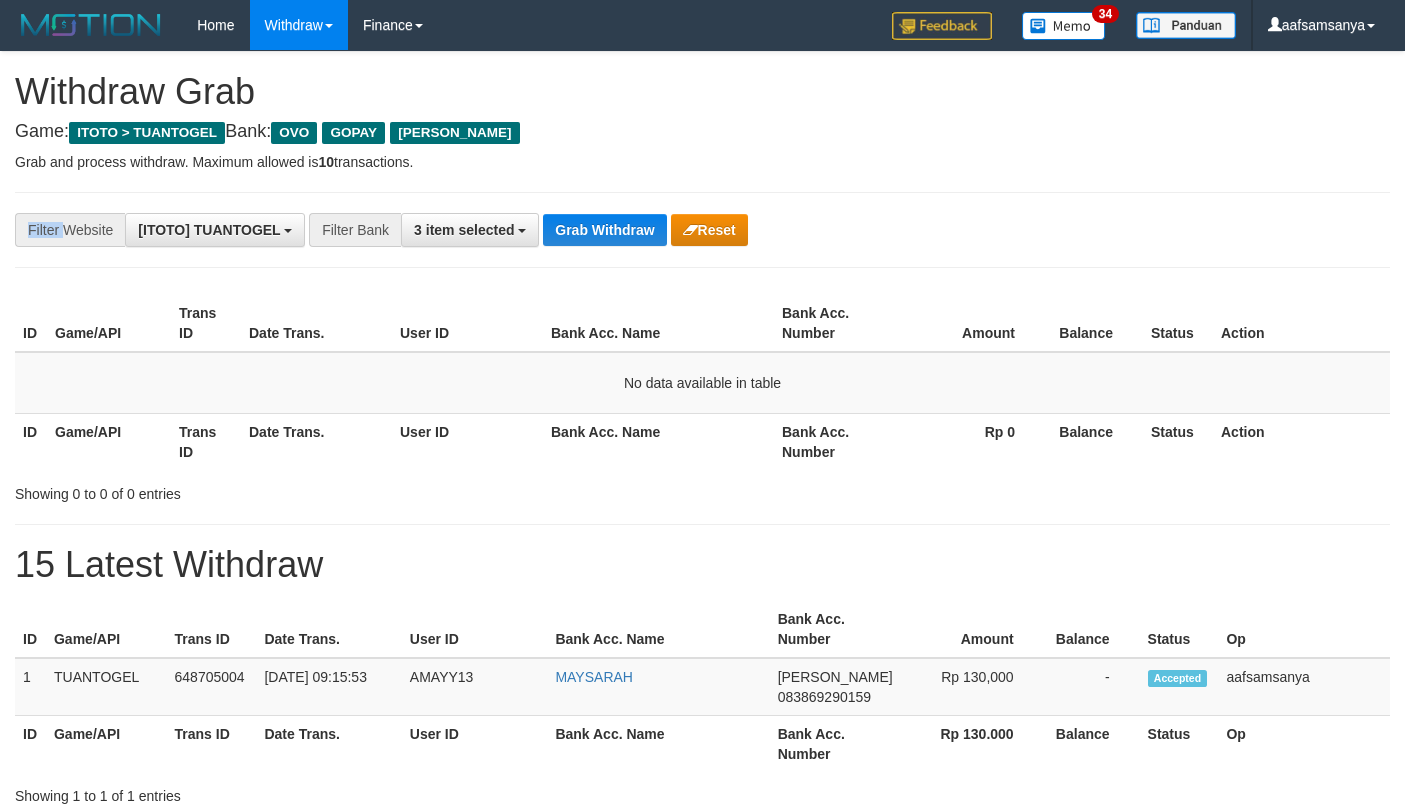 click on "**********" at bounding box center (702, 230) 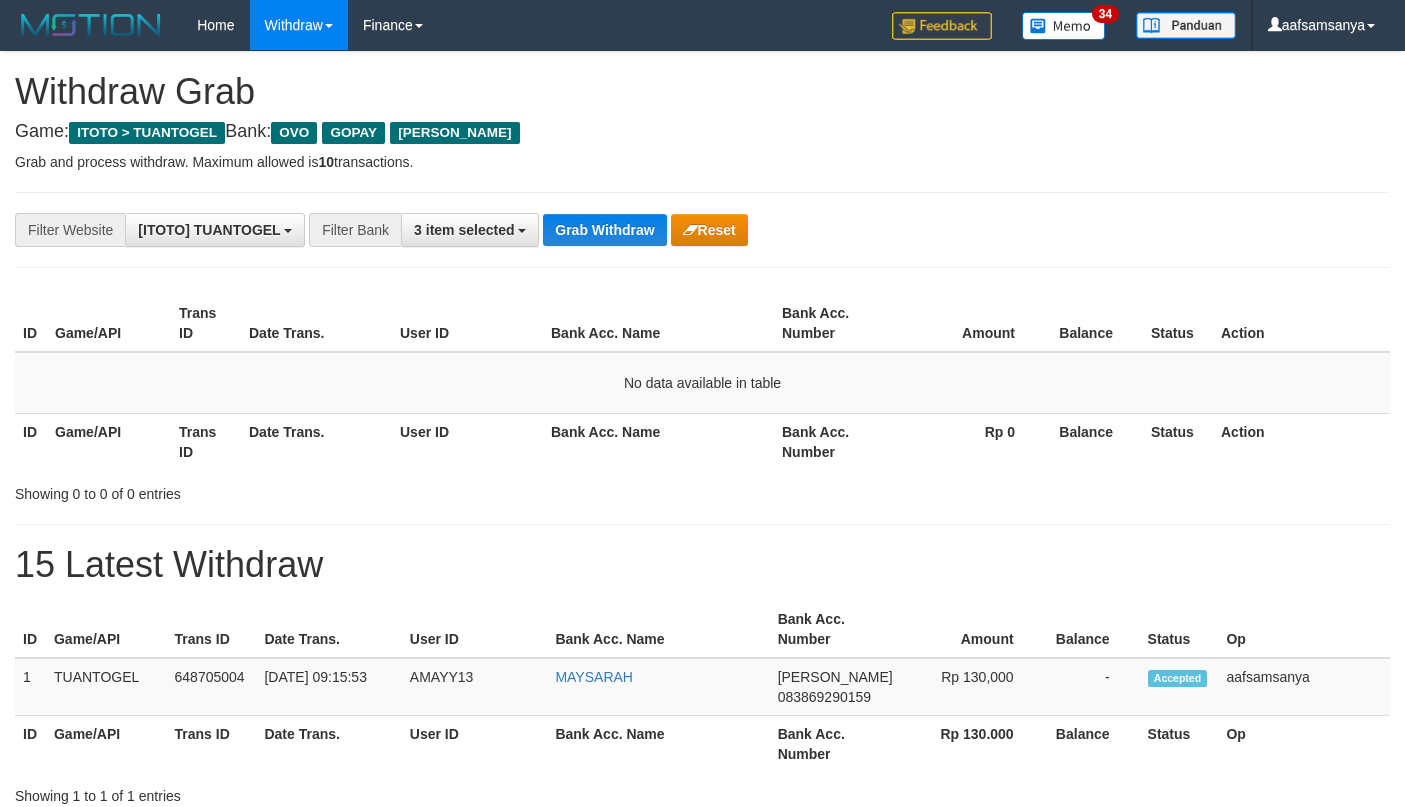 scroll, scrollTop: 0, scrollLeft: 0, axis: both 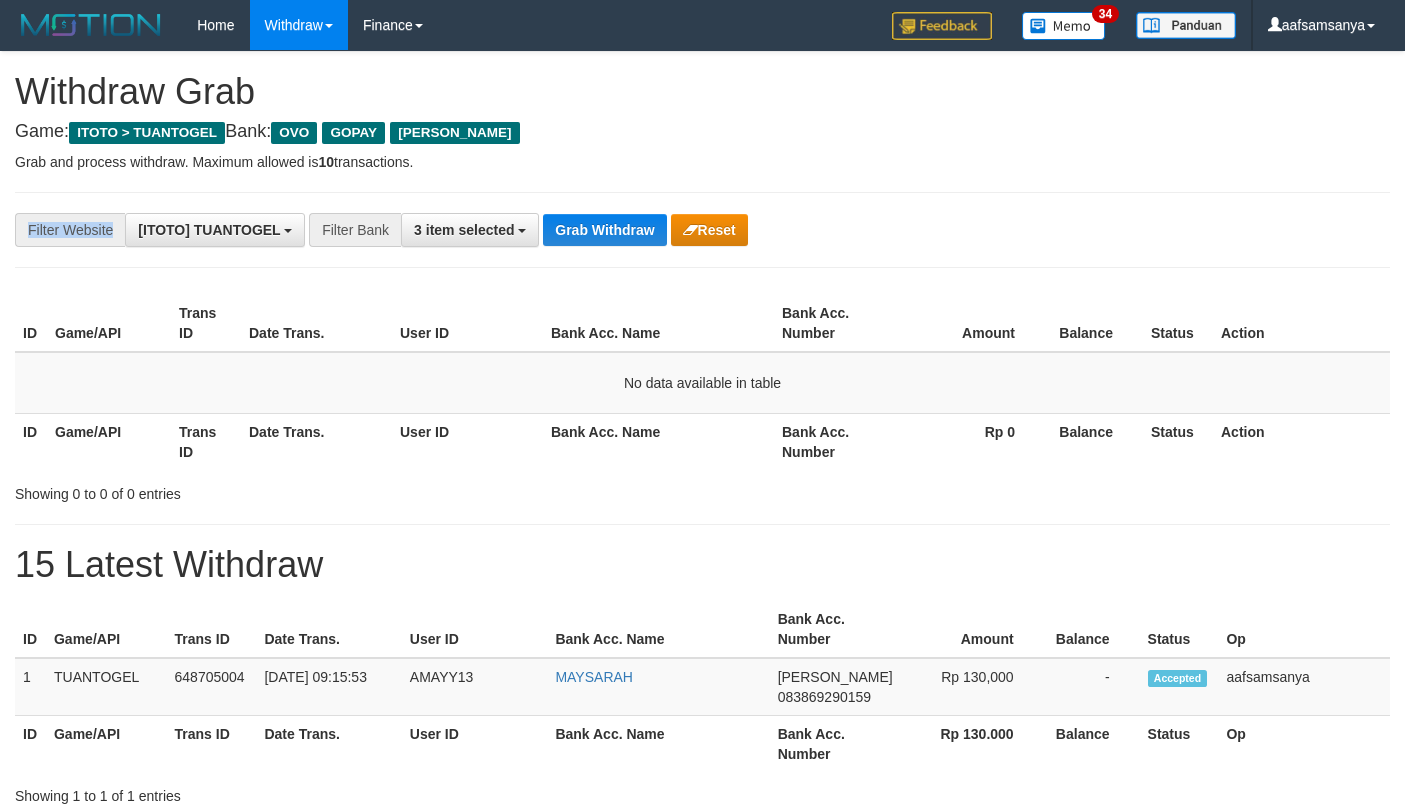 click on "**********" at bounding box center [702, 230] 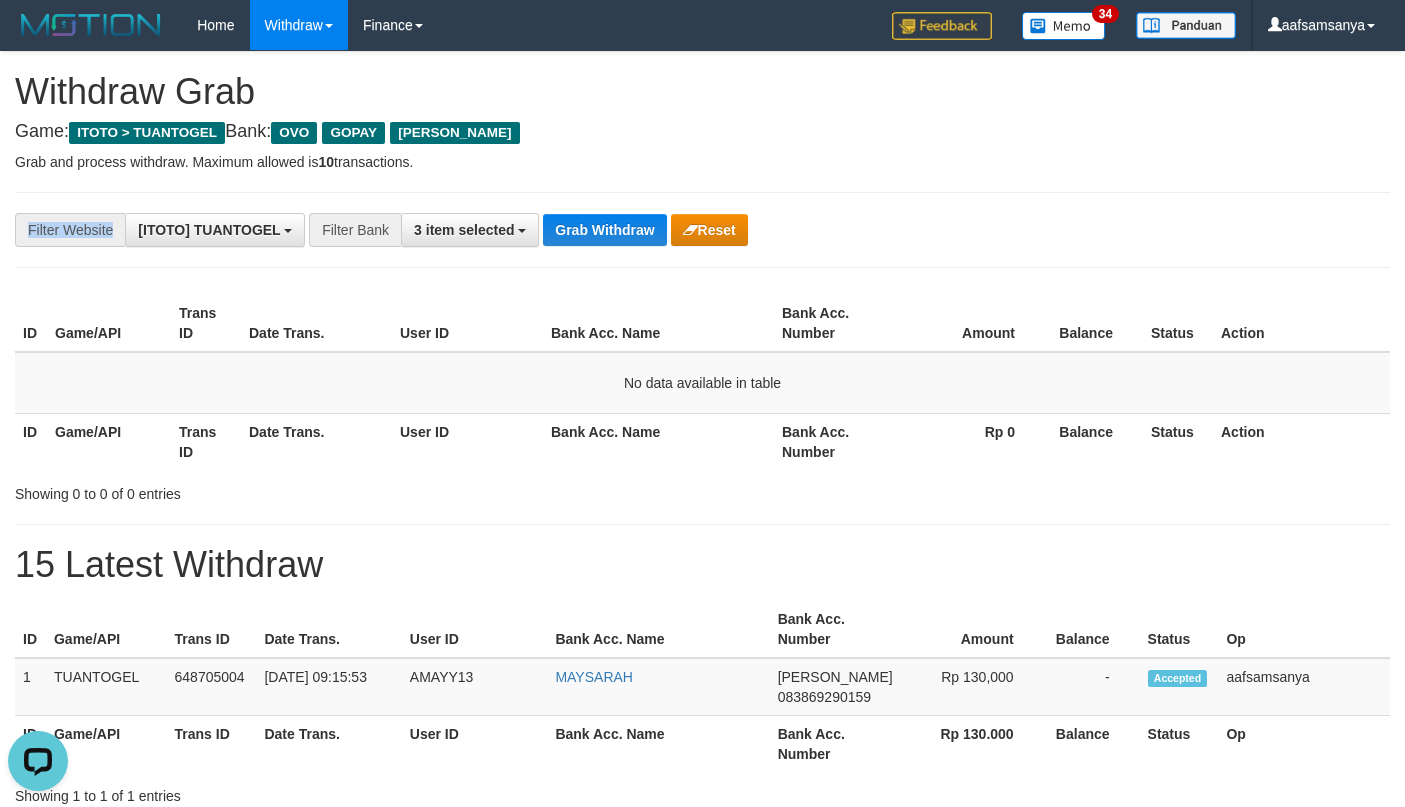 scroll, scrollTop: 0, scrollLeft: 0, axis: both 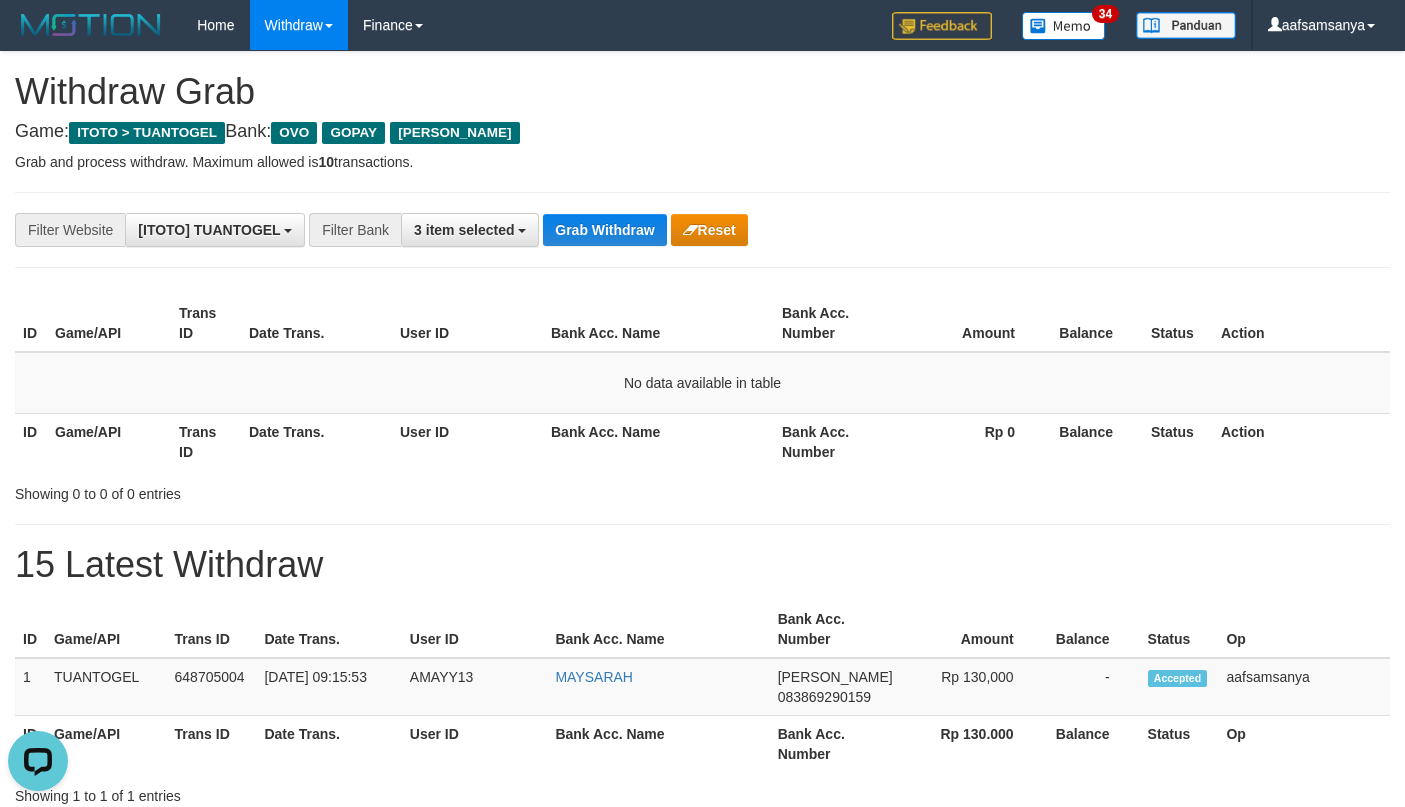 click on "**********" at bounding box center (702, 230) 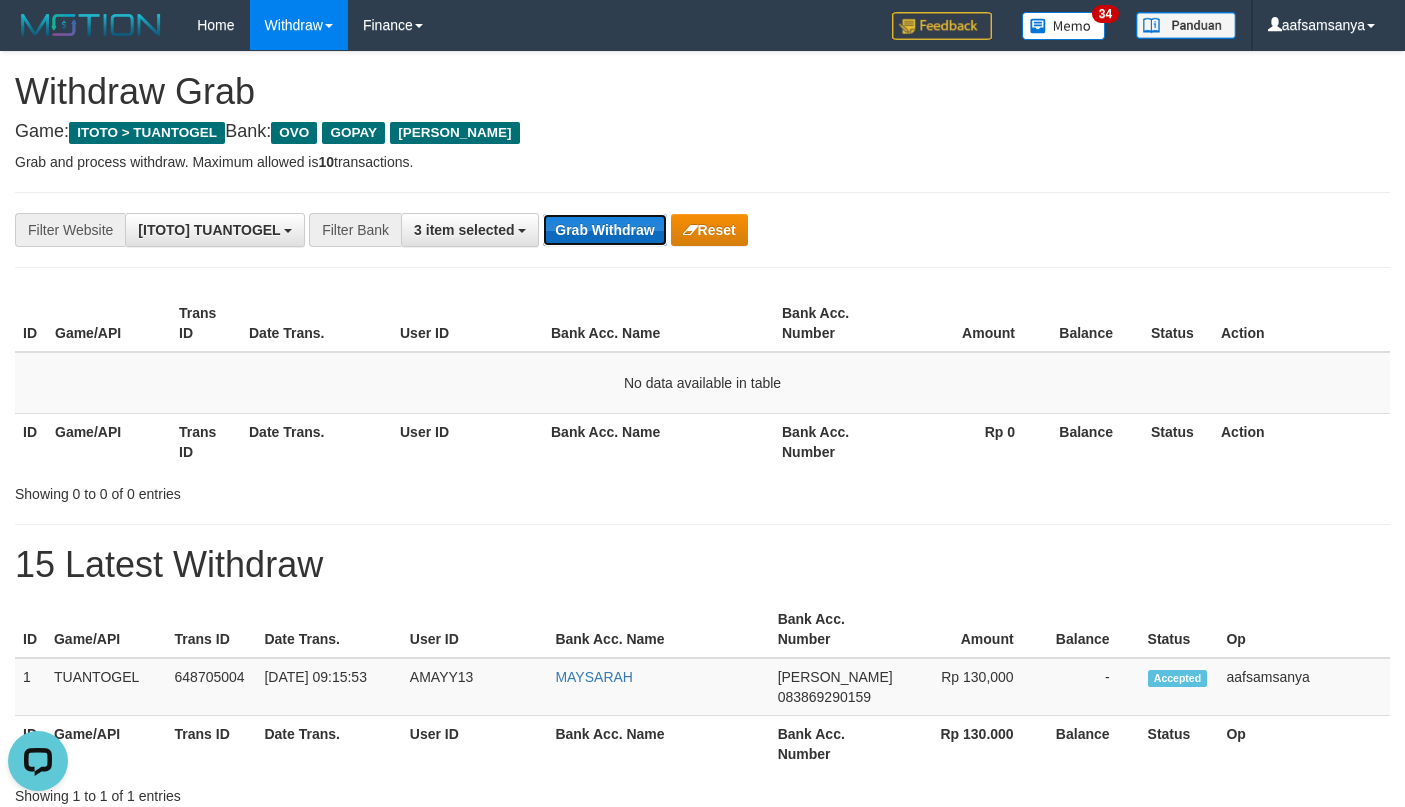 click on "Grab Withdraw" at bounding box center (604, 230) 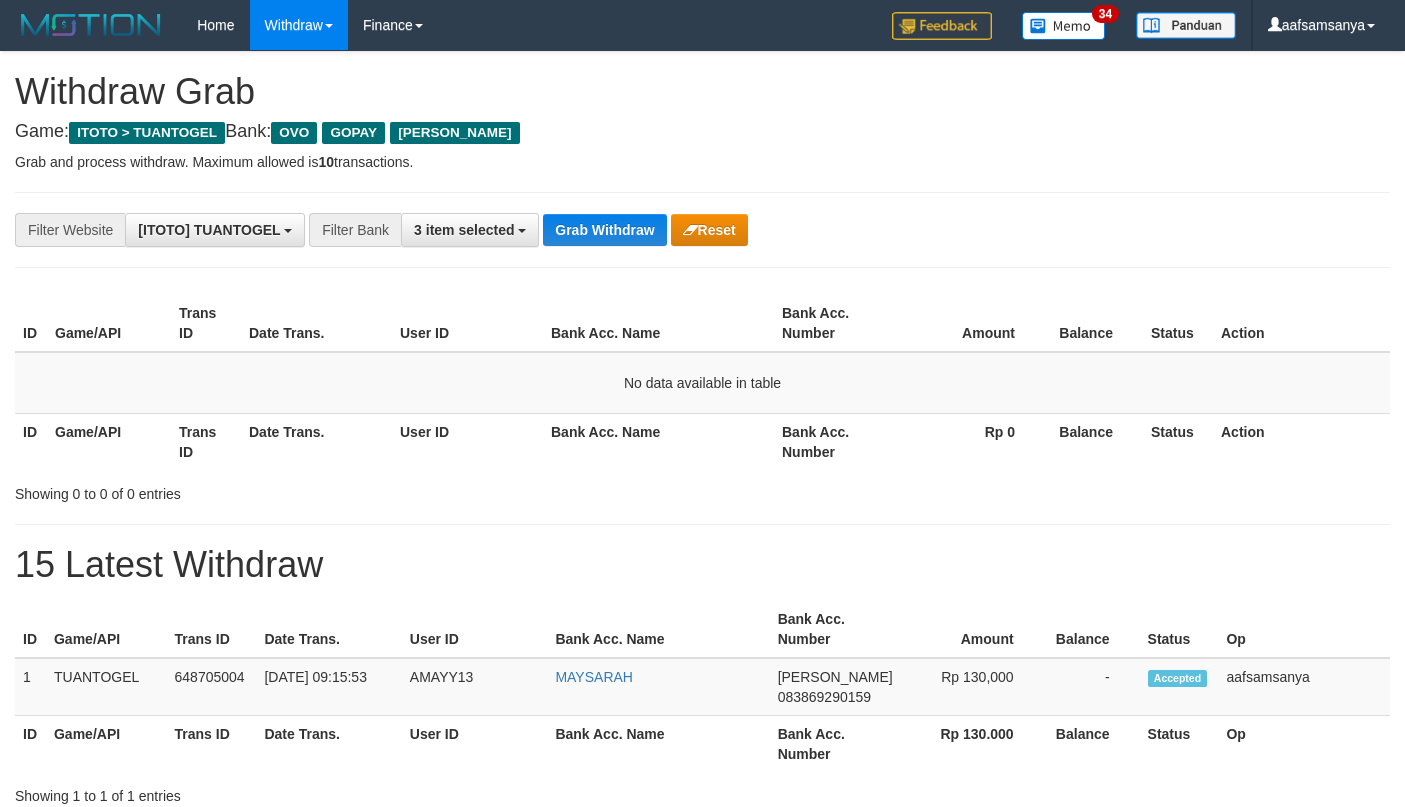 scroll, scrollTop: 0, scrollLeft: 0, axis: both 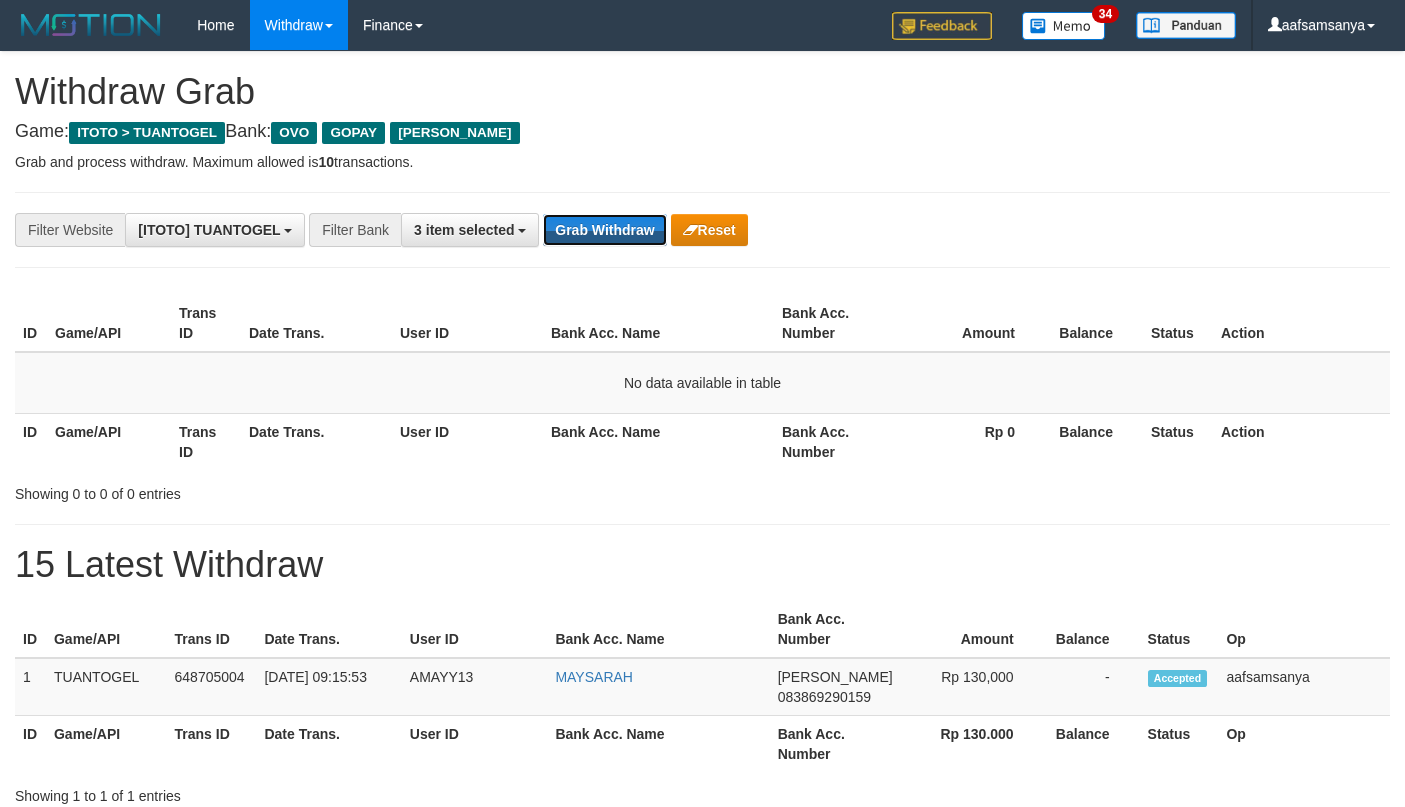 click on "Grab Withdraw" at bounding box center (604, 230) 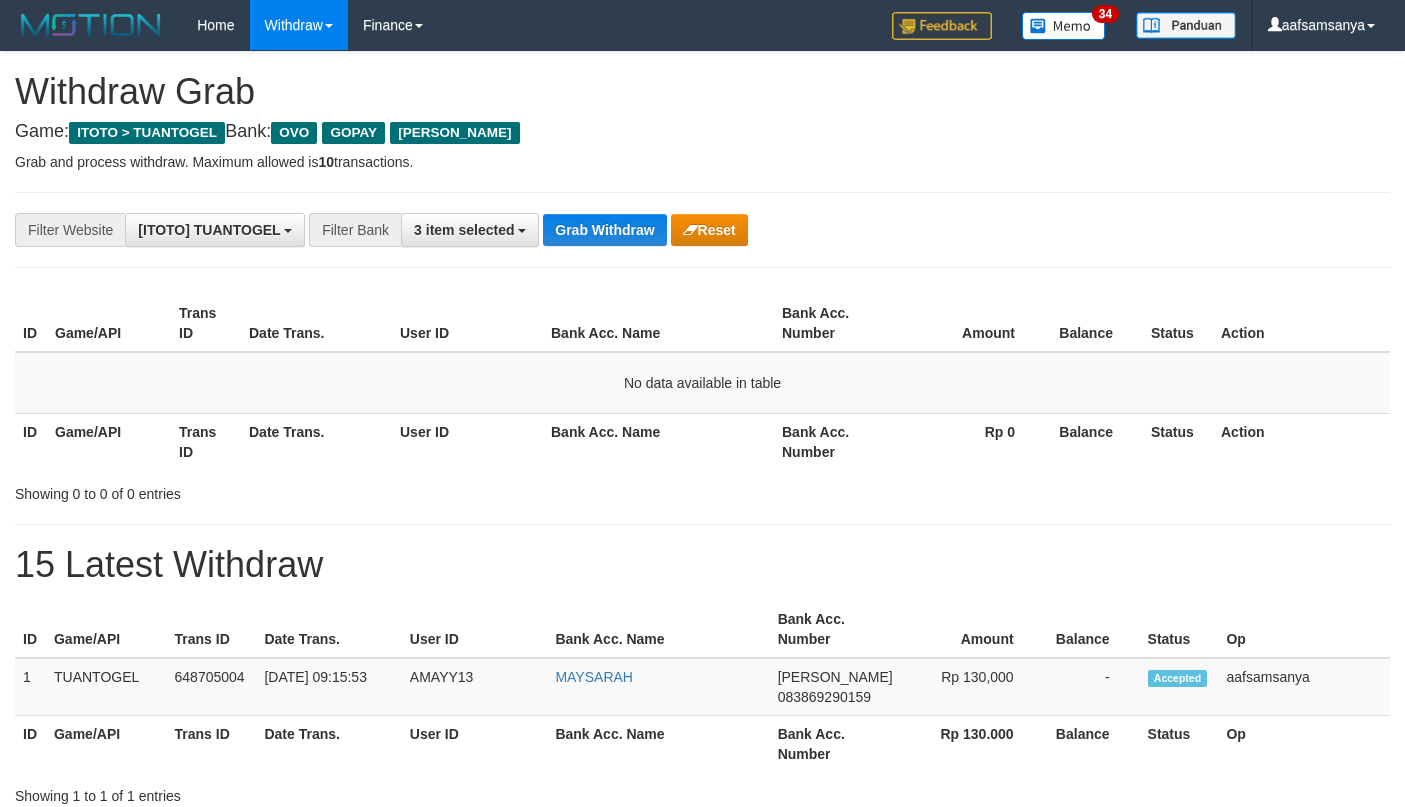 click on "Grab Withdraw" at bounding box center [604, 230] 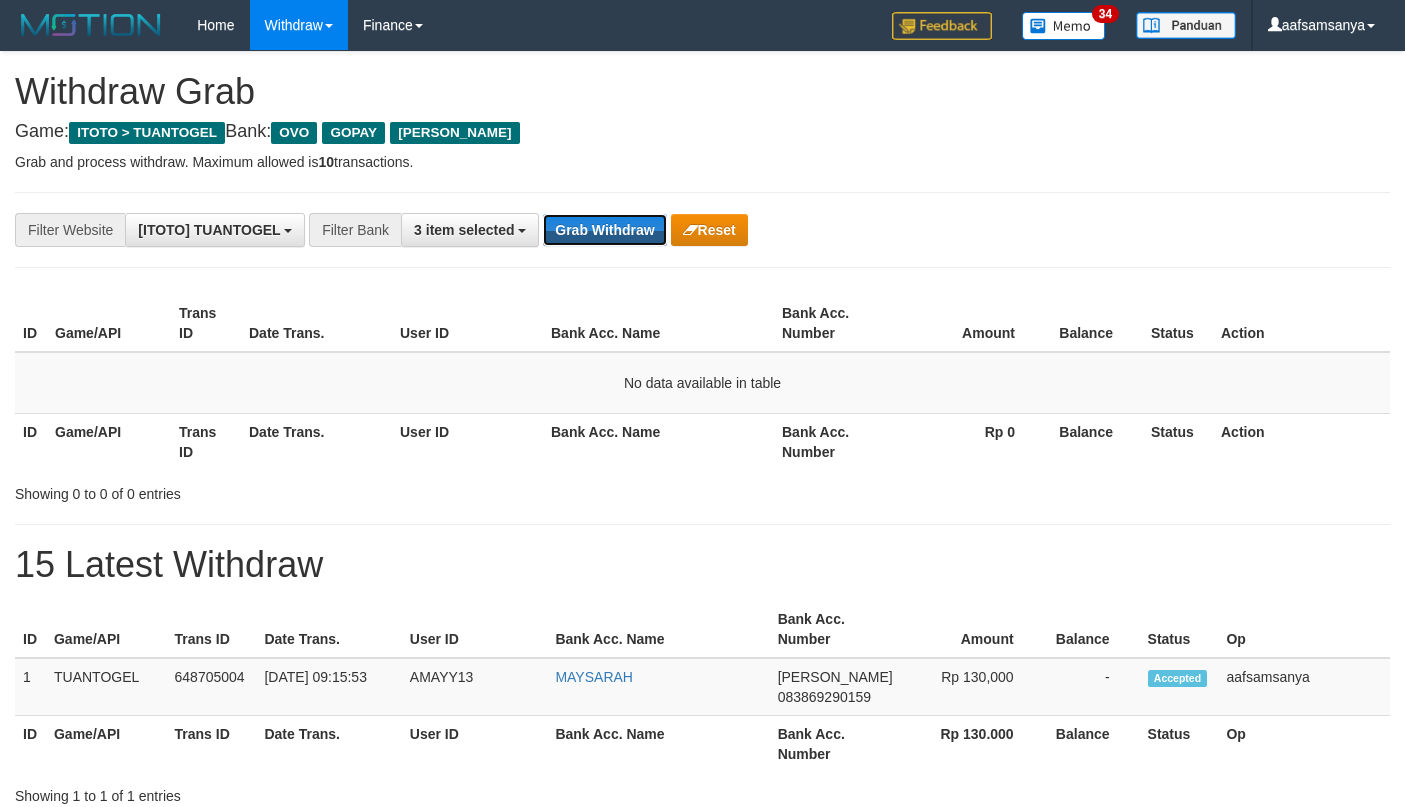 click on "Grab Withdraw" at bounding box center [604, 230] 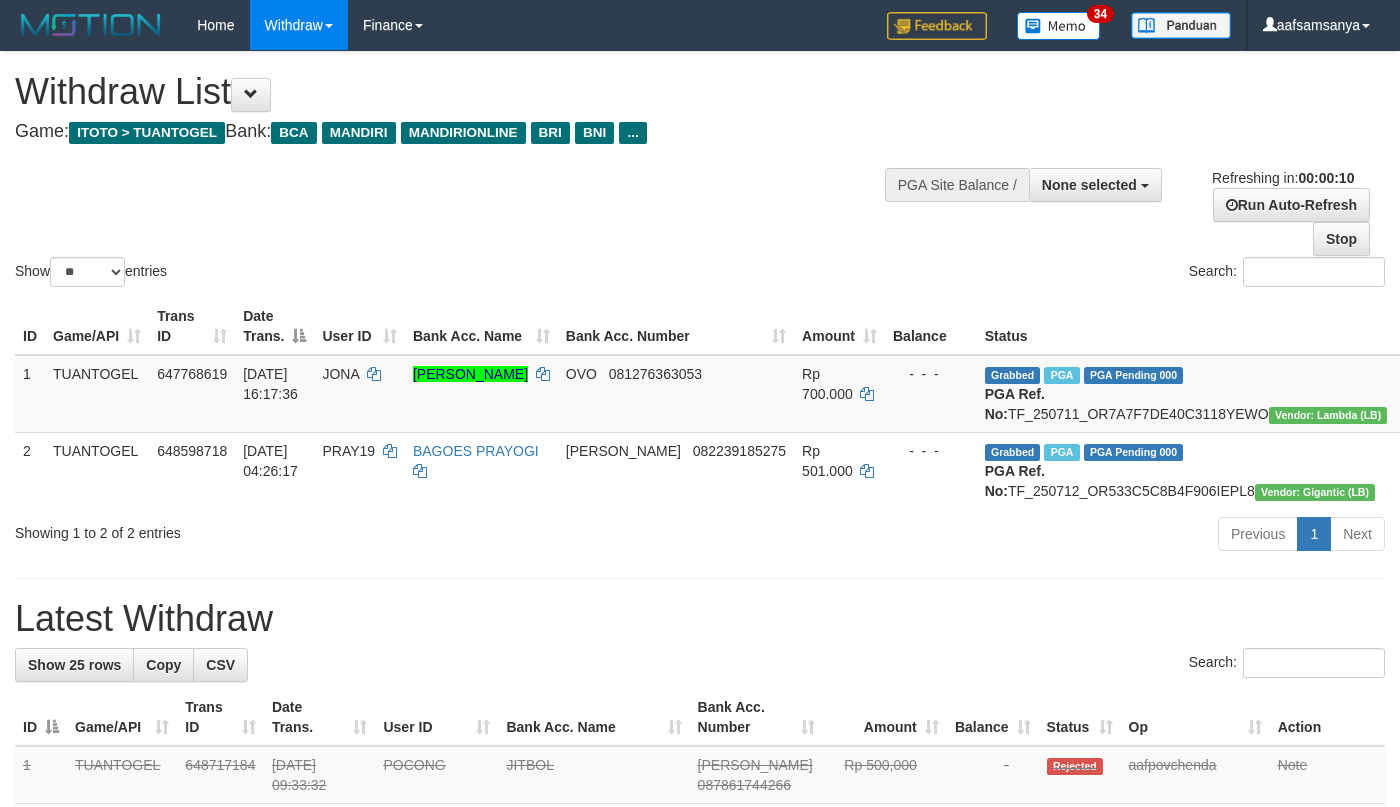 select 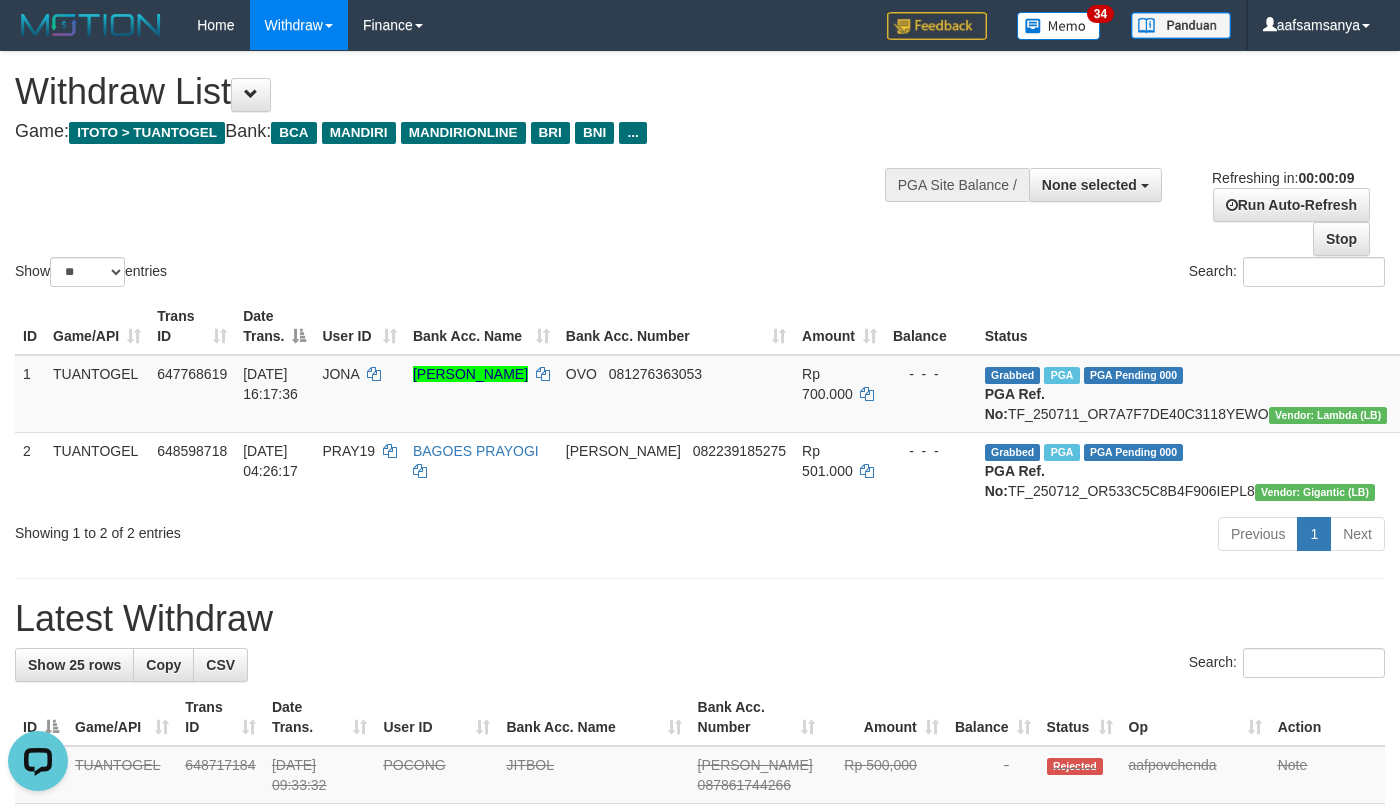 scroll, scrollTop: 0, scrollLeft: 0, axis: both 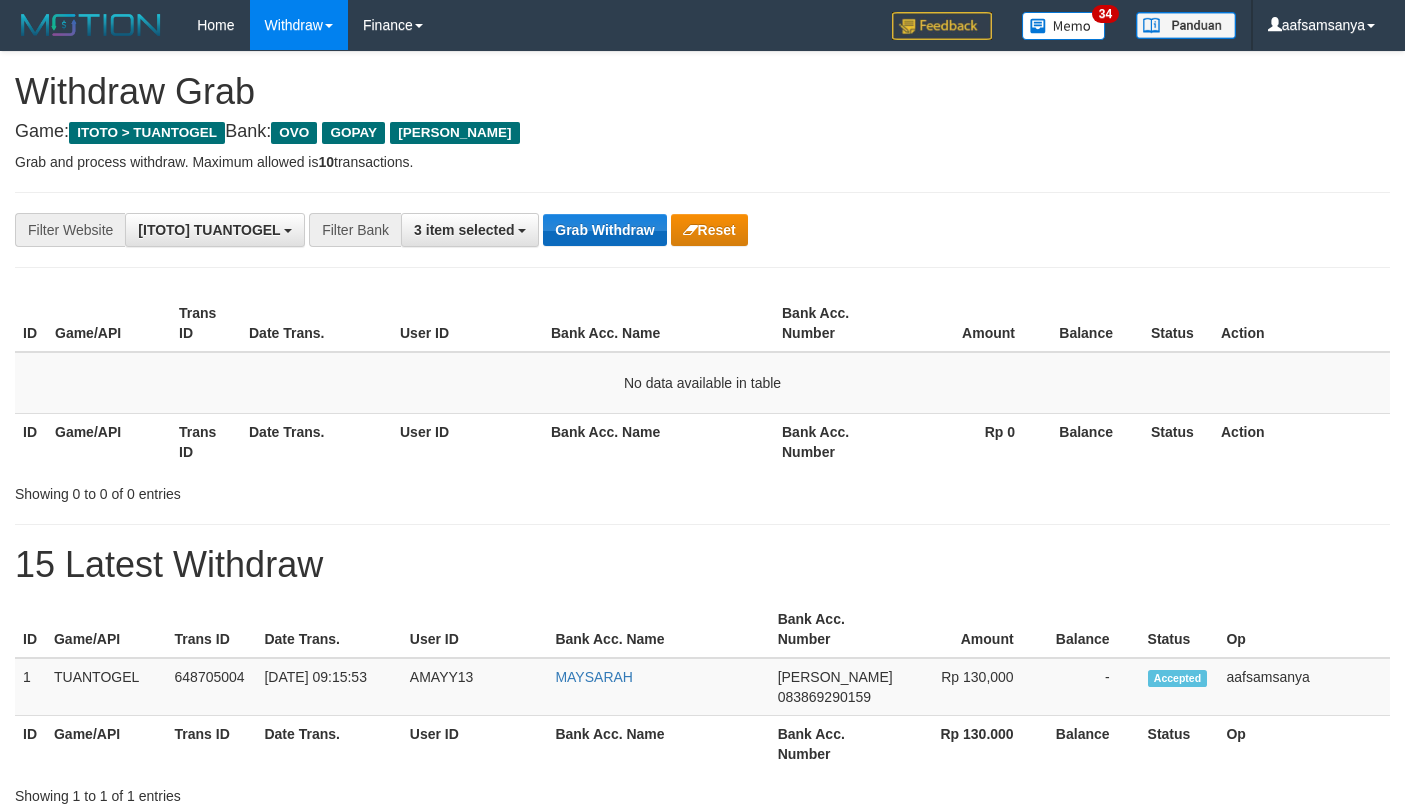 click on "Grab Withdraw" at bounding box center (604, 230) 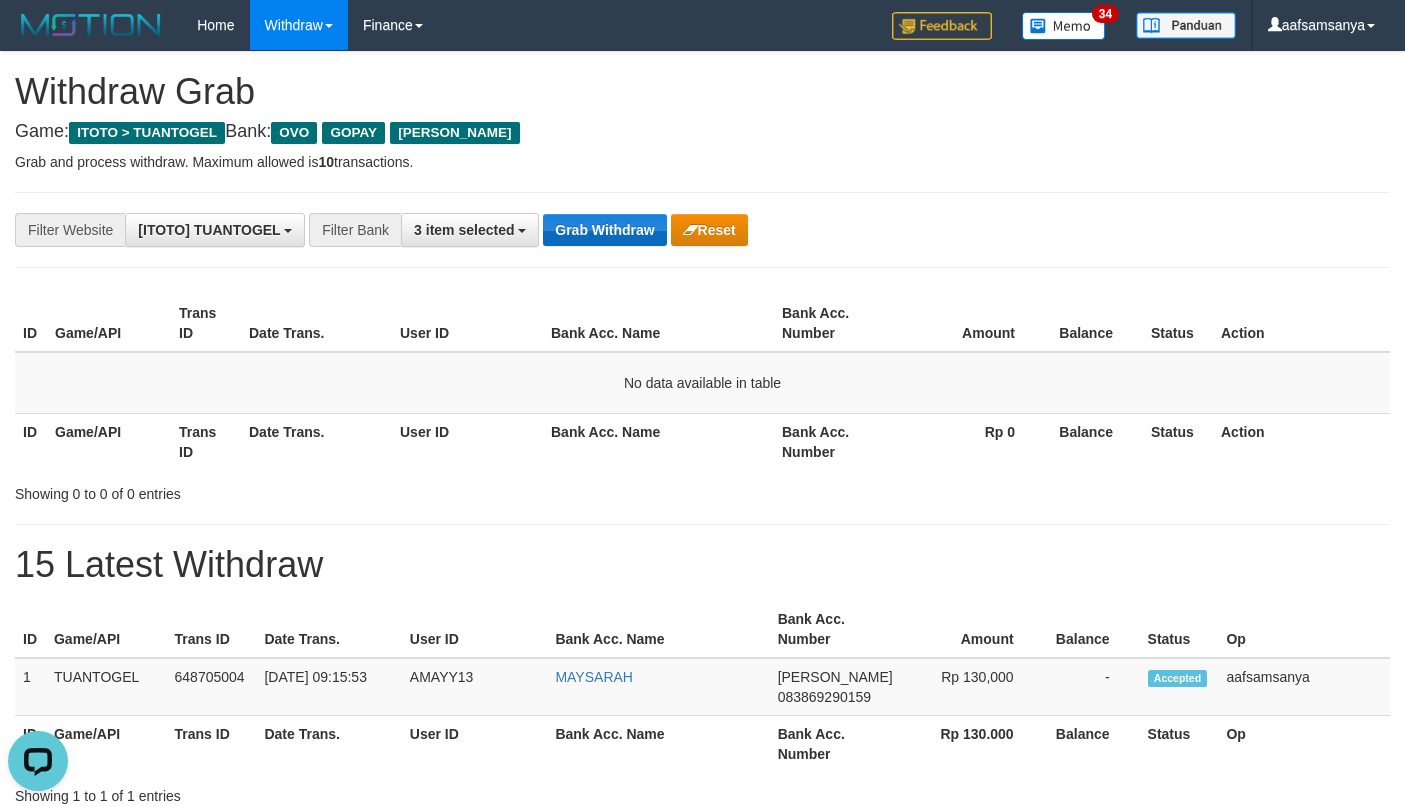 scroll, scrollTop: 0, scrollLeft: 0, axis: both 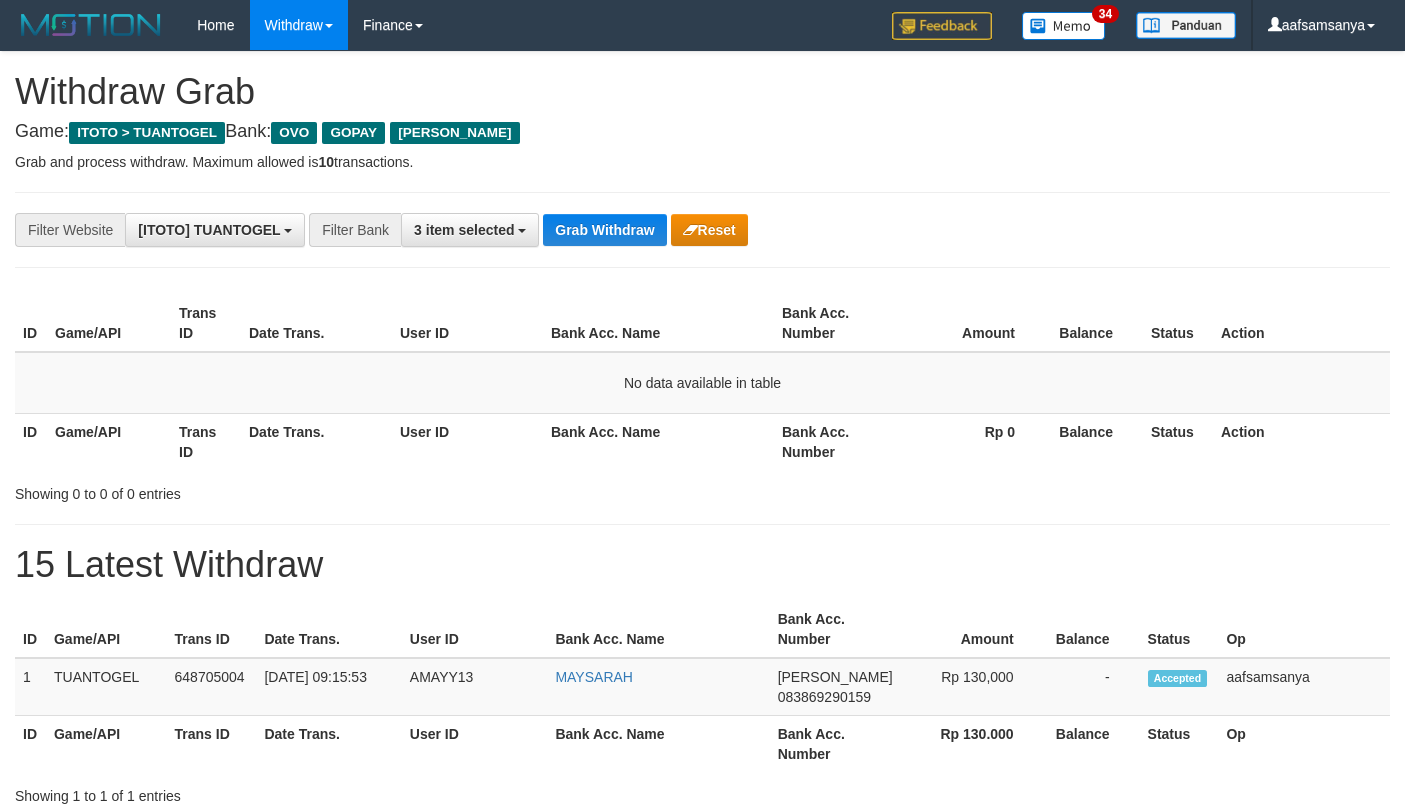 click on "Grab Withdraw" at bounding box center (604, 230) 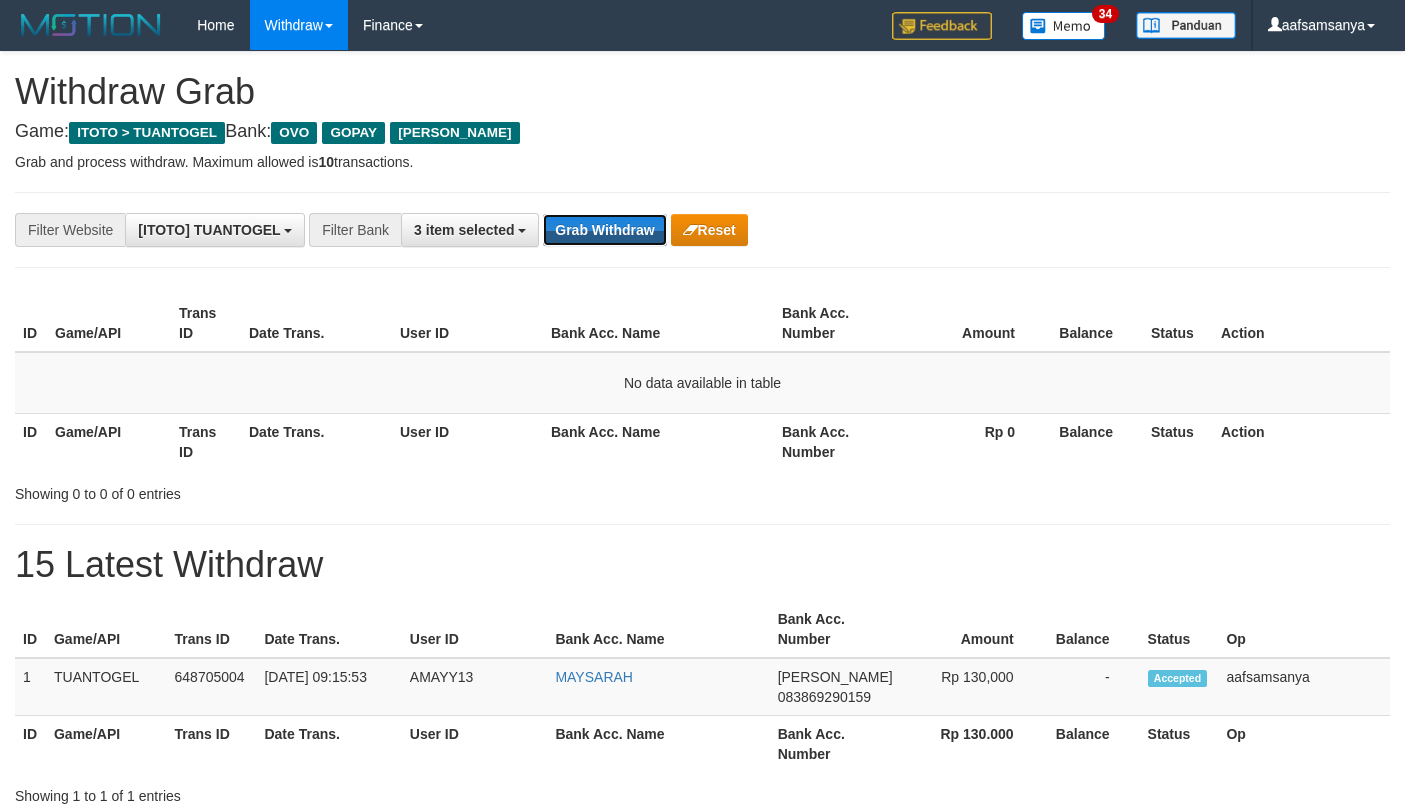 scroll, scrollTop: 0, scrollLeft: 0, axis: both 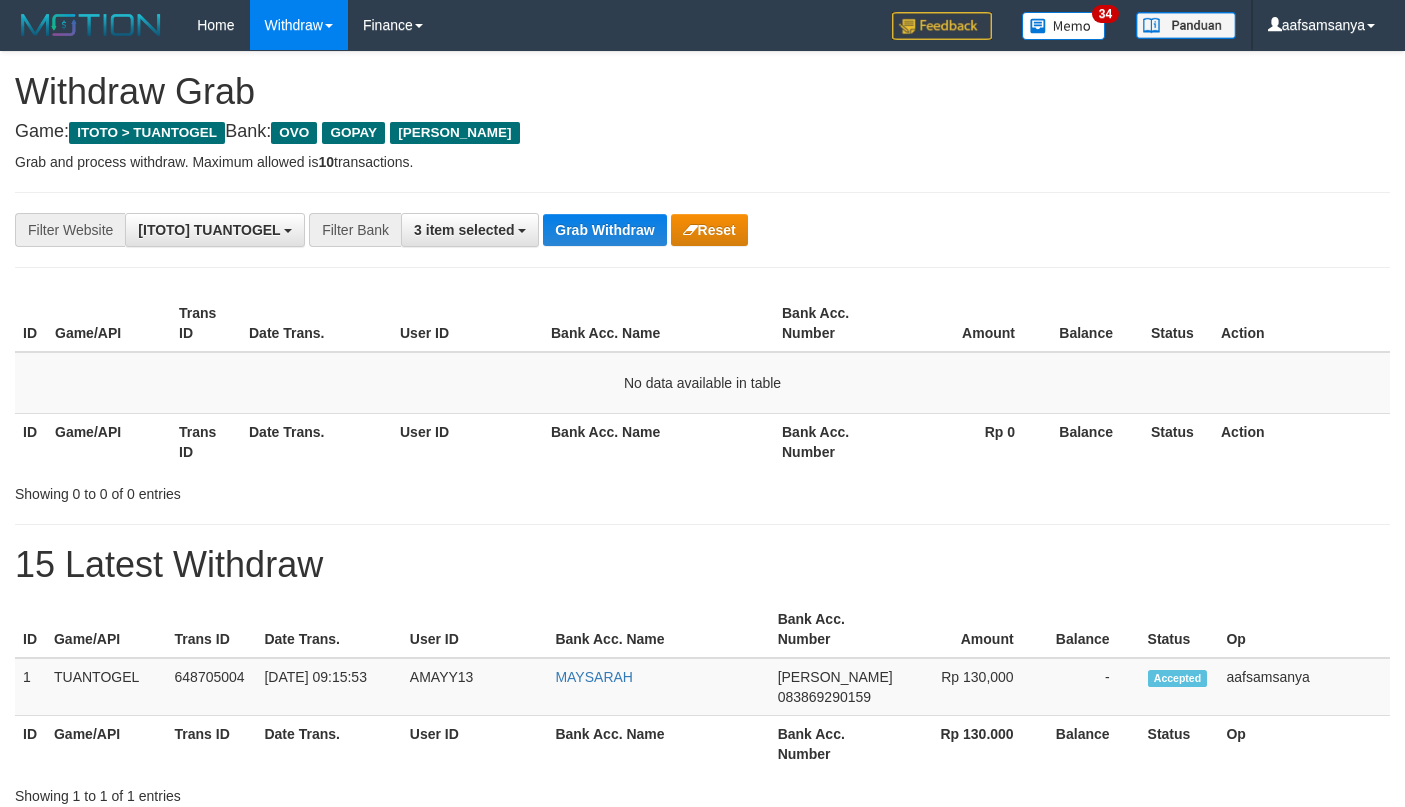 click on "Grab Withdraw" at bounding box center [604, 230] 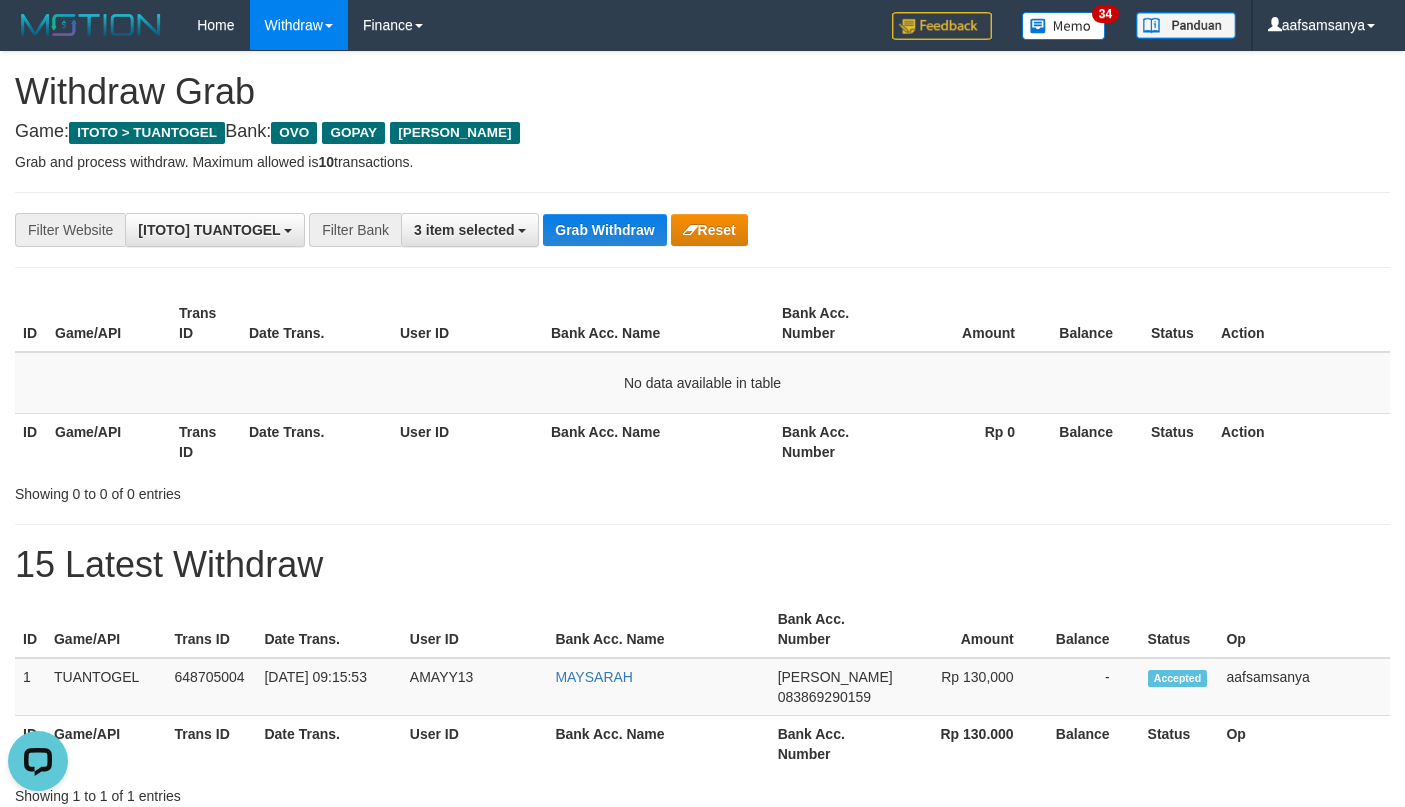 scroll, scrollTop: 0, scrollLeft: 0, axis: both 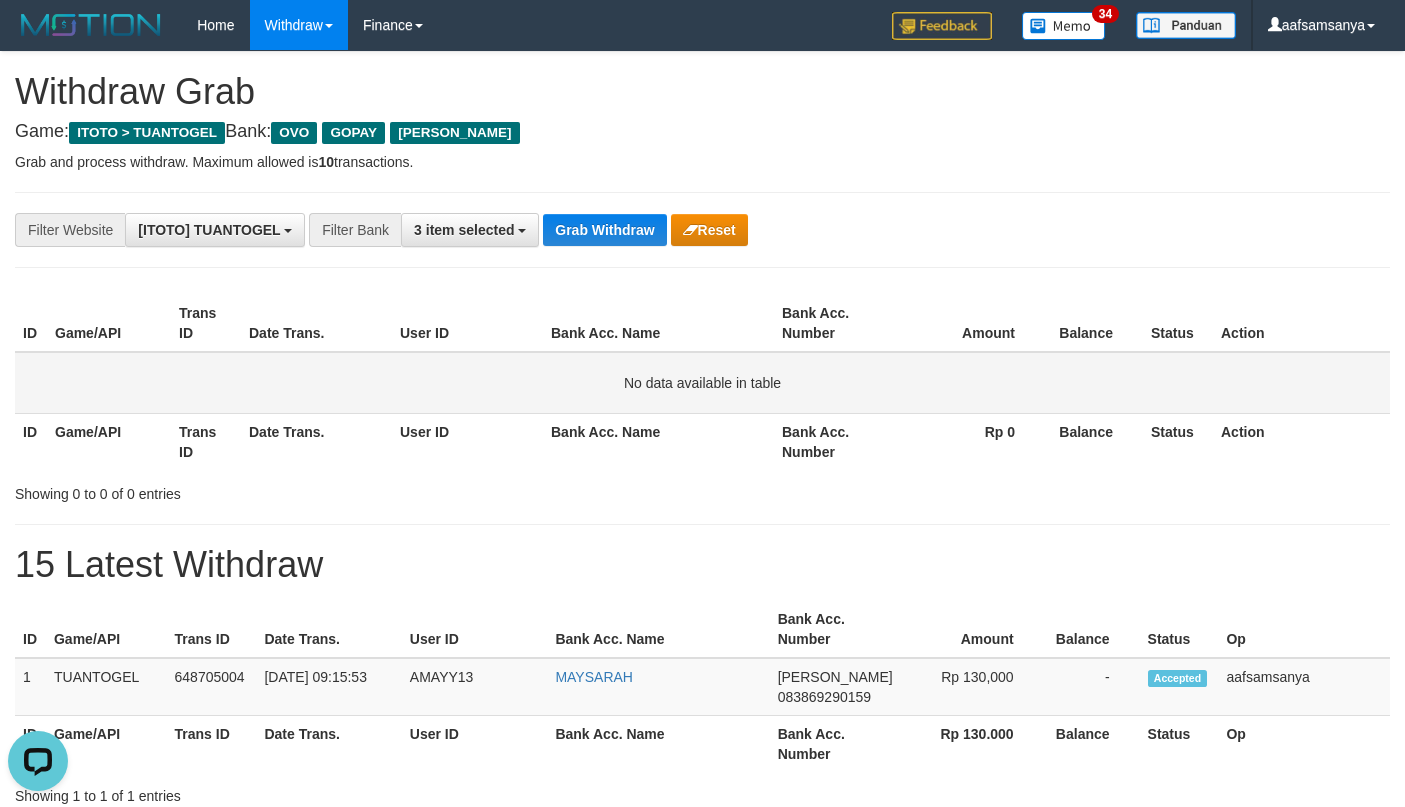 click on "No data available in table" at bounding box center (702, 383) 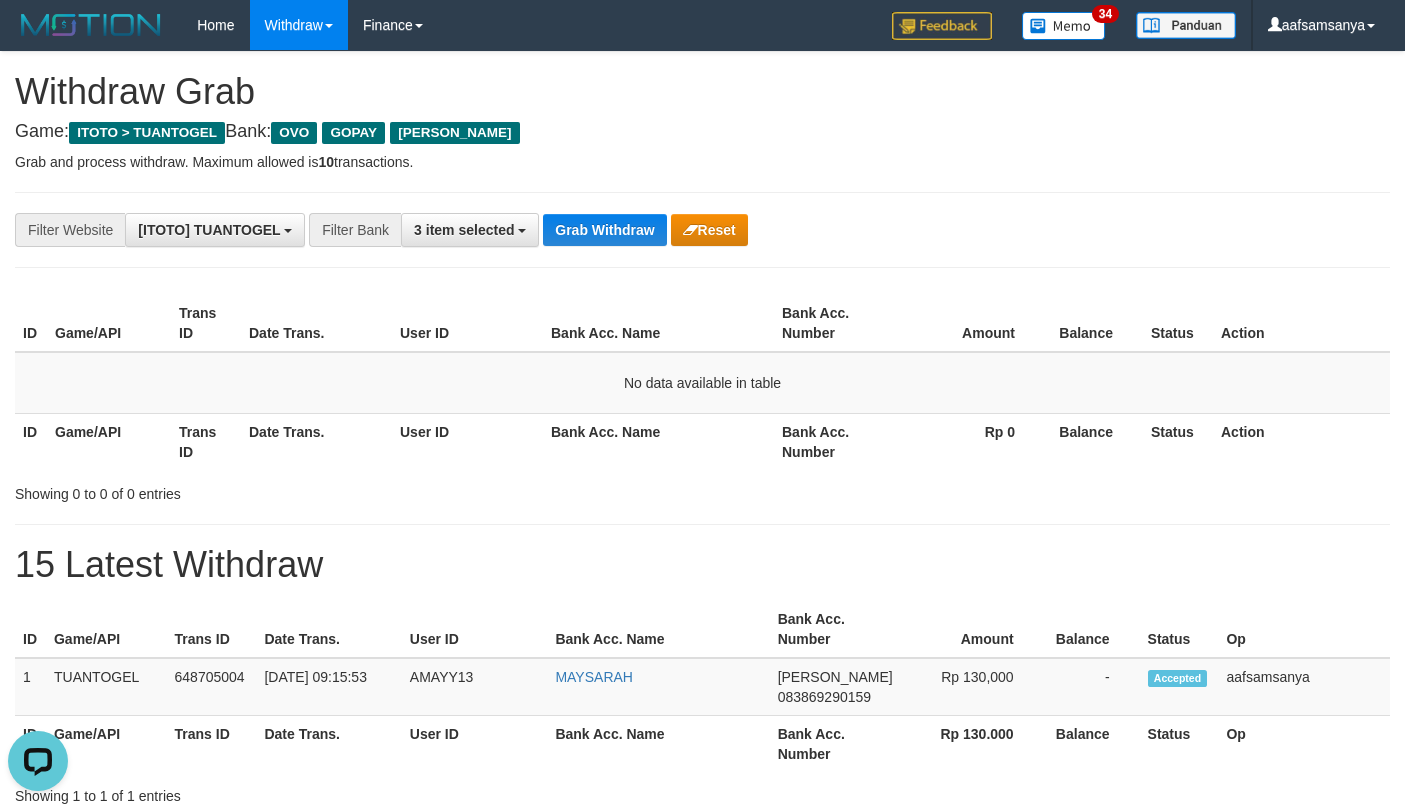 click on "**********" at bounding box center (702, 230) 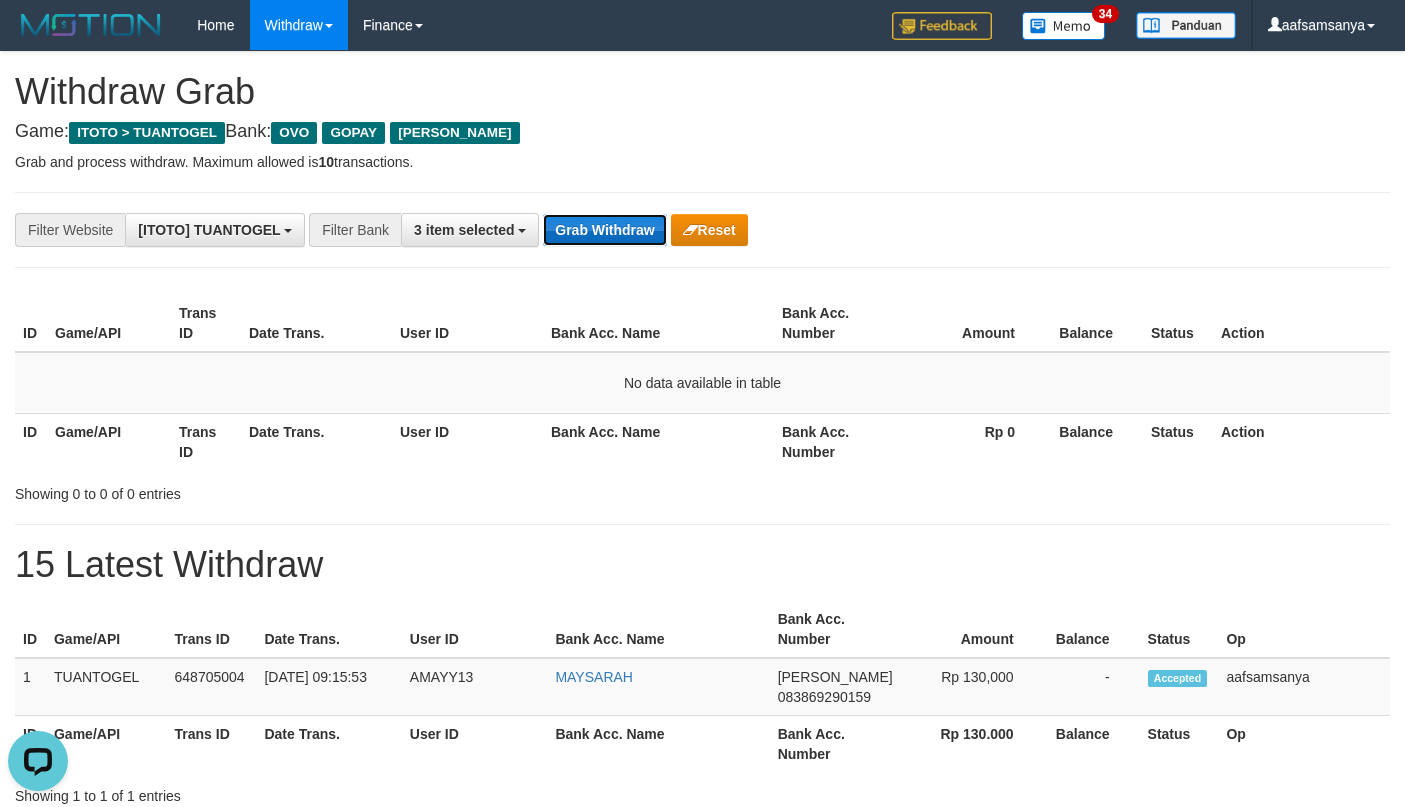 click on "Grab Withdraw" at bounding box center [604, 230] 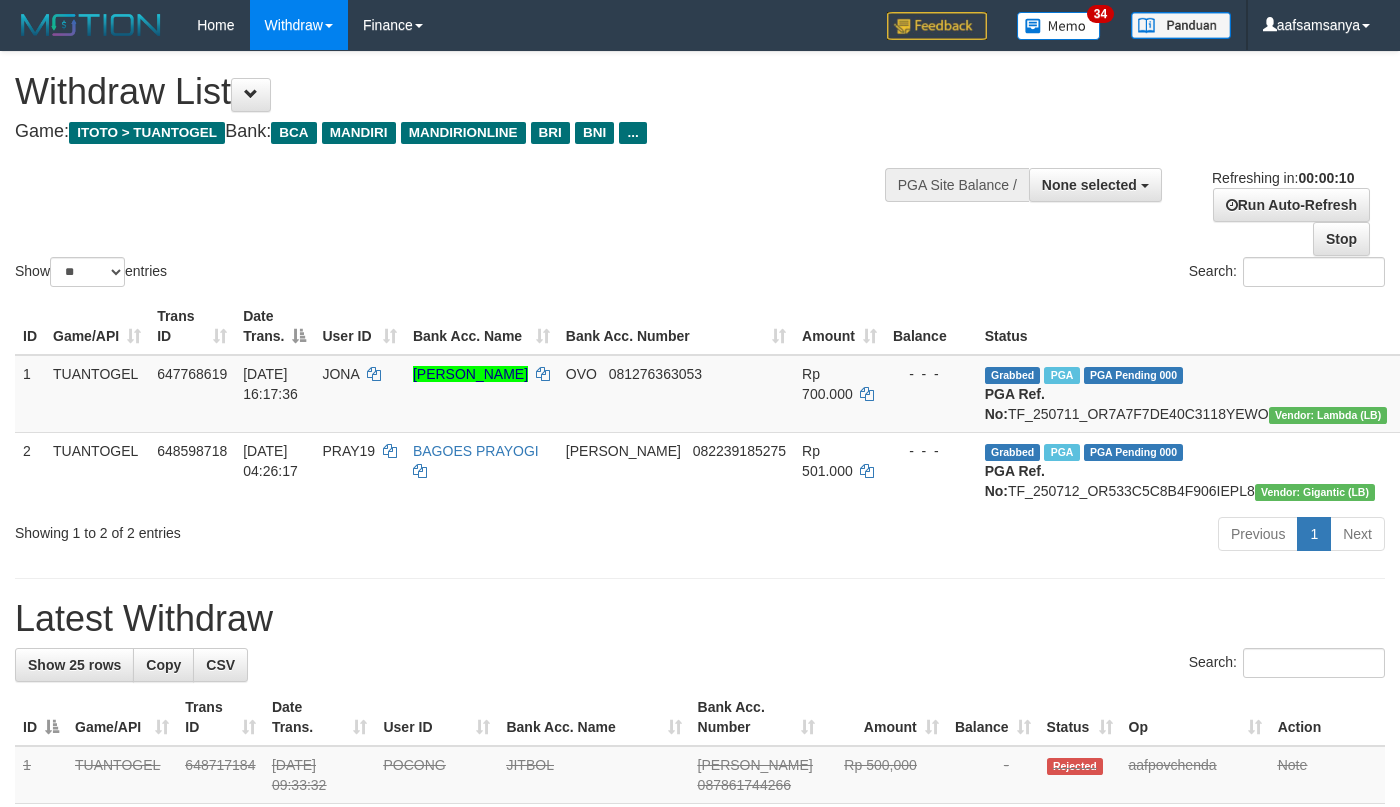 select 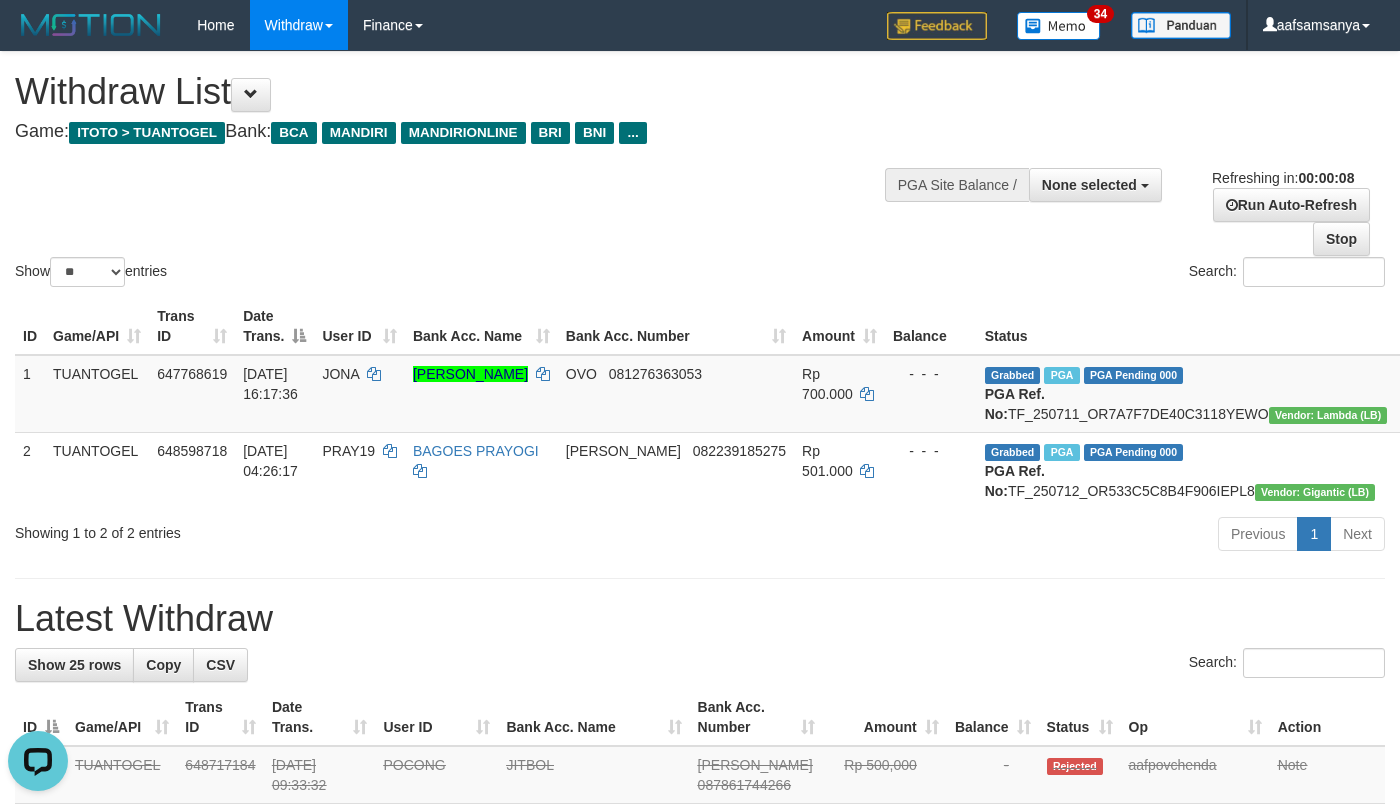 scroll, scrollTop: 0, scrollLeft: 0, axis: both 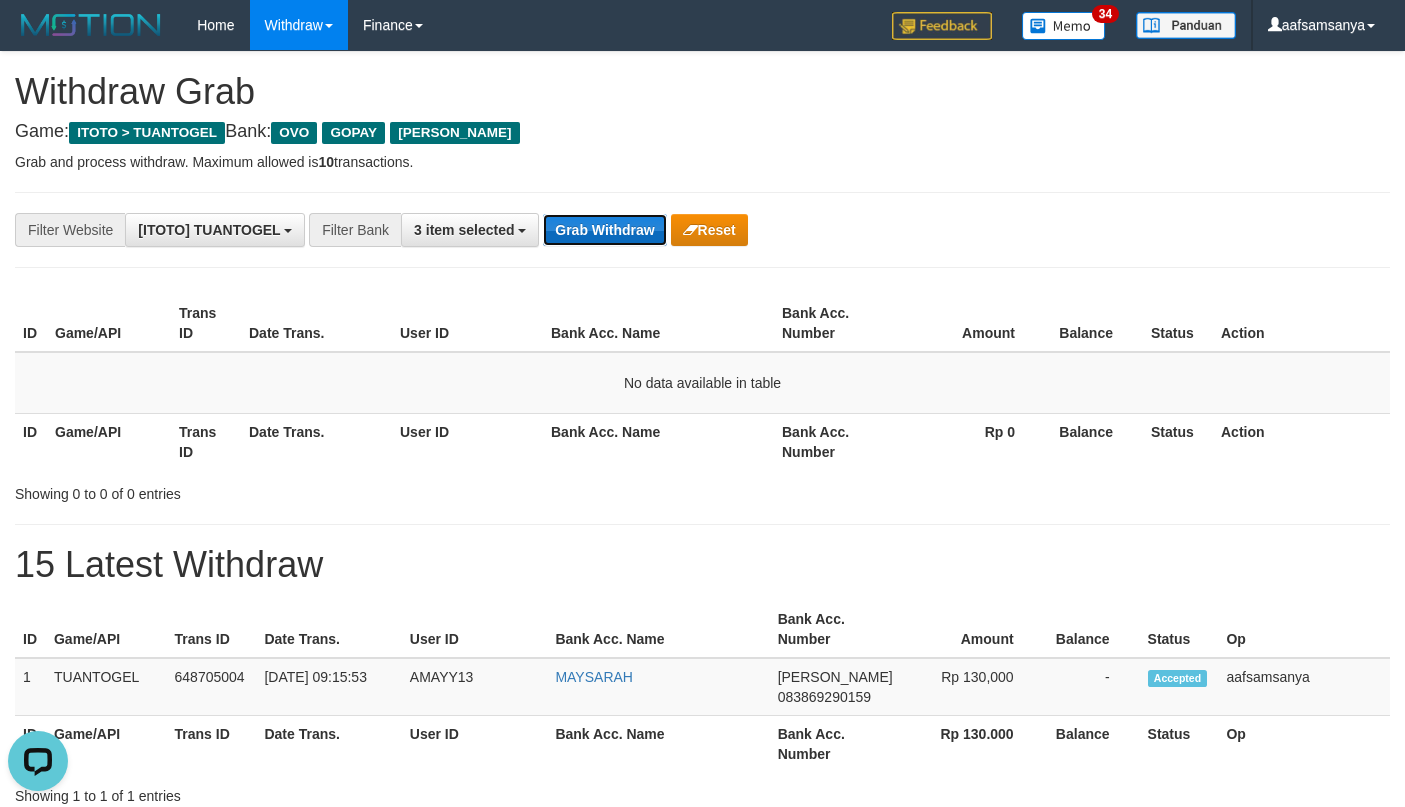 click on "Grab Withdraw" at bounding box center (604, 230) 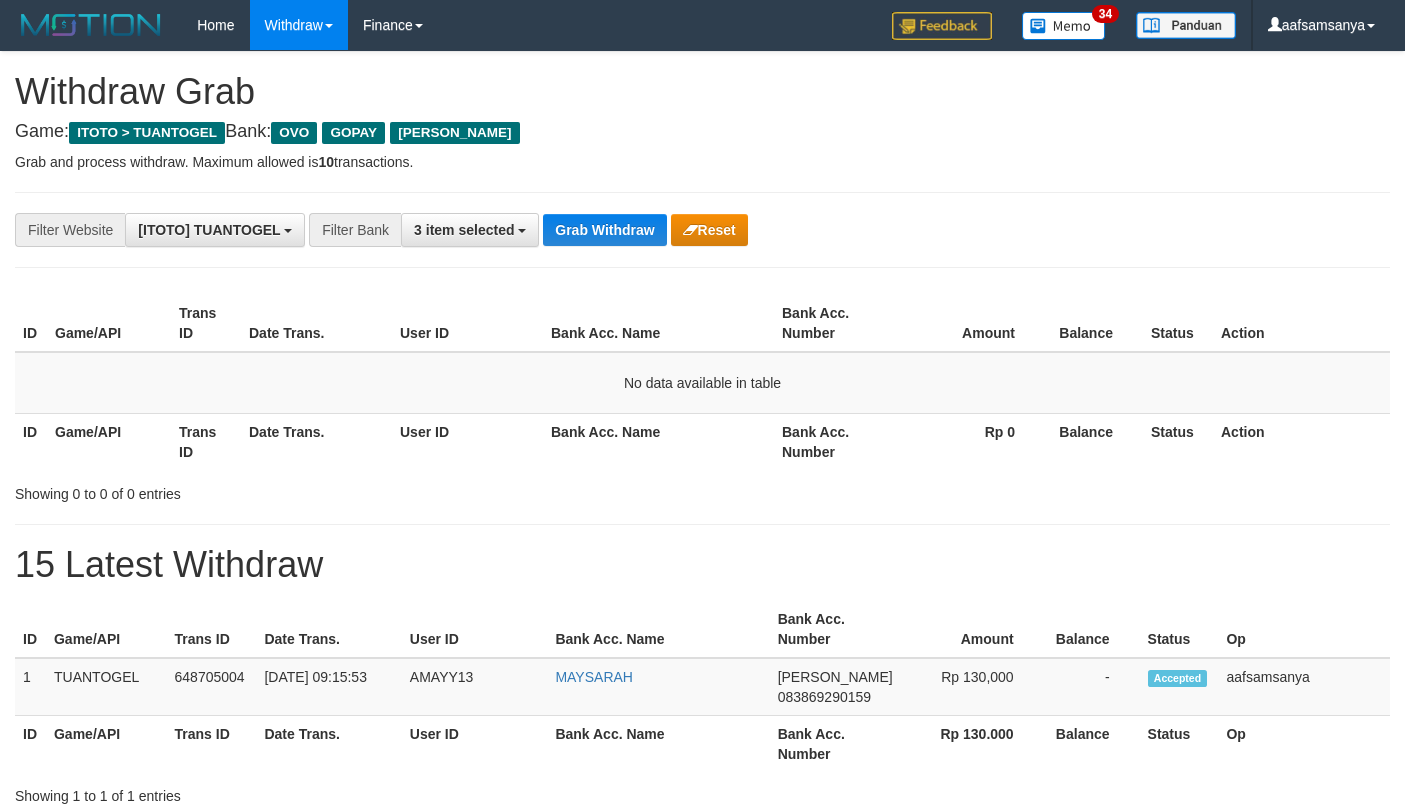 scroll, scrollTop: 0, scrollLeft: 0, axis: both 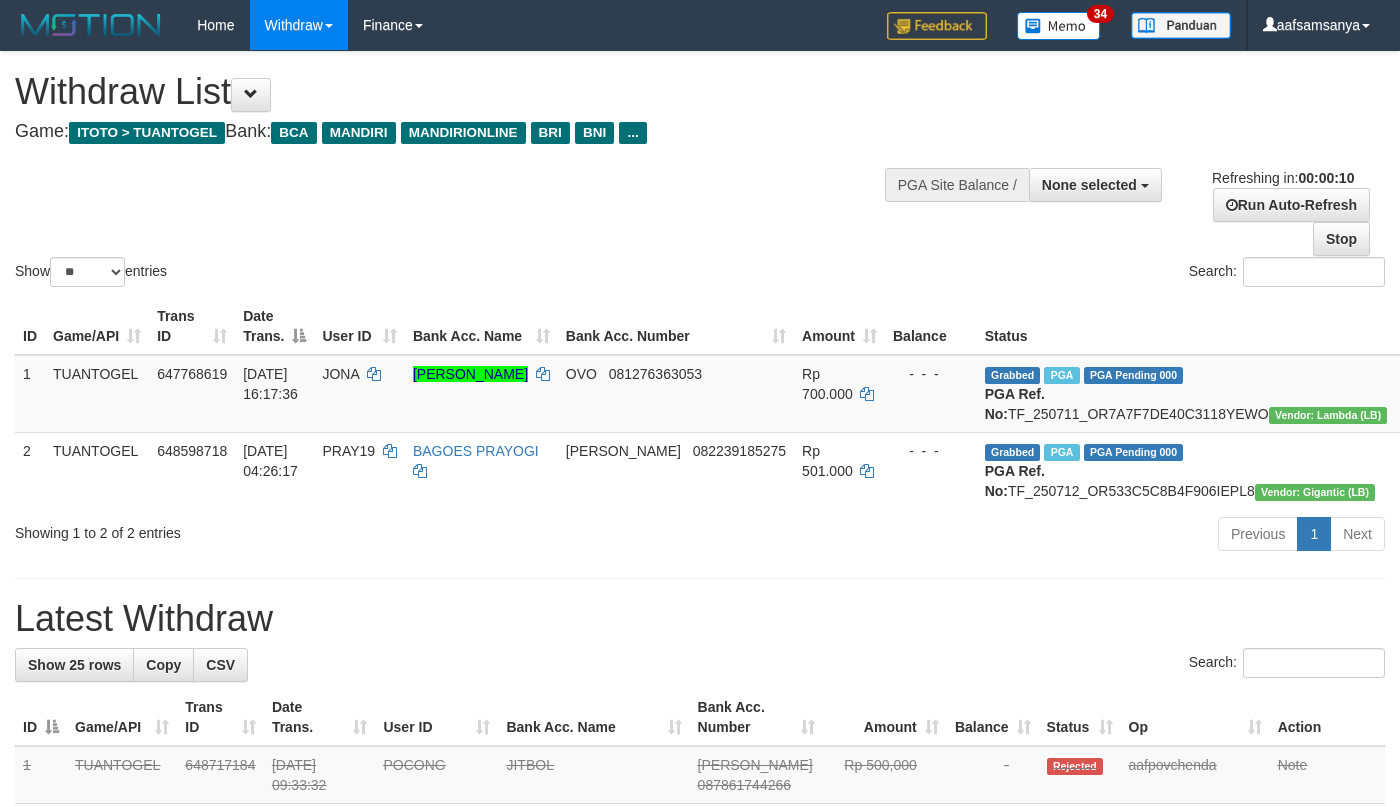 select 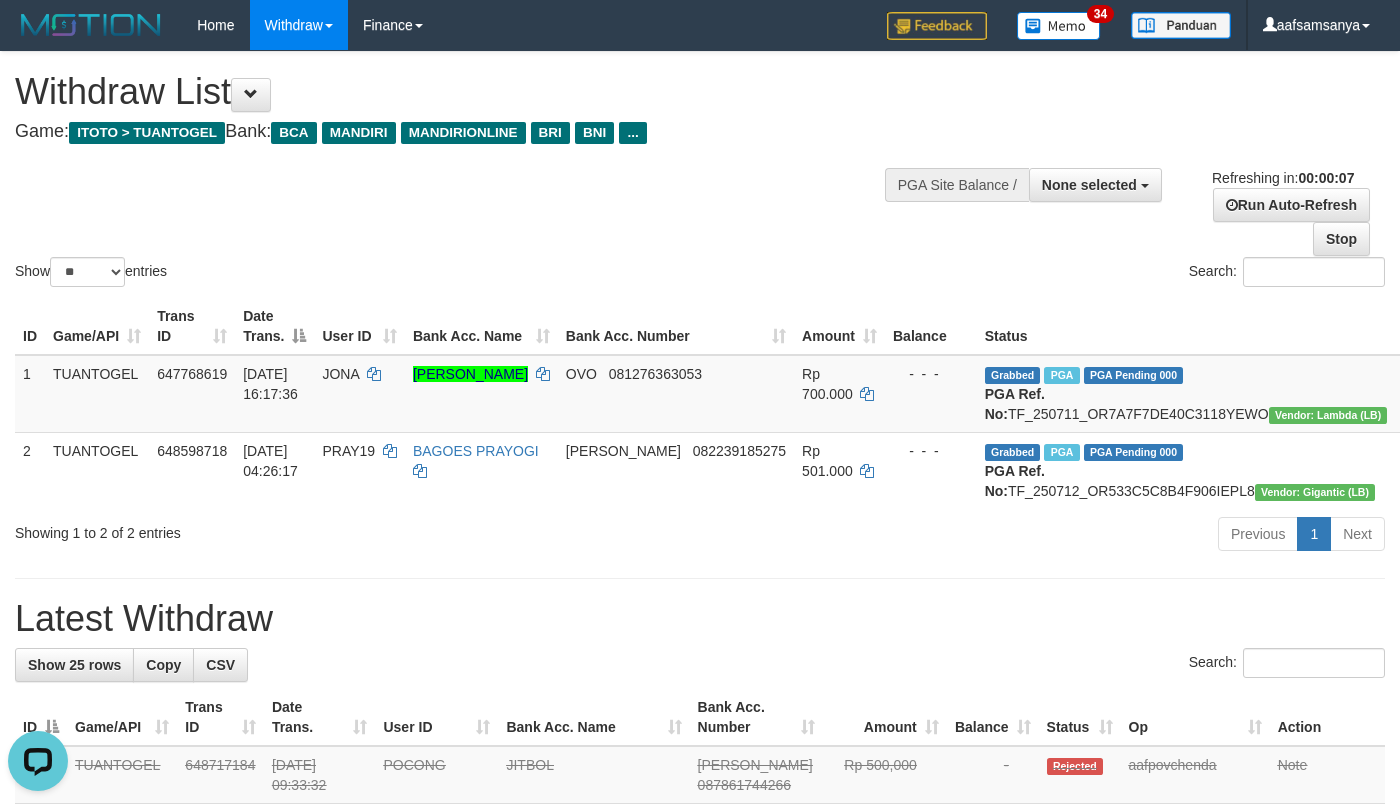 scroll, scrollTop: 0, scrollLeft: 0, axis: both 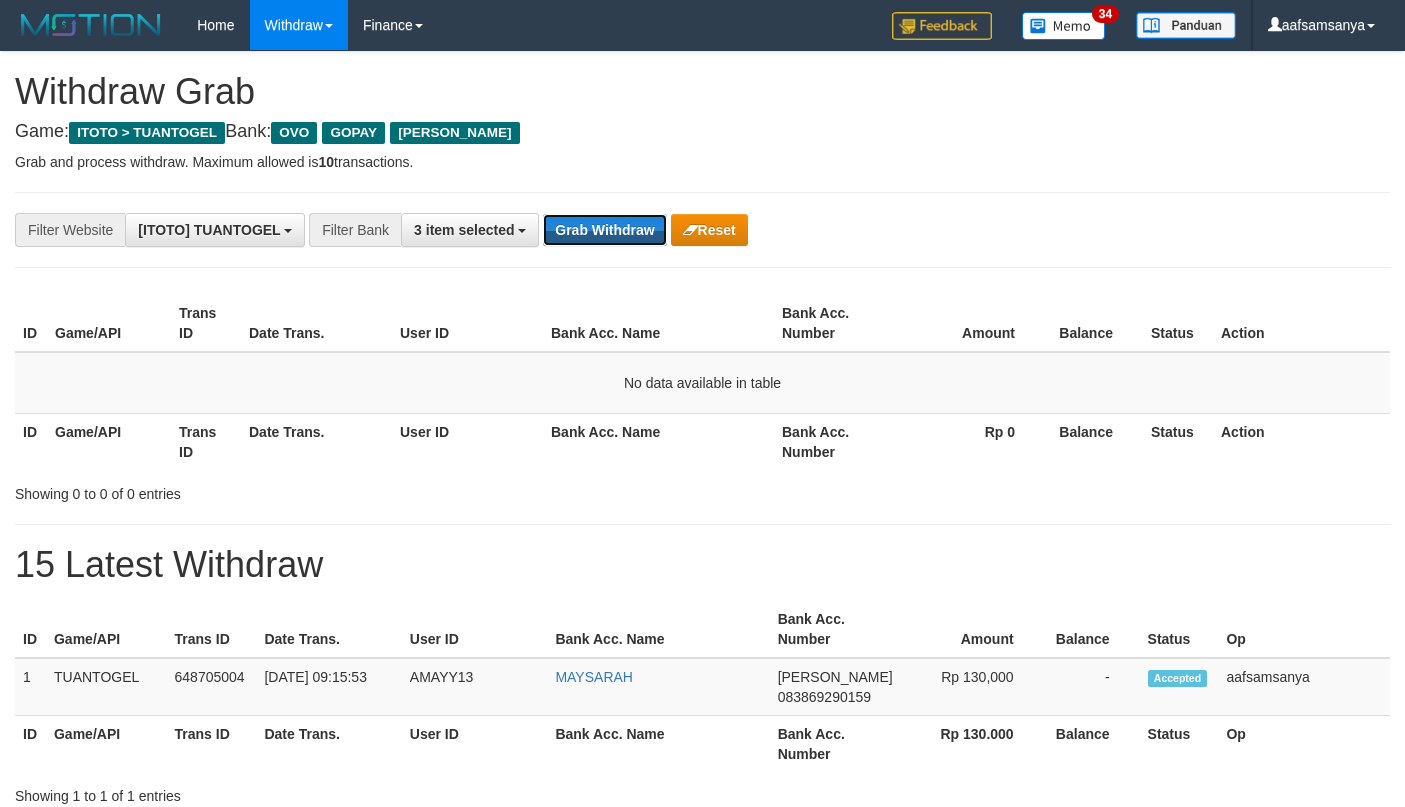 click on "Grab Withdraw" at bounding box center [604, 230] 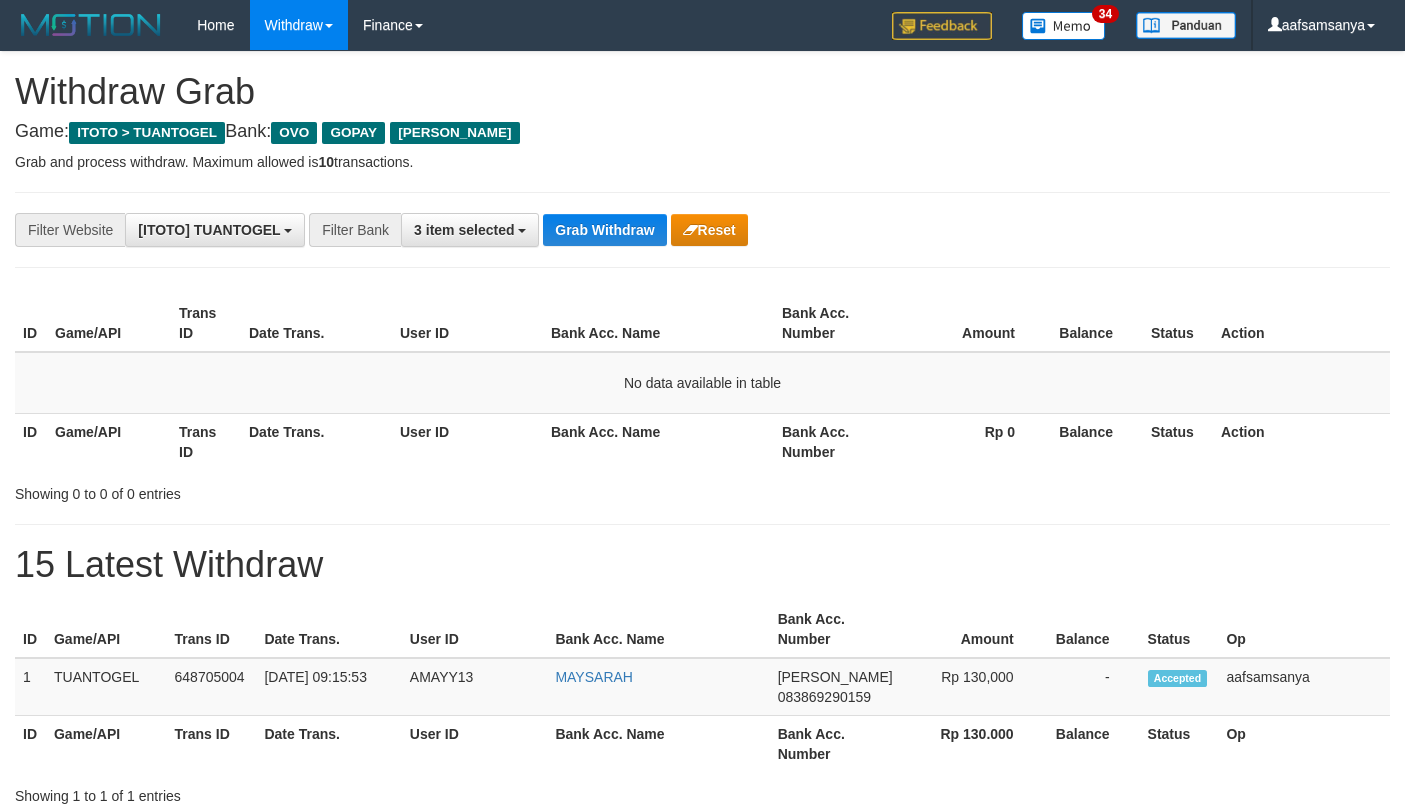 scroll, scrollTop: 0, scrollLeft: 0, axis: both 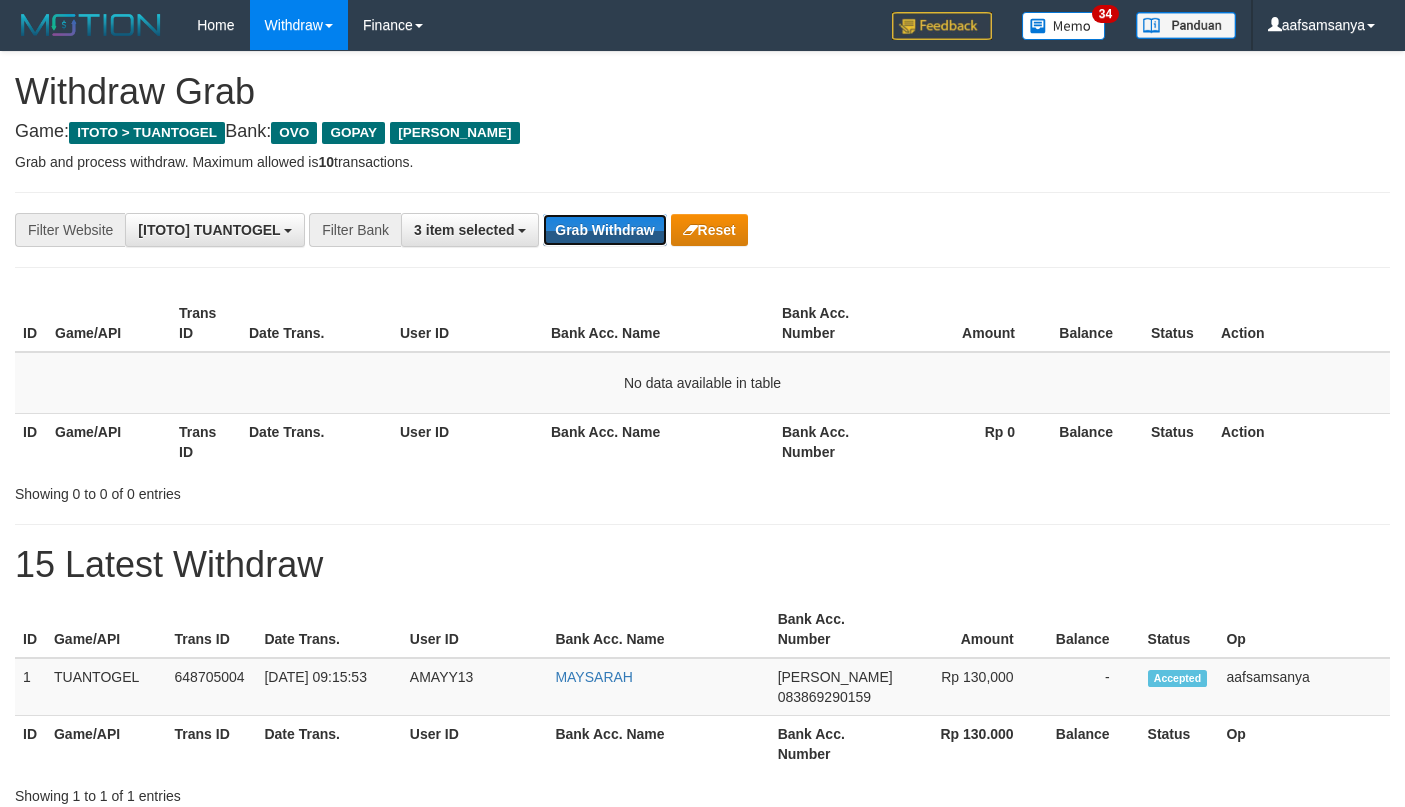 click on "Grab Withdraw" at bounding box center (604, 230) 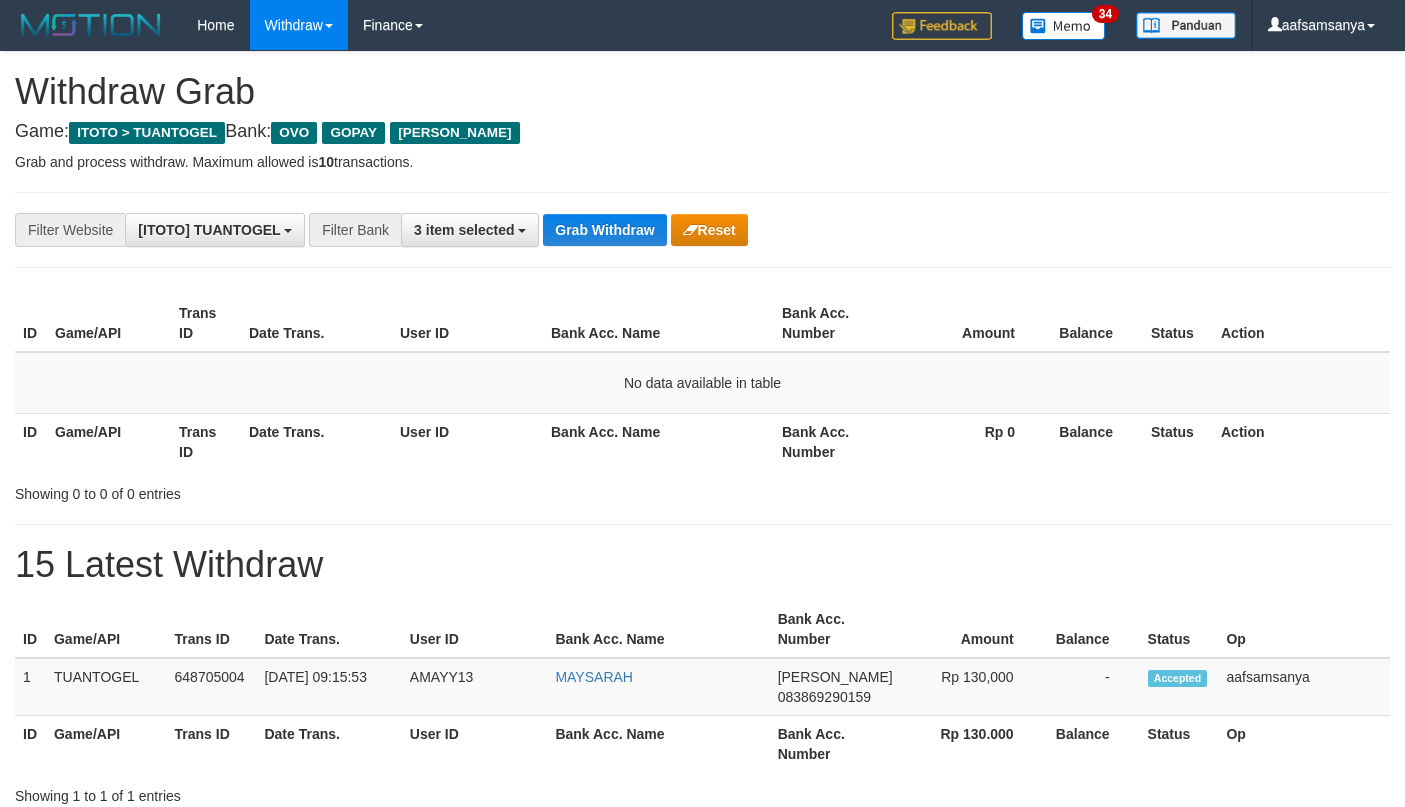 scroll, scrollTop: 0, scrollLeft: 0, axis: both 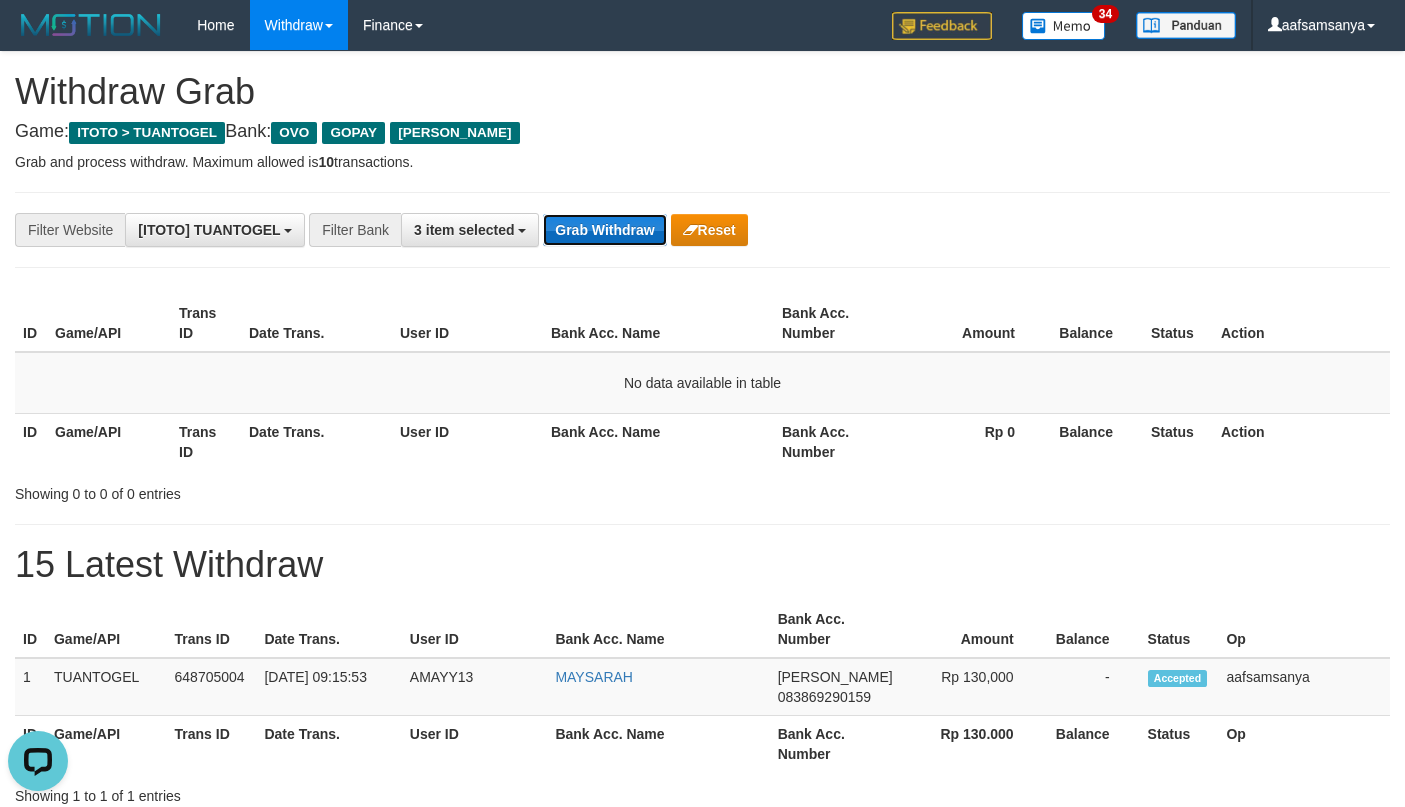 click on "Grab Withdraw" at bounding box center (604, 230) 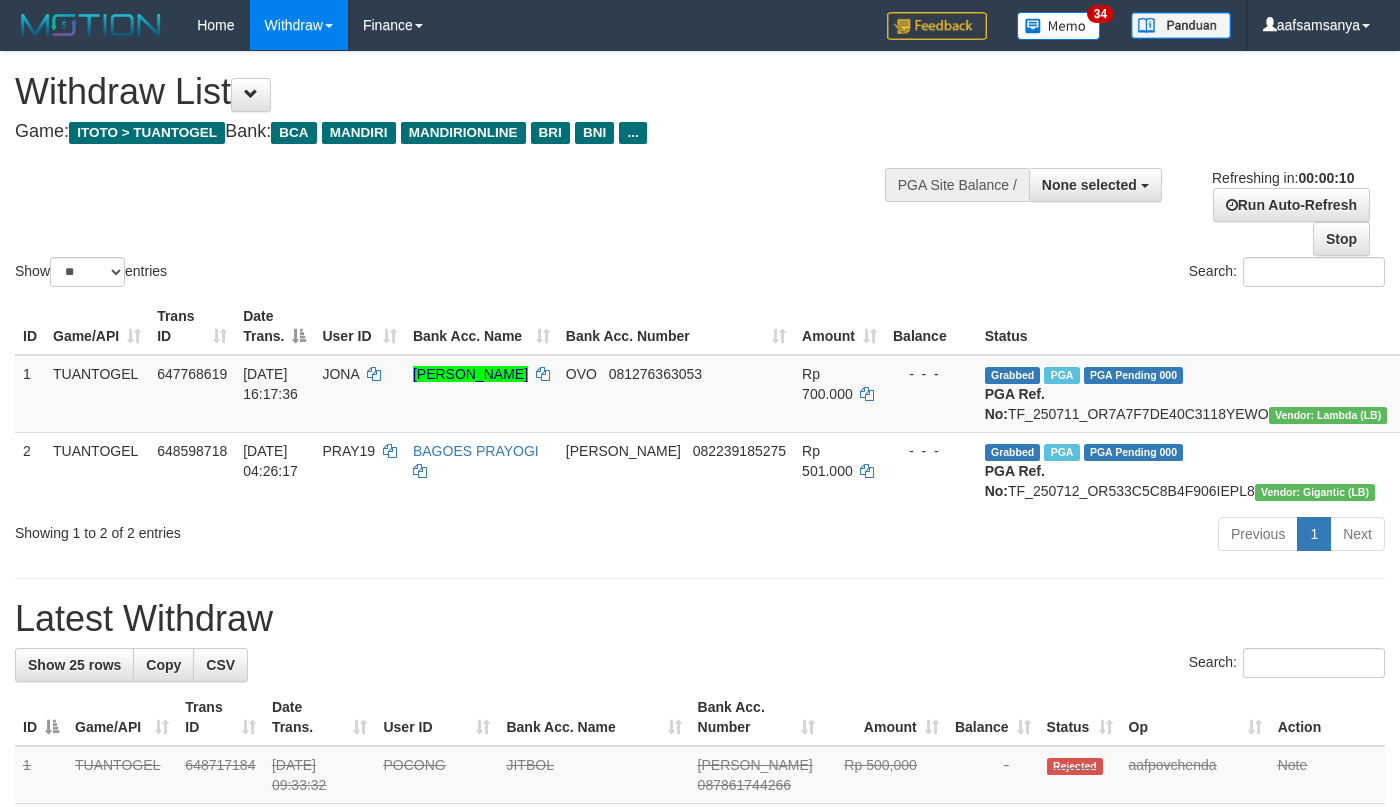 select 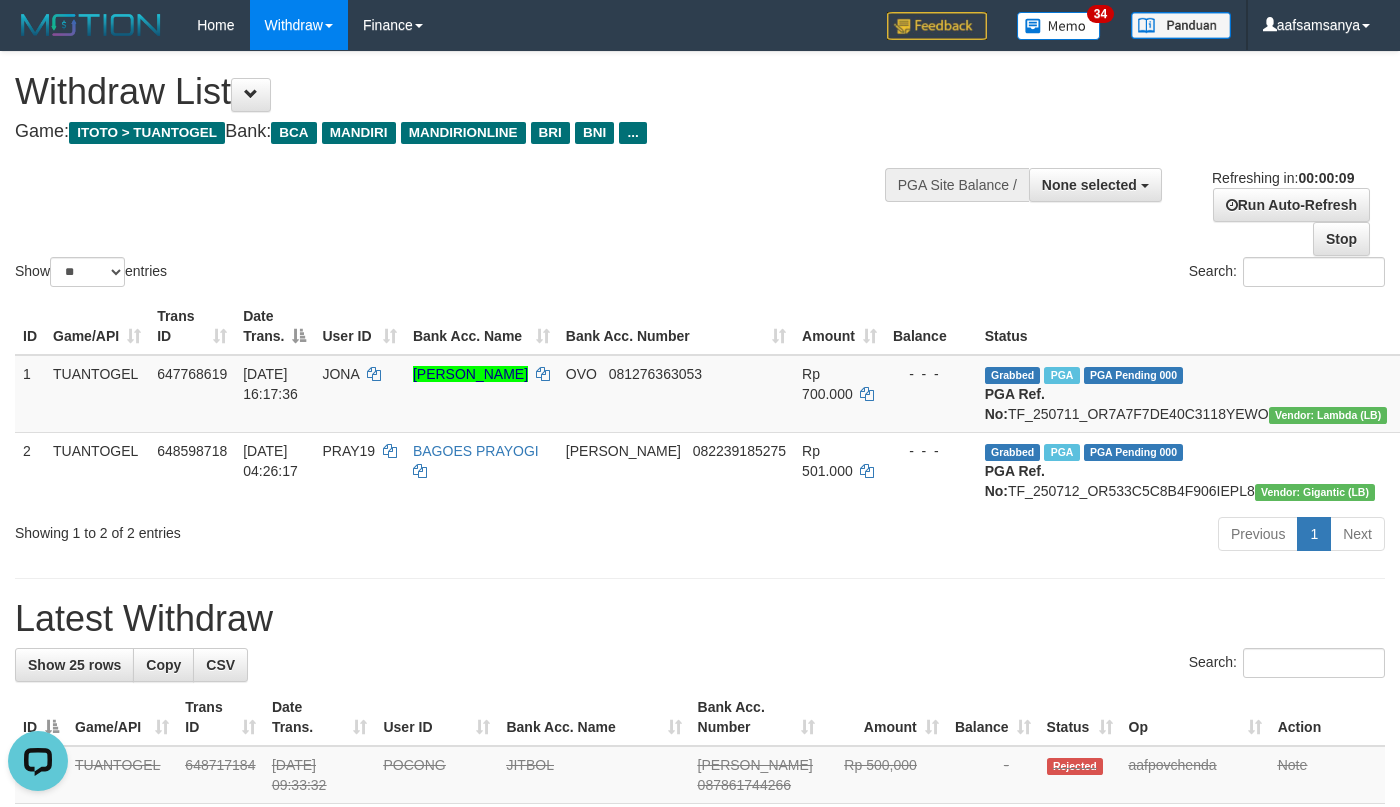 scroll, scrollTop: 0, scrollLeft: 0, axis: both 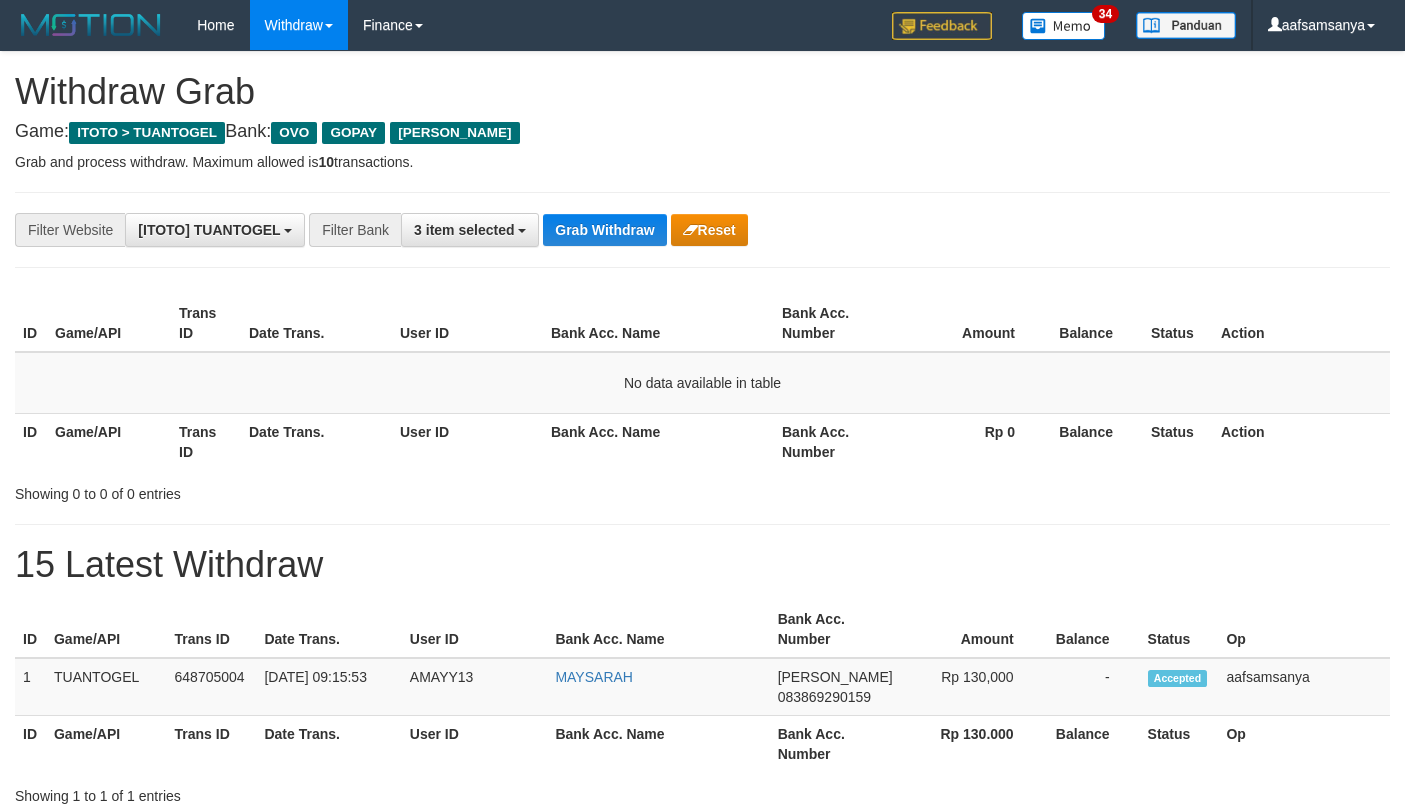 click on "Grab Withdraw" at bounding box center [604, 230] 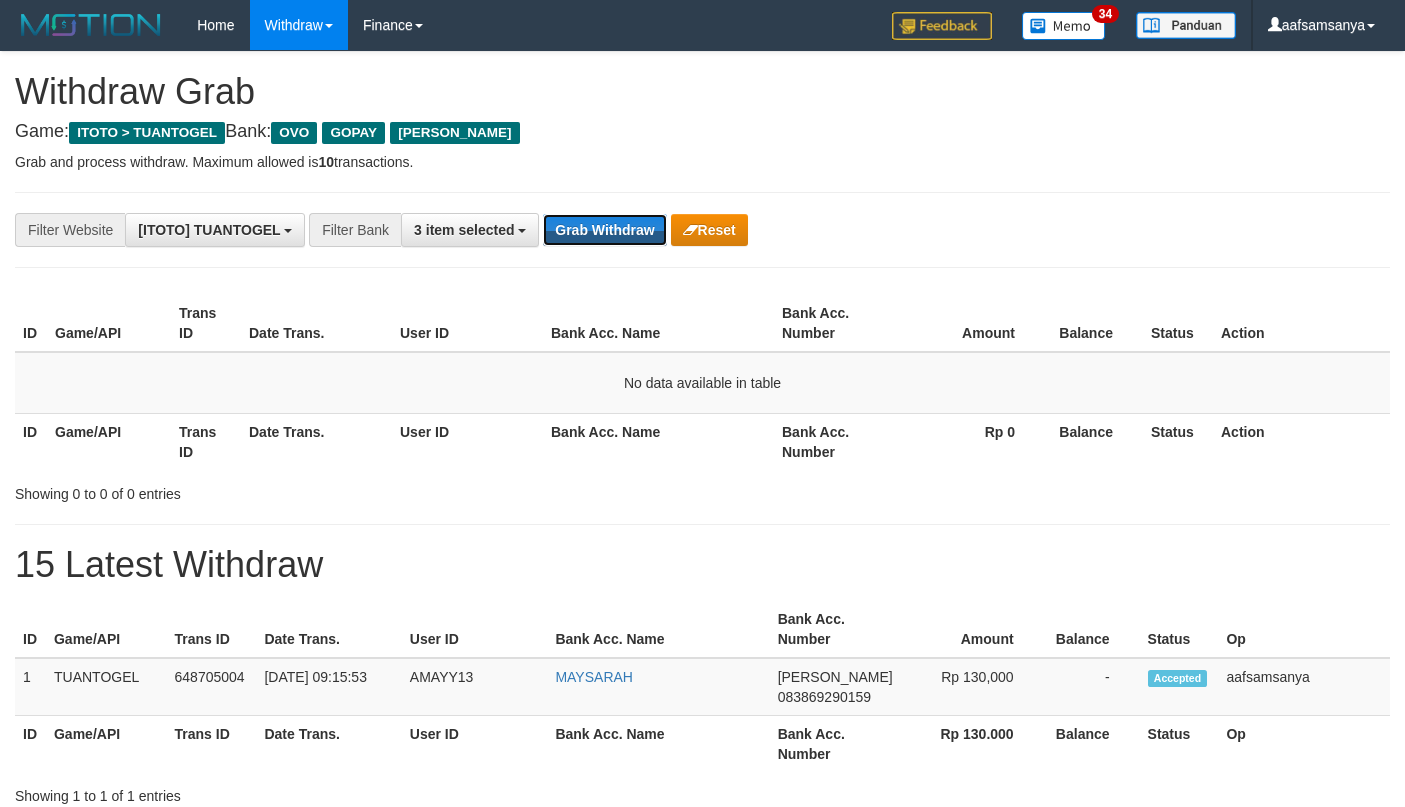 scroll, scrollTop: 0, scrollLeft: 0, axis: both 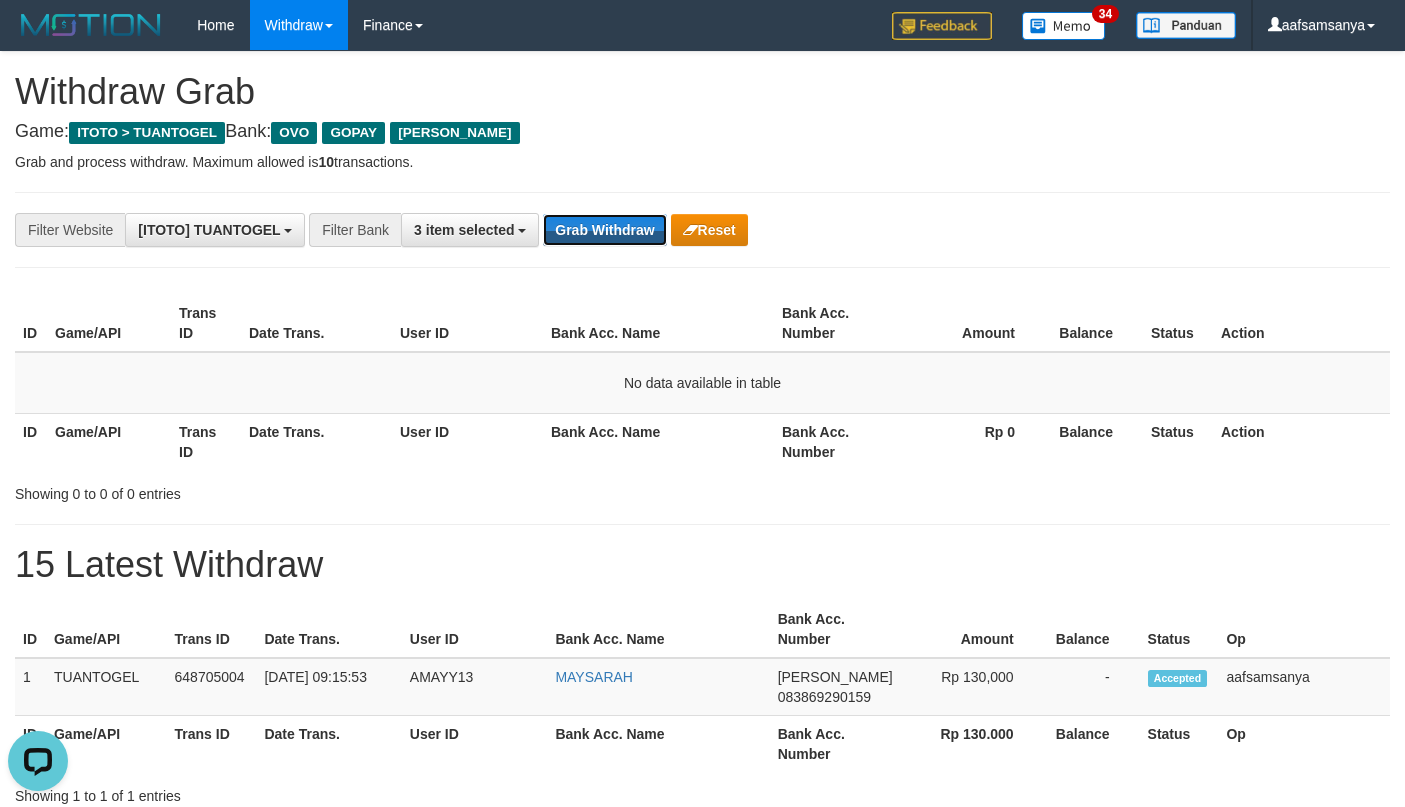 click on "Grab Withdraw" at bounding box center [604, 230] 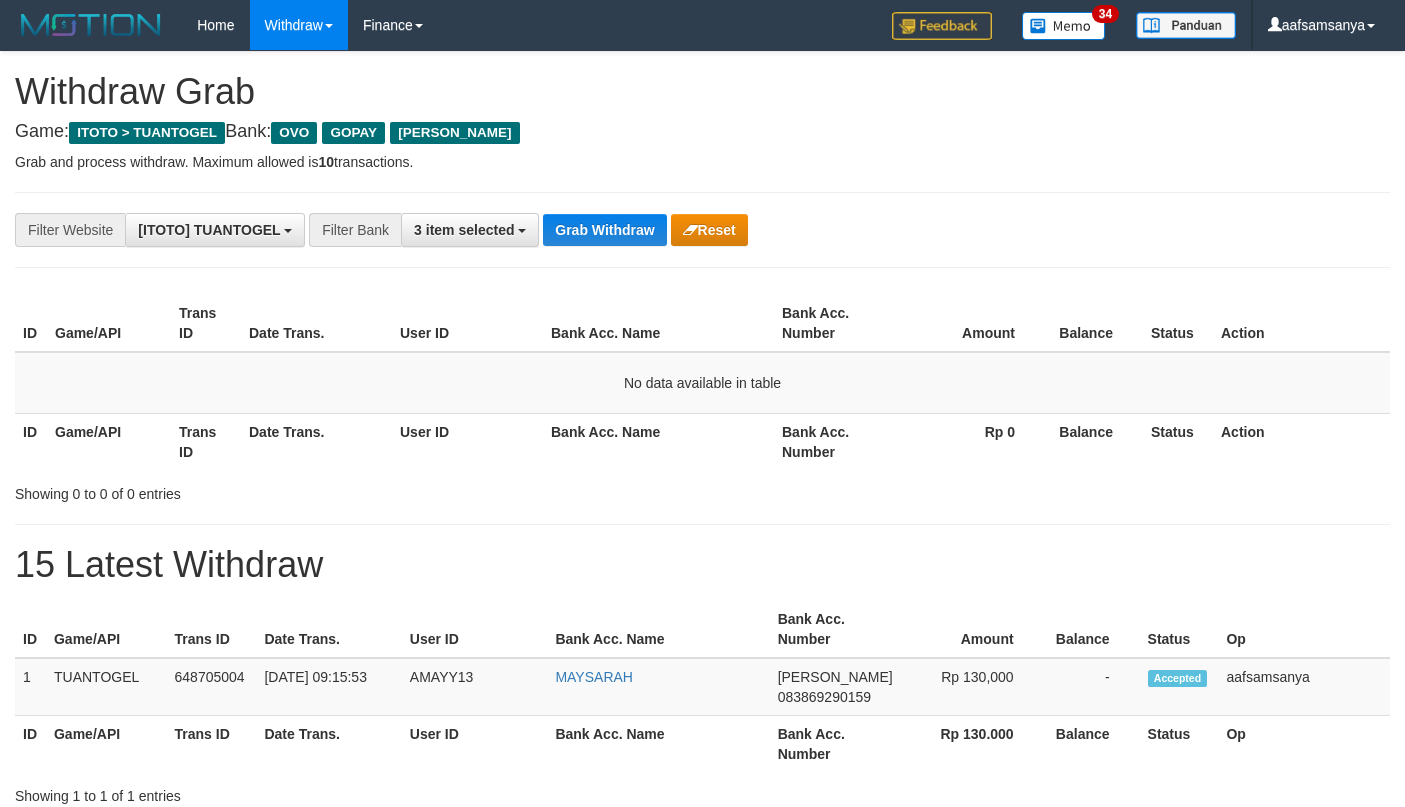 scroll, scrollTop: 0, scrollLeft: 0, axis: both 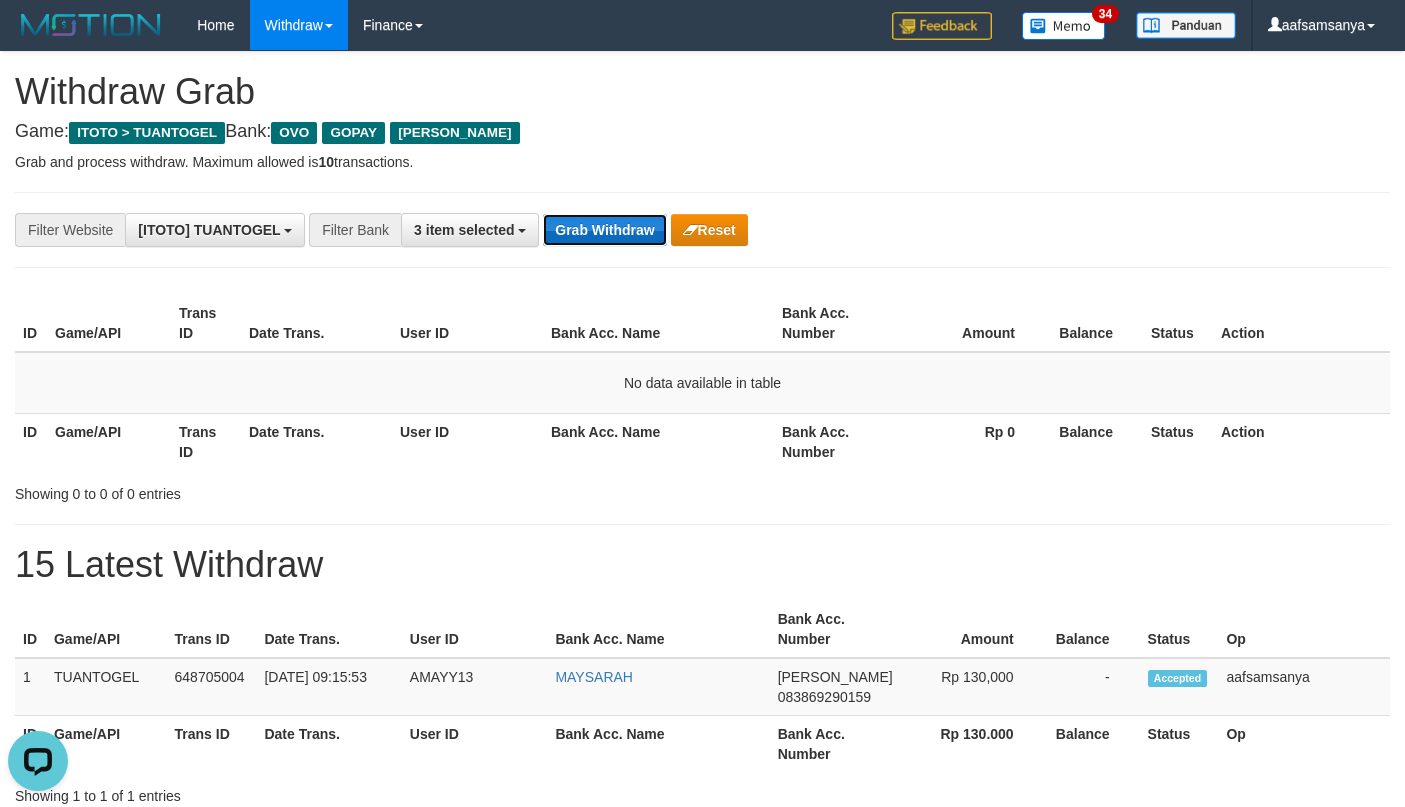 click on "Grab Withdraw" at bounding box center (604, 230) 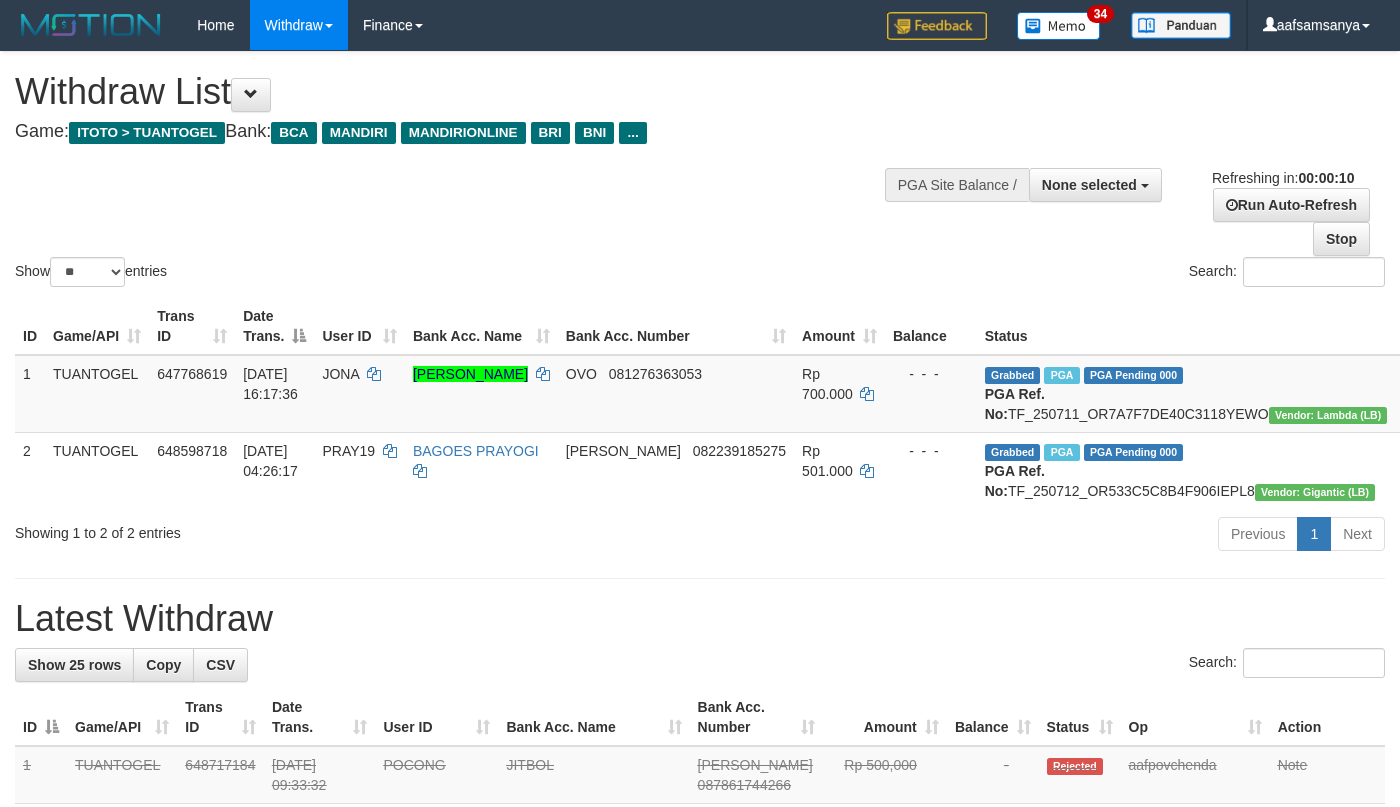 select 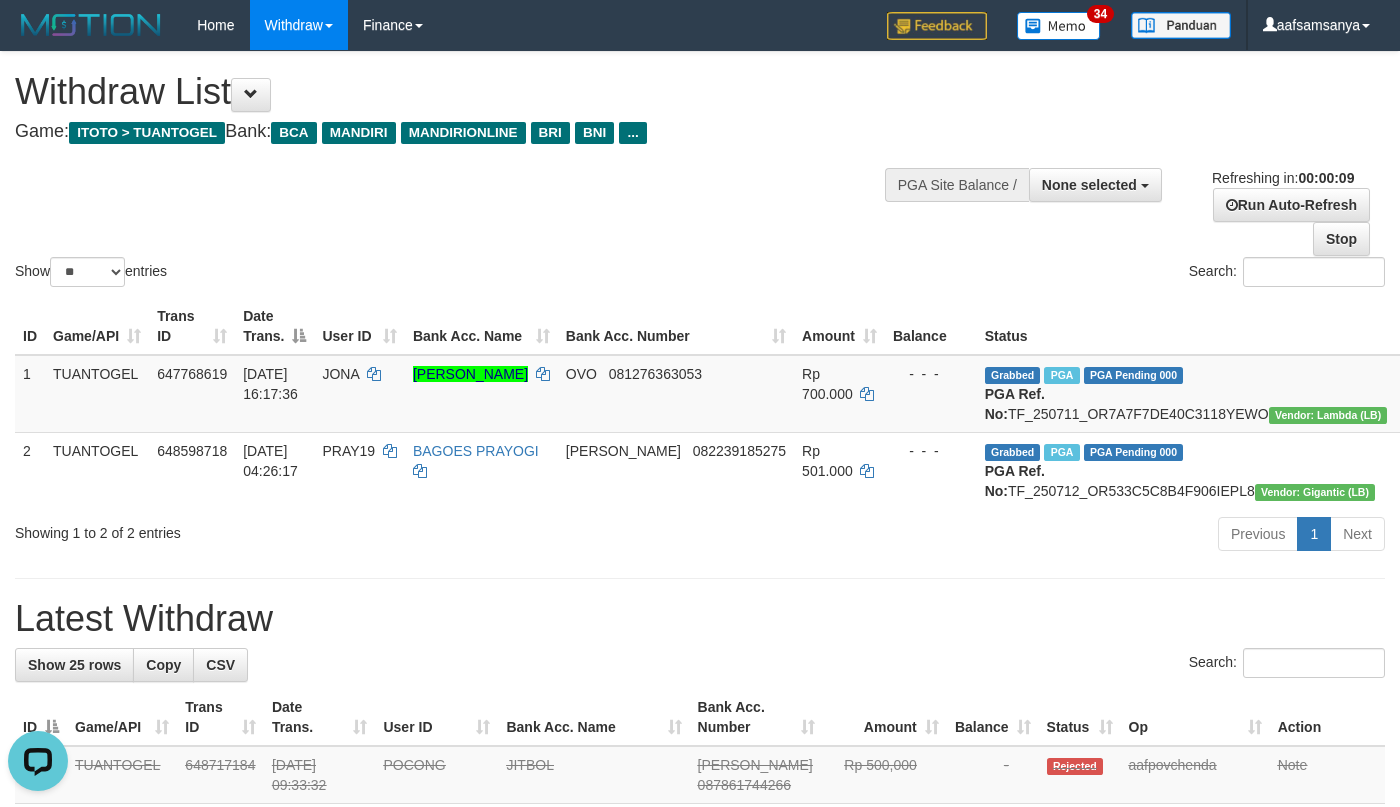 scroll, scrollTop: 0, scrollLeft: 0, axis: both 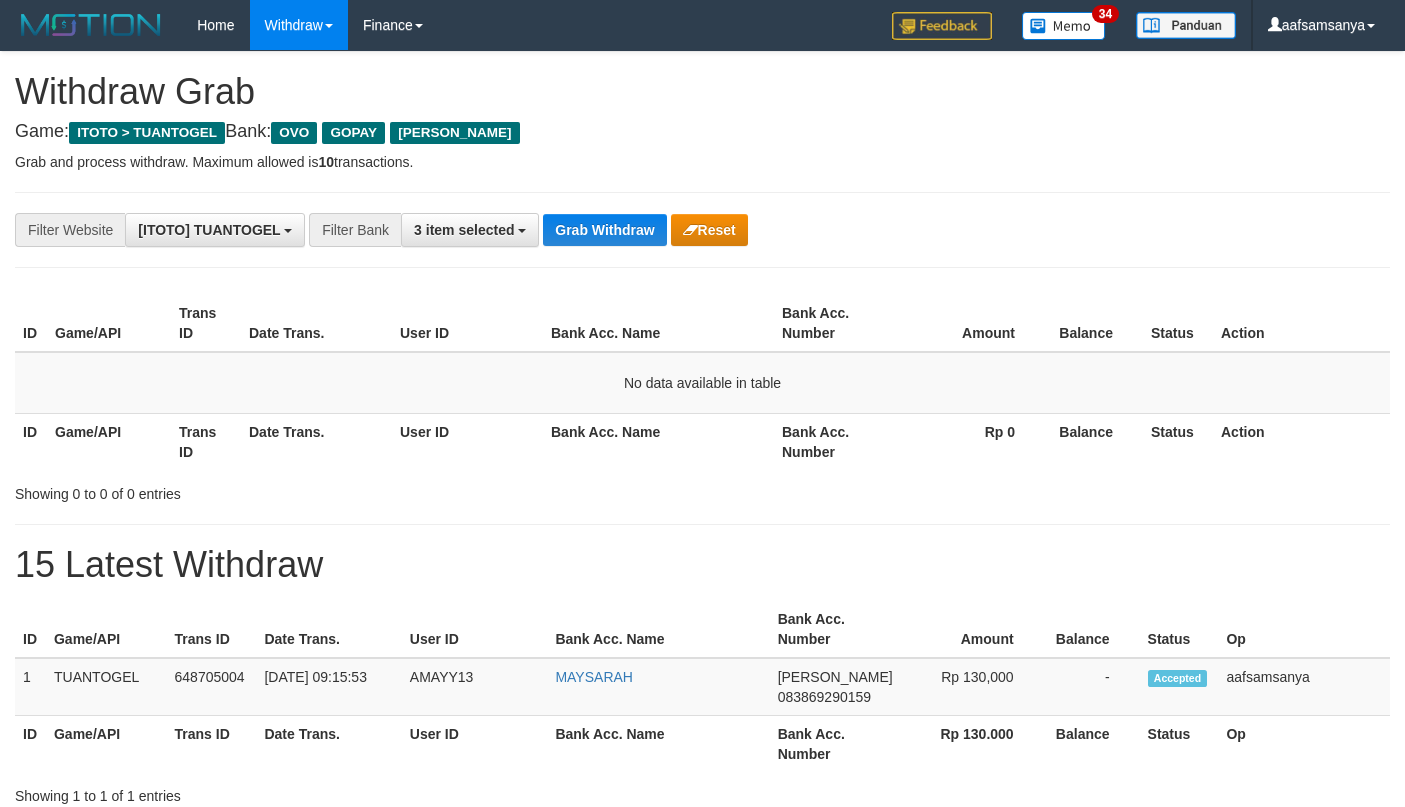 click on "Grab Withdraw" at bounding box center [604, 230] 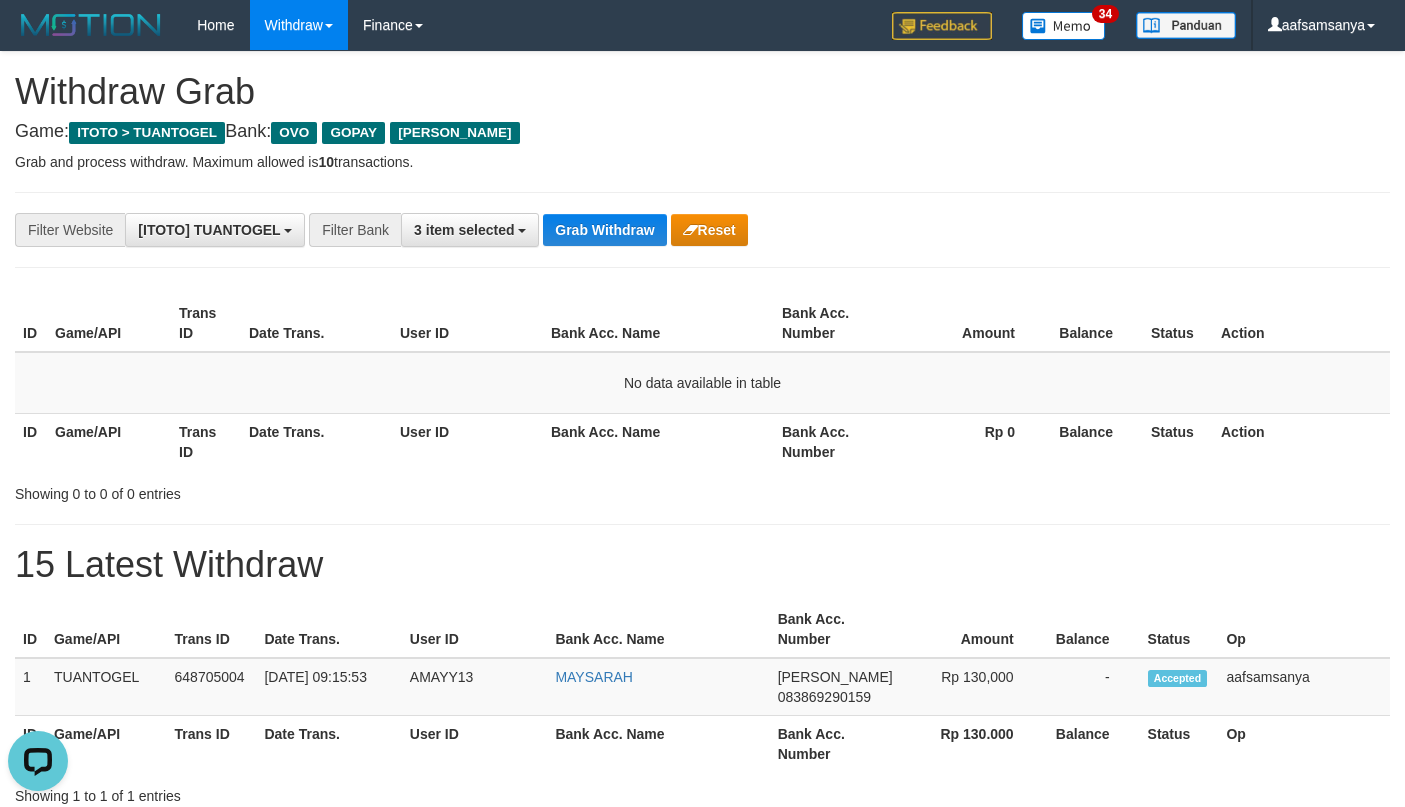 scroll, scrollTop: 0, scrollLeft: 0, axis: both 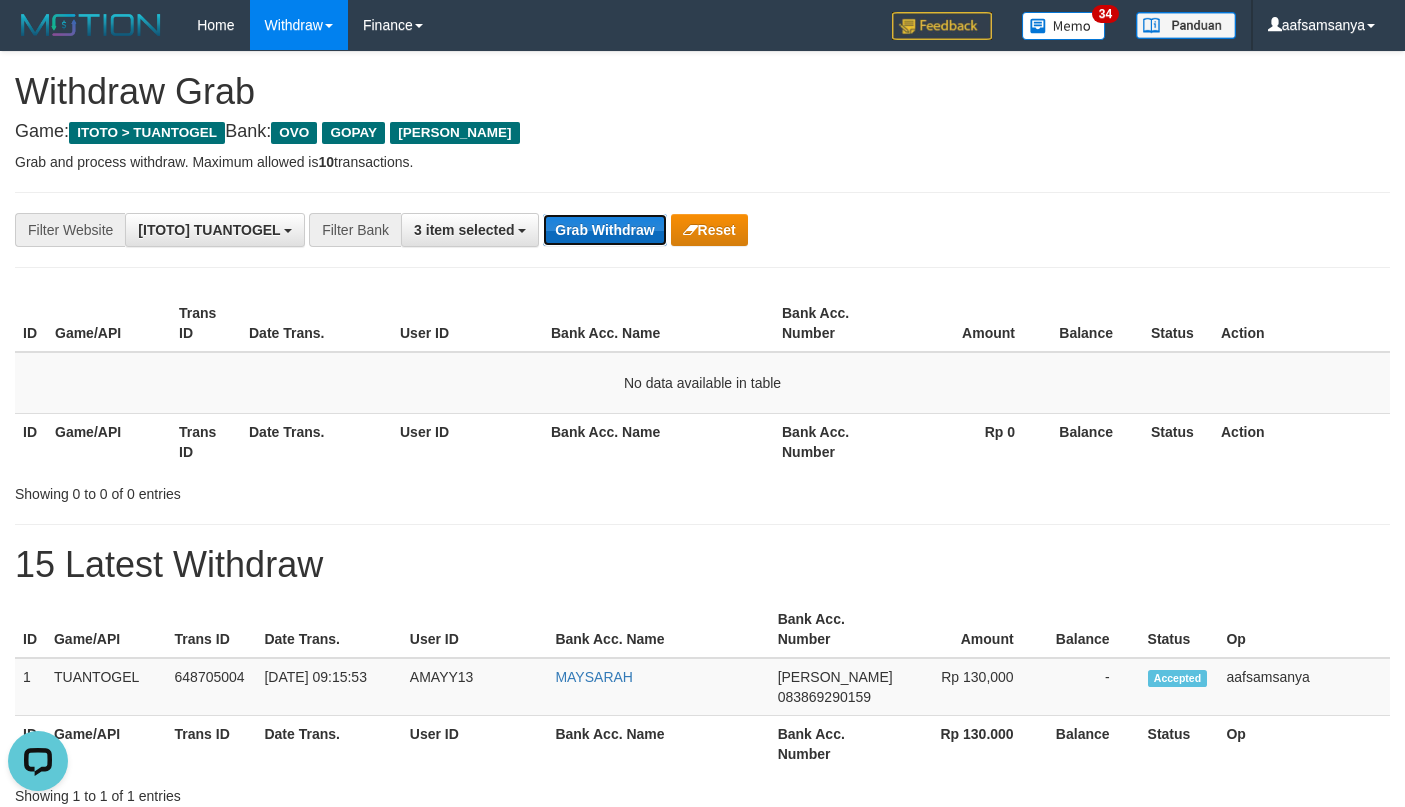 click on "Grab Withdraw" at bounding box center [604, 230] 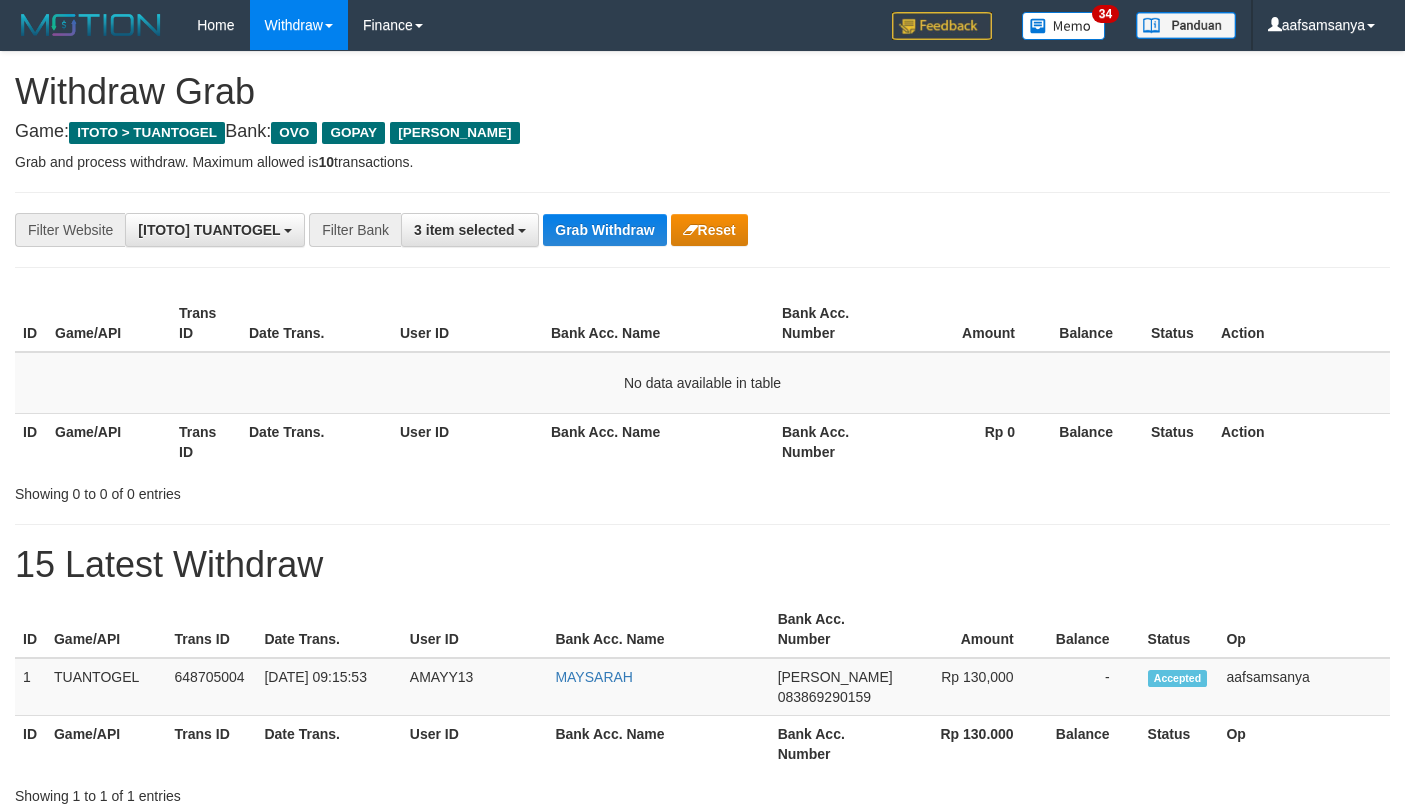 click on "Grab Withdraw" at bounding box center (604, 230) 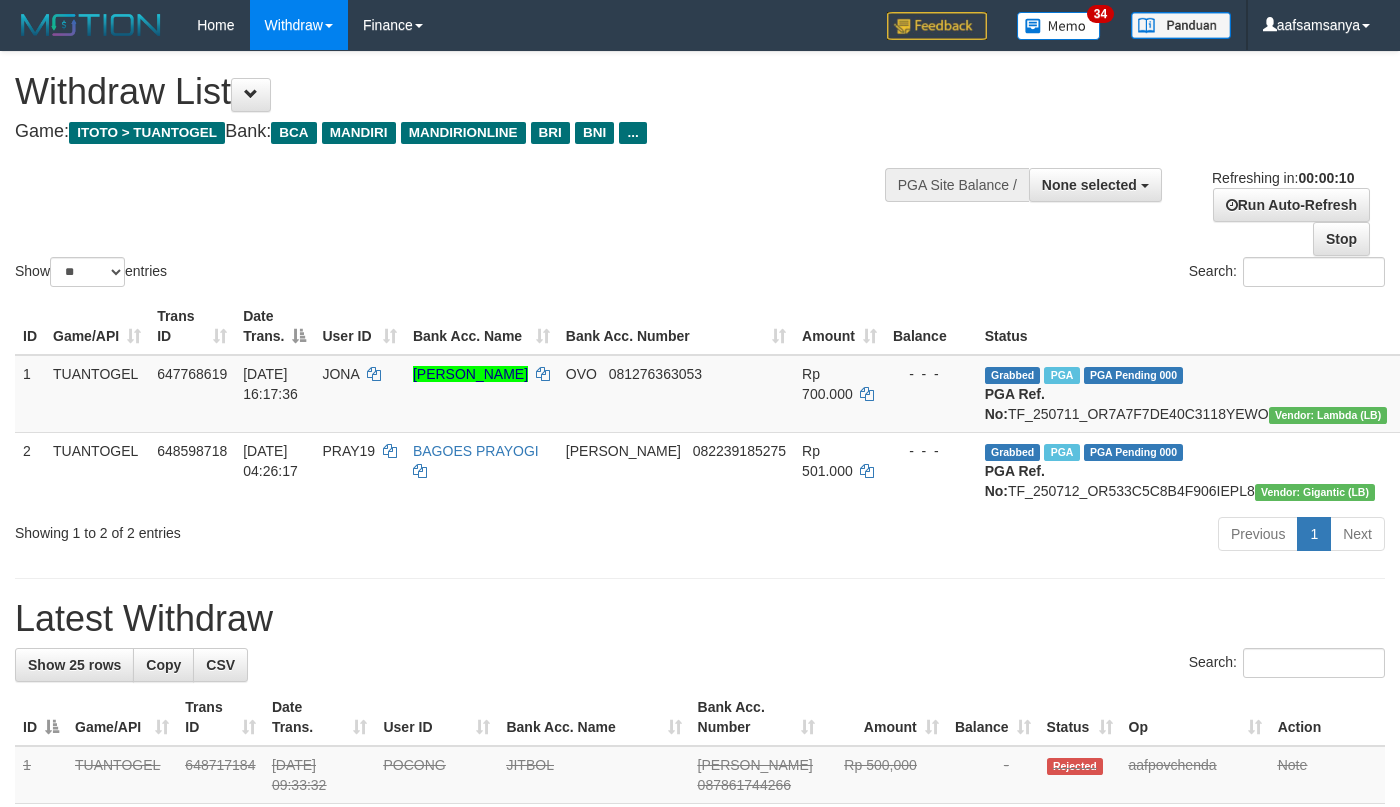 select 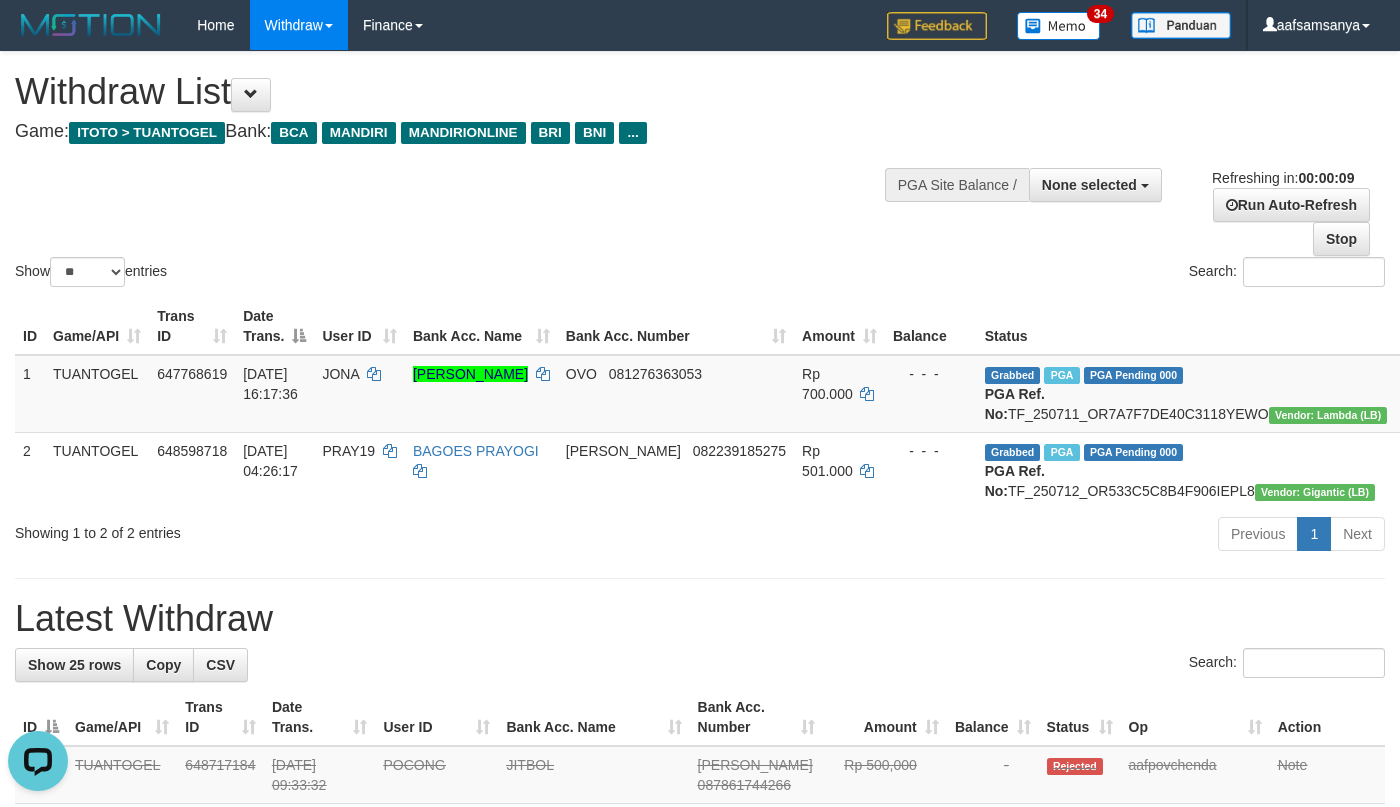 scroll, scrollTop: 0, scrollLeft: 0, axis: both 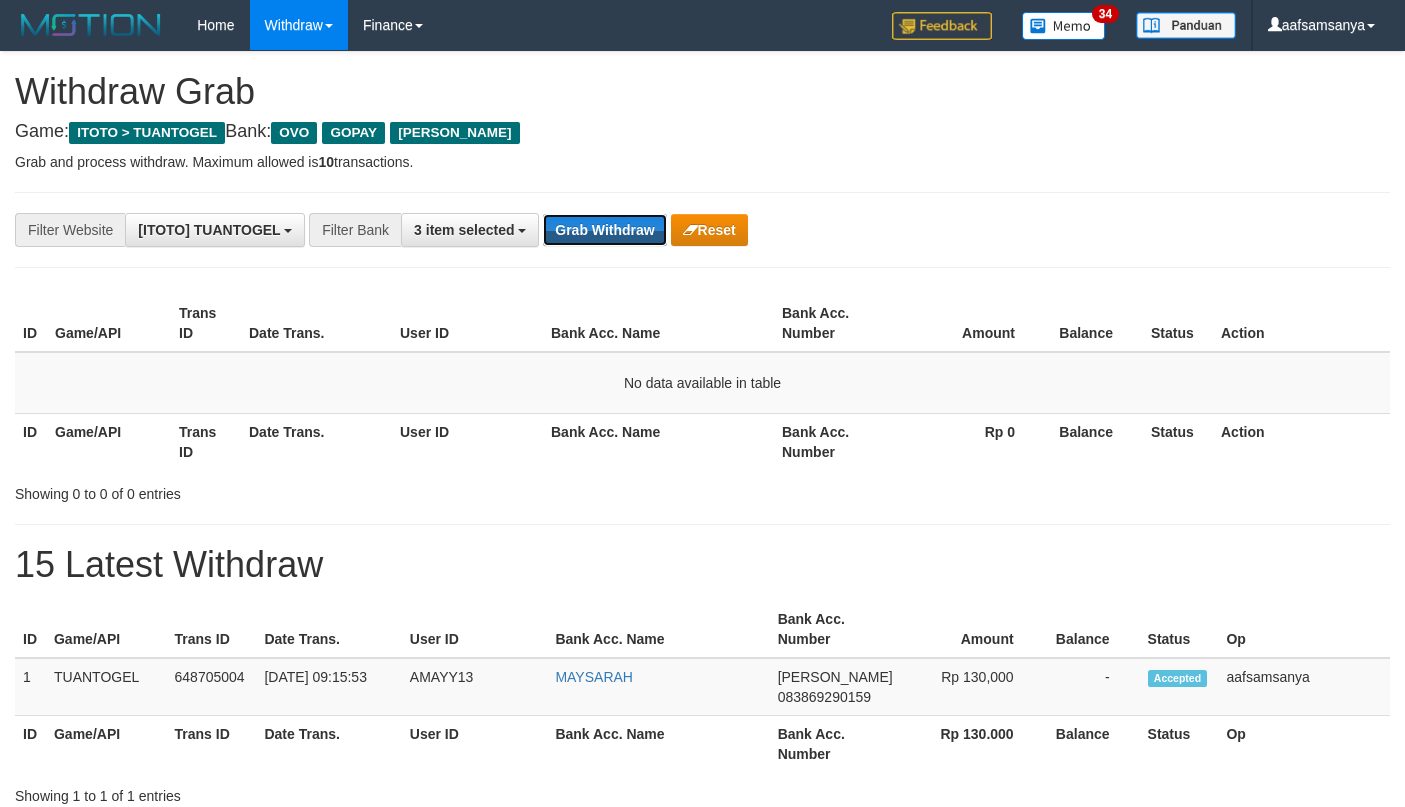 click on "Grab Withdraw" at bounding box center (604, 230) 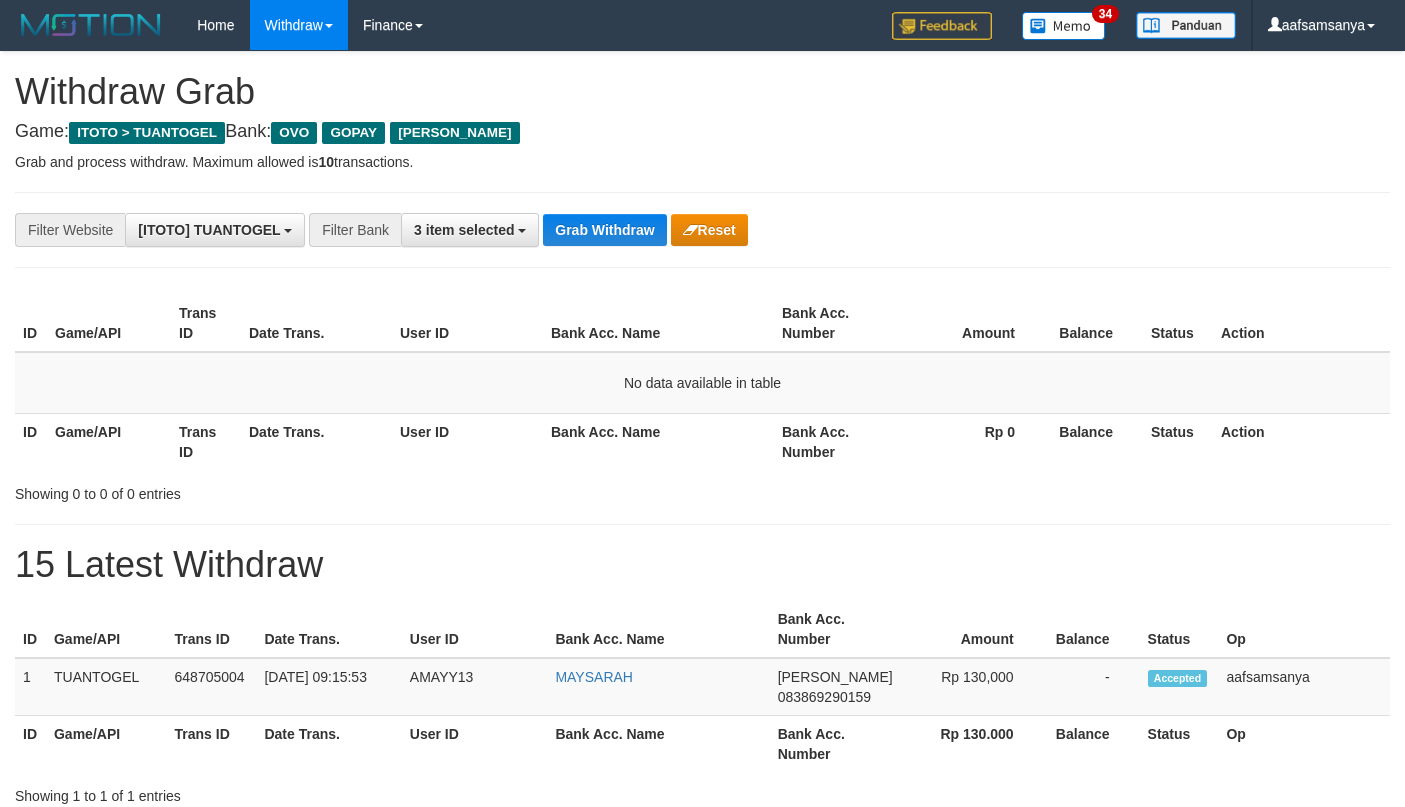 scroll, scrollTop: 0, scrollLeft: 0, axis: both 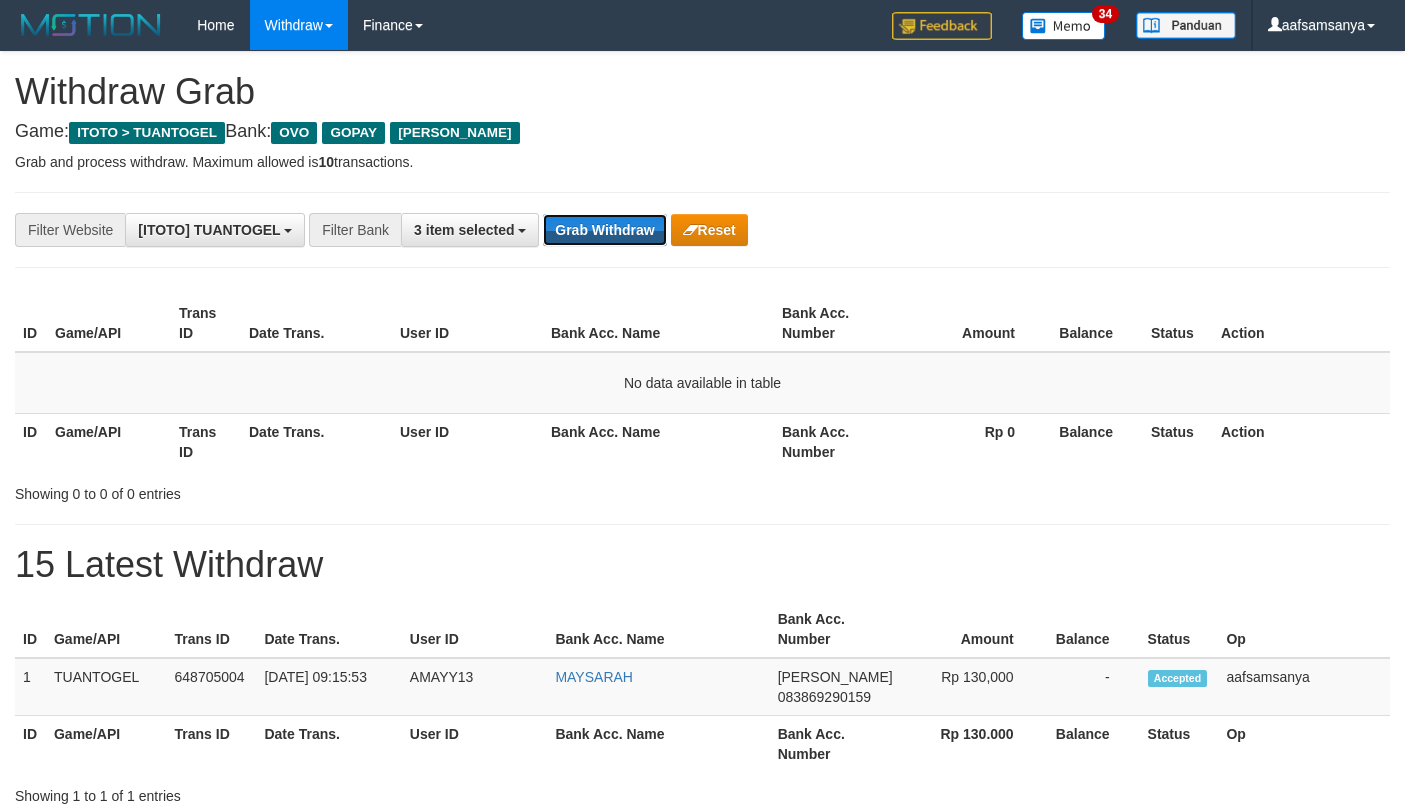 click on "Grab Withdraw" at bounding box center (604, 230) 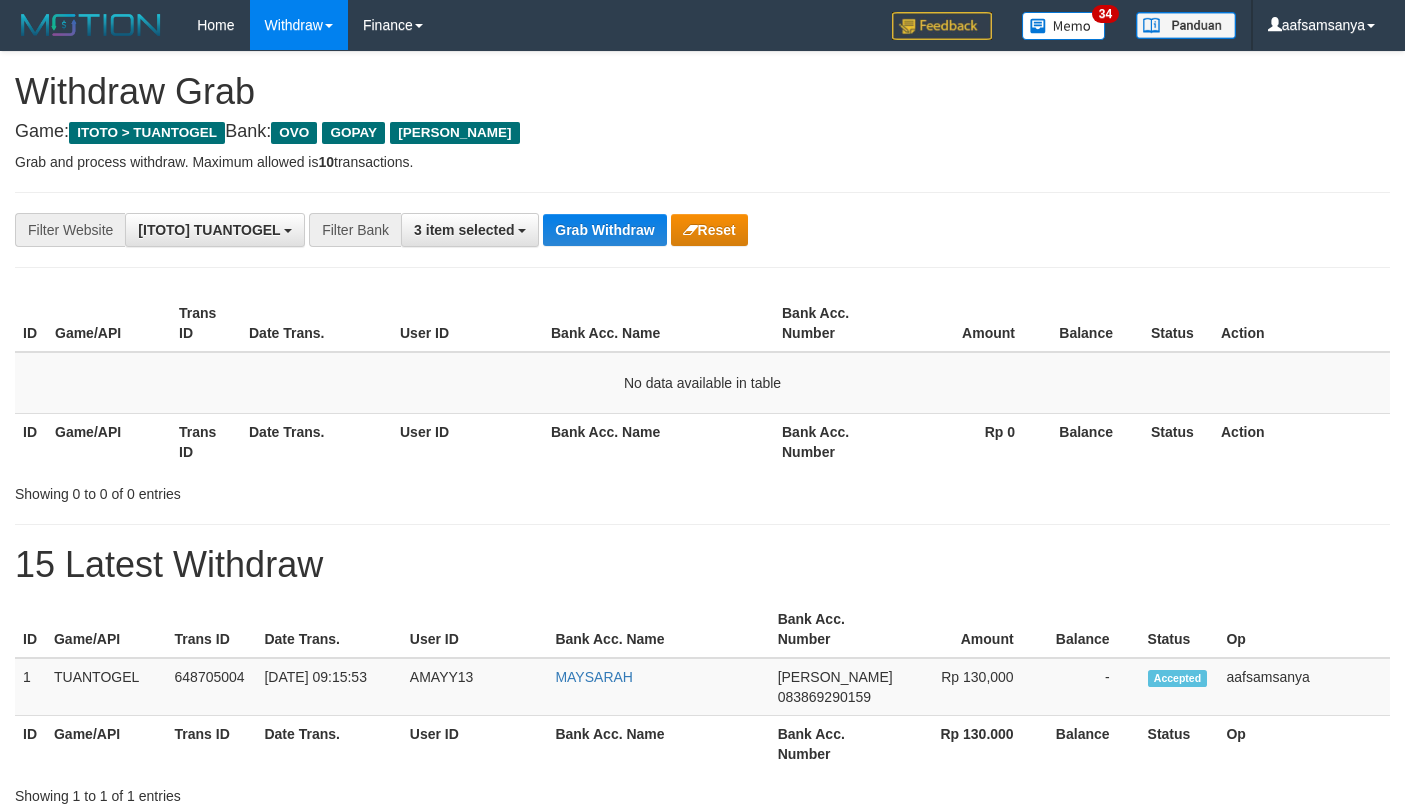 scroll, scrollTop: 0, scrollLeft: 0, axis: both 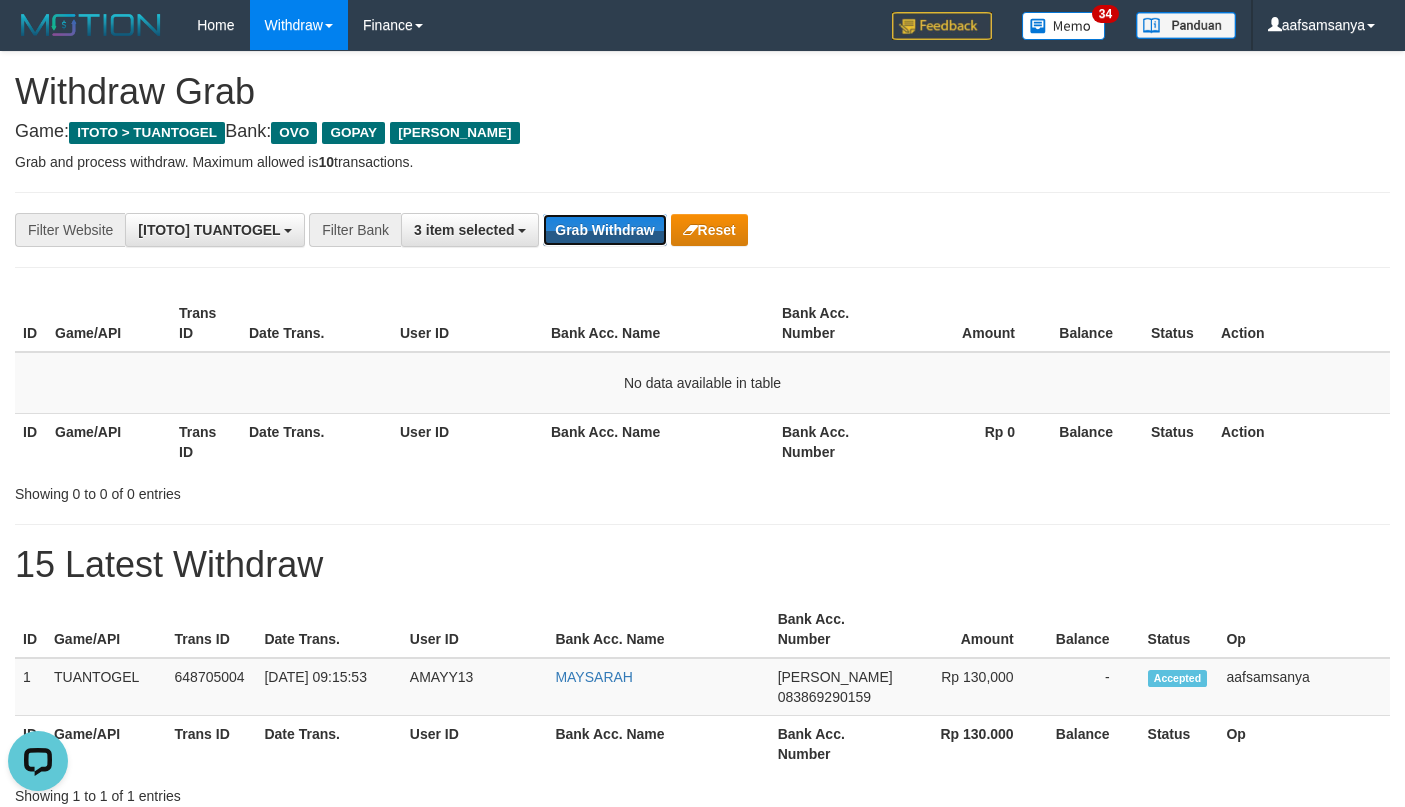 click on "Grab Withdraw" at bounding box center [604, 230] 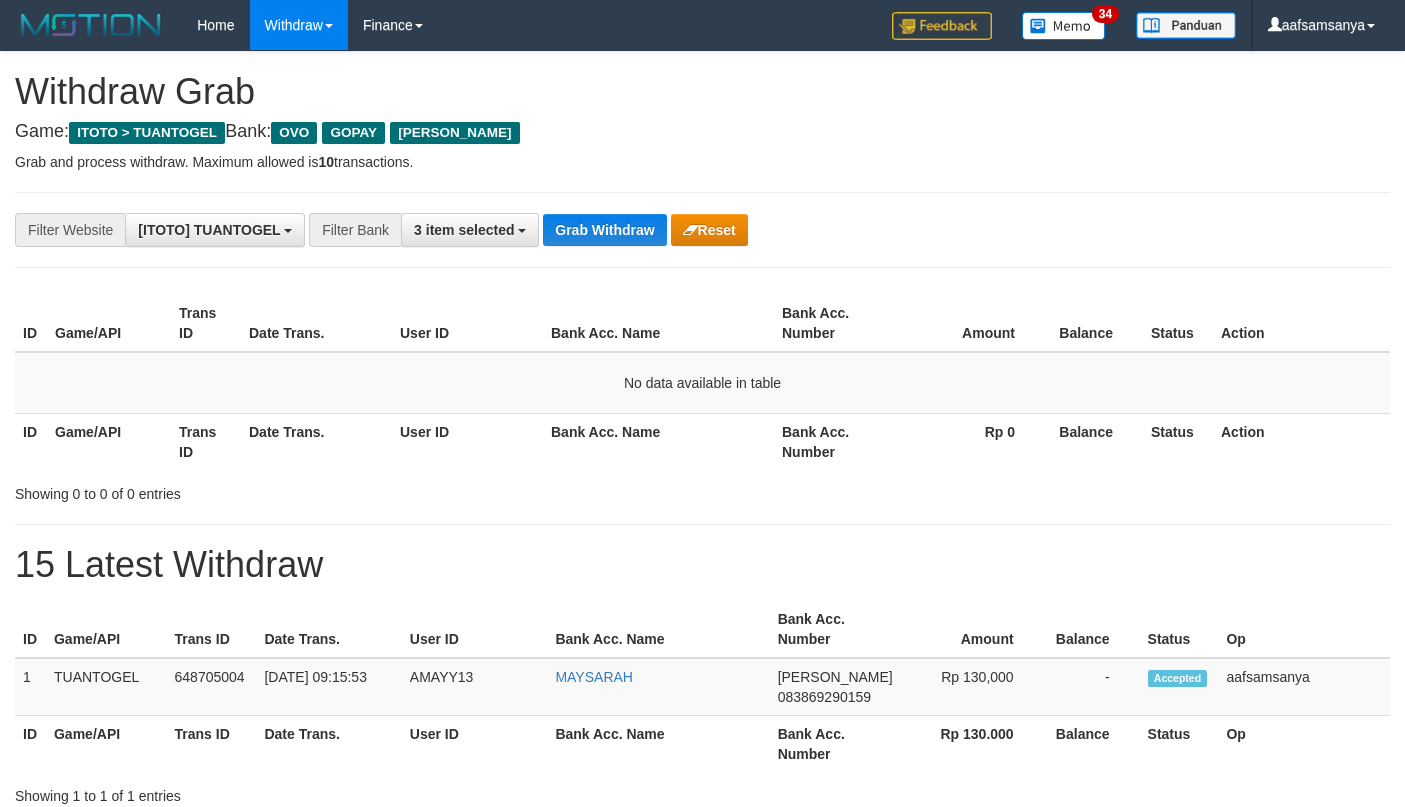 scroll, scrollTop: 0, scrollLeft: 0, axis: both 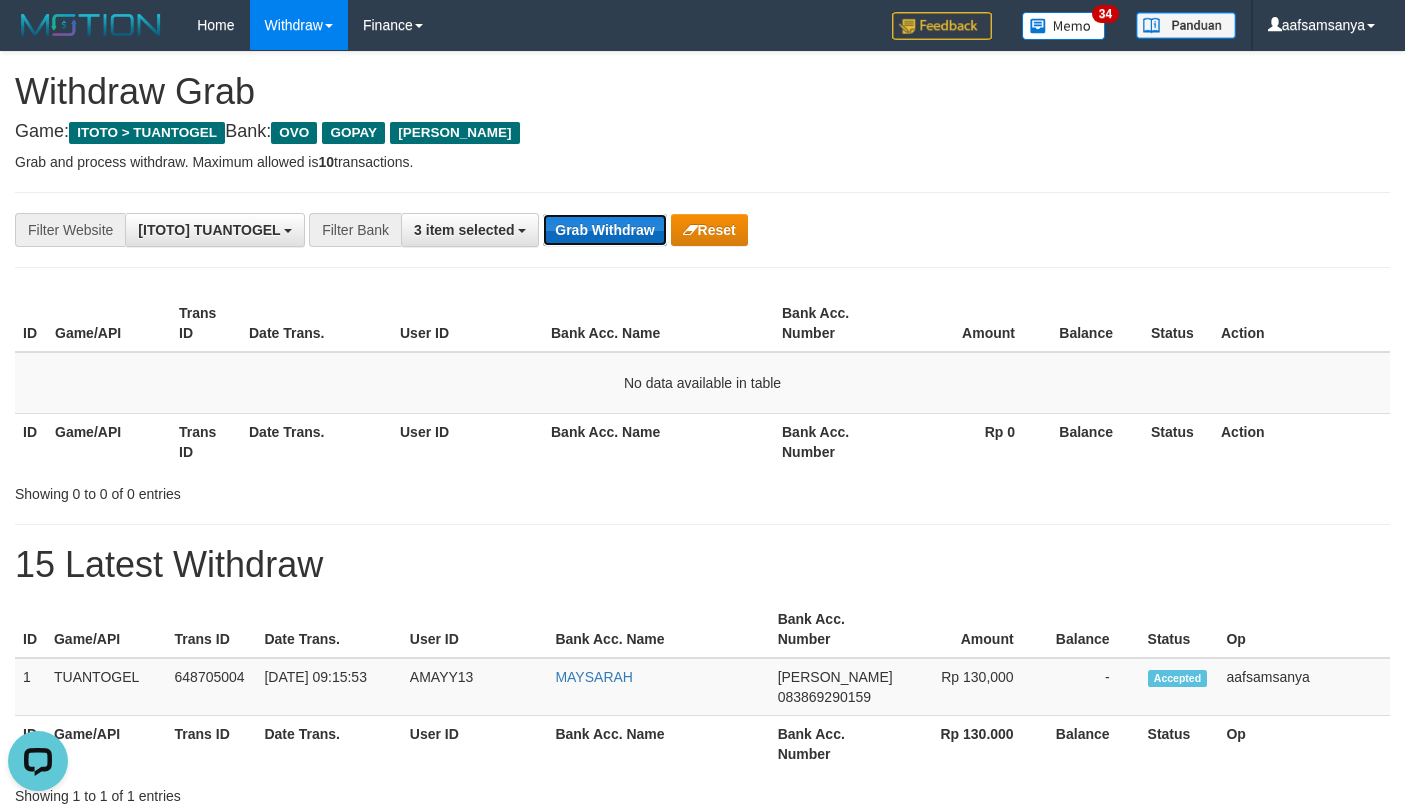 click on "Grab Withdraw" at bounding box center (604, 230) 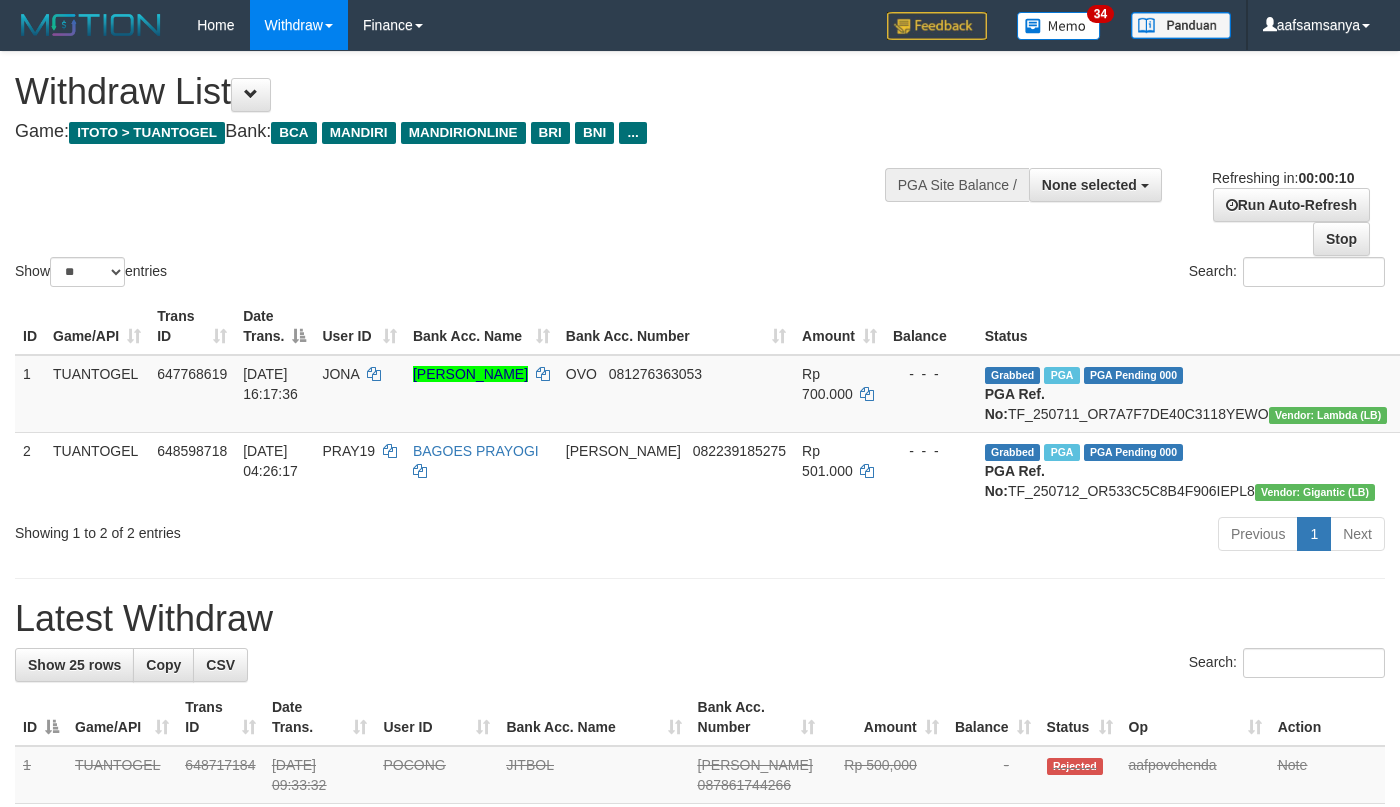 select 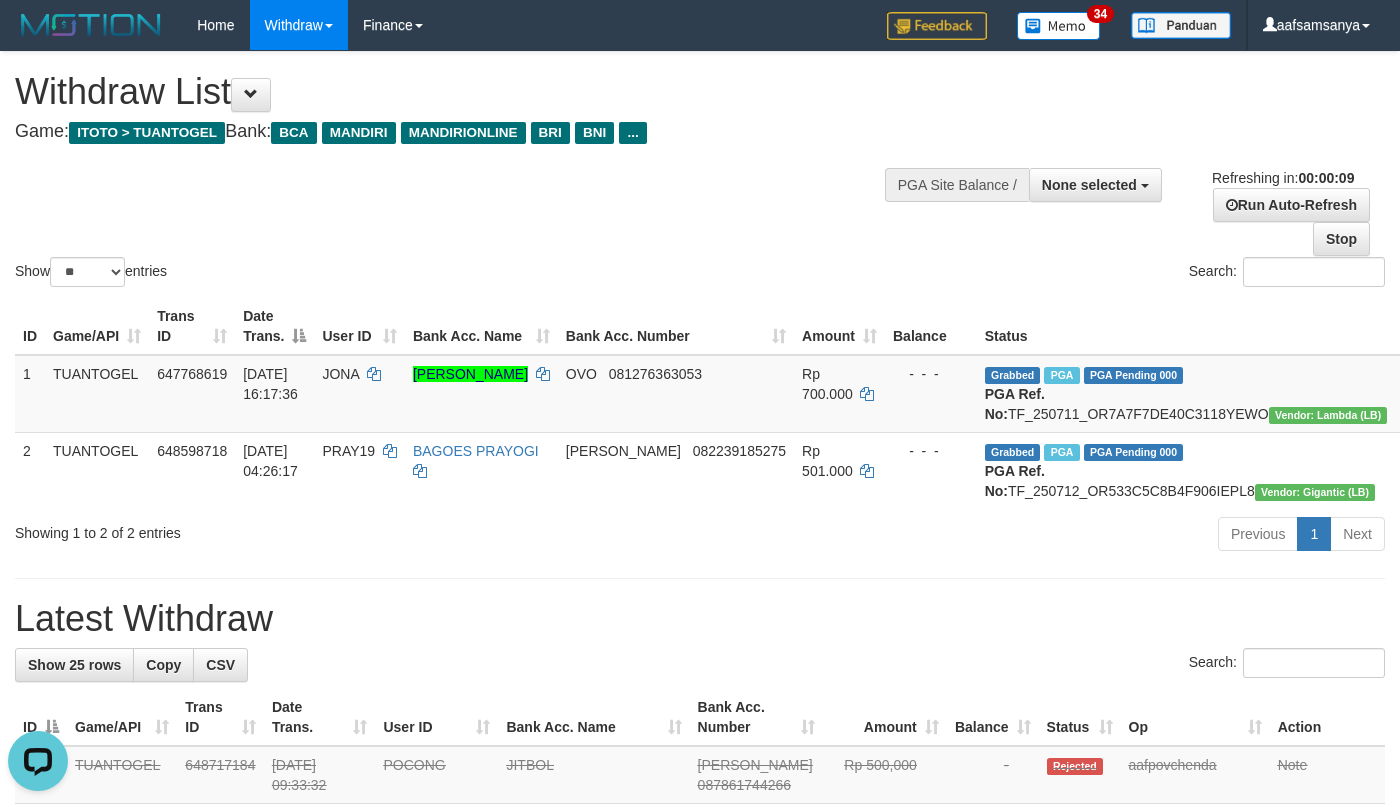 scroll, scrollTop: 0, scrollLeft: 0, axis: both 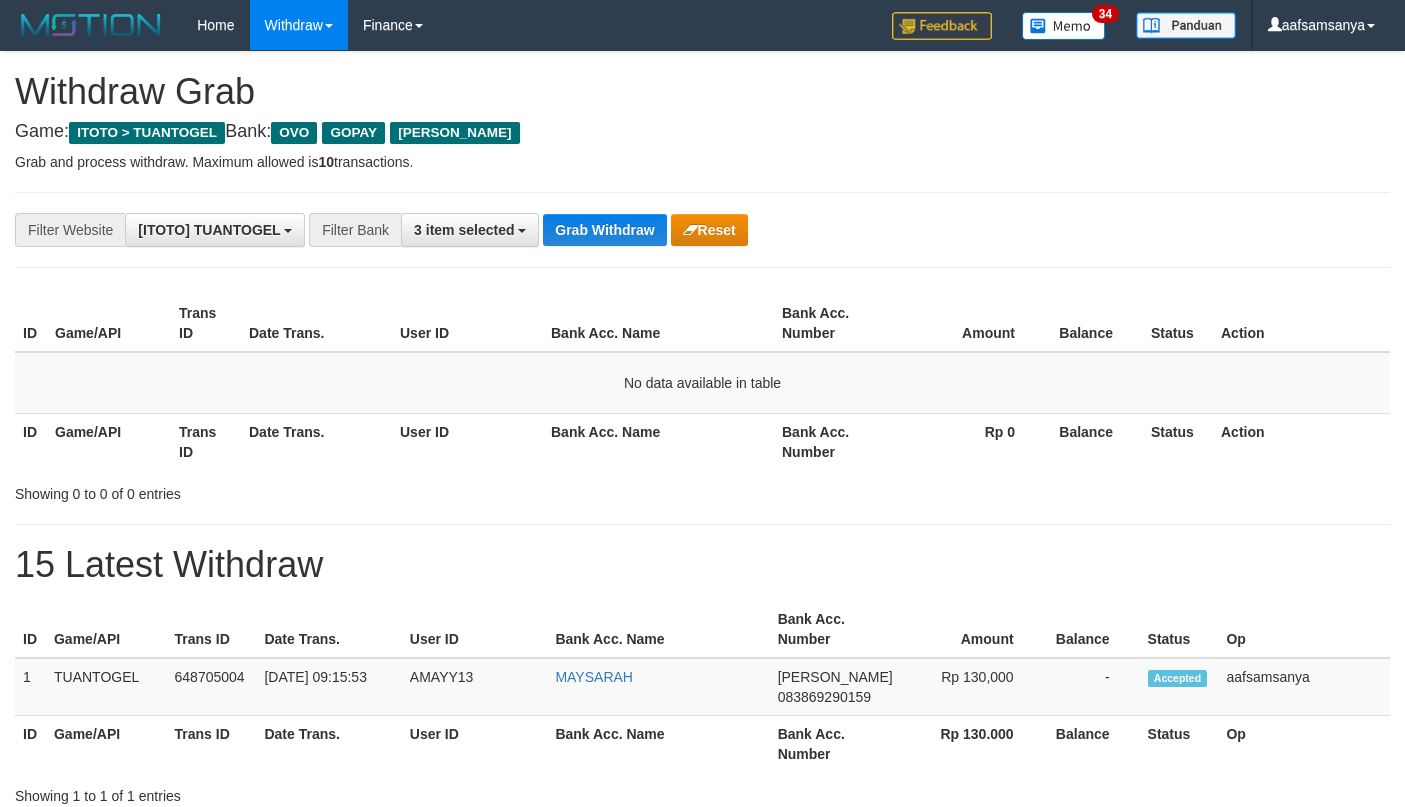 click on "Grab Withdraw" at bounding box center (604, 230) 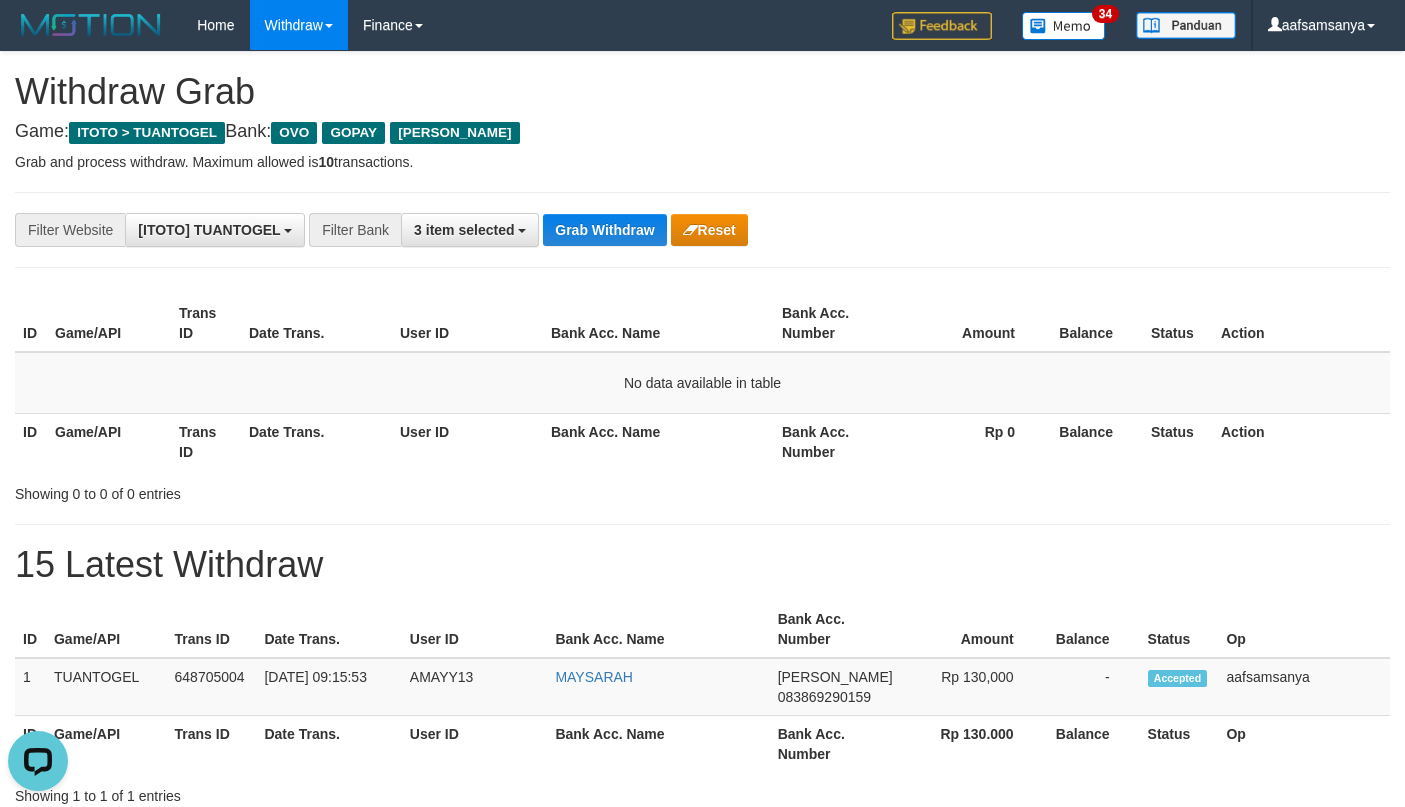 scroll, scrollTop: 0, scrollLeft: 0, axis: both 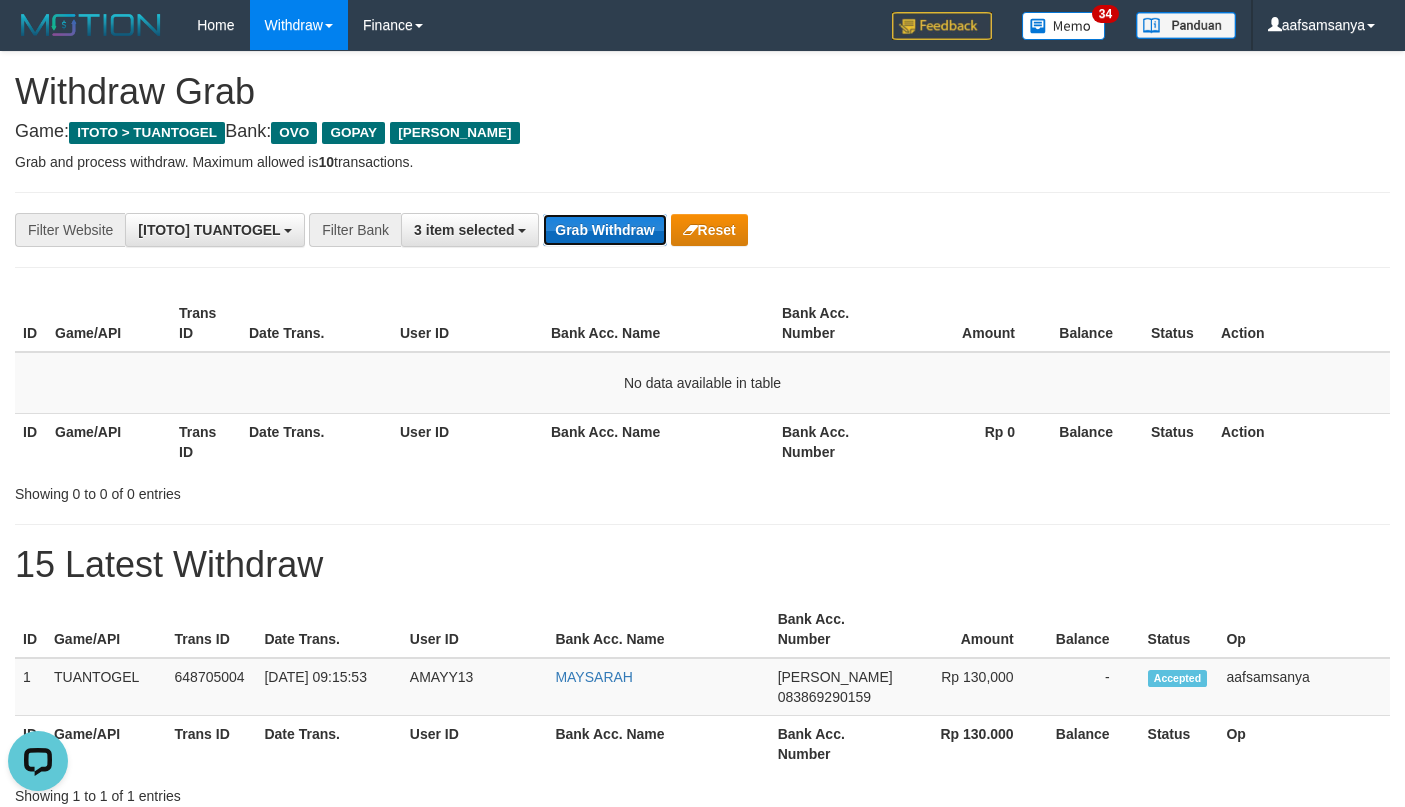 click on "Grab Withdraw" at bounding box center [604, 230] 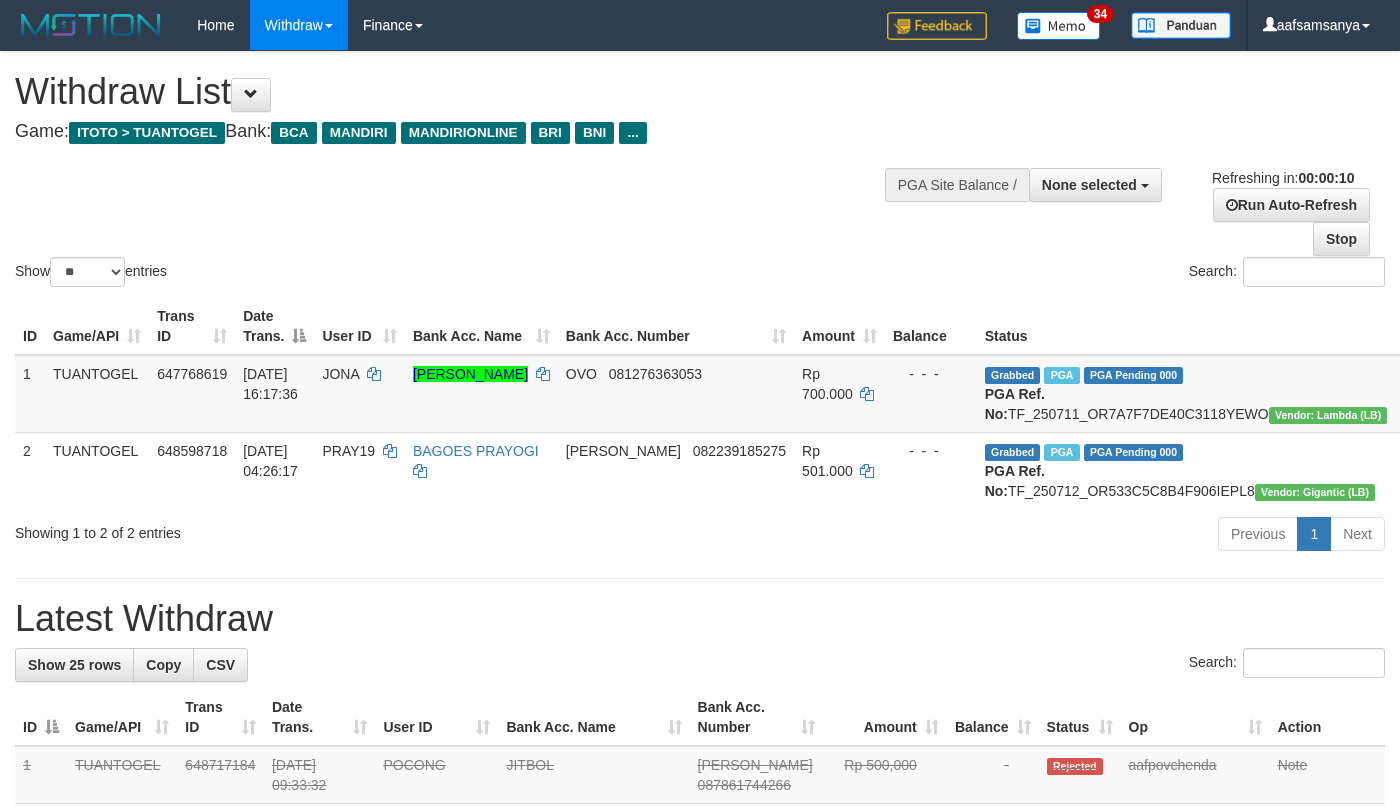 select 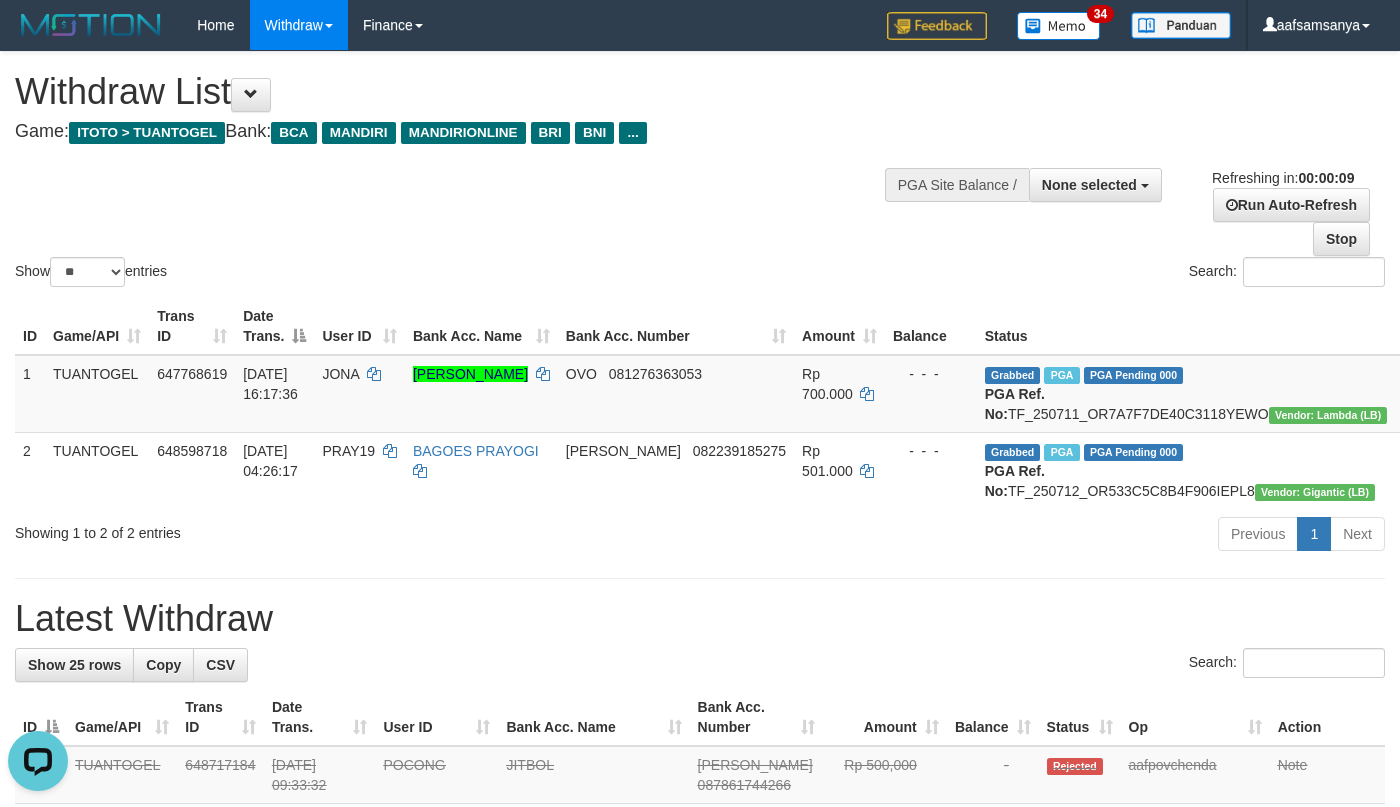scroll, scrollTop: 0, scrollLeft: 0, axis: both 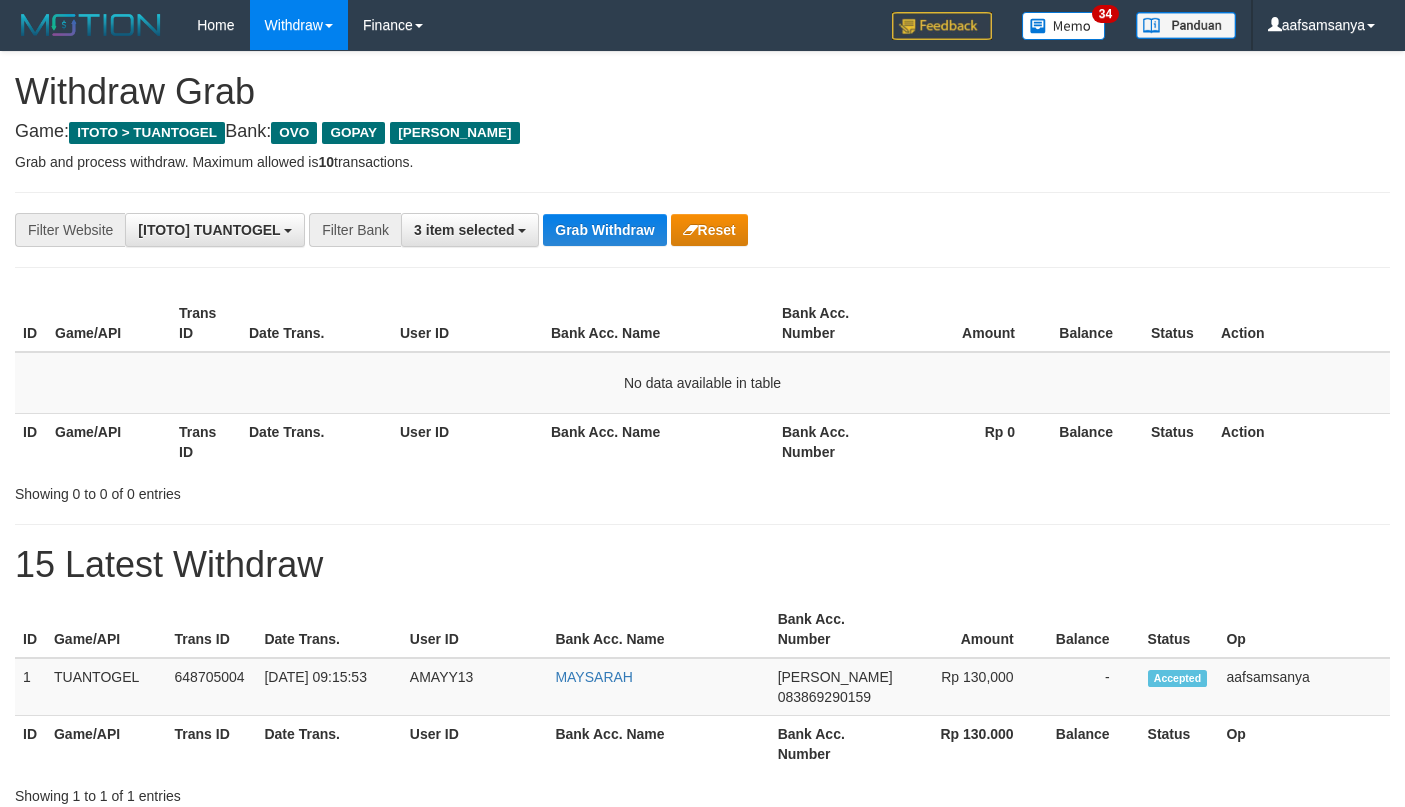 click on "Grab Withdraw" at bounding box center (604, 230) 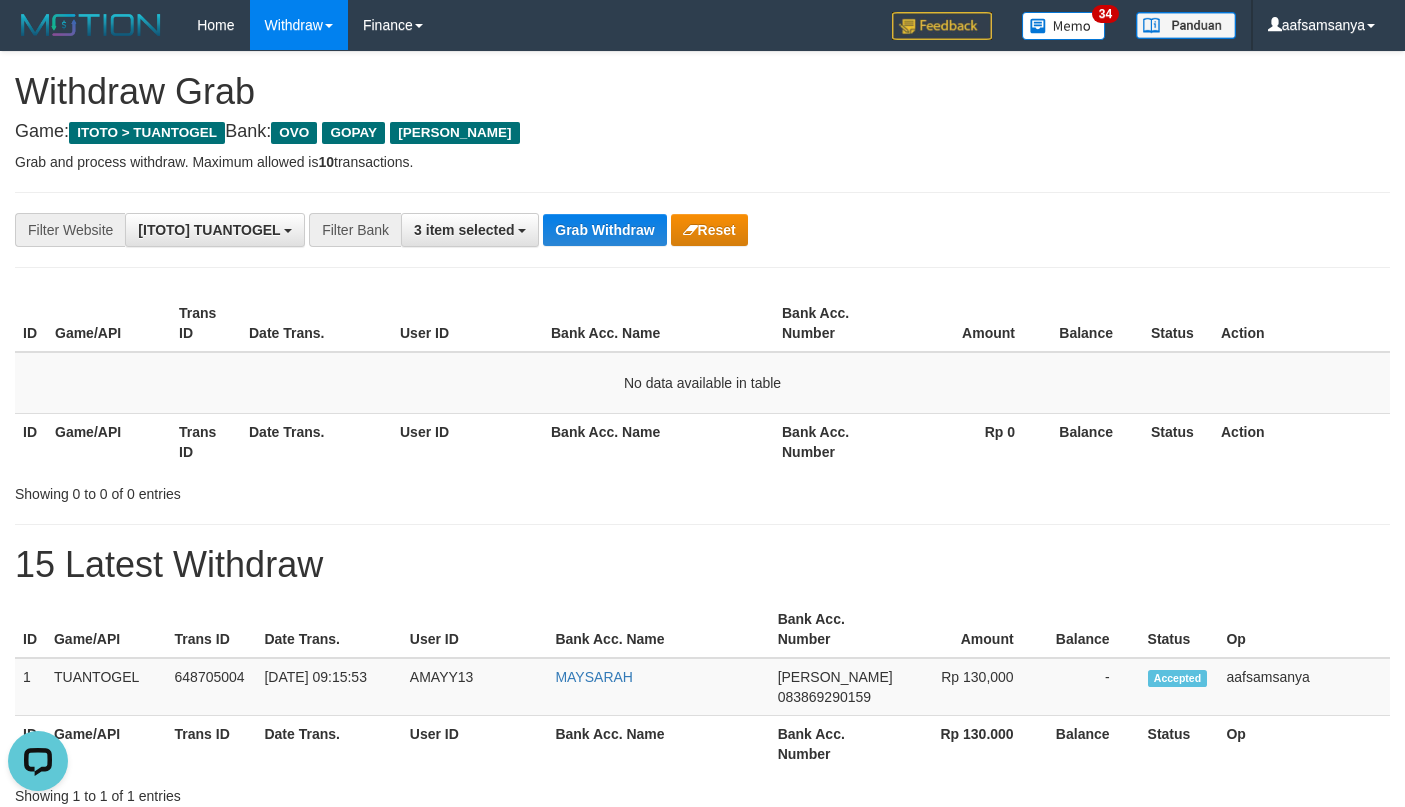 scroll, scrollTop: 0, scrollLeft: 0, axis: both 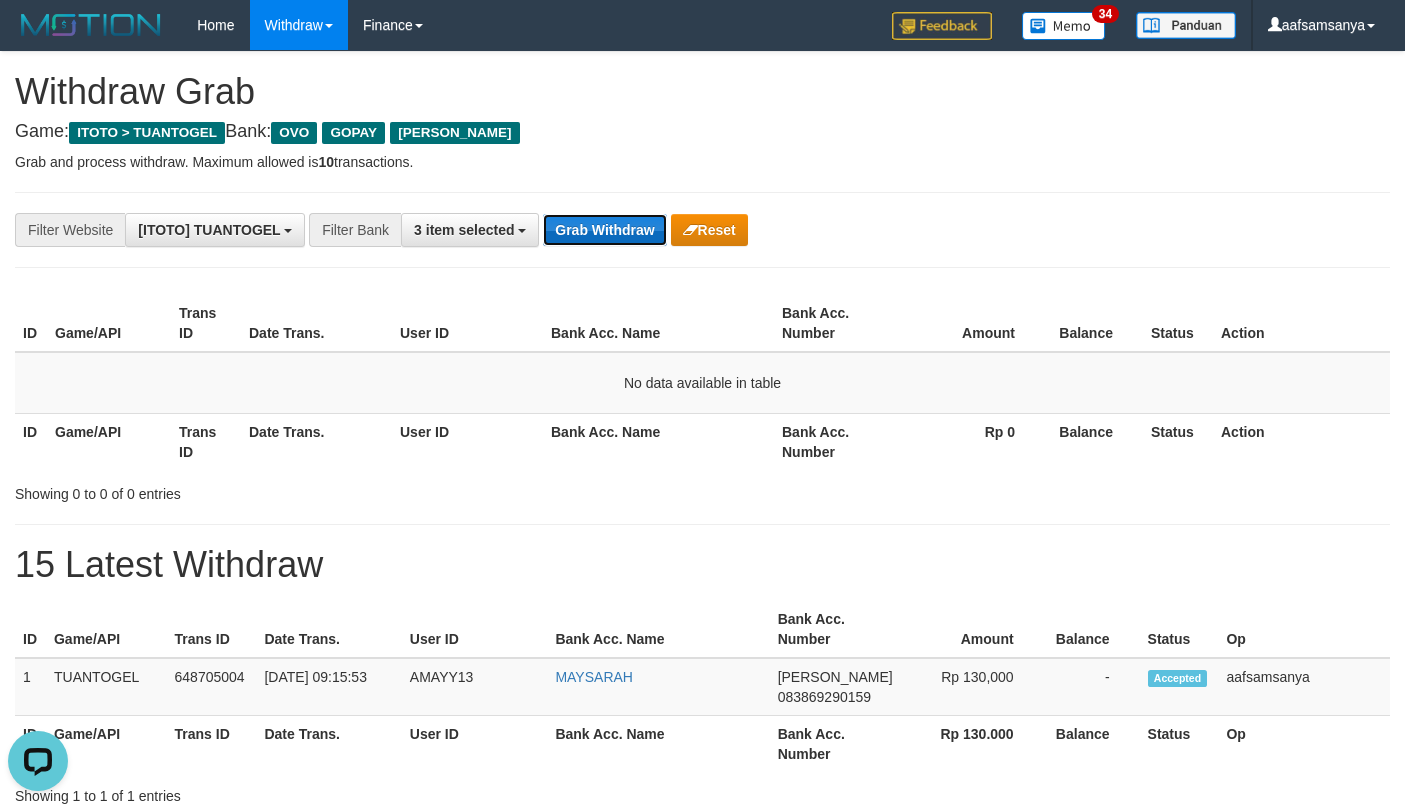 drag, startPoint x: 0, startPoint y: 0, endPoint x: 625, endPoint y: 228, distance: 665.28864 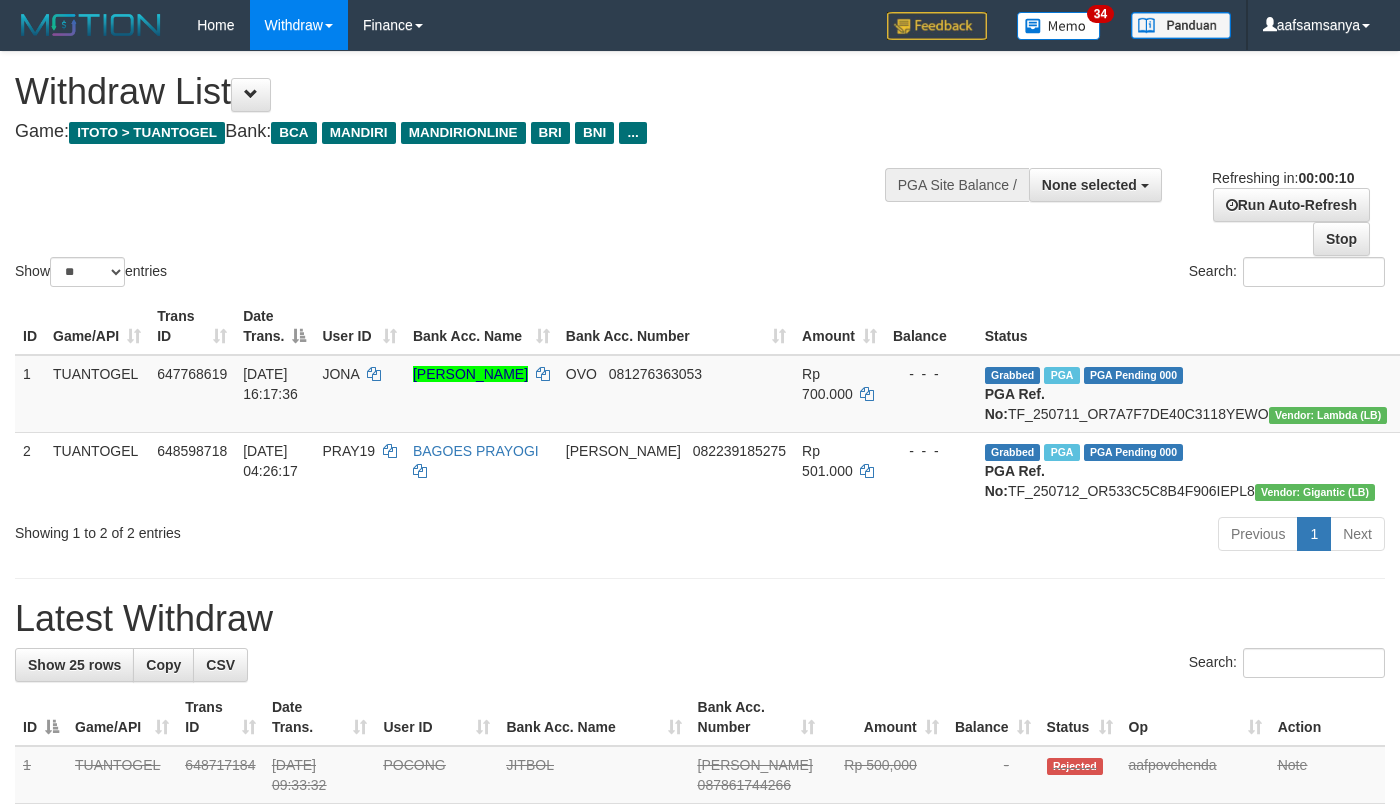 select 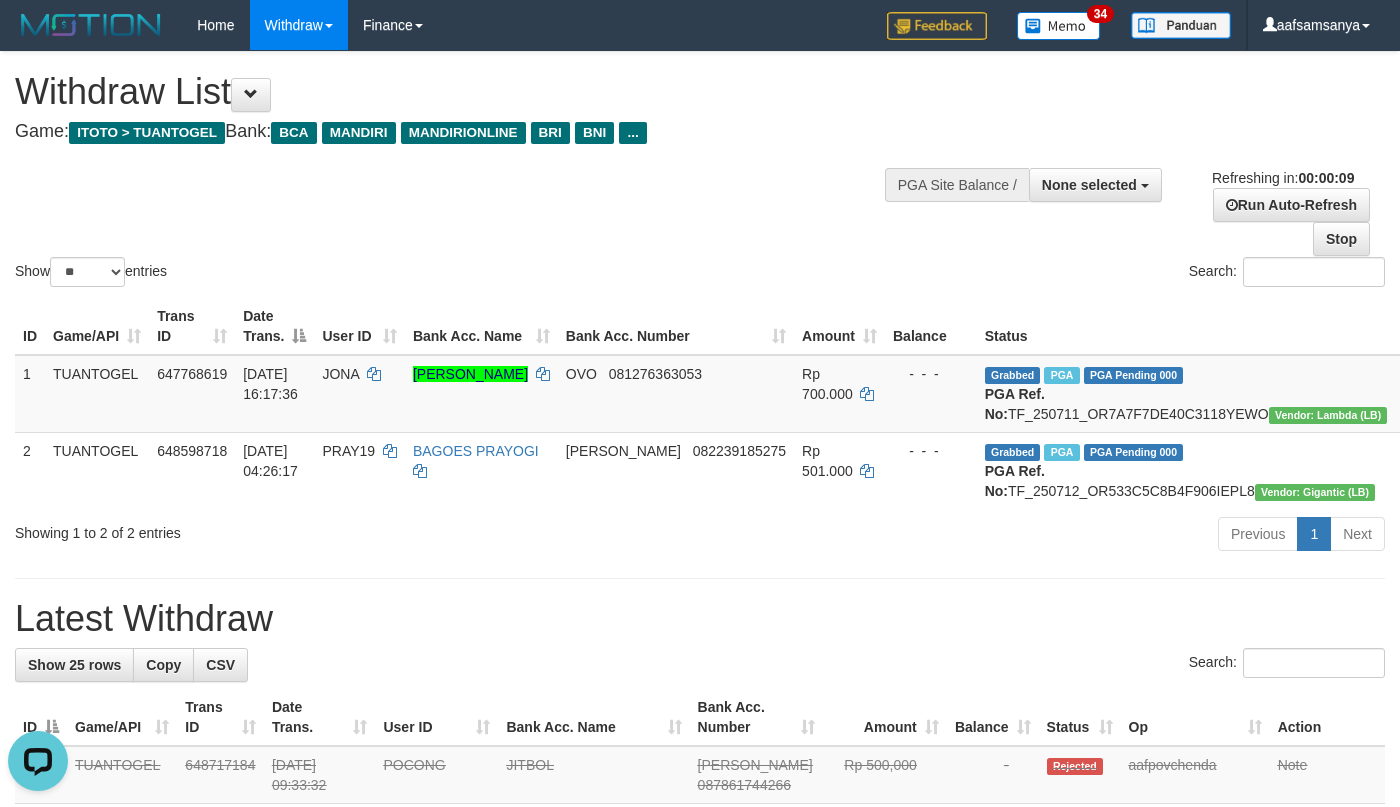 scroll, scrollTop: 0, scrollLeft: 0, axis: both 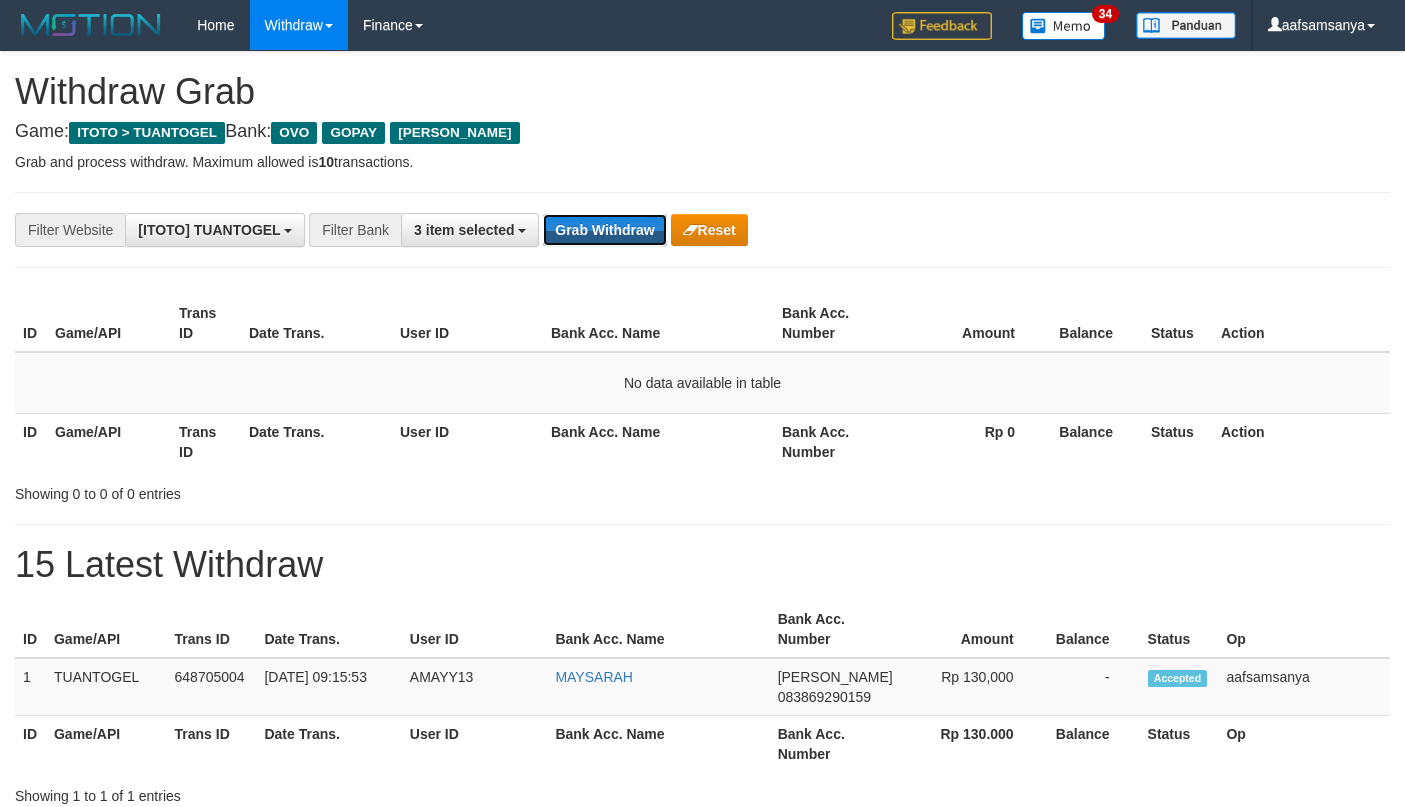 click on "Grab Withdraw" at bounding box center [604, 230] 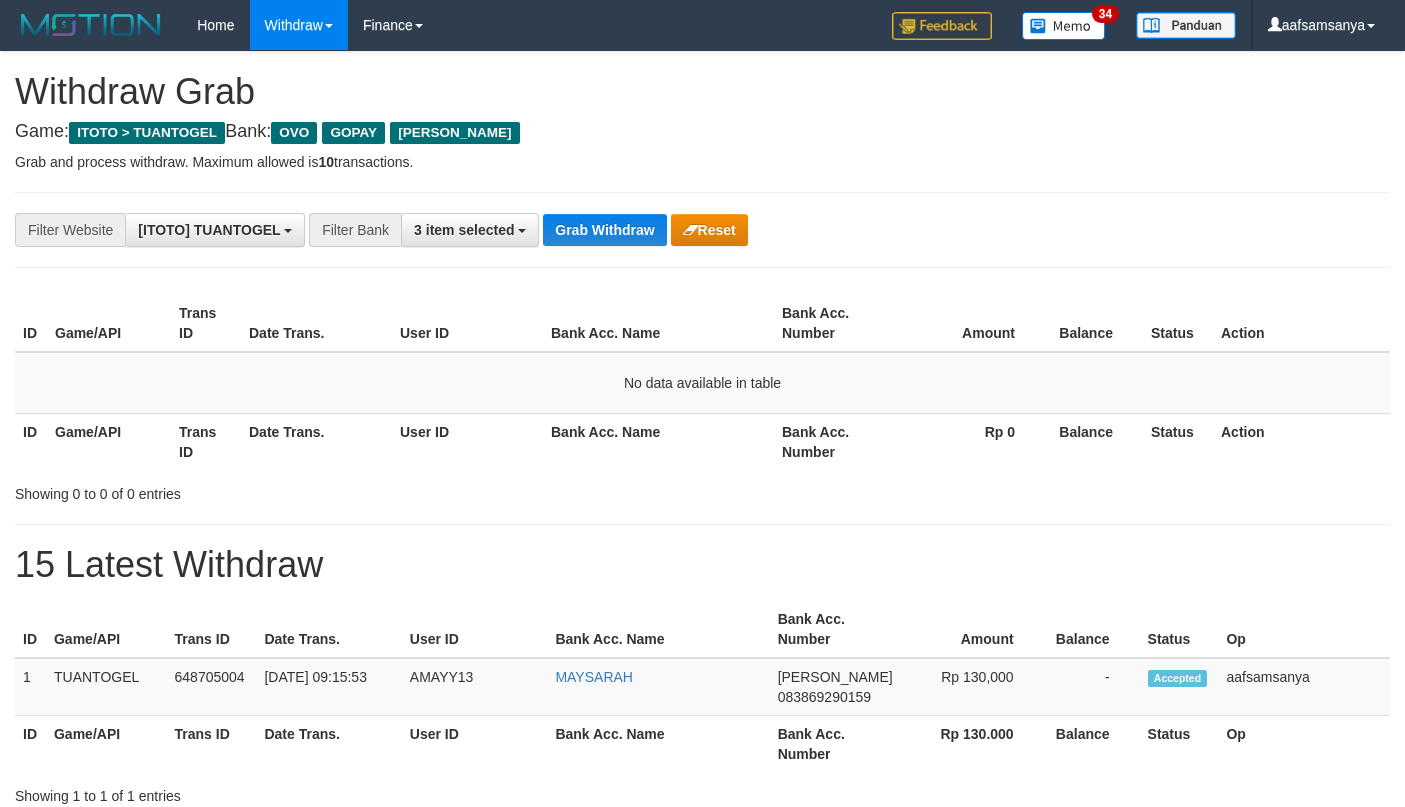 scroll, scrollTop: 0, scrollLeft: 0, axis: both 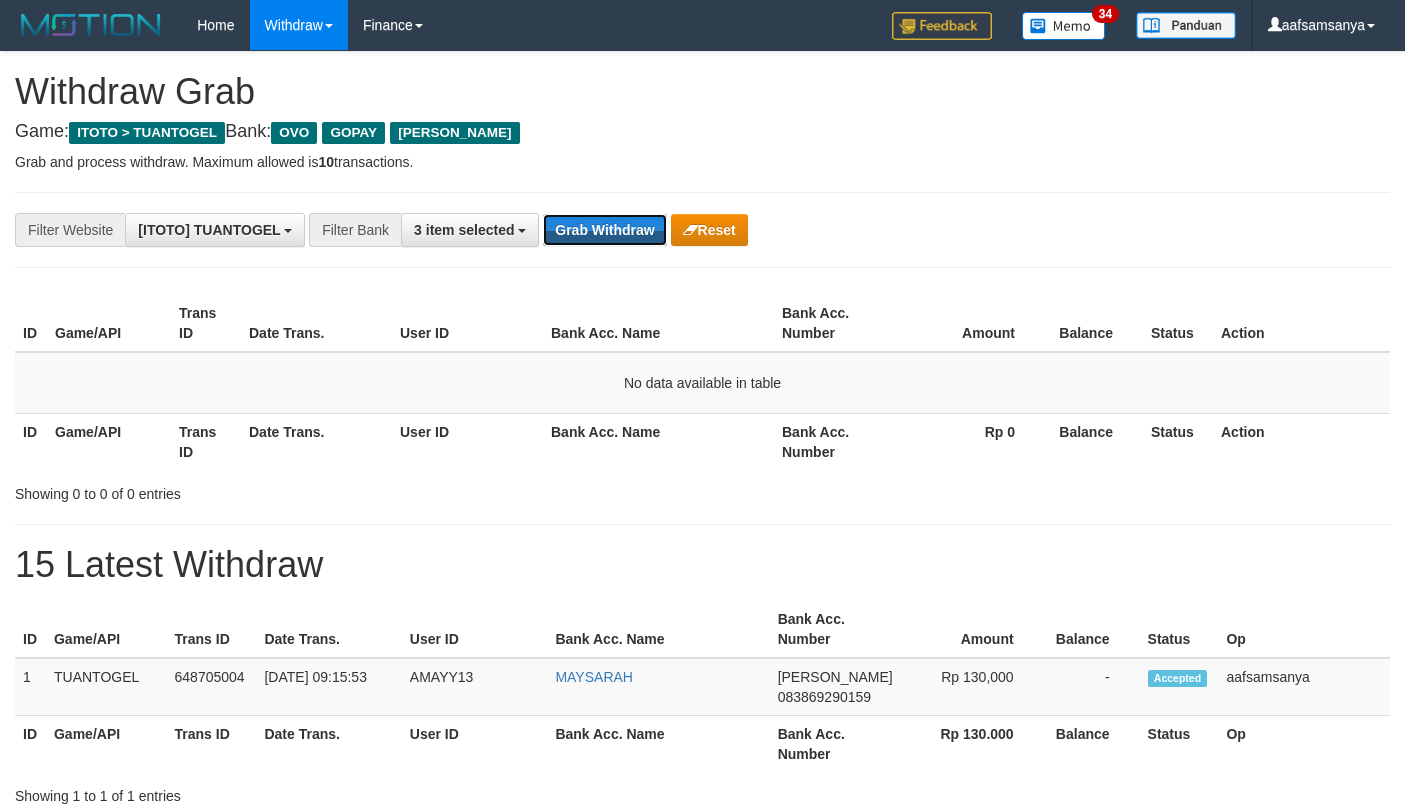 click on "Grab Withdraw" at bounding box center [604, 230] 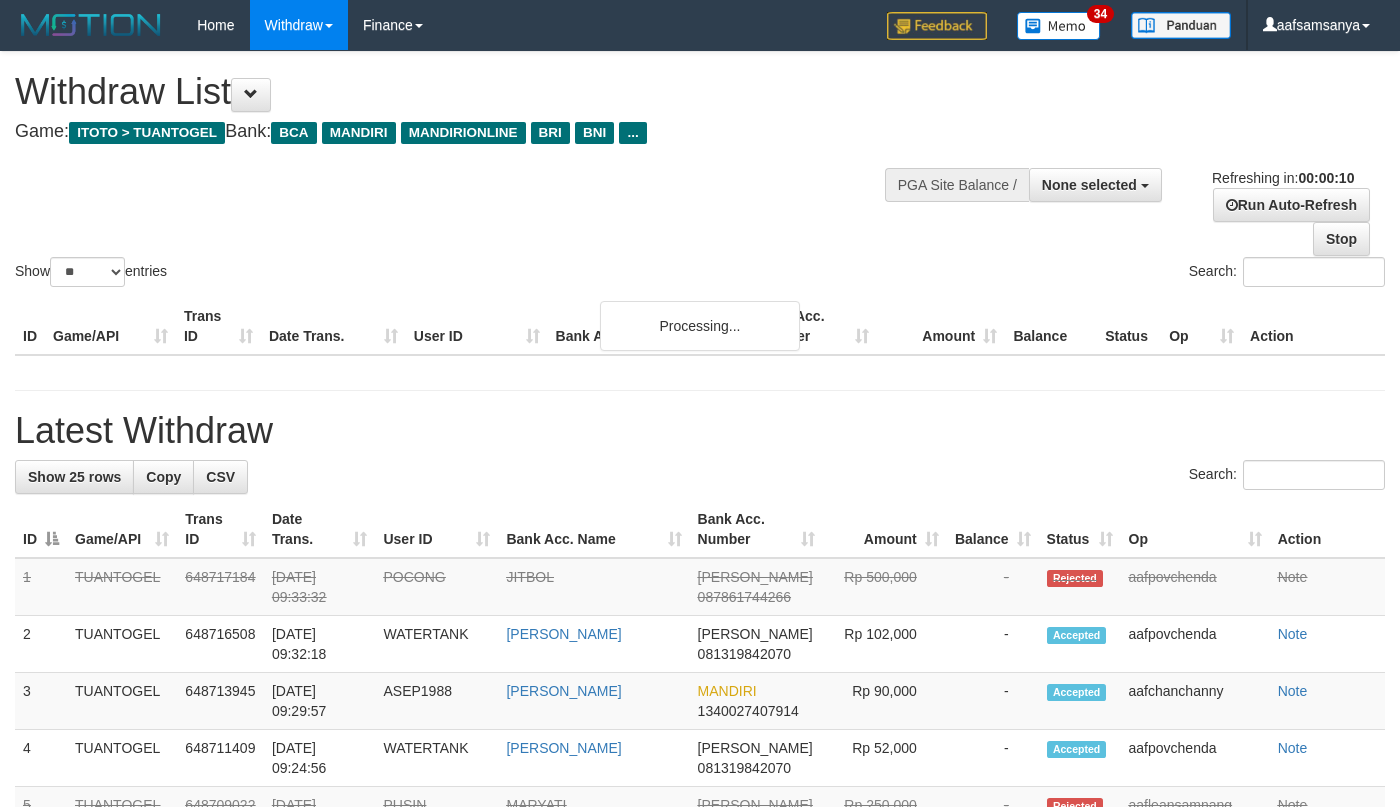 select 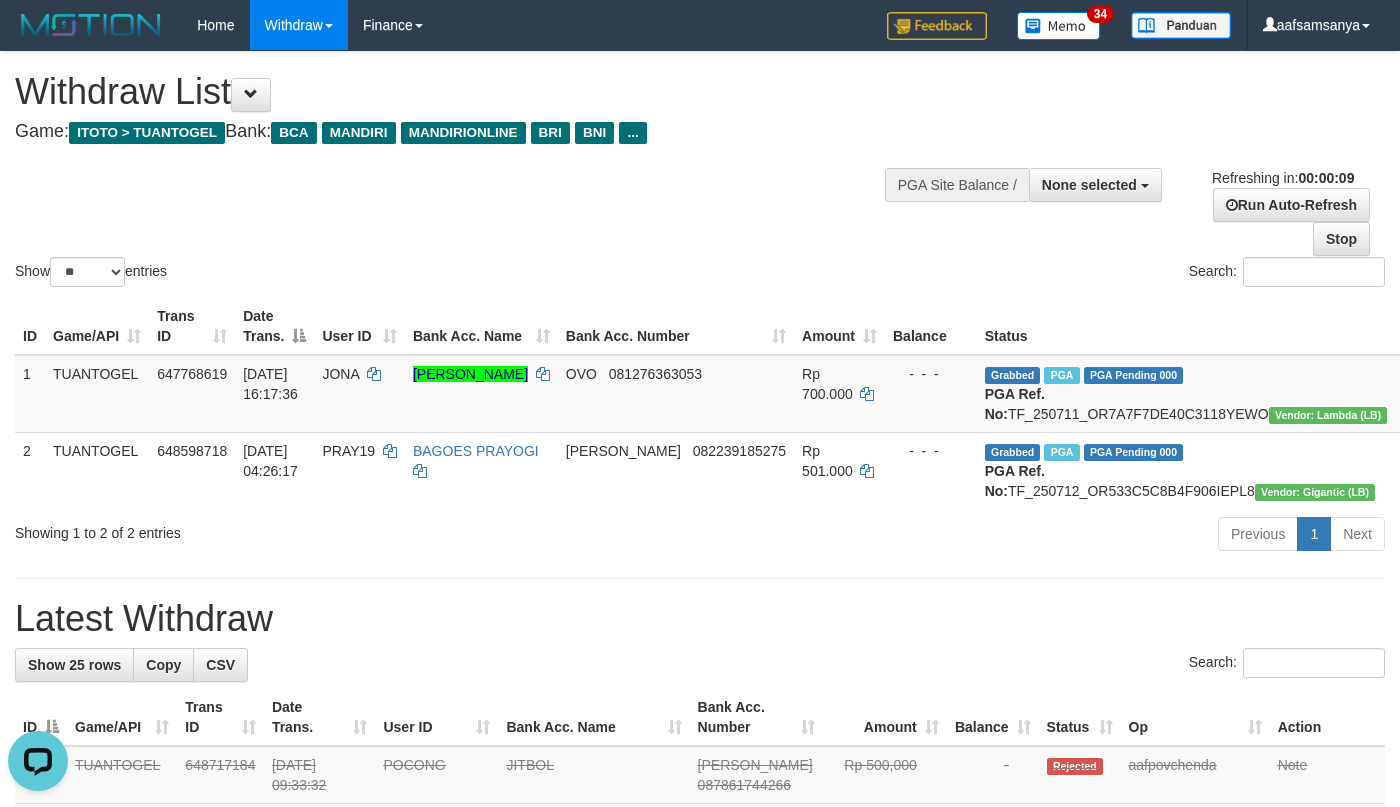scroll, scrollTop: 0, scrollLeft: 0, axis: both 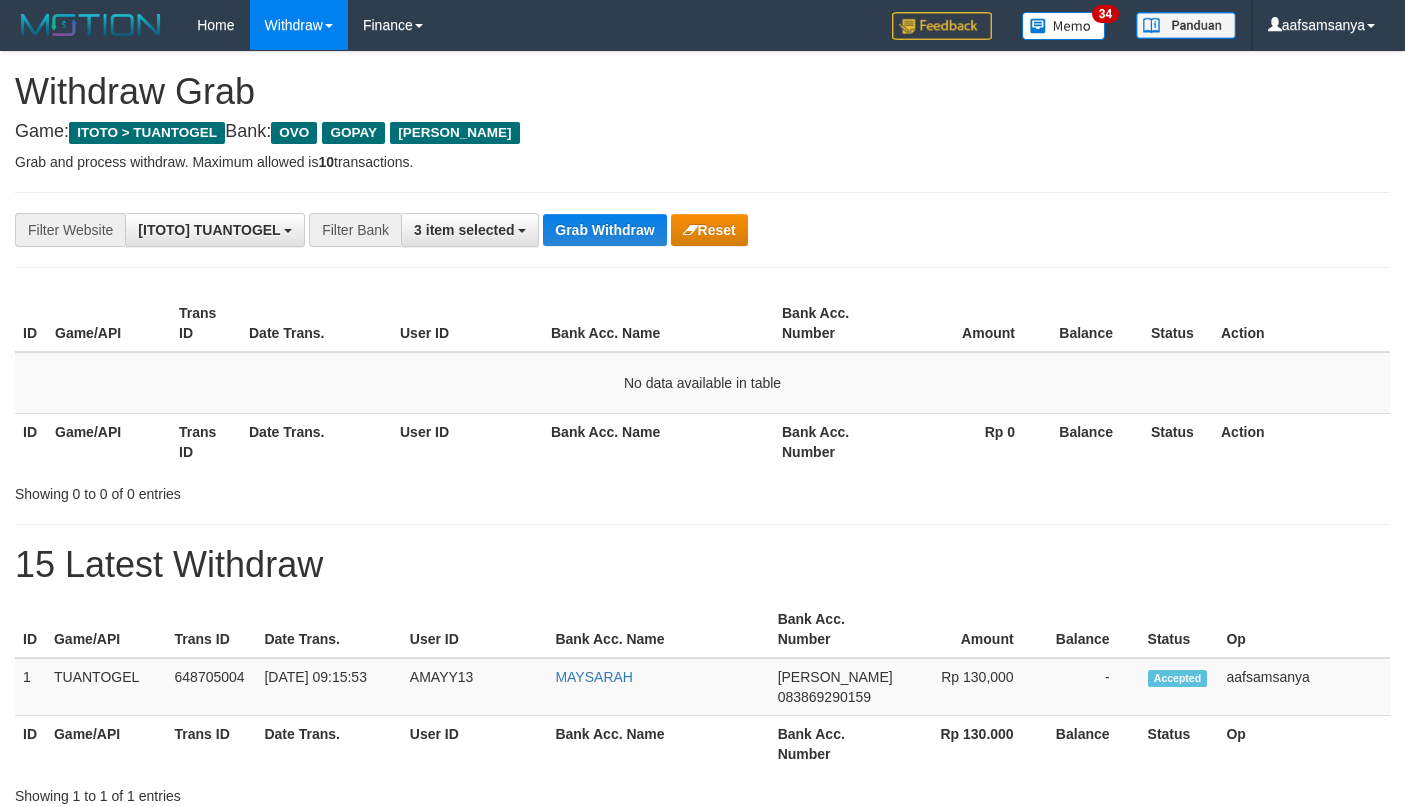 click on "Grab Withdraw" at bounding box center [604, 230] 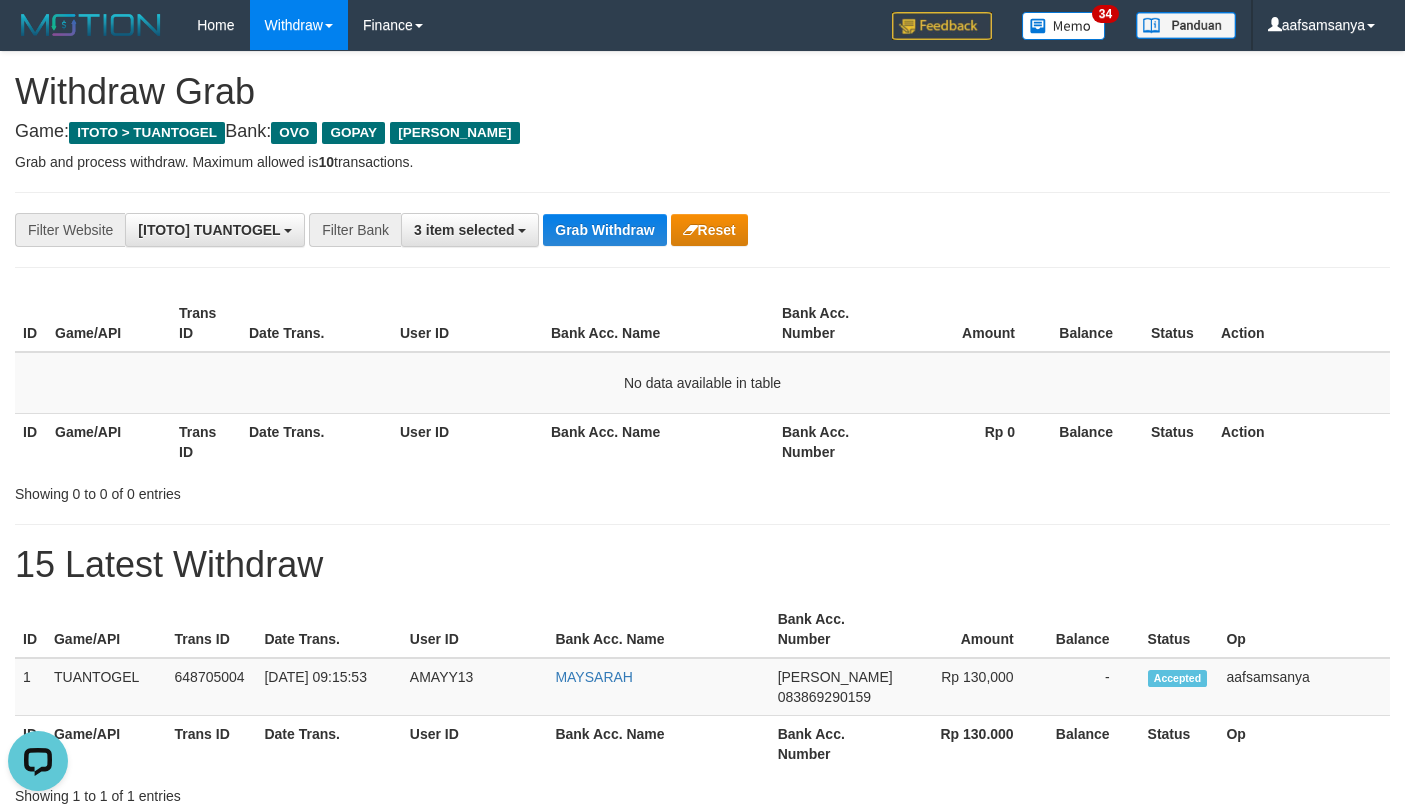 scroll, scrollTop: 0, scrollLeft: 0, axis: both 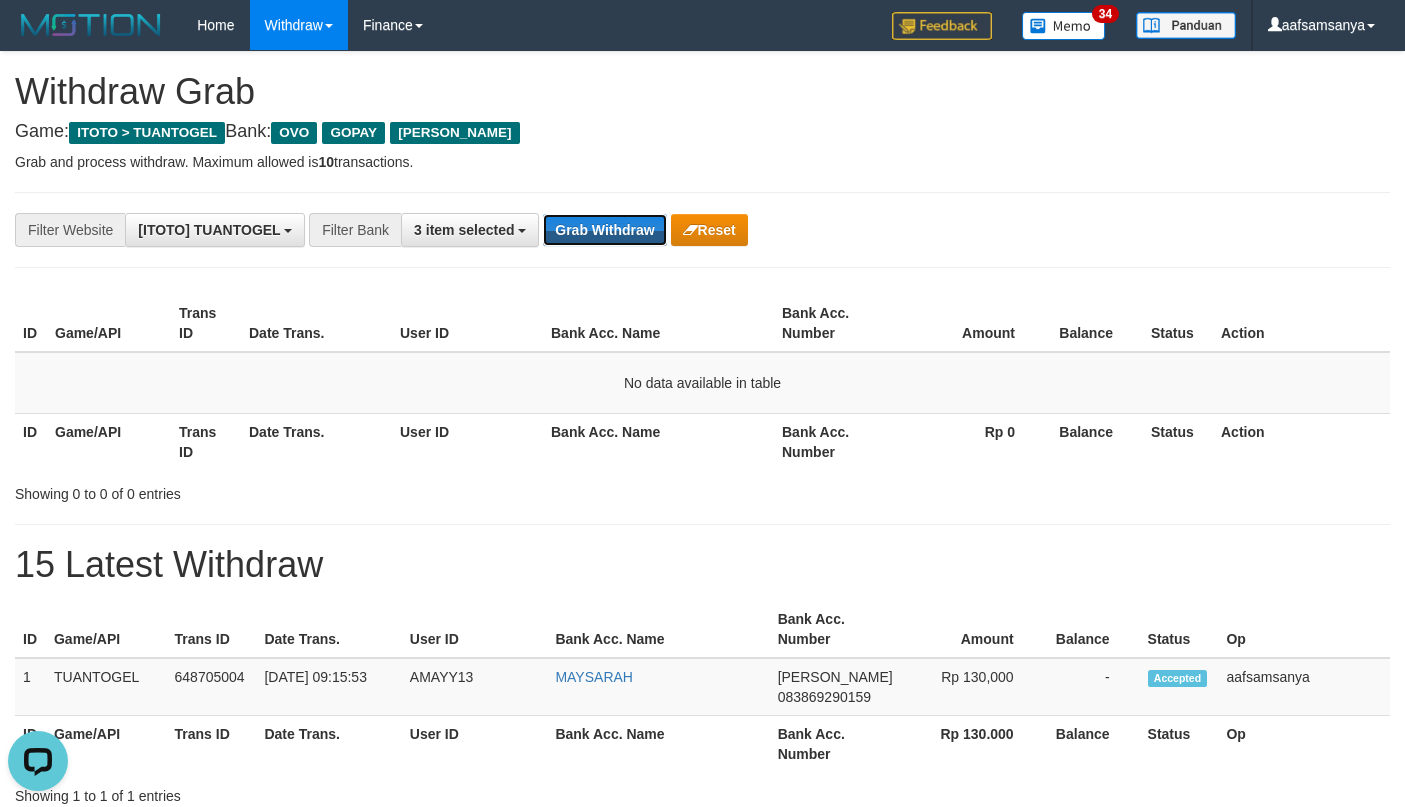 click on "Grab Withdraw" at bounding box center [604, 230] 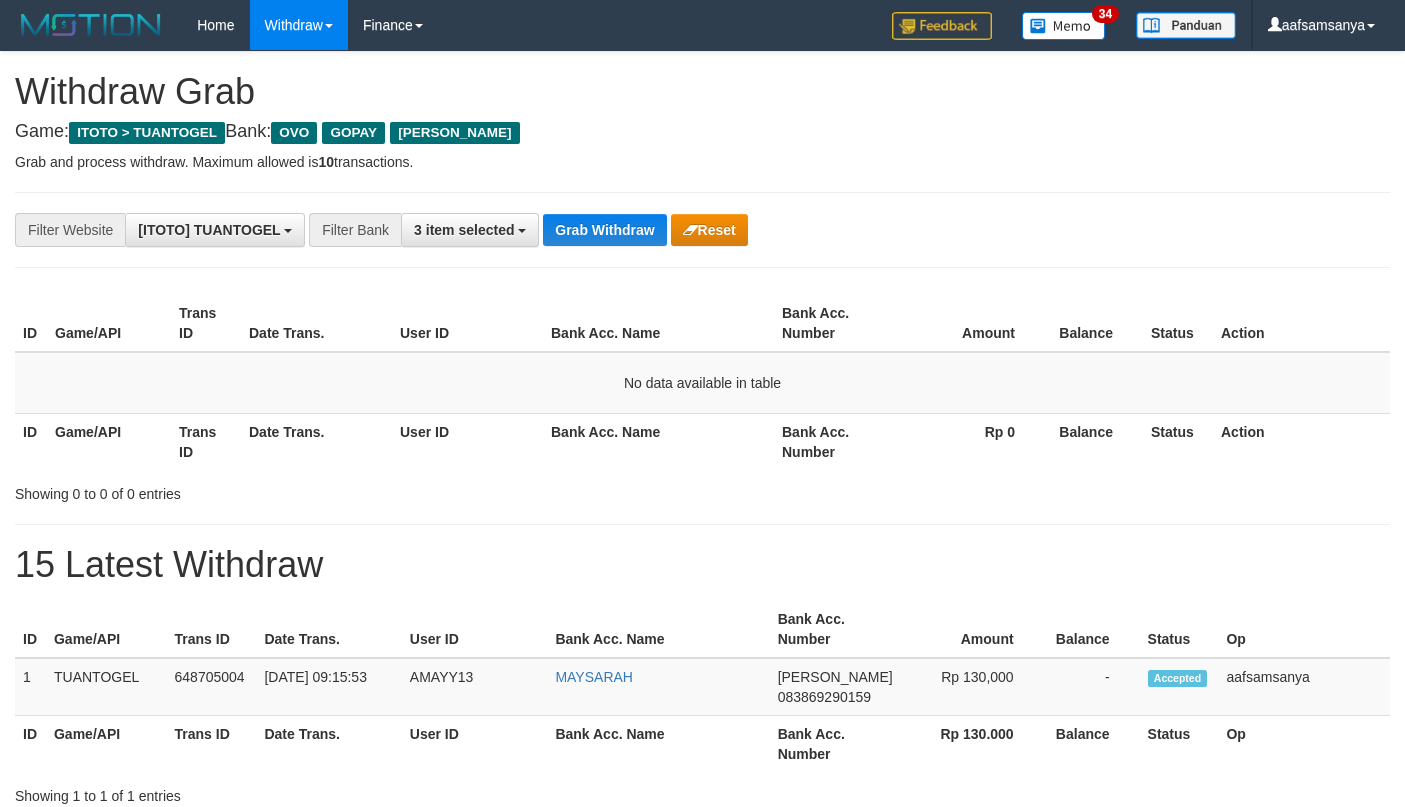 scroll, scrollTop: 0, scrollLeft: 0, axis: both 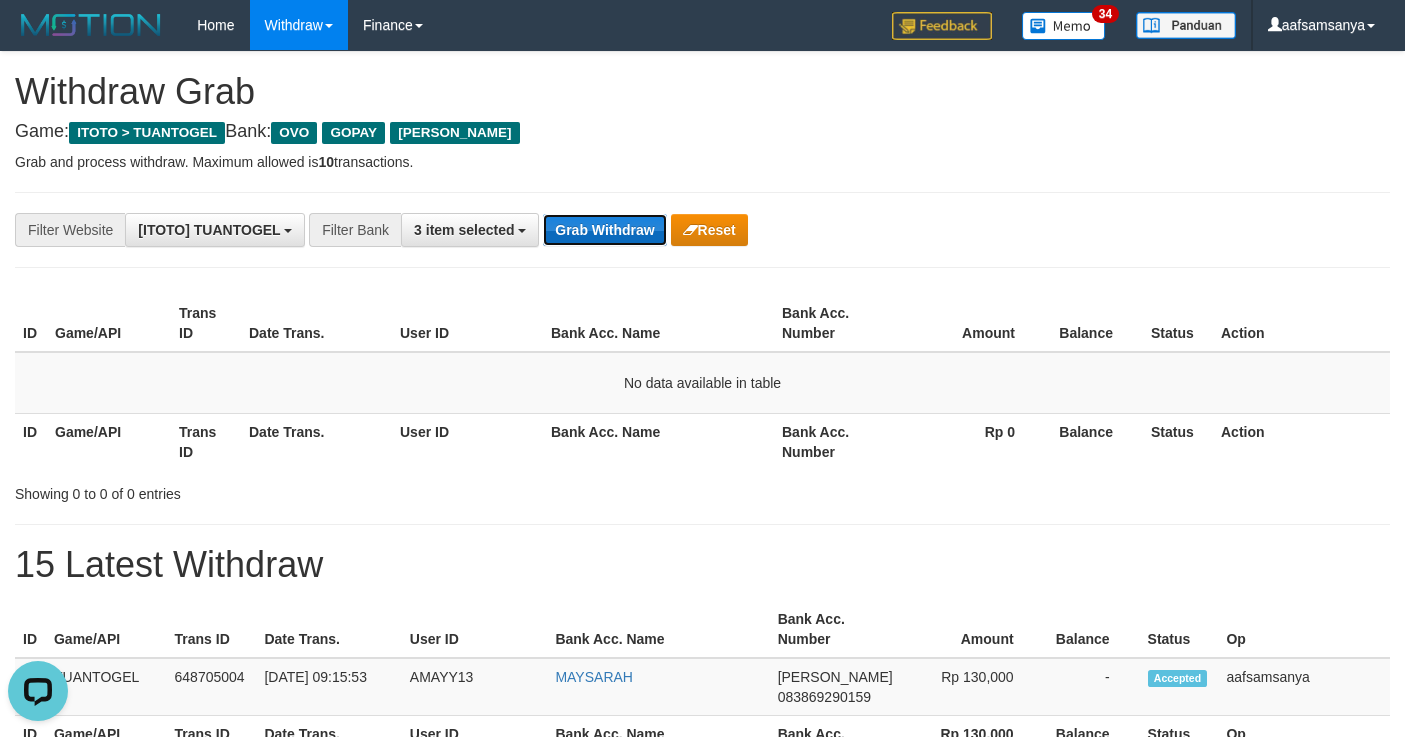click on "Grab Withdraw" at bounding box center (604, 230) 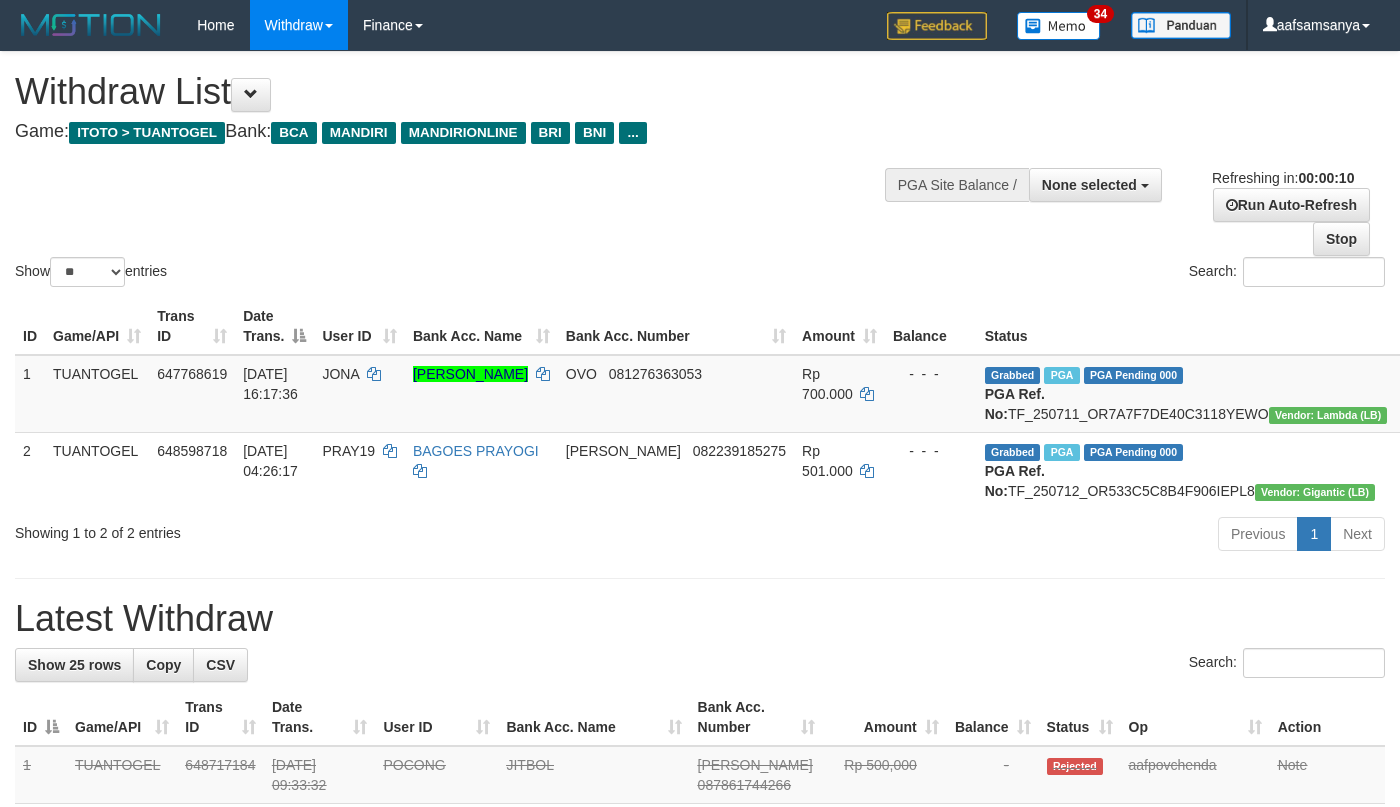 select 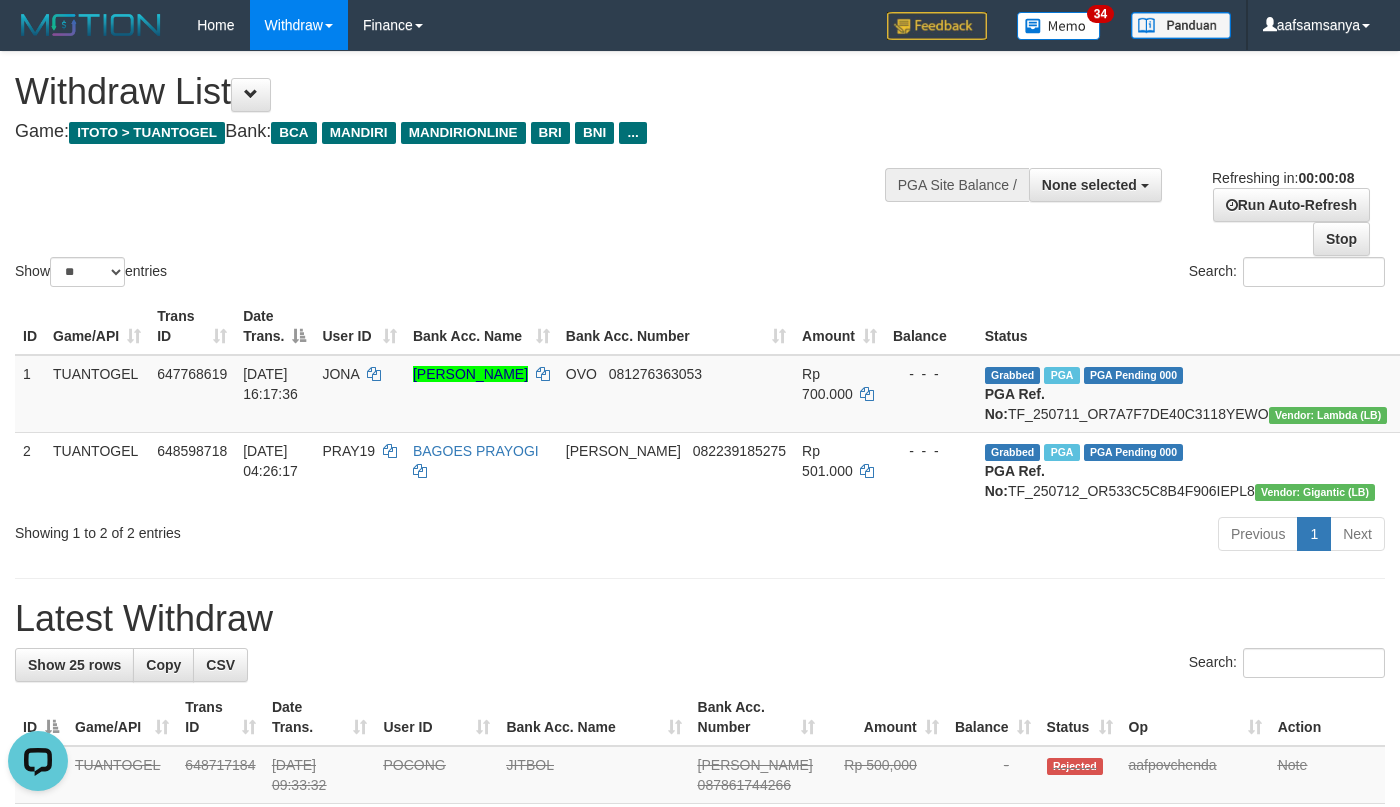 scroll, scrollTop: 0, scrollLeft: 0, axis: both 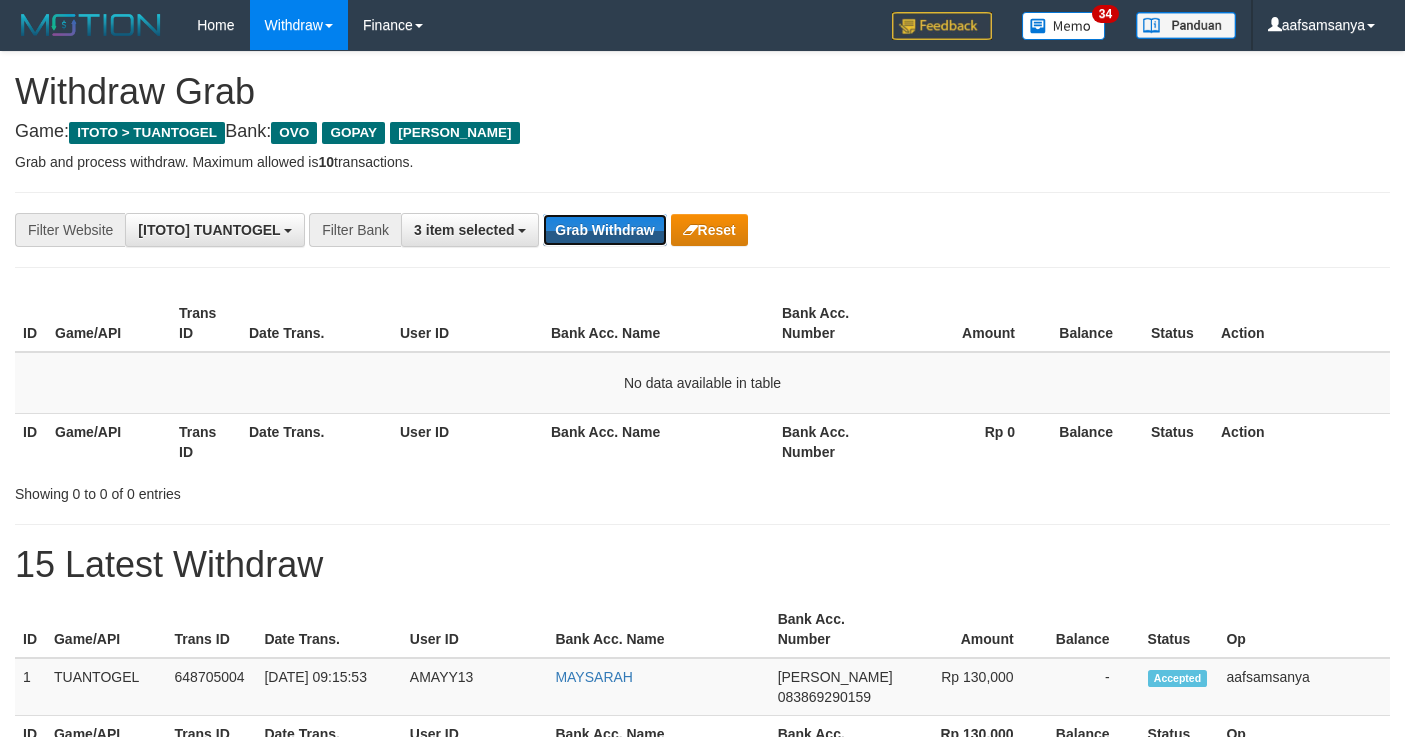 click on "Grab Withdraw" at bounding box center [604, 230] 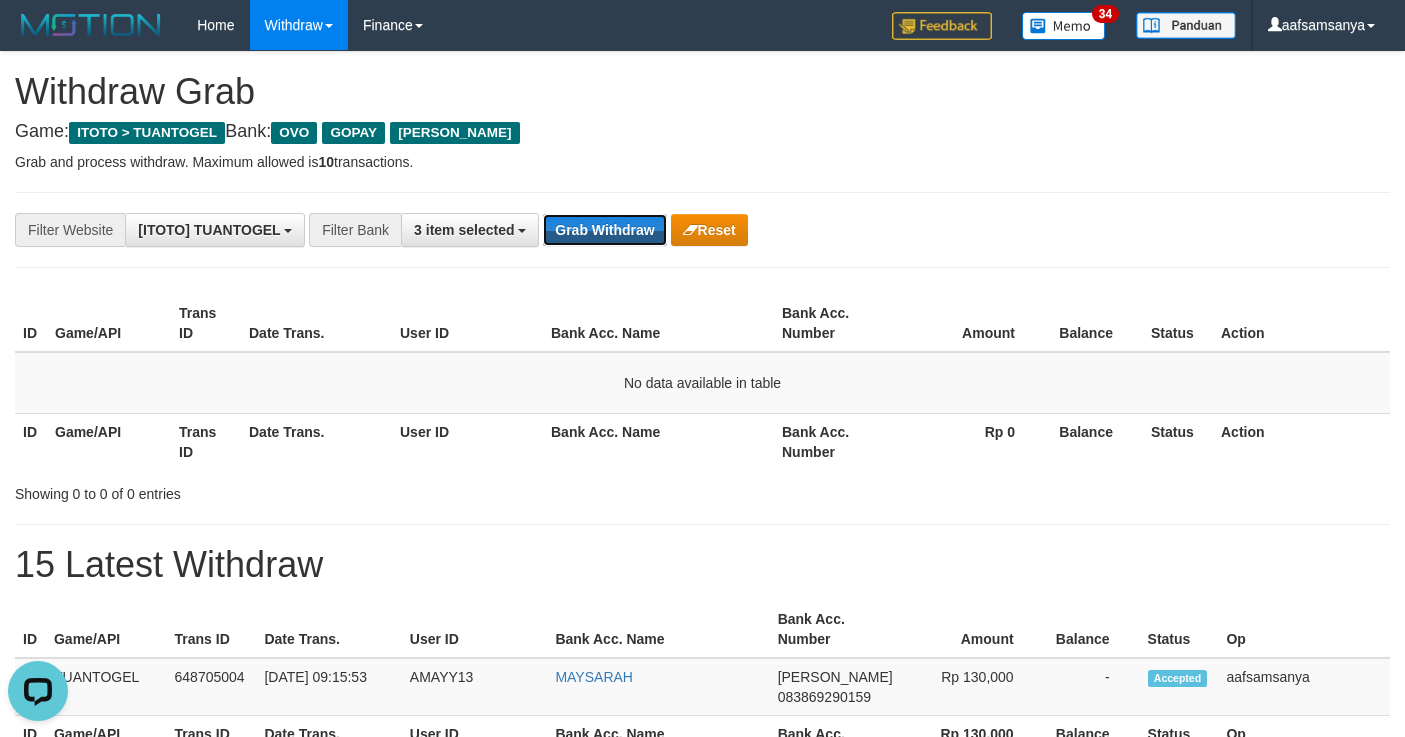 click on "Grab Withdraw" at bounding box center (604, 230) 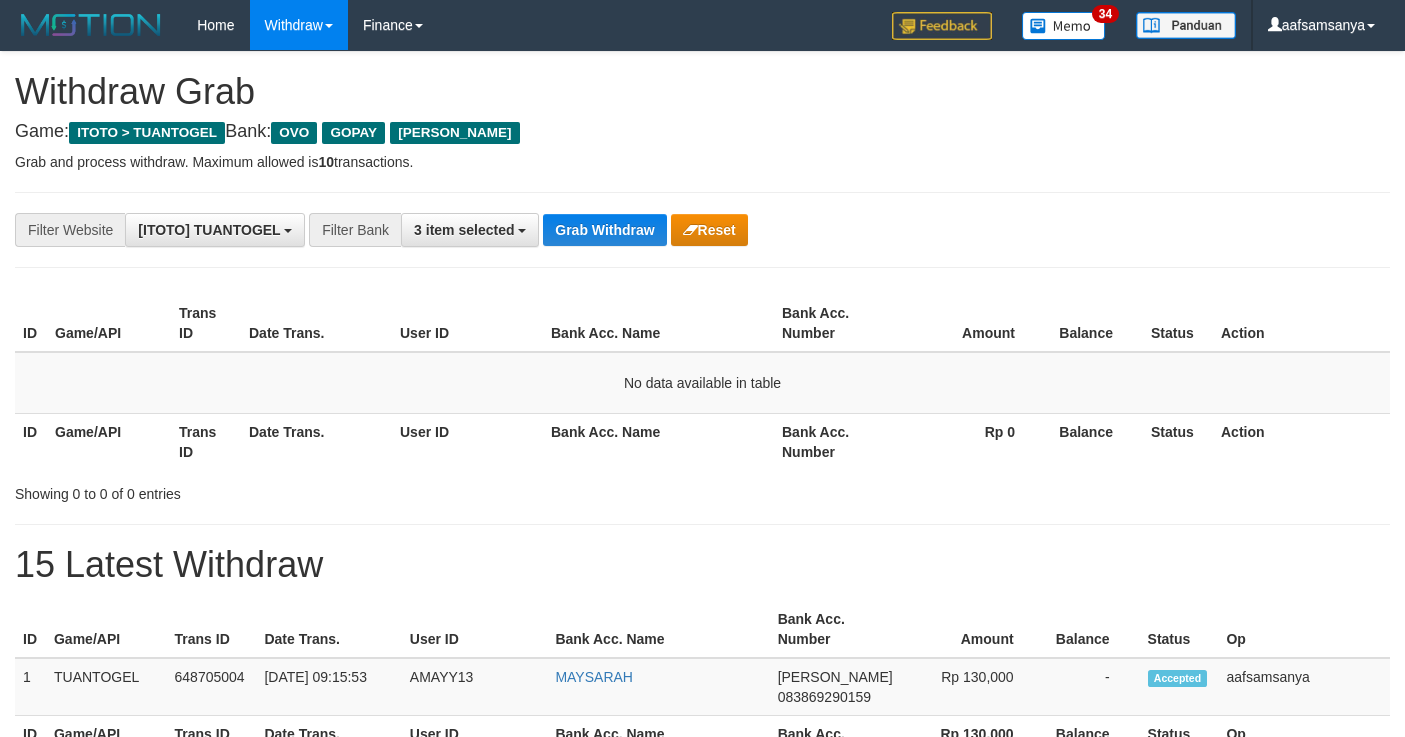 scroll, scrollTop: 0, scrollLeft: 0, axis: both 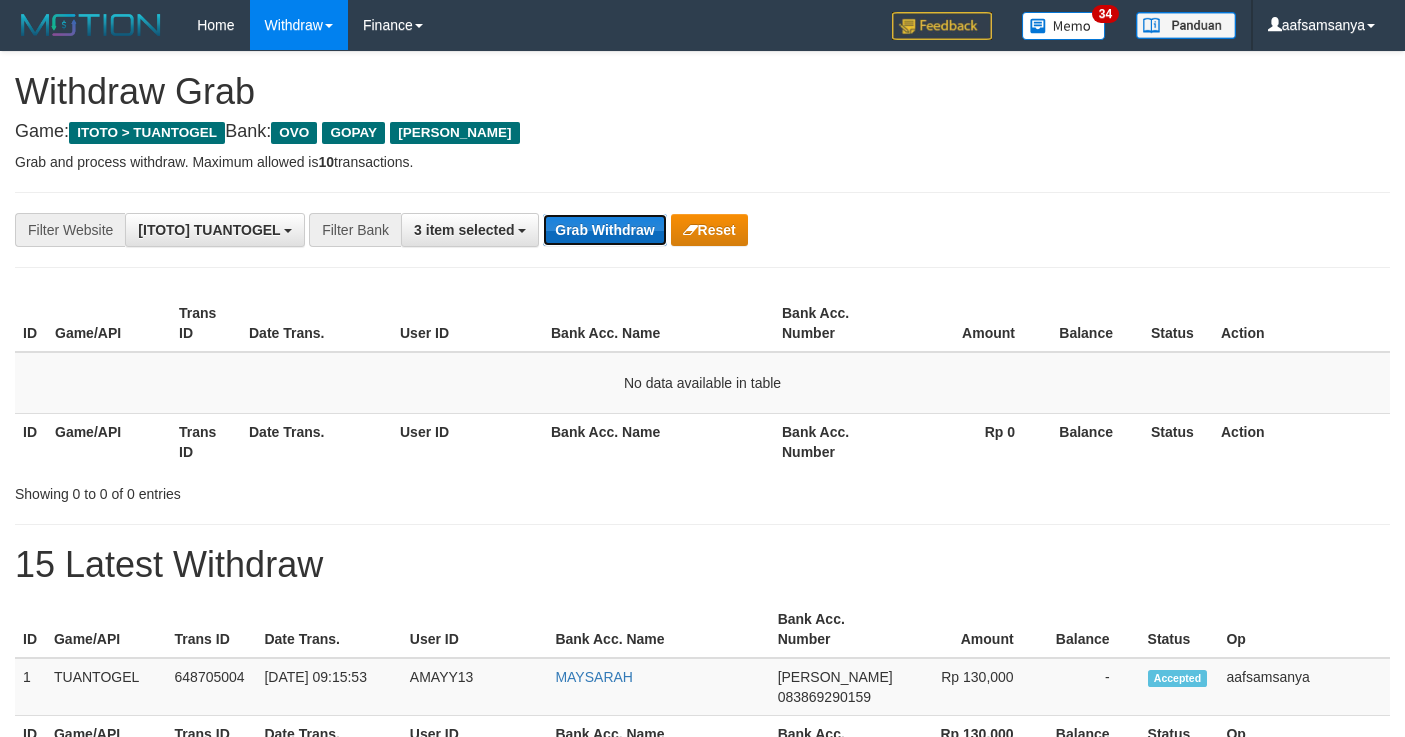 click on "Grab Withdraw" at bounding box center [604, 230] 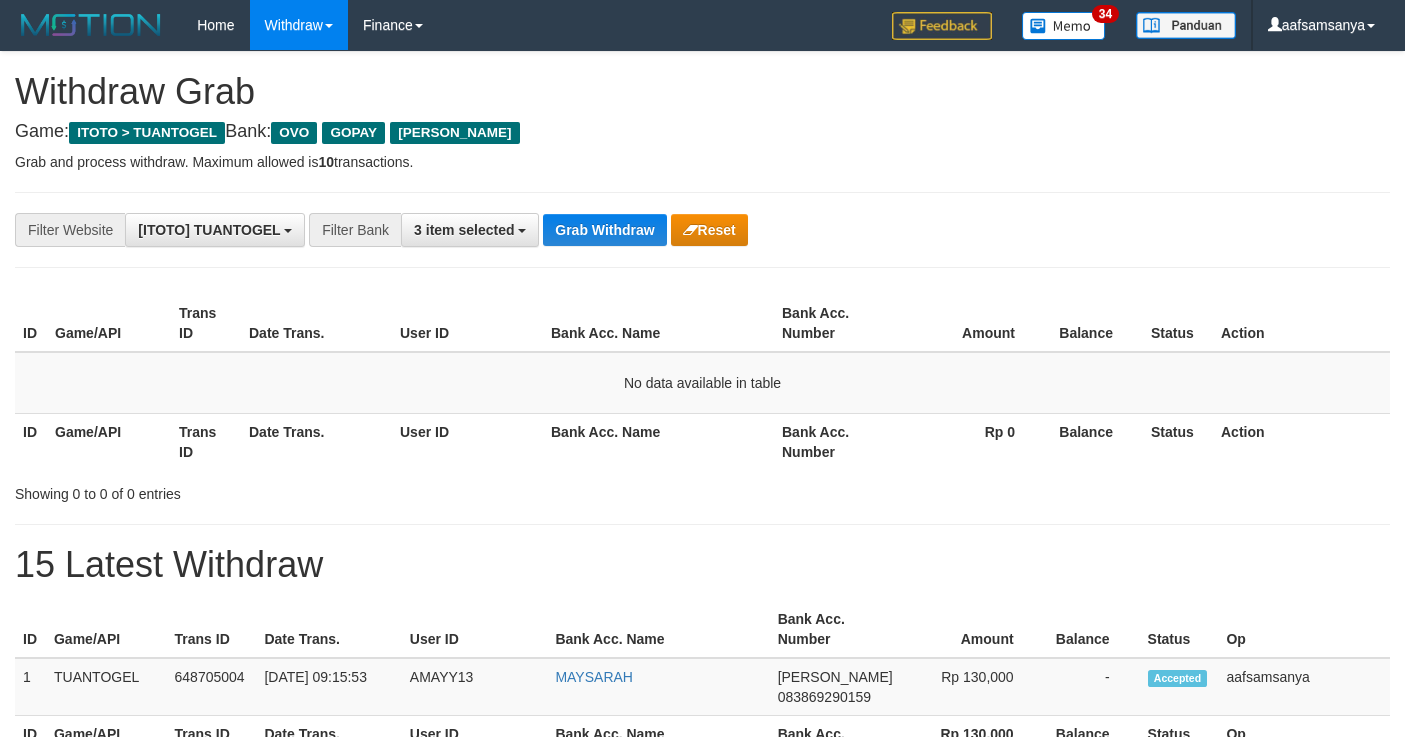 scroll, scrollTop: 0, scrollLeft: 0, axis: both 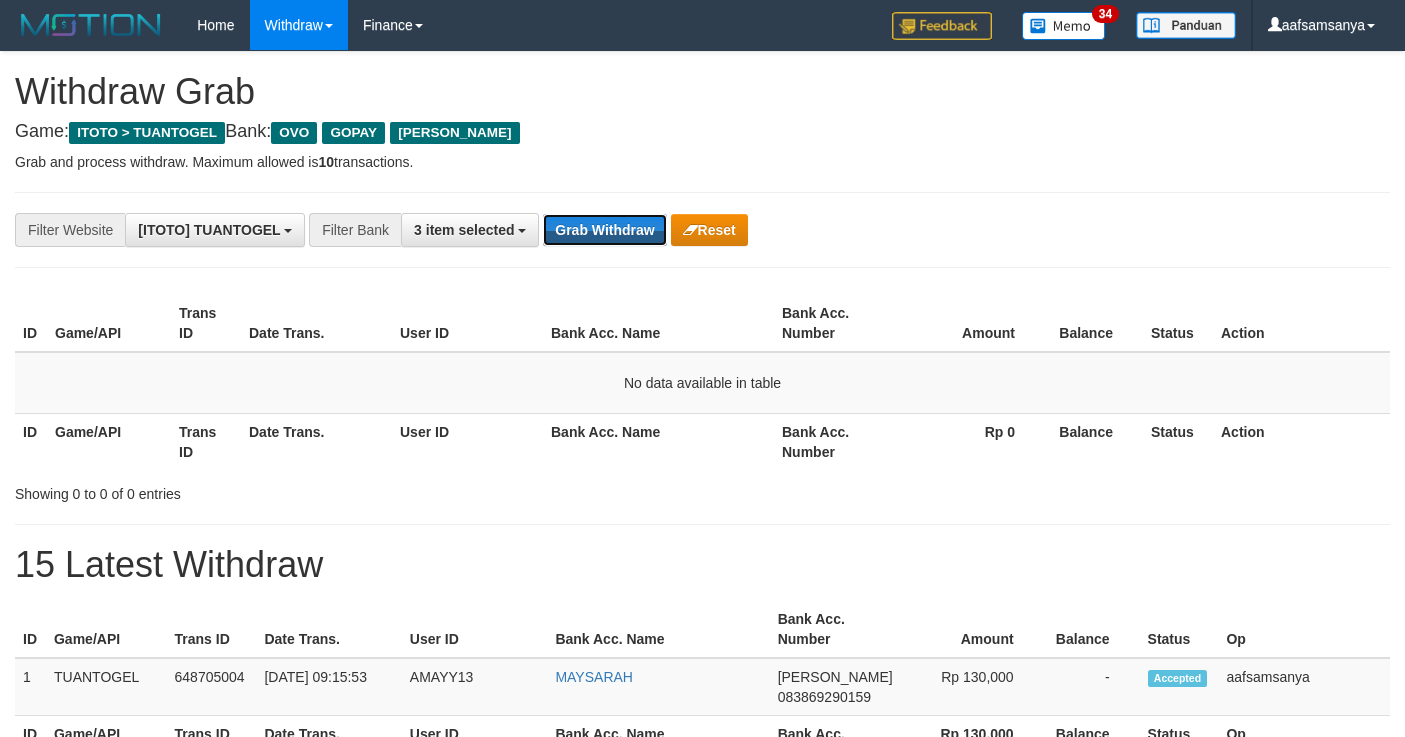 click on "Grab Withdraw" at bounding box center [604, 230] 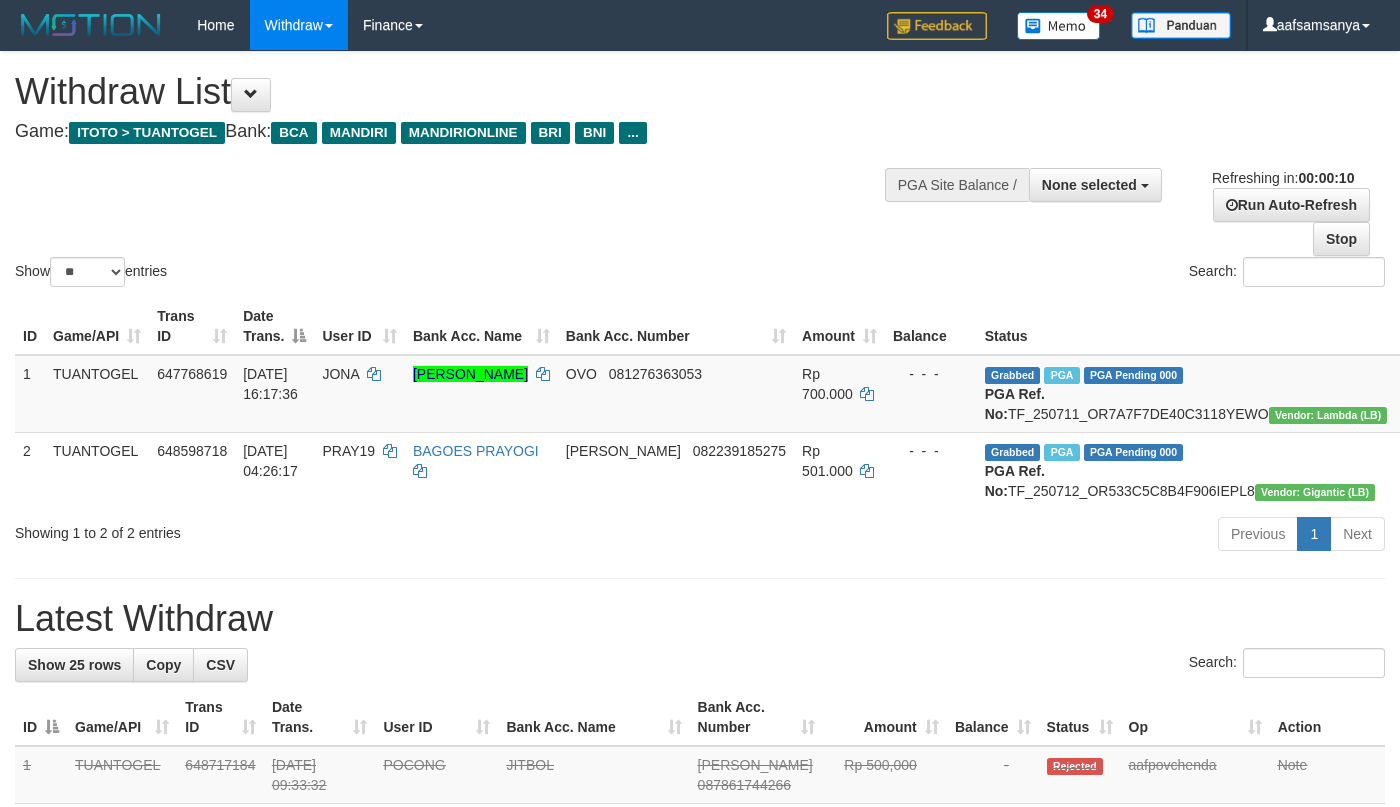 select 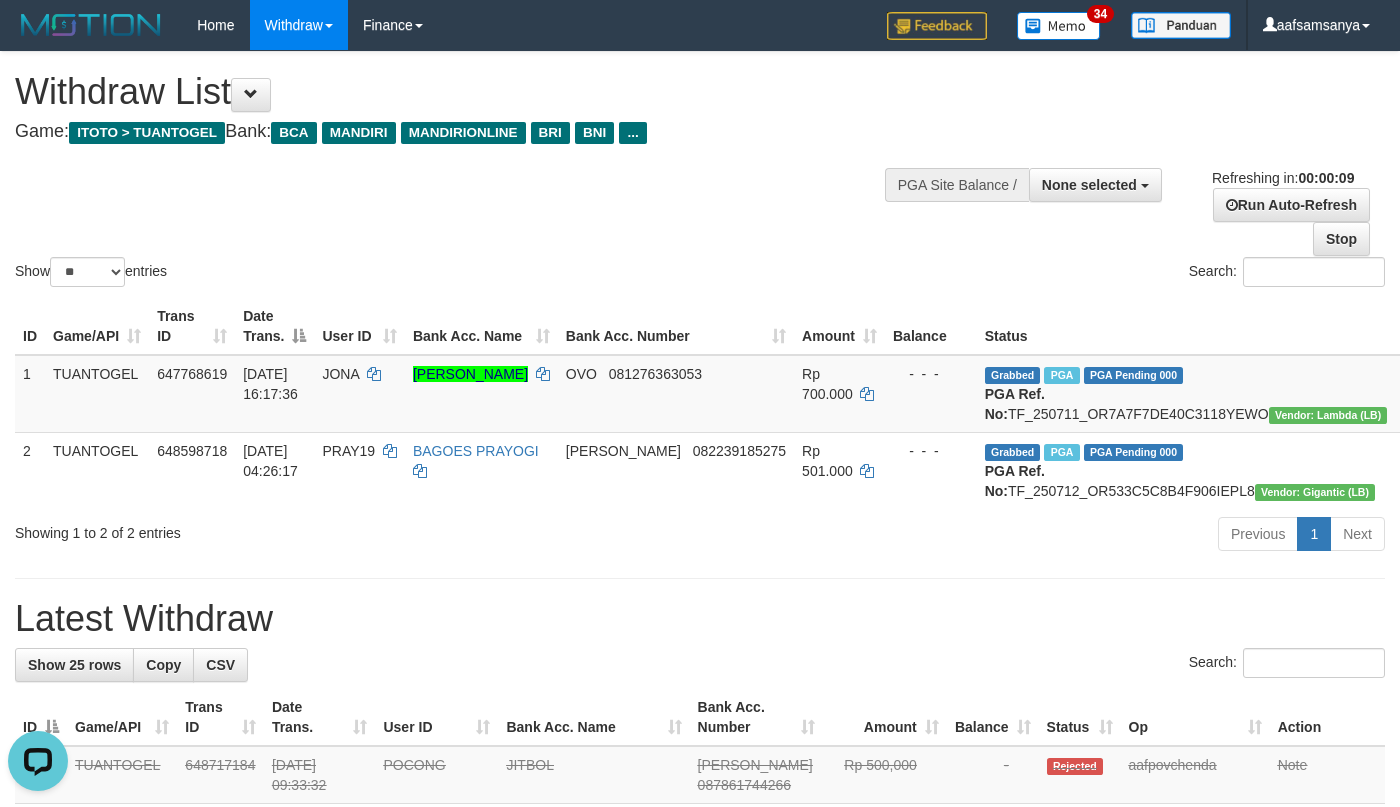 scroll, scrollTop: 0, scrollLeft: 0, axis: both 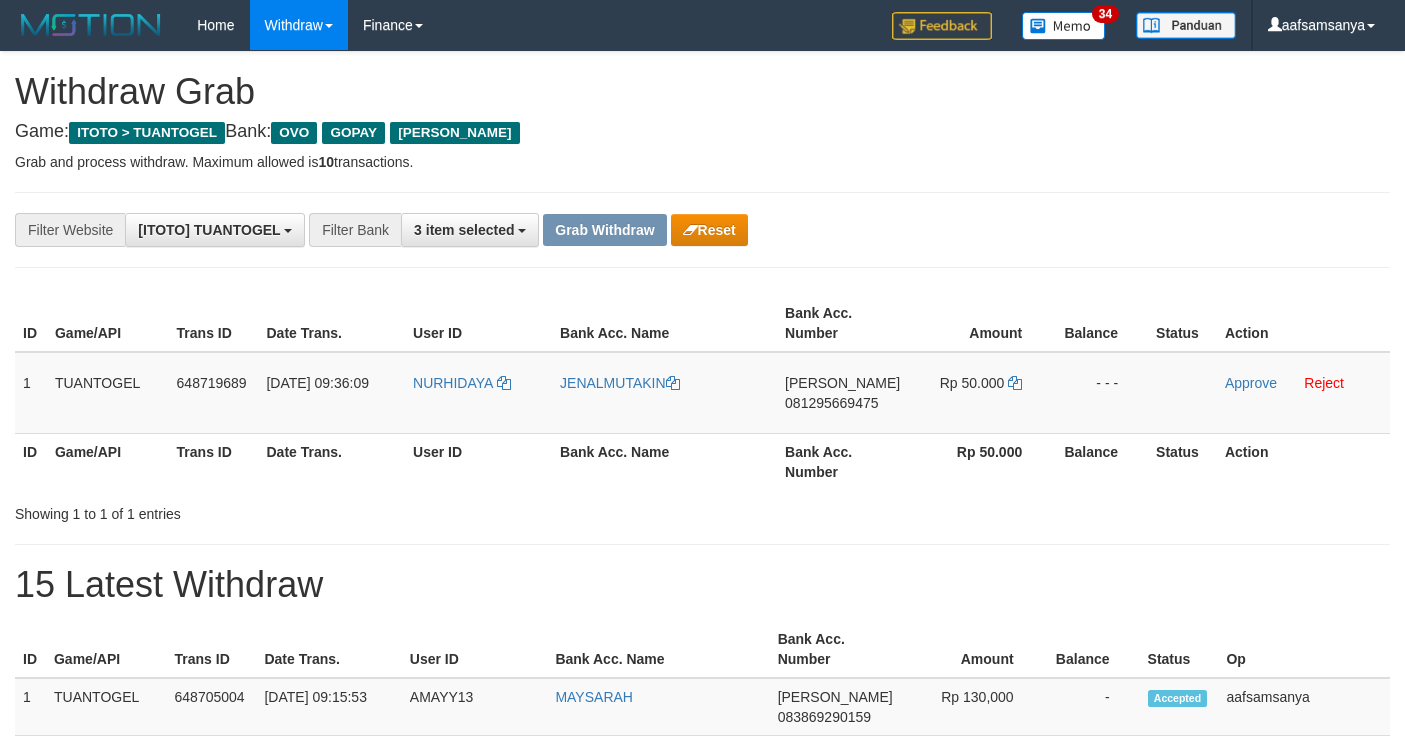 click on "**********" at bounding box center (702, 230) 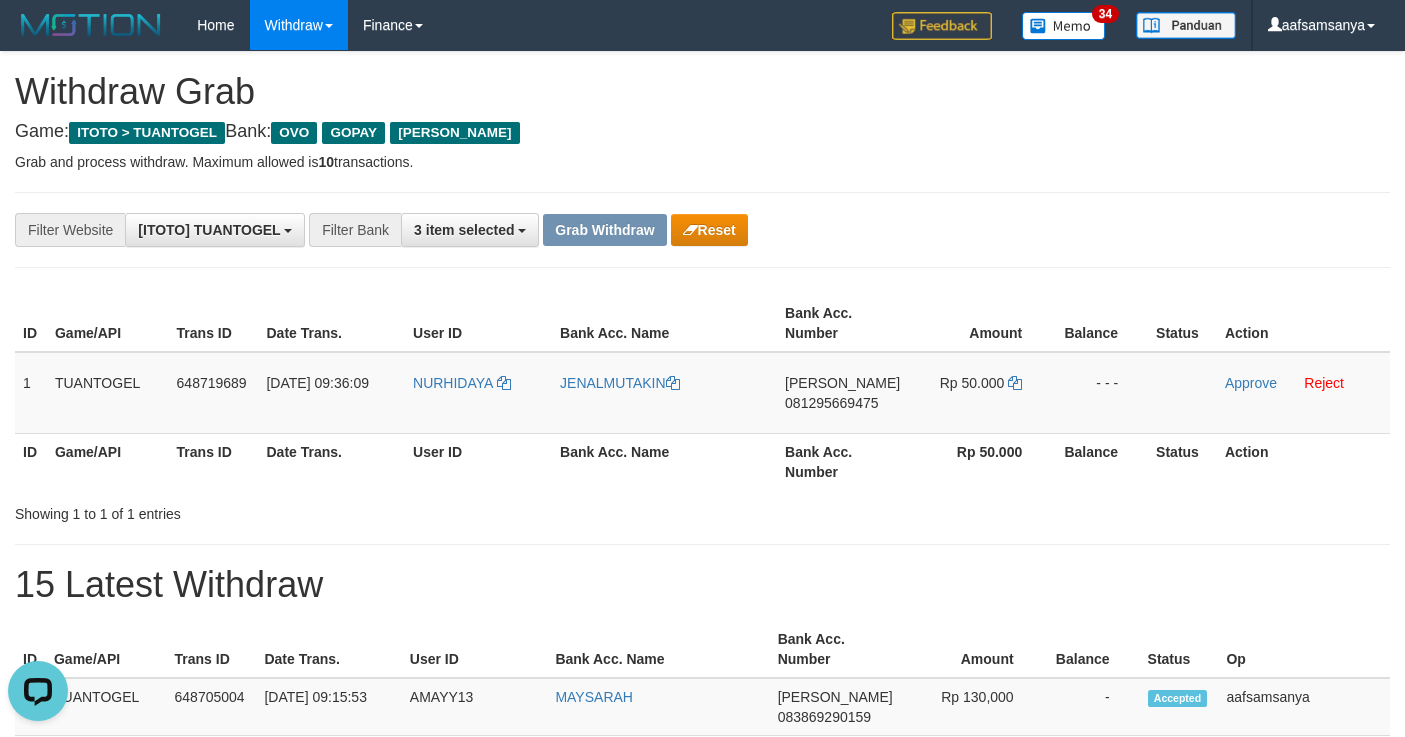 scroll, scrollTop: 0, scrollLeft: 0, axis: both 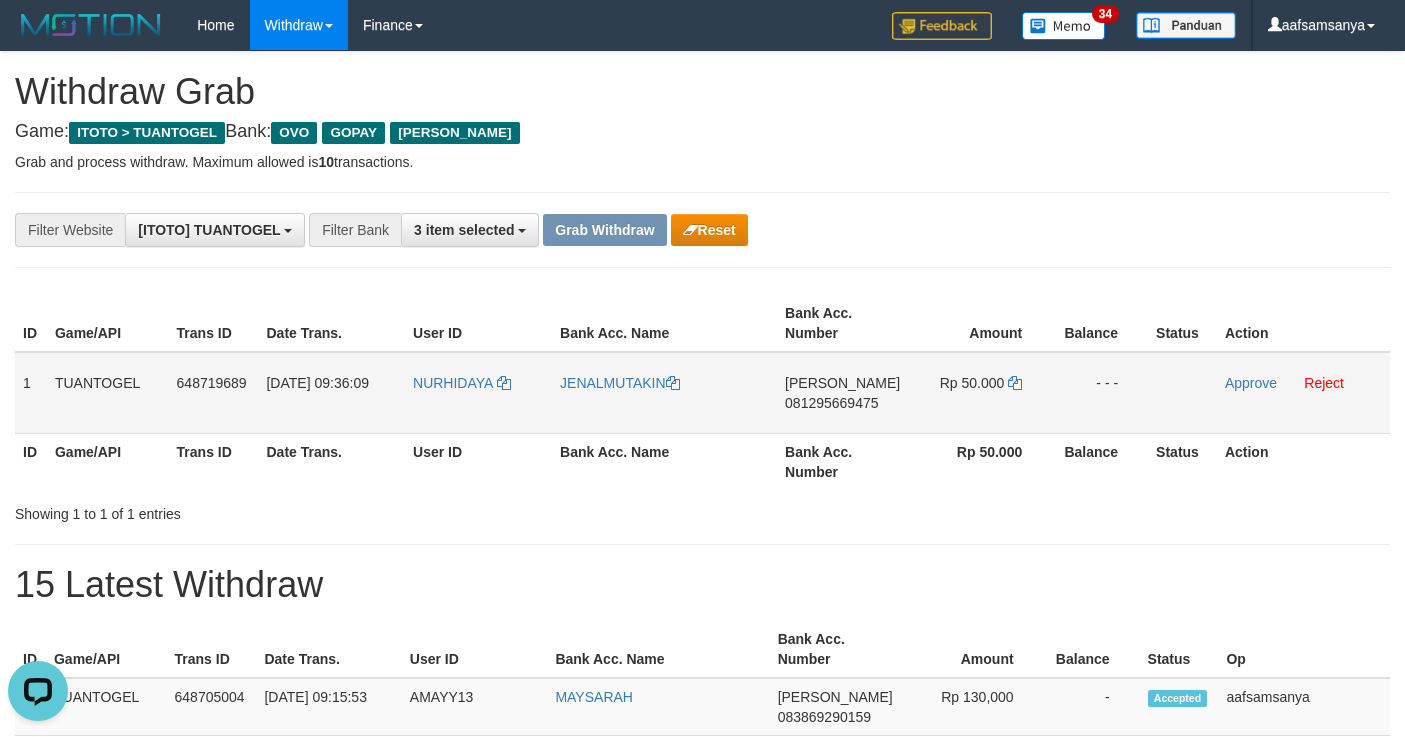 click on "081295669475" at bounding box center [831, 403] 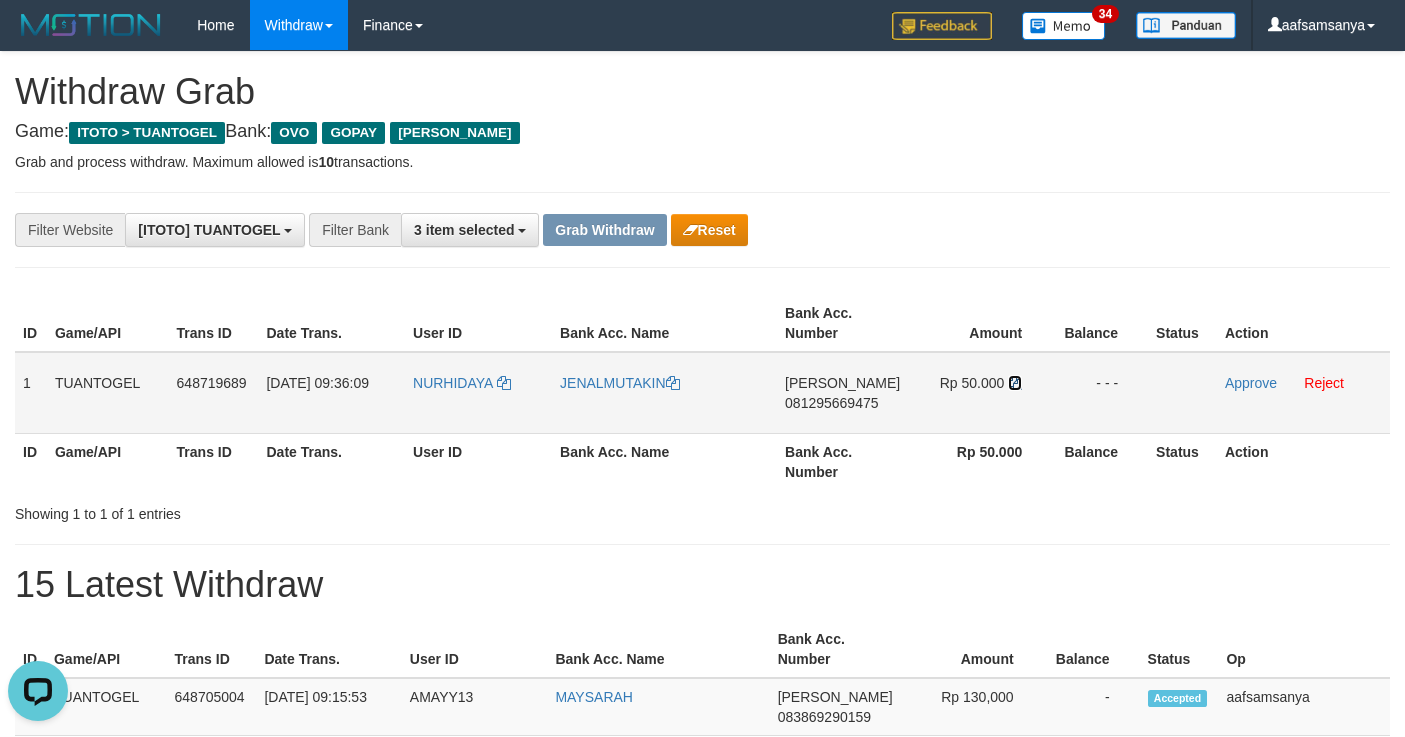 click at bounding box center [1015, 383] 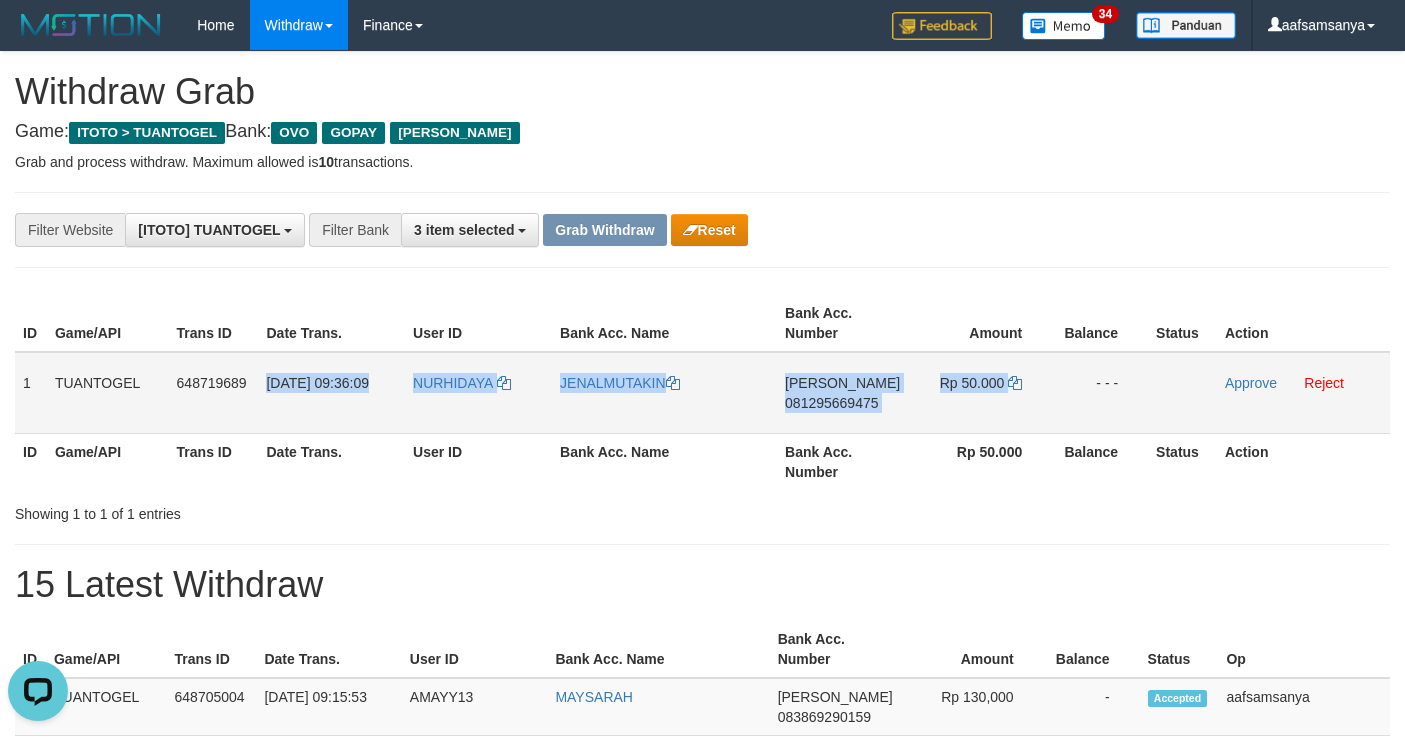 drag, startPoint x: 270, startPoint y: 380, endPoint x: 1085, endPoint y: 415, distance: 815.75116 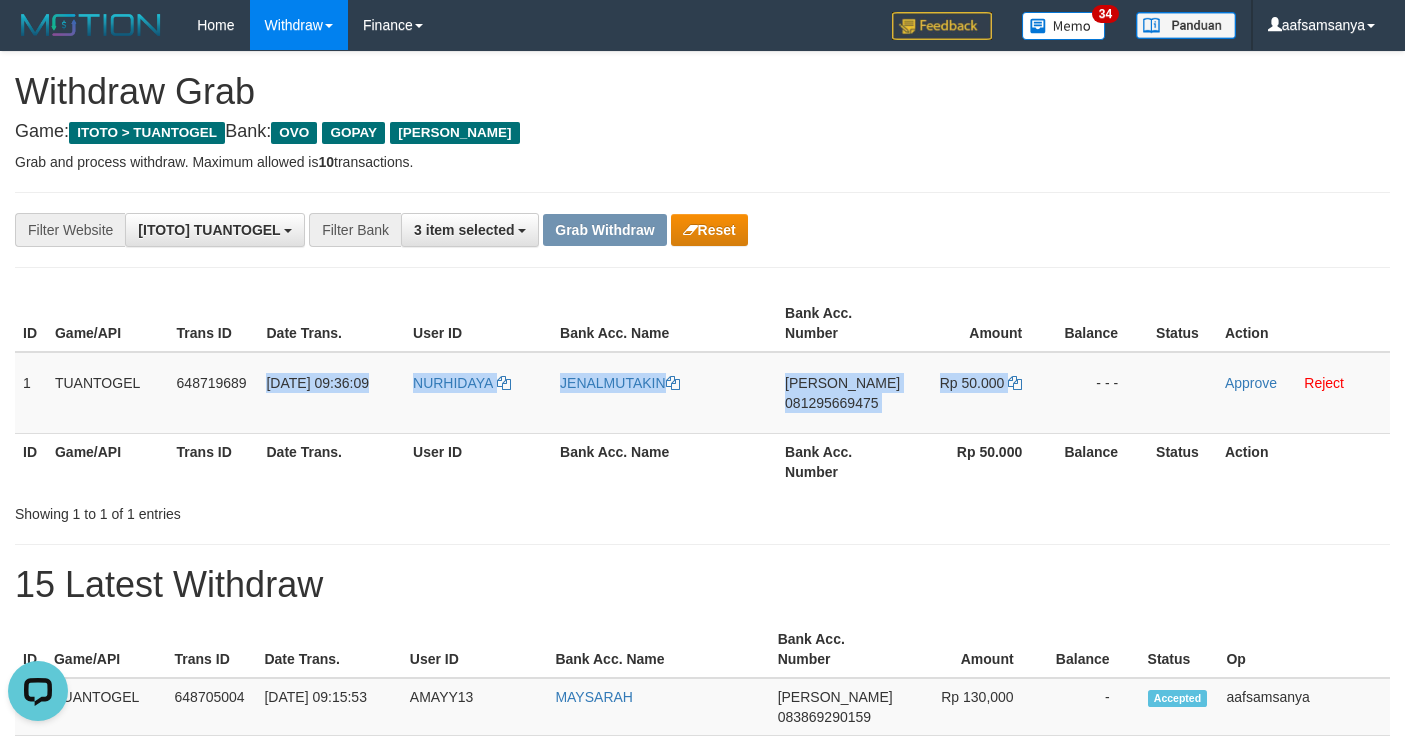 copy on "12/07/2025 09:36:09
NURHIDAYA
JENALMUTAKIN
DANA
081295669475
Rp 50.000" 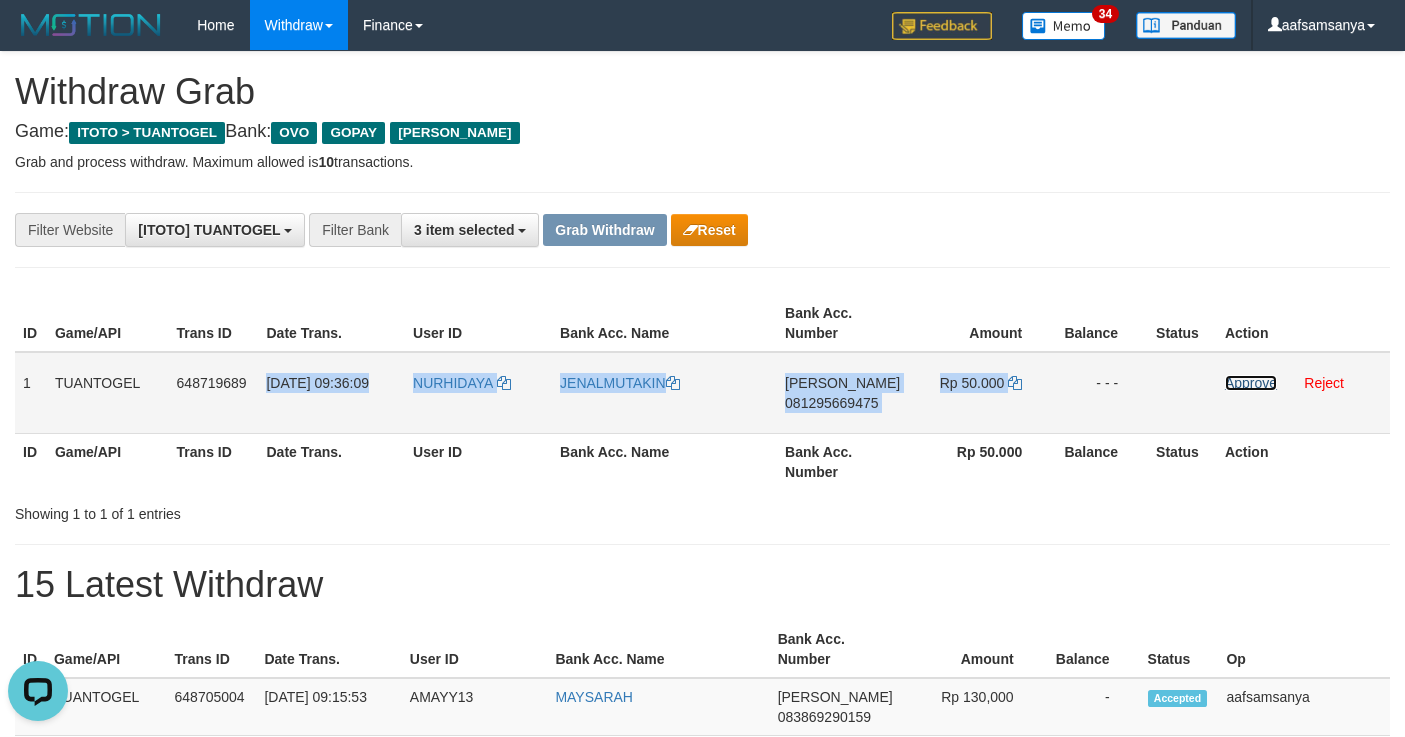 click on "Approve" at bounding box center [1251, 383] 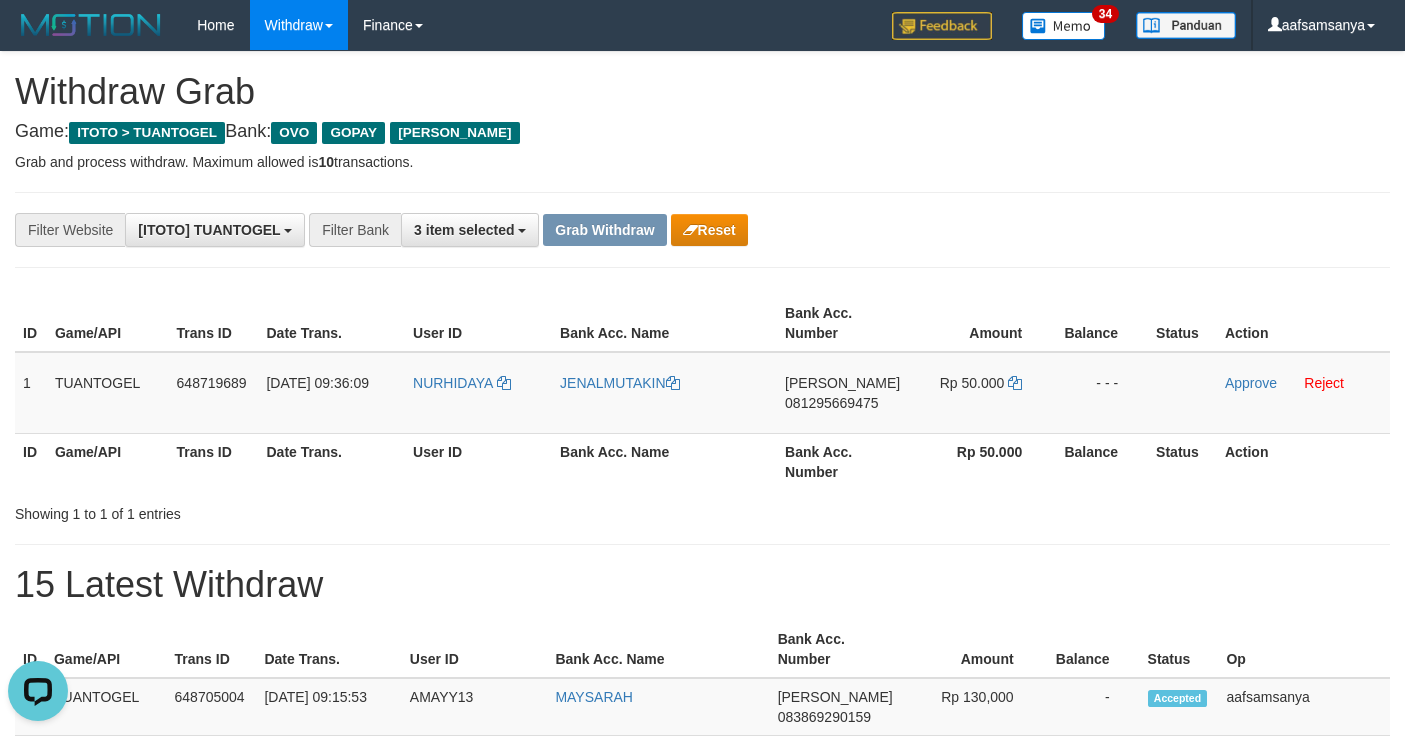 click on "**********" at bounding box center (702, 230) 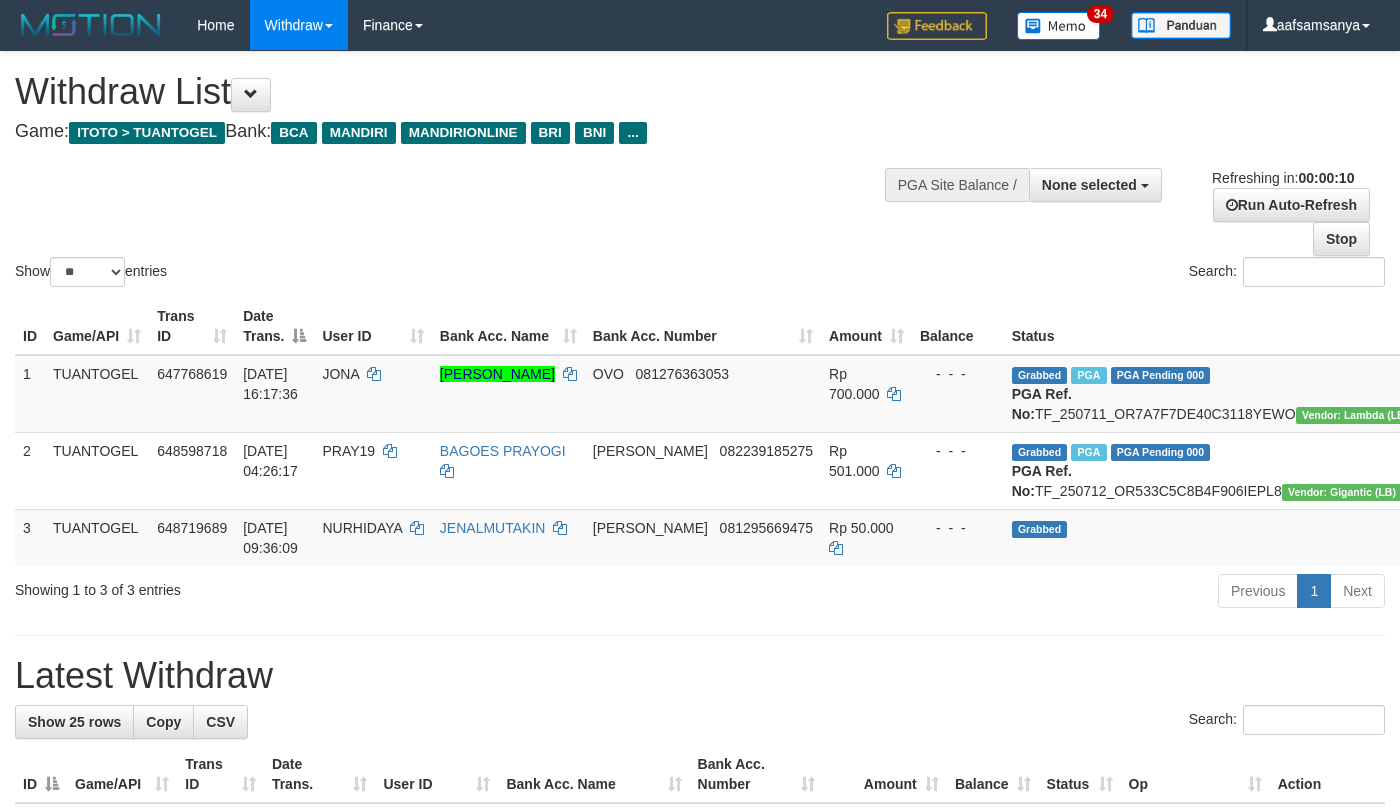 select 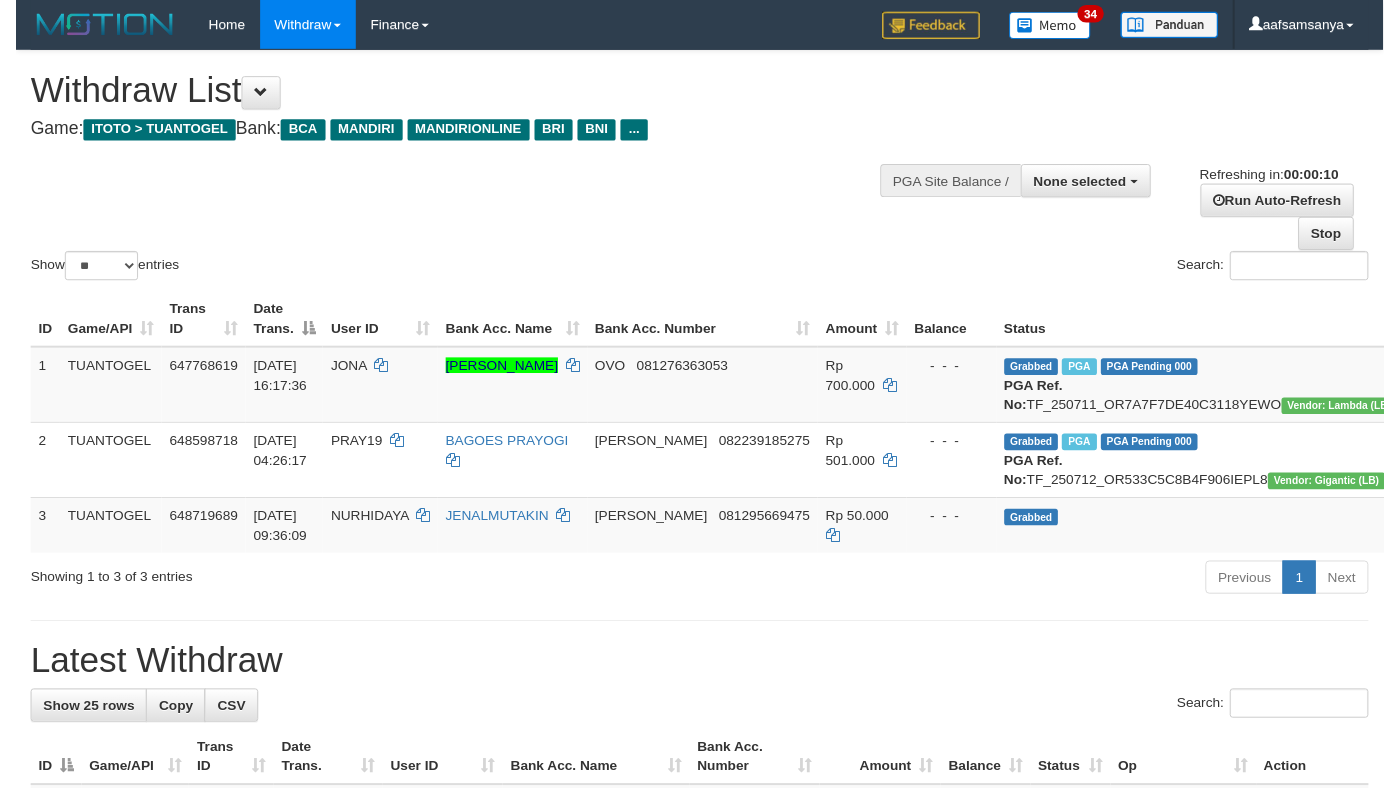scroll, scrollTop: 0, scrollLeft: 0, axis: both 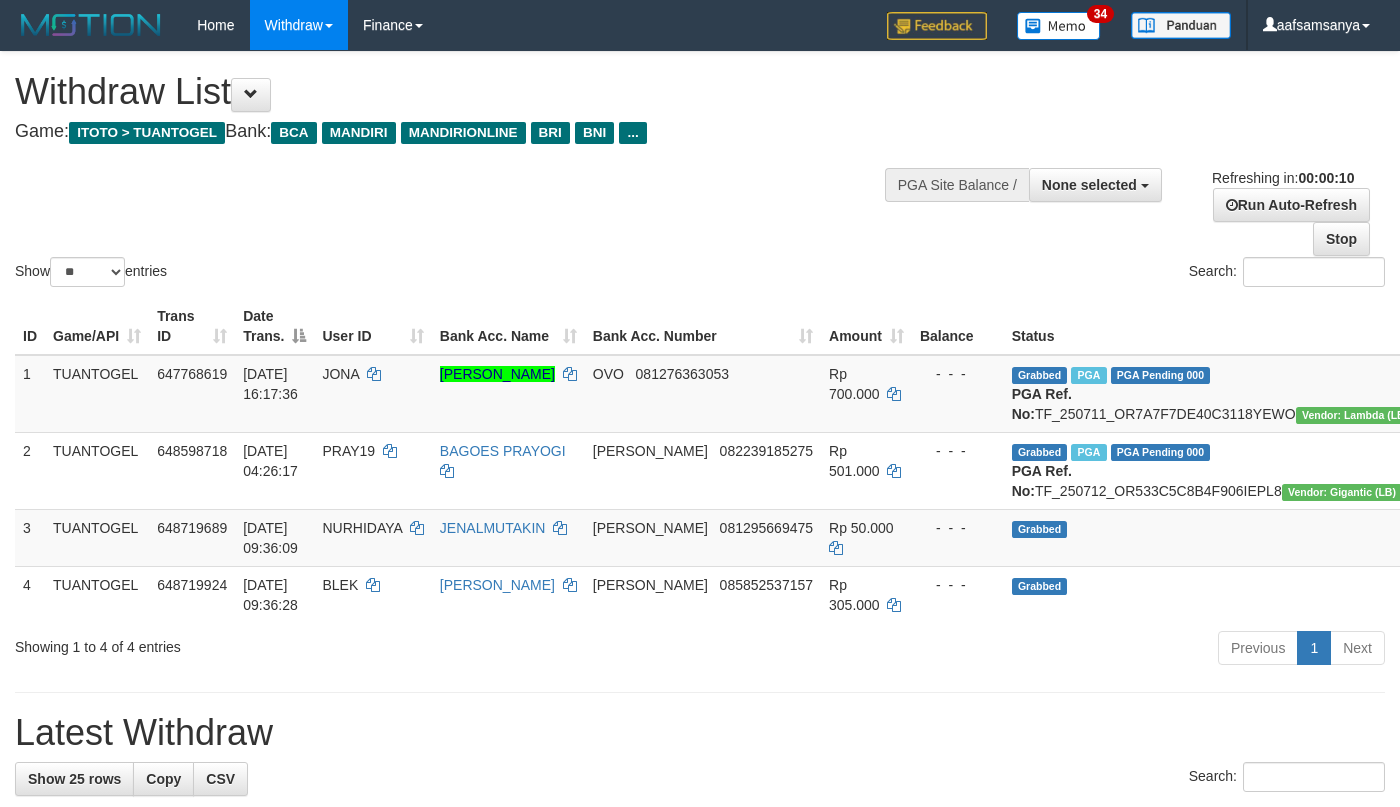 select 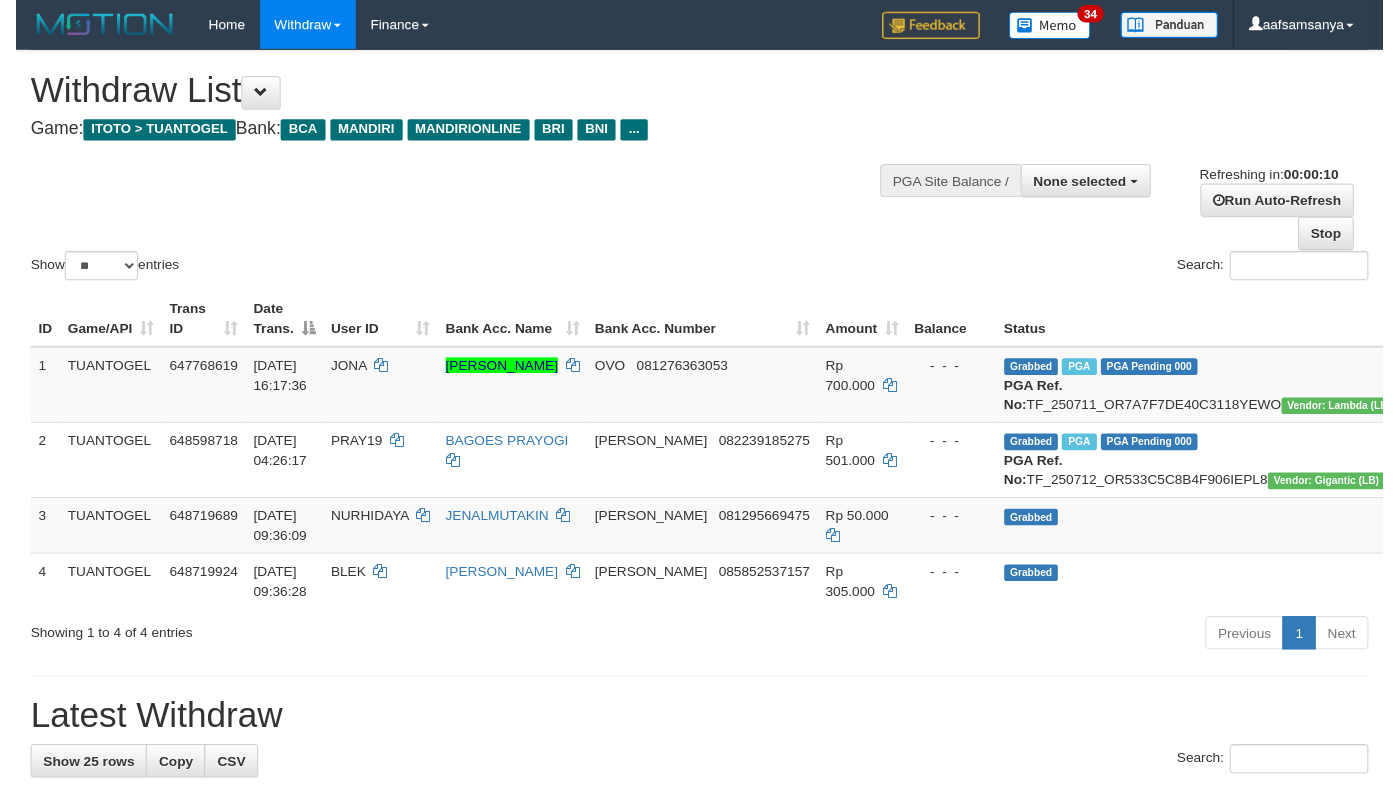 scroll, scrollTop: 0, scrollLeft: 0, axis: both 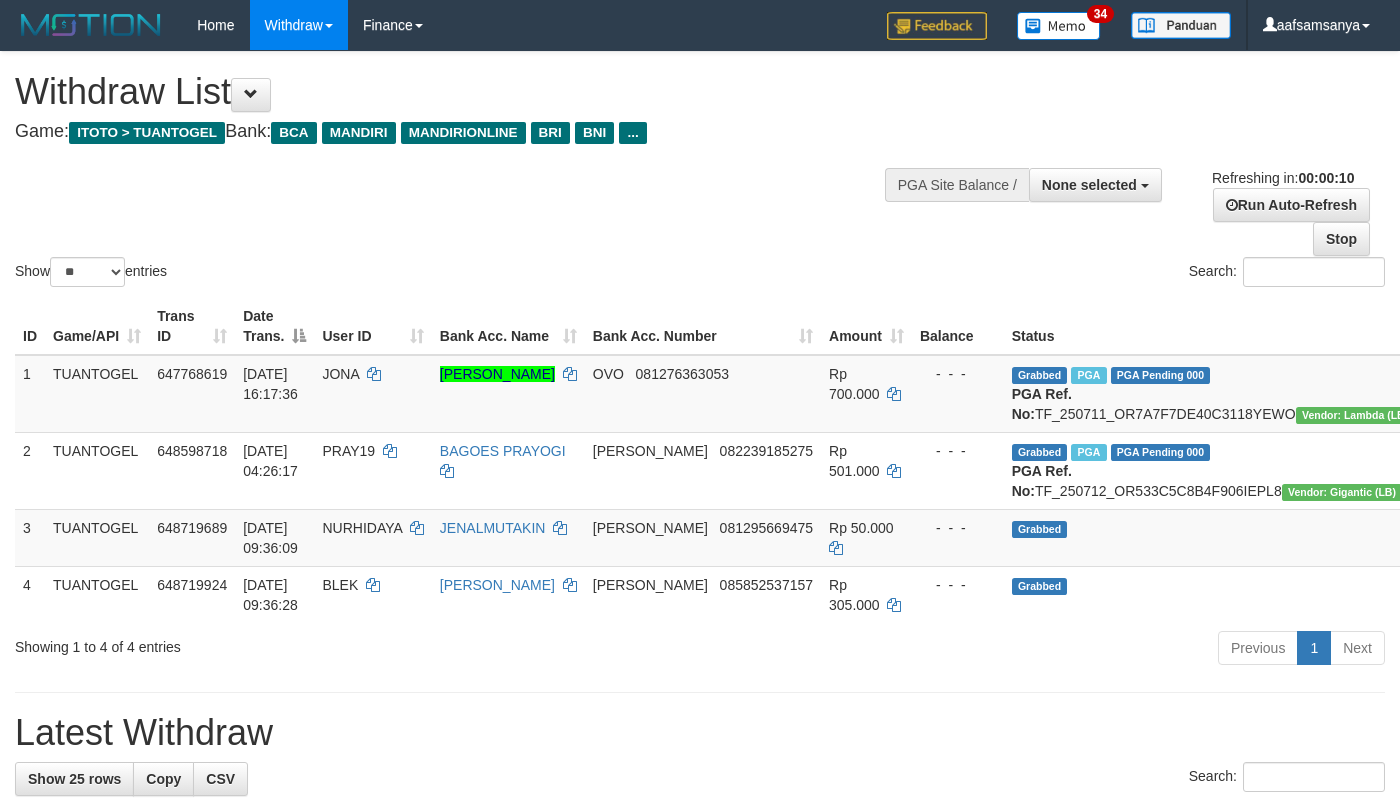 select 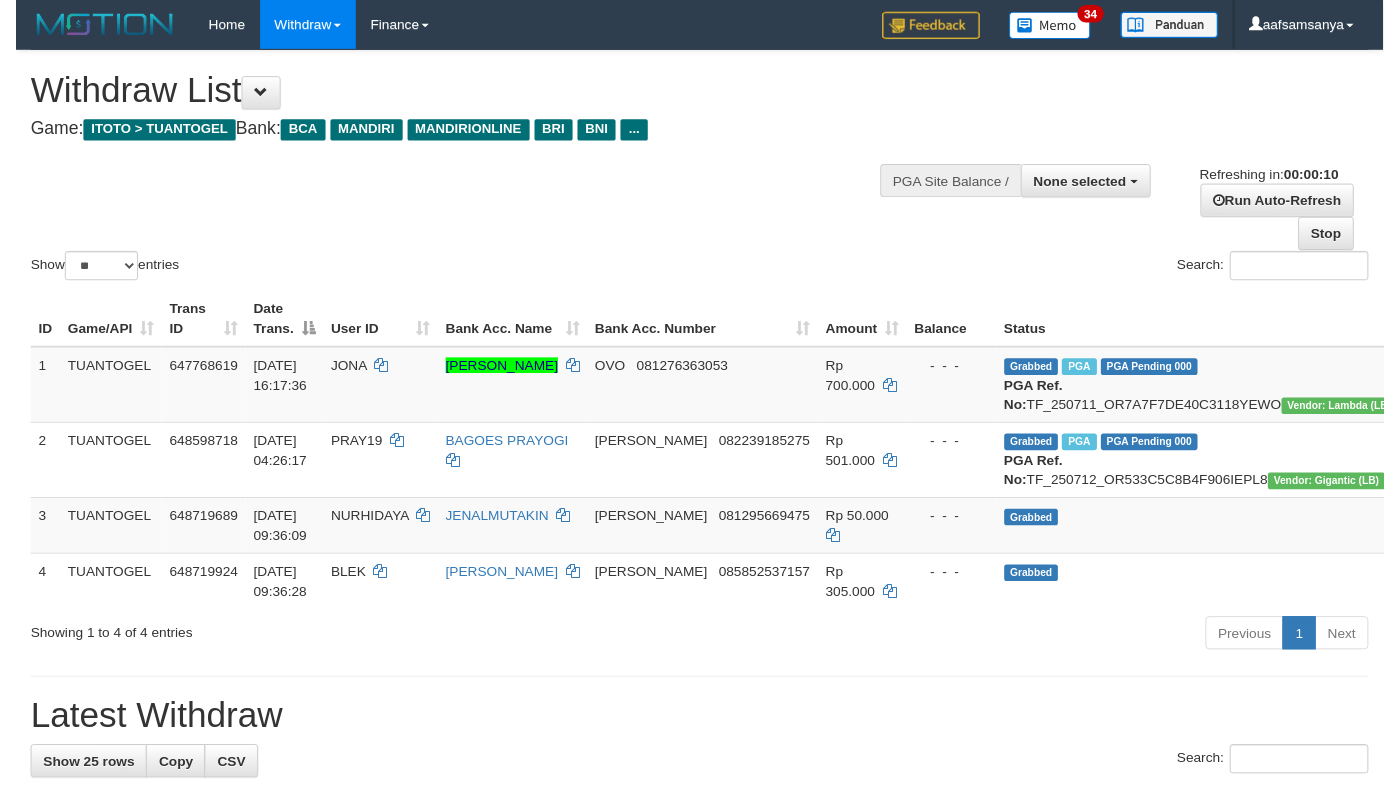 scroll, scrollTop: 0, scrollLeft: 0, axis: both 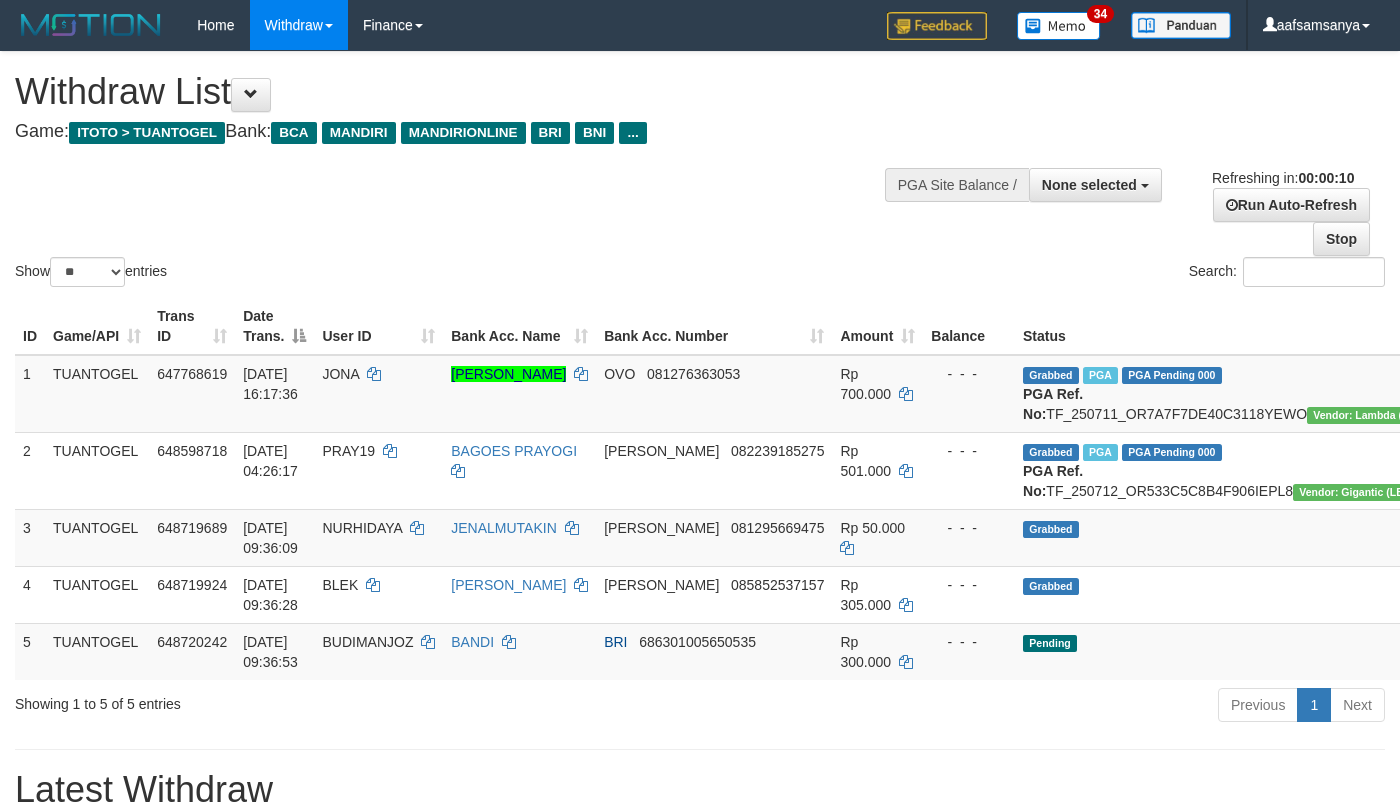 select 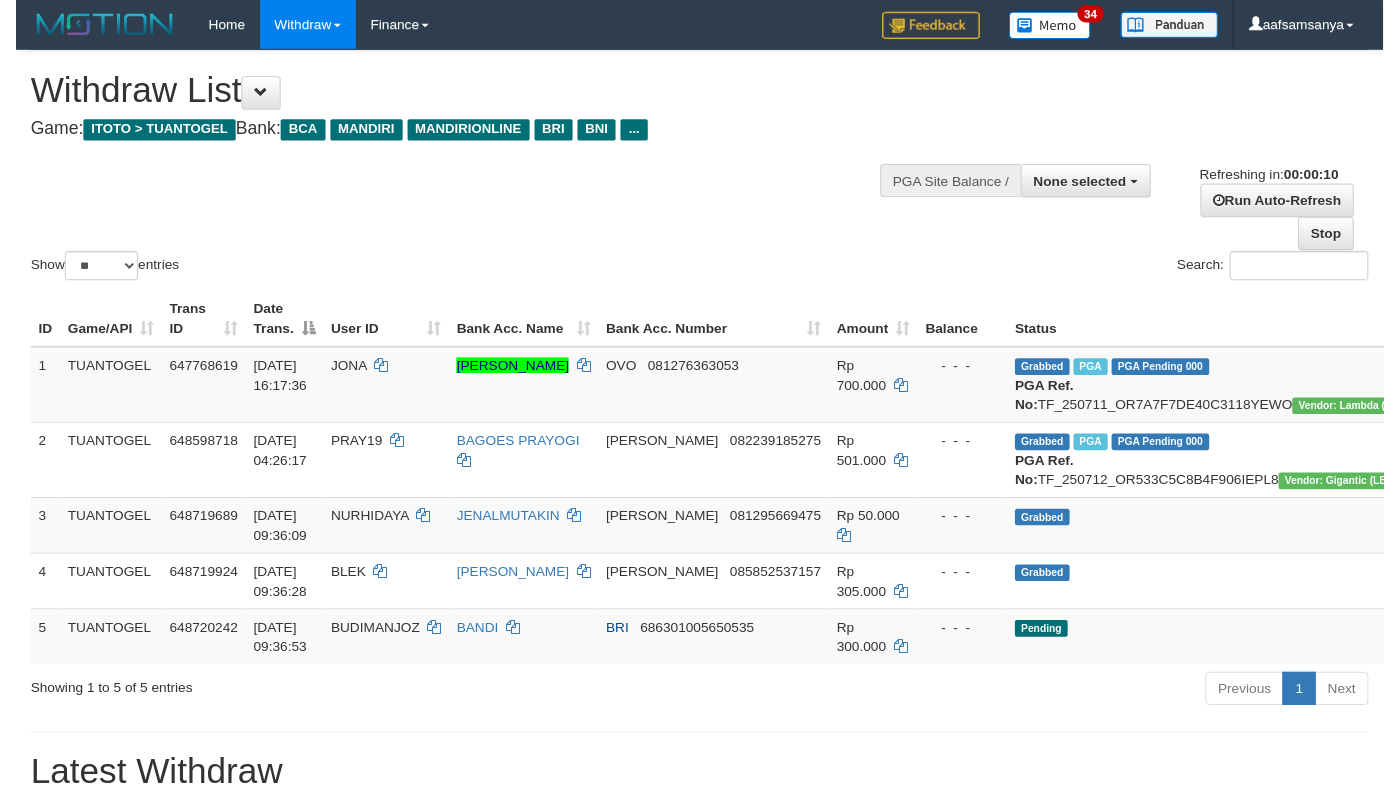 scroll, scrollTop: 0, scrollLeft: 0, axis: both 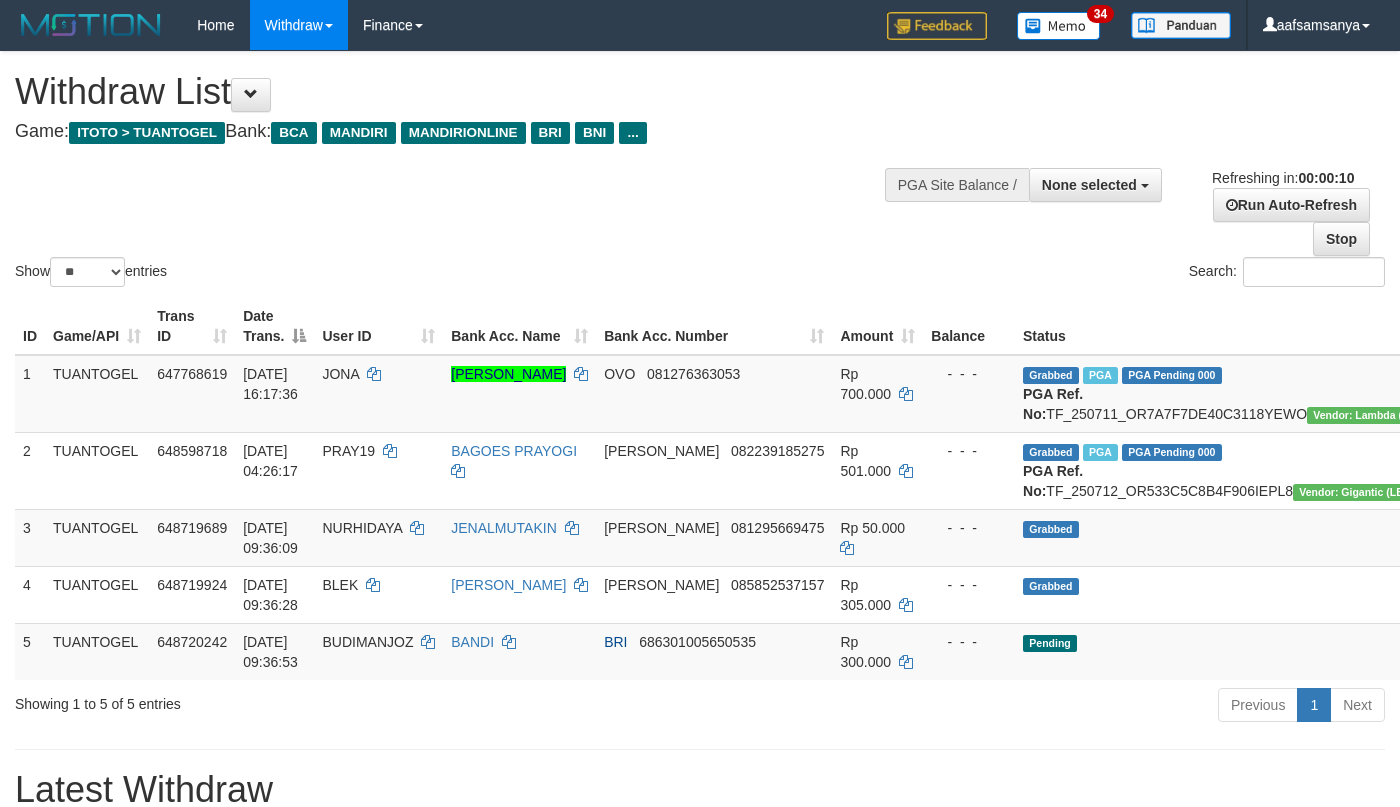 select 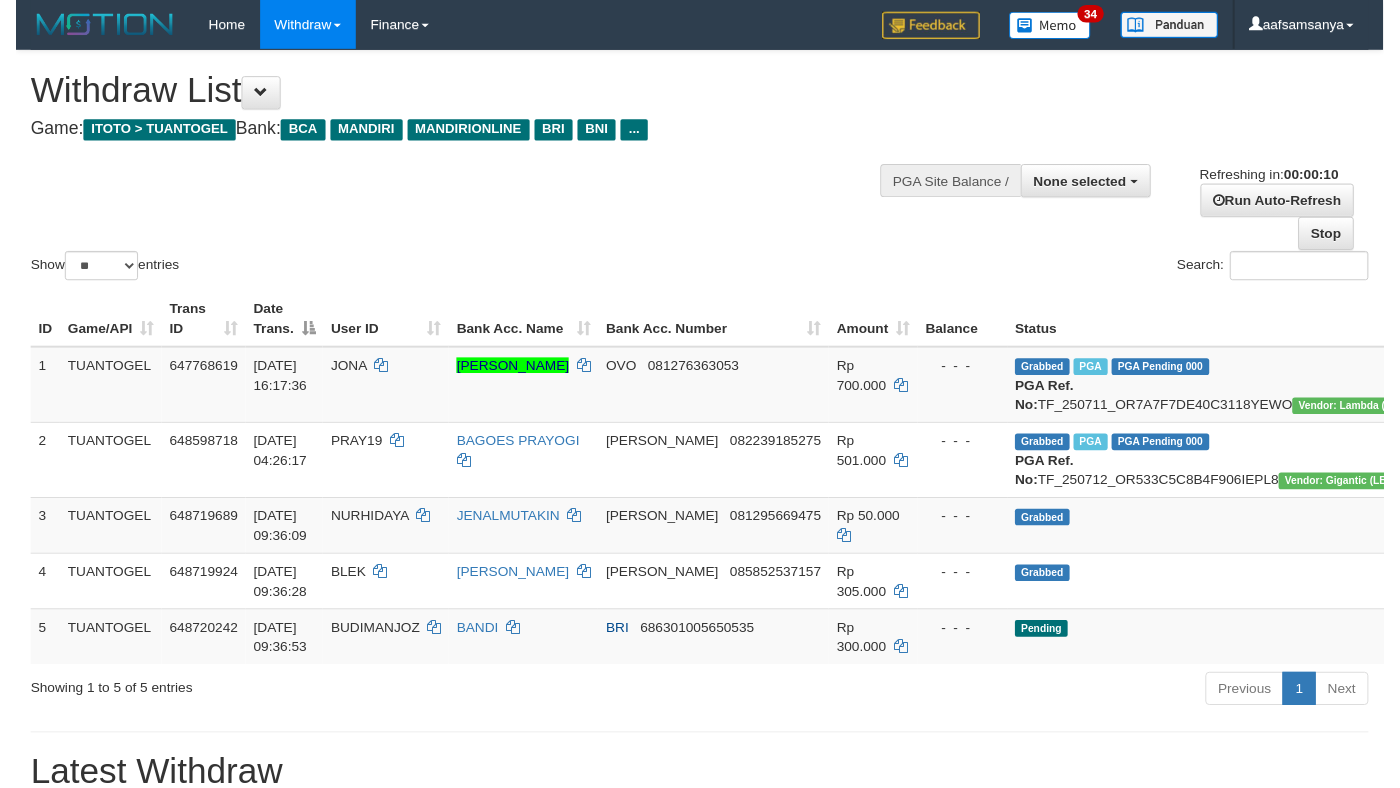 scroll, scrollTop: 0, scrollLeft: 0, axis: both 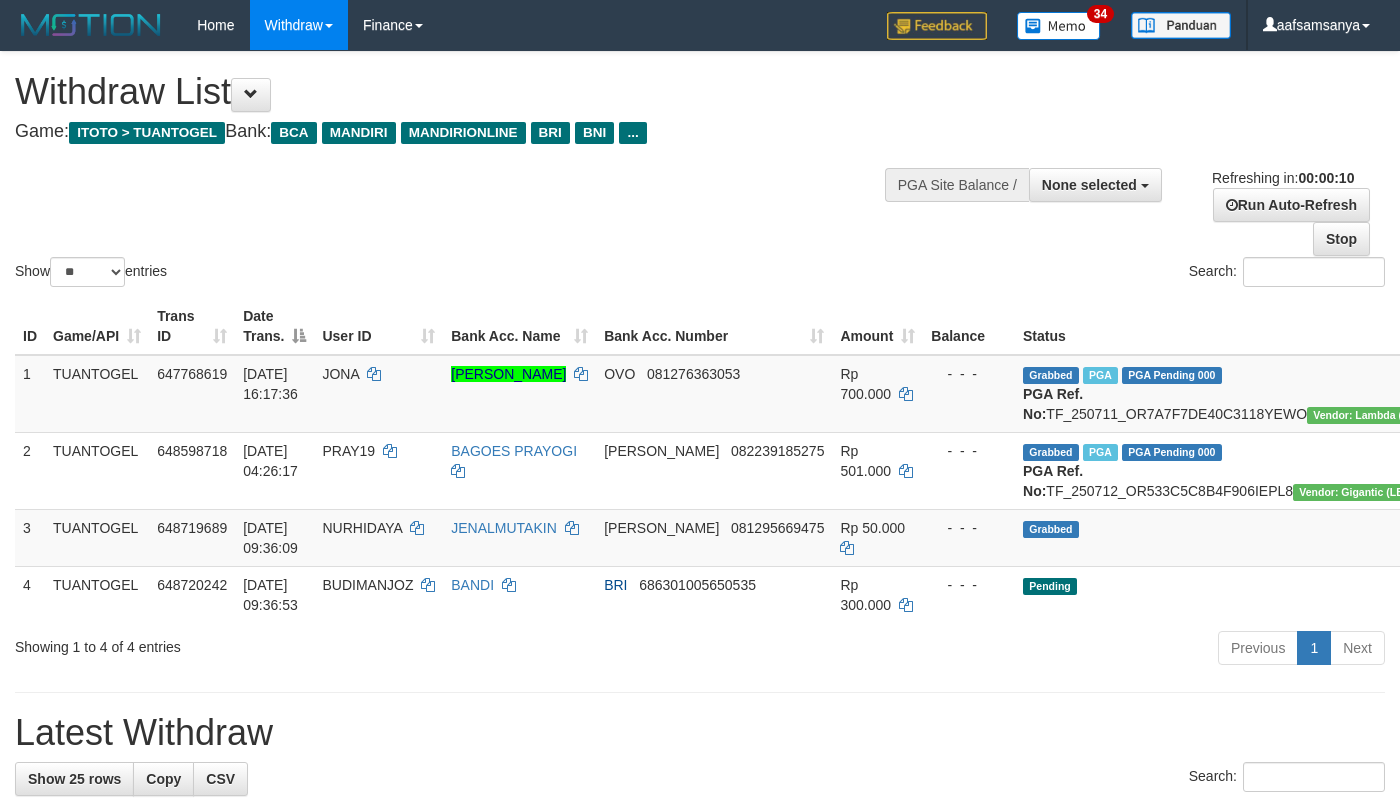 select 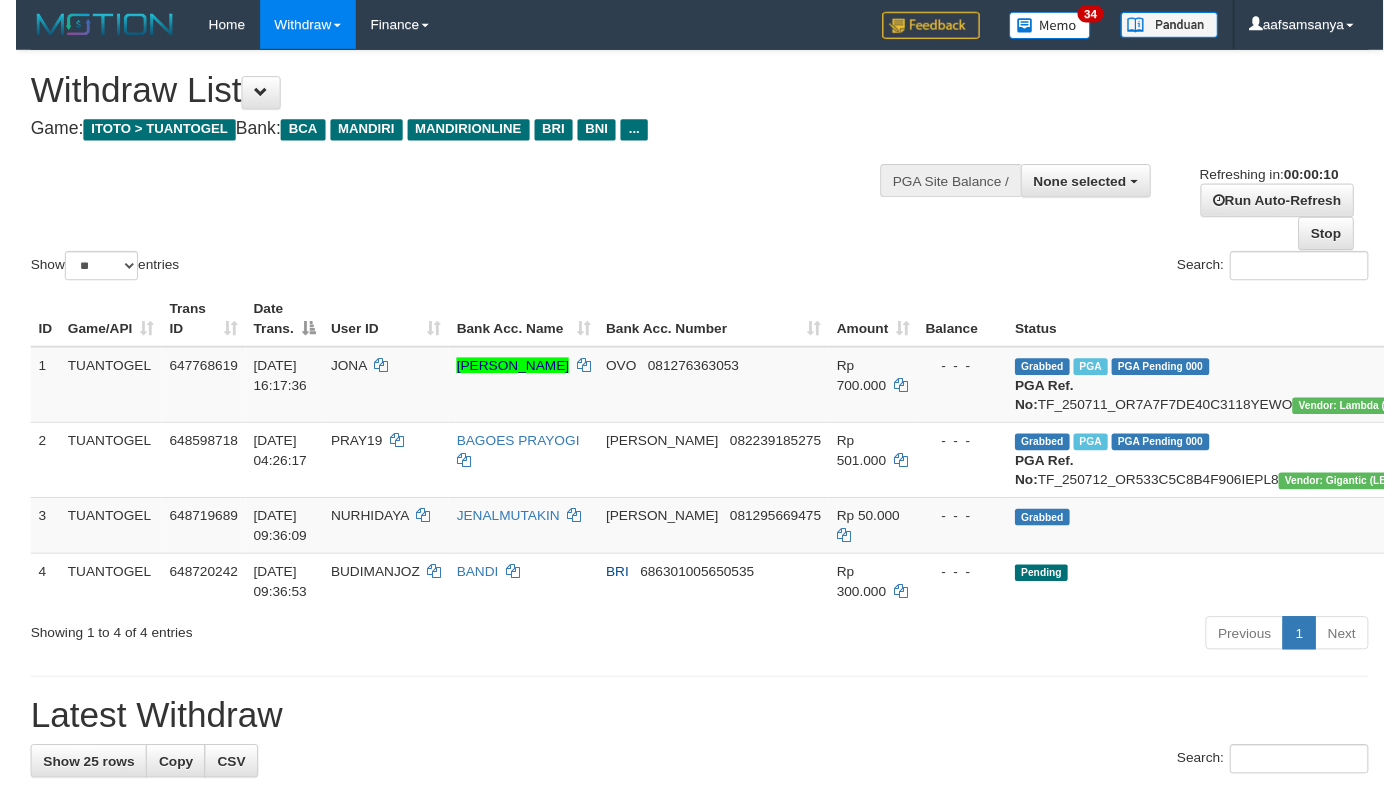 scroll, scrollTop: 0, scrollLeft: 0, axis: both 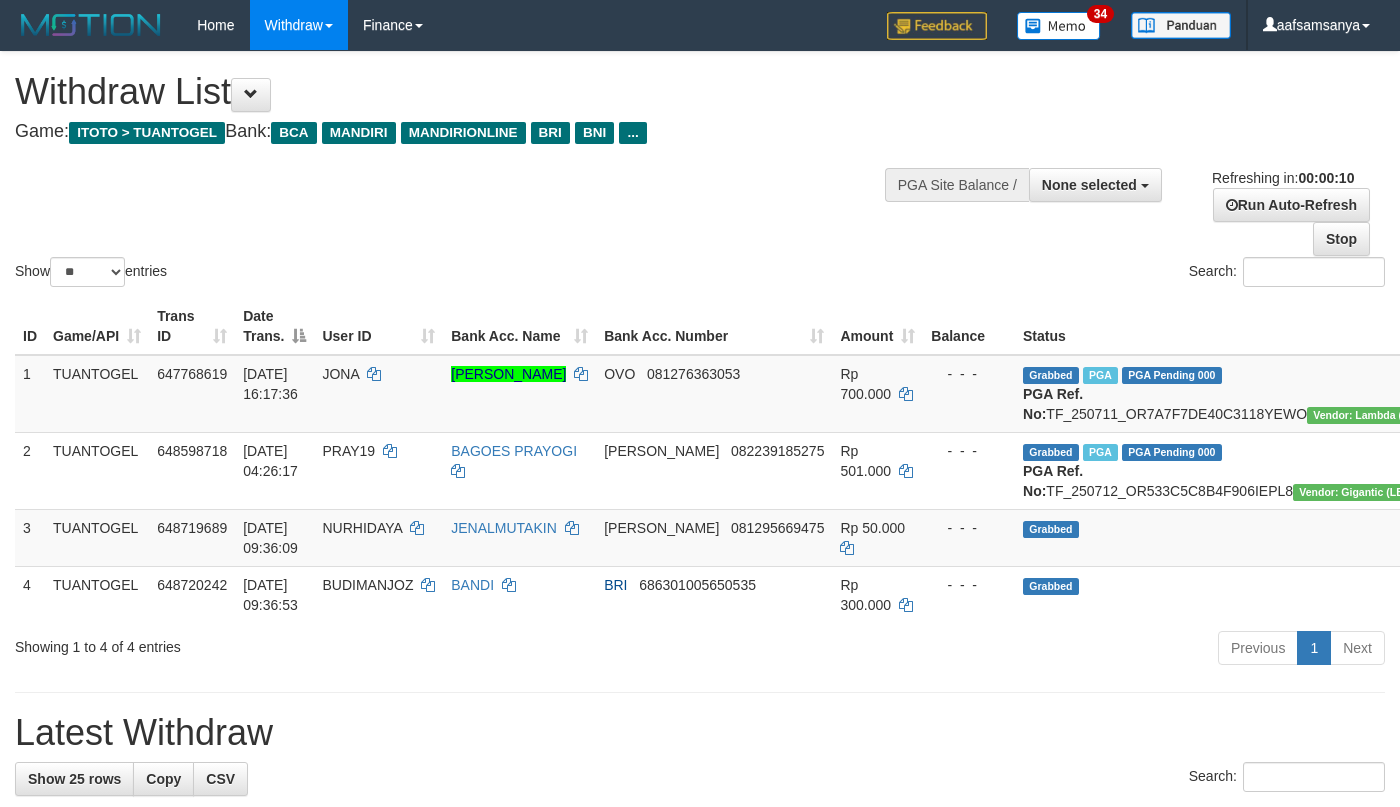 select 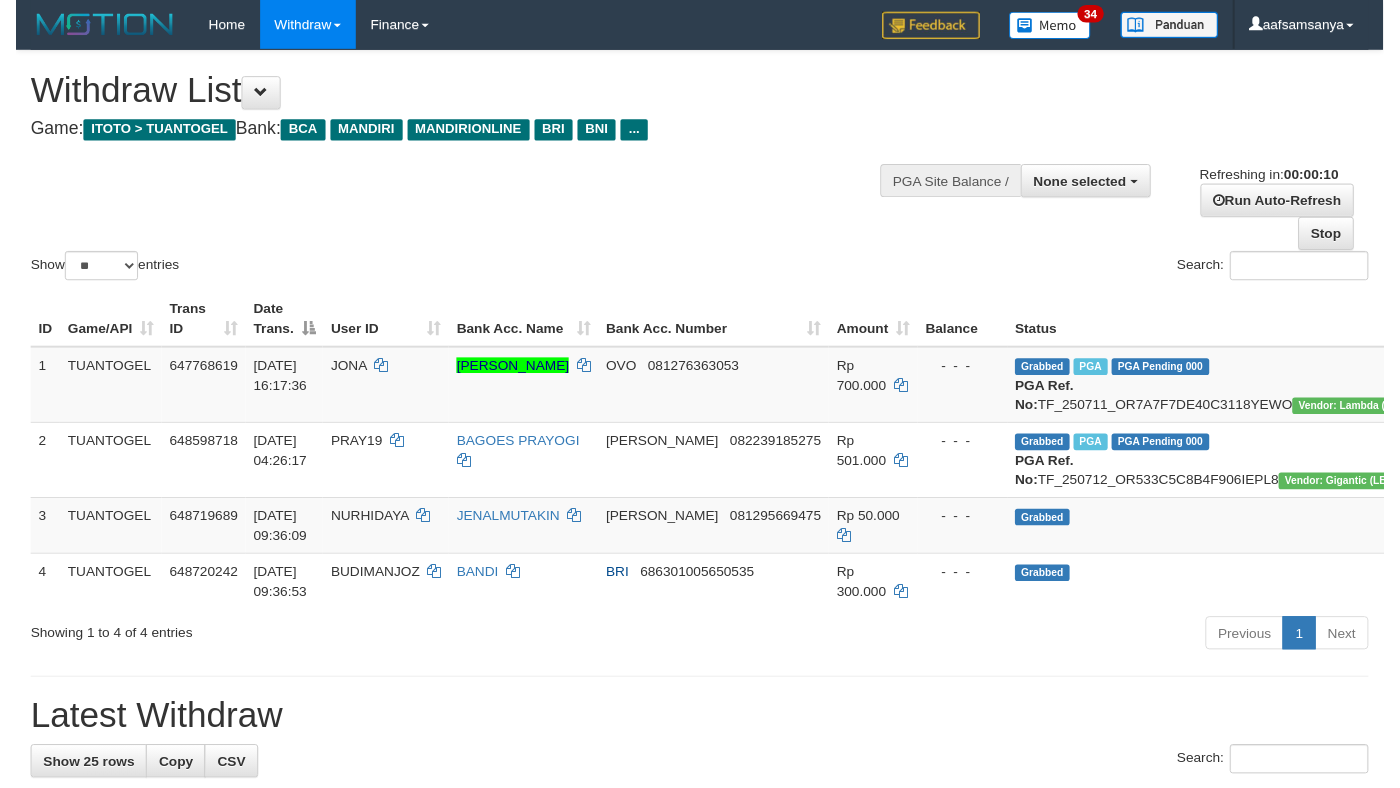 scroll, scrollTop: 0, scrollLeft: 0, axis: both 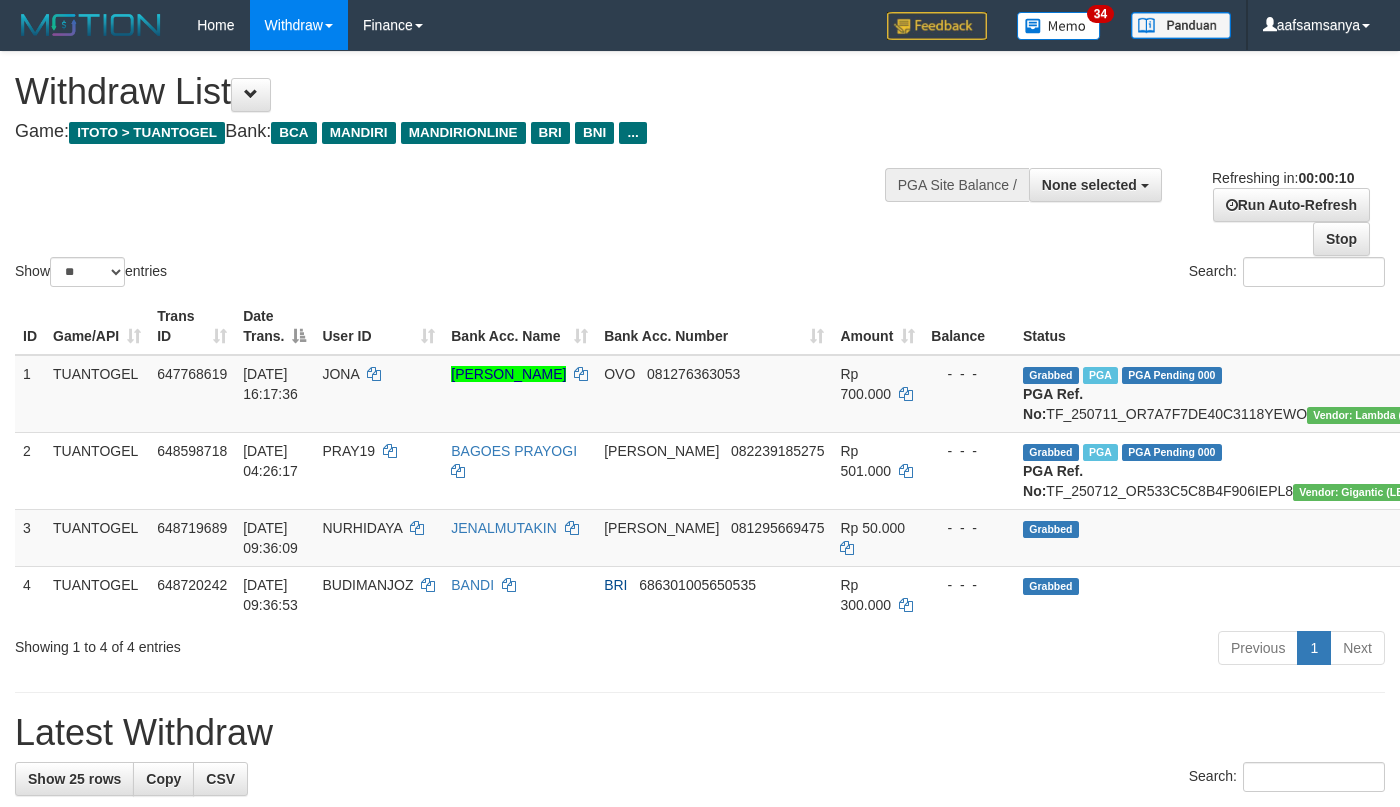 select 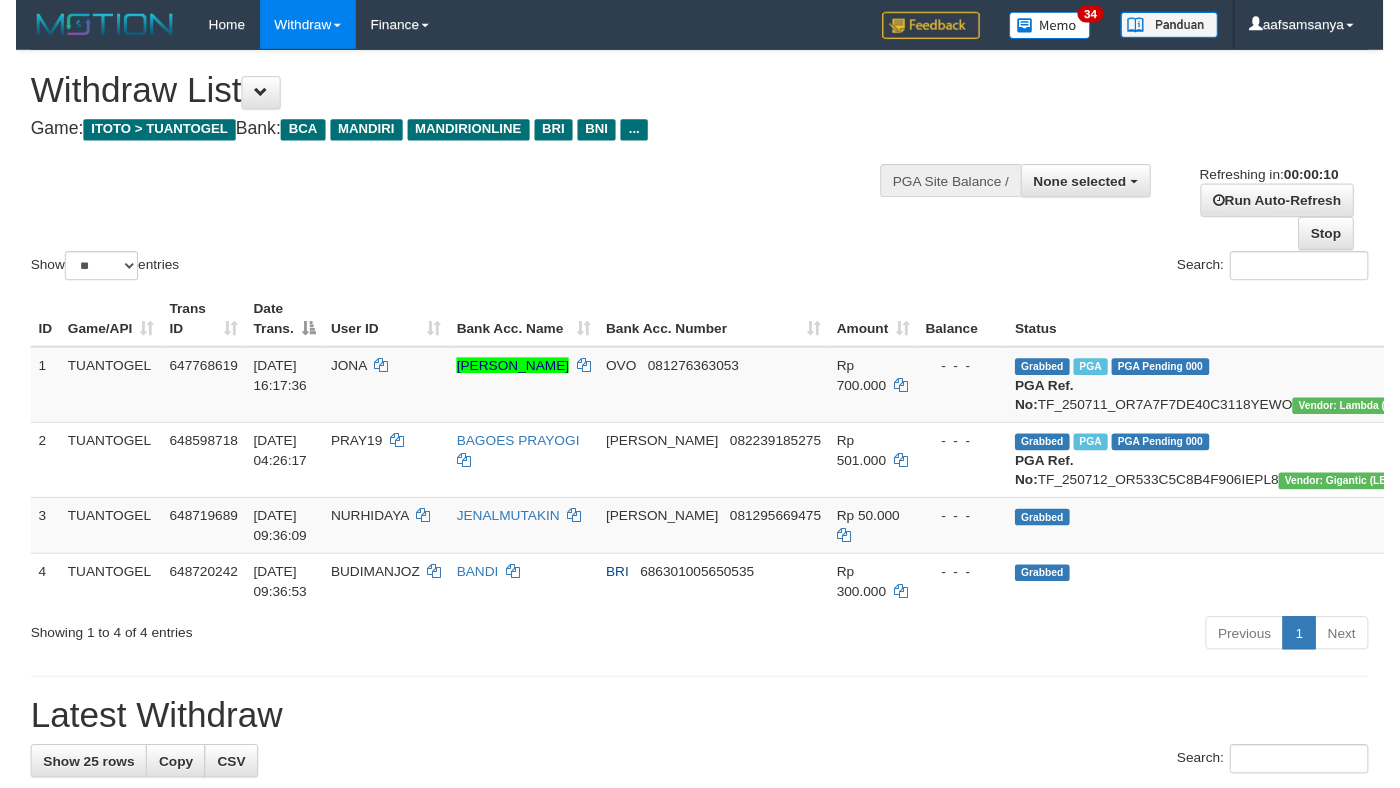 scroll, scrollTop: 0, scrollLeft: 0, axis: both 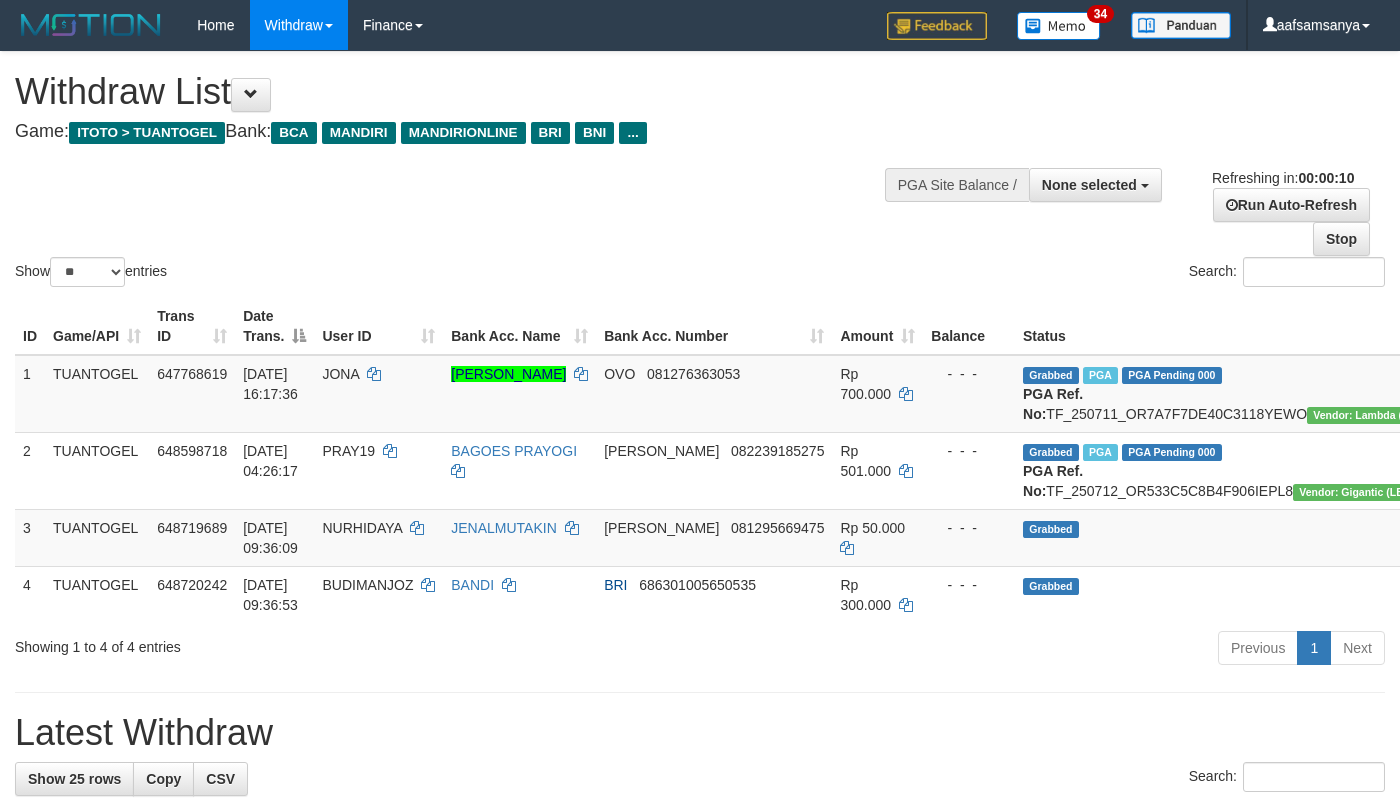 select 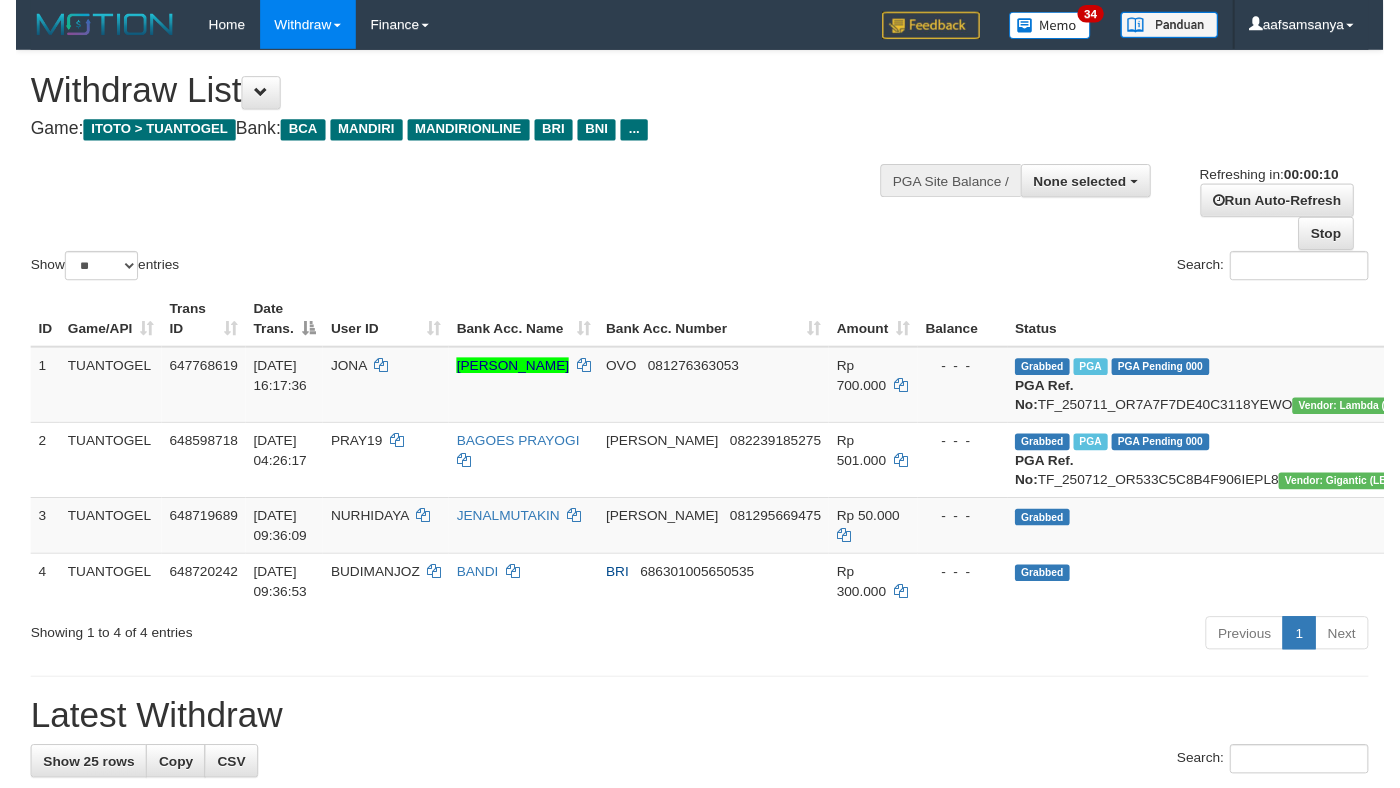 scroll, scrollTop: 0, scrollLeft: 0, axis: both 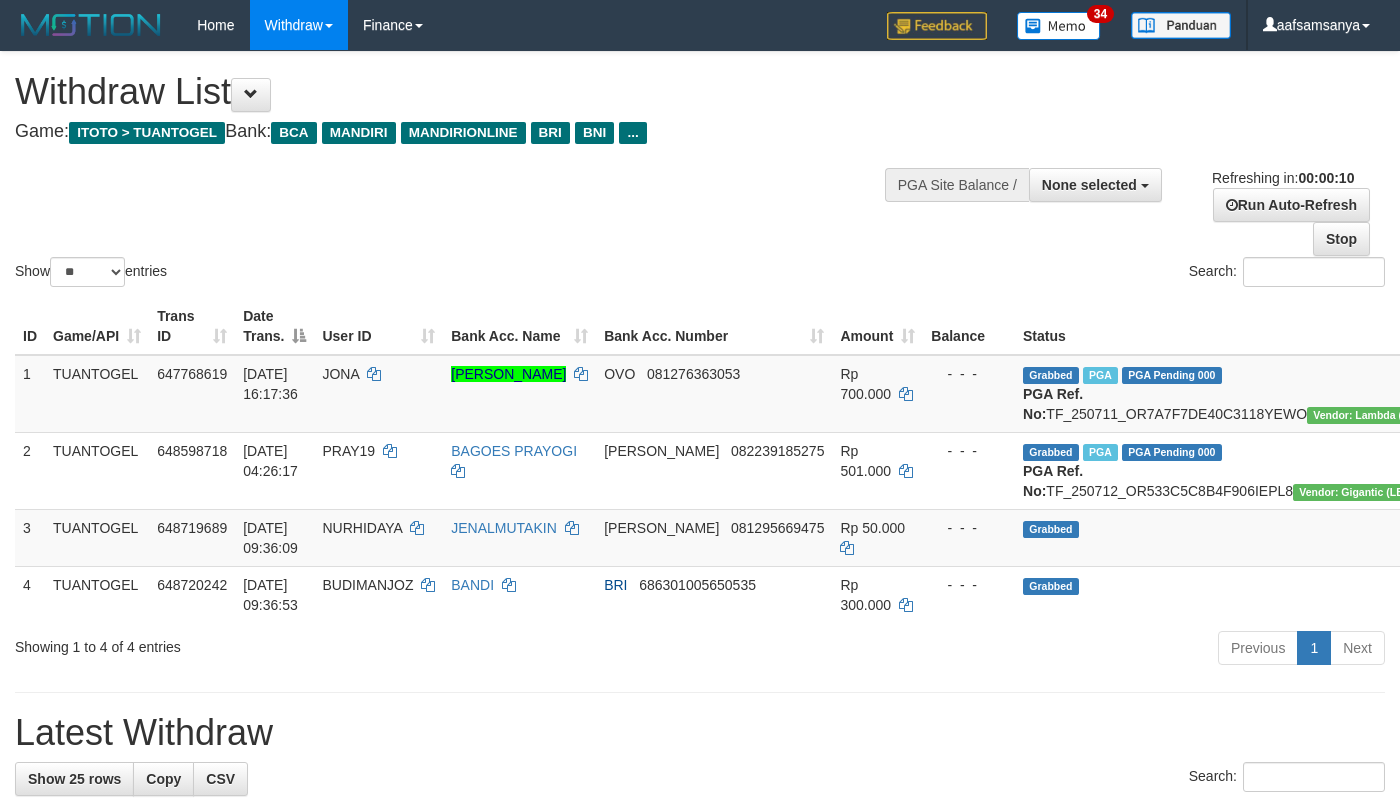 select 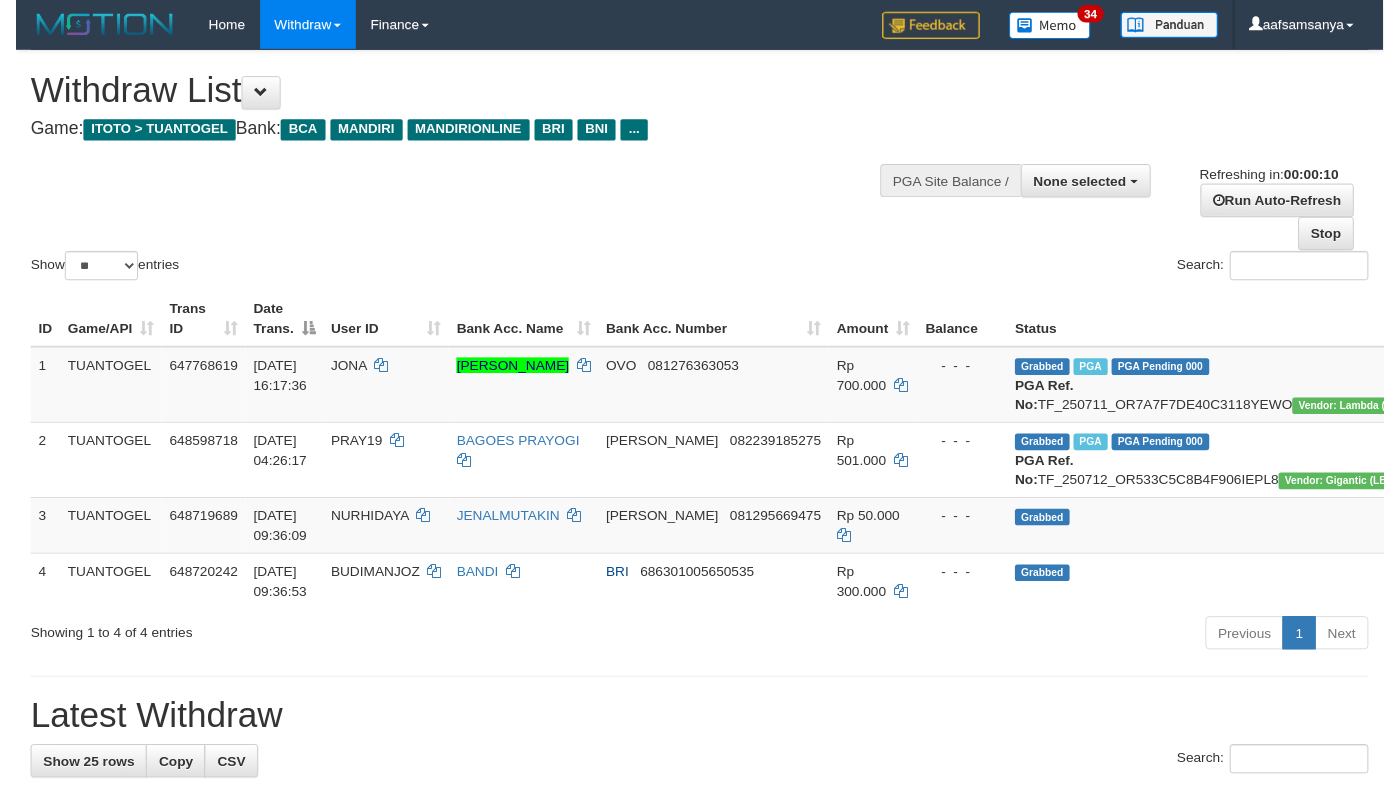 scroll, scrollTop: 0, scrollLeft: 0, axis: both 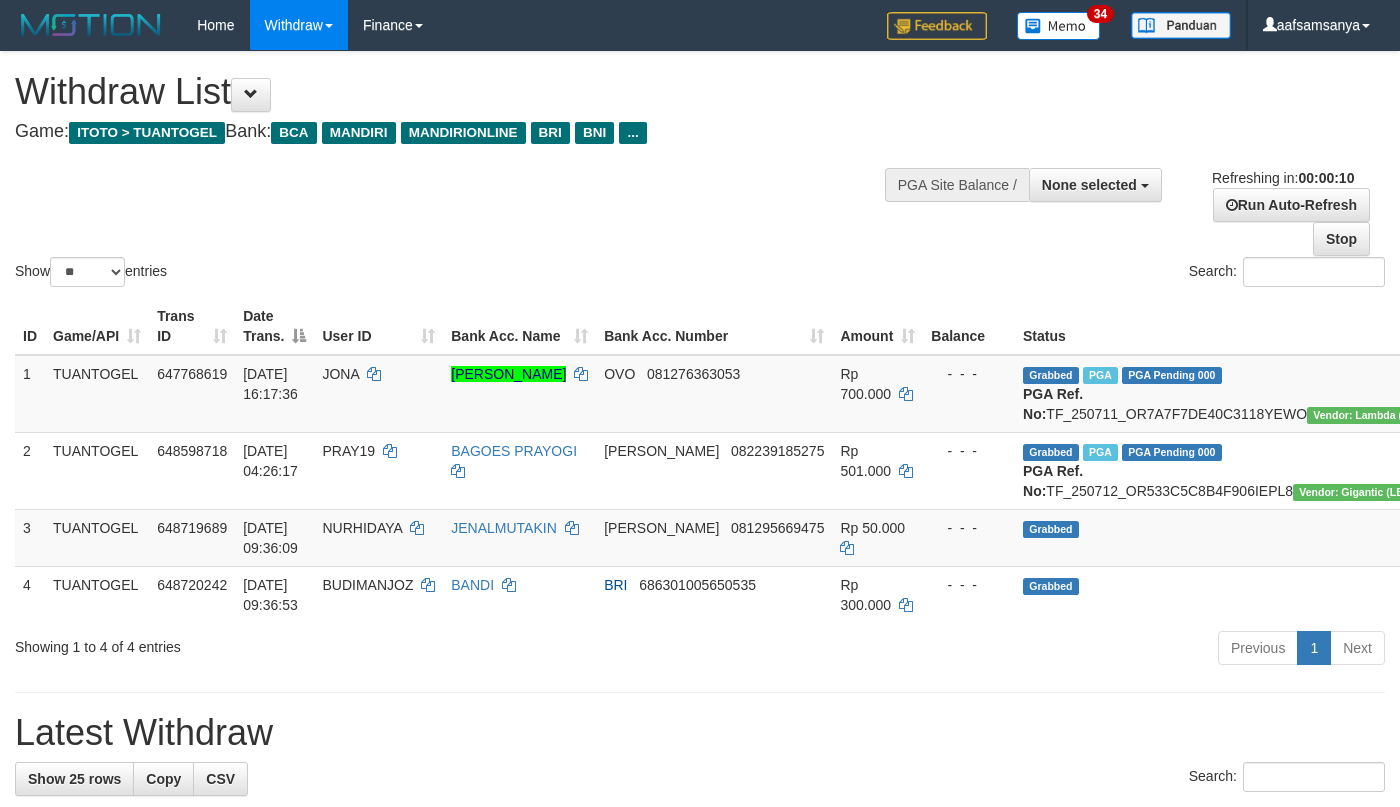 select 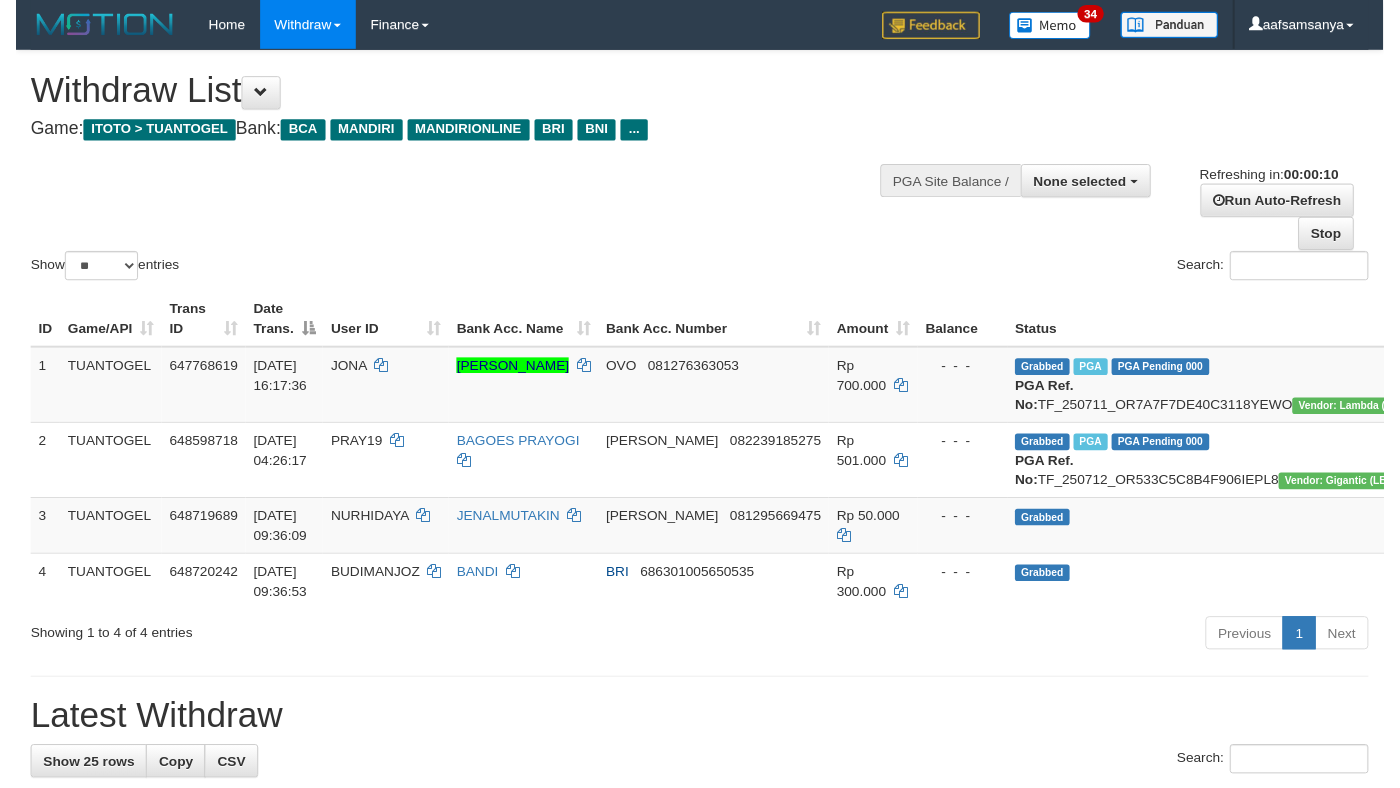 scroll, scrollTop: 0, scrollLeft: 0, axis: both 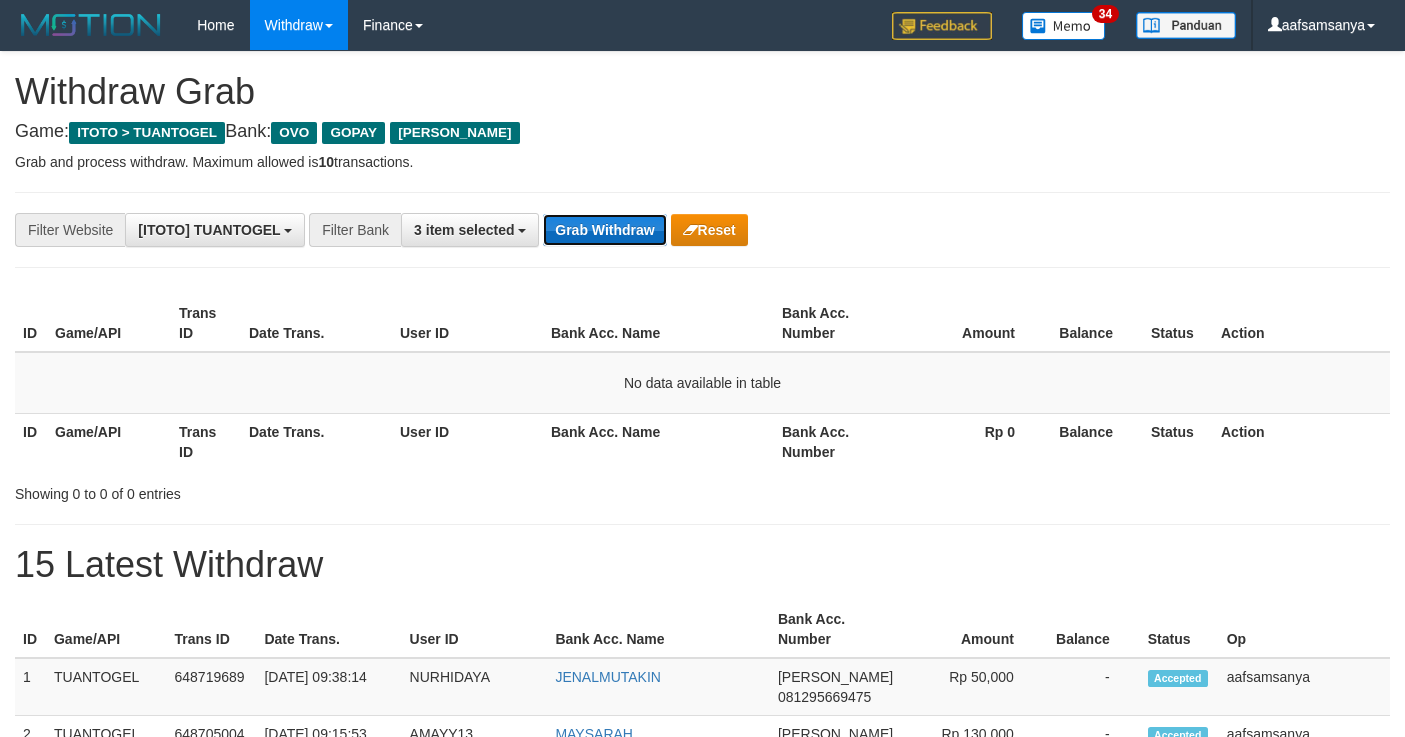 click on "Grab Withdraw" at bounding box center (604, 230) 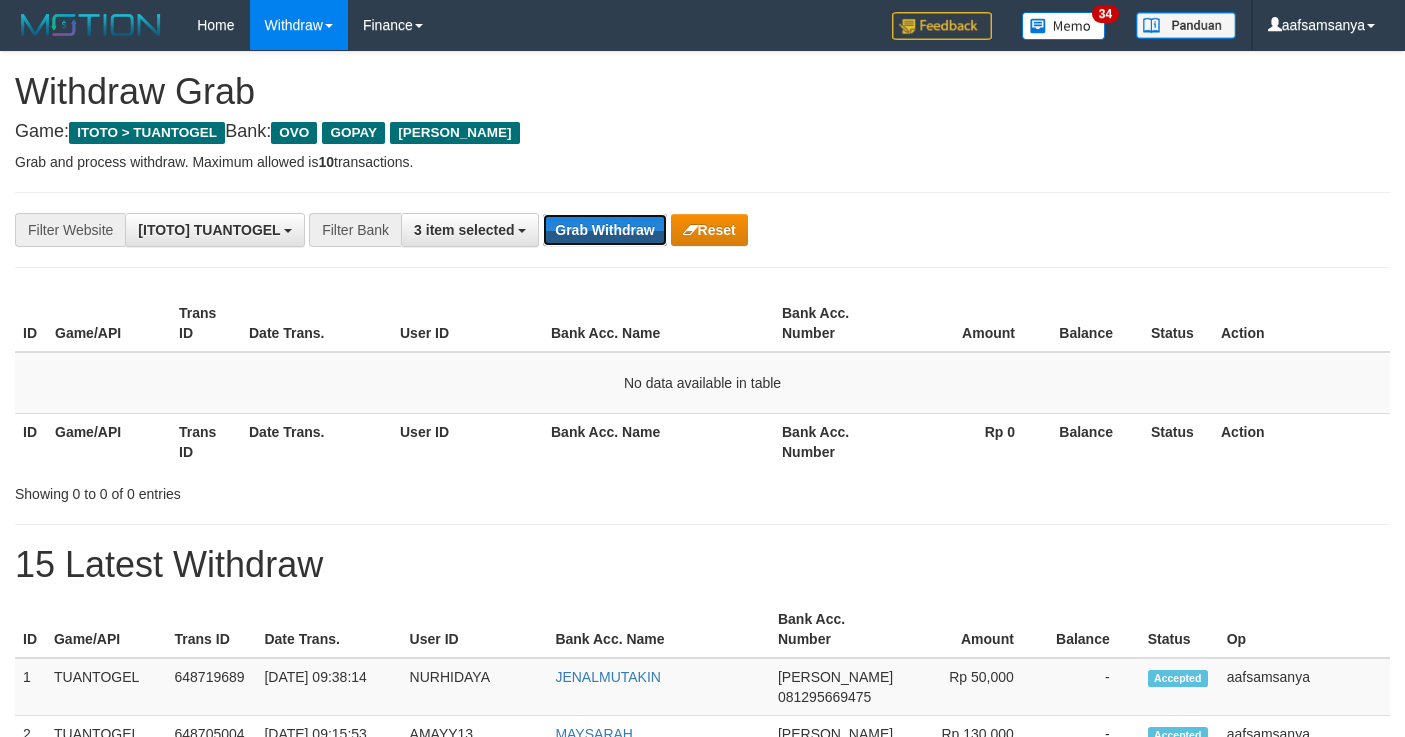 drag, startPoint x: 608, startPoint y: 235, endPoint x: 896, endPoint y: 216, distance: 288.62607 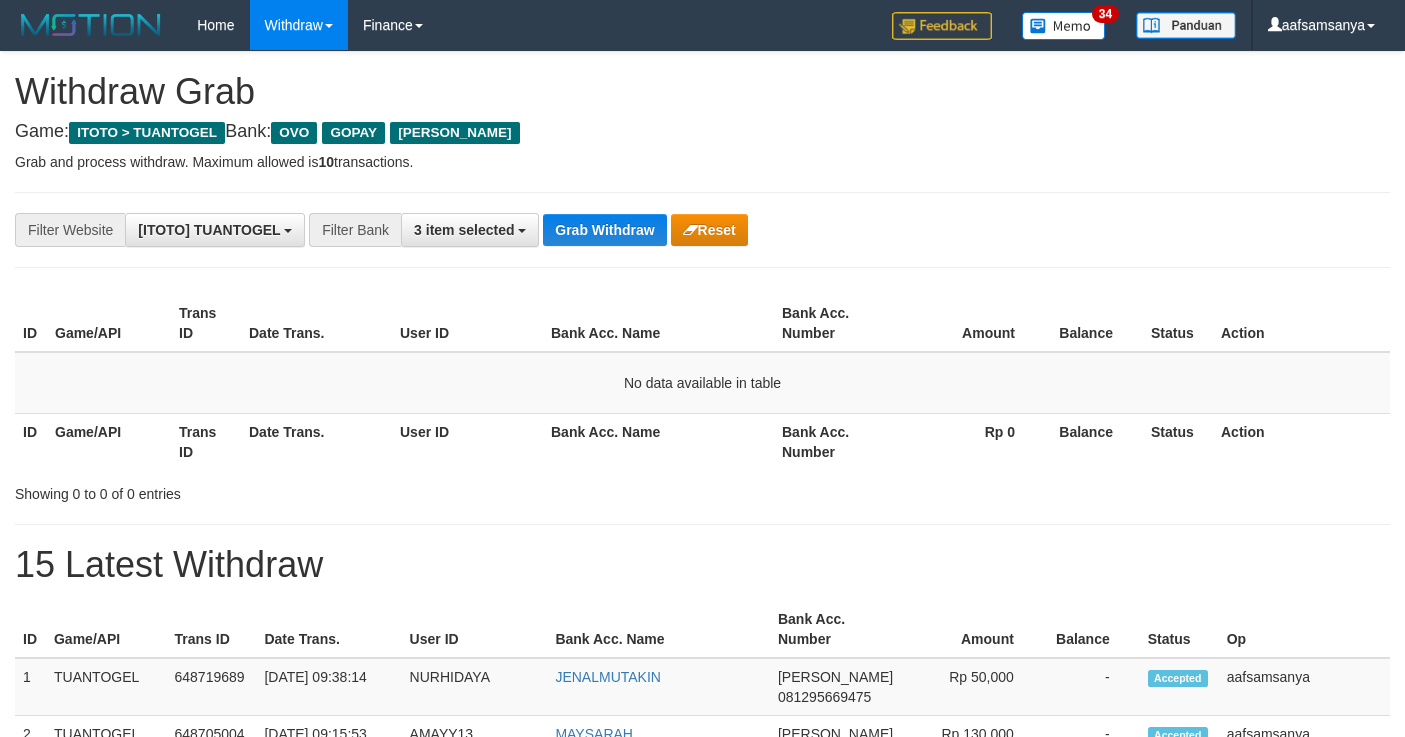 click on "**********" at bounding box center [702, 230] 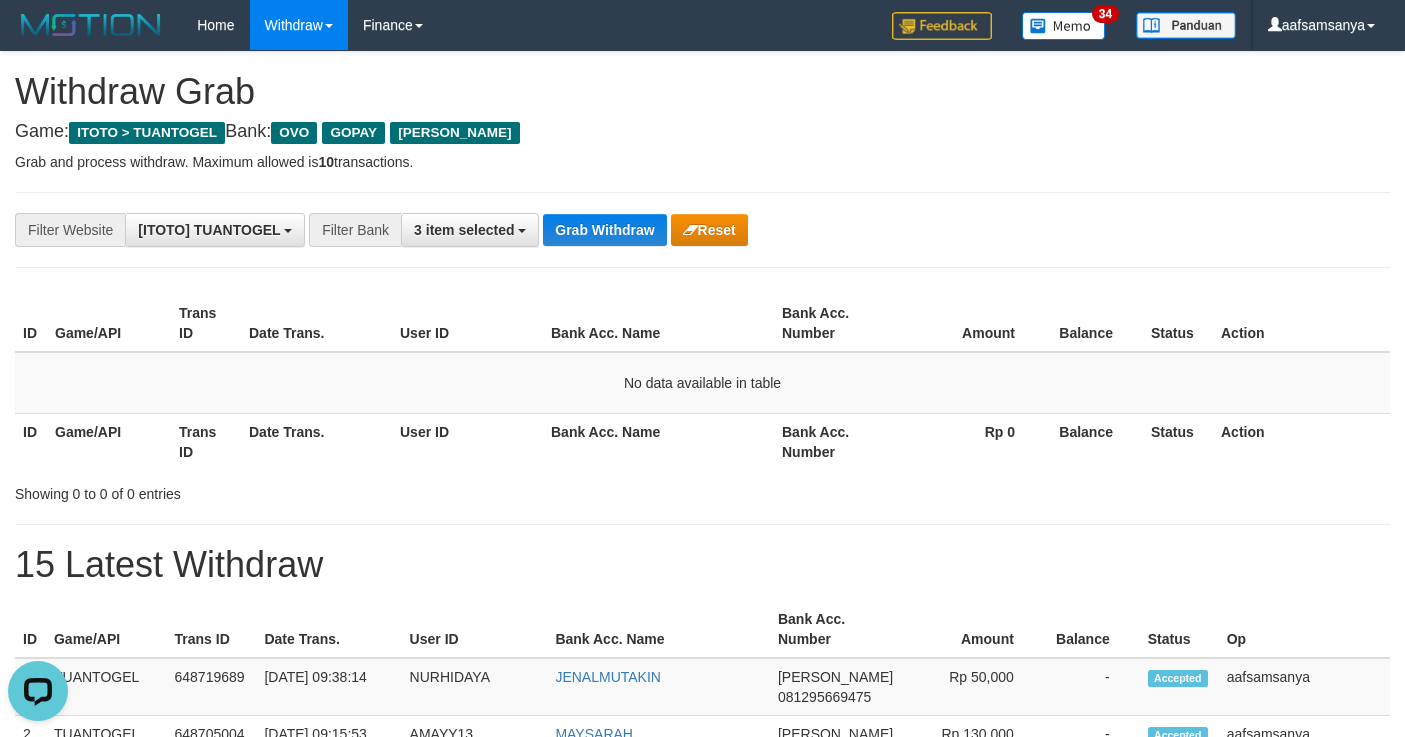 scroll, scrollTop: 0, scrollLeft: 0, axis: both 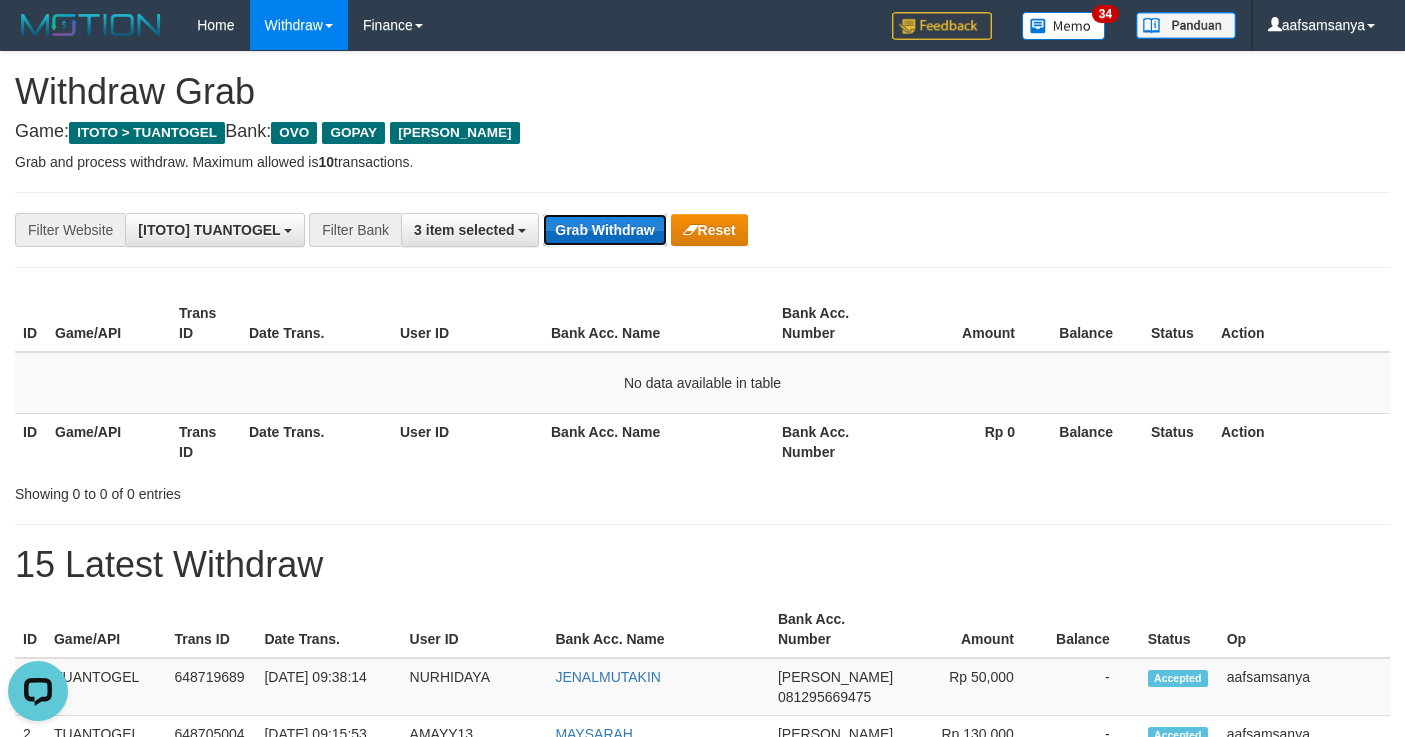 click on "Grab Withdraw" at bounding box center [604, 230] 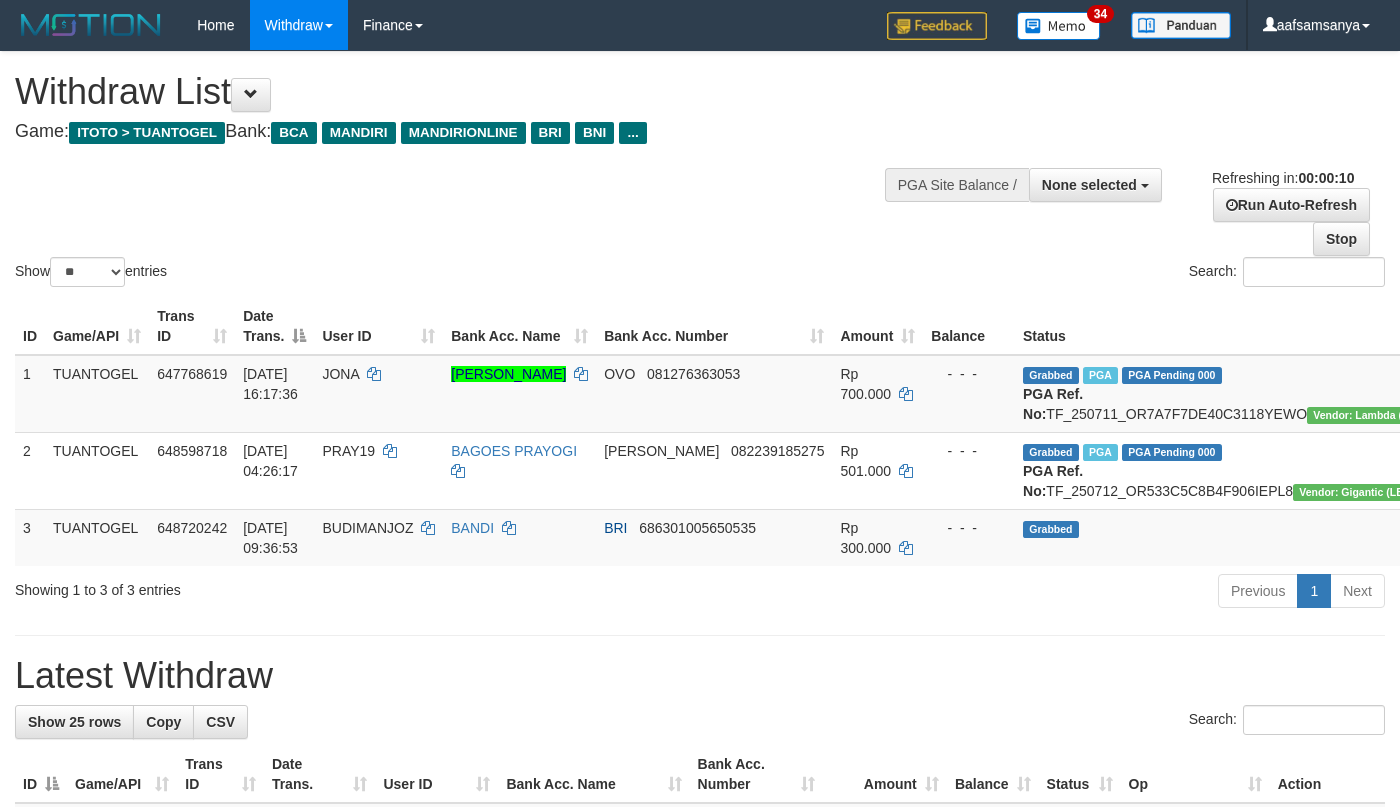 select 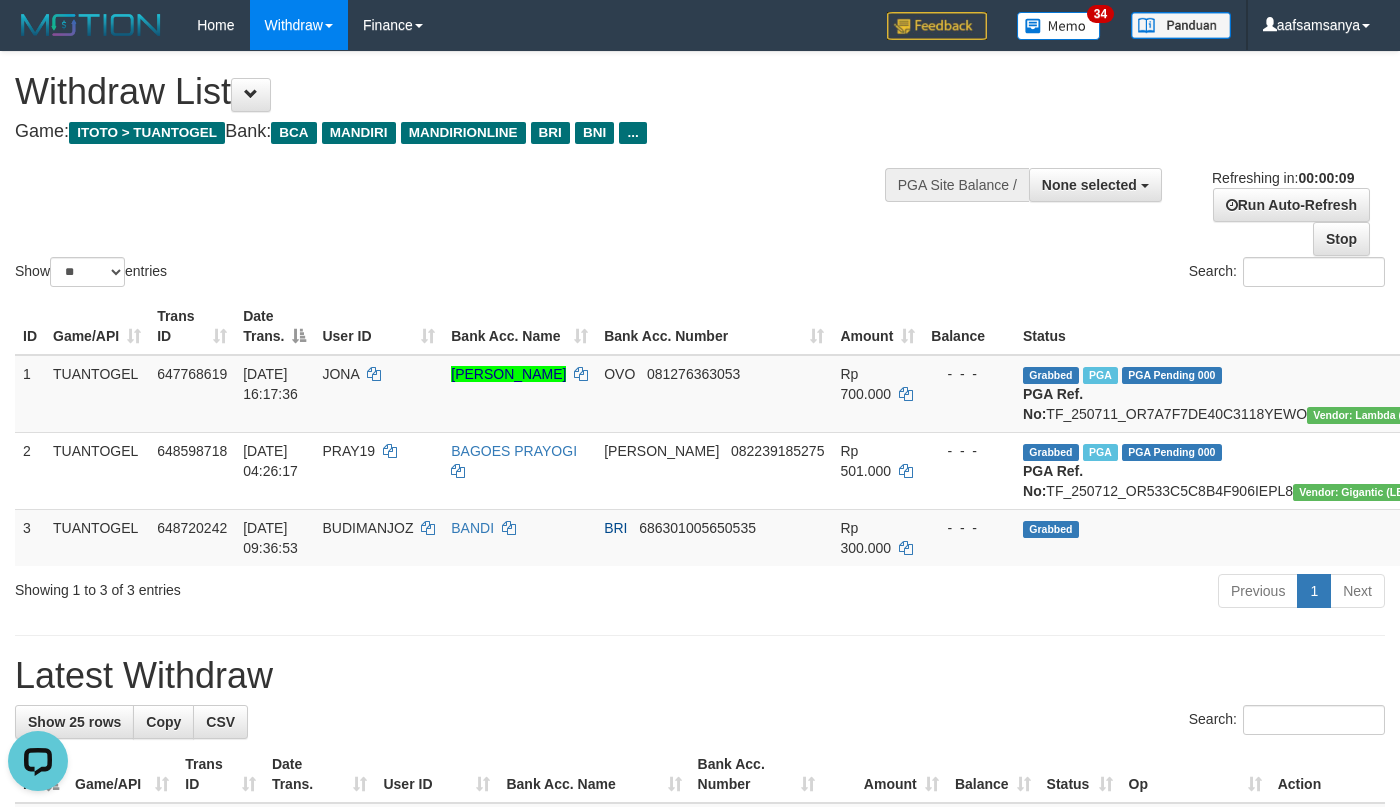 scroll, scrollTop: 0, scrollLeft: 0, axis: both 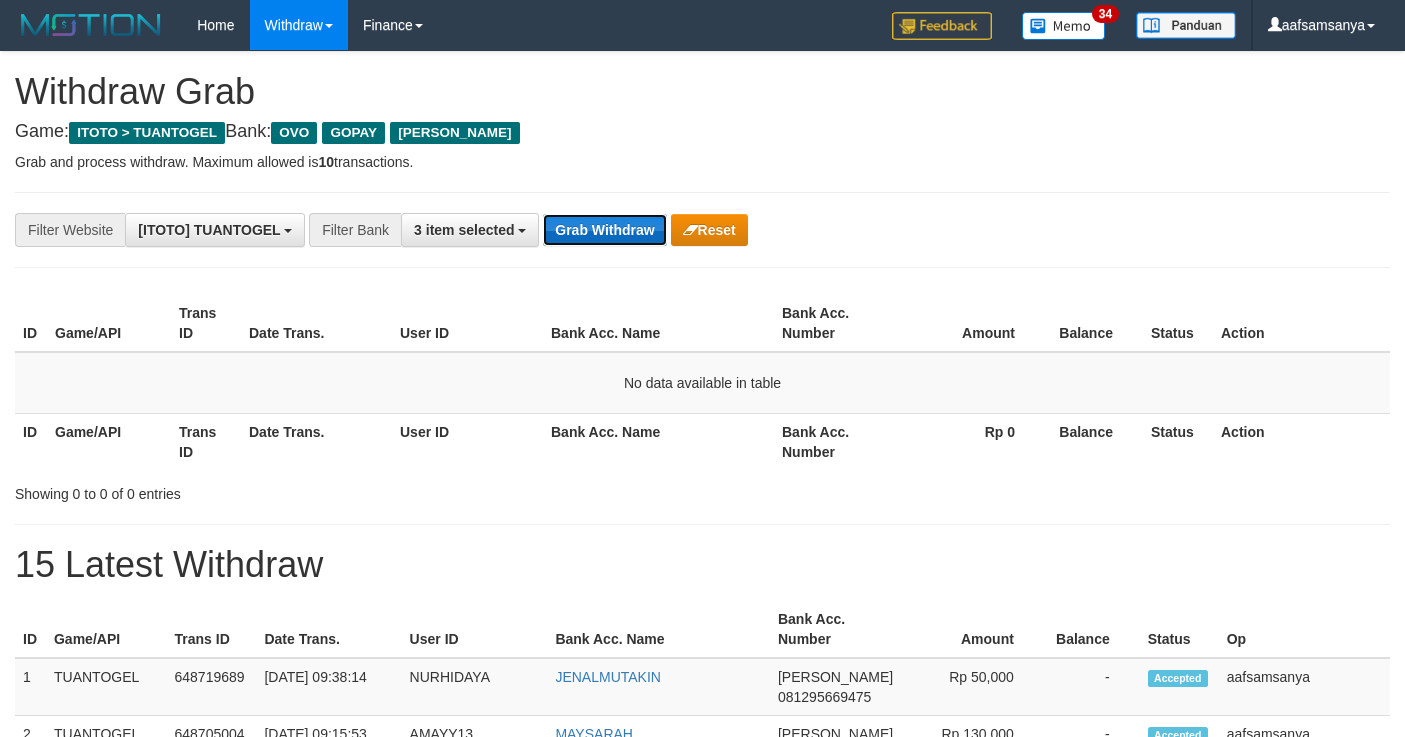 click on "Grab Withdraw" at bounding box center (604, 230) 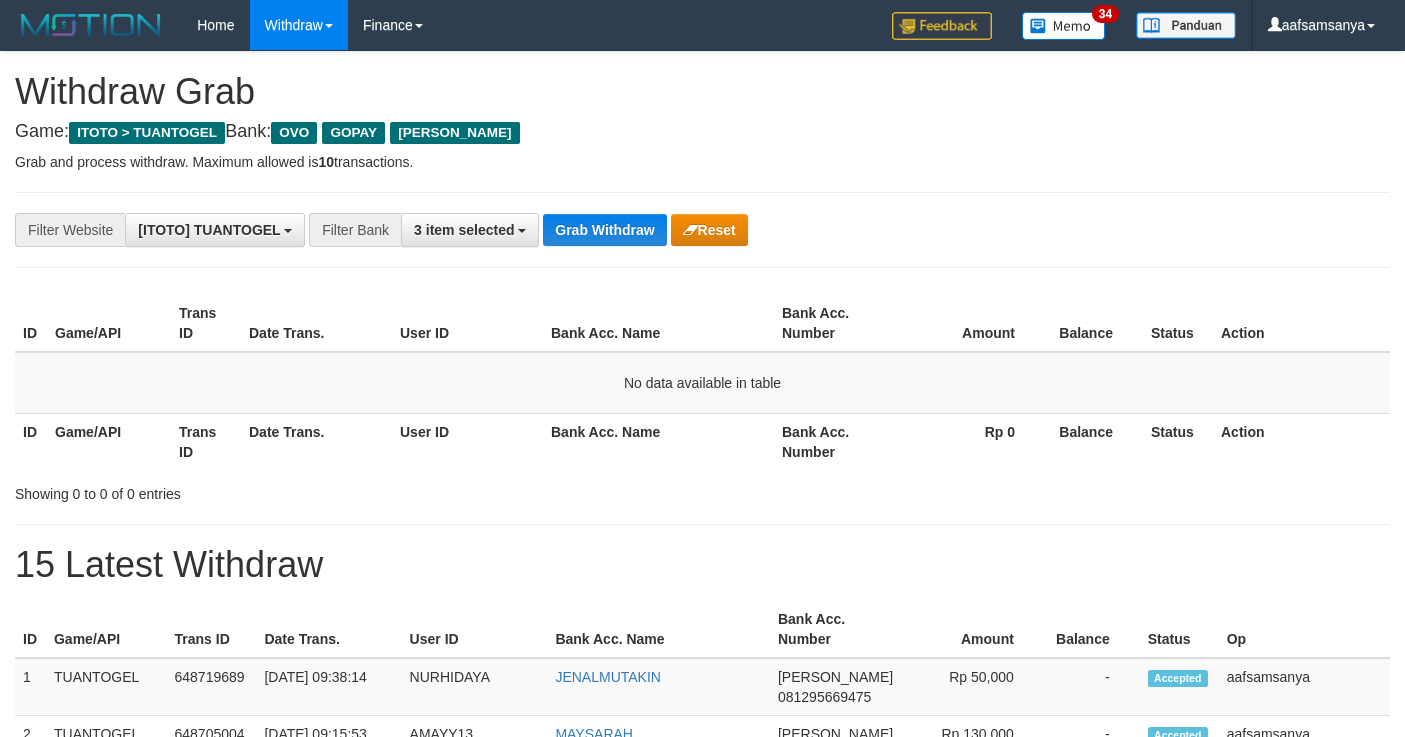 scroll, scrollTop: 0, scrollLeft: 0, axis: both 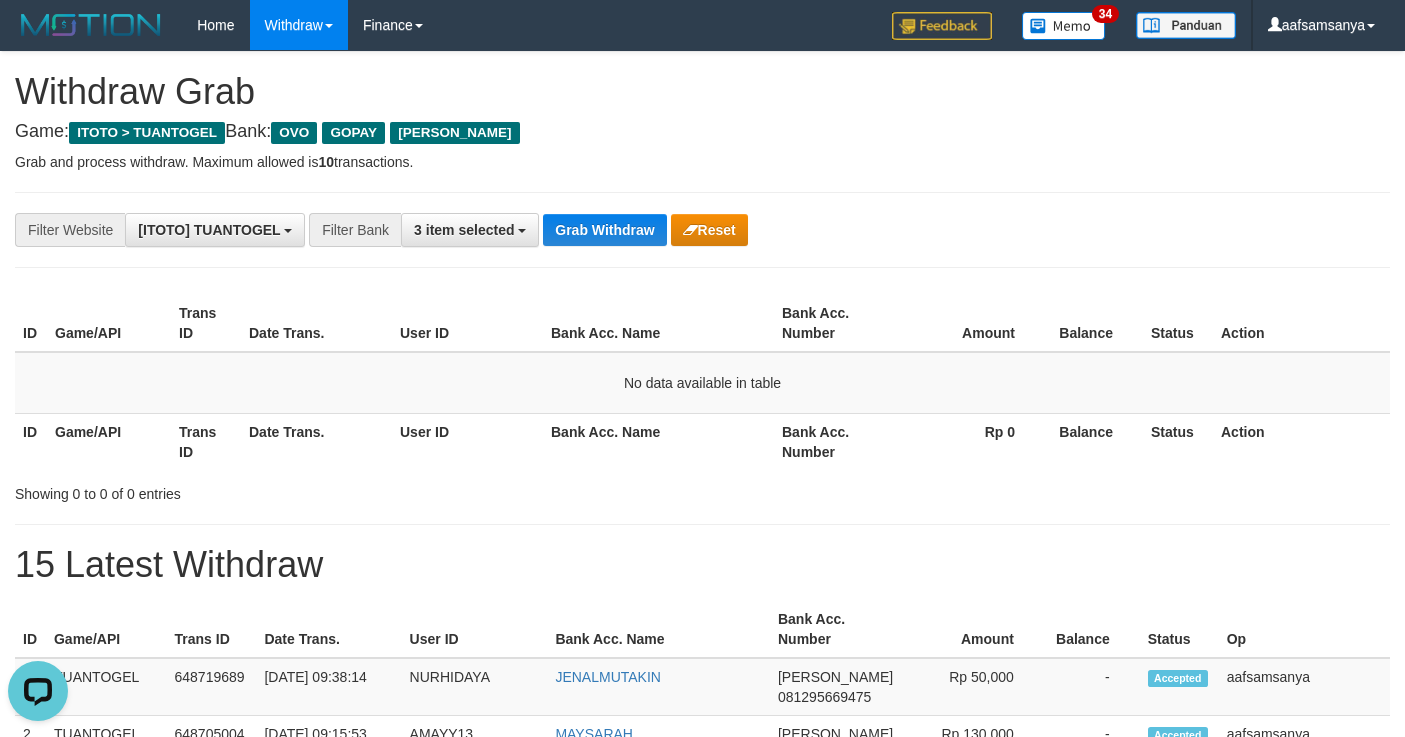 drag, startPoint x: 982, startPoint y: 453, endPoint x: 875, endPoint y: 447, distance: 107.16809 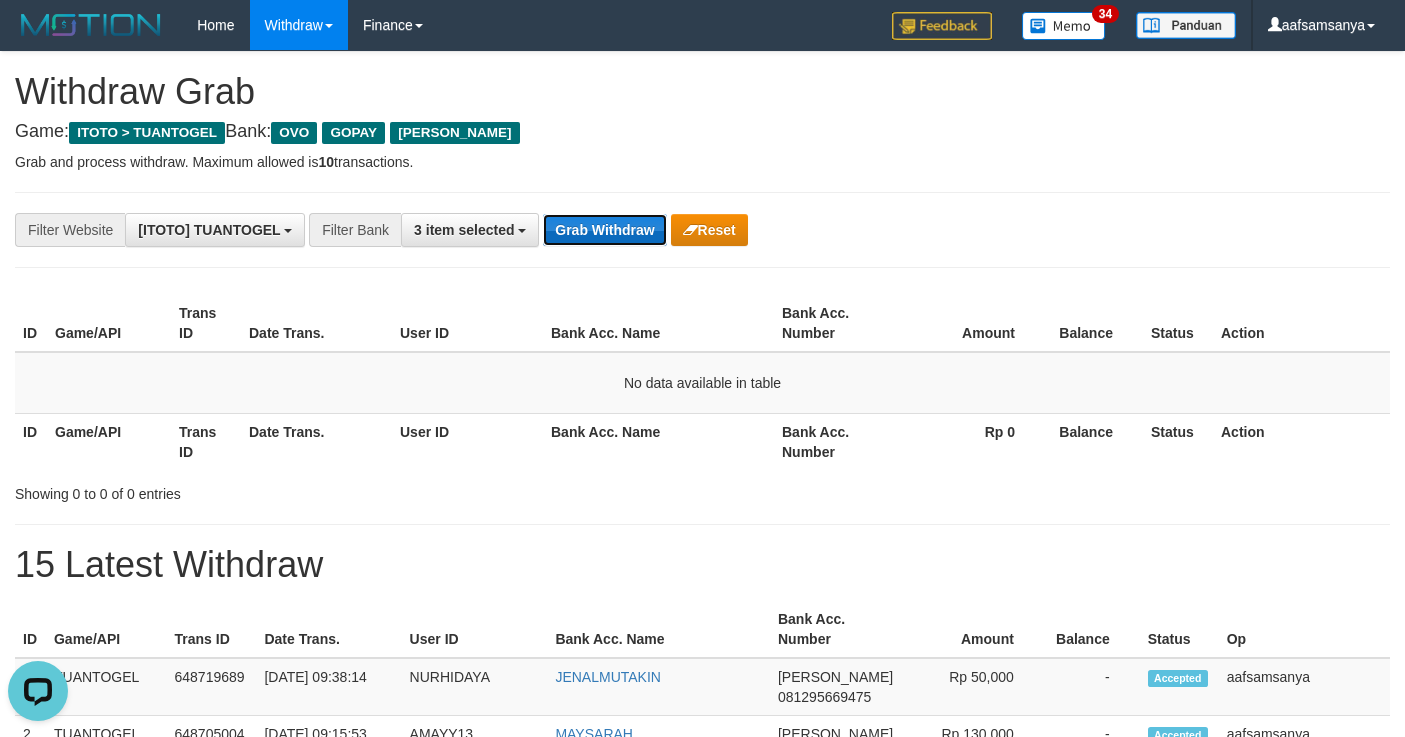 click on "Grab Withdraw" at bounding box center (604, 230) 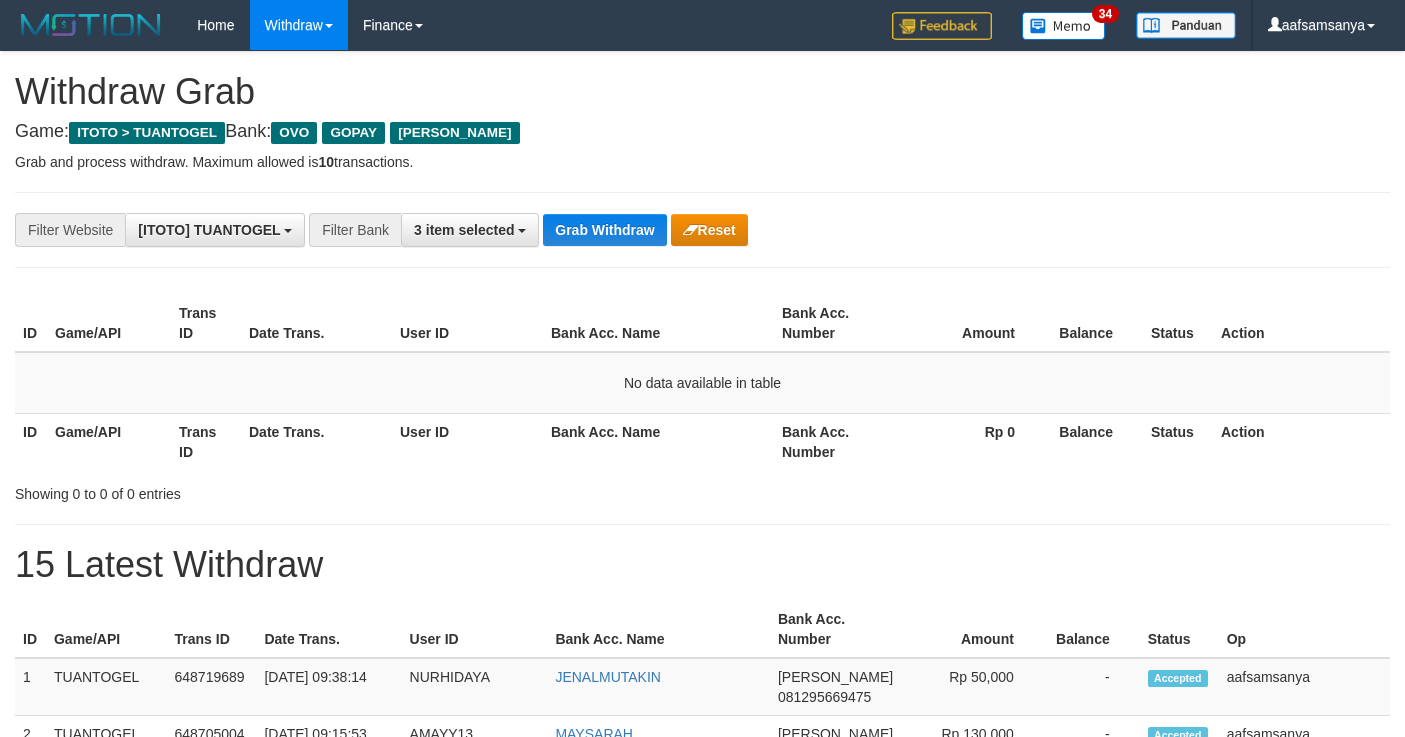 scroll, scrollTop: 0, scrollLeft: 0, axis: both 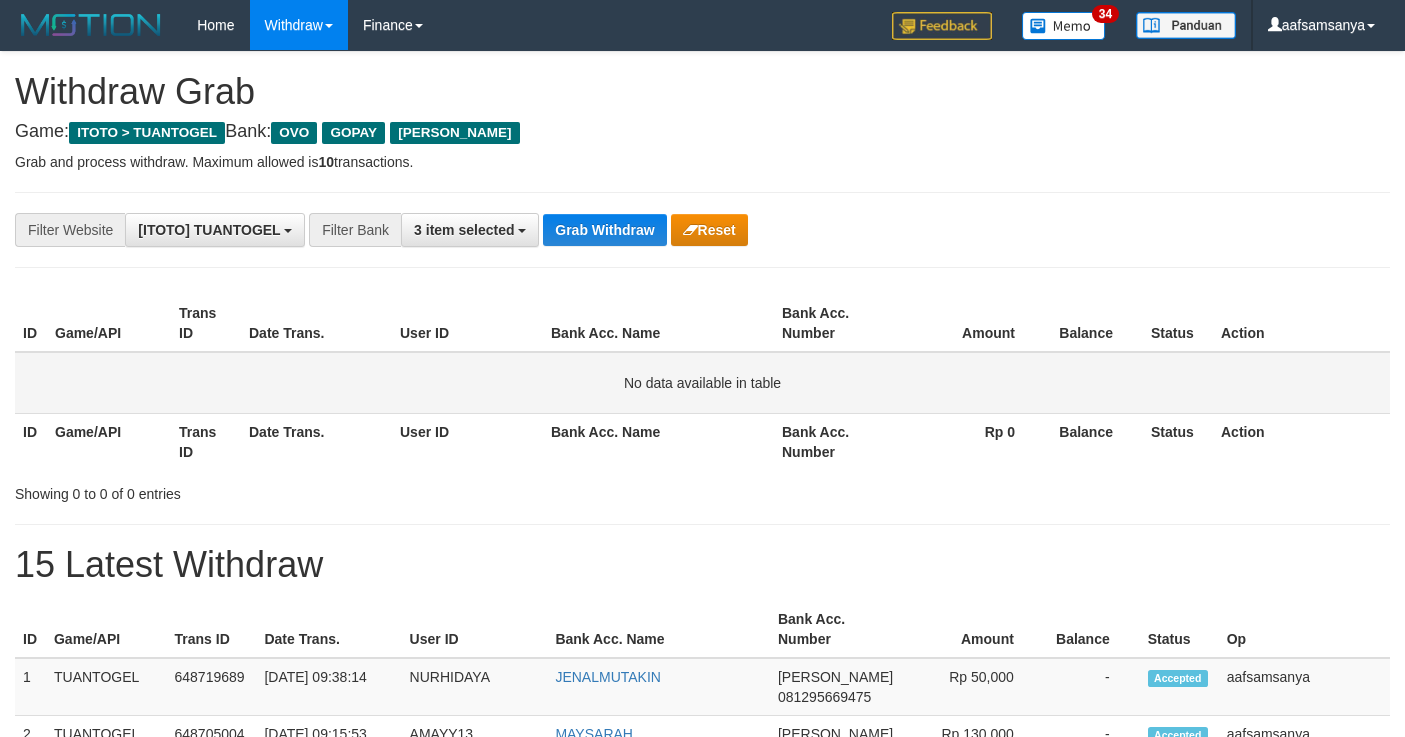 click on "No data available in table" at bounding box center [702, 383] 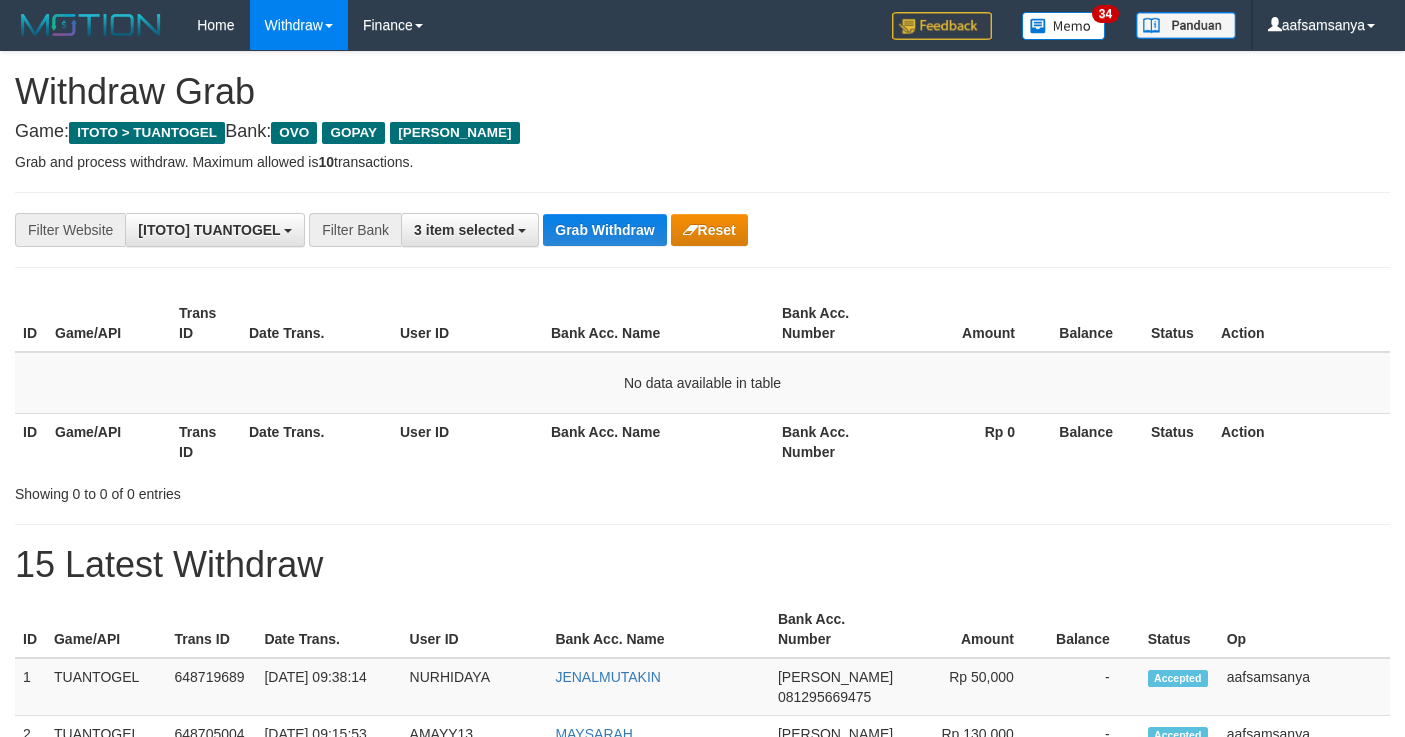 click on "**********" at bounding box center [702, 230] 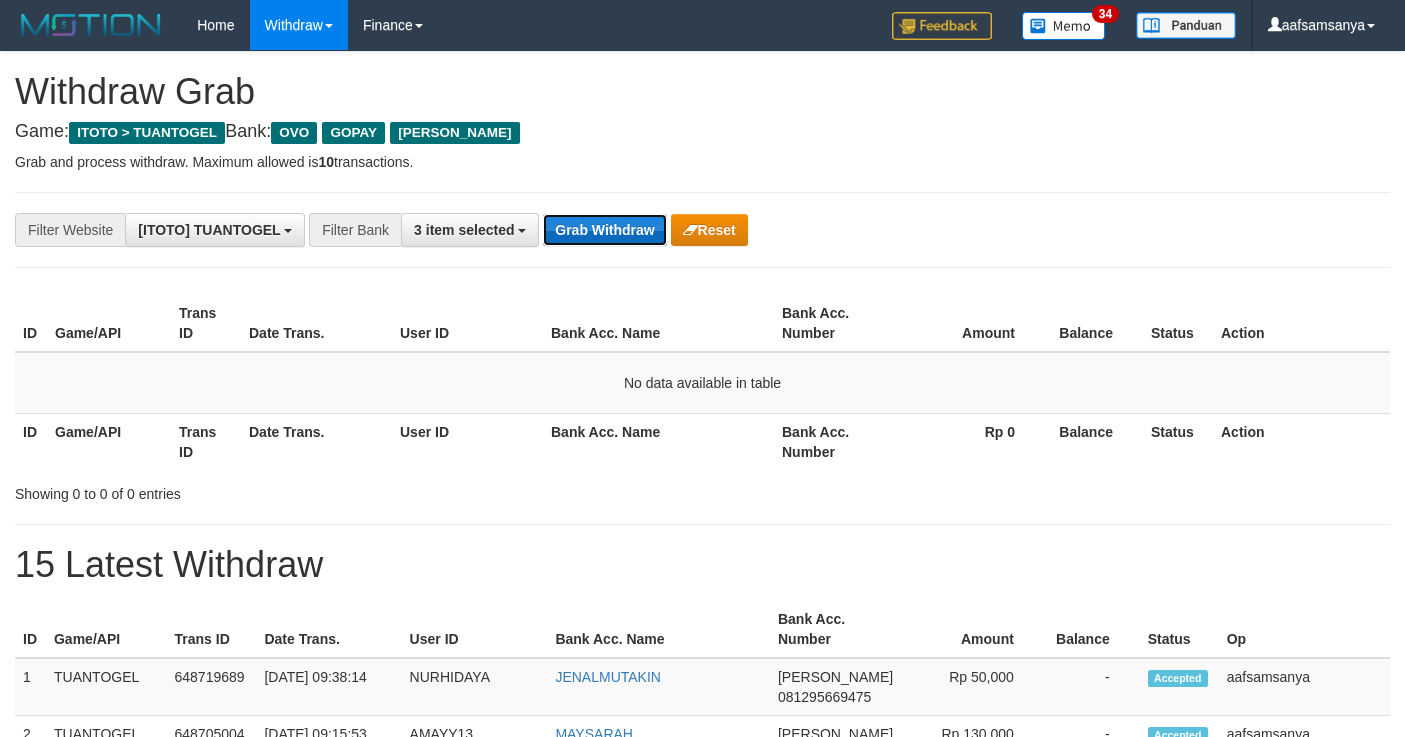click on "Grab Withdraw" at bounding box center (604, 230) 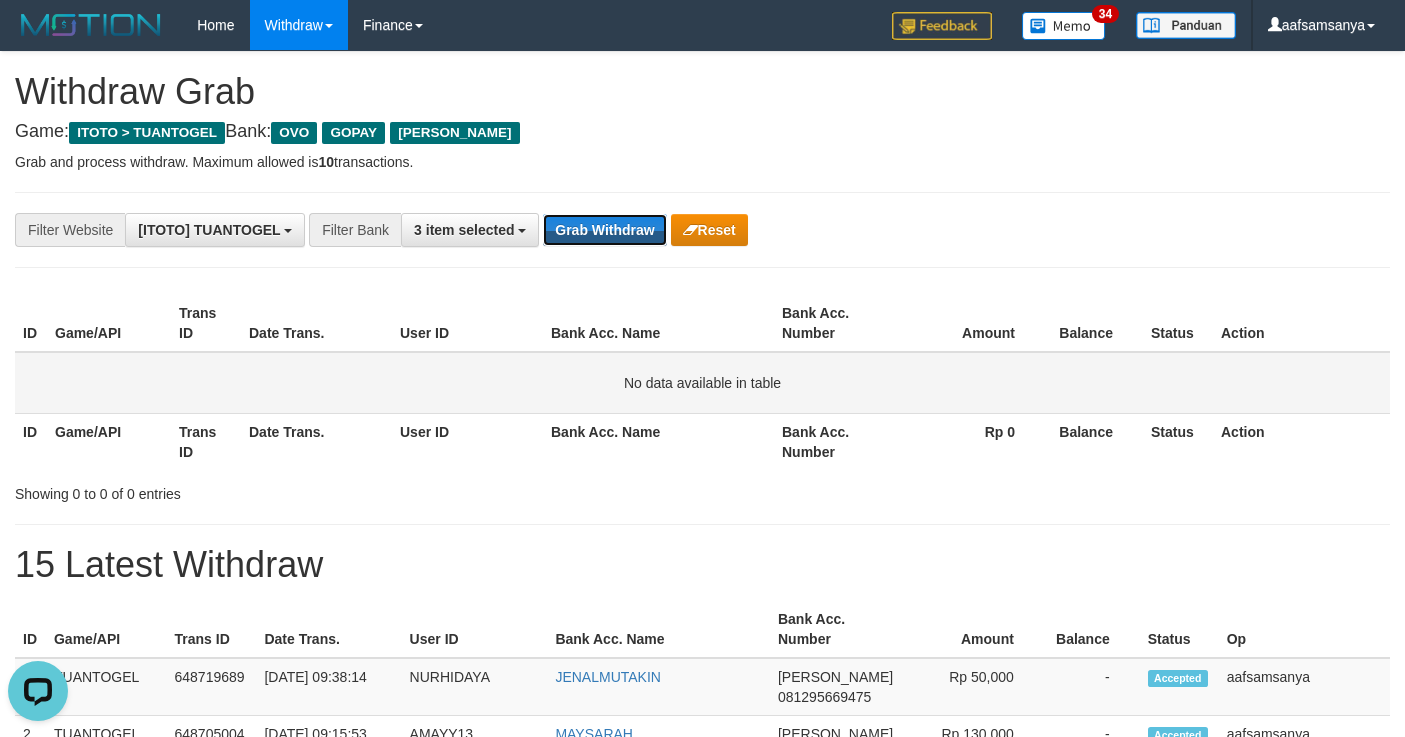 scroll, scrollTop: 0, scrollLeft: 0, axis: both 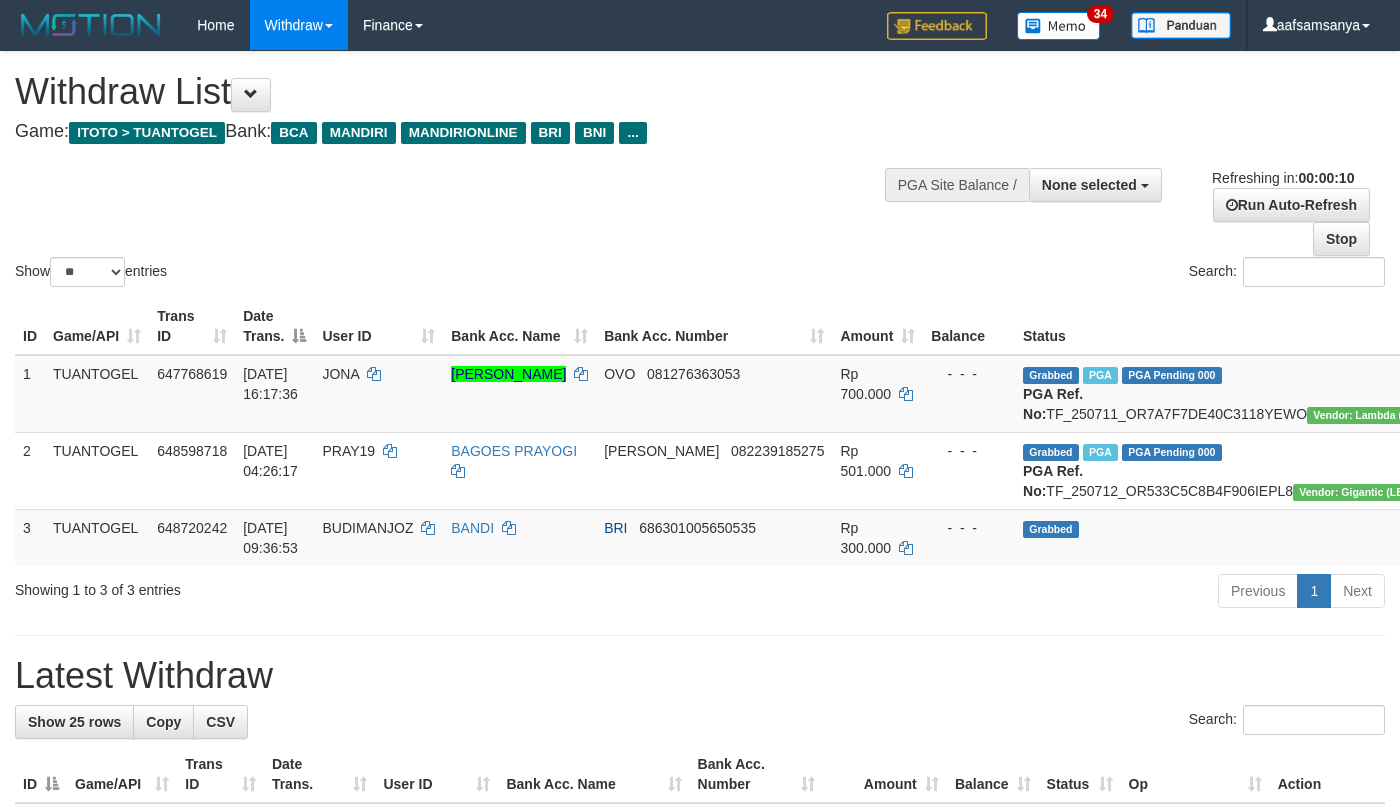 select 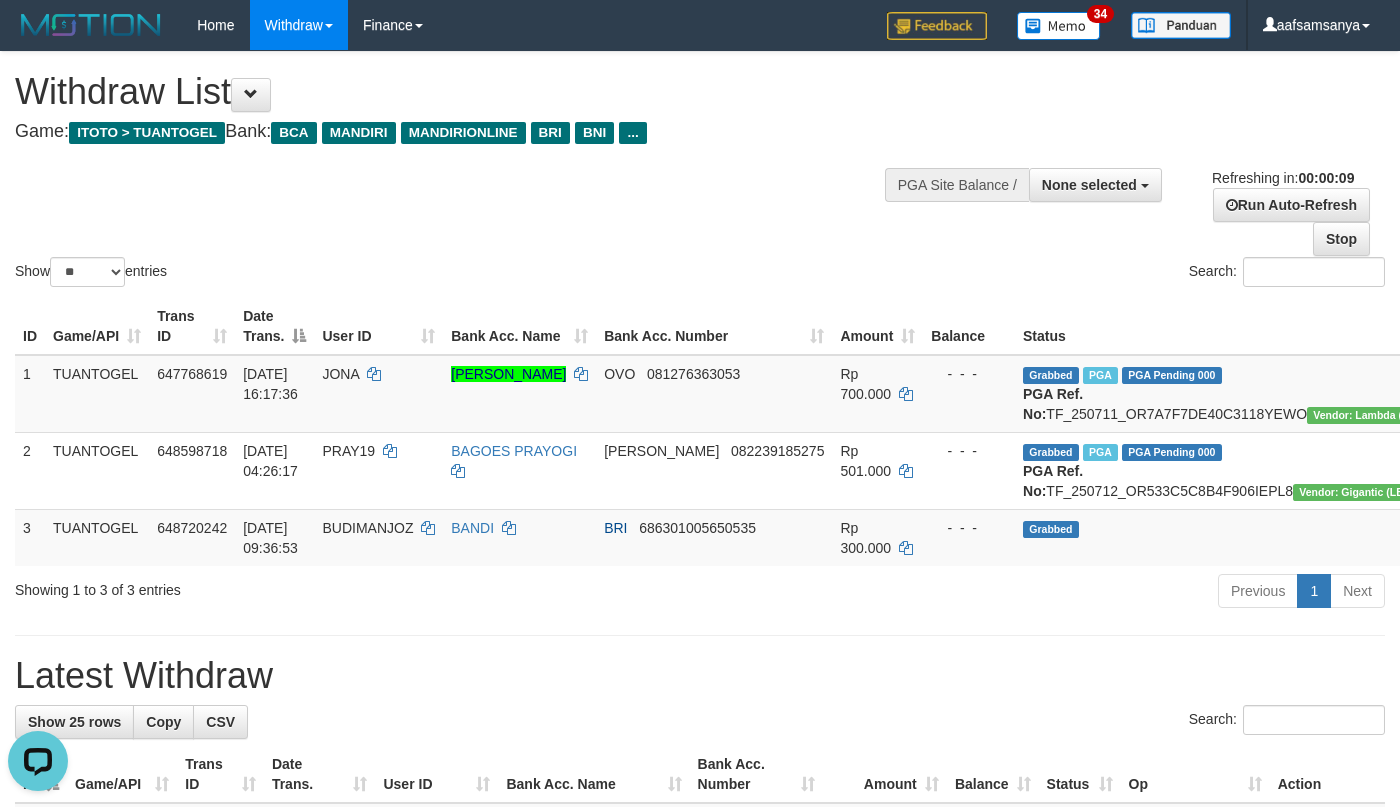 scroll, scrollTop: 0, scrollLeft: 0, axis: both 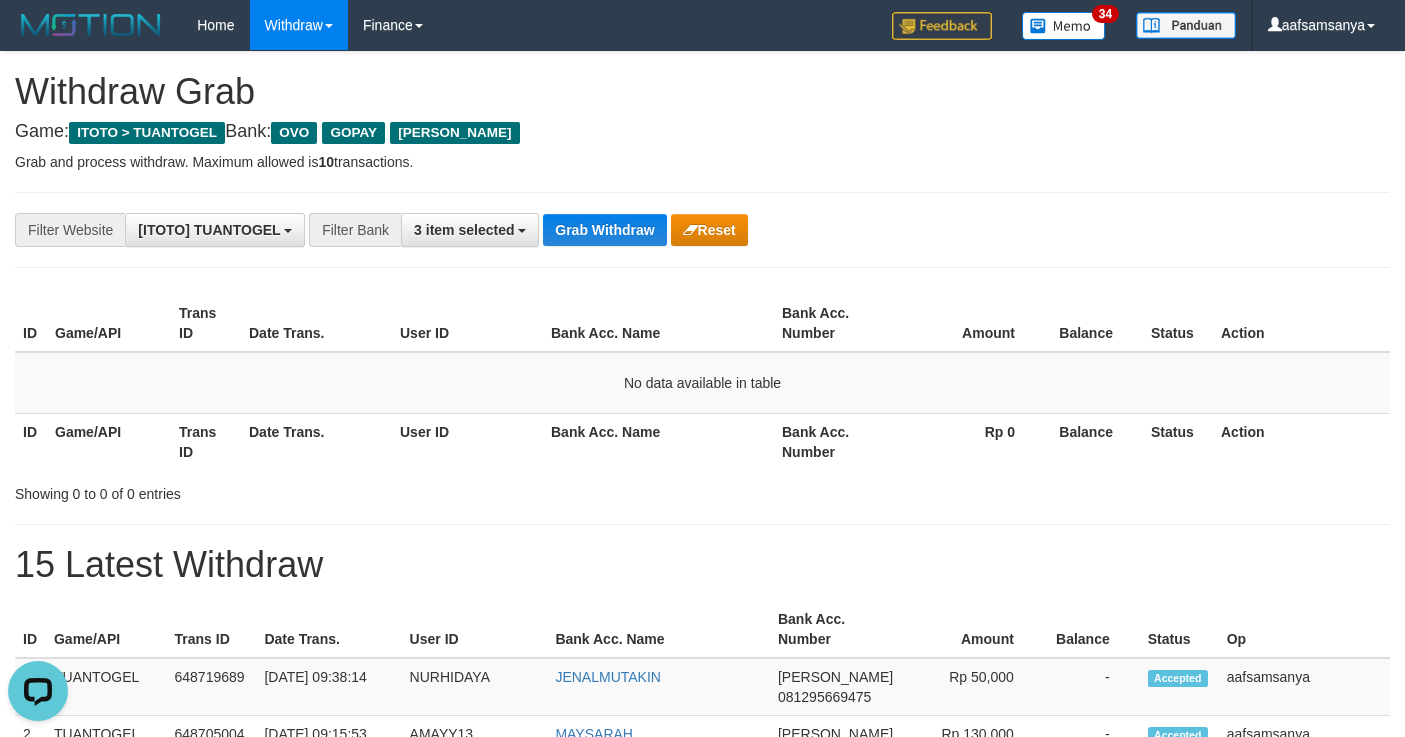 click on "15 Latest Withdraw" at bounding box center [702, 565] 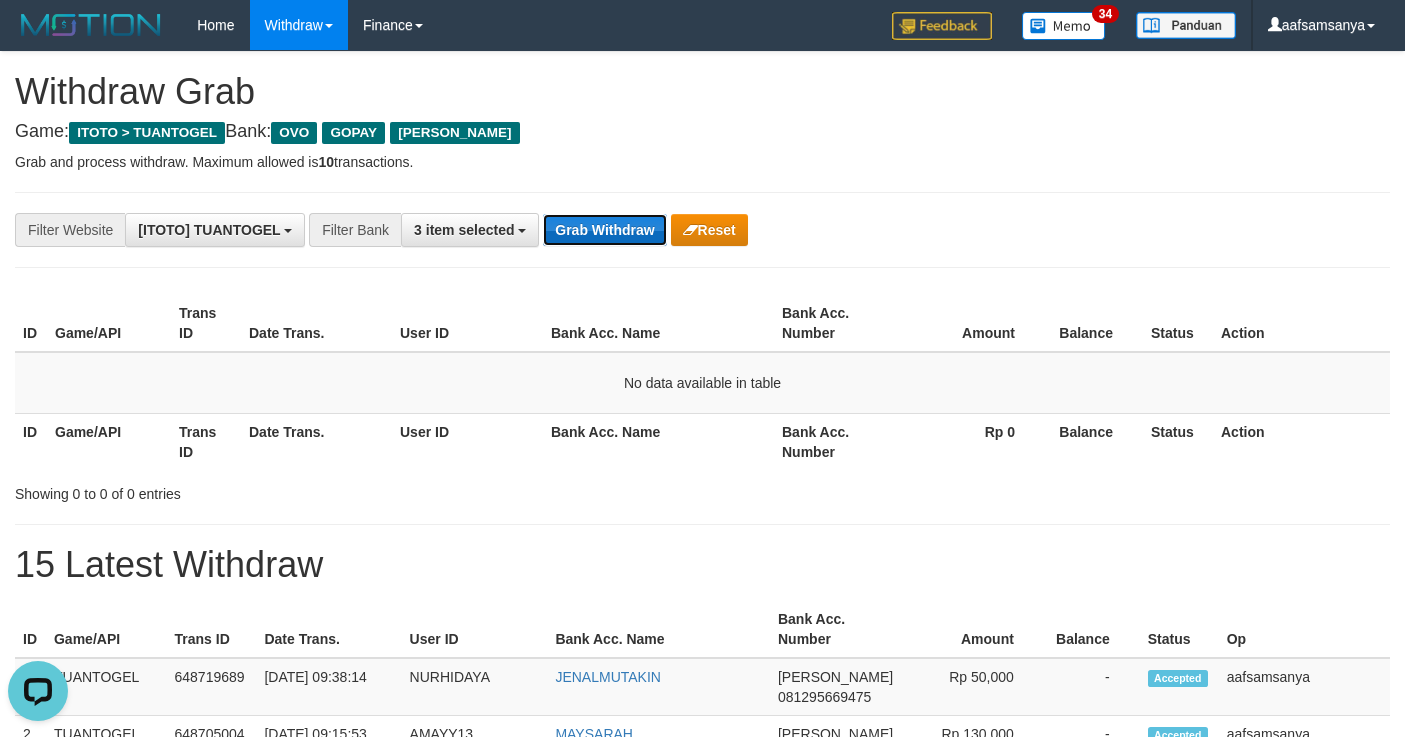 click on "Grab Withdraw" at bounding box center [604, 230] 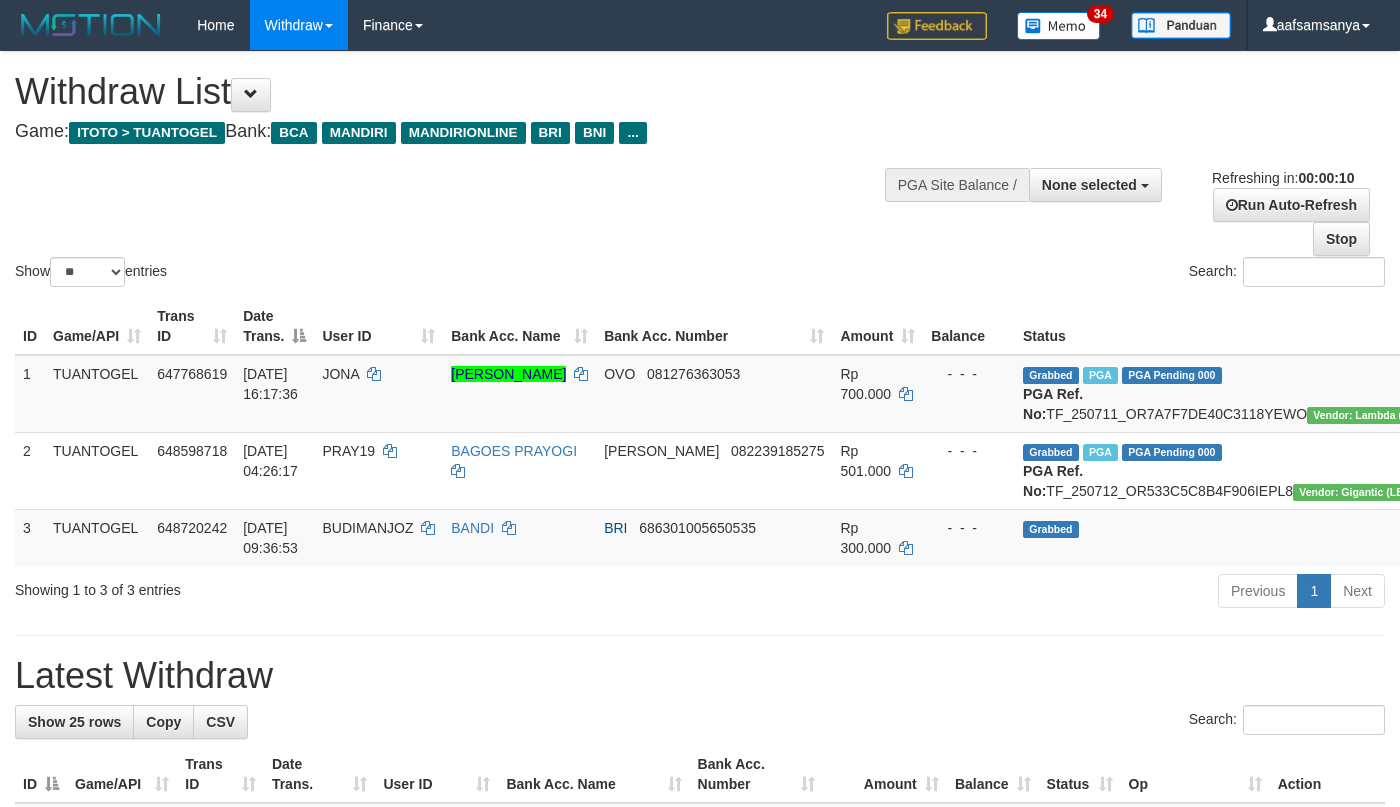 select 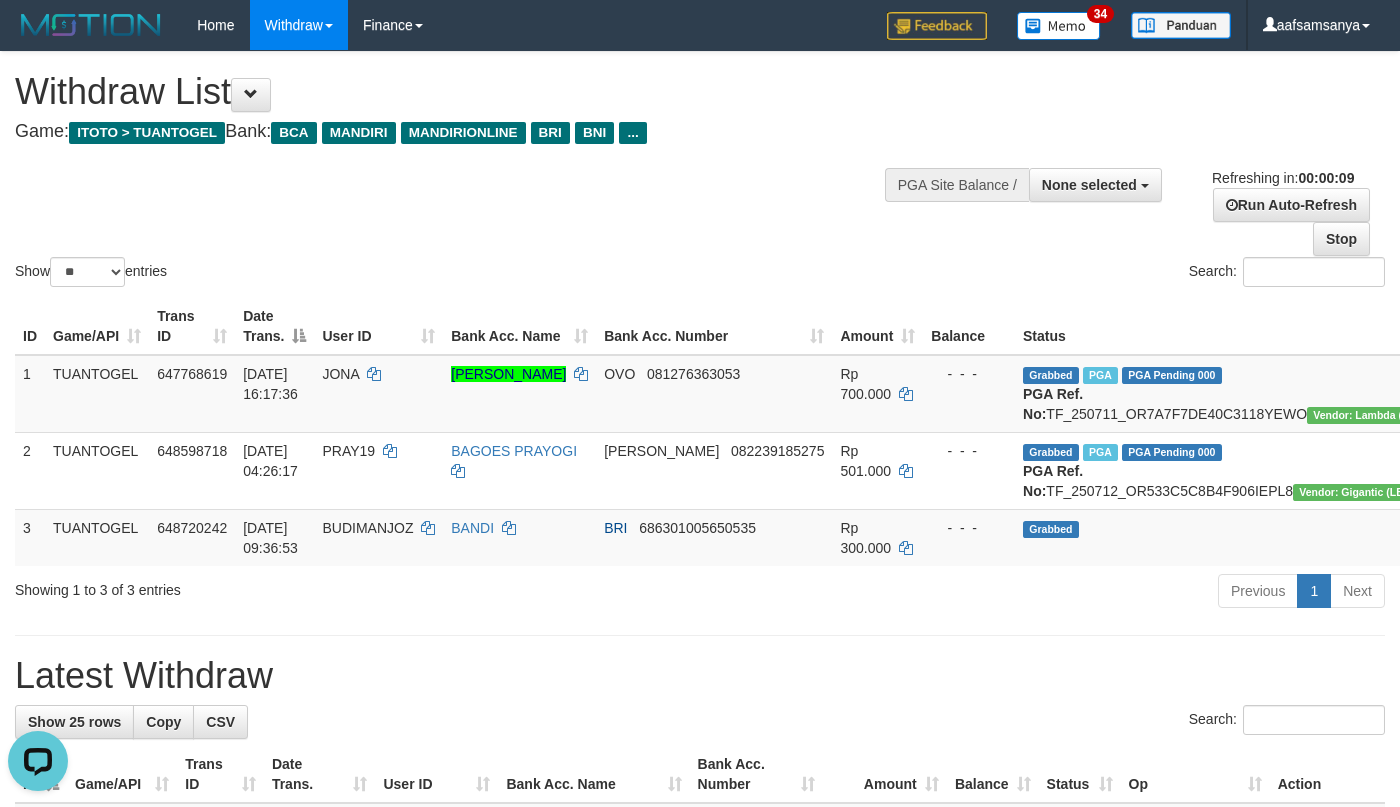 scroll, scrollTop: 0, scrollLeft: 0, axis: both 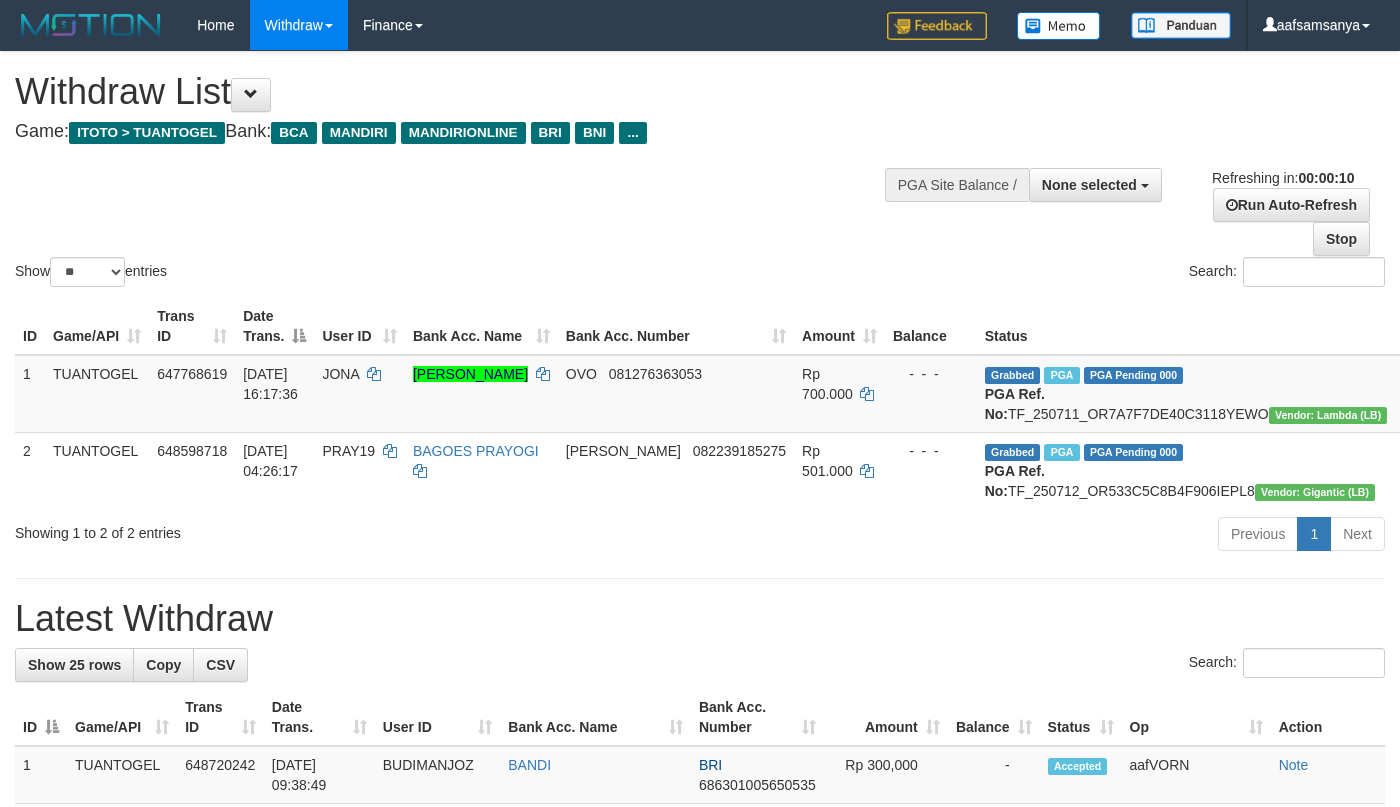 select 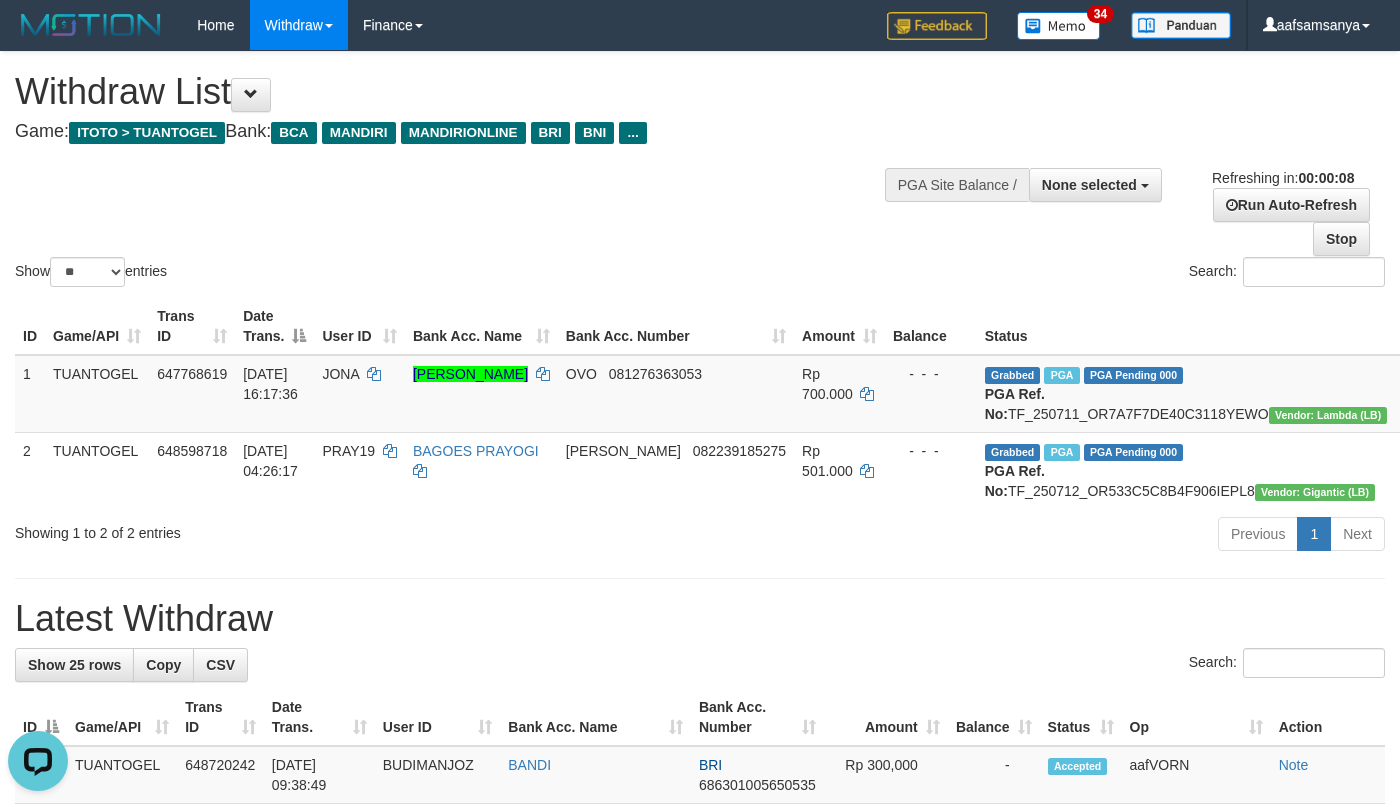scroll, scrollTop: 0, scrollLeft: 0, axis: both 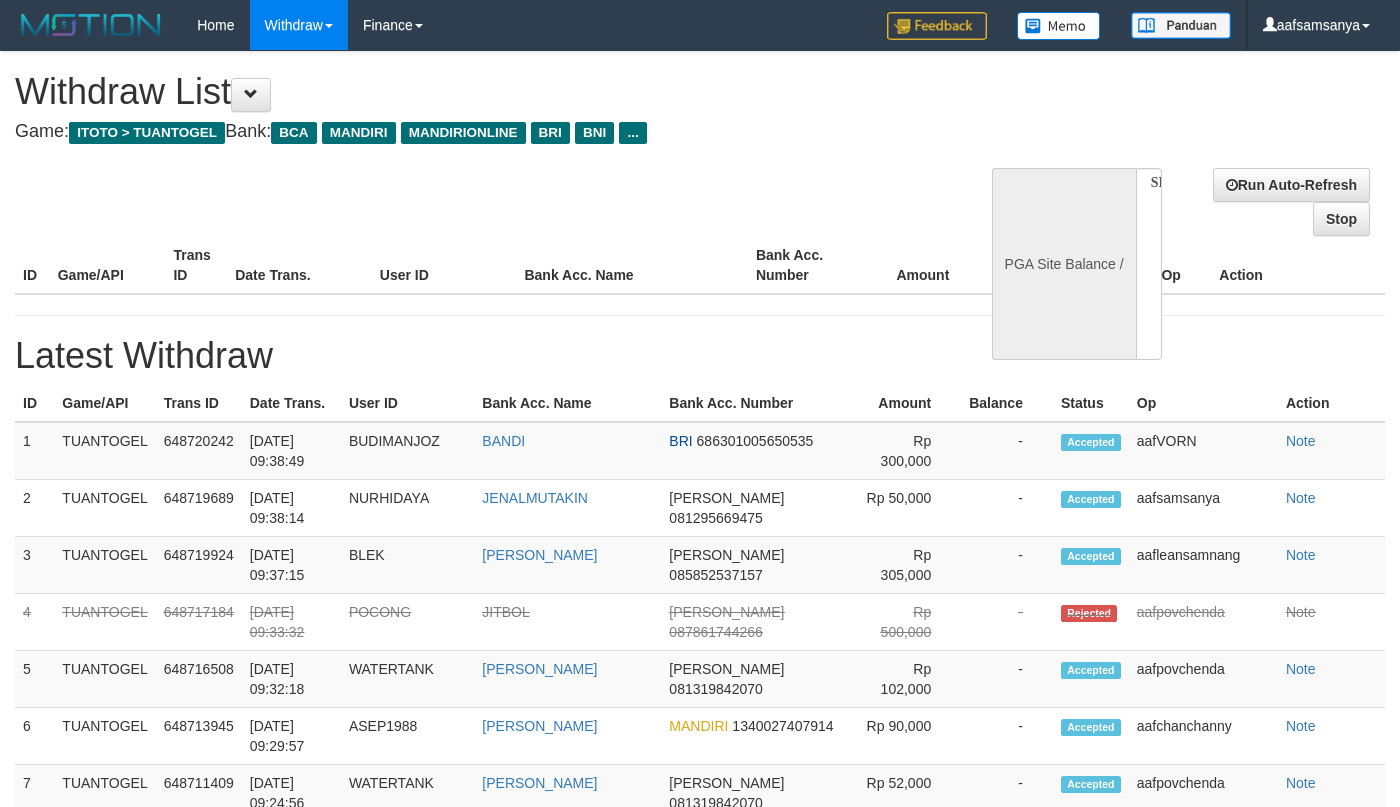 select 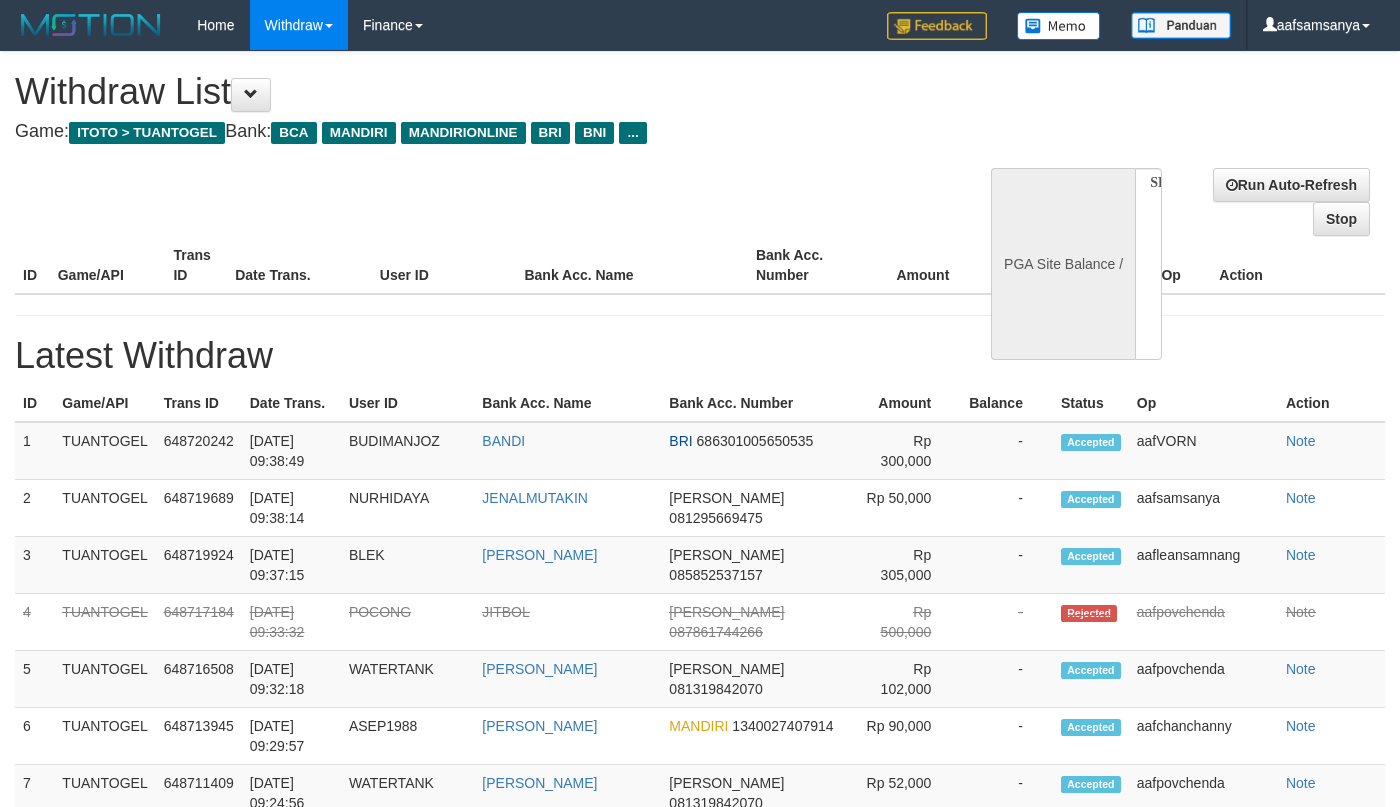scroll, scrollTop: 0, scrollLeft: 0, axis: both 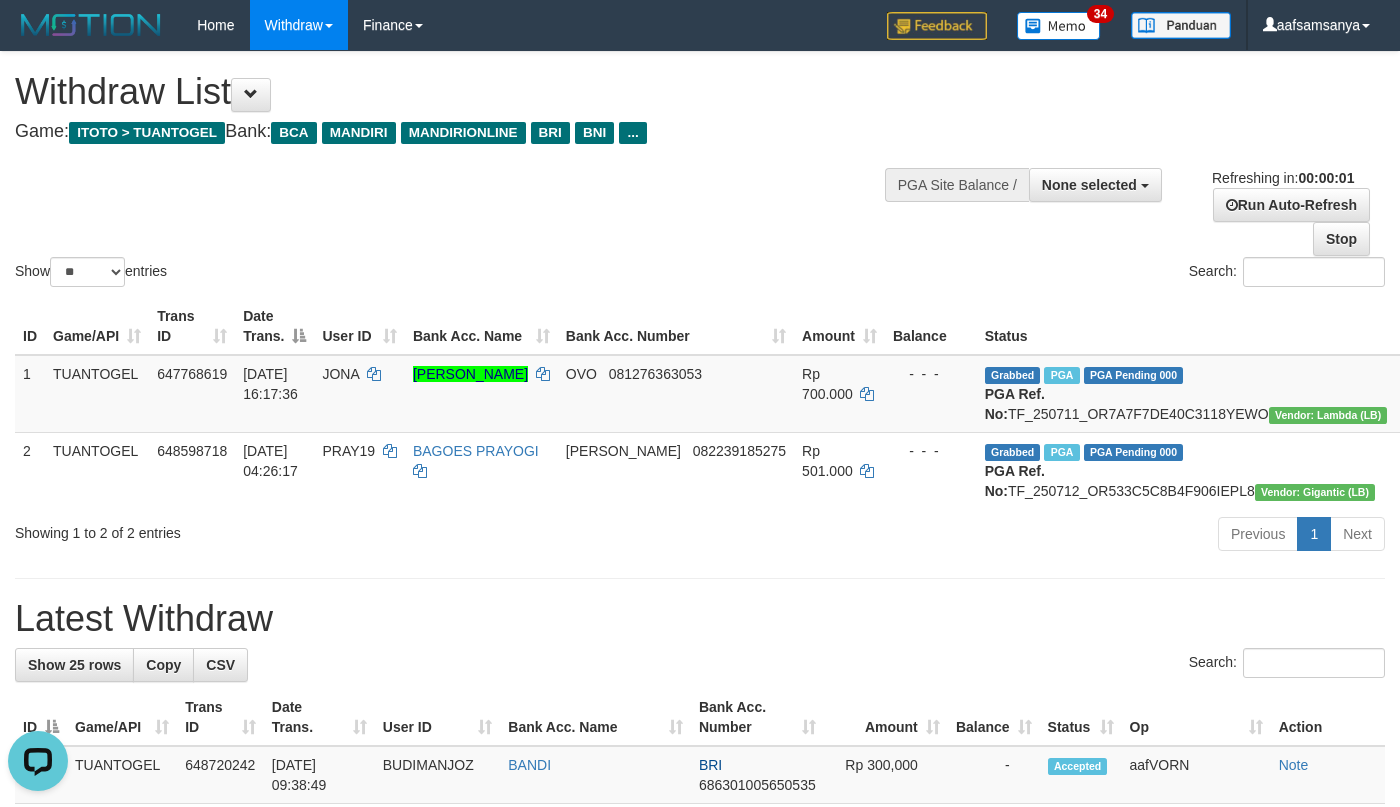 click on "Latest Withdraw" at bounding box center [700, 619] 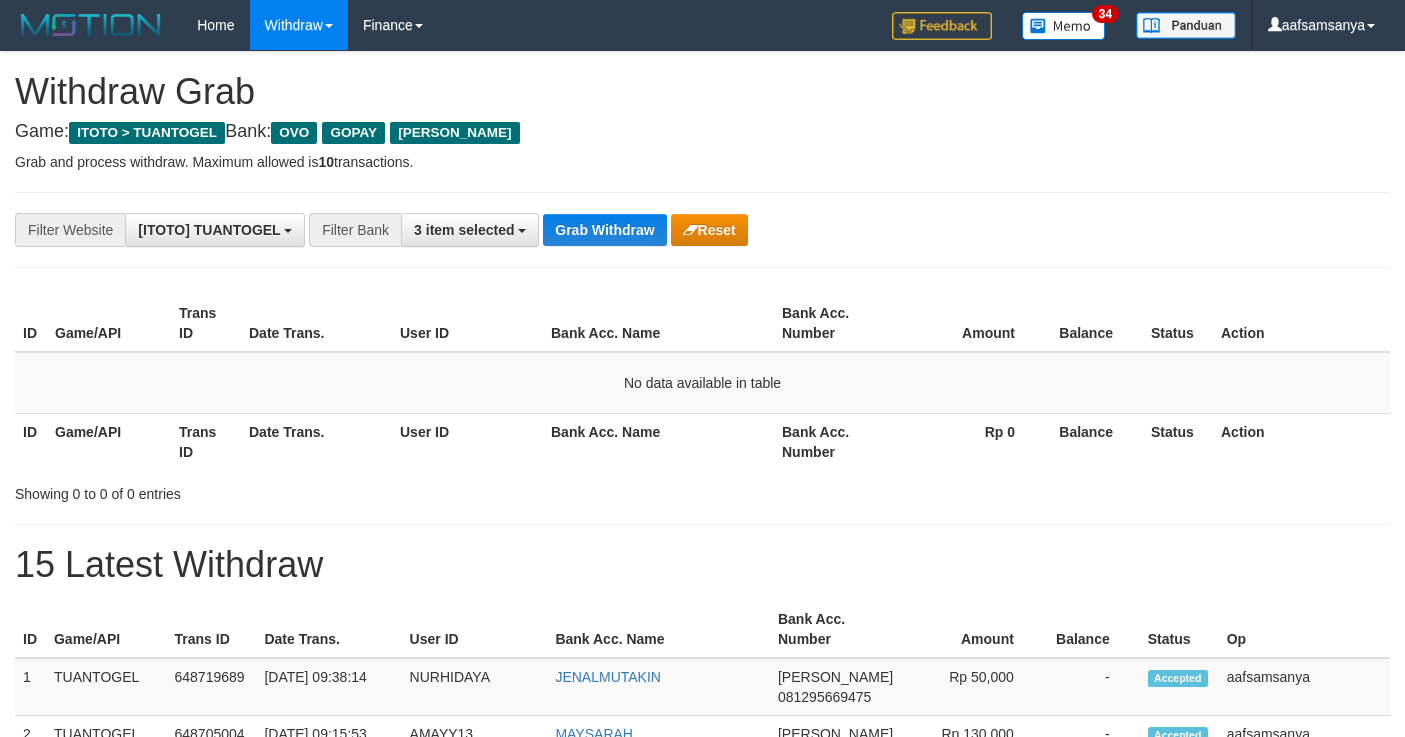 scroll, scrollTop: 0, scrollLeft: 0, axis: both 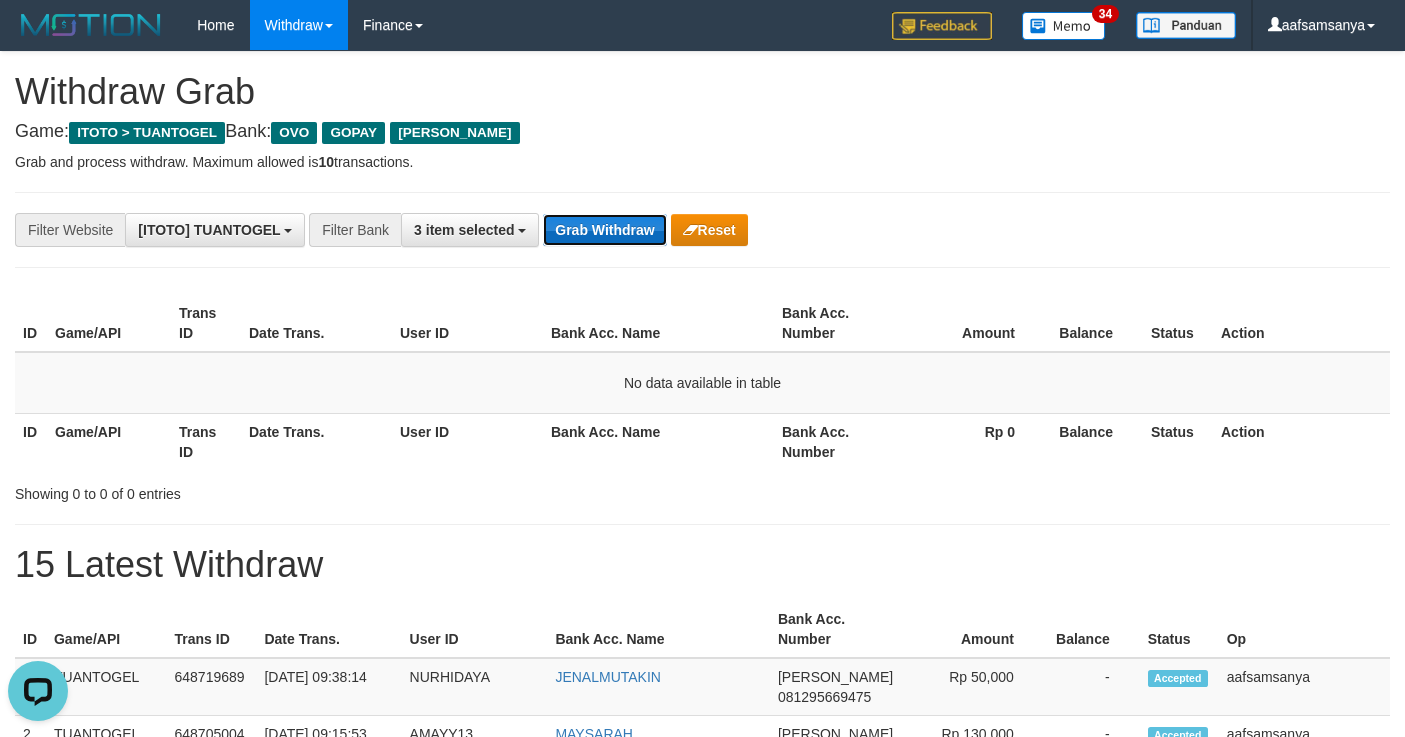 click on "Grab Withdraw" at bounding box center [604, 230] 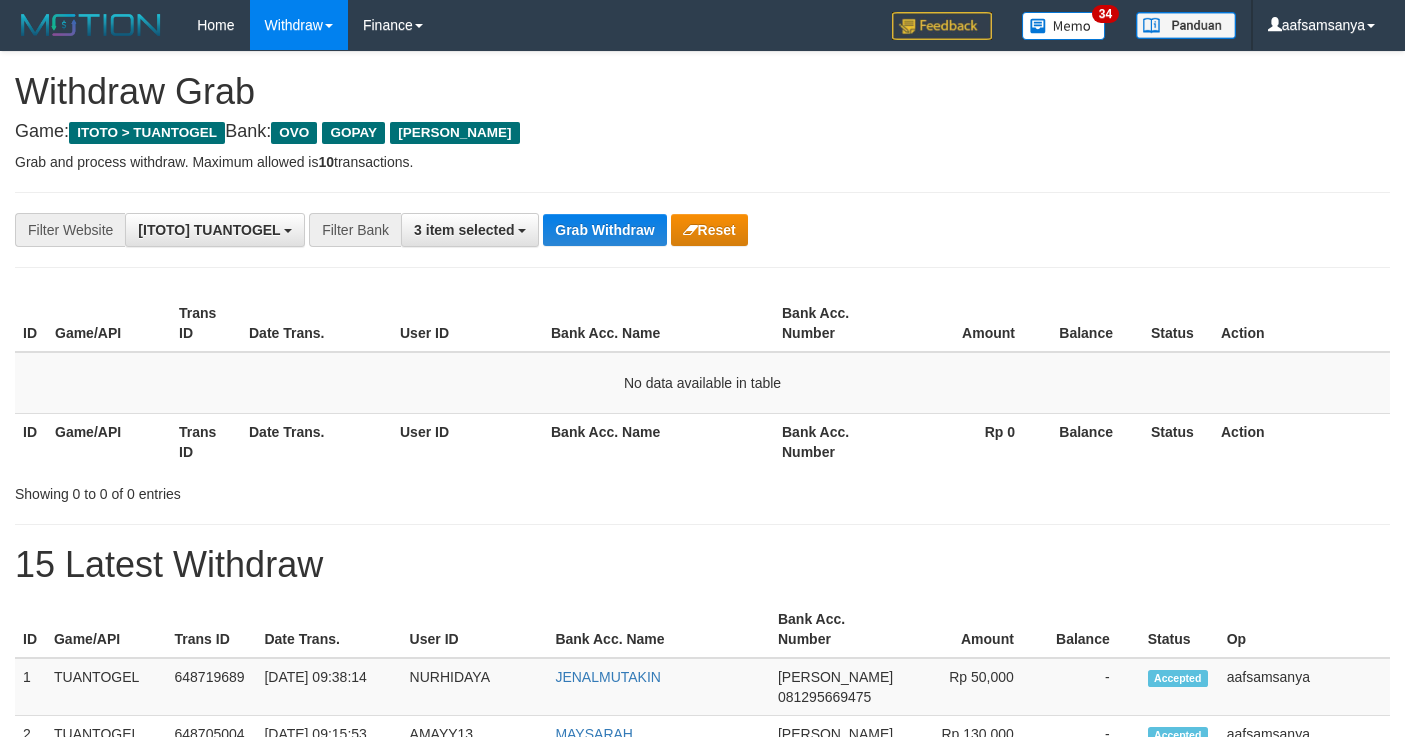 scroll, scrollTop: 0, scrollLeft: 0, axis: both 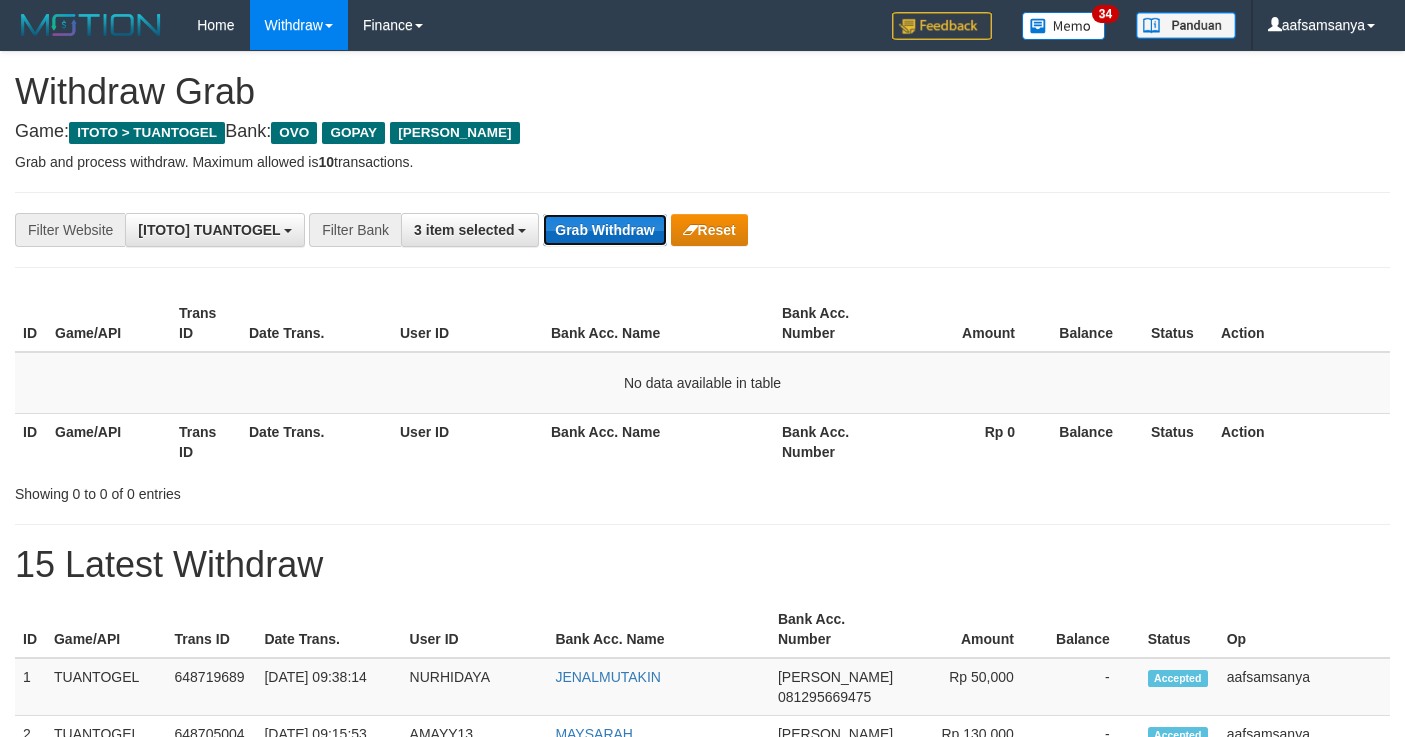 click on "Grab Withdraw" at bounding box center (604, 230) 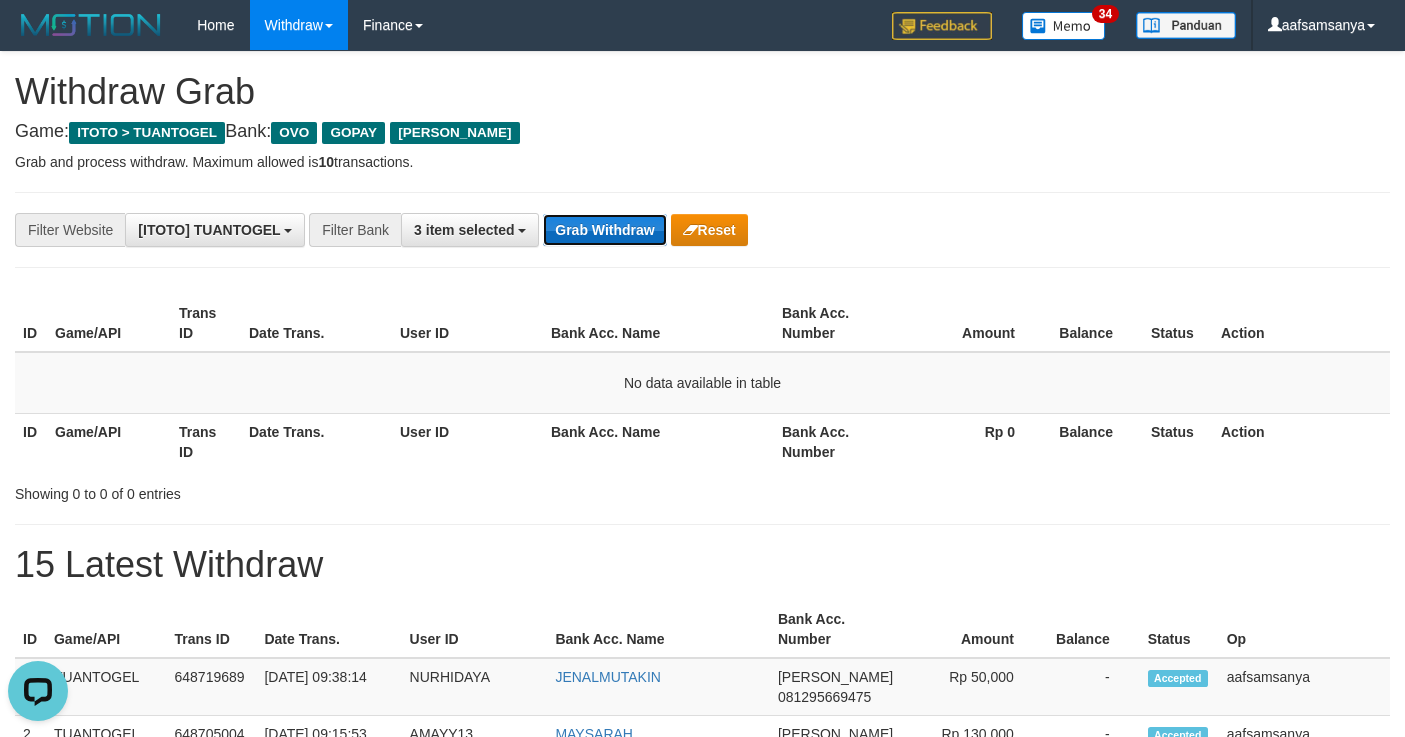 scroll, scrollTop: 0, scrollLeft: 0, axis: both 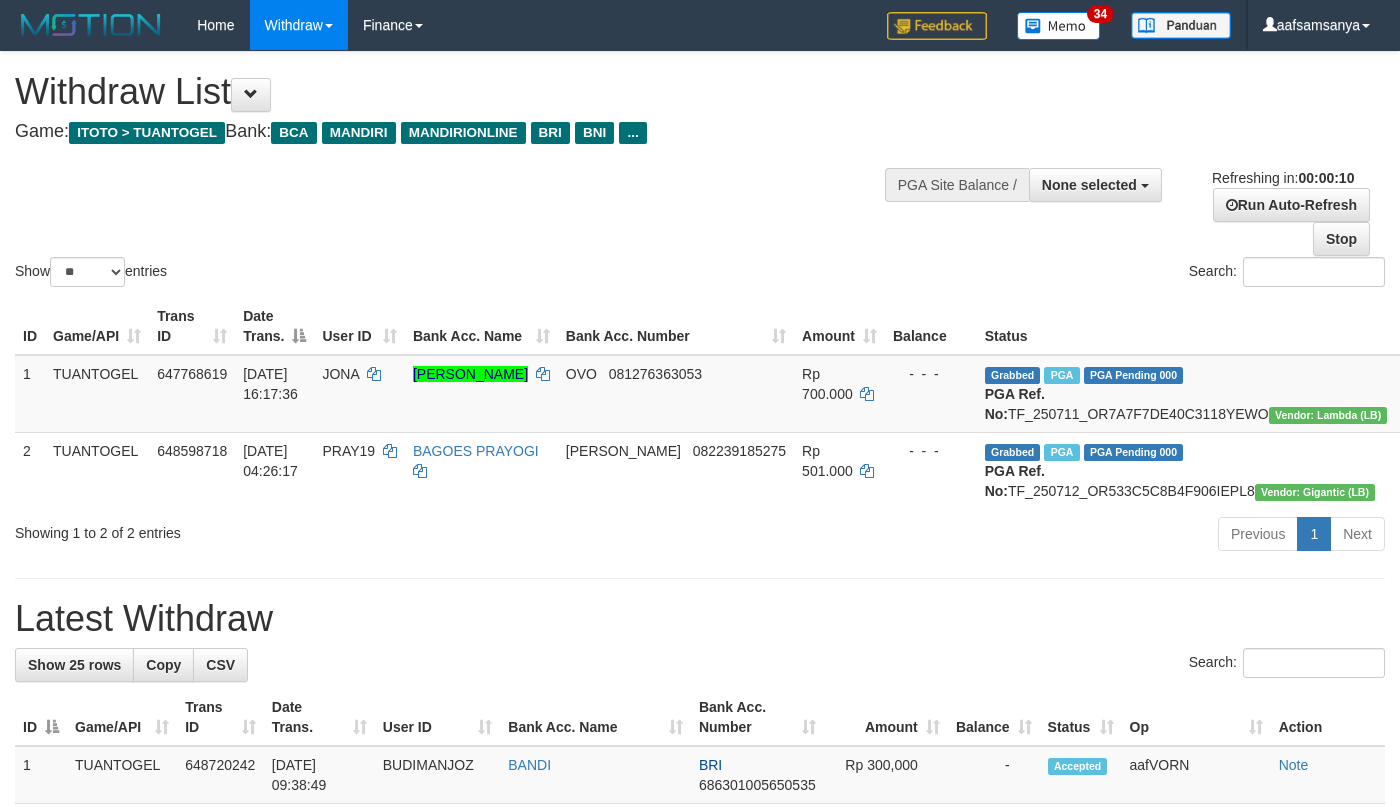 select 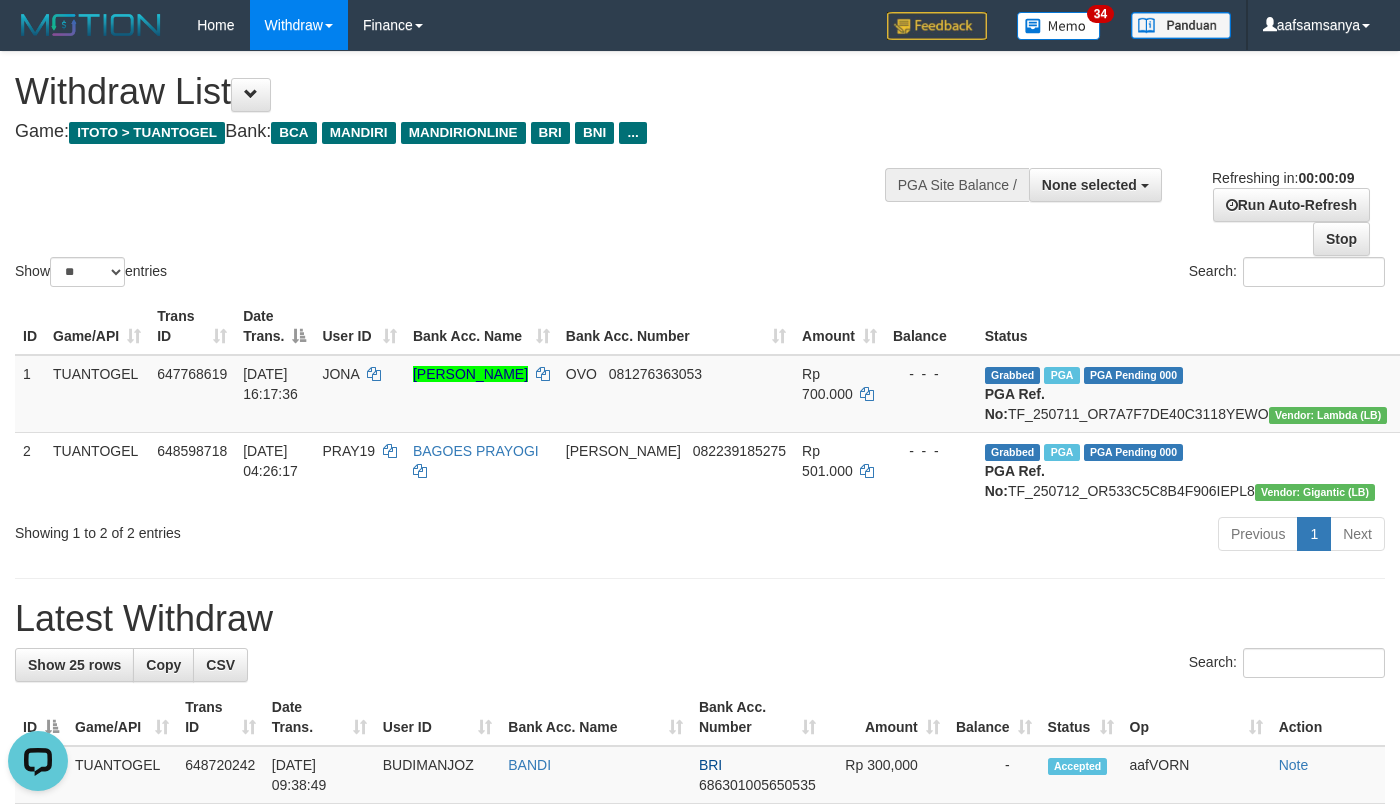 scroll, scrollTop: 0, scrollLeft: 0, axis: both 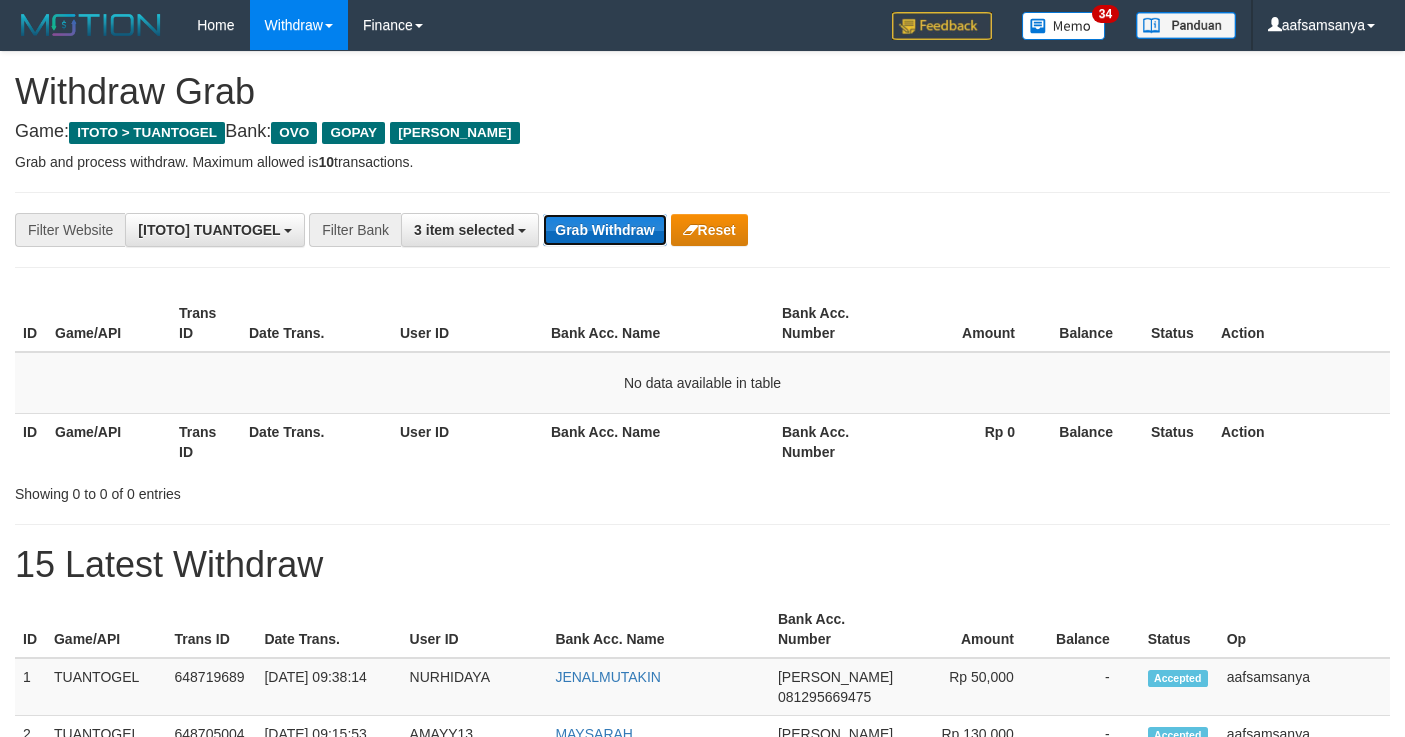 click on "Grab Withdraw" at bounding box center [604, 230] 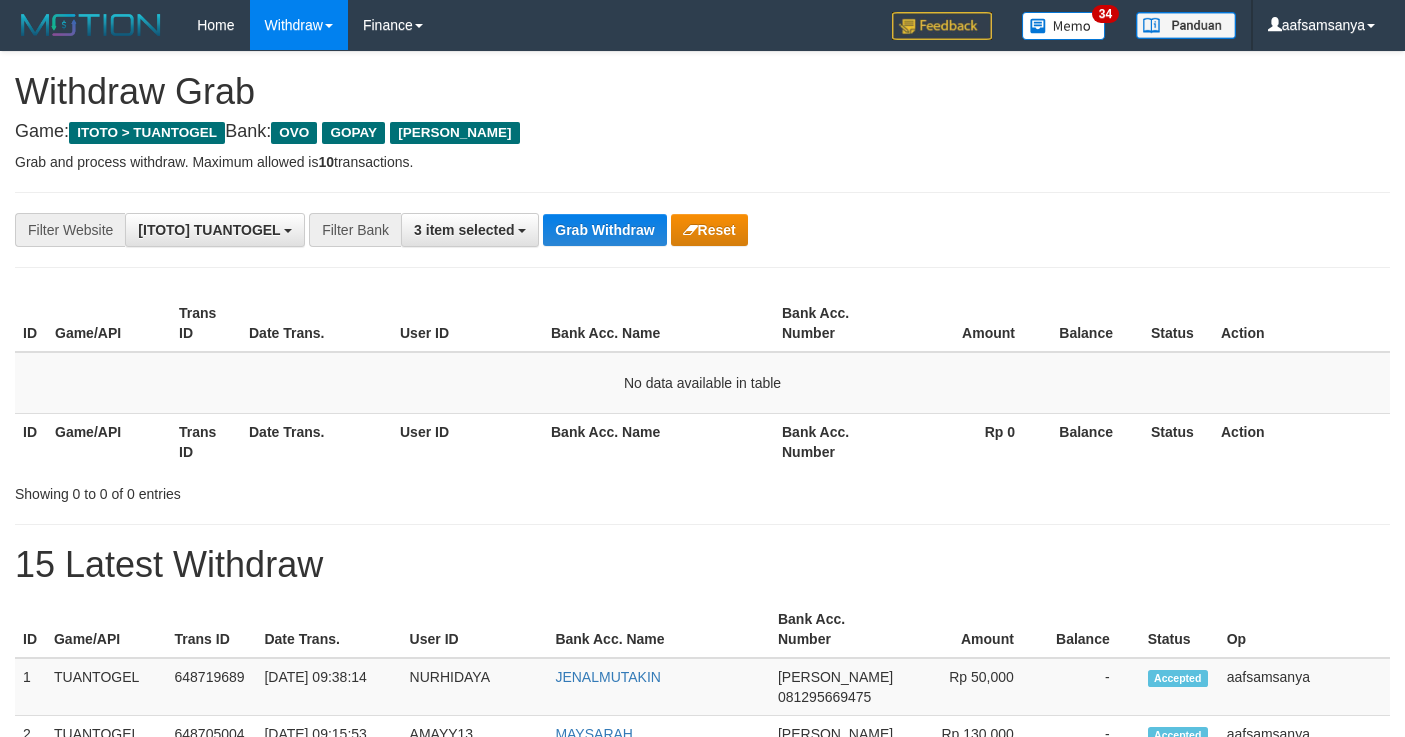 scroll, scrollTop: 0, scrollLeft: 0, axis: both 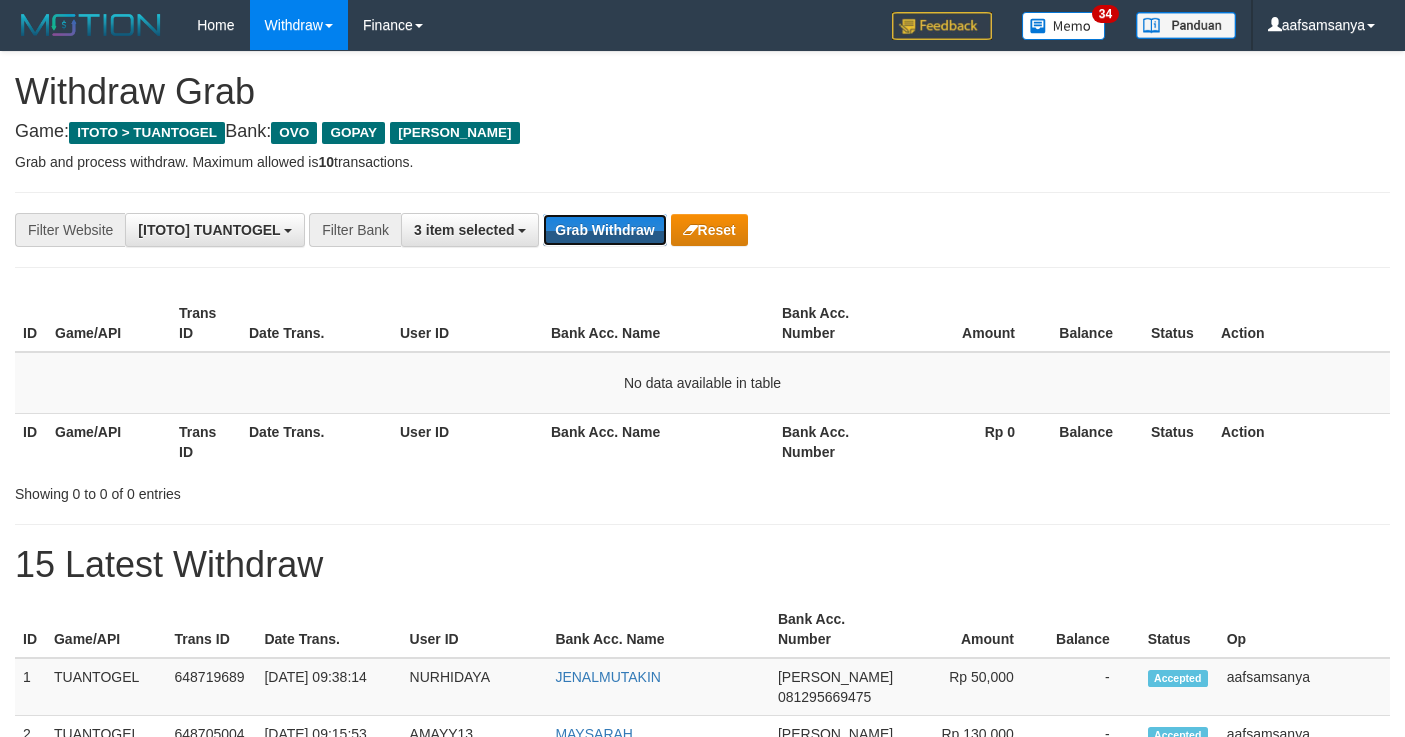 click on "Grab Withdraw" at bounding box center (604, 230) 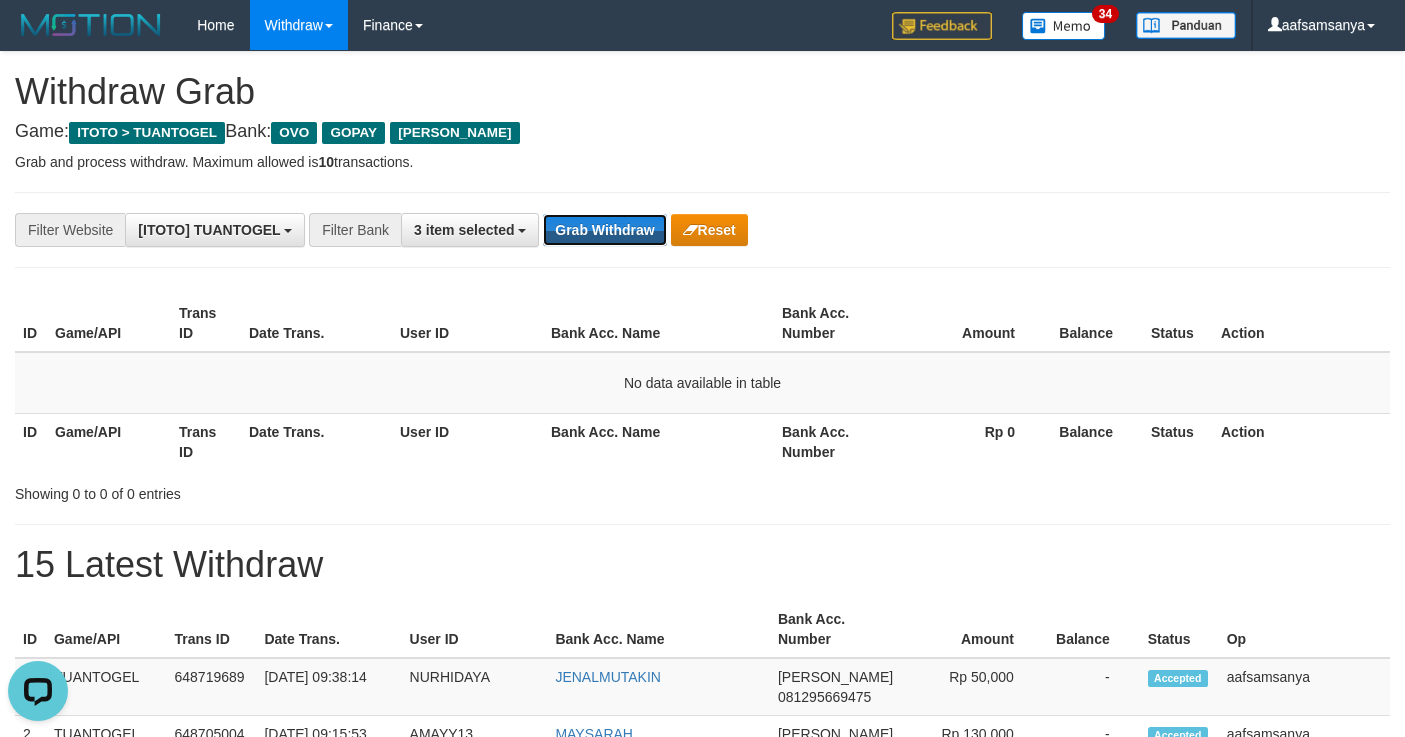 scroll, scrollTop: 0, scrollLeft: 0, axis: both 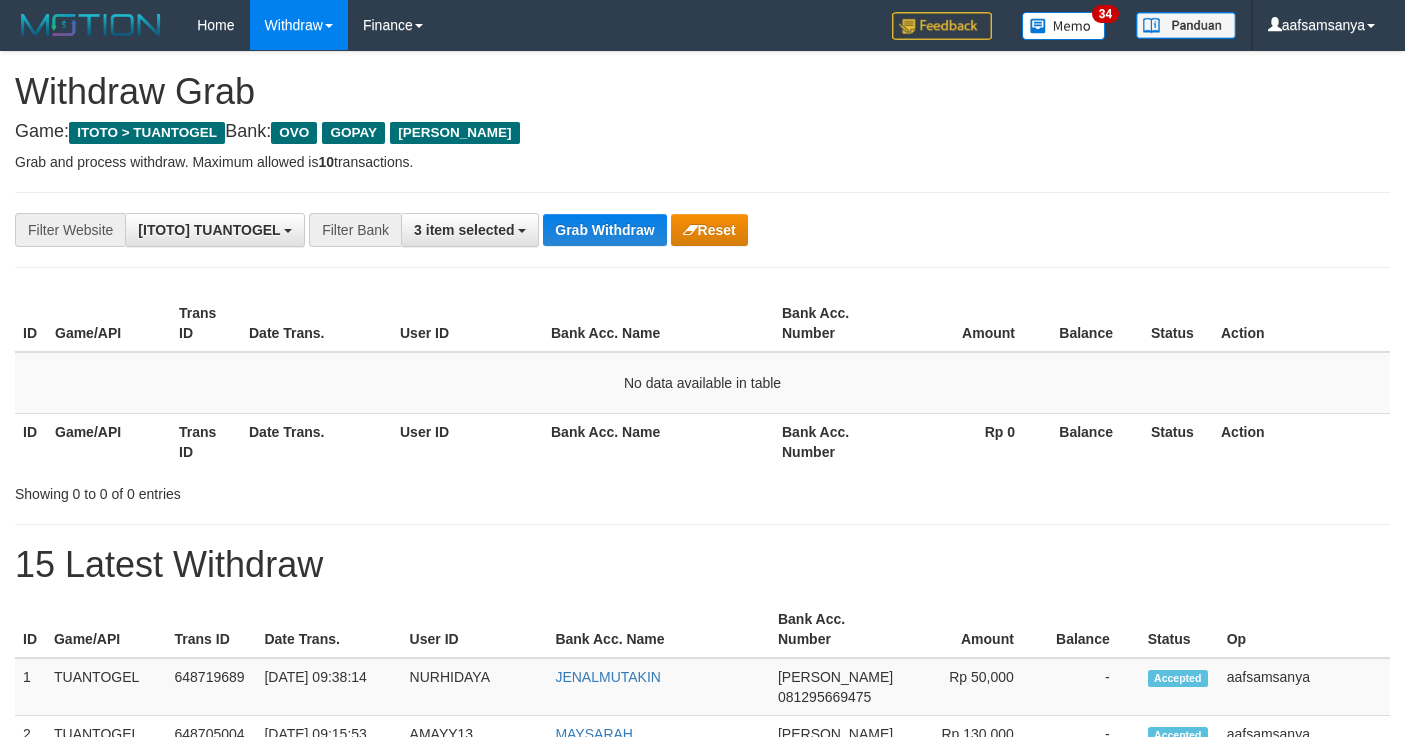 click on "Grab Withdraw" at bounding box center [604, 230] 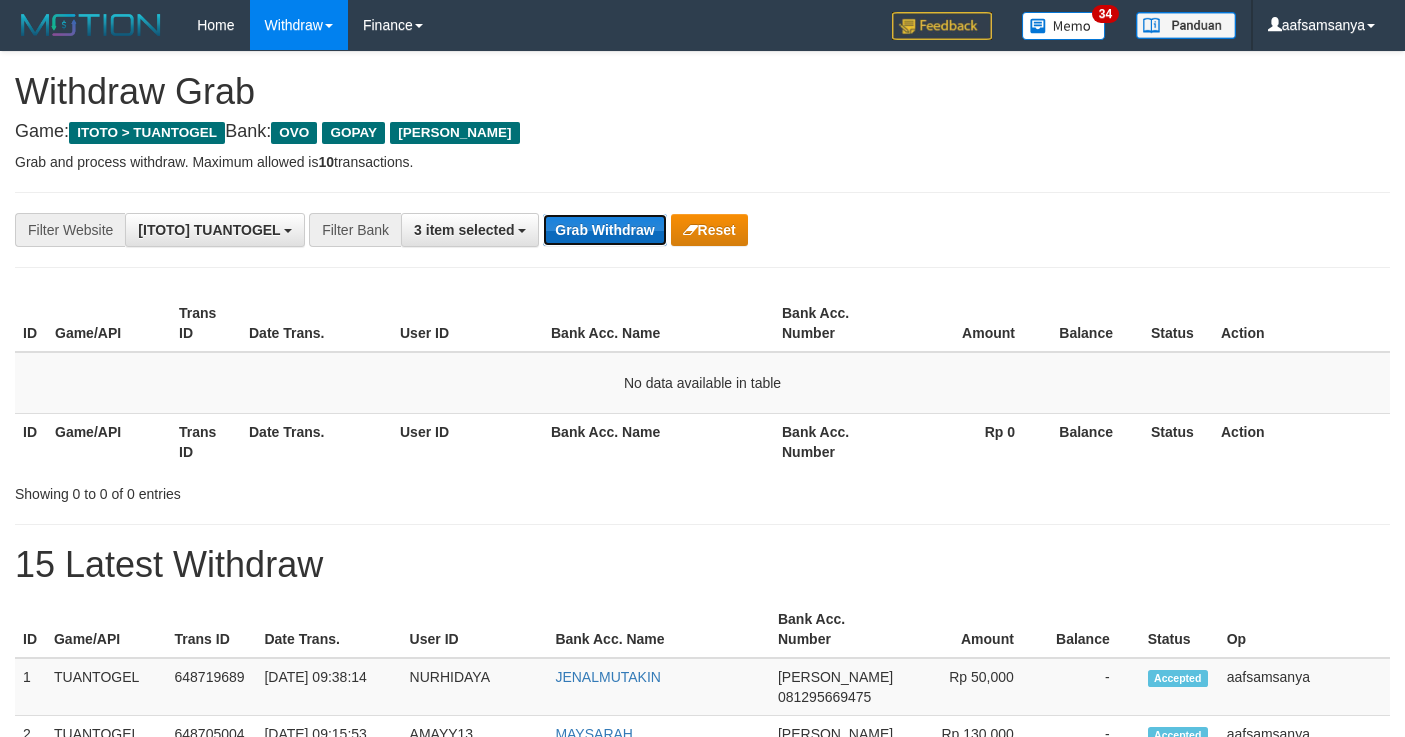 click on "Grab Withdraw" at bounding box center [604, 230] 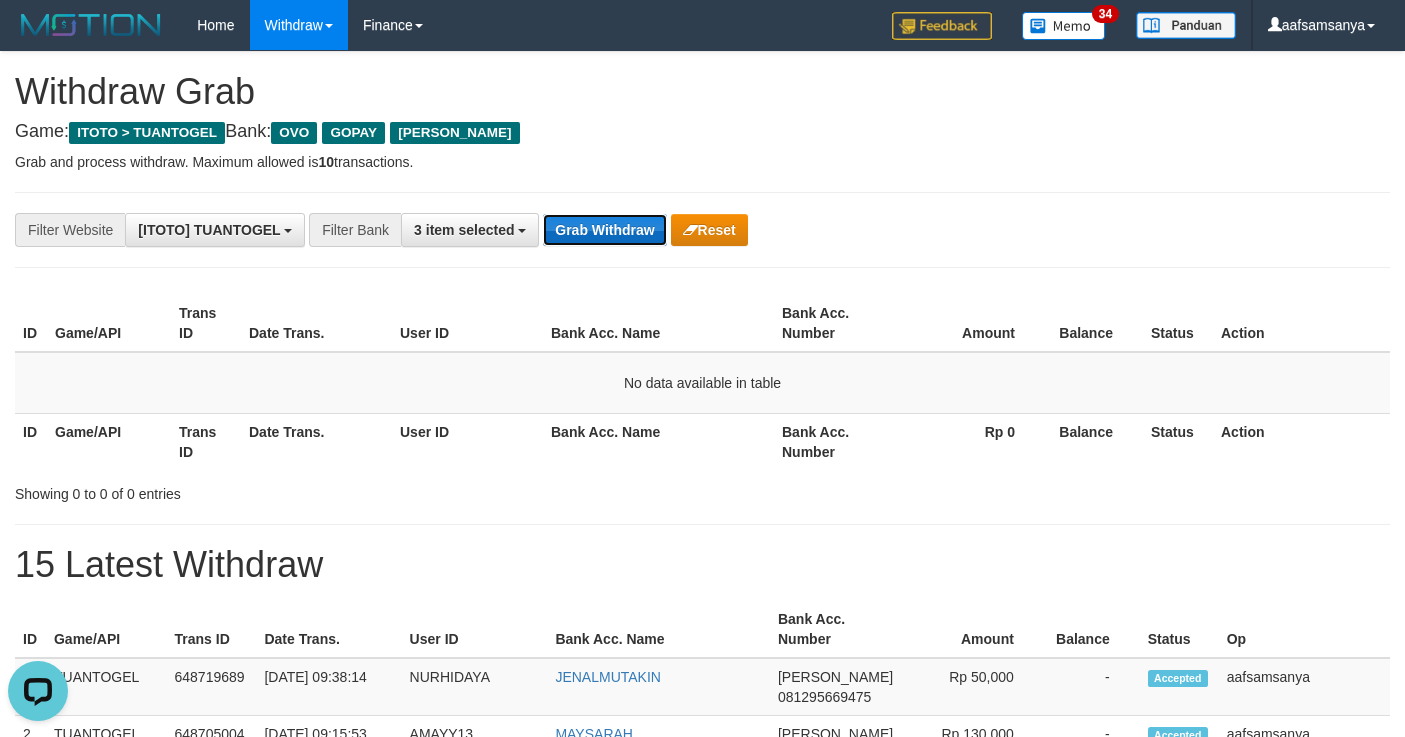 scroll, scrollTop: 0, scrollLeft: 0, axis: both 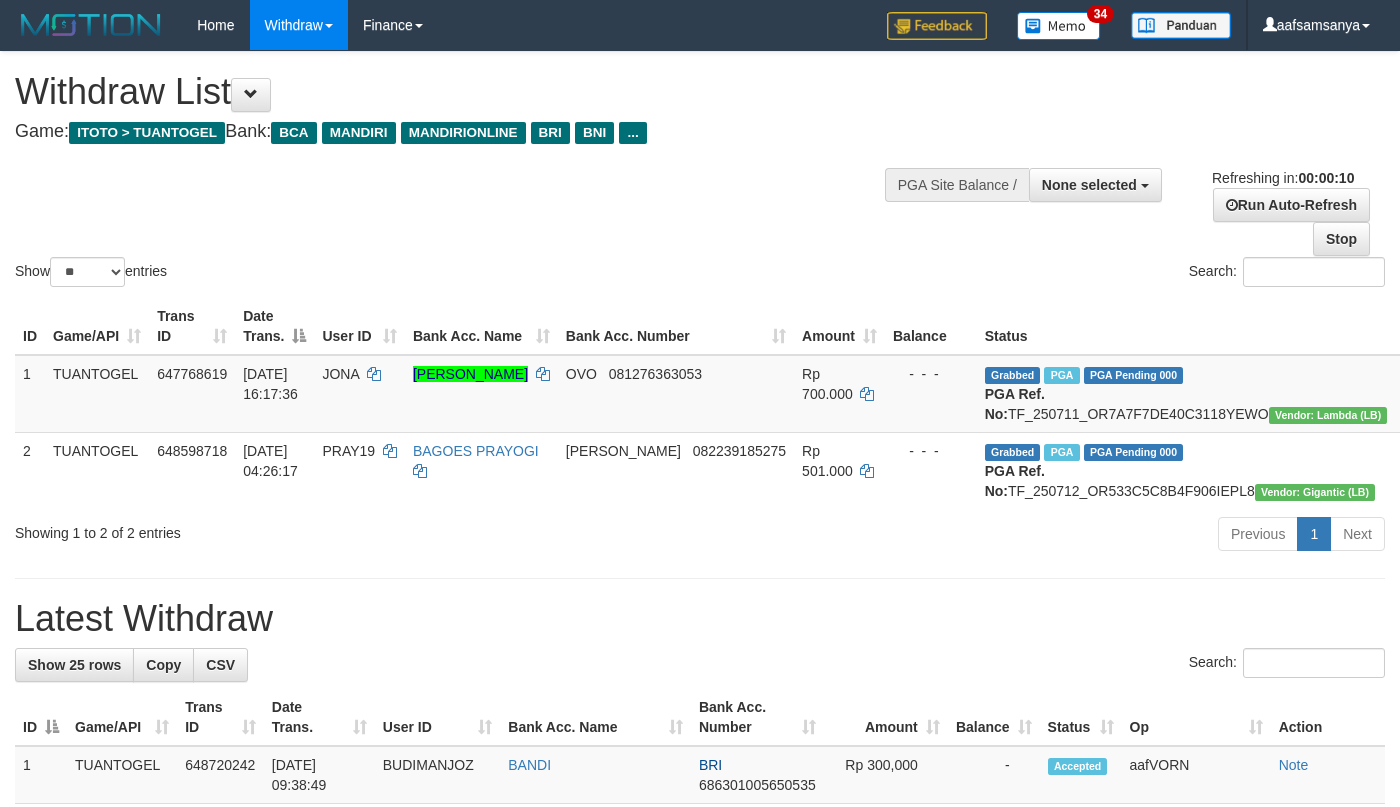 select 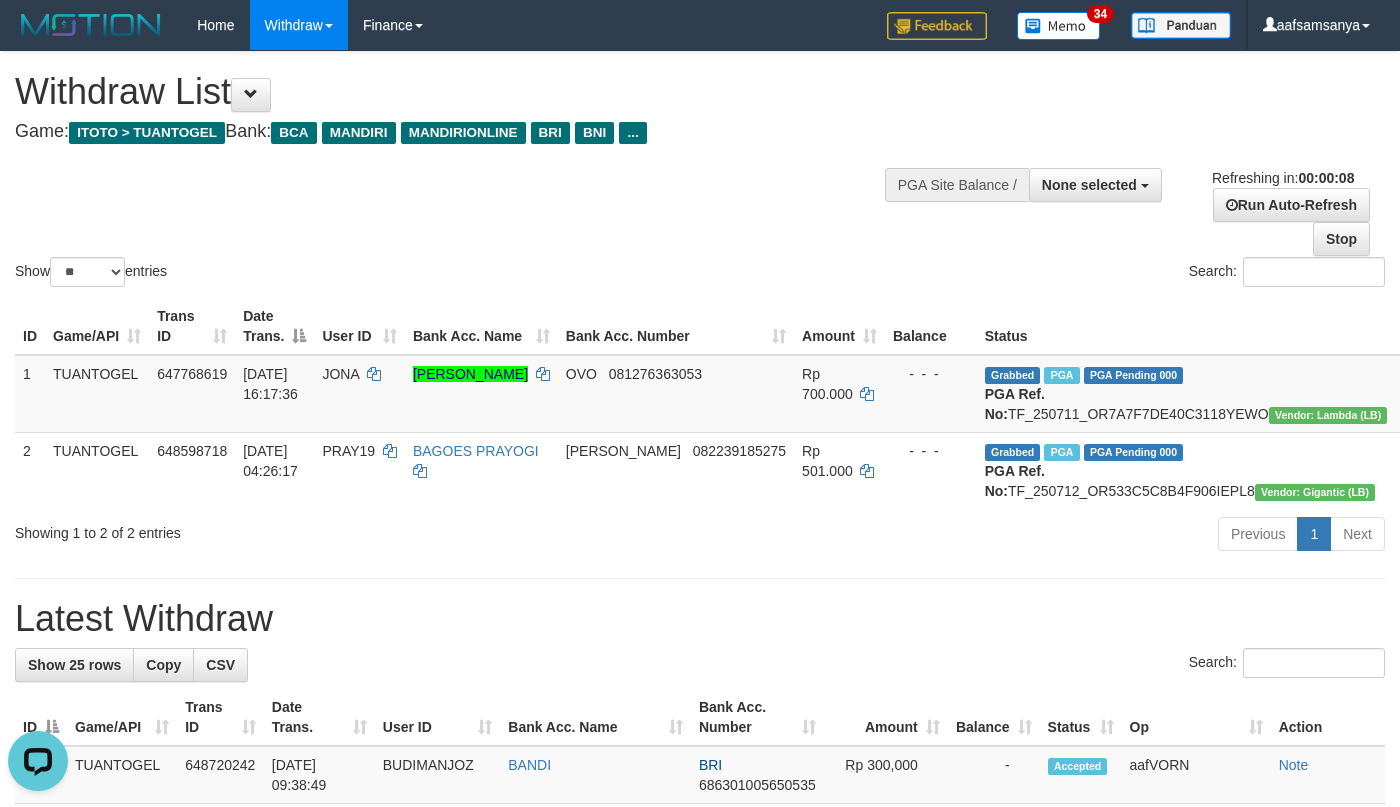 scroll, scrollTop: 0, scrollLeft: 0, axis: both 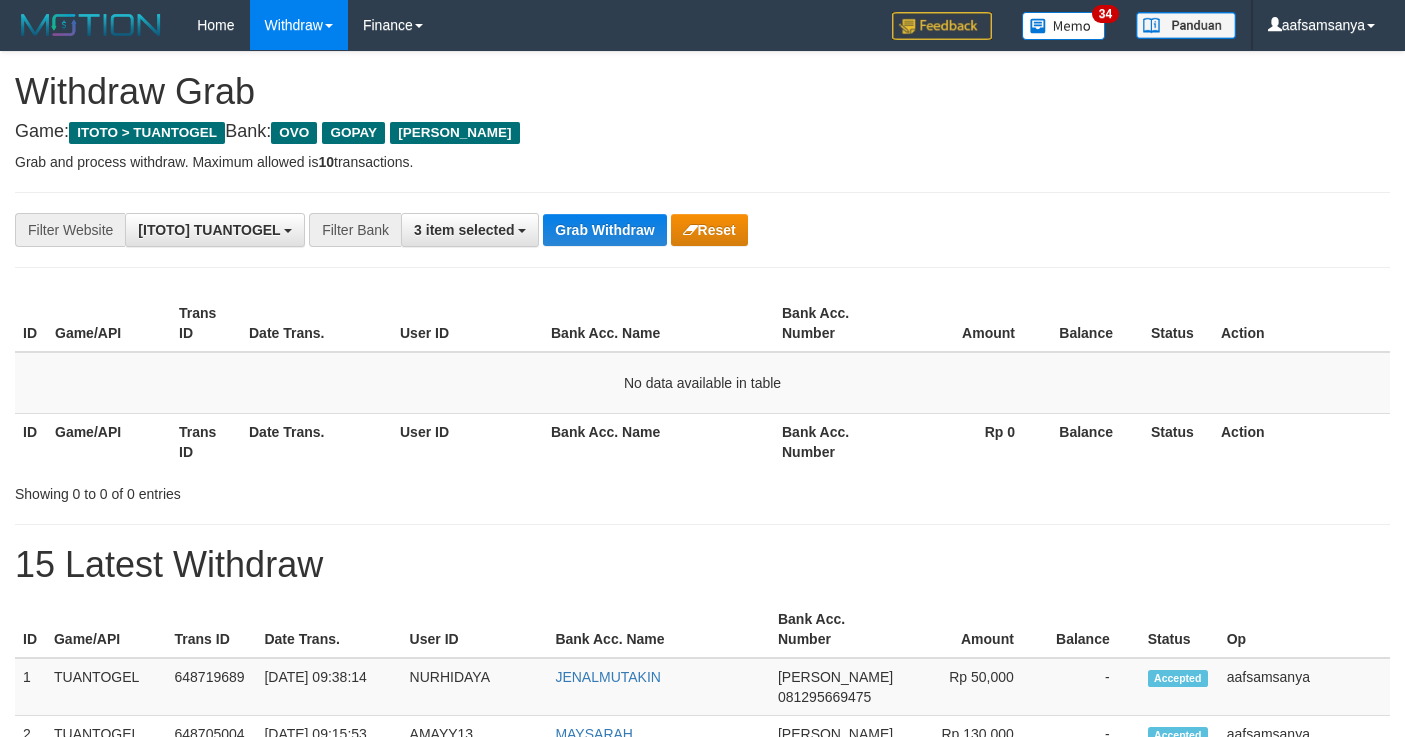 click on "Grab Withdraw" at bounding box center [604, 230] 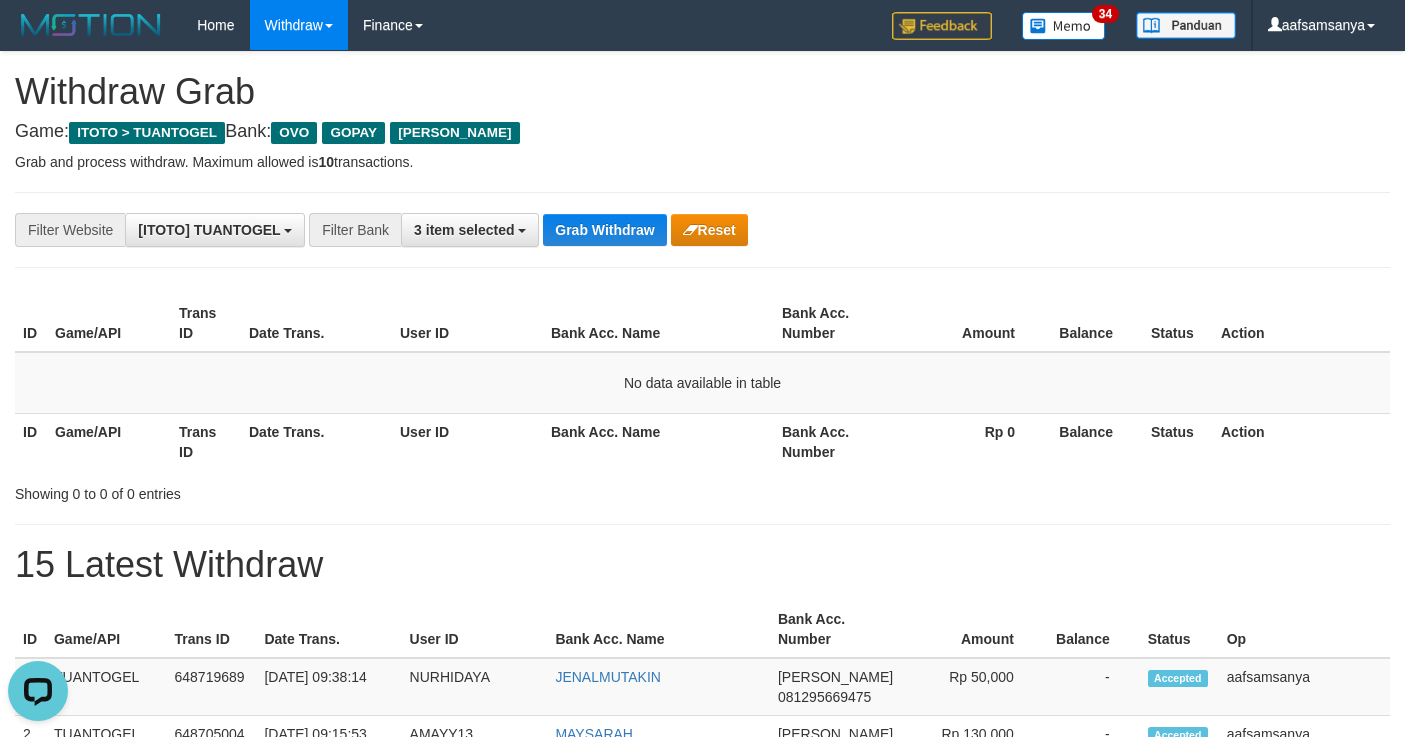 scroll, scrollTop: 0, scrollLeft: 0, axis: both 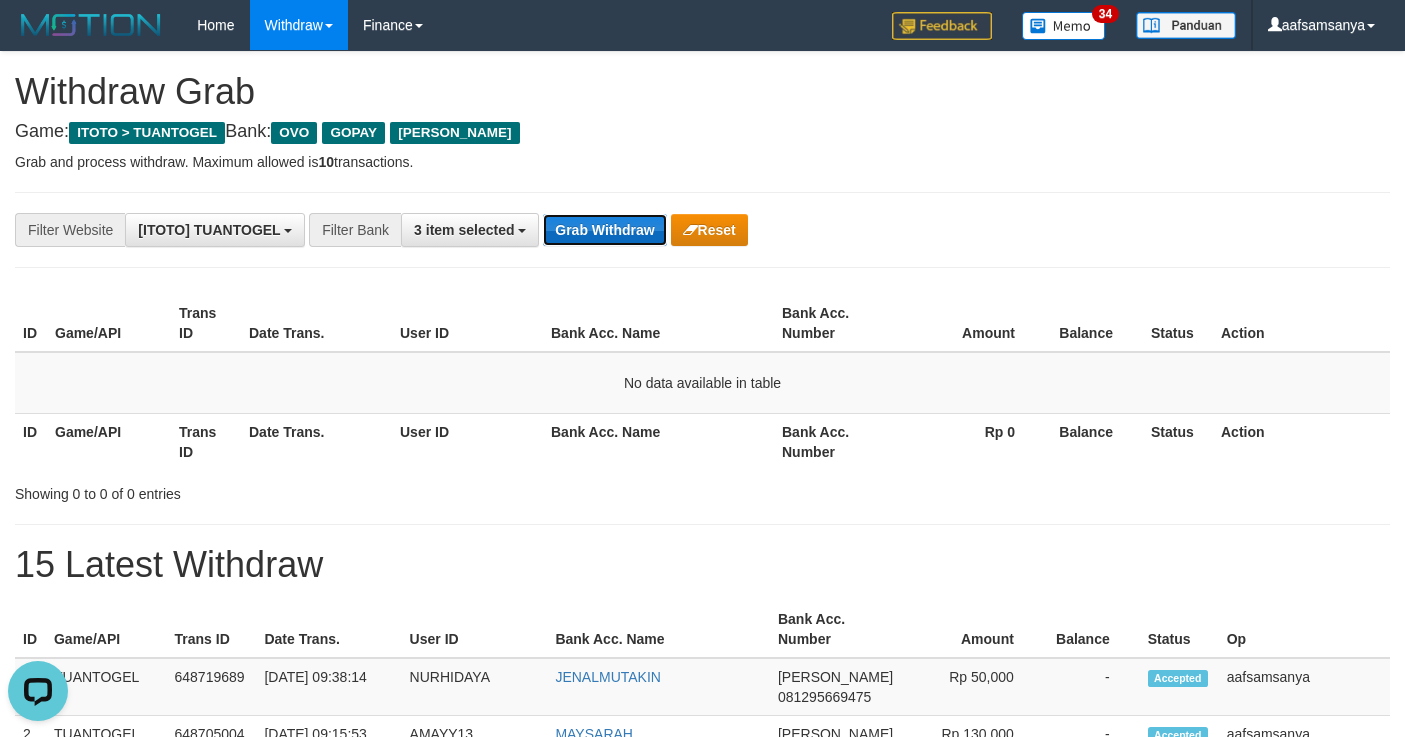 drag, startPoint x: 610, startPoint y: 228, endPoint x: 621, endPoint y: 237, distance: 14.21267 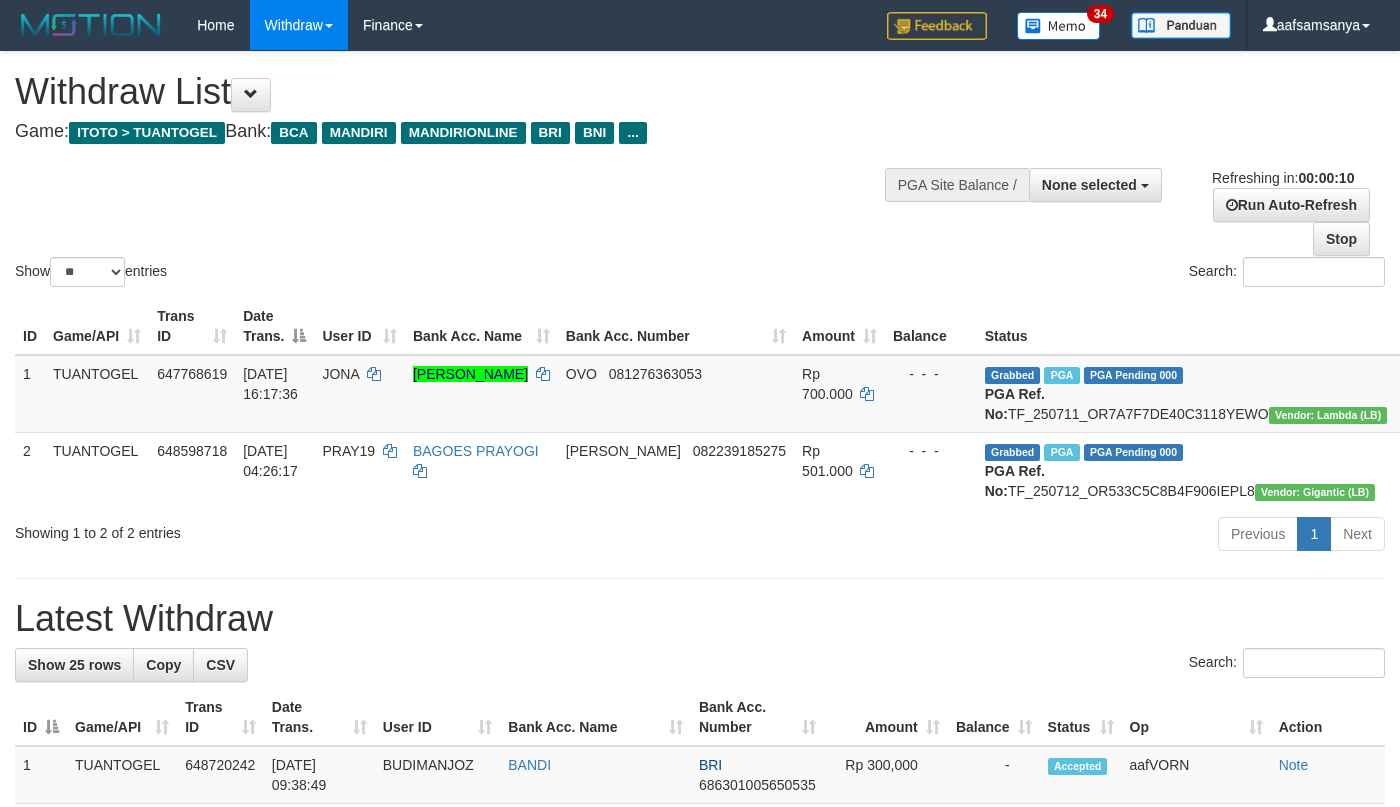 select 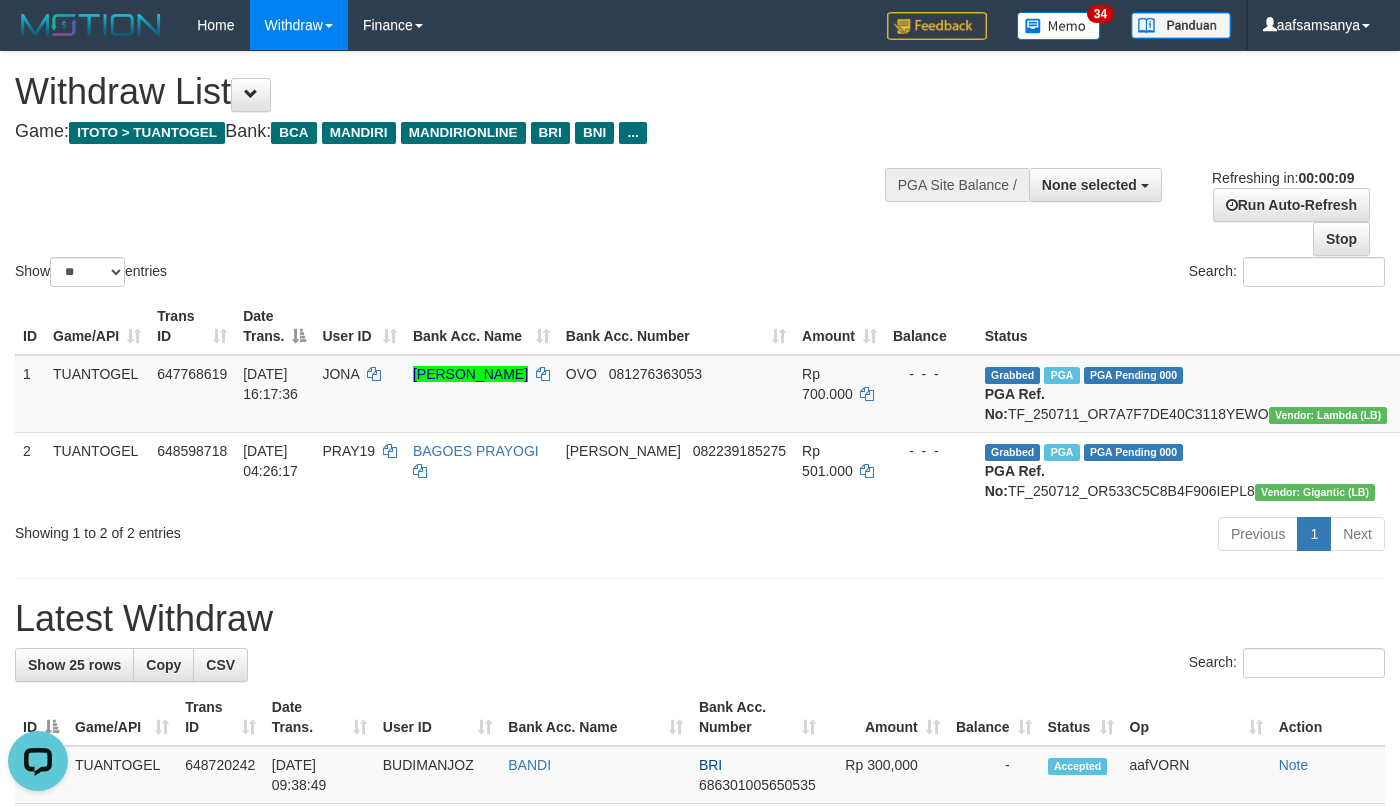 scroll, scrollTop: 0, scrollLeft: 0, axis: both 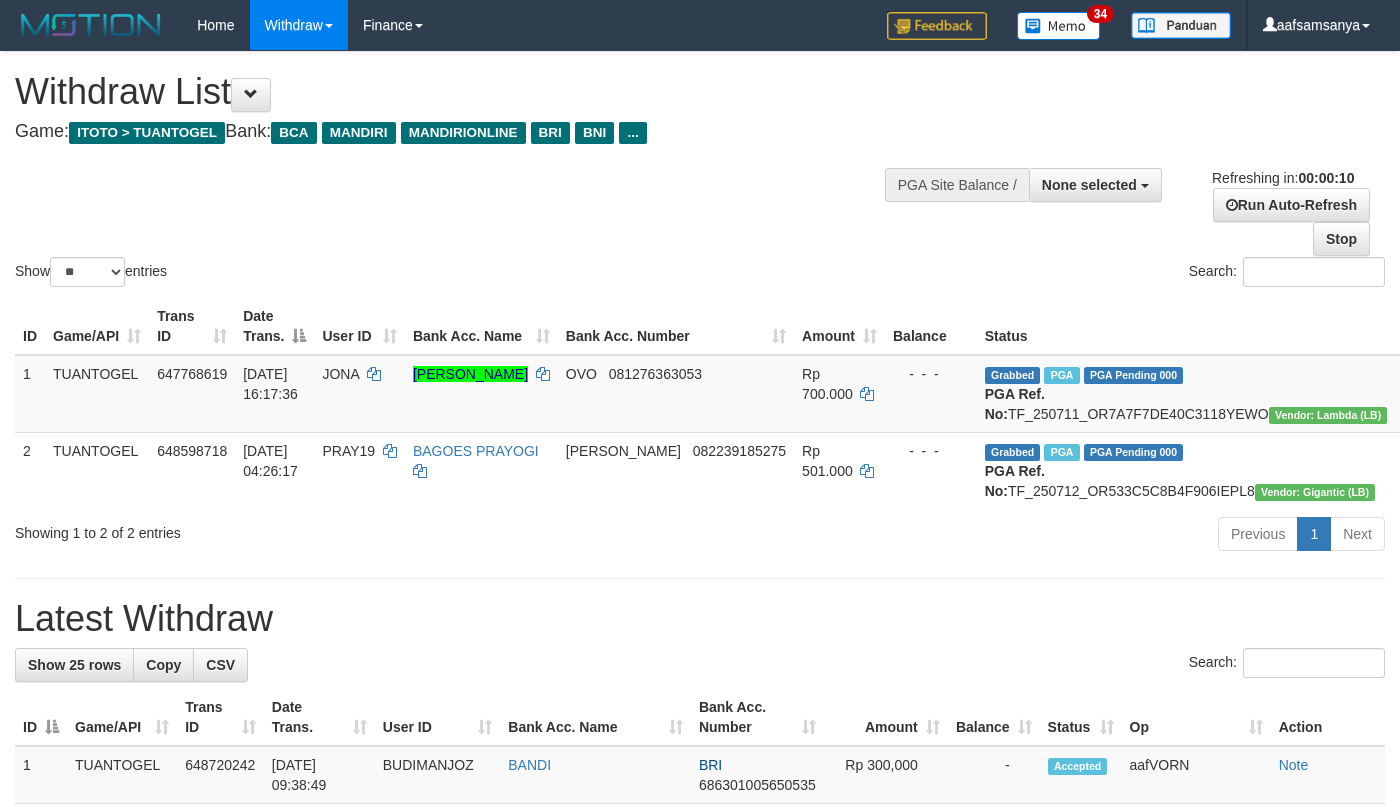 select 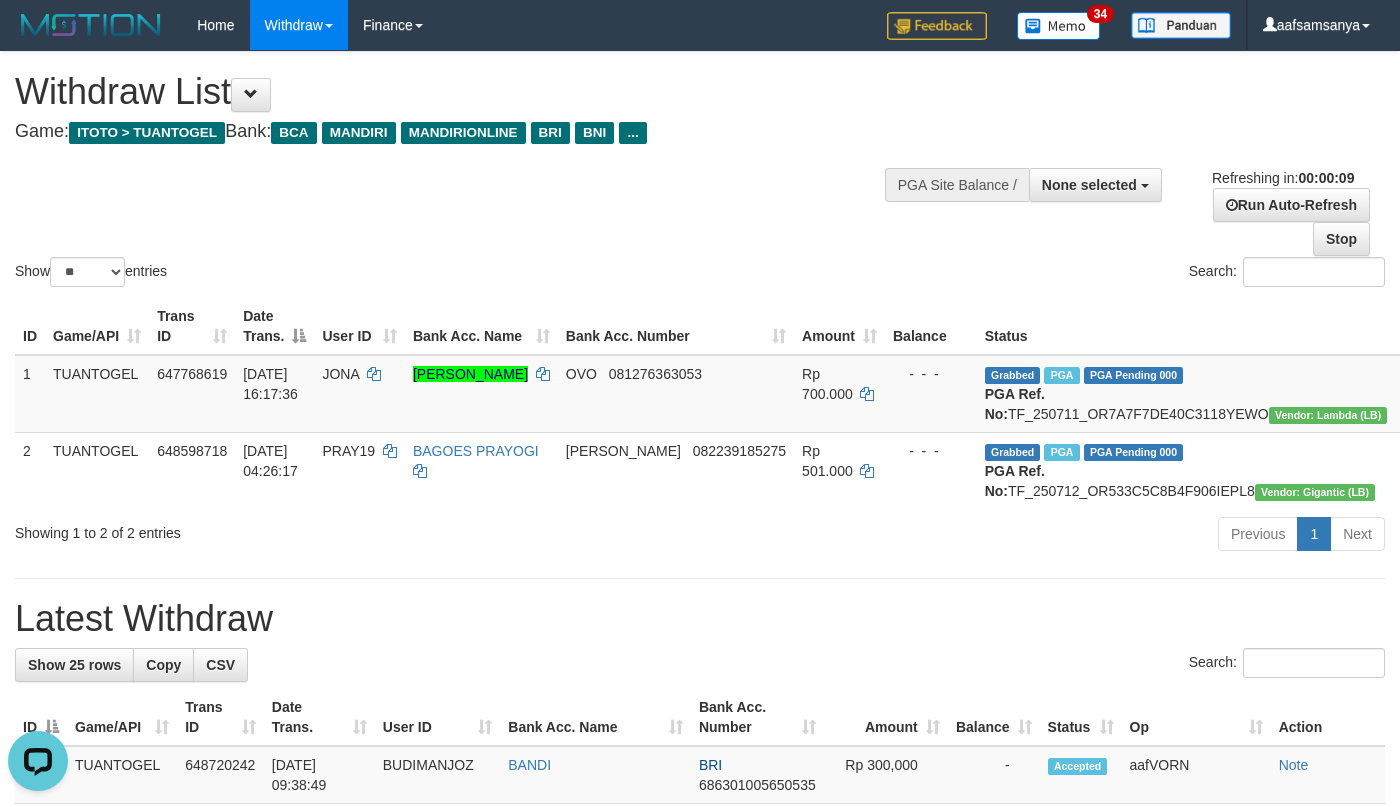 scroll, scrollTop: 0, scrollLeft: 0, axis: both 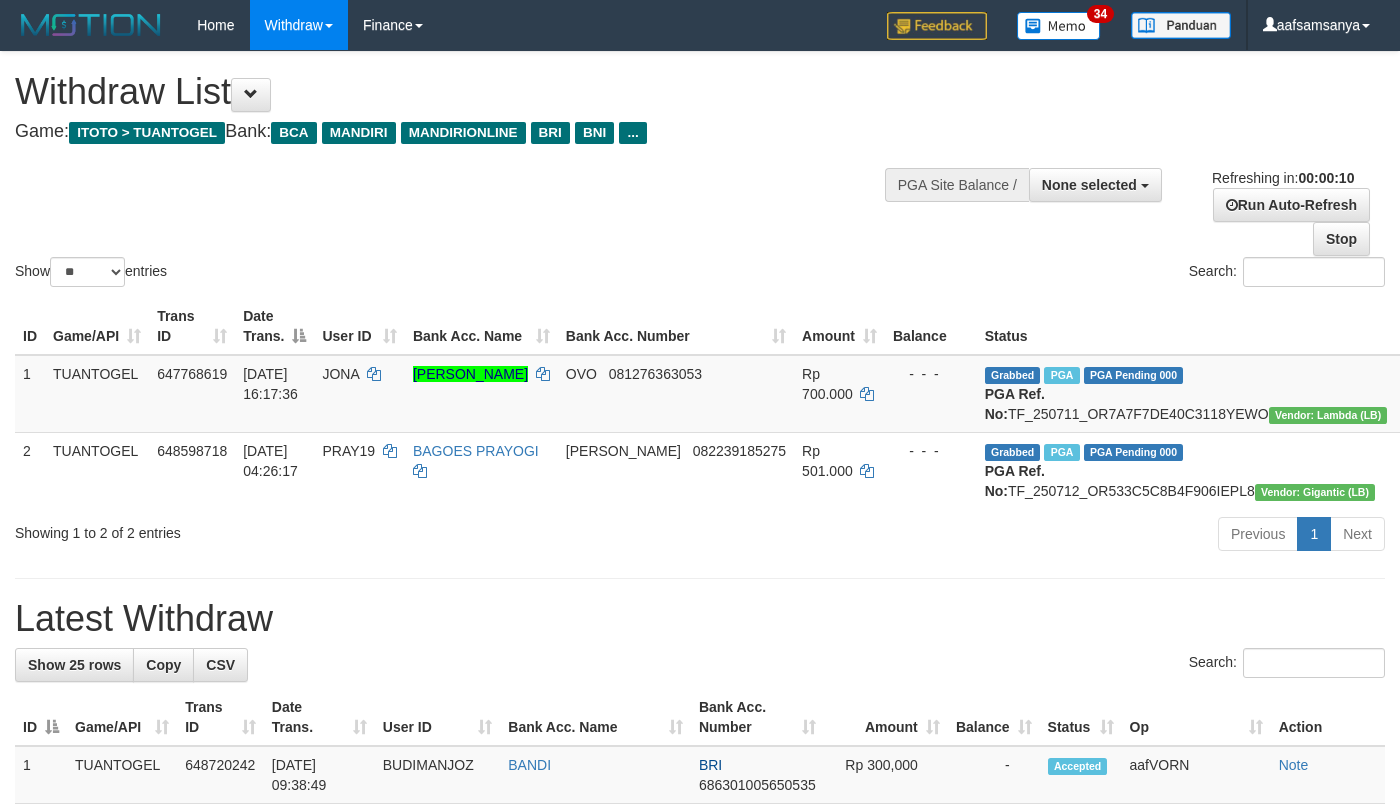 select 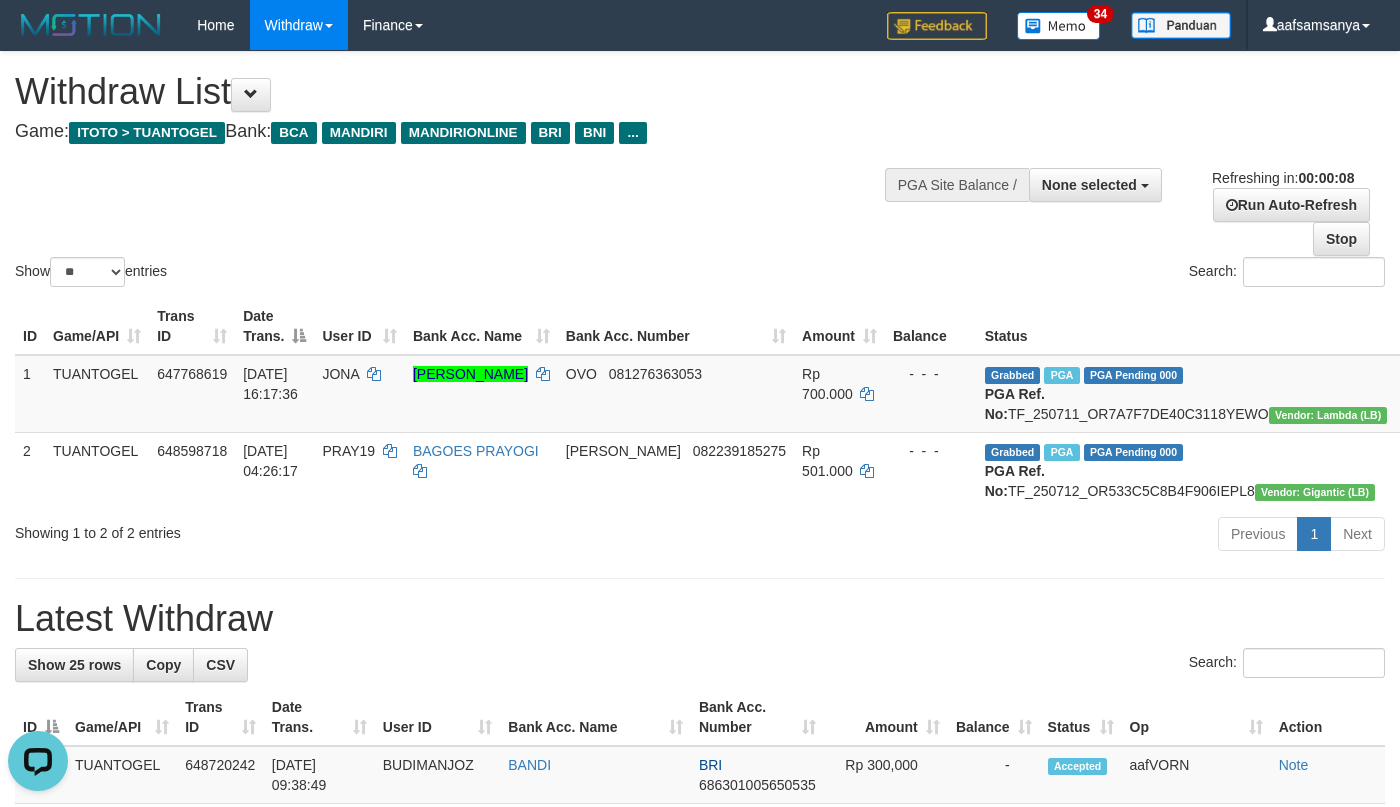 scroll, scrollTop: 0, scrollLeft: 0, axis: both 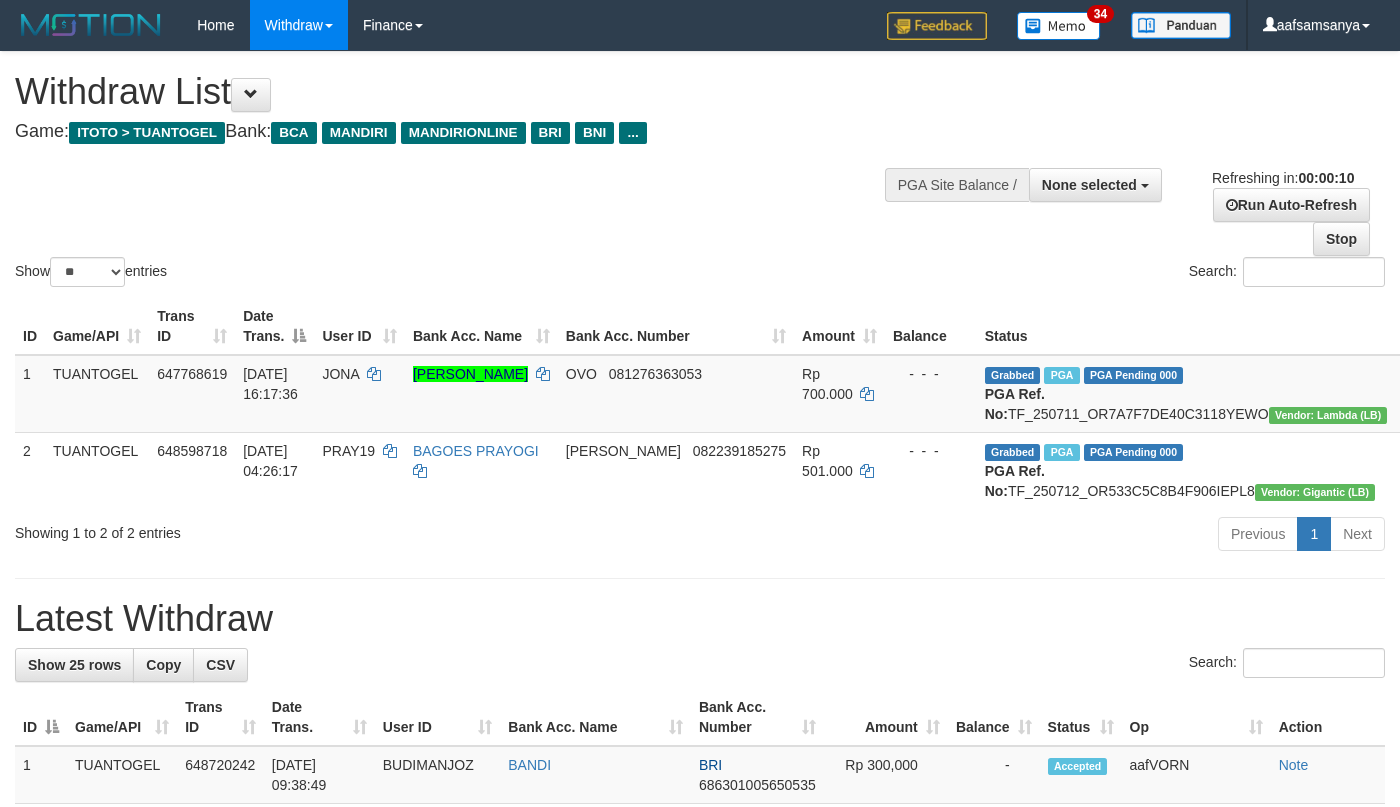 select 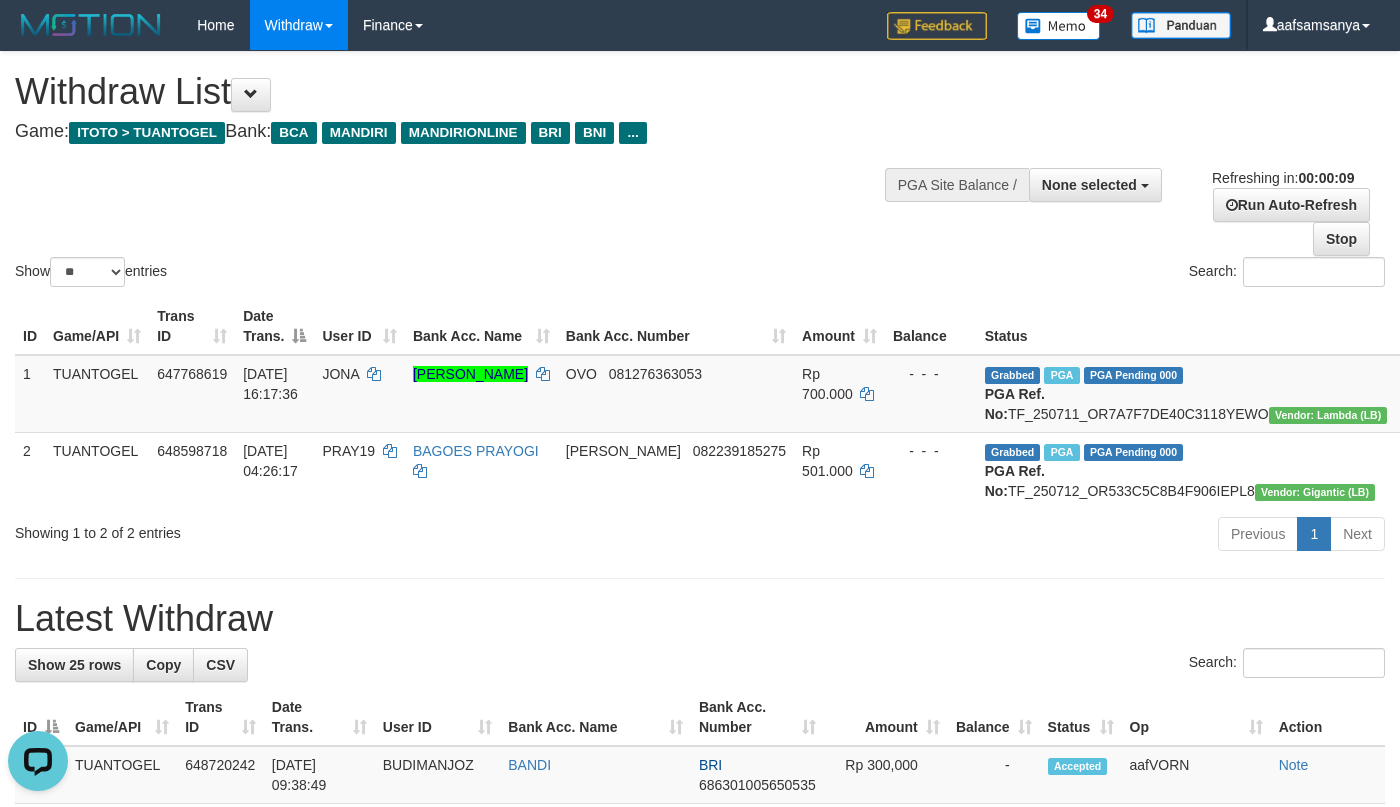 scroll, scrollTop: 0, scrollLeft: 0, axis: both 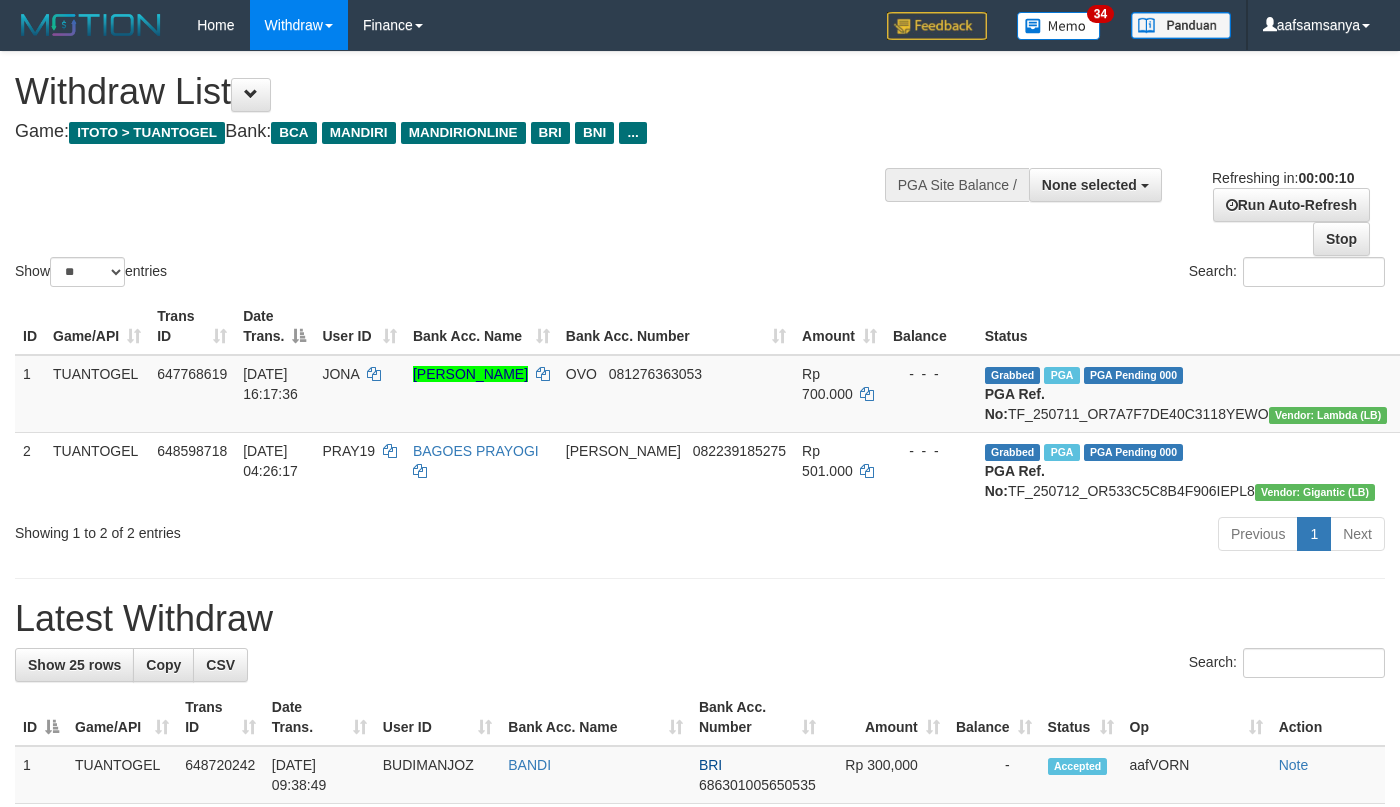 select 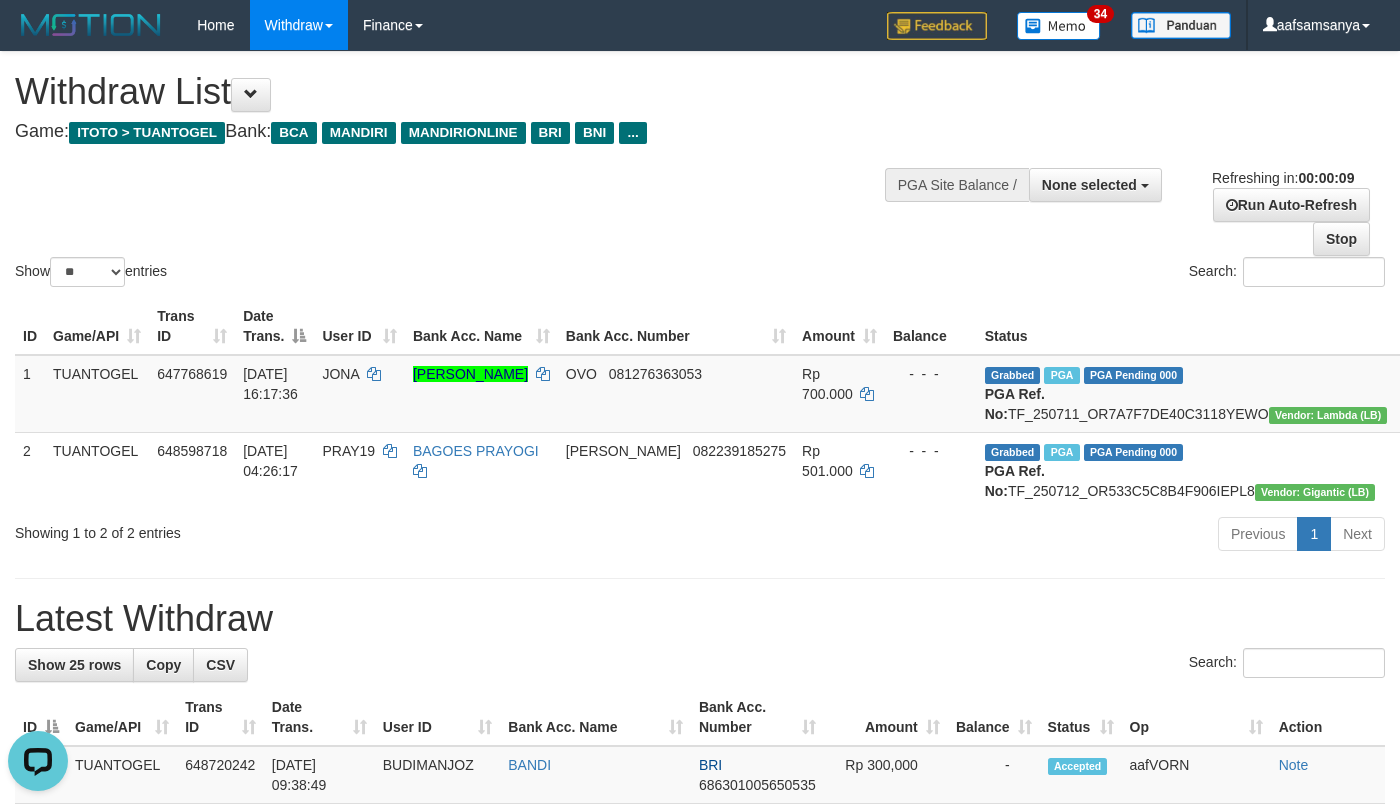 scroll, scrollTop: 0, scrollLeft: 0, axis: both 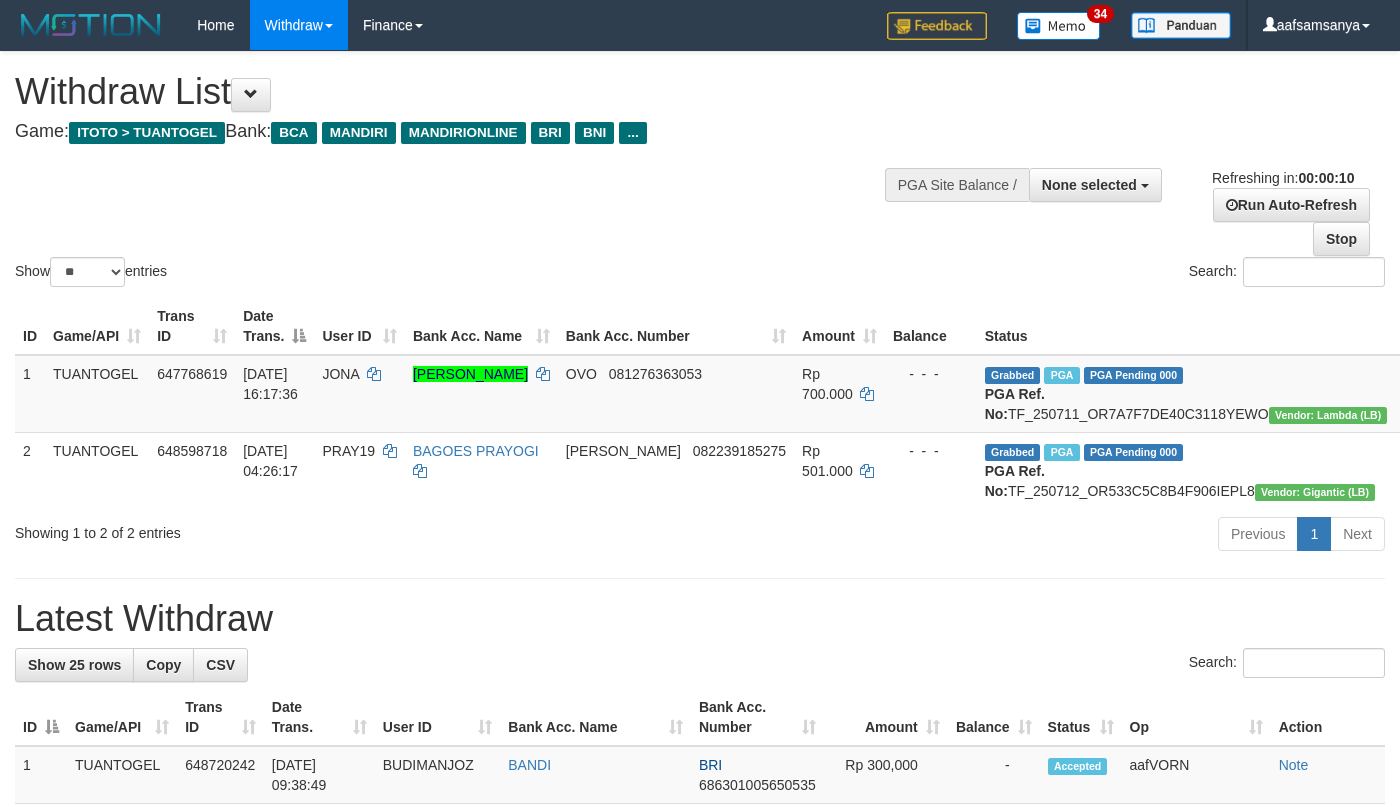 select 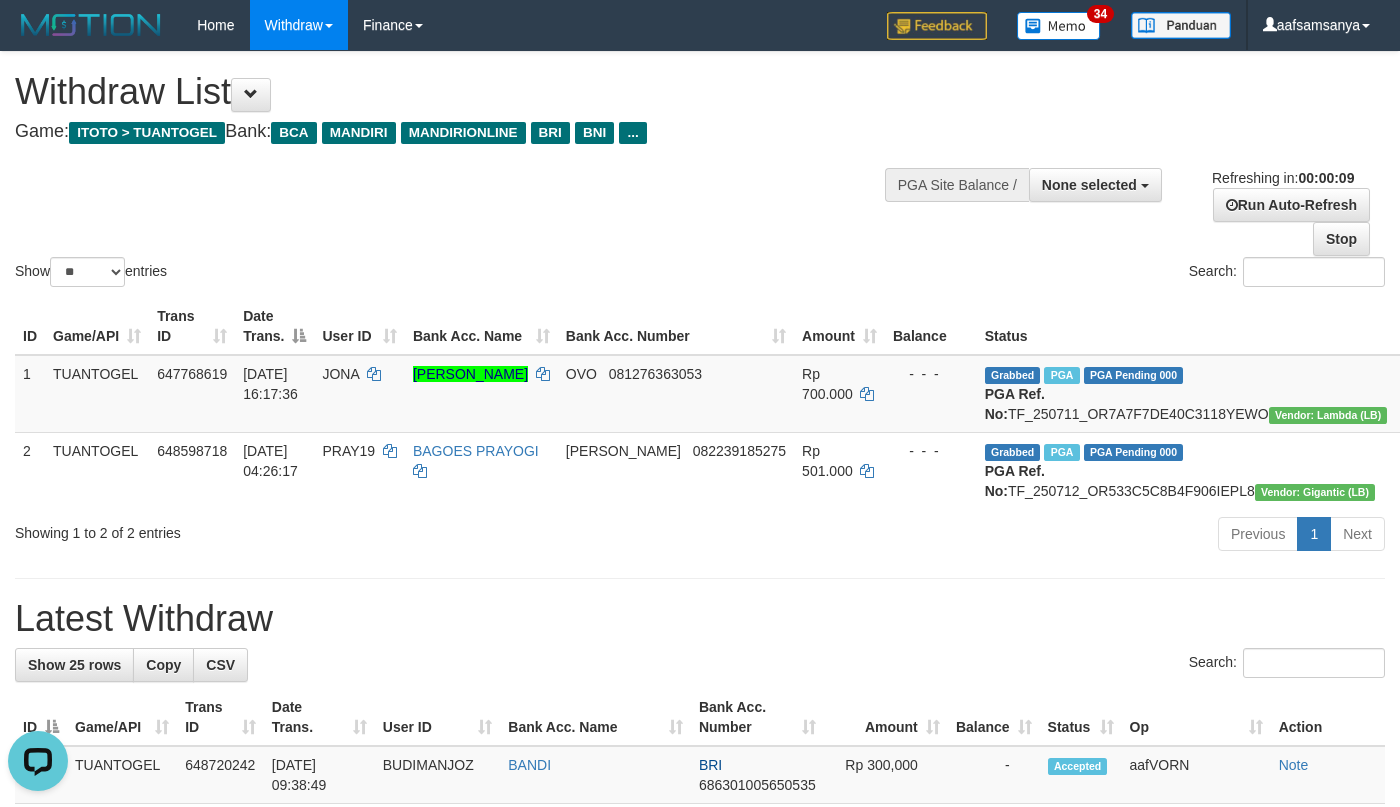 scroll, scrollTop: 0, scrollLeft: 0, axis: both 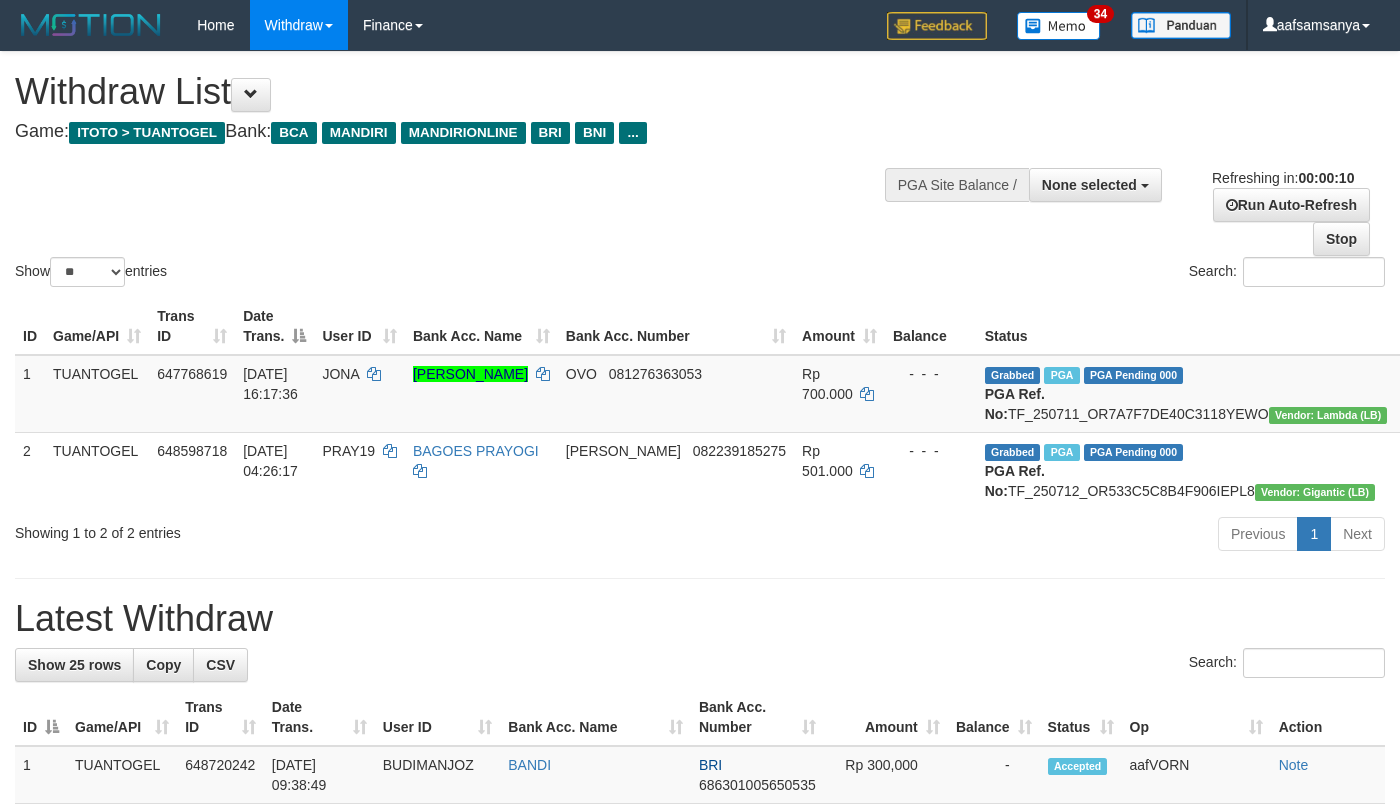 select 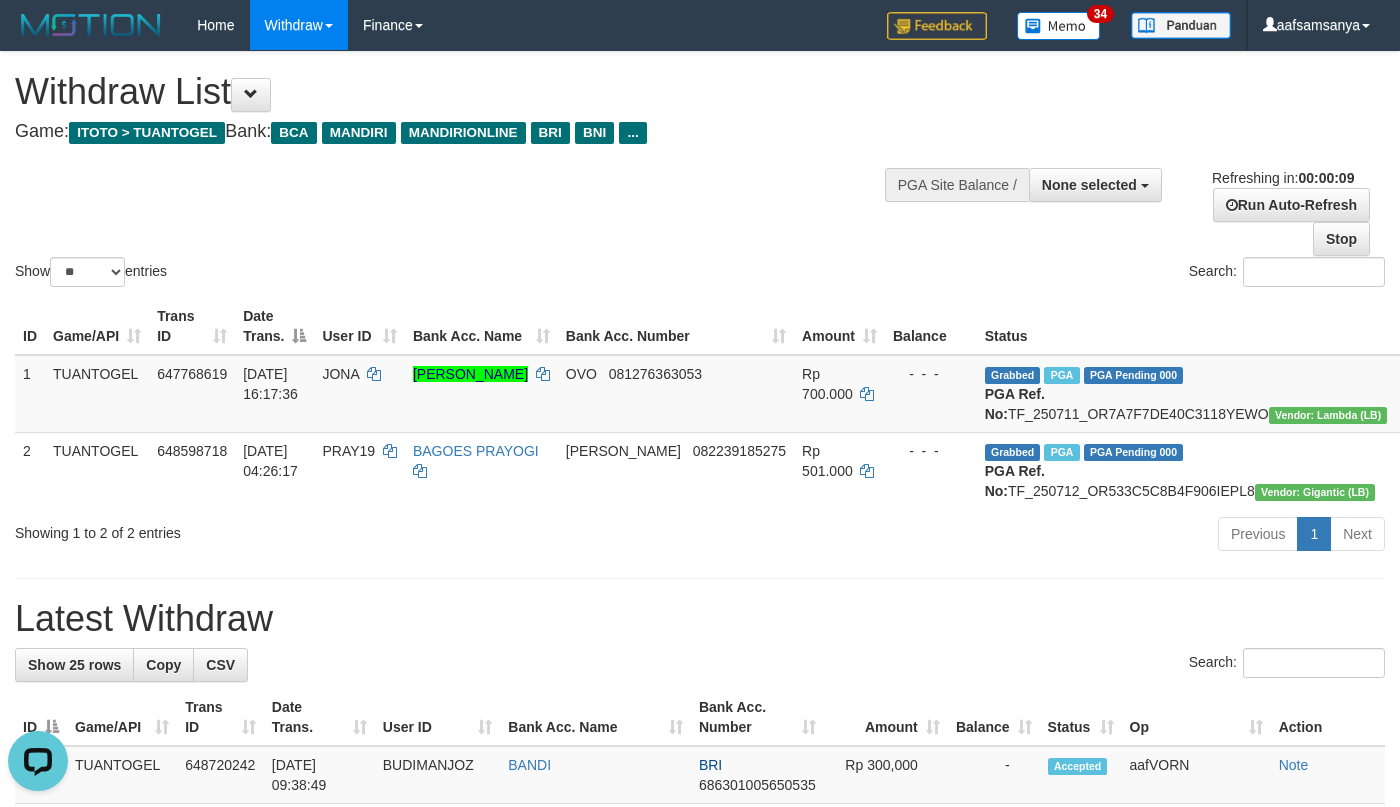 scroll, scrollTop: 0, scrollLeft: 0, axis: both 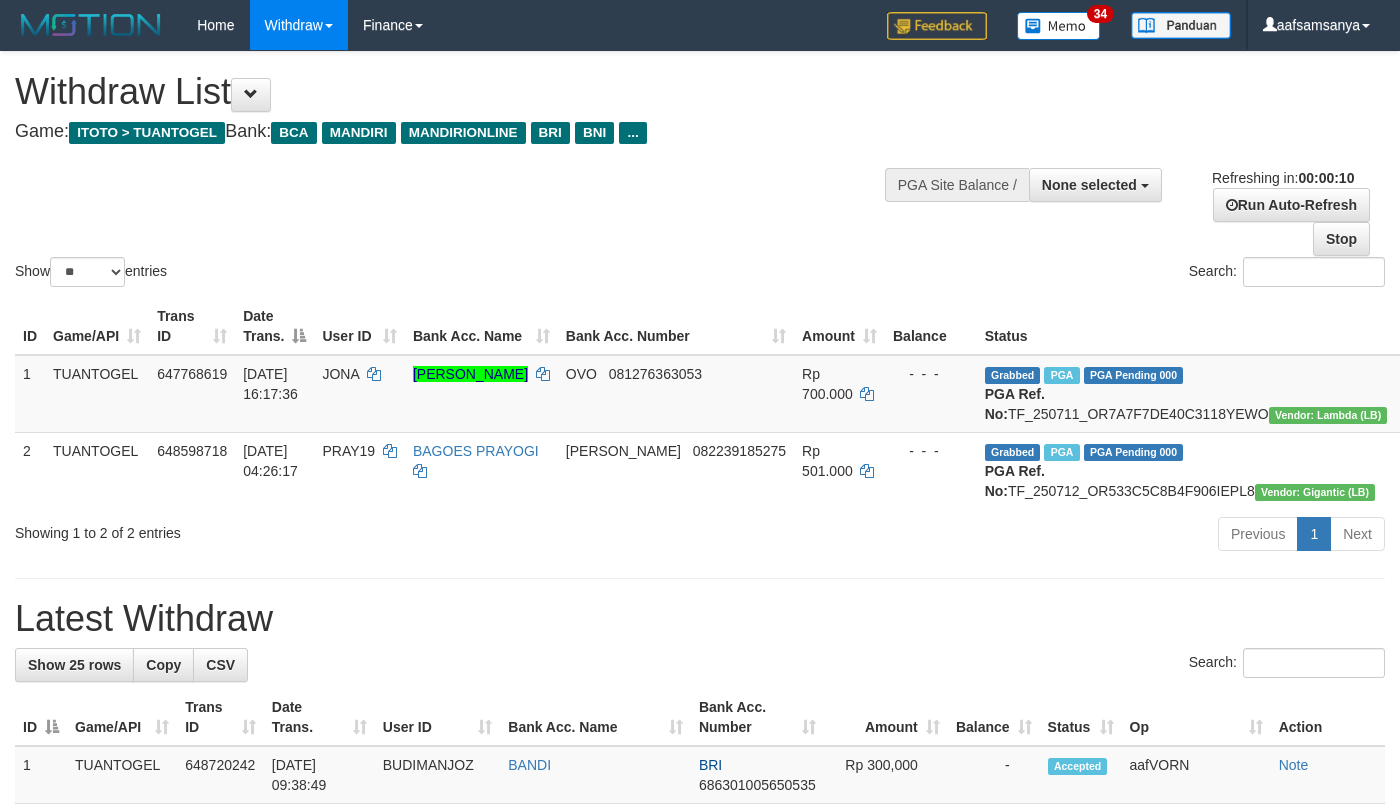 select 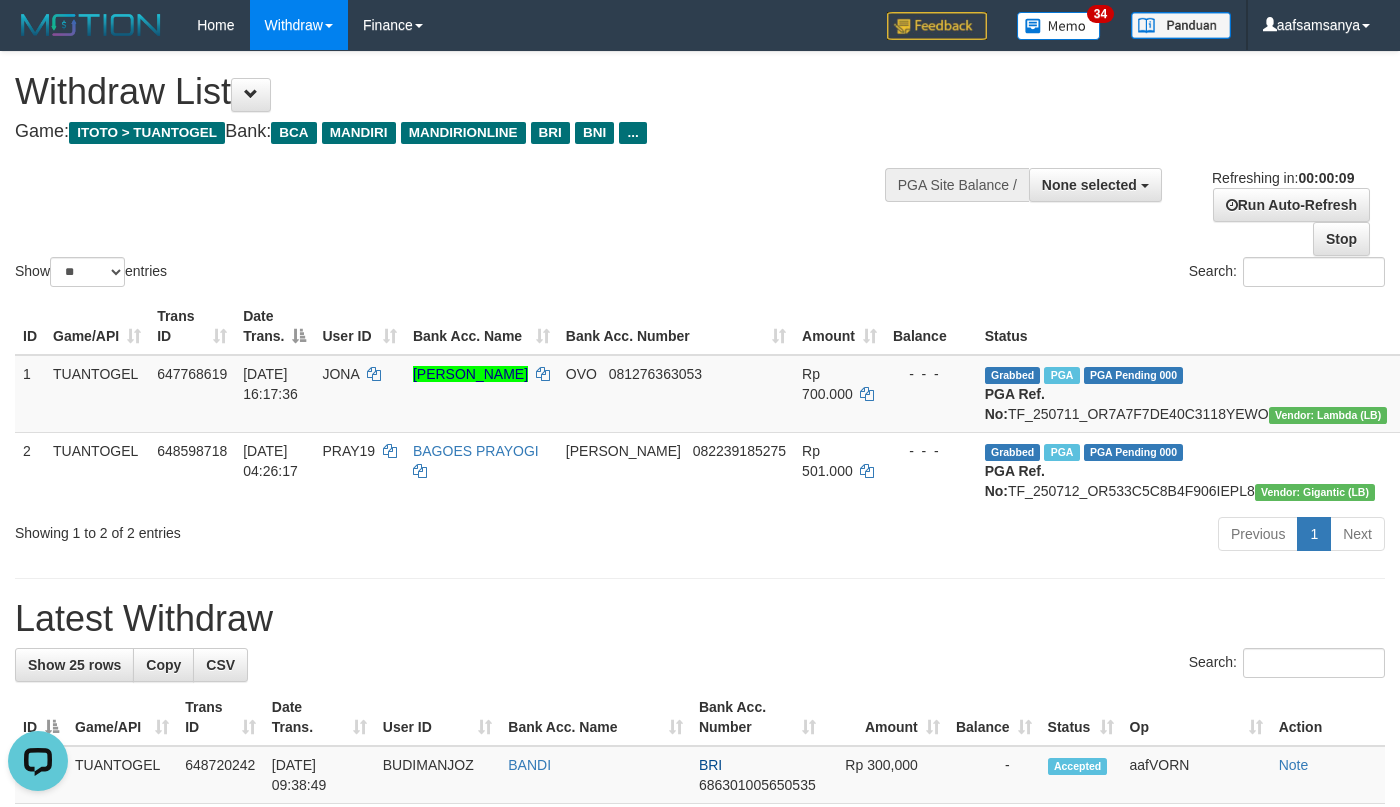 scroll, scrollTop: 0, scrollLeft: 0, axis: both 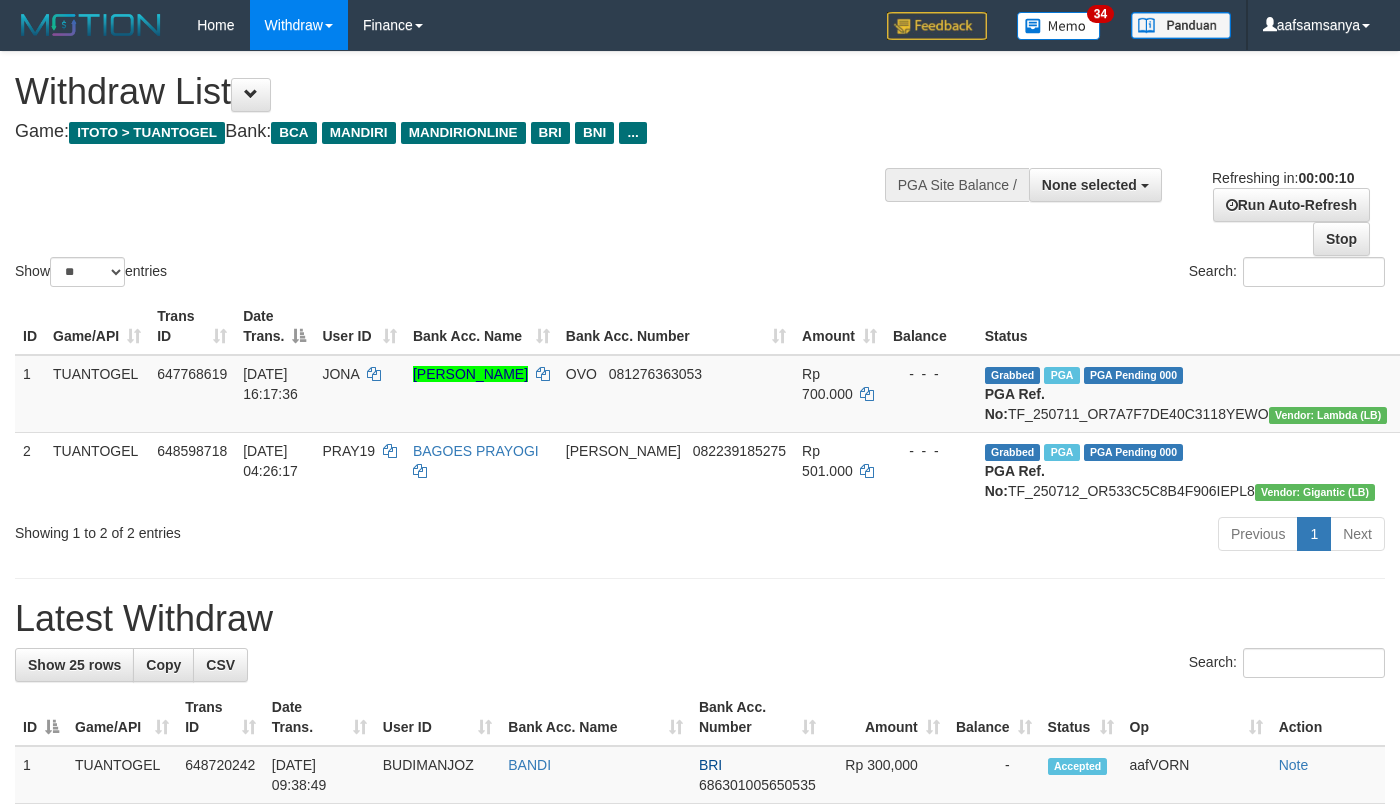 select 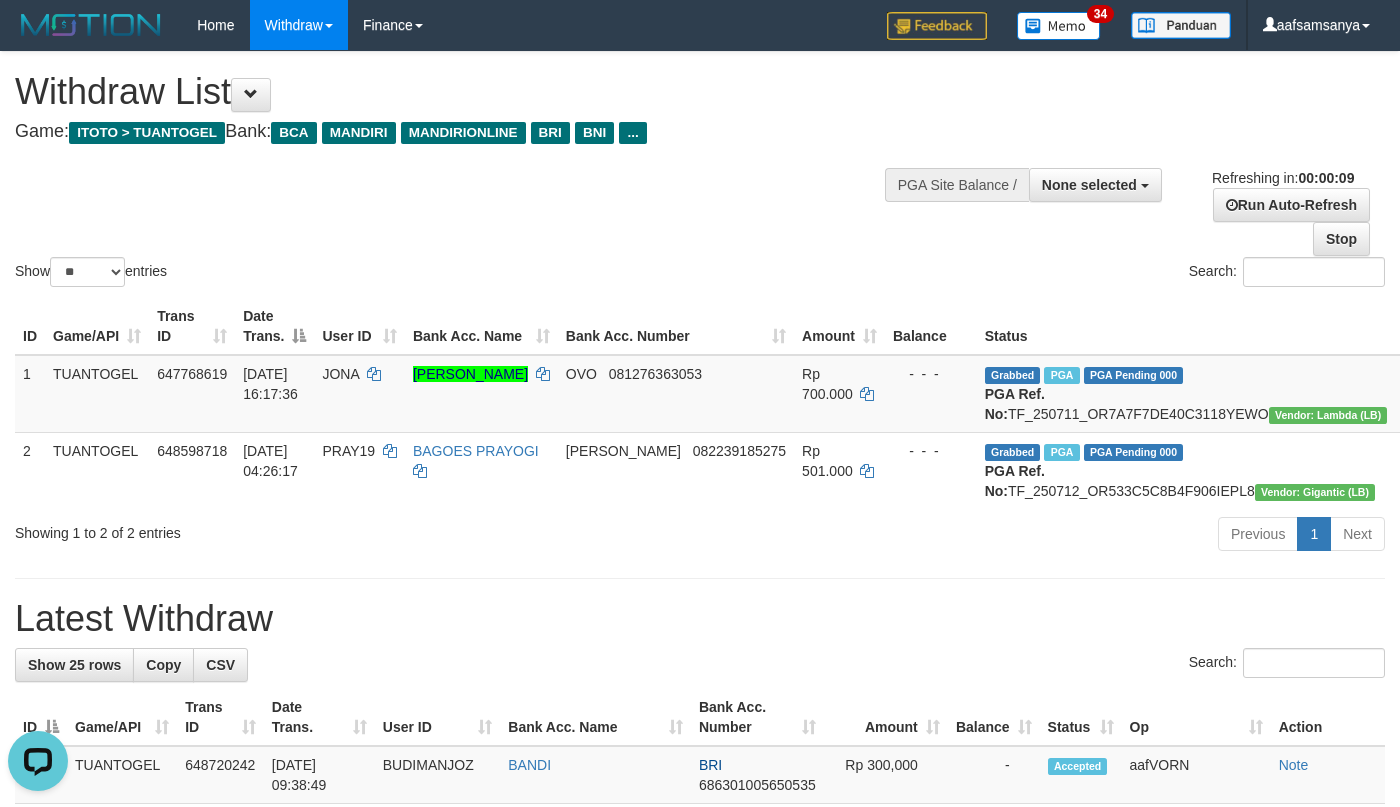 scroll, scrollTop: 0, scrollLeft: 0, axis: both 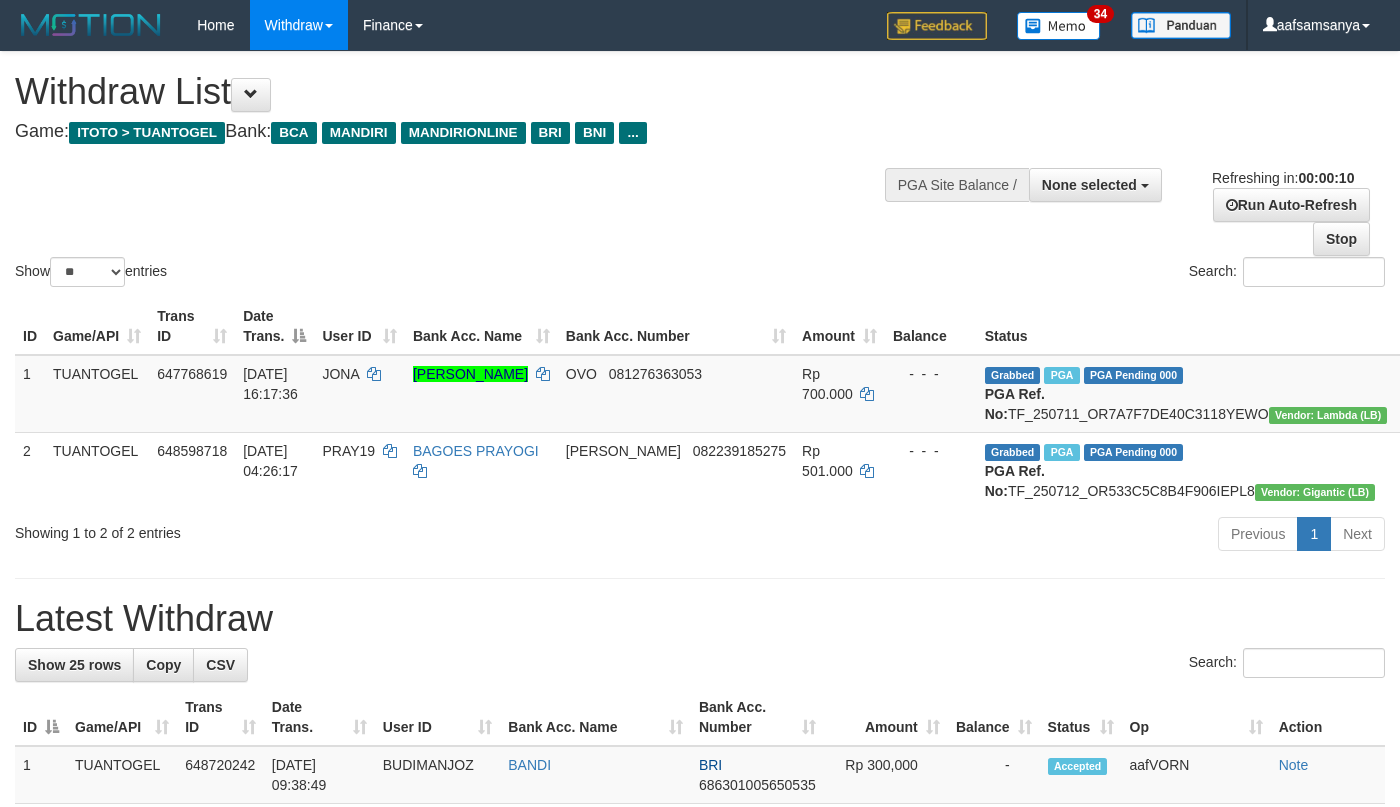select 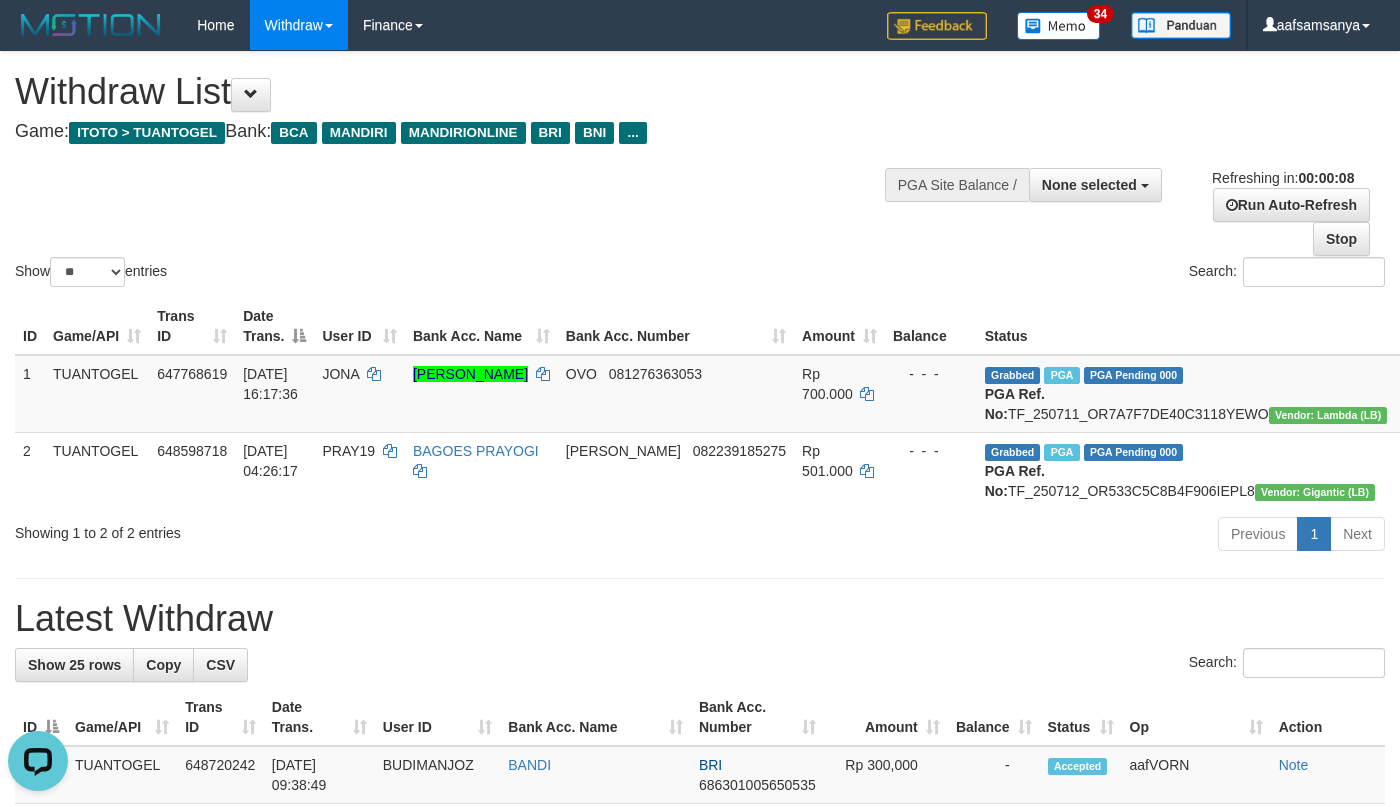 scroll, scrollTop: 0, scrollLeft: 0, axis: both 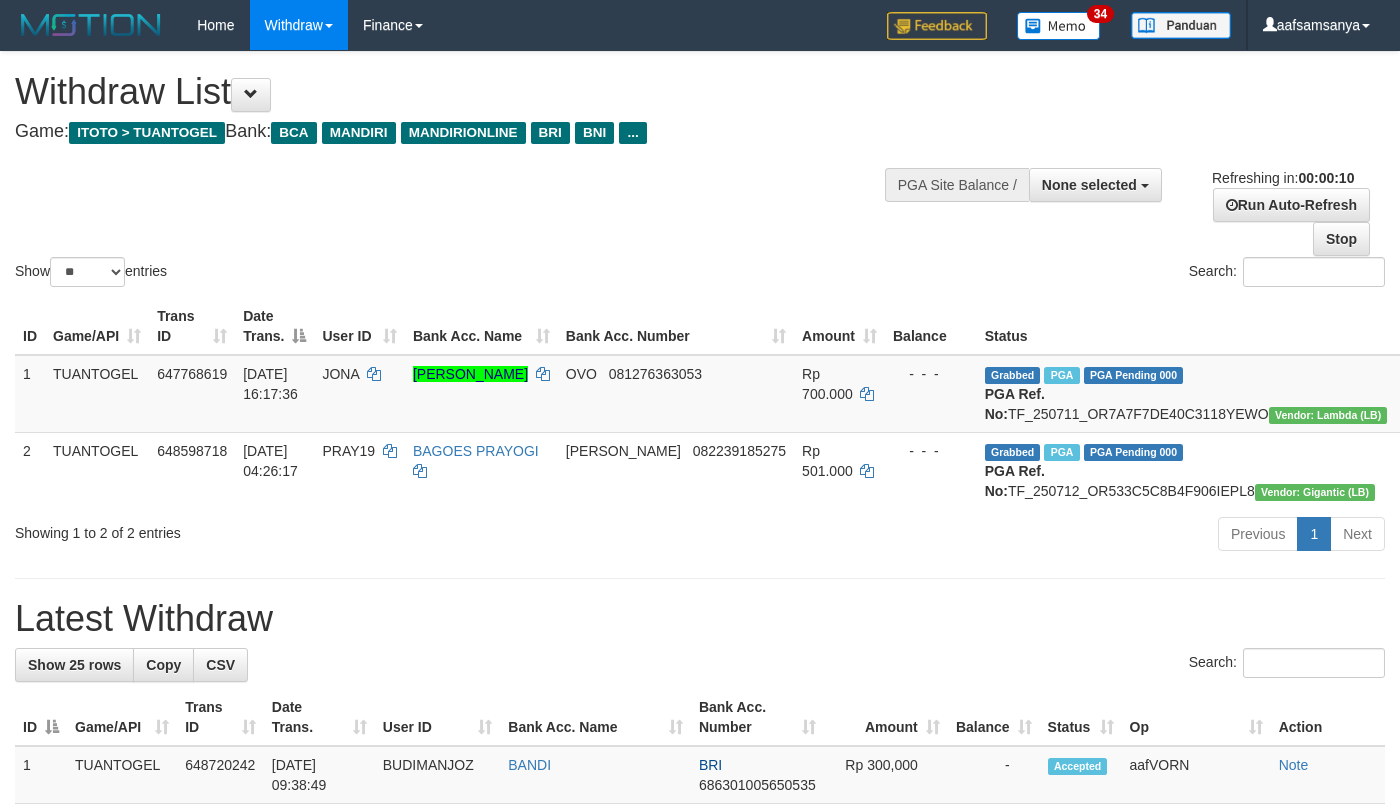 select 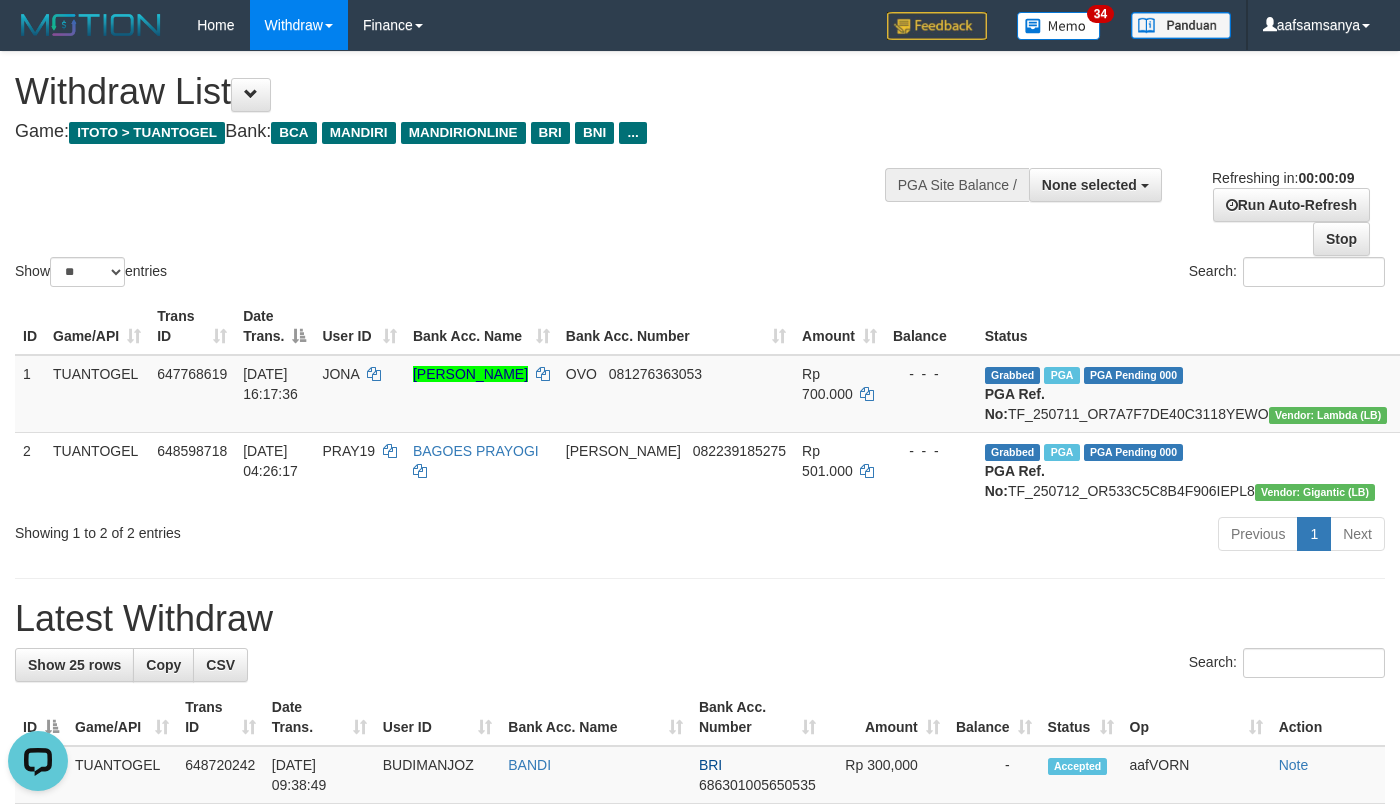 scroll, scrollTop: 0, scrollLeft: 0, axis: both 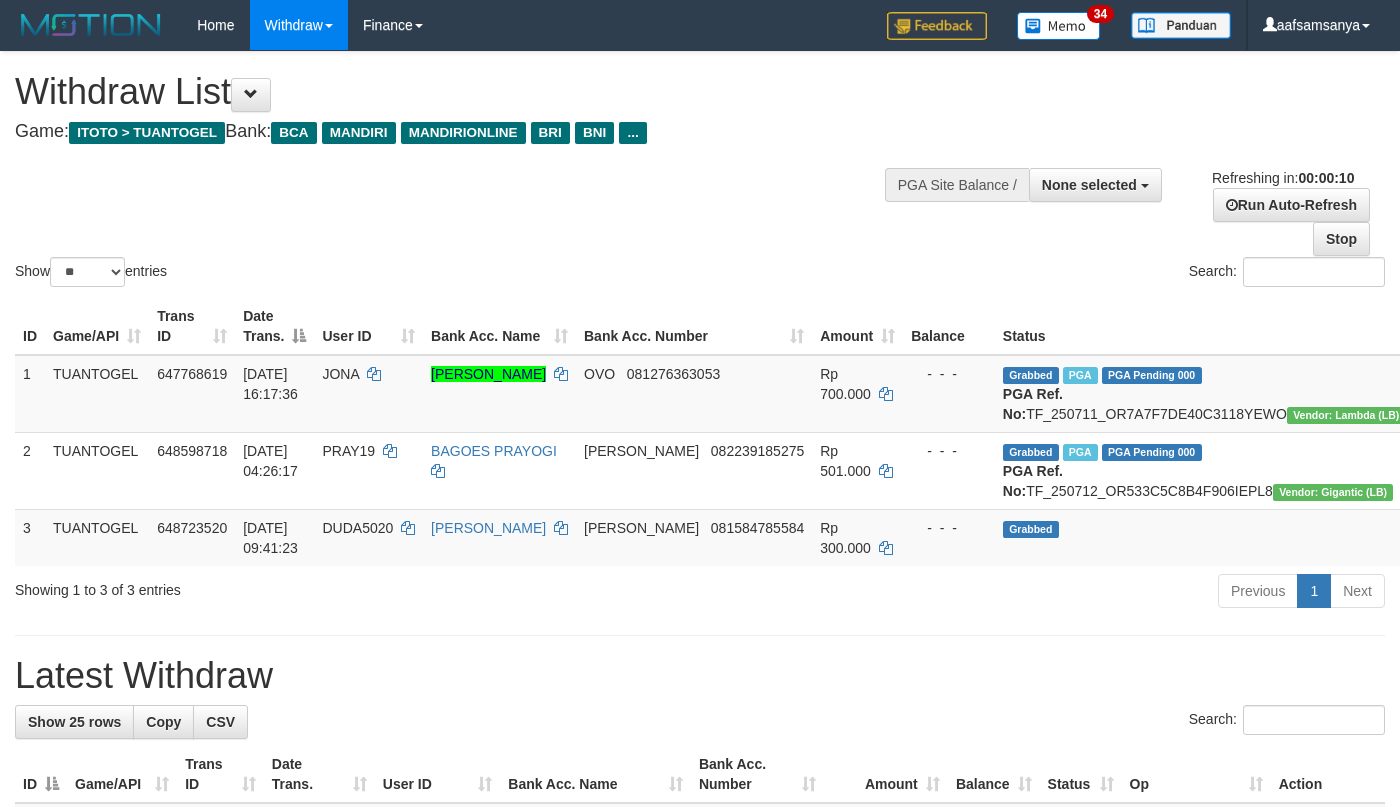 select 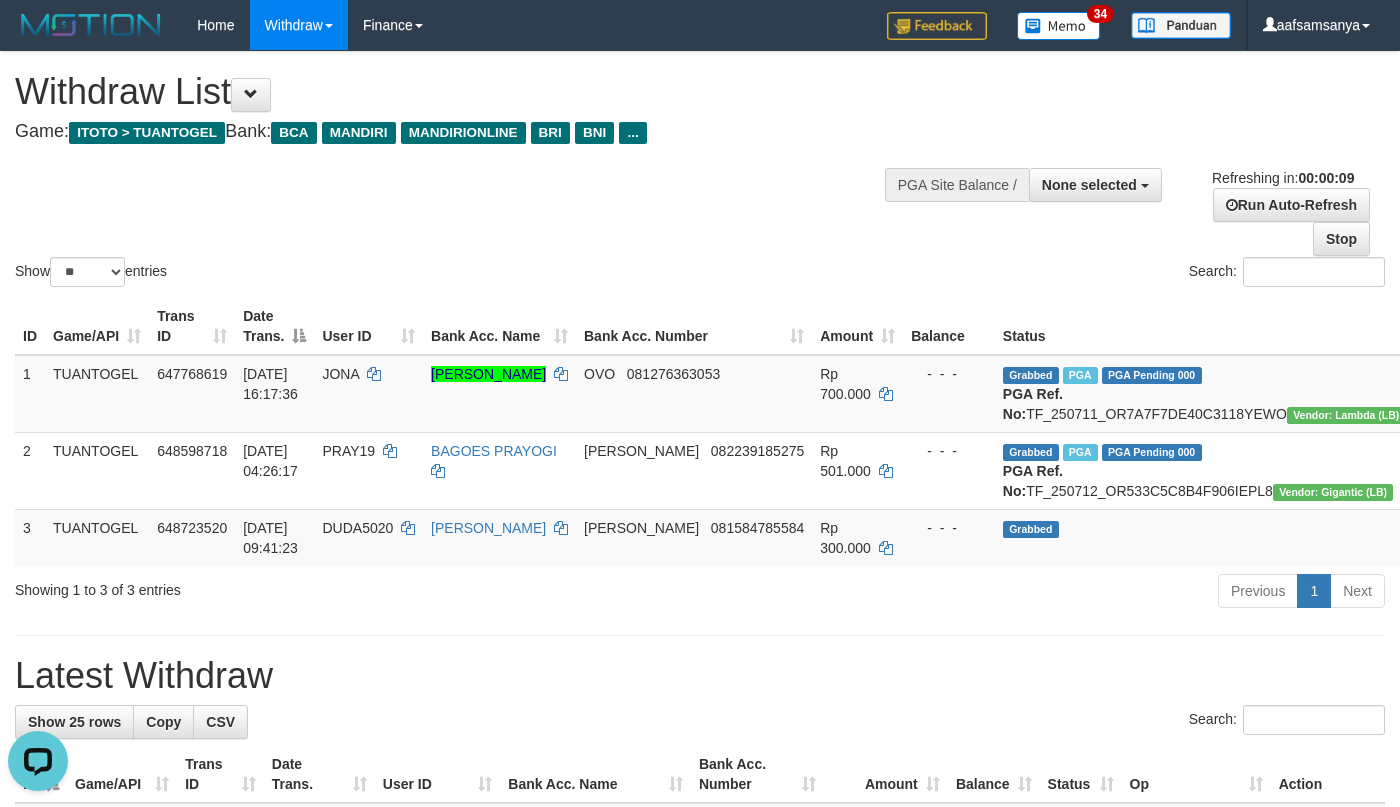 scroll, scrollTop: 0, scrollLeft: 0, axis: both 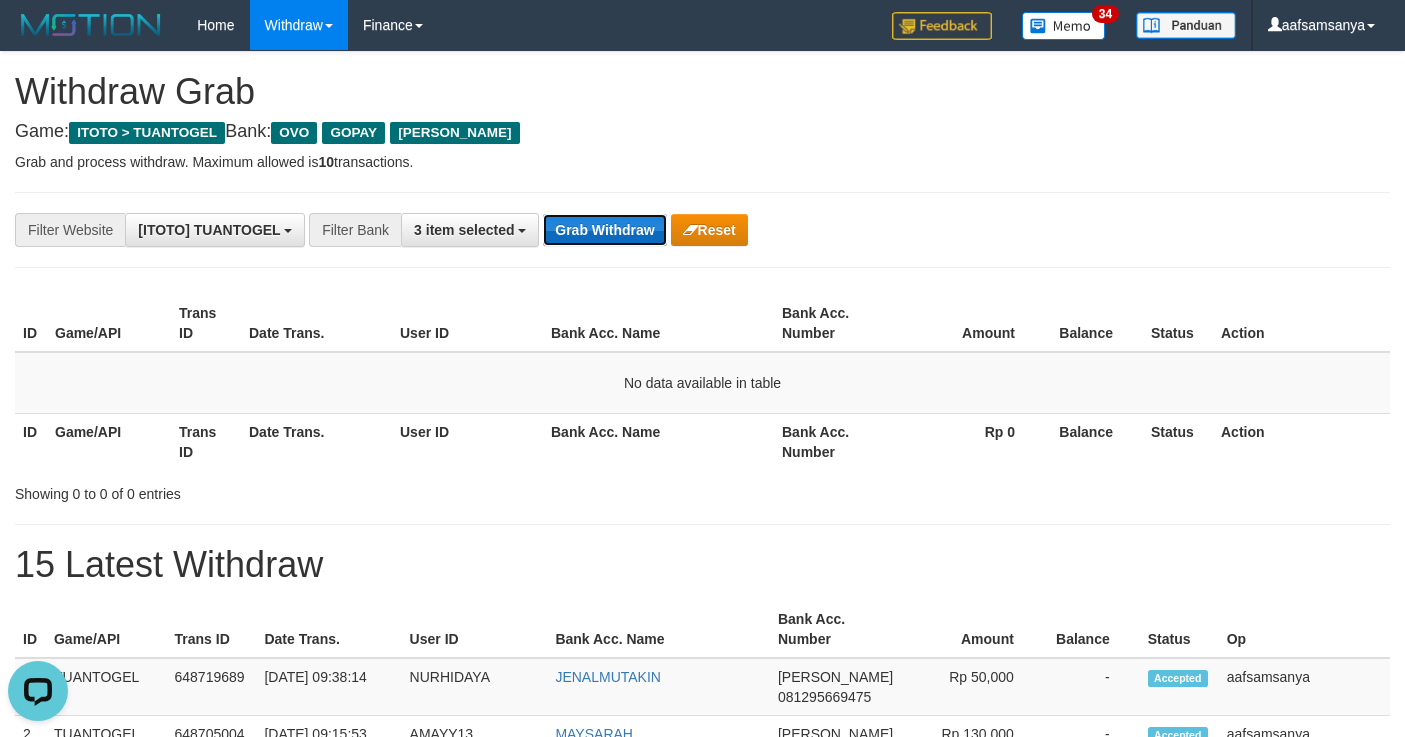 click on "Grab Withdraw" at bounding box center [604, 230] 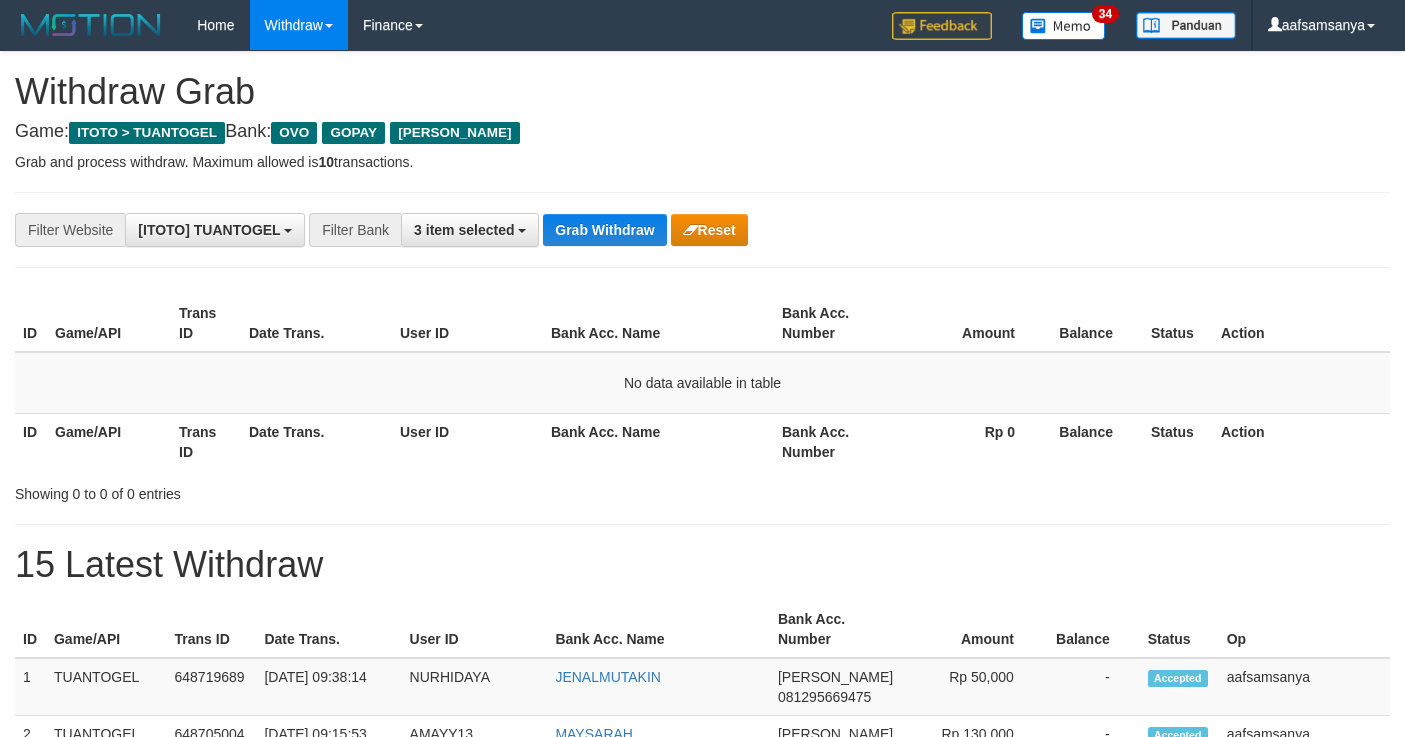 scroll, scrollTop: 0, scrollLeft: 0, axis: both 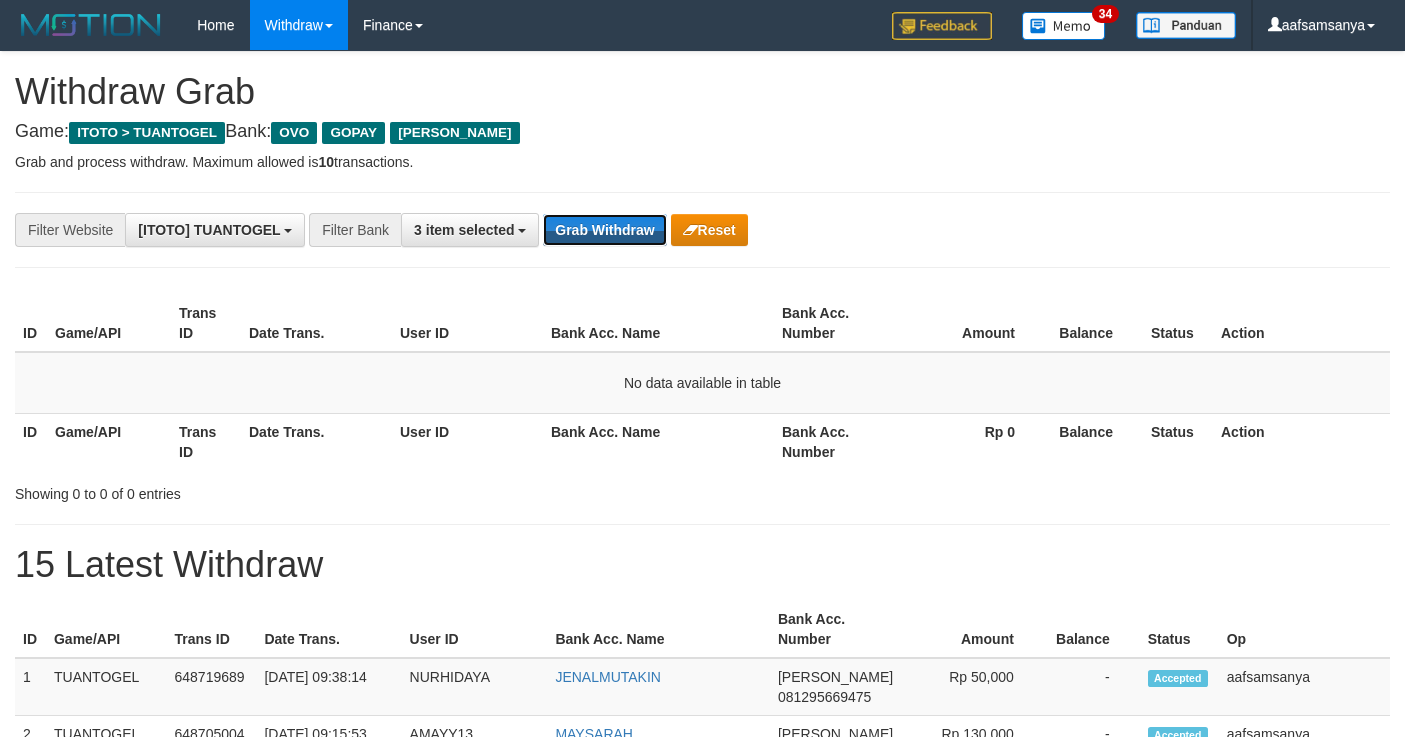 click on "Grab Withdraw" at bounding box center [604, 230] 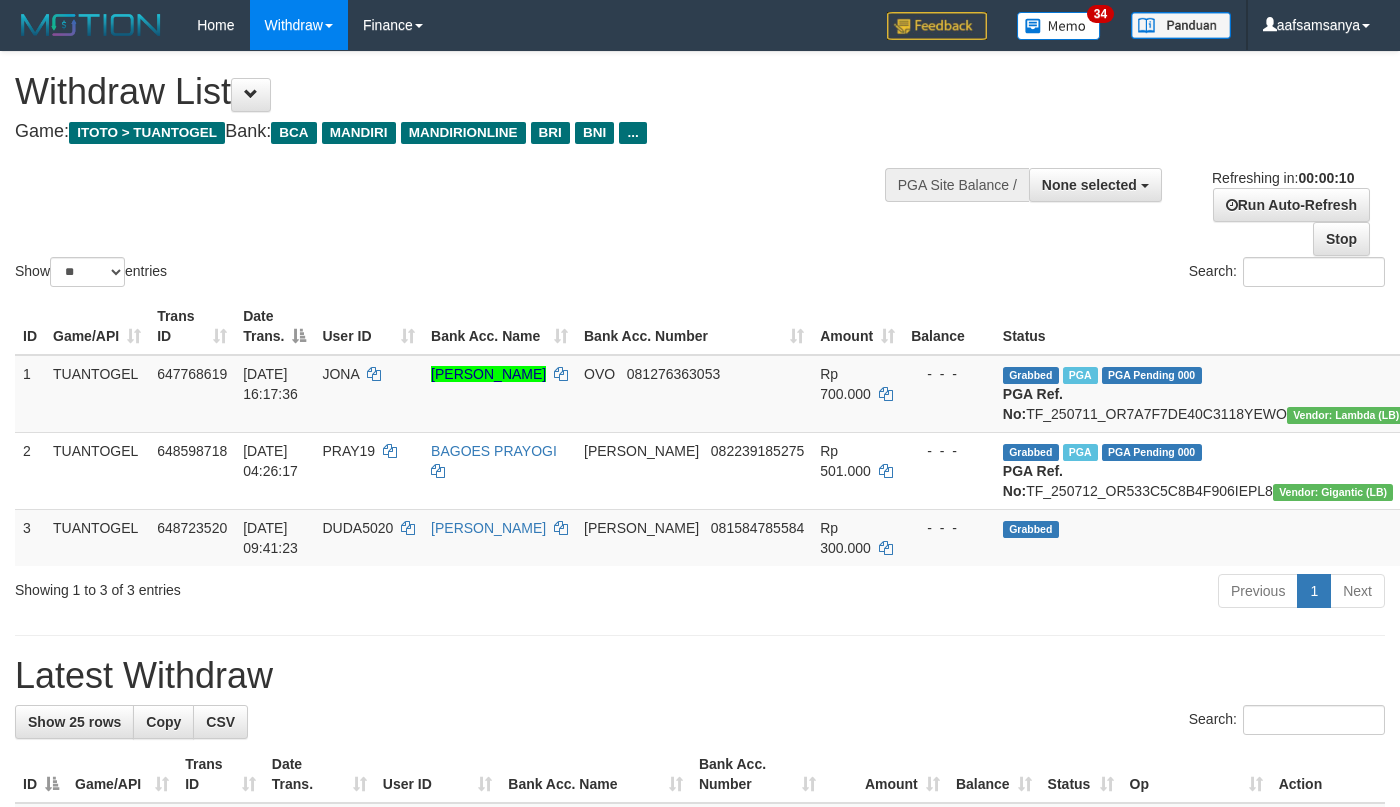 select 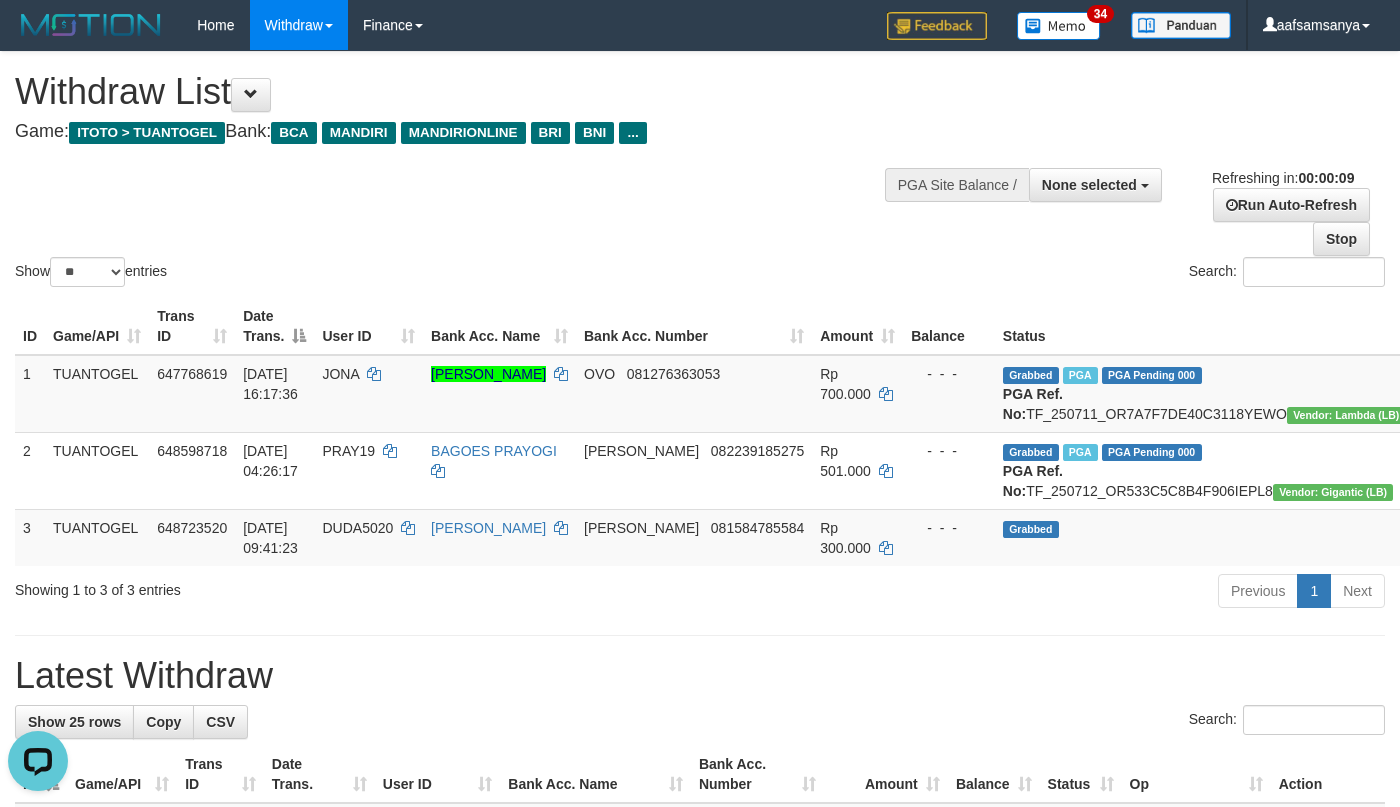 scroll, scrollTop: 0, scrollLeft: 0, axis: both 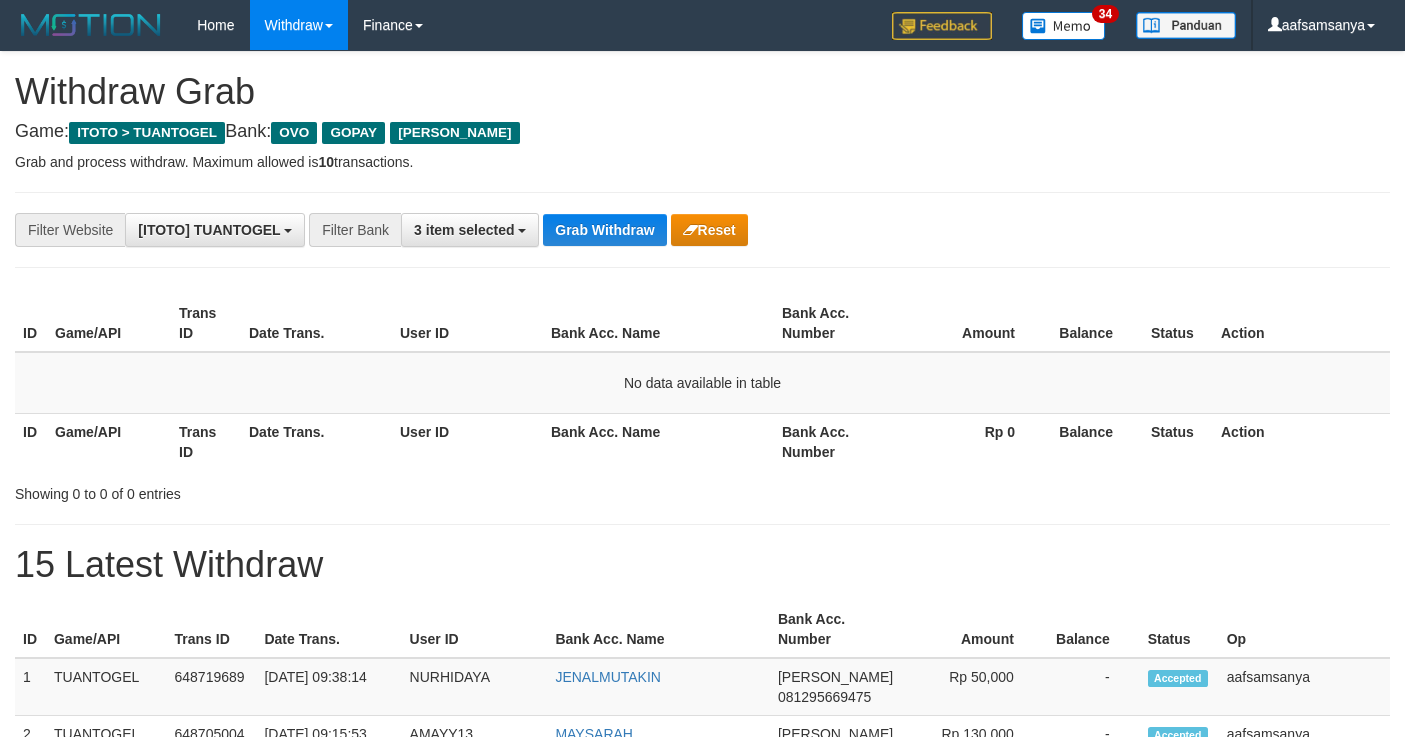 click on "Grab Withdraw" at bounding box center [604, 230] 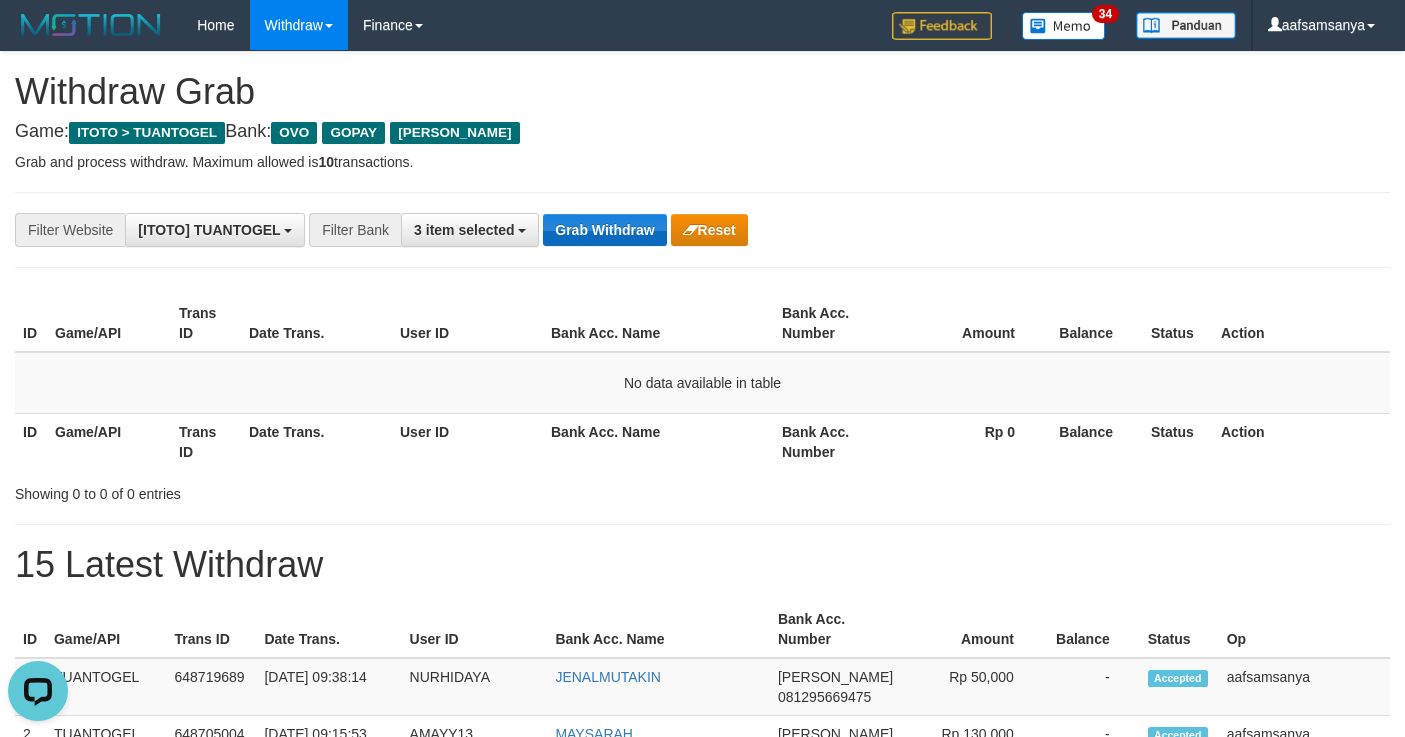 scroll, scrollTop: 0, scrollLeft: 0, axis: both 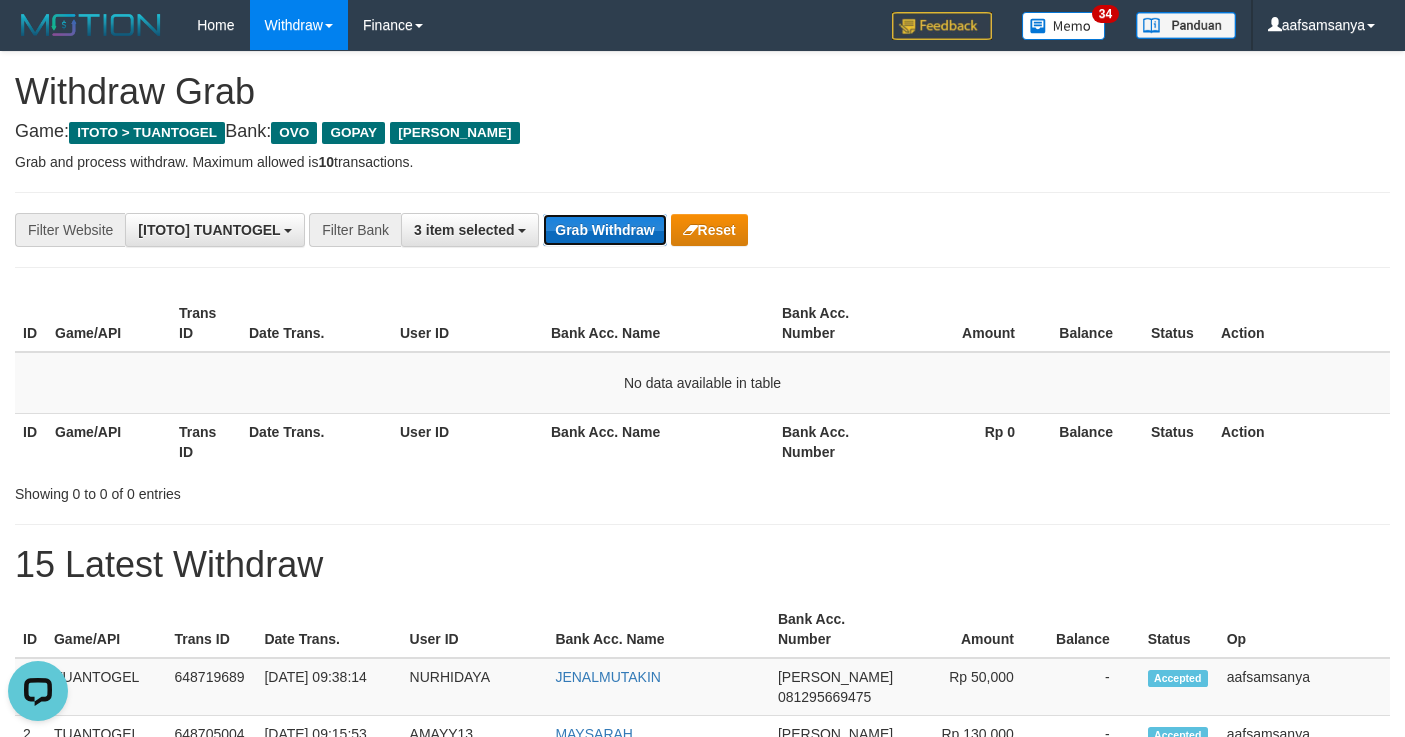 drag, startPoint x: 611, startPoint y: 246, endPoint x: 625, endPoint y: 240, distance: 15.231546 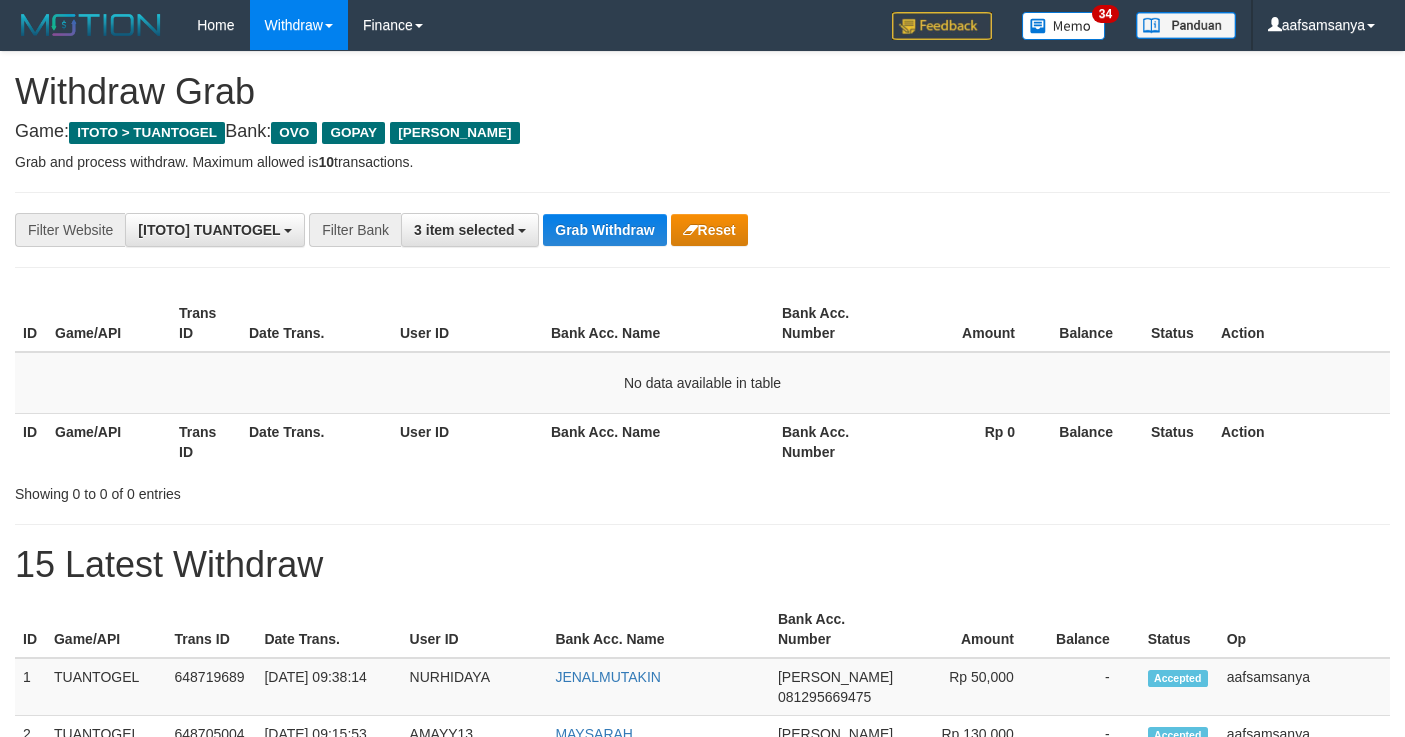 scroll, scrollTop: 0, scrollLeft: 0, axis: both 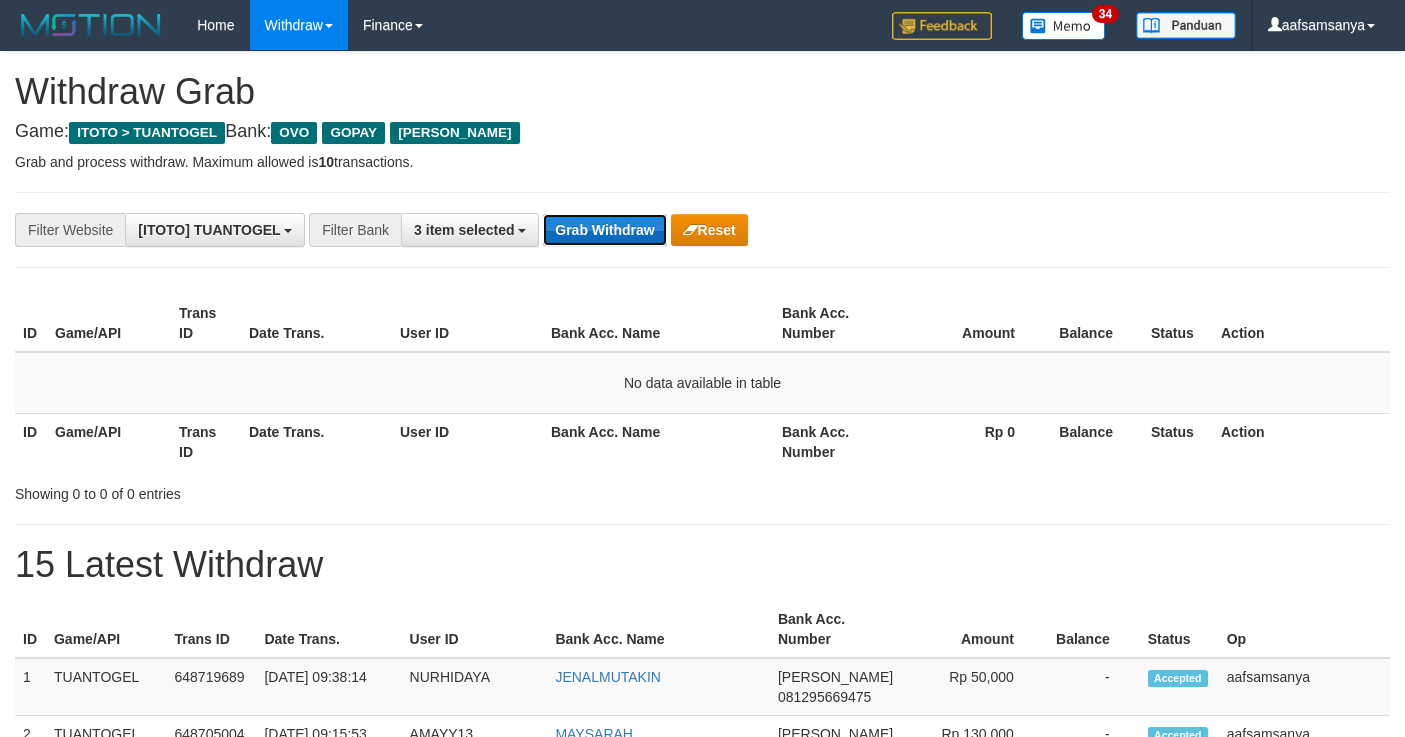 click on "Grab Withdraw" at bounding box center [604, 230] 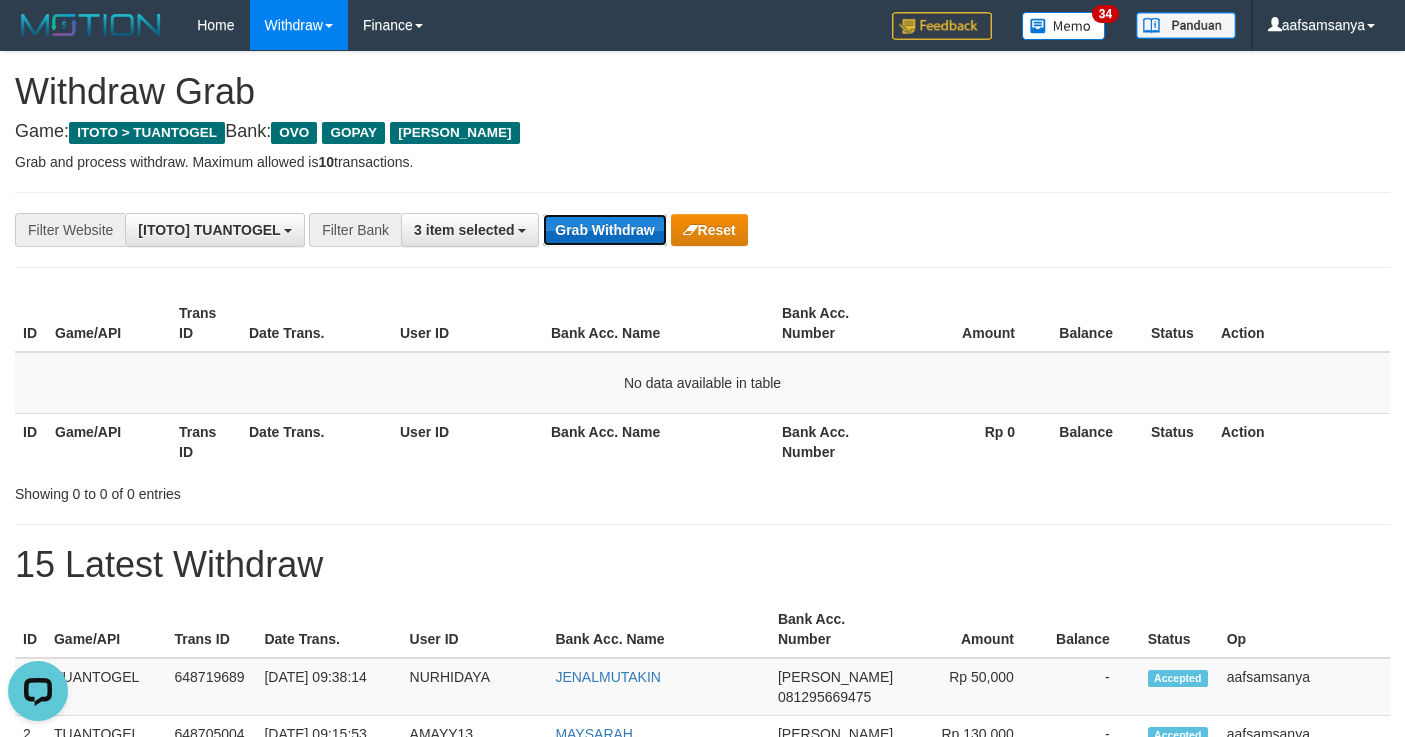scroll, scrollTop: 0, scrollLeft: 0, axis: both 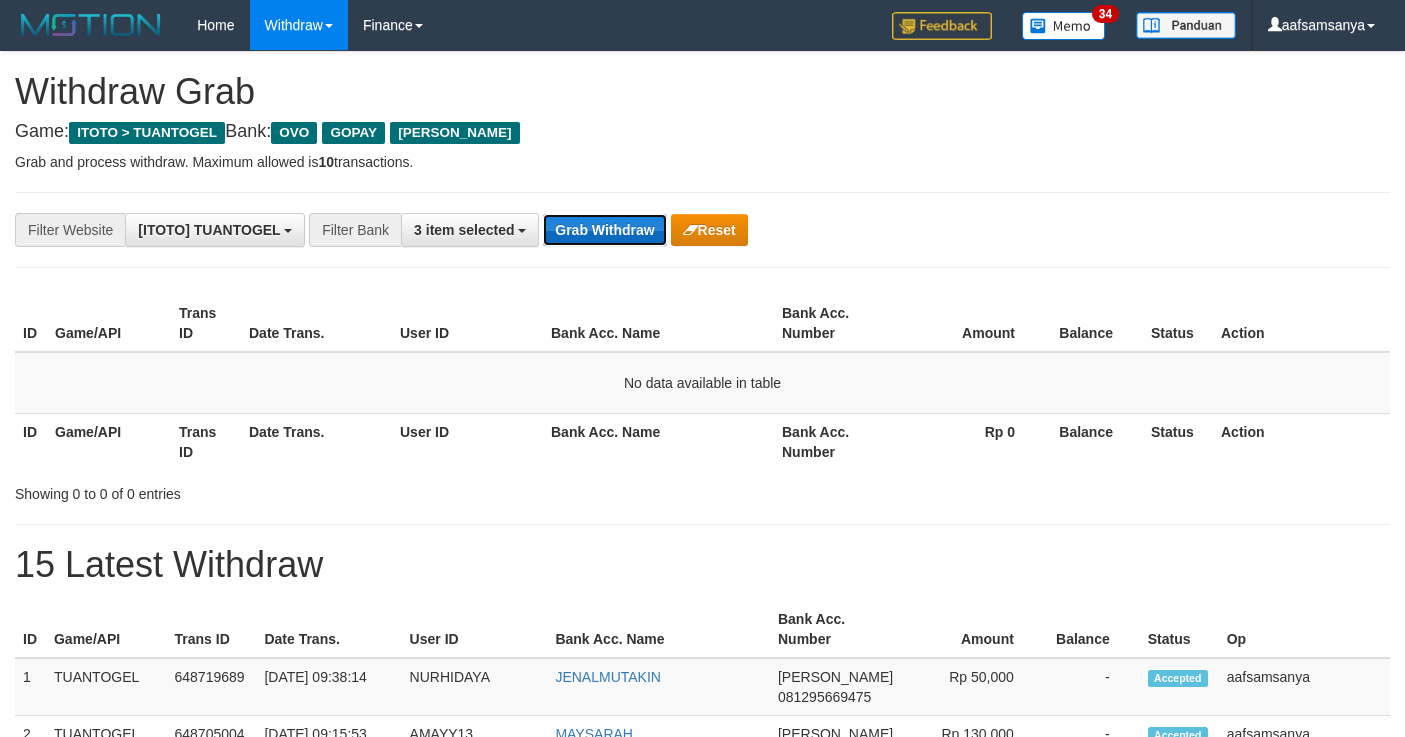 click on "Grab Withdraw" at bounding box center (604, 230) 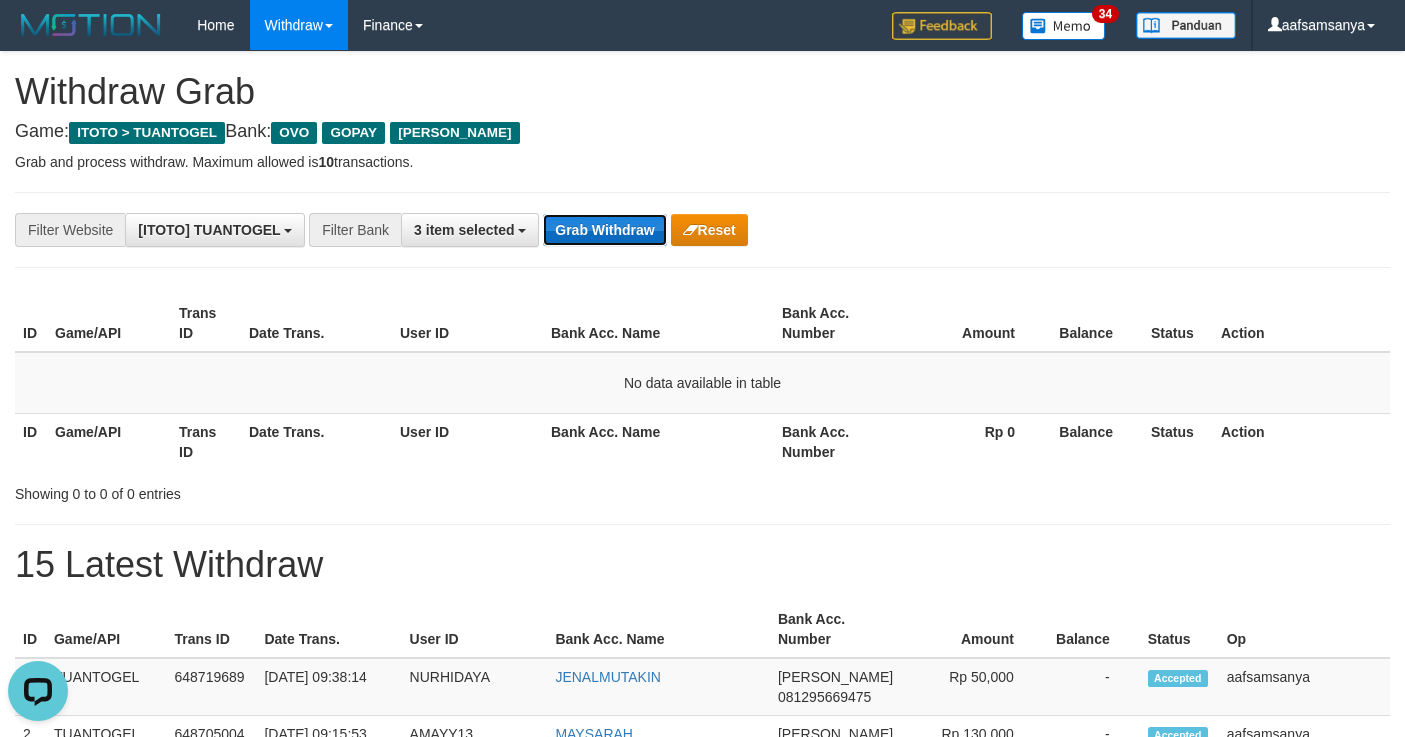 scroll, scrollTop: 0, scrollLeft: 0, axis: both 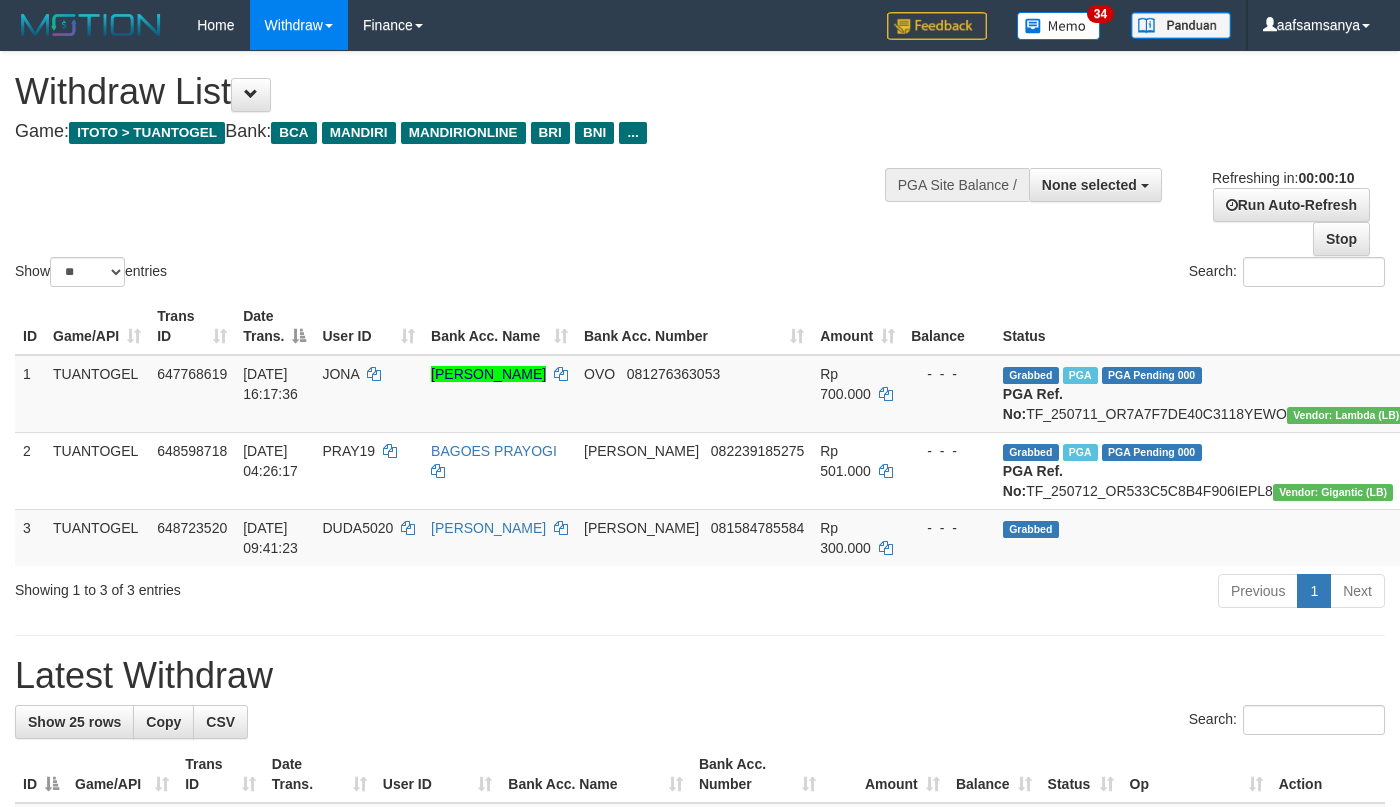 select 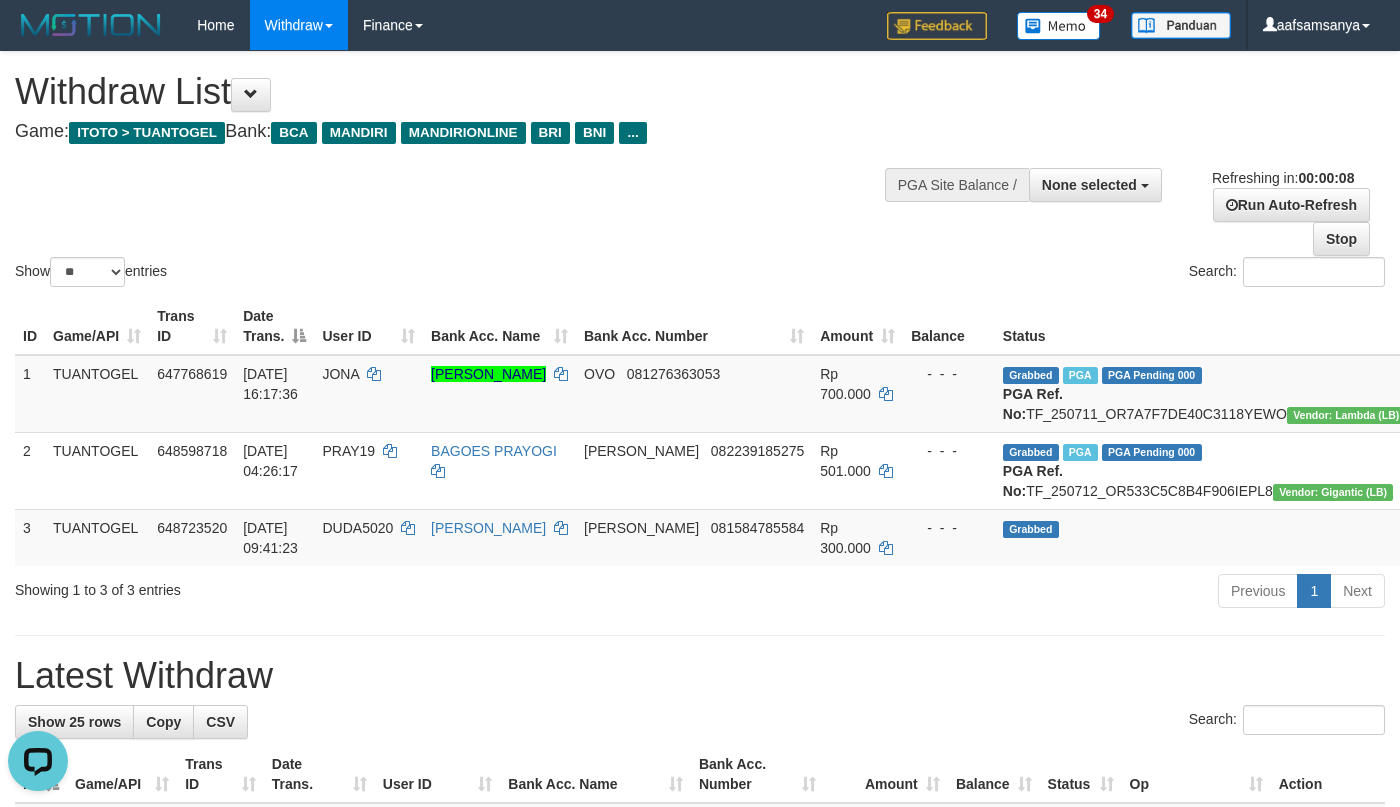 scroll, scrollTop: 0, scrollLeft: 0, axis: both 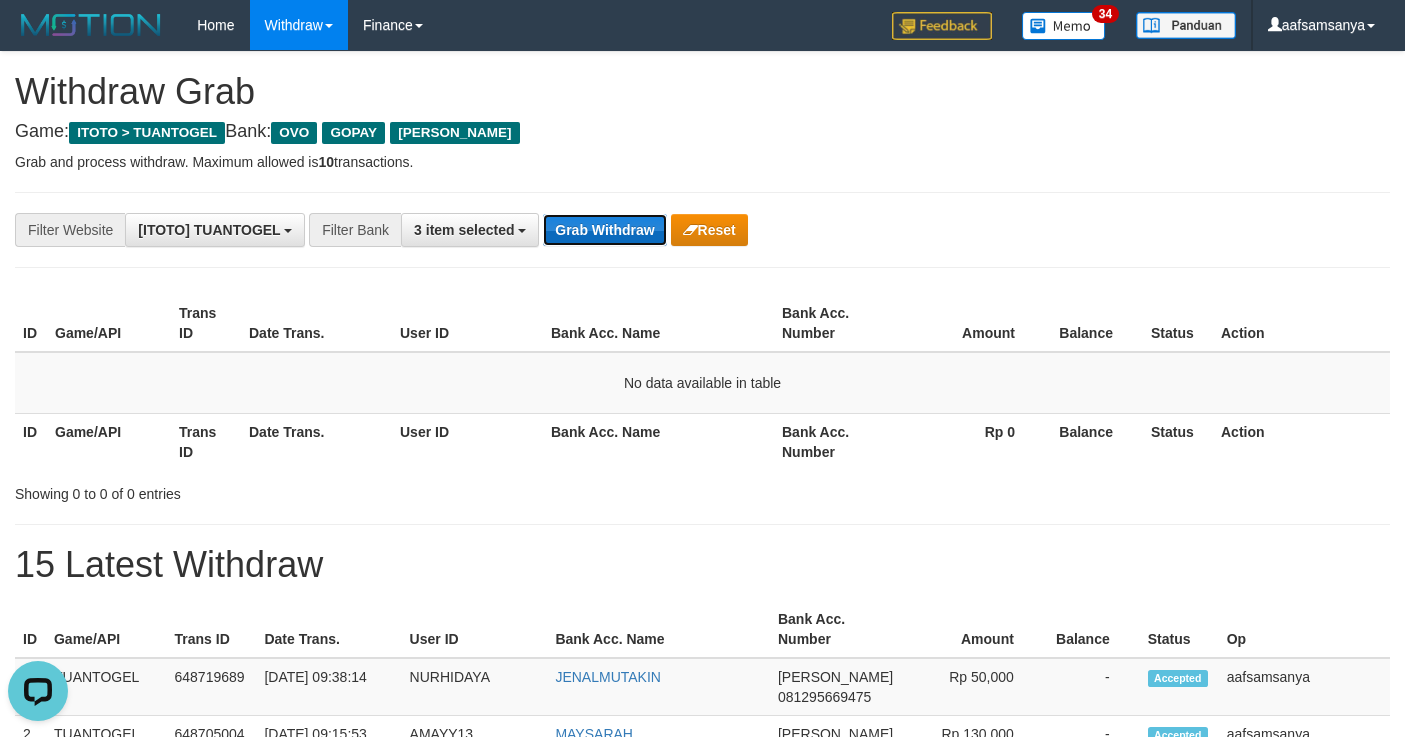 click on "Grab Withdraw" at bounding box center (604, 230) 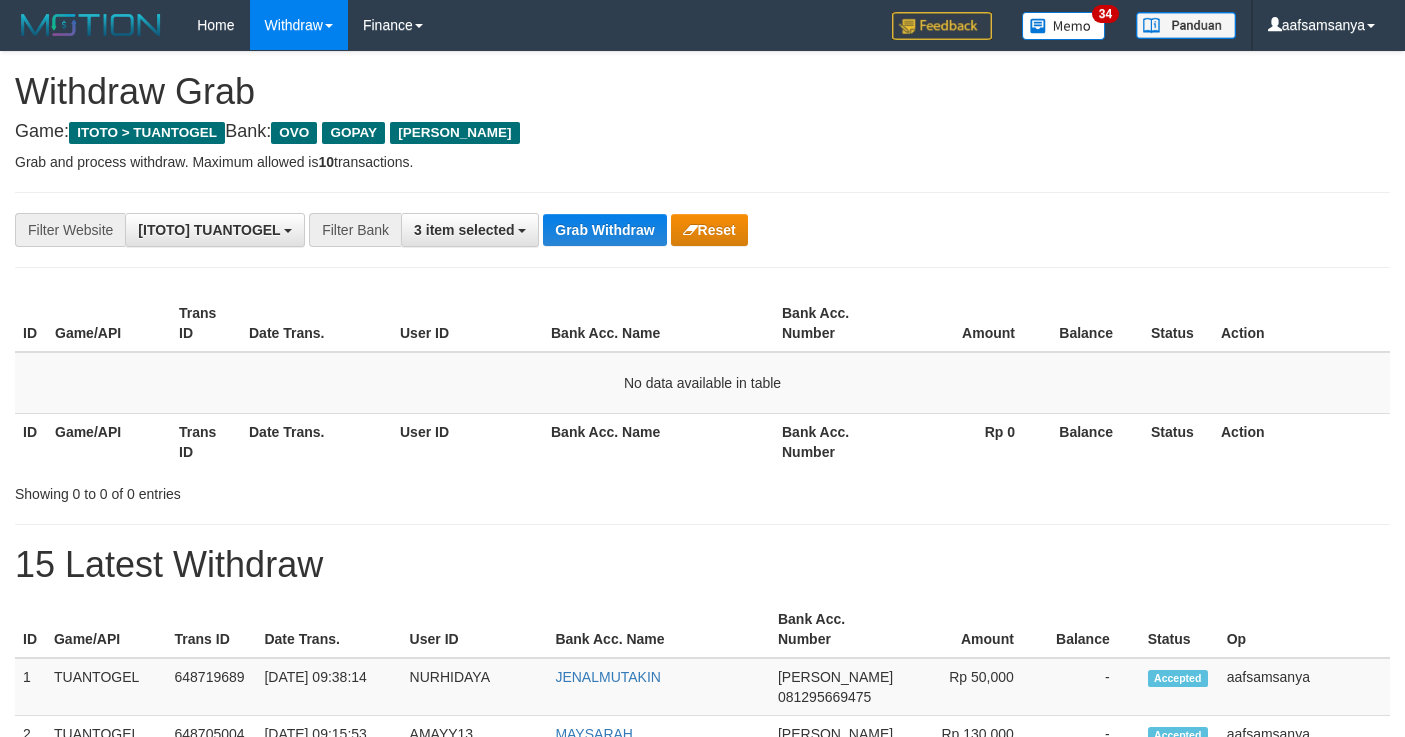 scroll, scrollTop: 0, scrollLeft: 0, axis: both 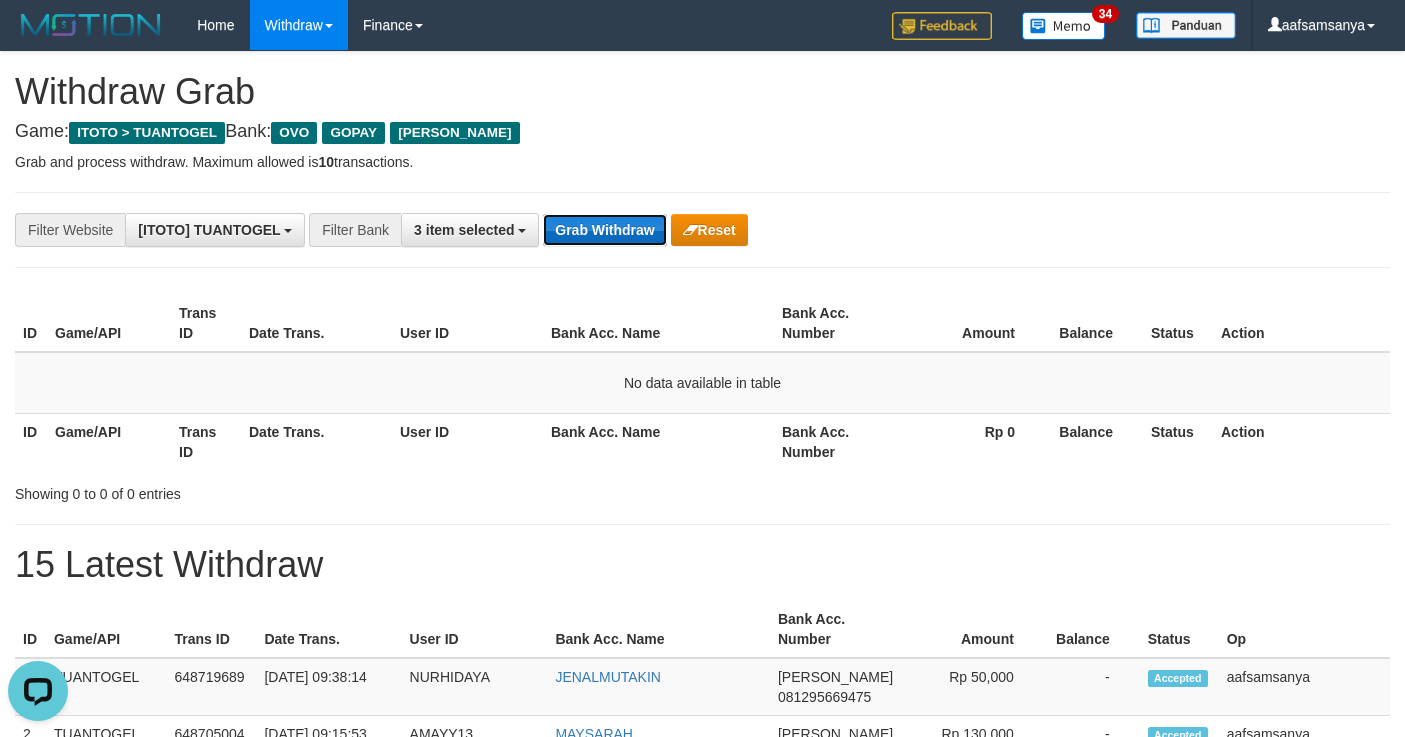 click on "Grab Withdraw" at bounding box center (604, 230) 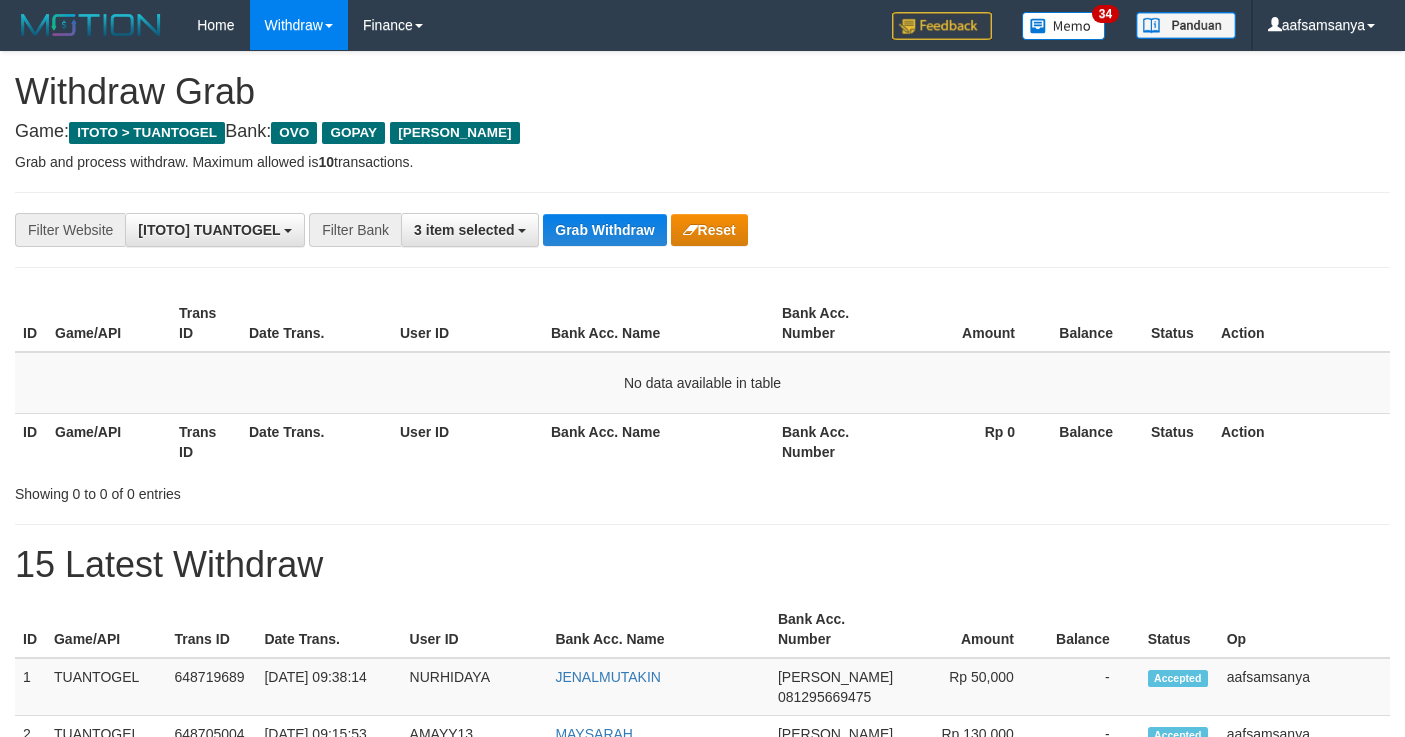 scroll, scrollTop: 0, scrollLeft: 0, axis: both 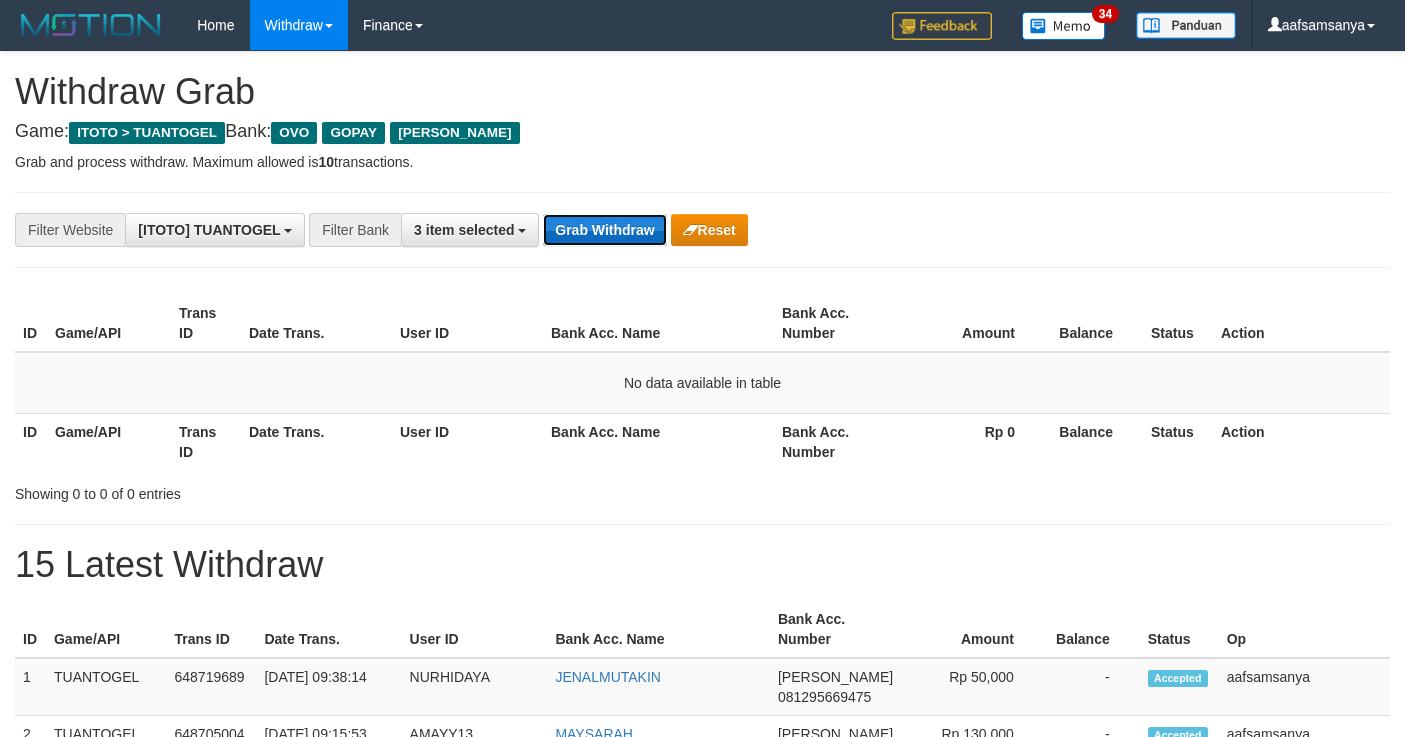 click on "Grab Withdraw" at bounding box center [604, 230] 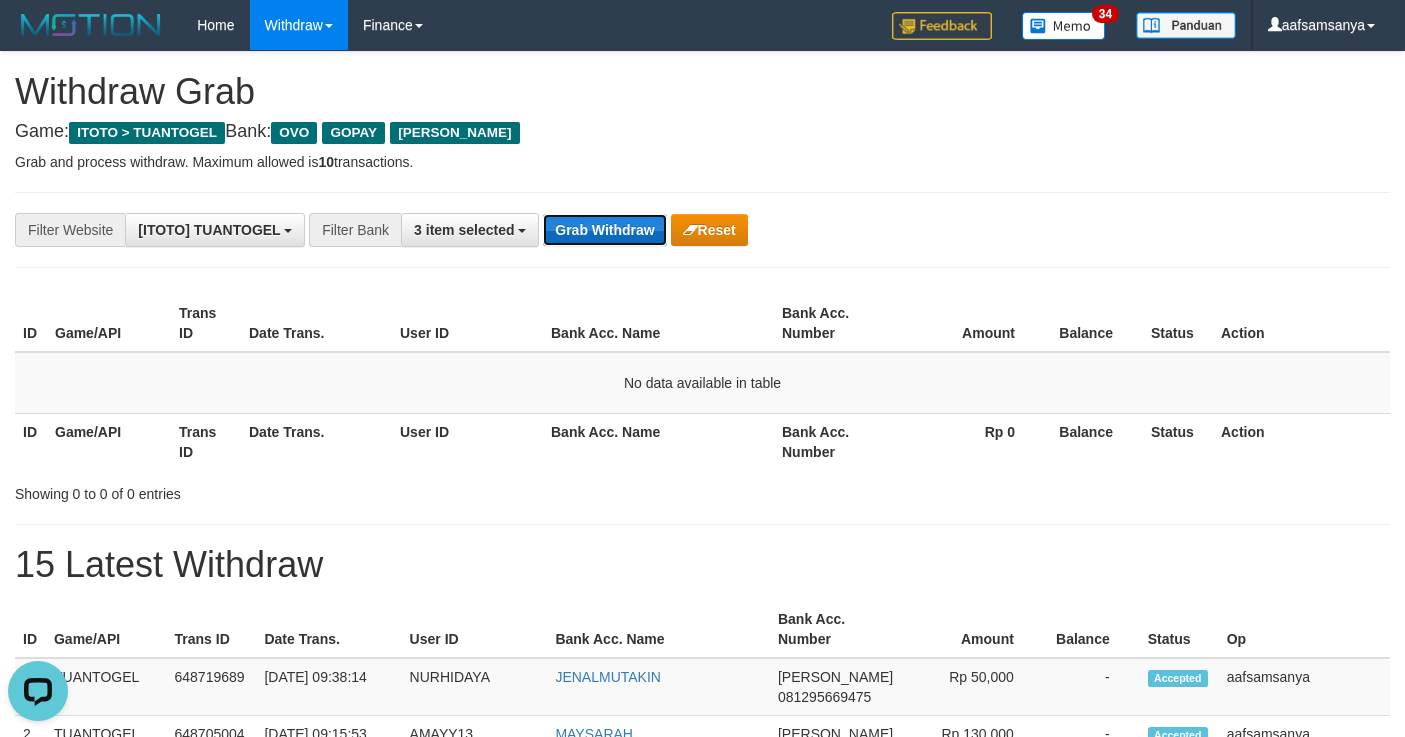 scroll, scrollTop: 0, scrollLeft: 0, axis: both 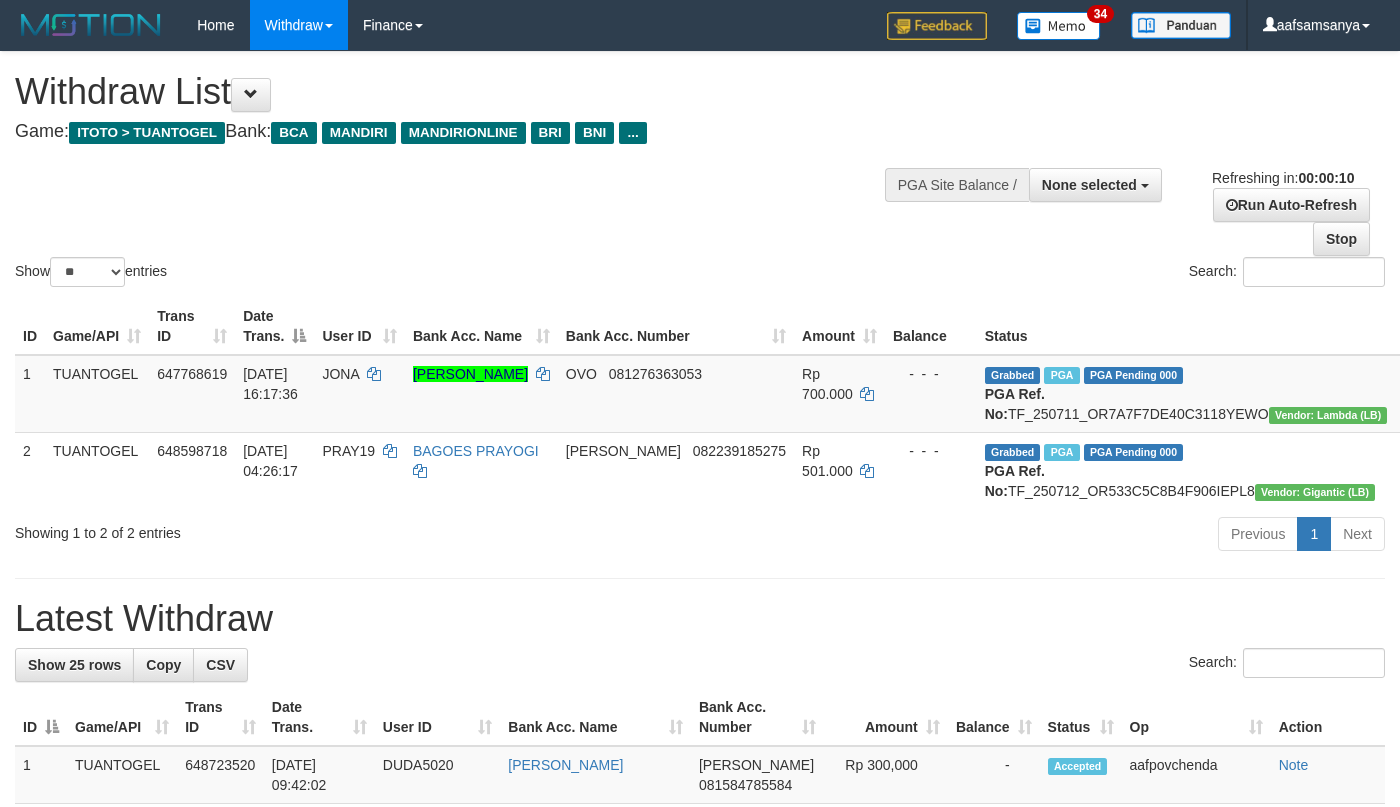 select 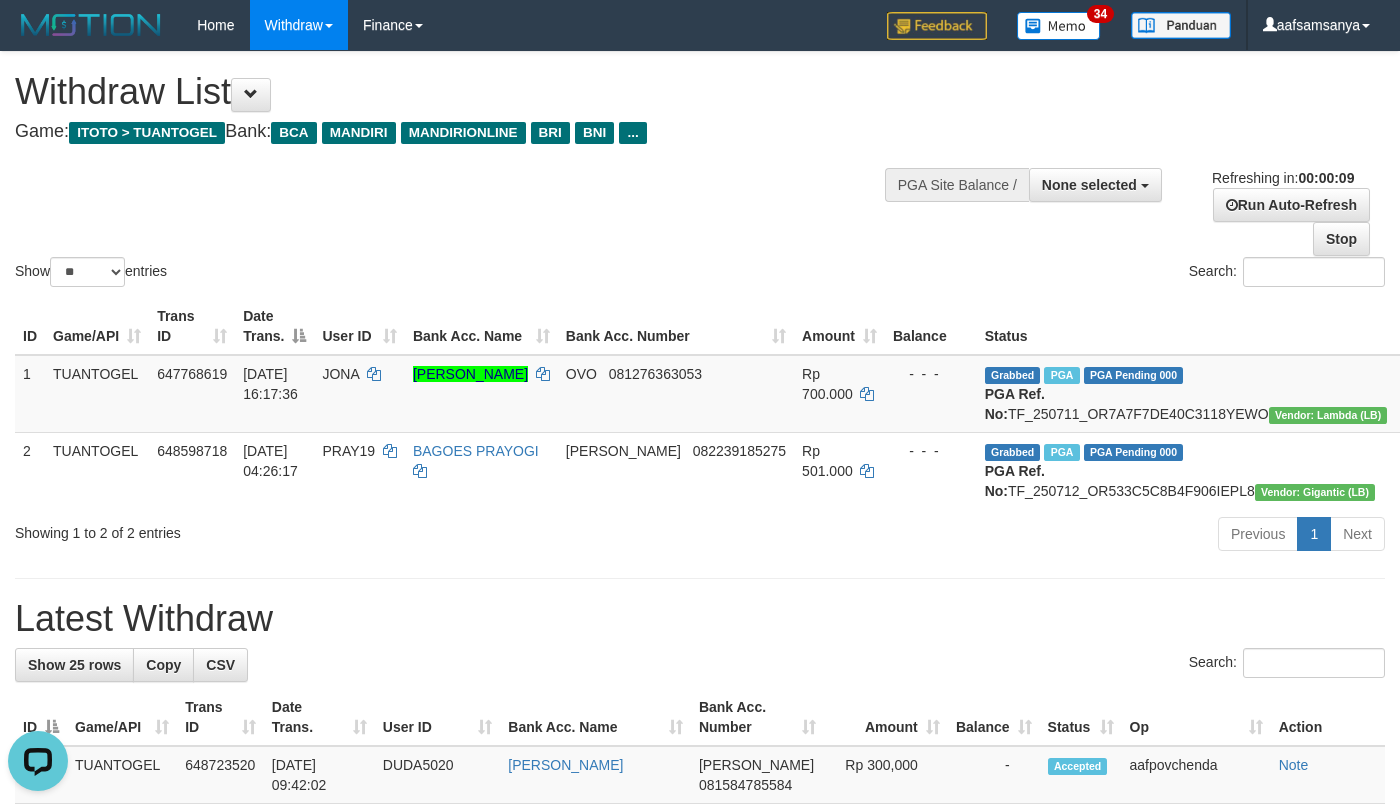 scroll, scrollTop: 0, scrollLeft: 0, axis: both 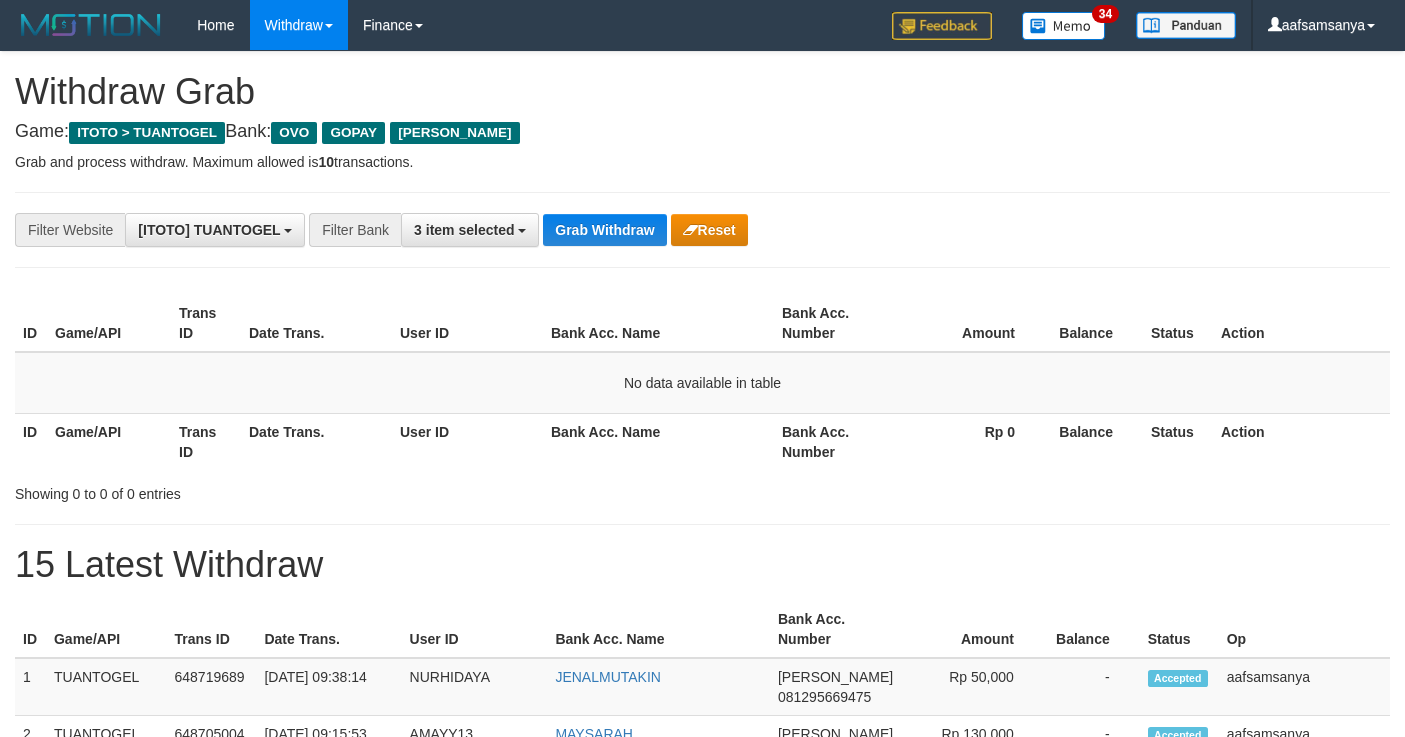 click on "Grab Withdraw" at bounding box center [604, 230] 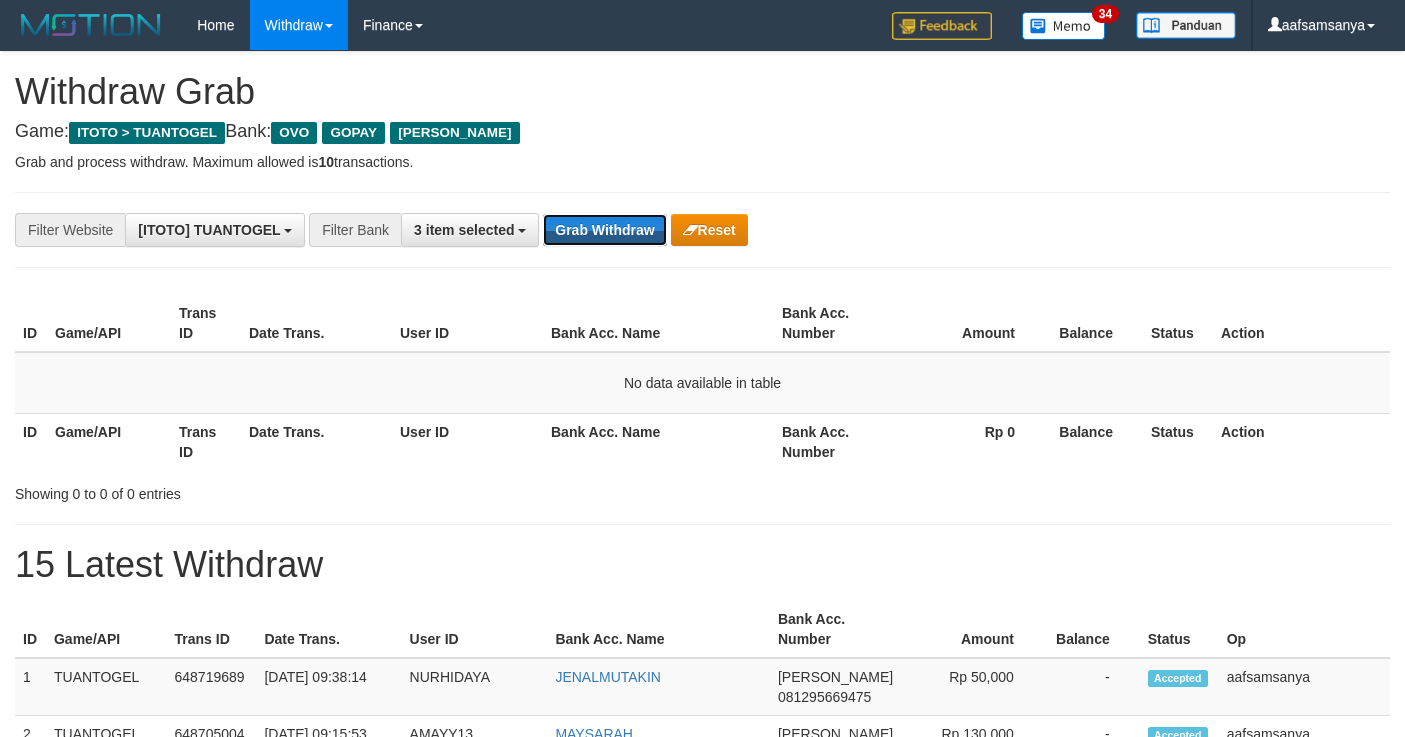 click on "Grab Withdraw" at bounding box center (604, 230) 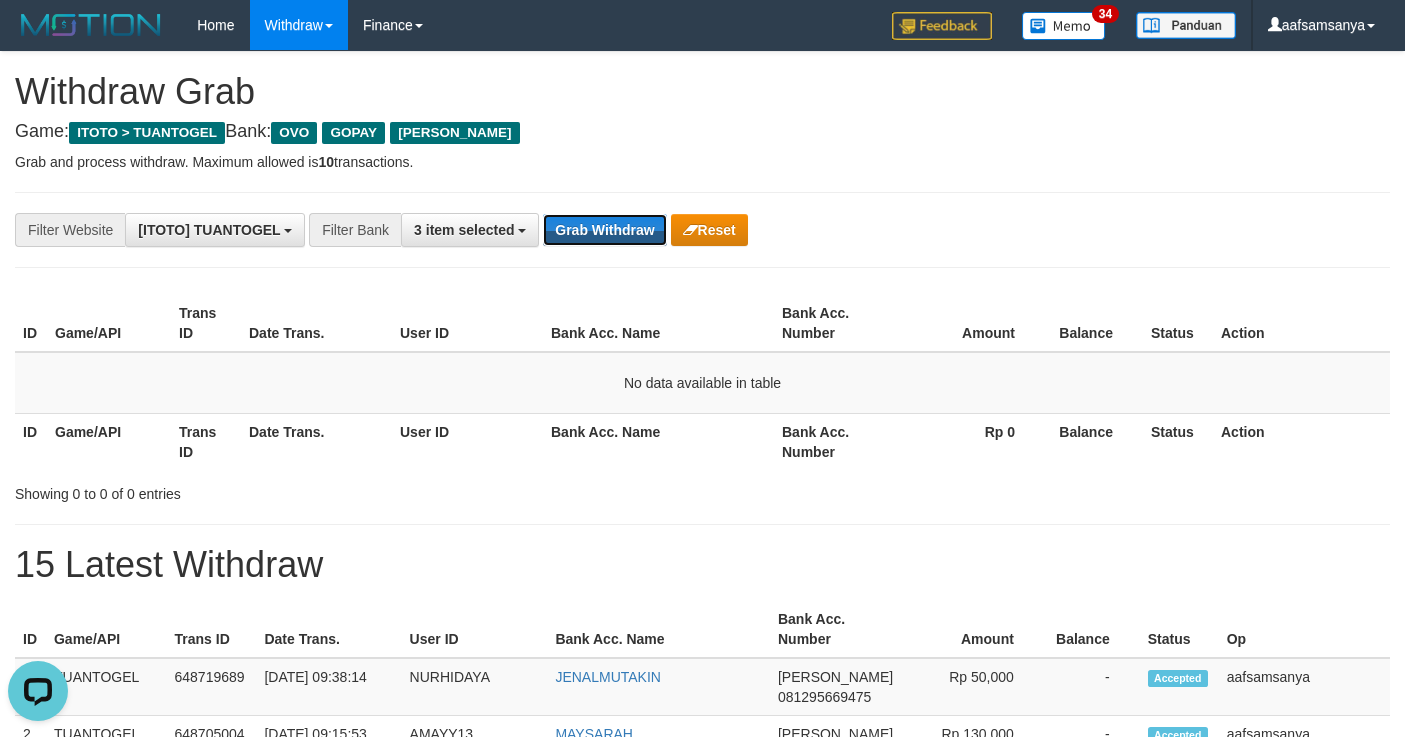 scroll, scrollTop: 0, scrollLeft: 0, axis: both 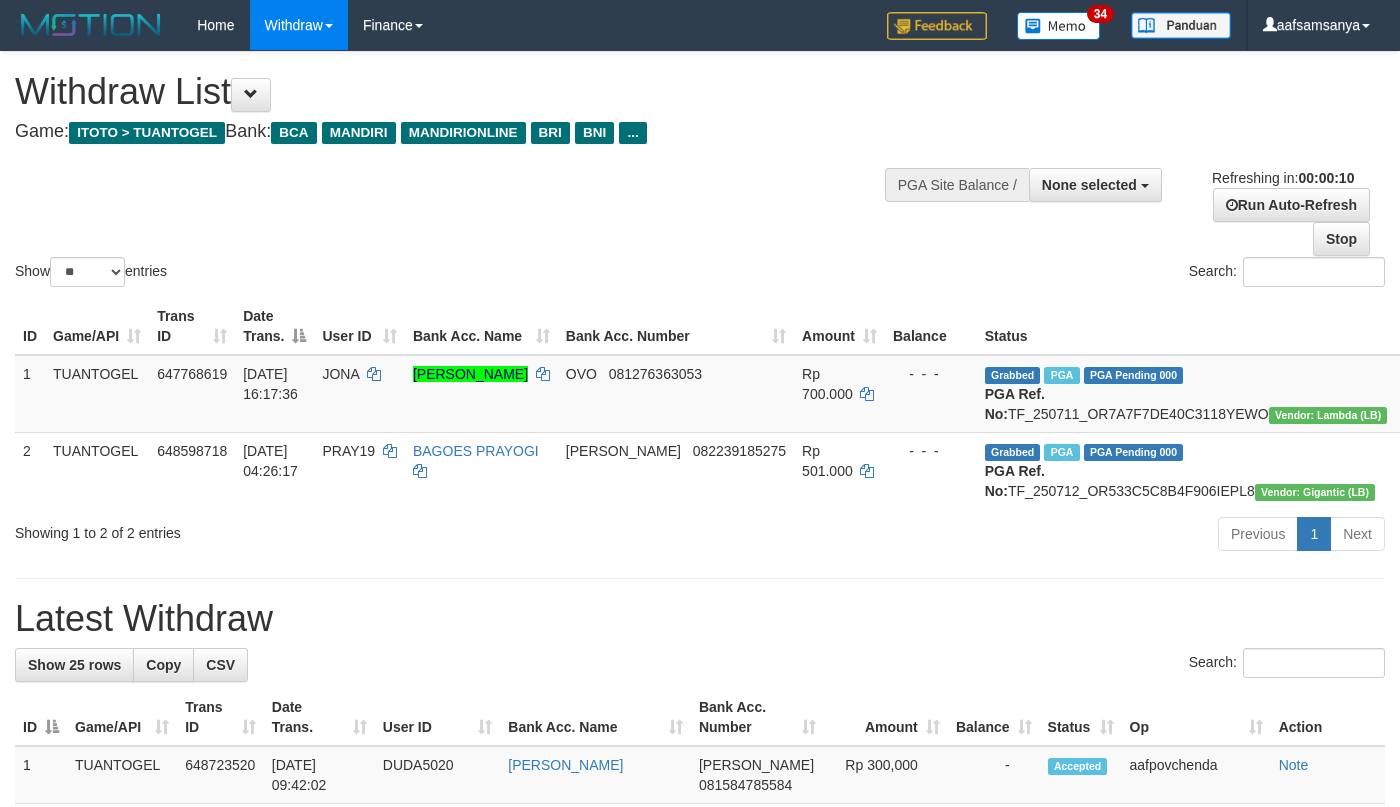 select 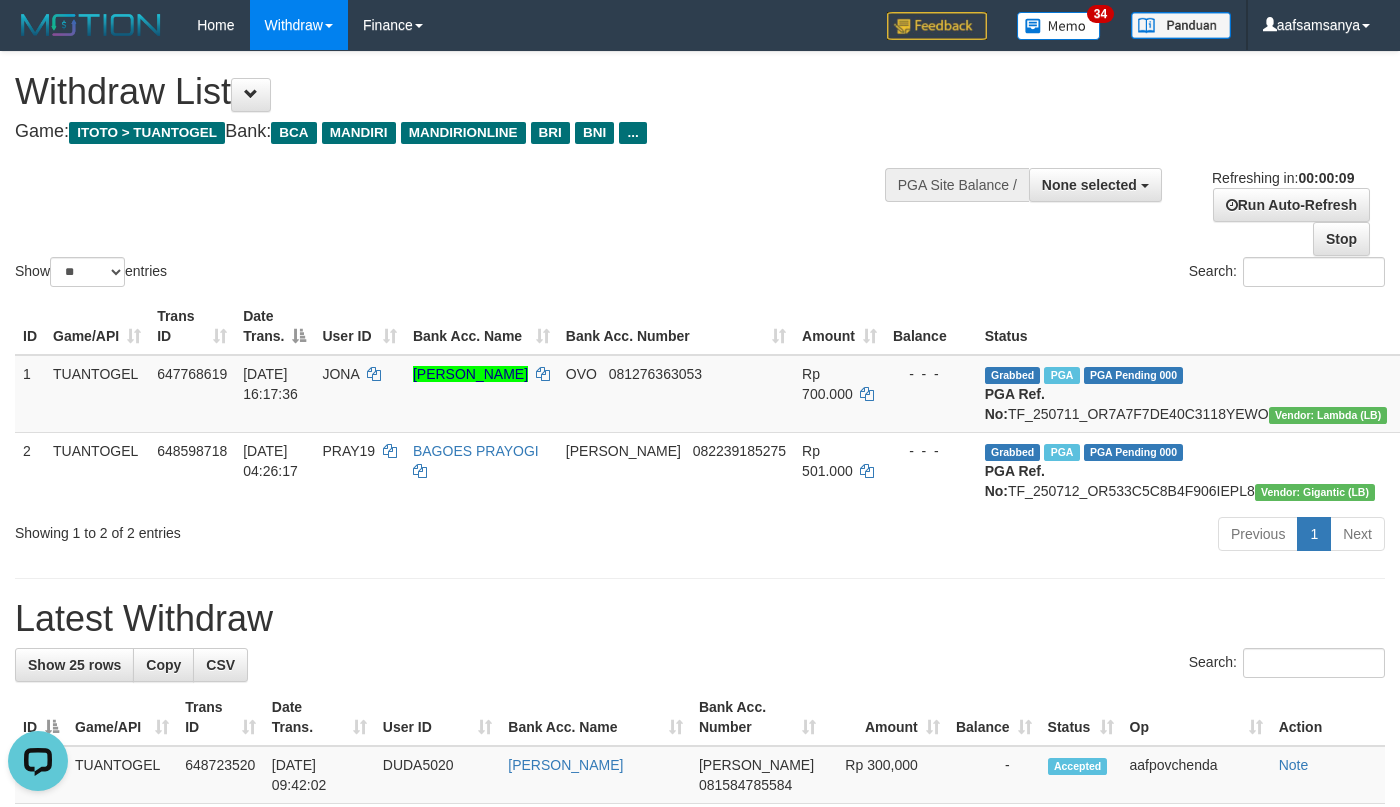 scroll, scrollTop: 0, scrollLeft: 0, axis: both 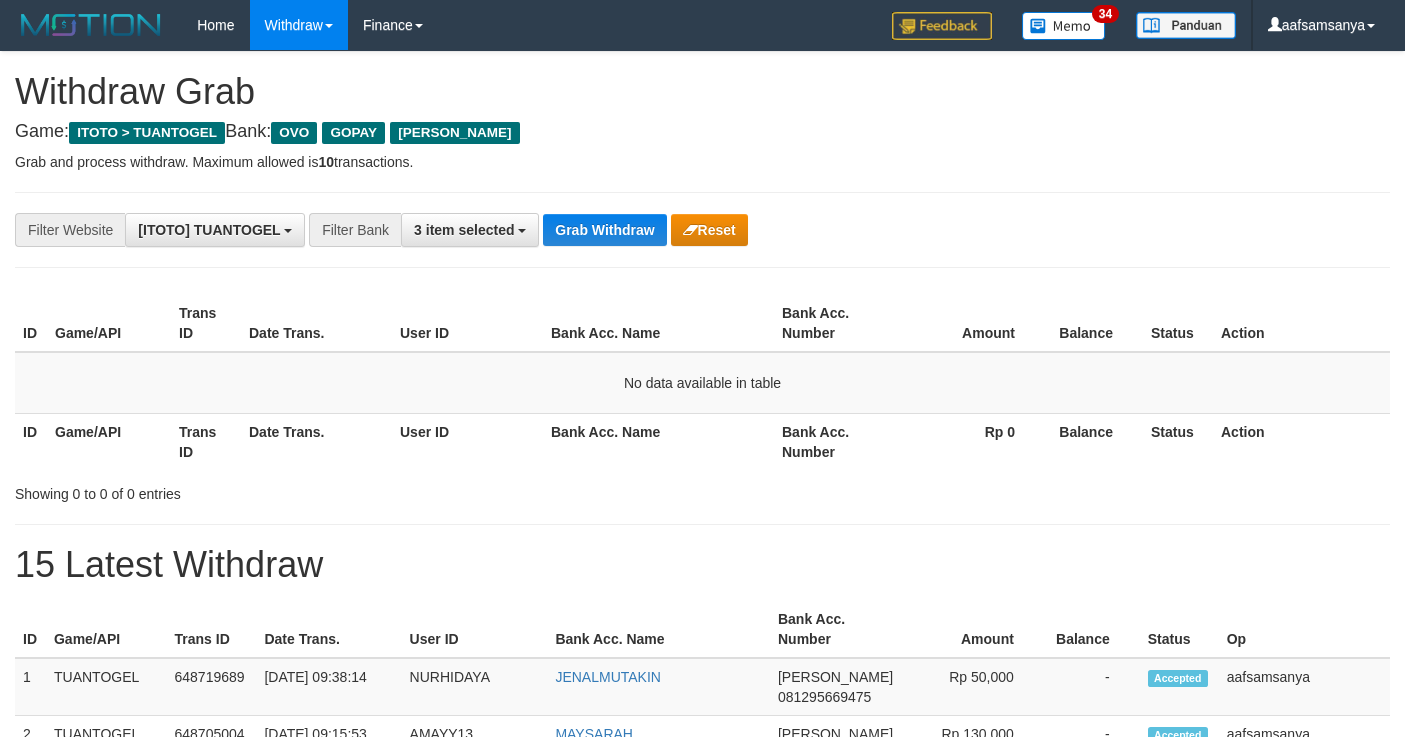 click on "Grab Withdraw" at bounding box center (604, 230) 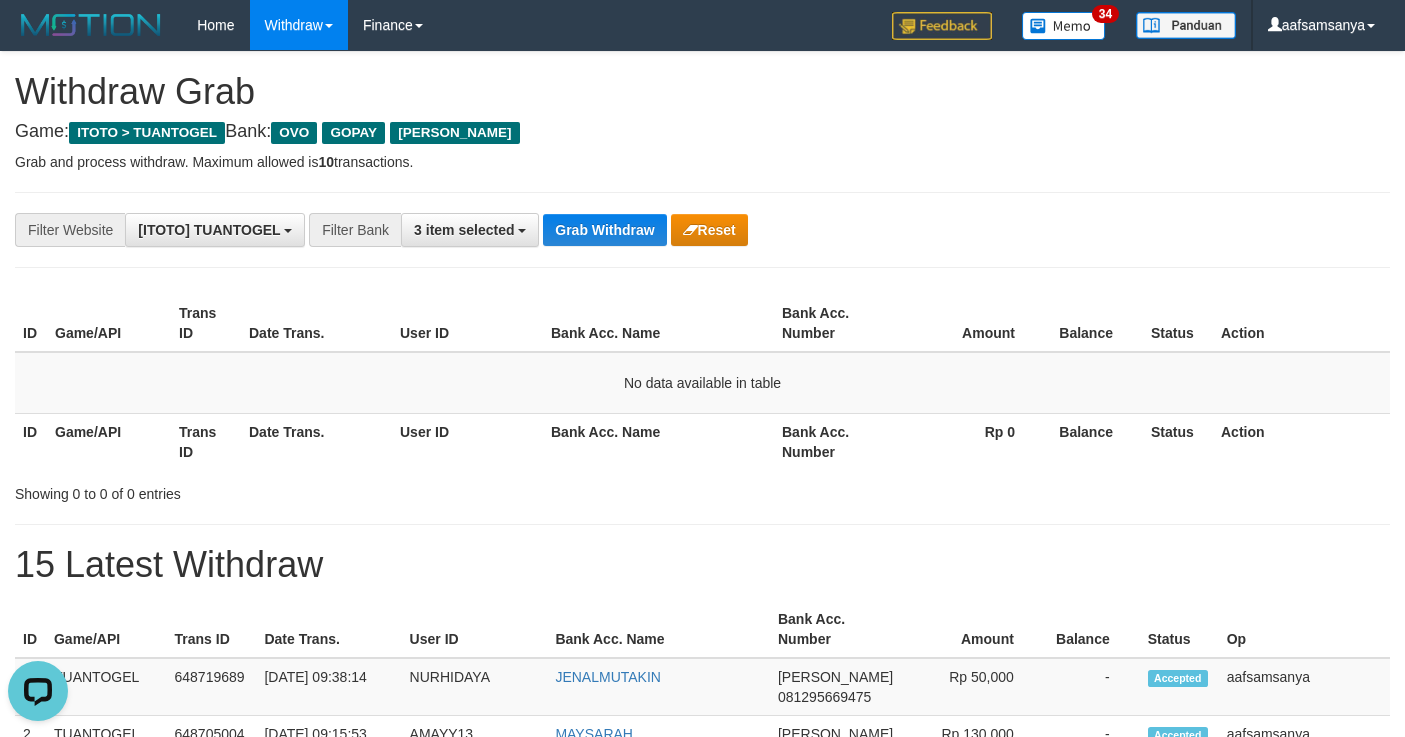 scroll, scrollTop: 0, scrollLeft: 0, axis: both 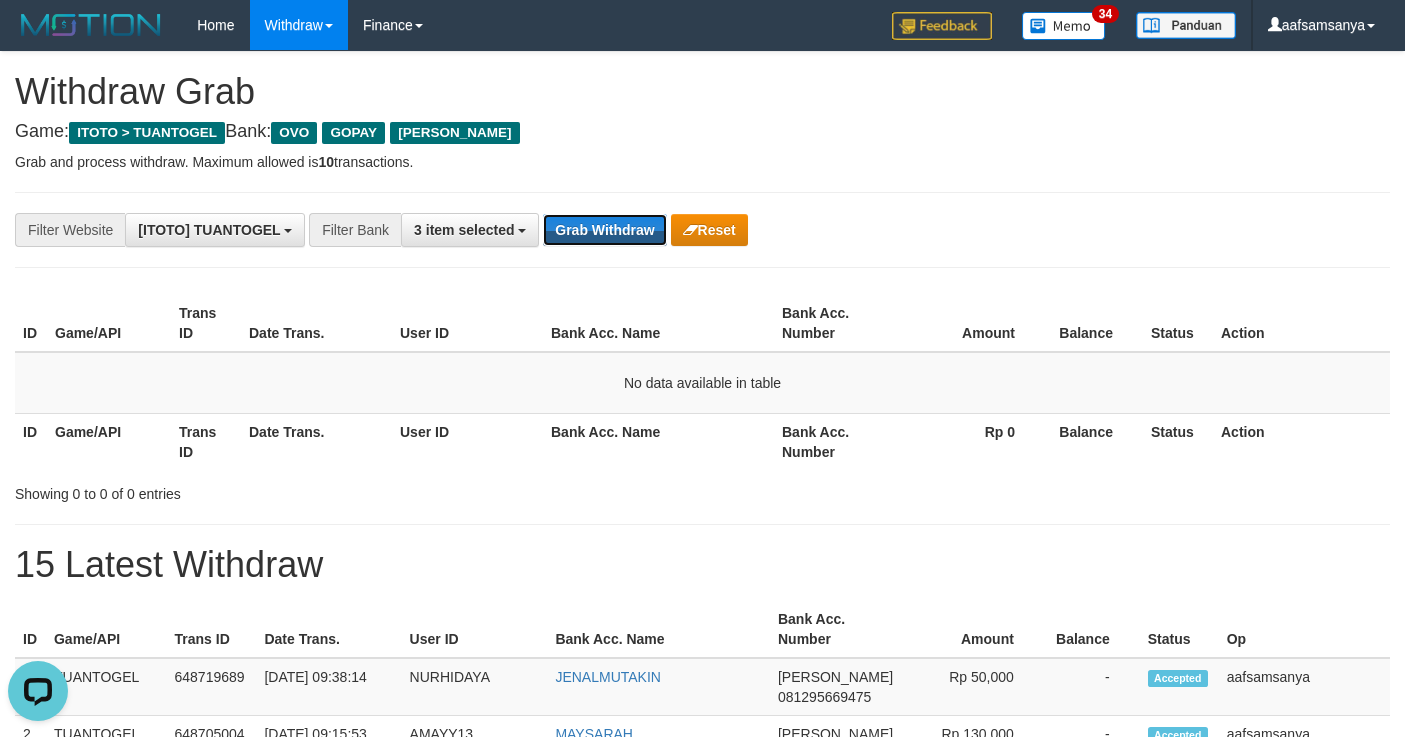 click on "Grab Withdraw" at bounding box center (604, 230) 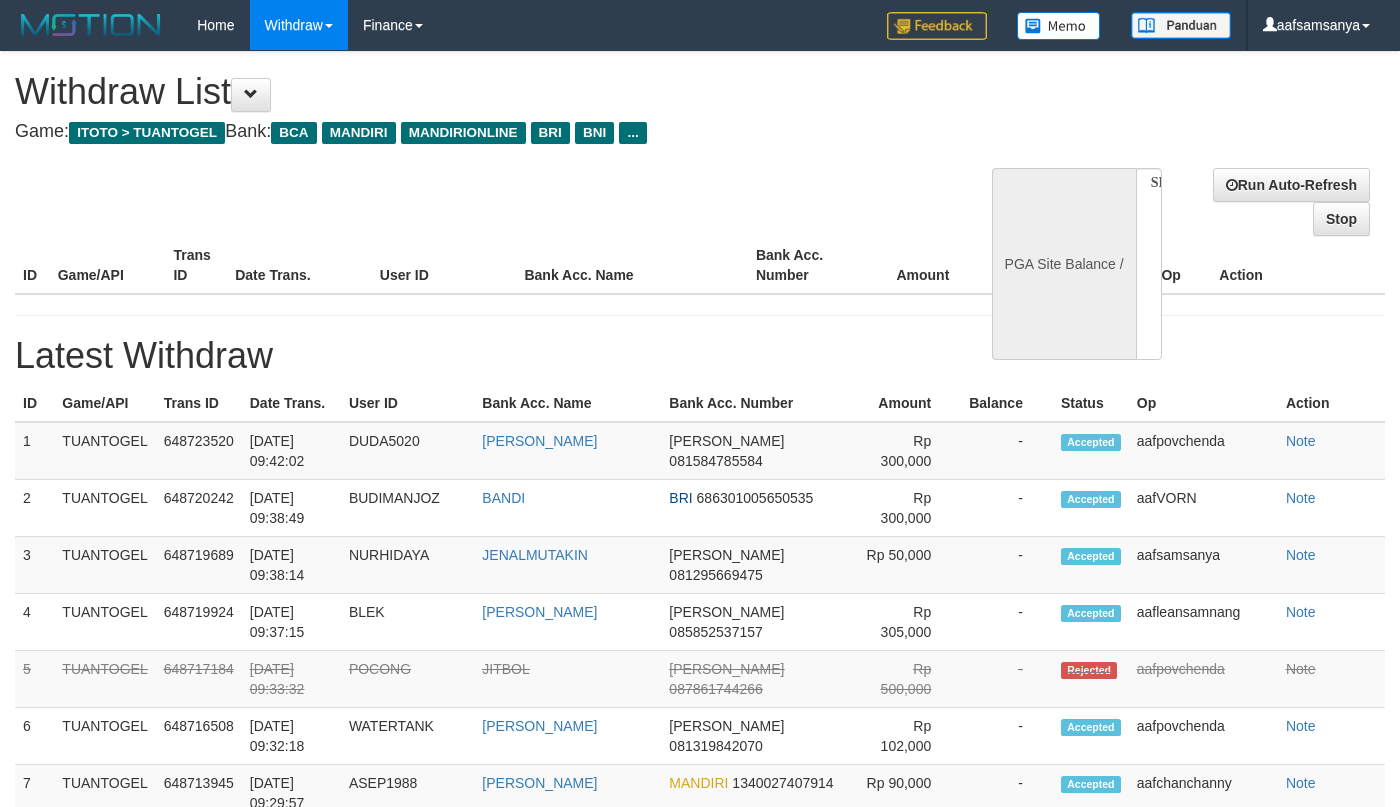select 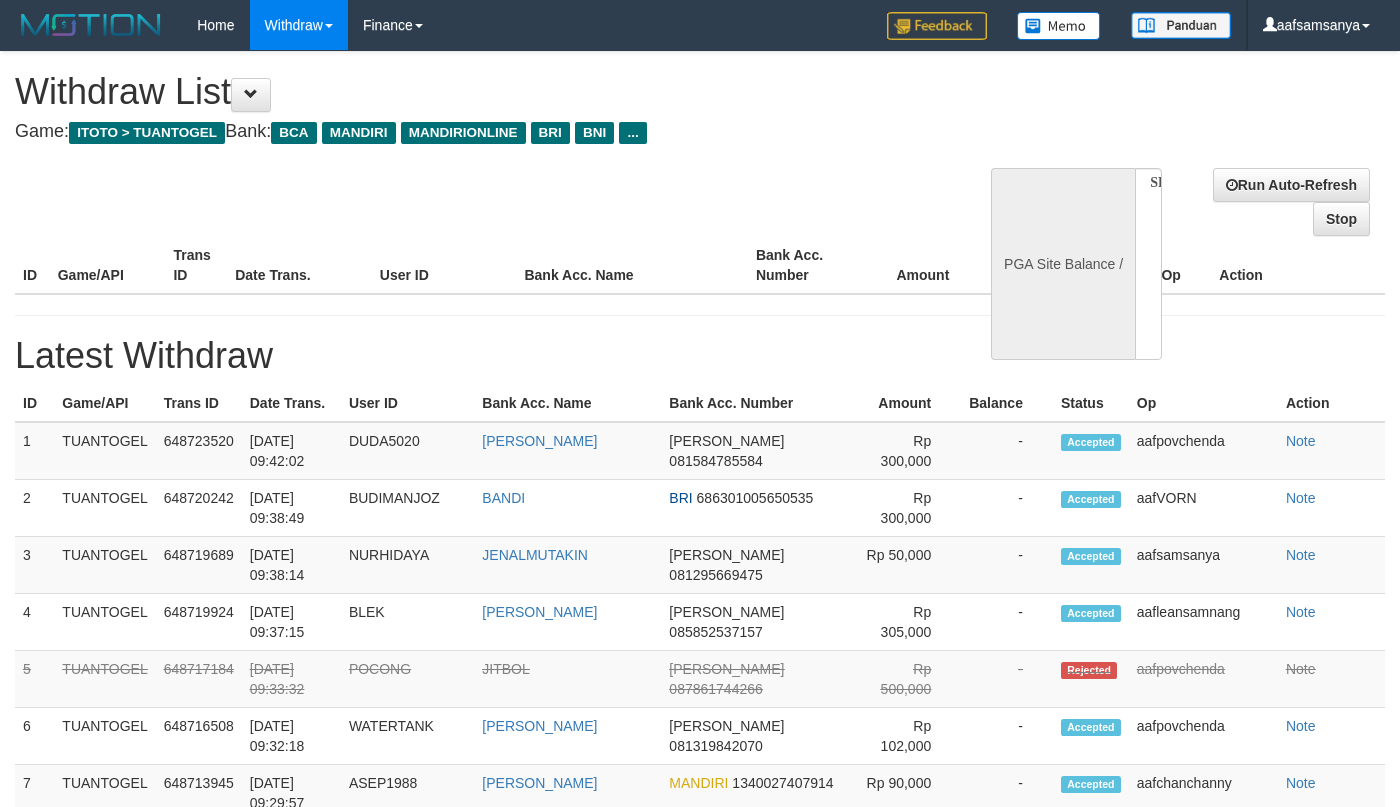 scroll, scrollTop: 0, scrollLeft: 0, axis: both 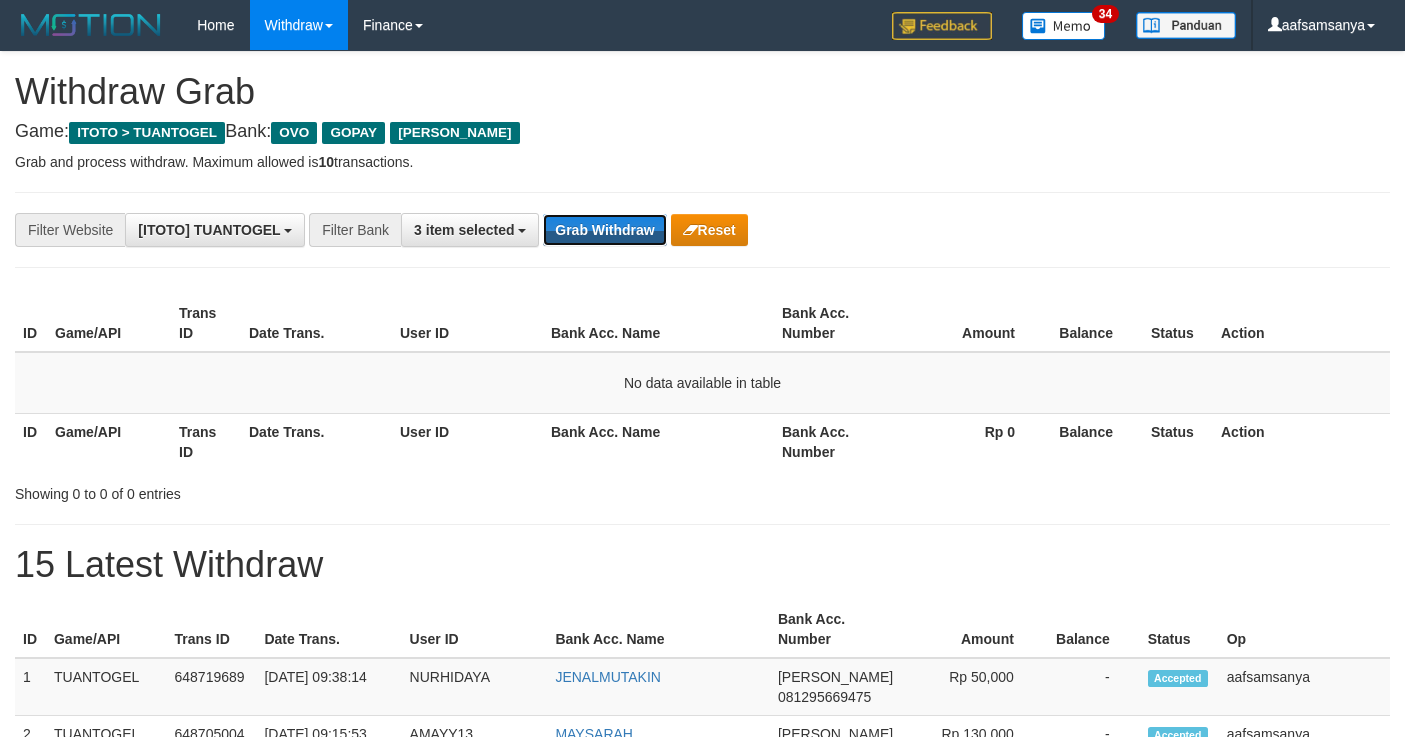 click on "Grab Withdraw" at bounding box center [604, 230] 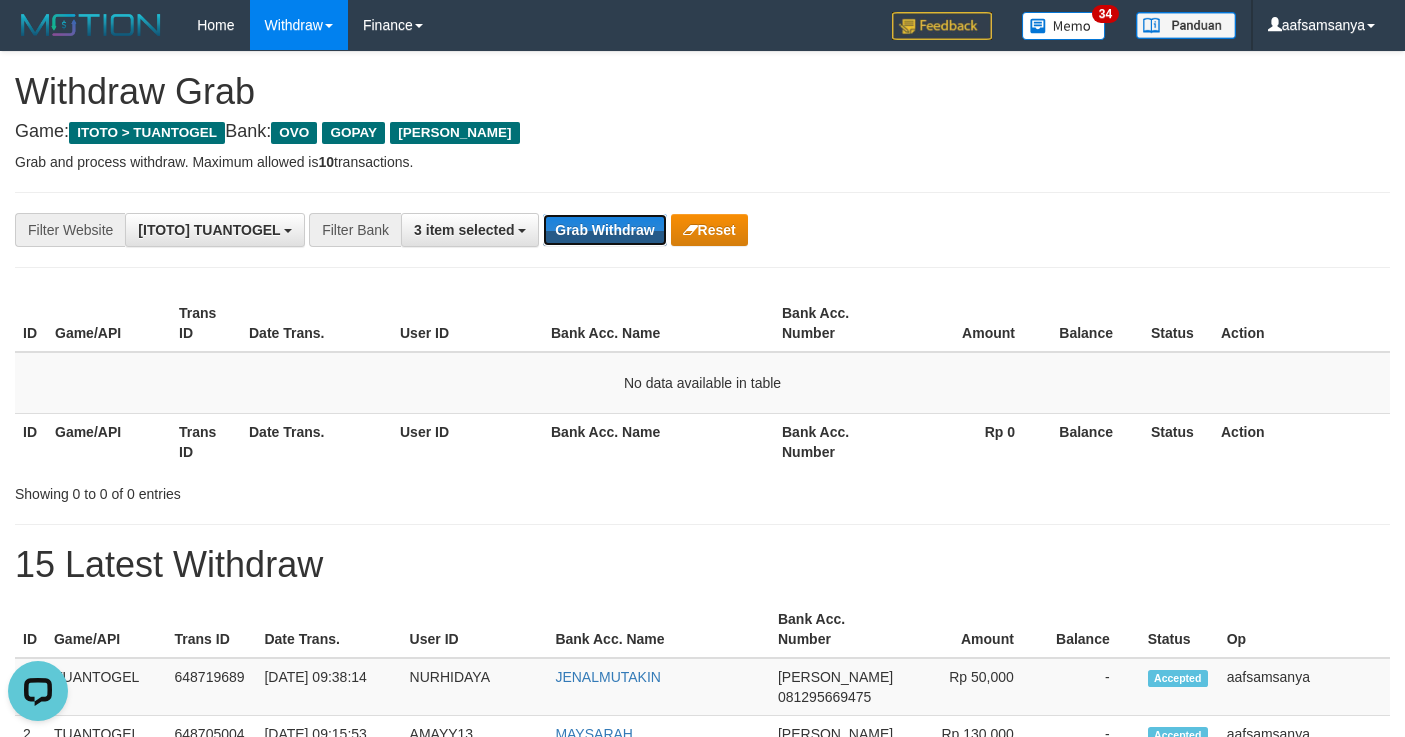 scroll, scrollTop: 0, scrollLeft: 0, axis: both 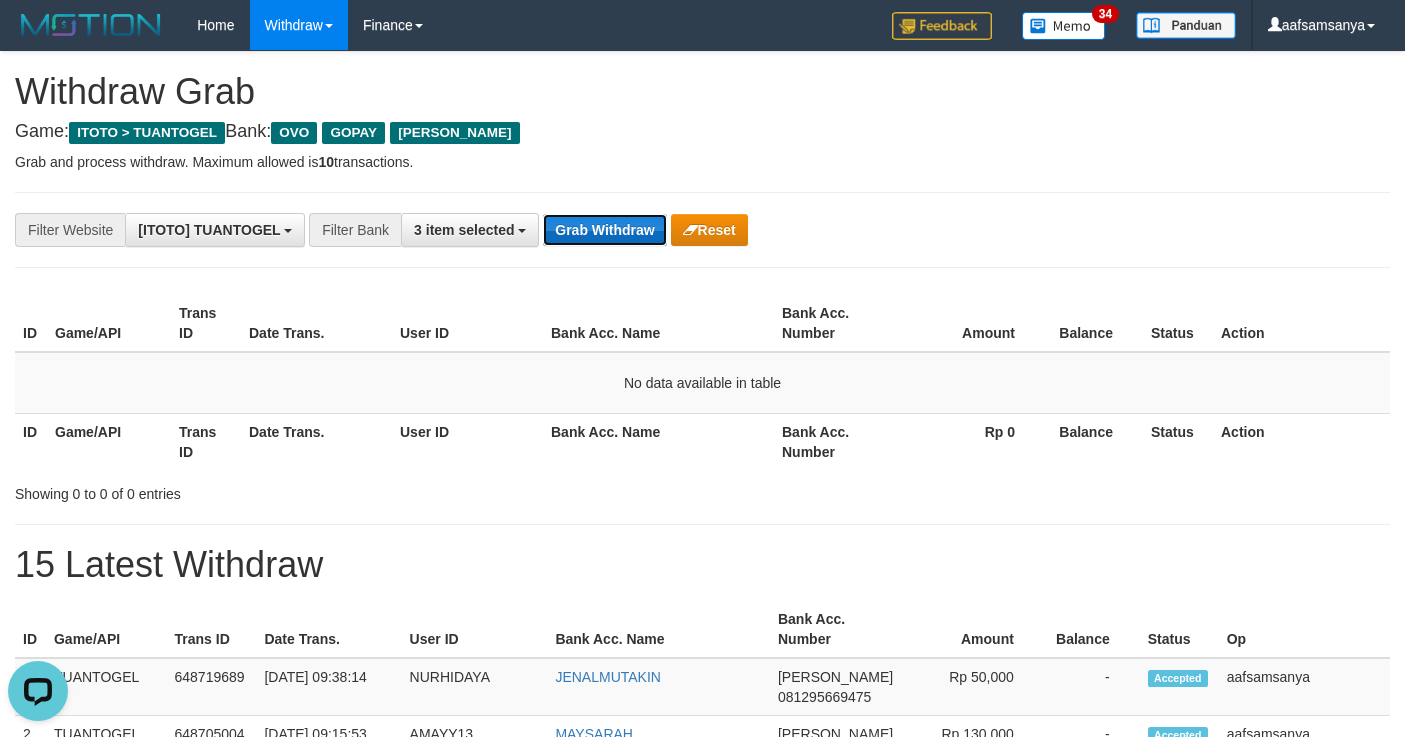 click on "Grab Withdraw" at bounding box center (604, 230) 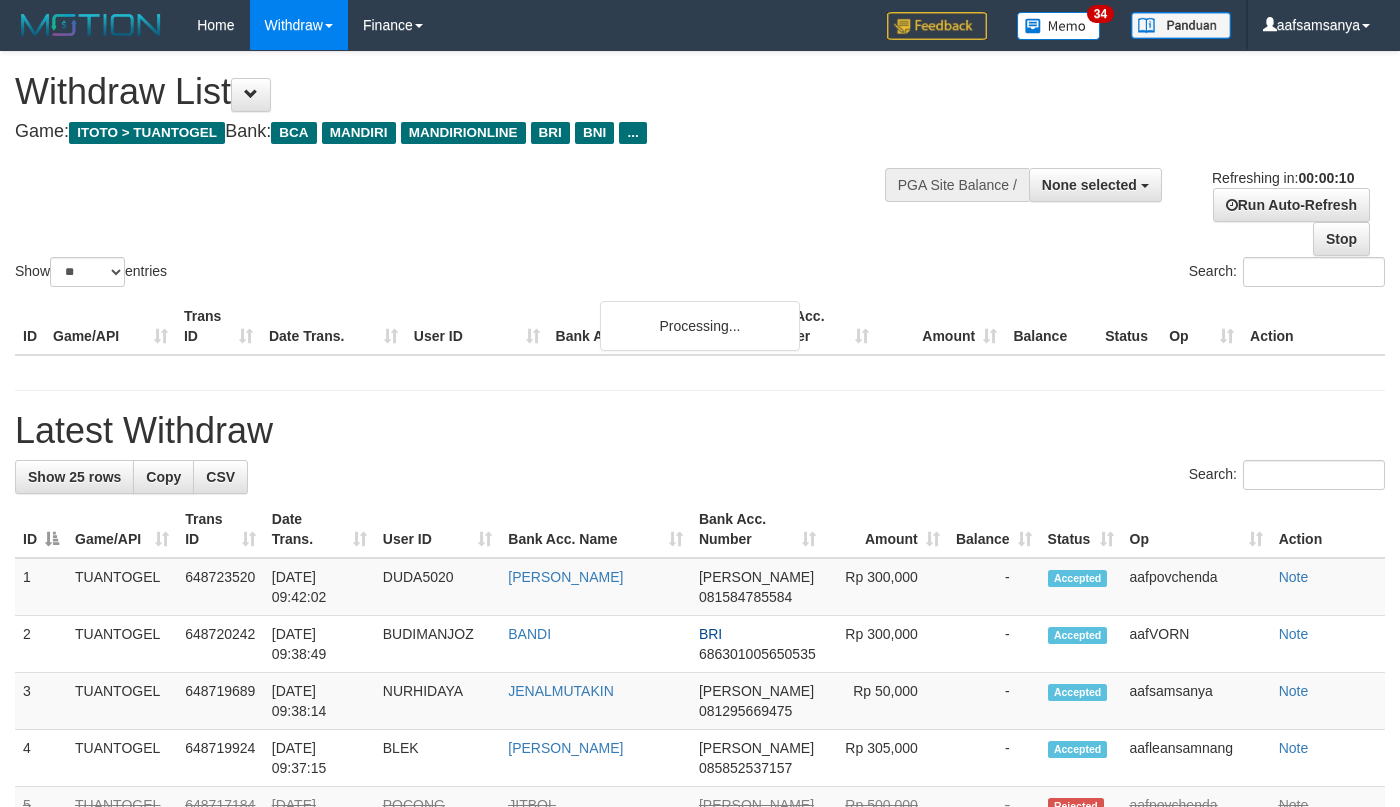select 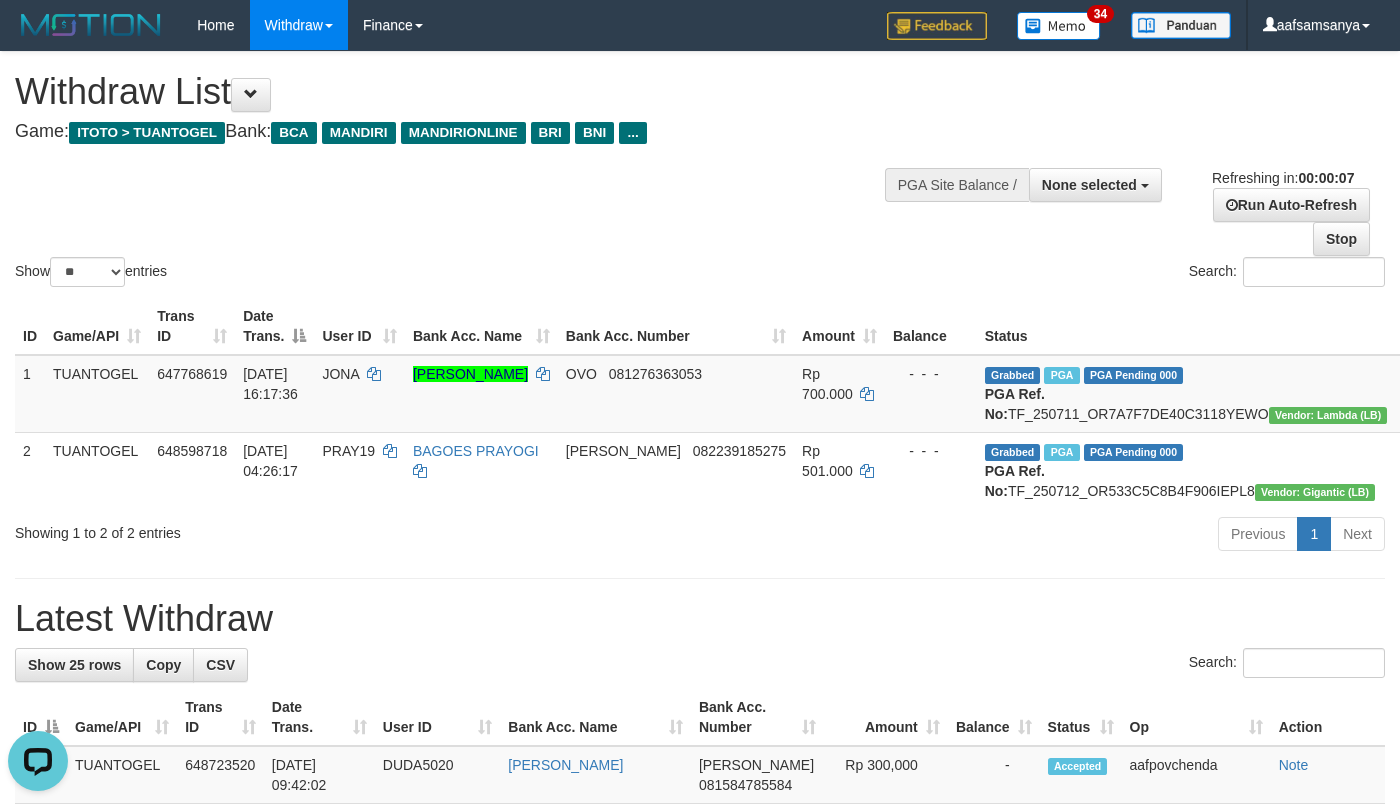 scroll, scrollTop: 0, scrollLeft: 0, axis: both 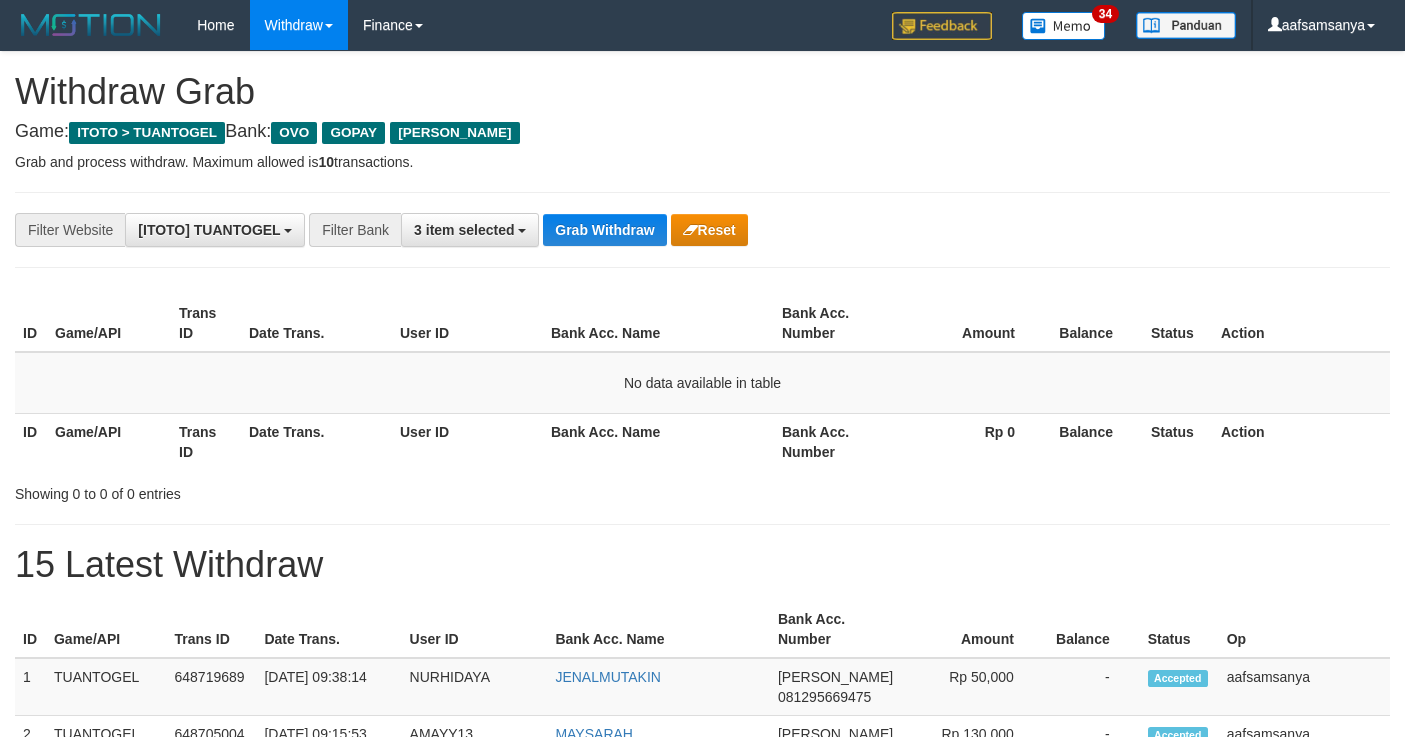 click on "Grab Withdraw" at bounding box center [604, 230] 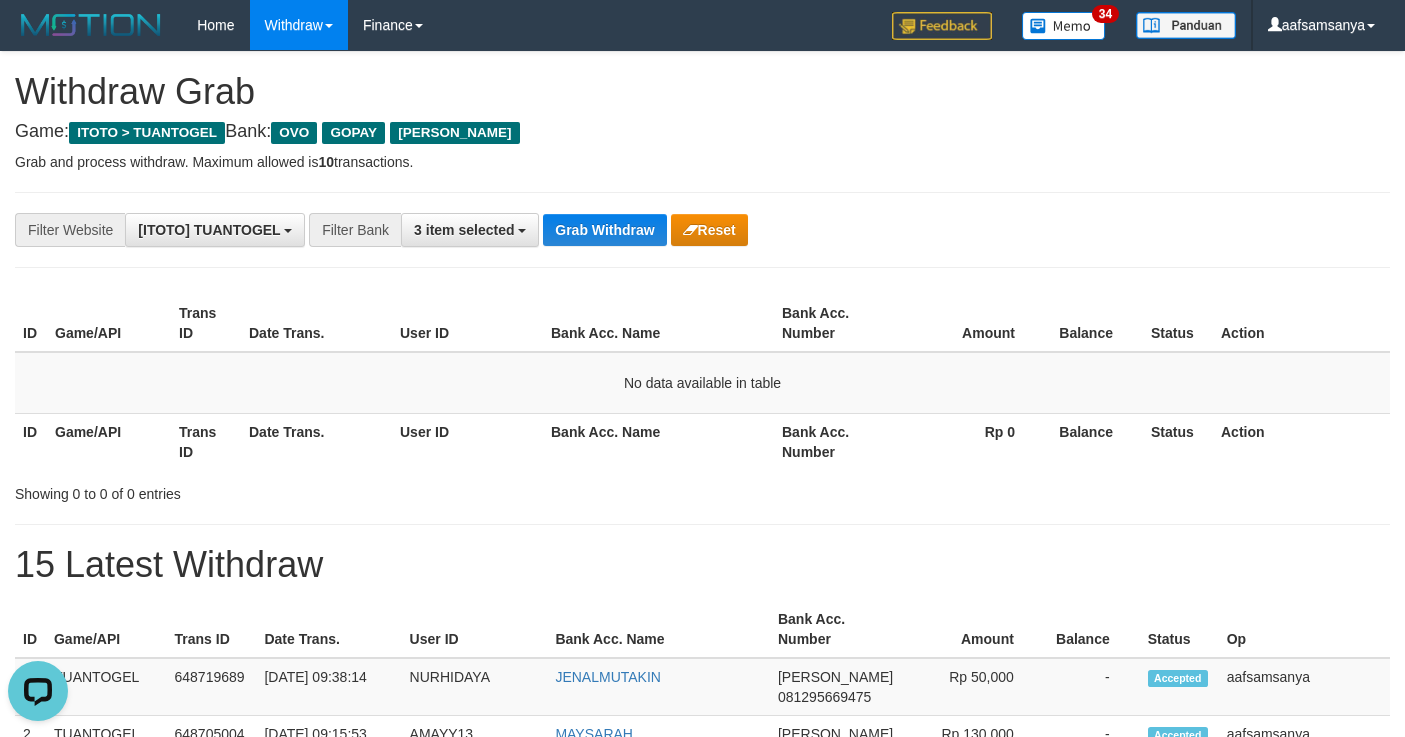 scroll, scrollTop: 0, scrollLeft: 0, axis: both 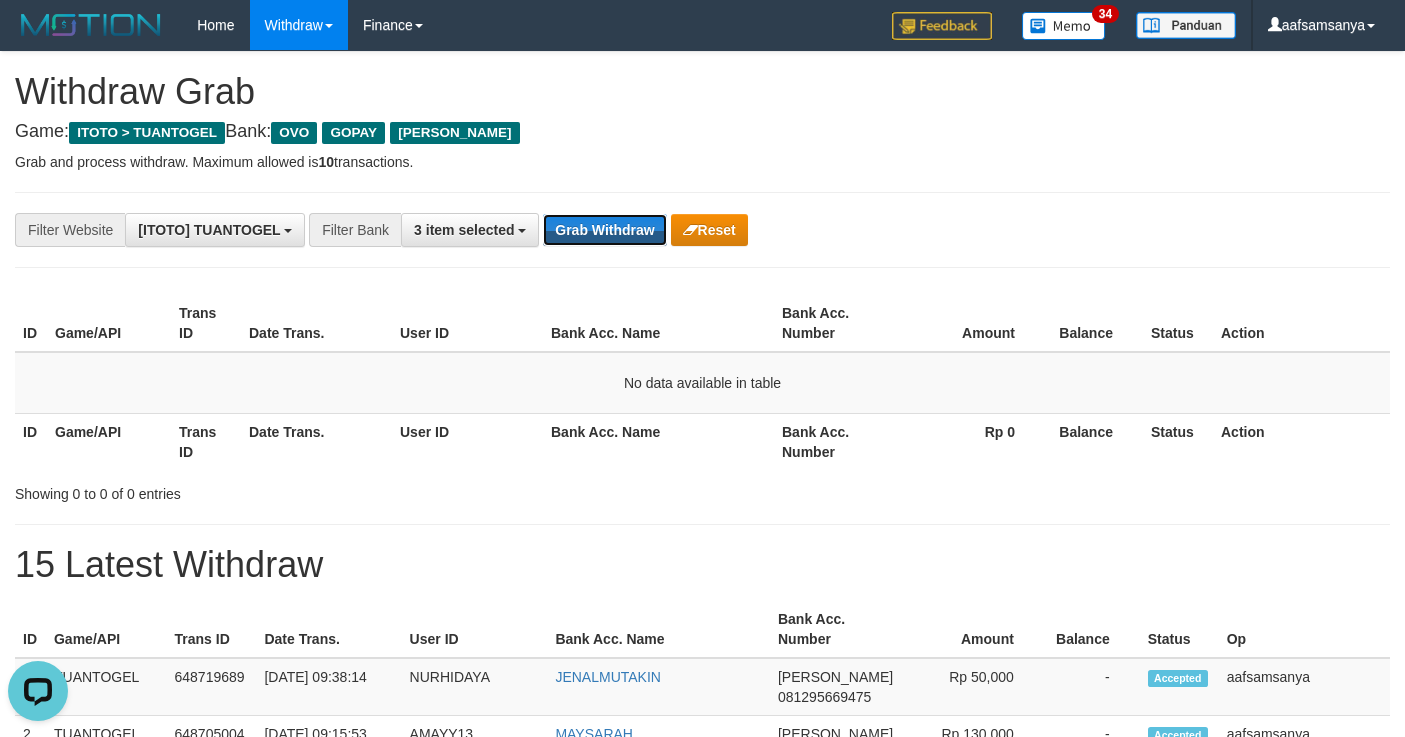 click on "Grab Withdraw" at bounding box center [604, 230] 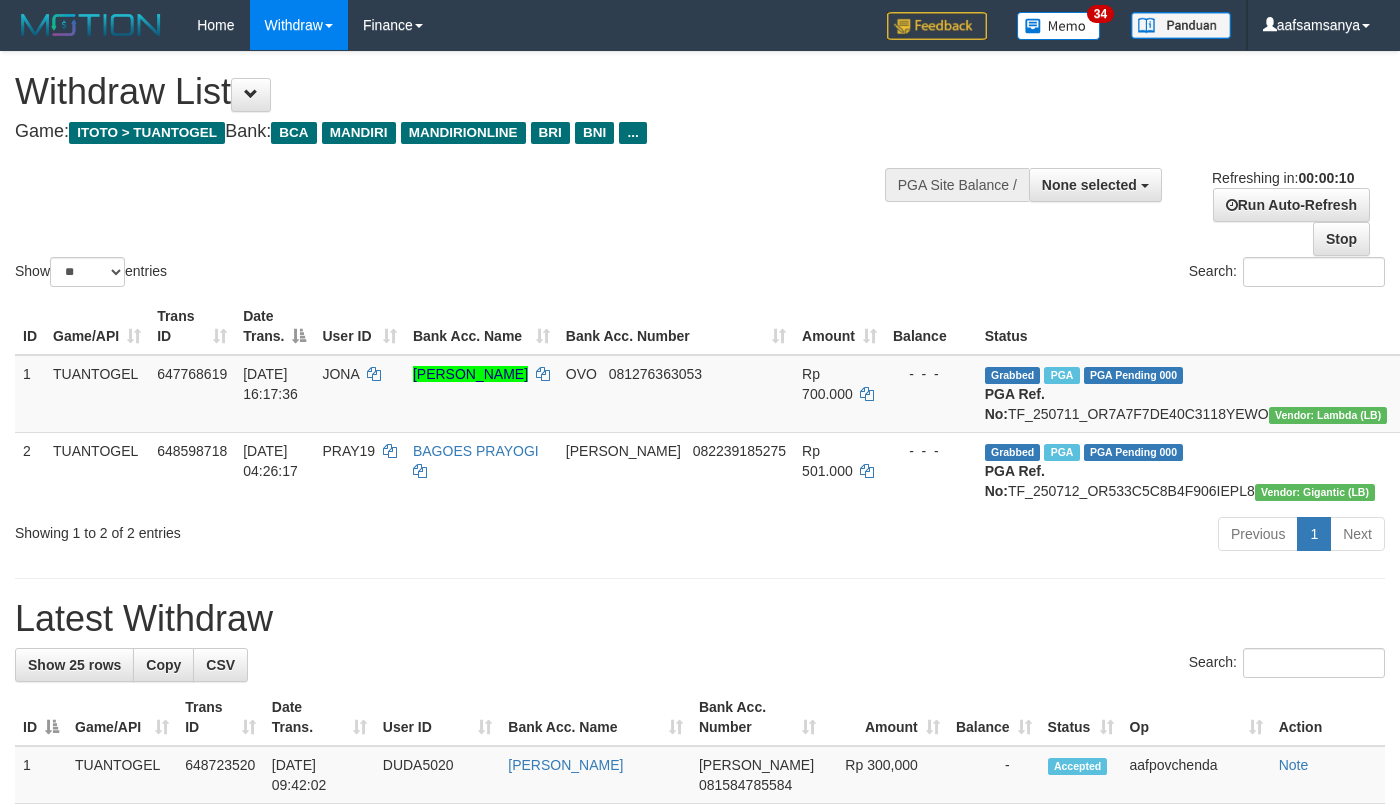 select 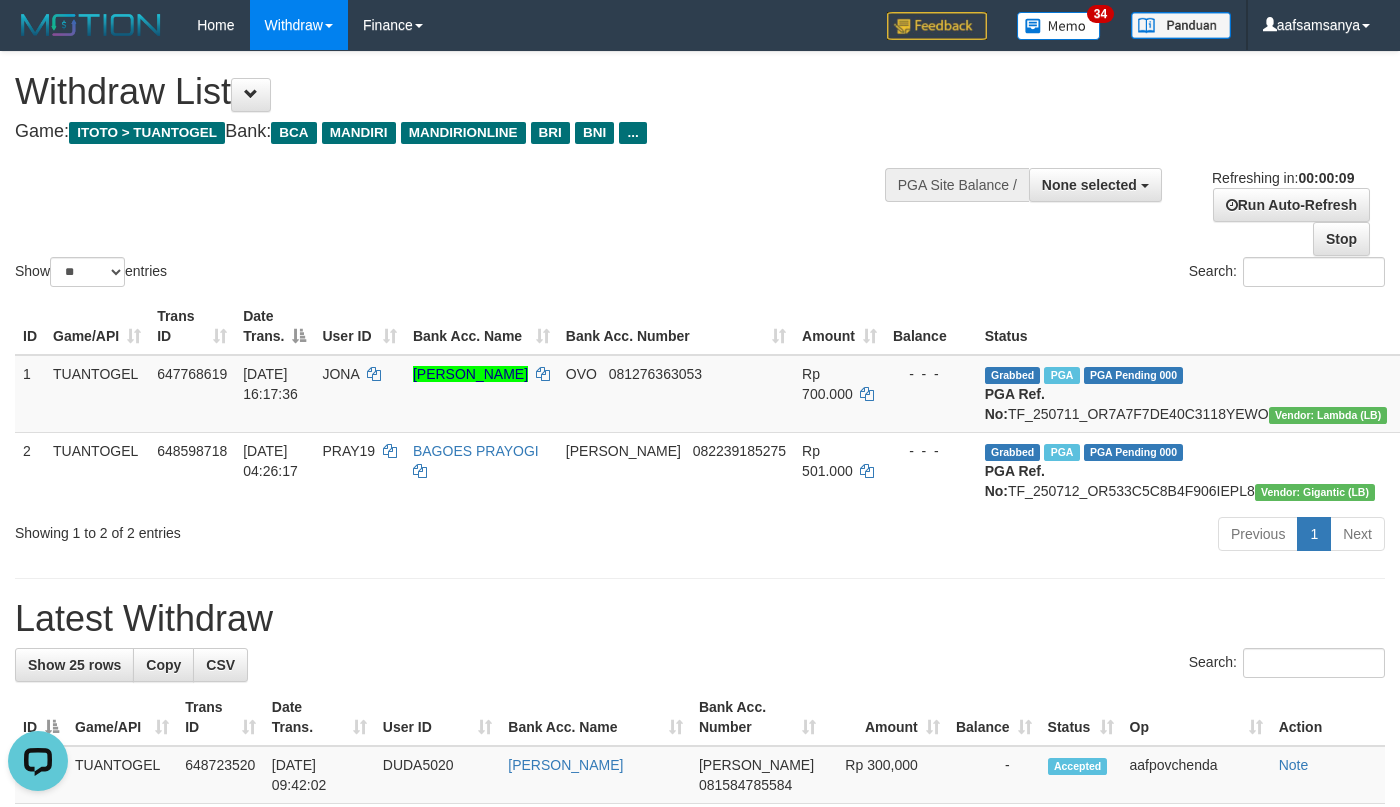 scroll, scrollTop: 0, scrollLeft: 0, axis: both 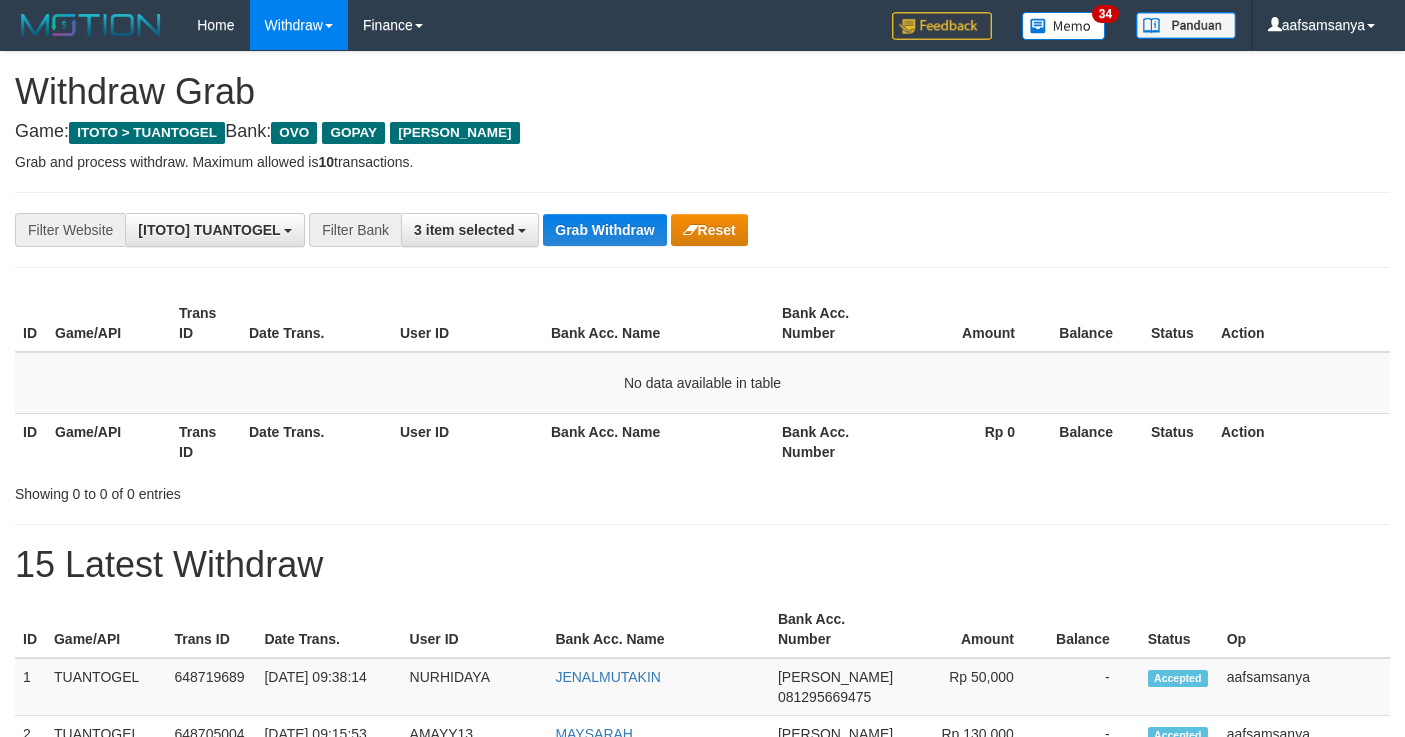 click on "User ID" at bounding box center [467, 441] 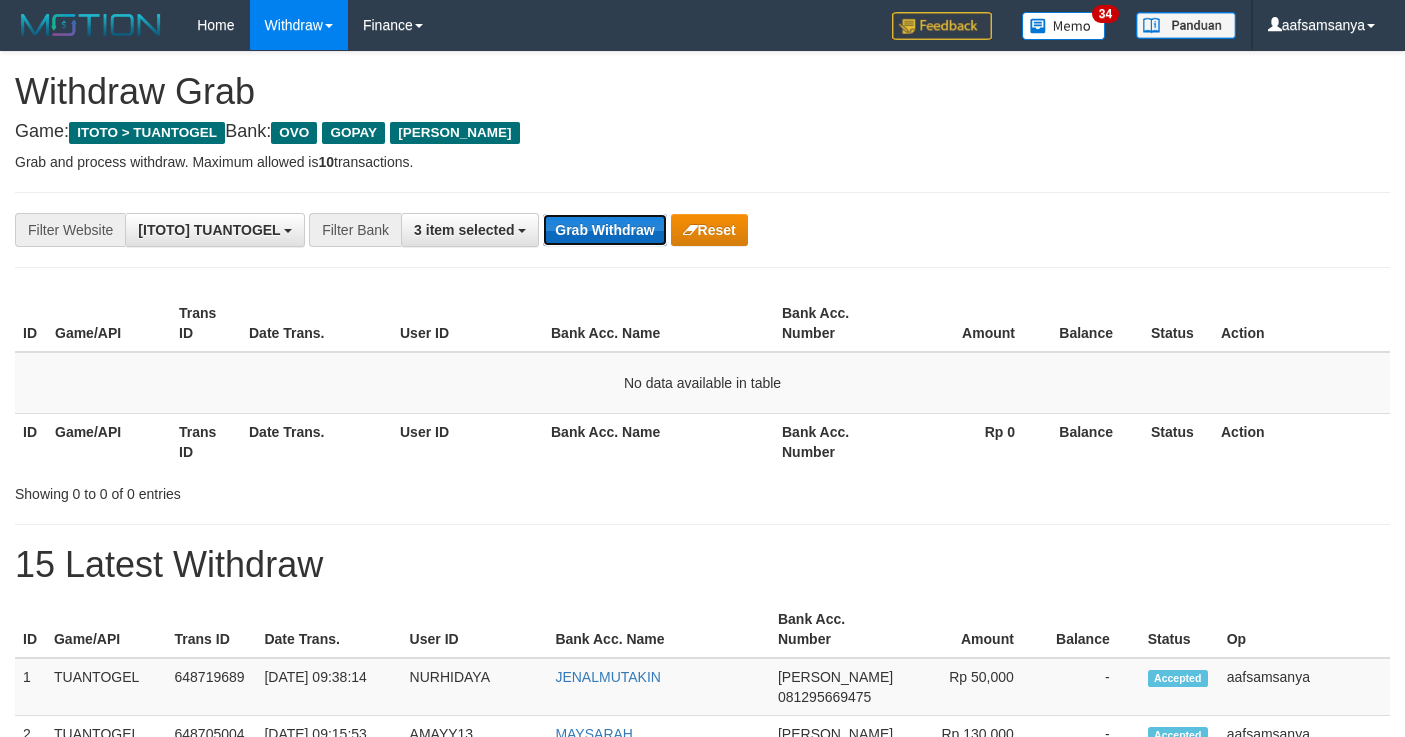 click on "Grab Withdraw" at bounding box center [604, 230] 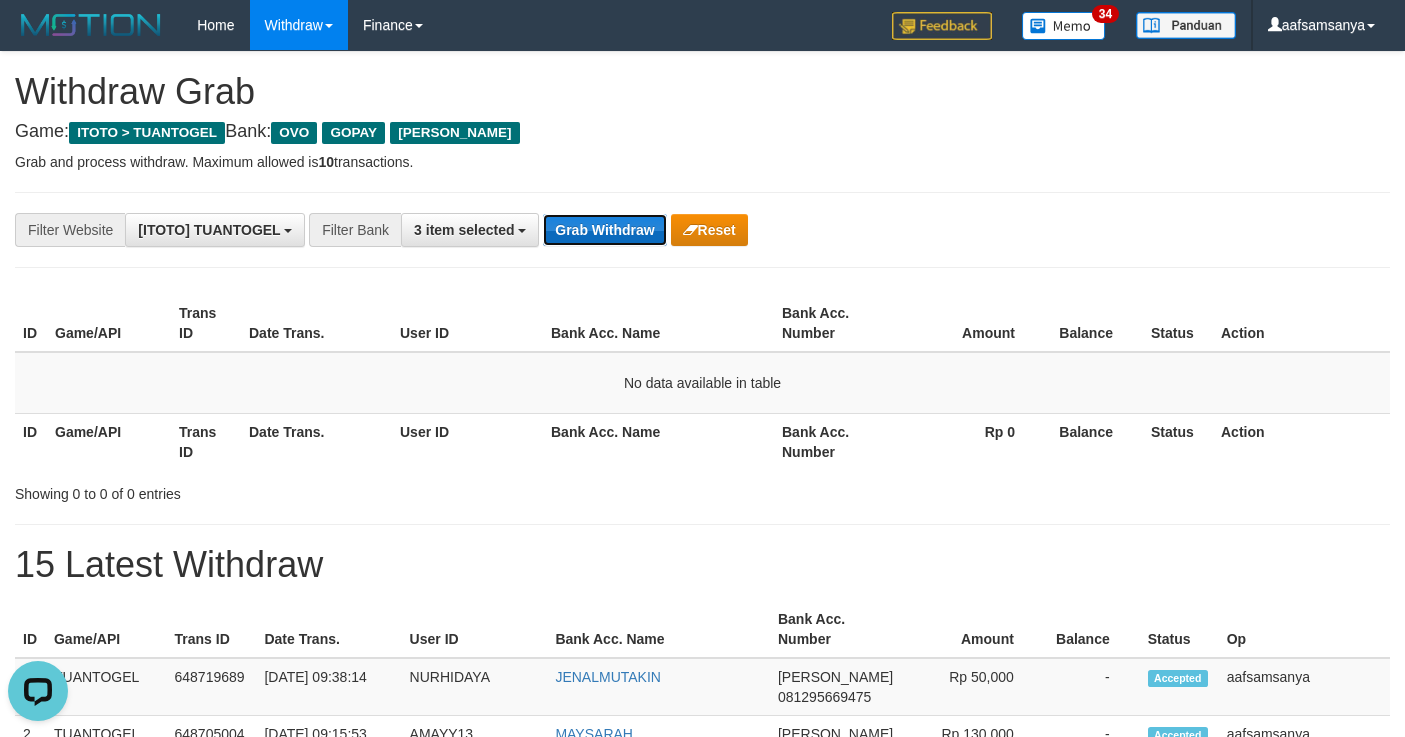 scroll, scrollTop: 0, scrollLeft: 0, axis: both 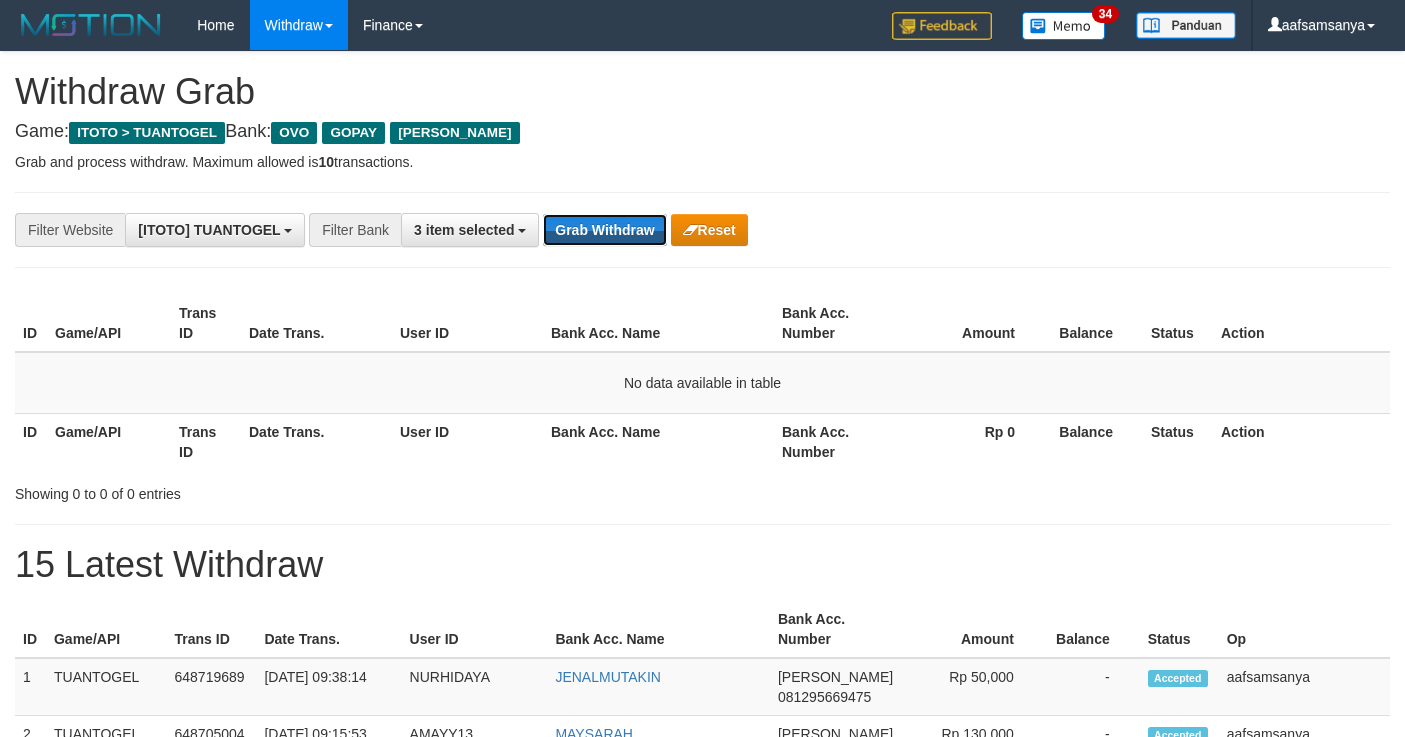 click on "Grab Withdraw" at bounding box center (604, 230) 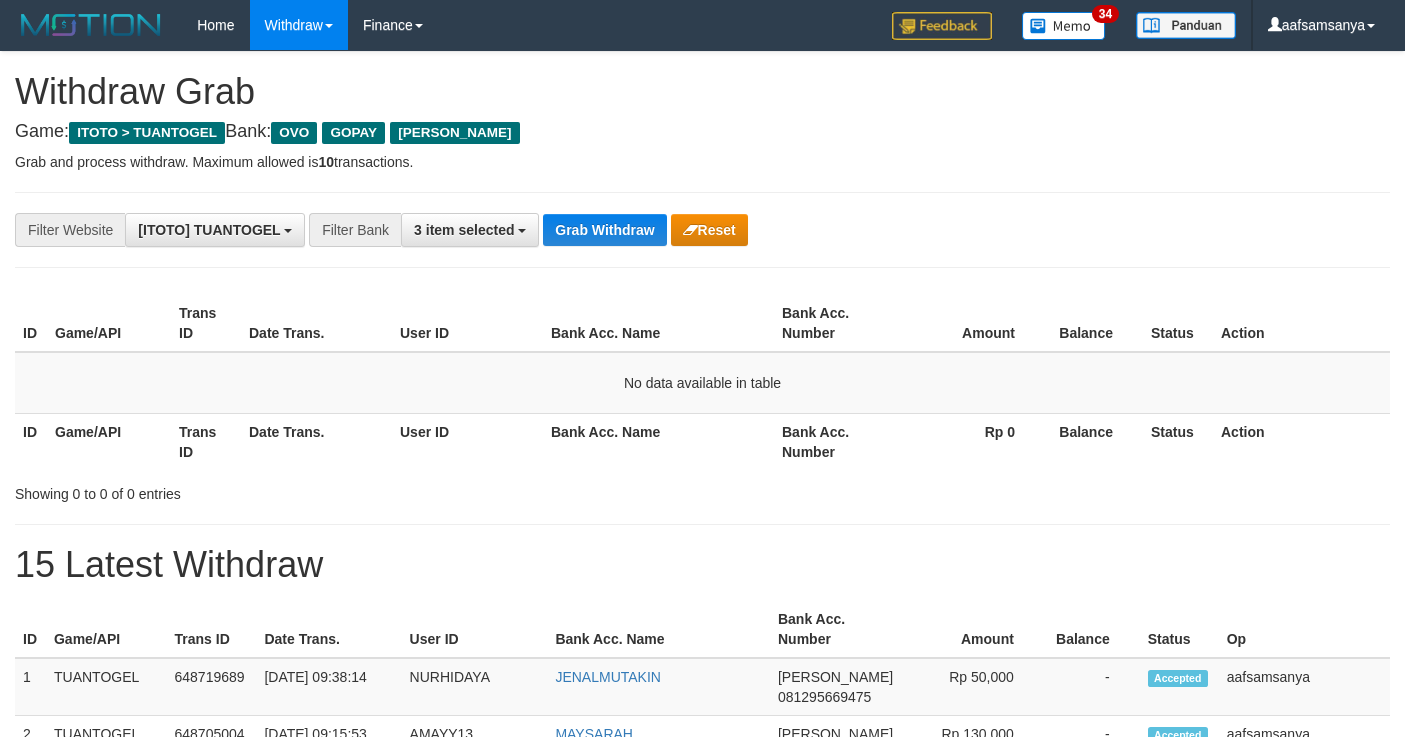 scroll, scrollTop: 0, scrollLeft: 0, axis: both 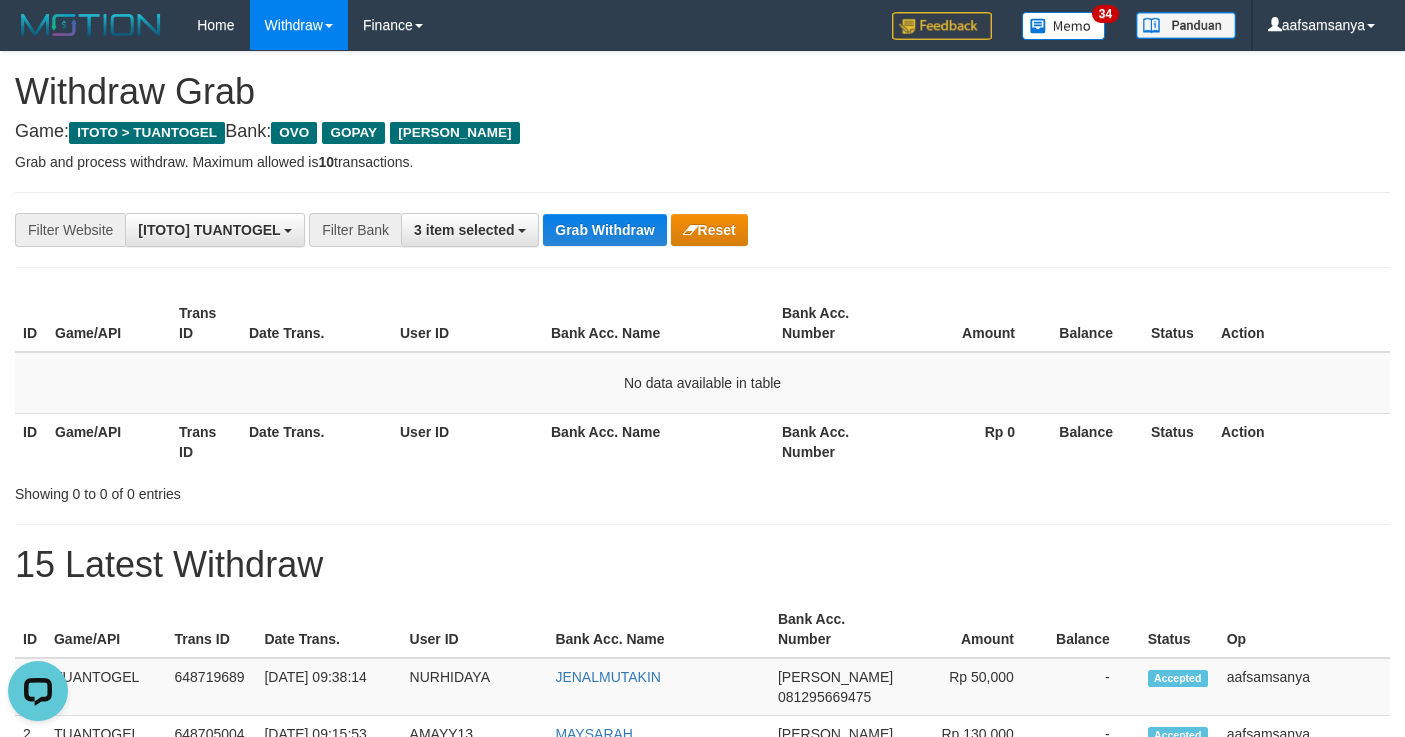 click on "Grab Withdraw" at bounding box center [604, 230] 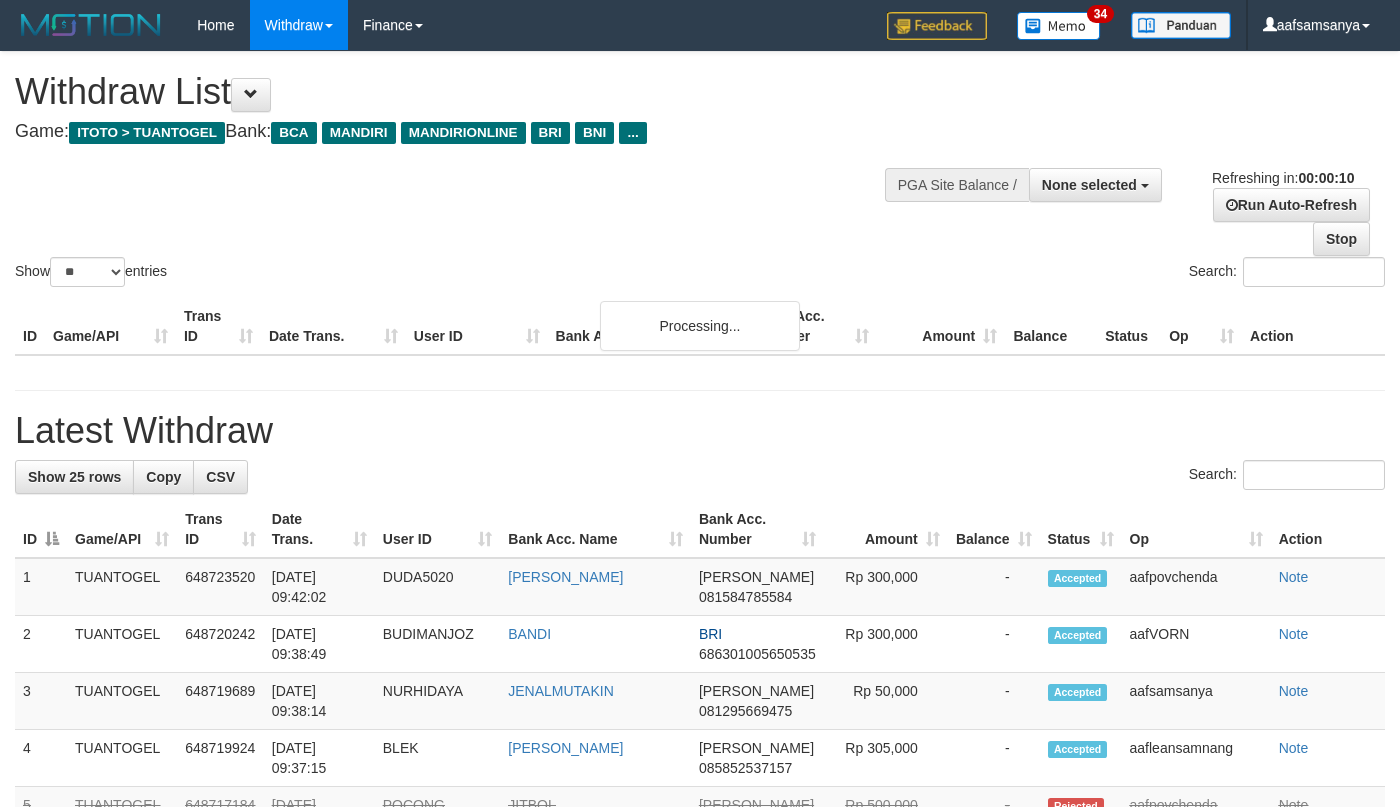 select 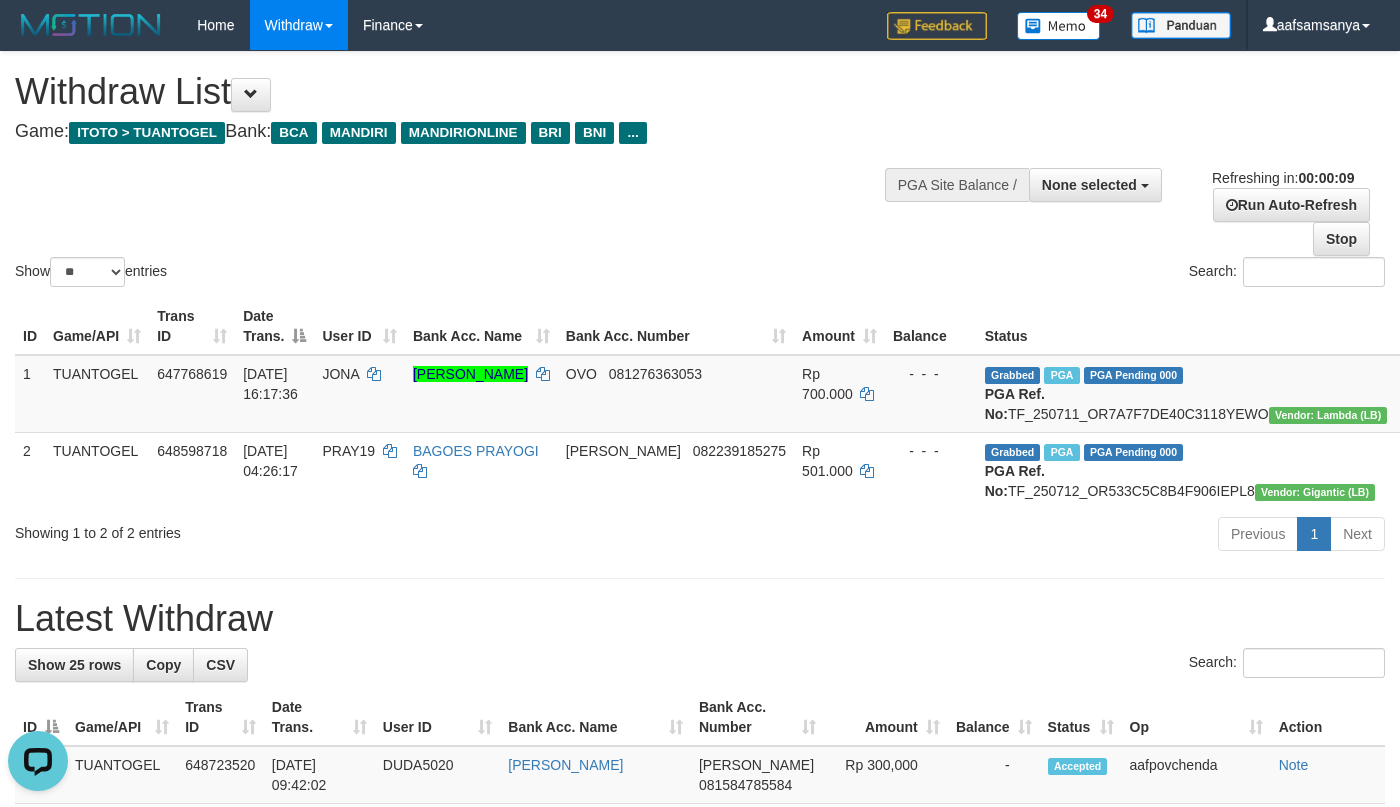 scroll, scrollTop: 0, scrollLeft: 0, axis: both 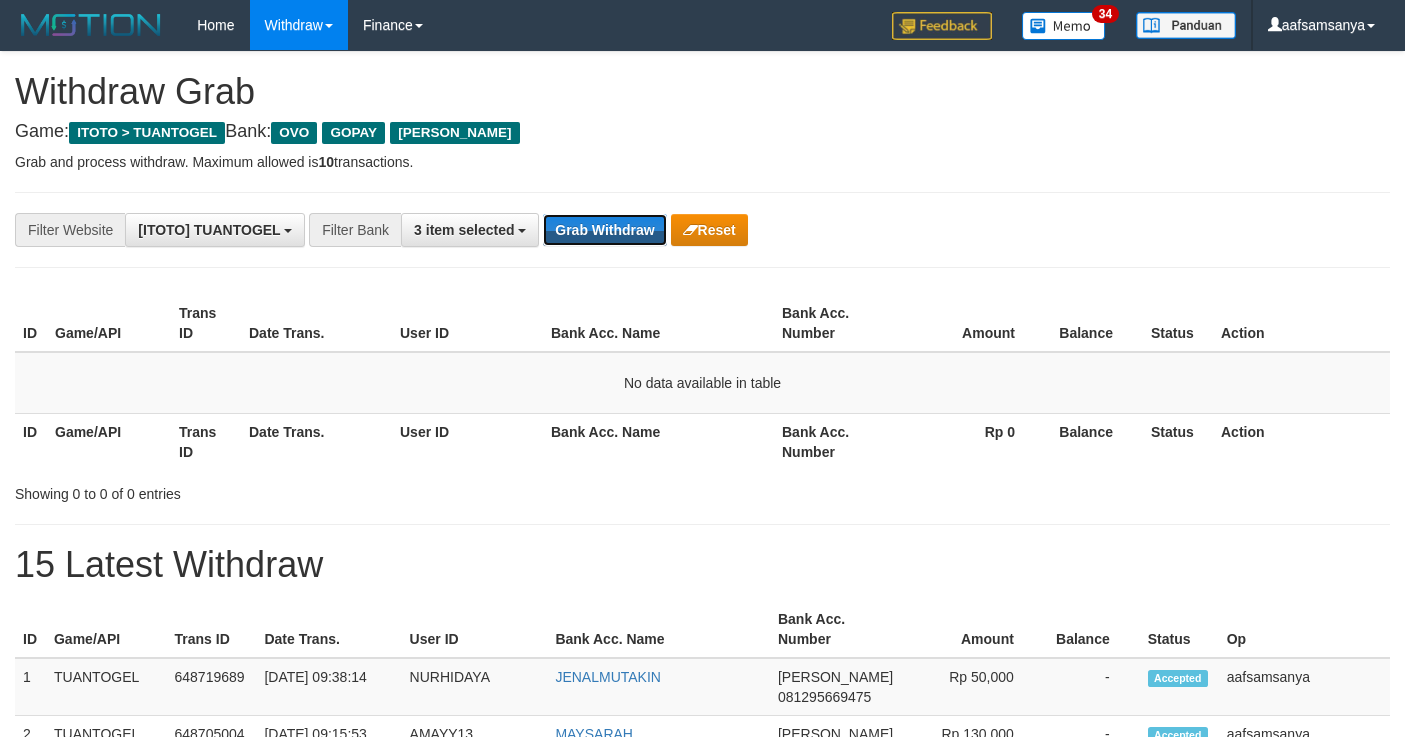 click on "Grab Withdraw" at bounding box center [604, 230] 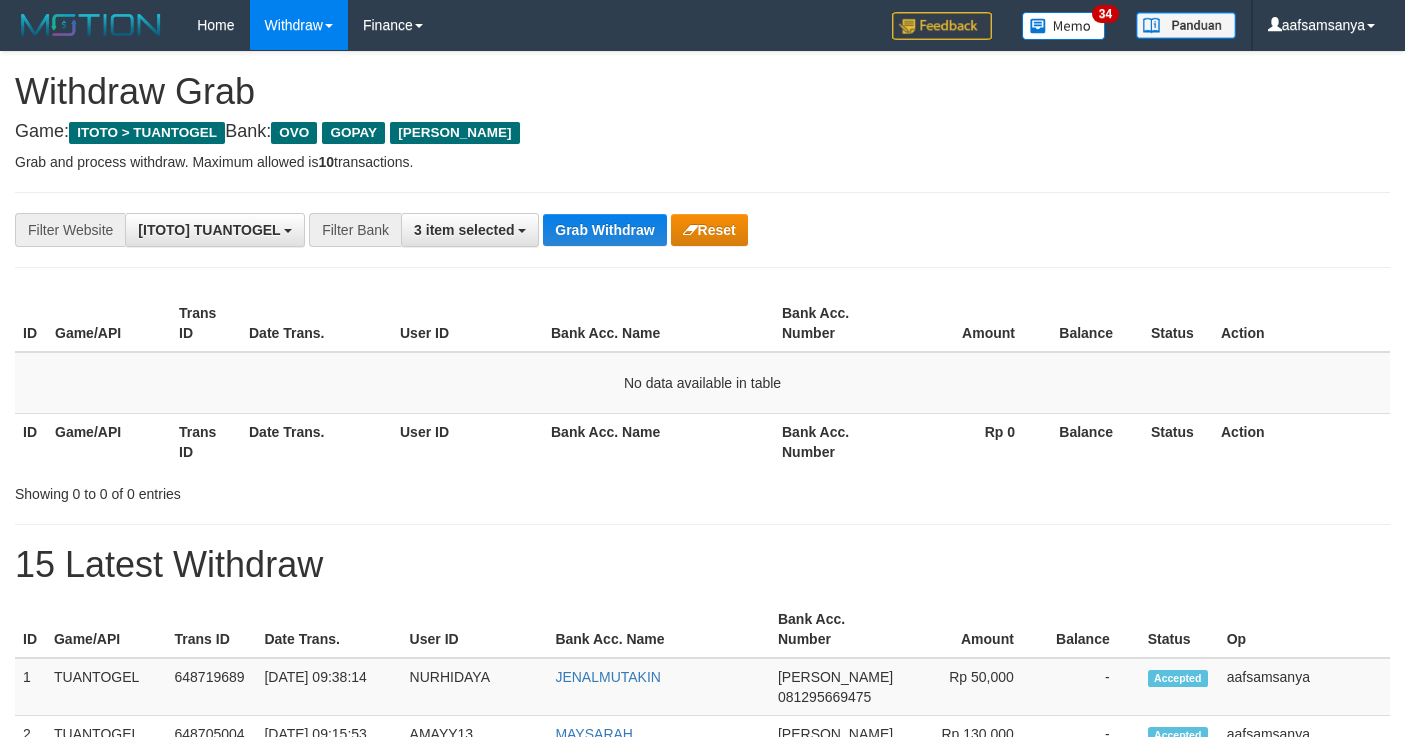 scroll, scrollTop: 0, scrollLeft: 0, axis: both 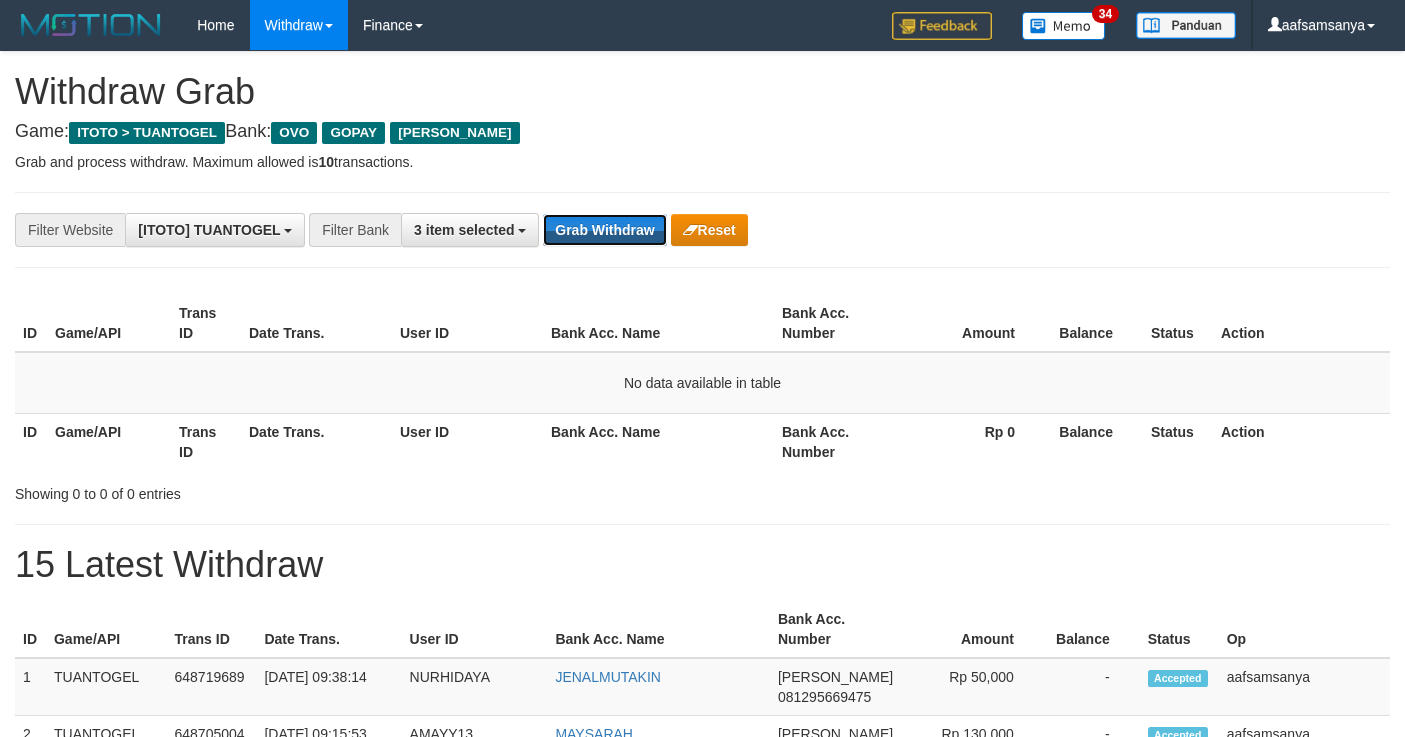 click on "Grab Withdraw" at bounding box center (604, 230) 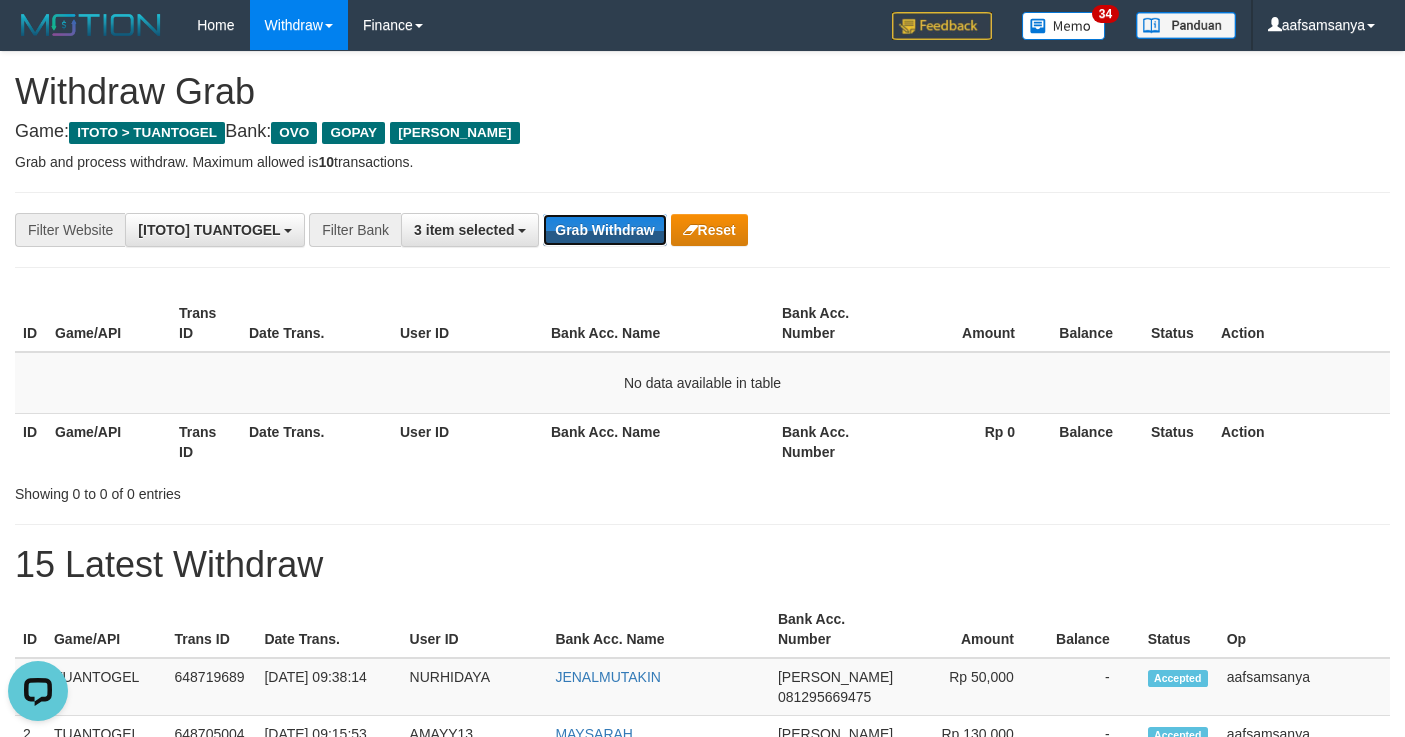 scroll, scrollTop: 0, scrollLeft: 0, axis: both 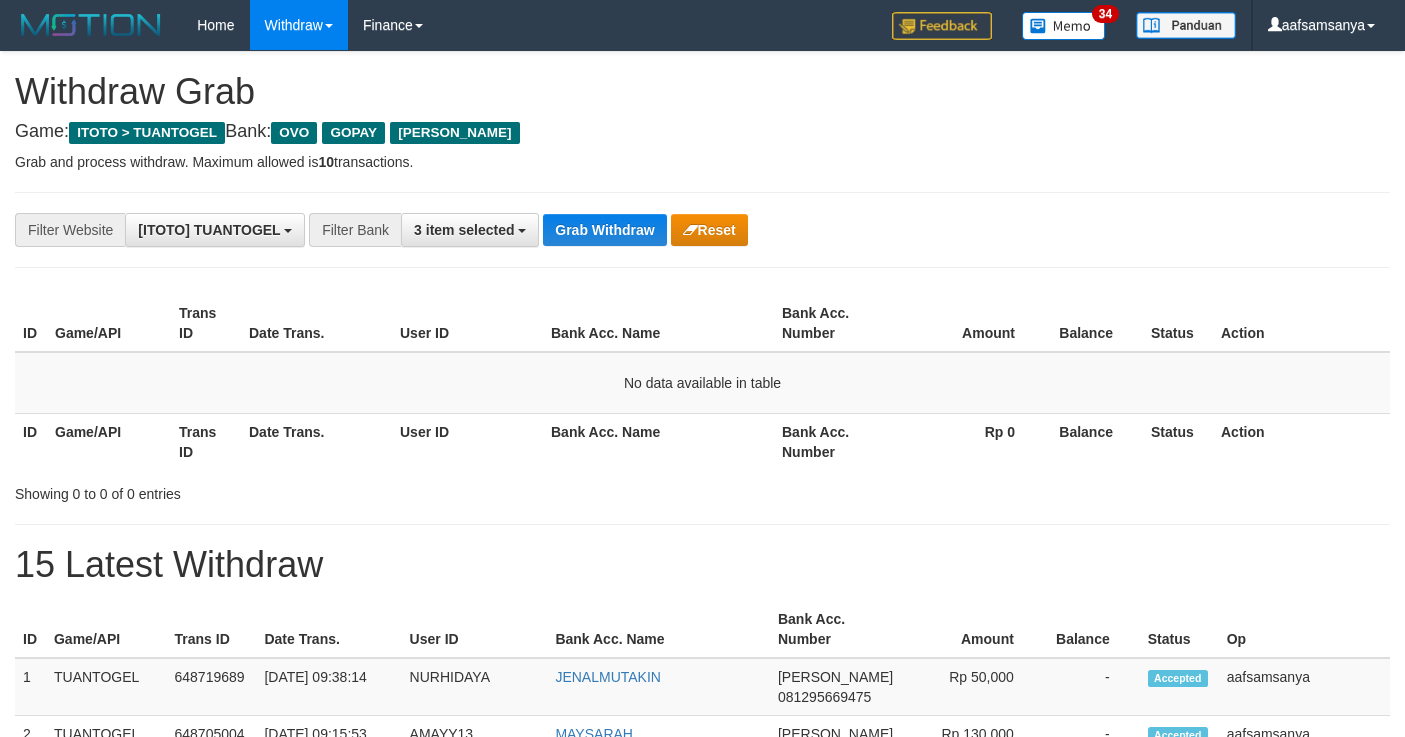 click on "Grab Withdraw" at bounding box center [604, 230] 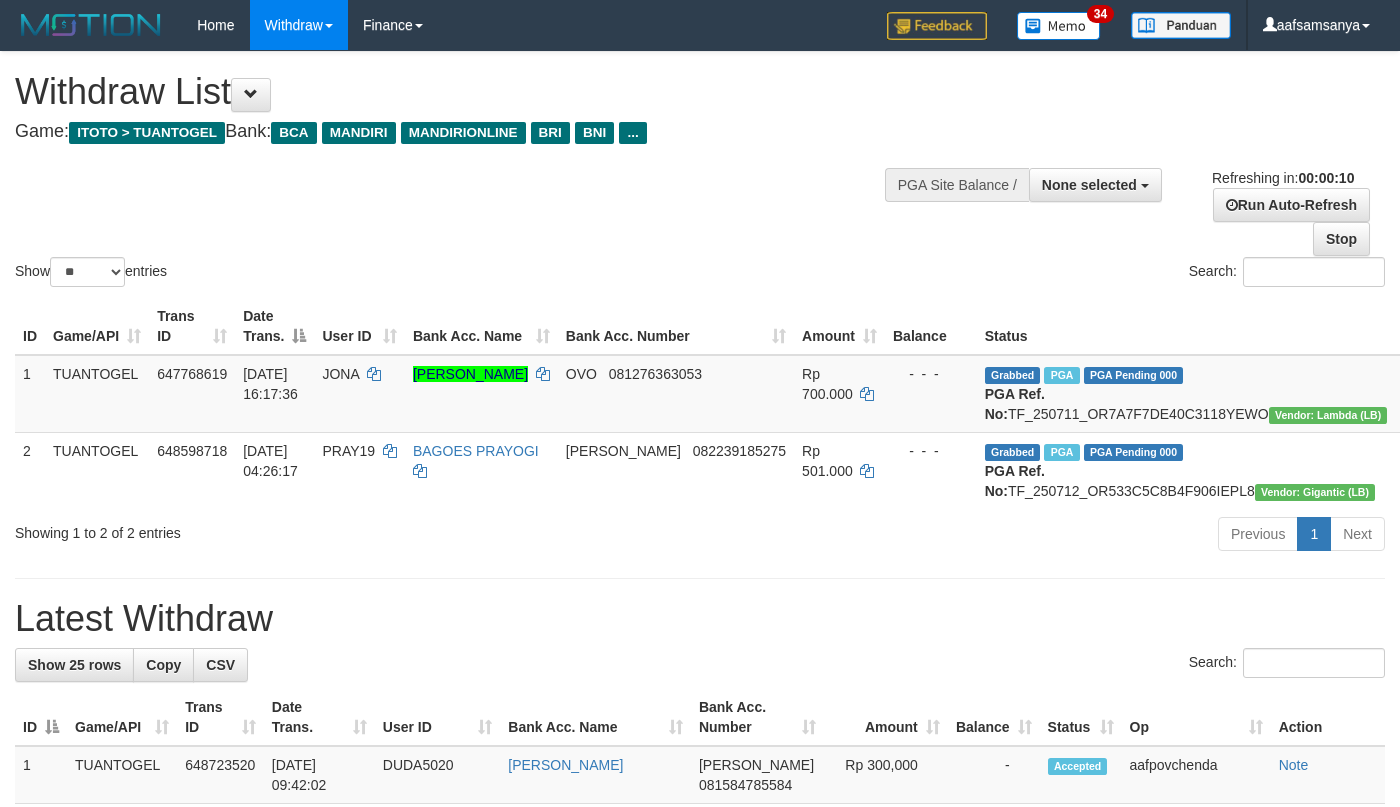 select 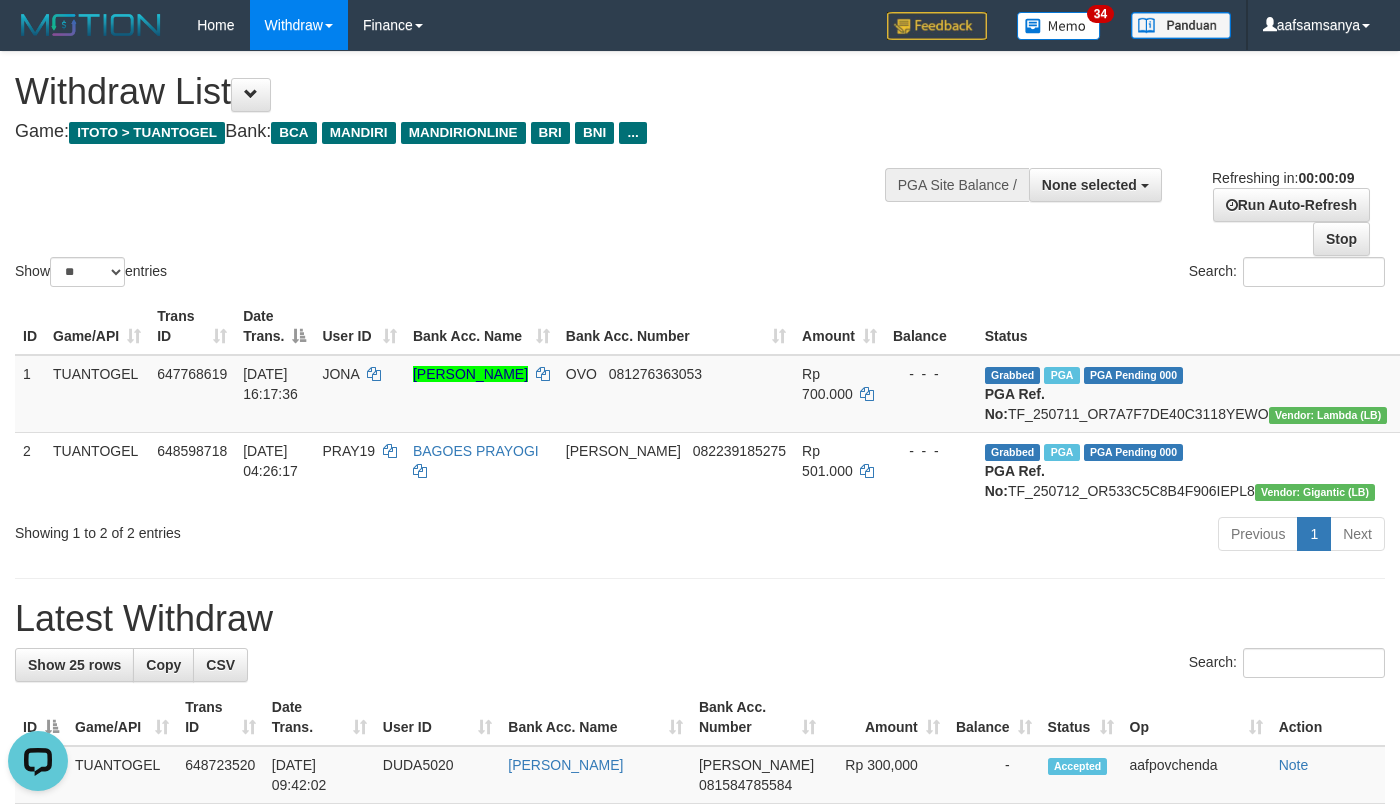 scroll, scrollTop: 0, scrollLeft: 0, axis: both 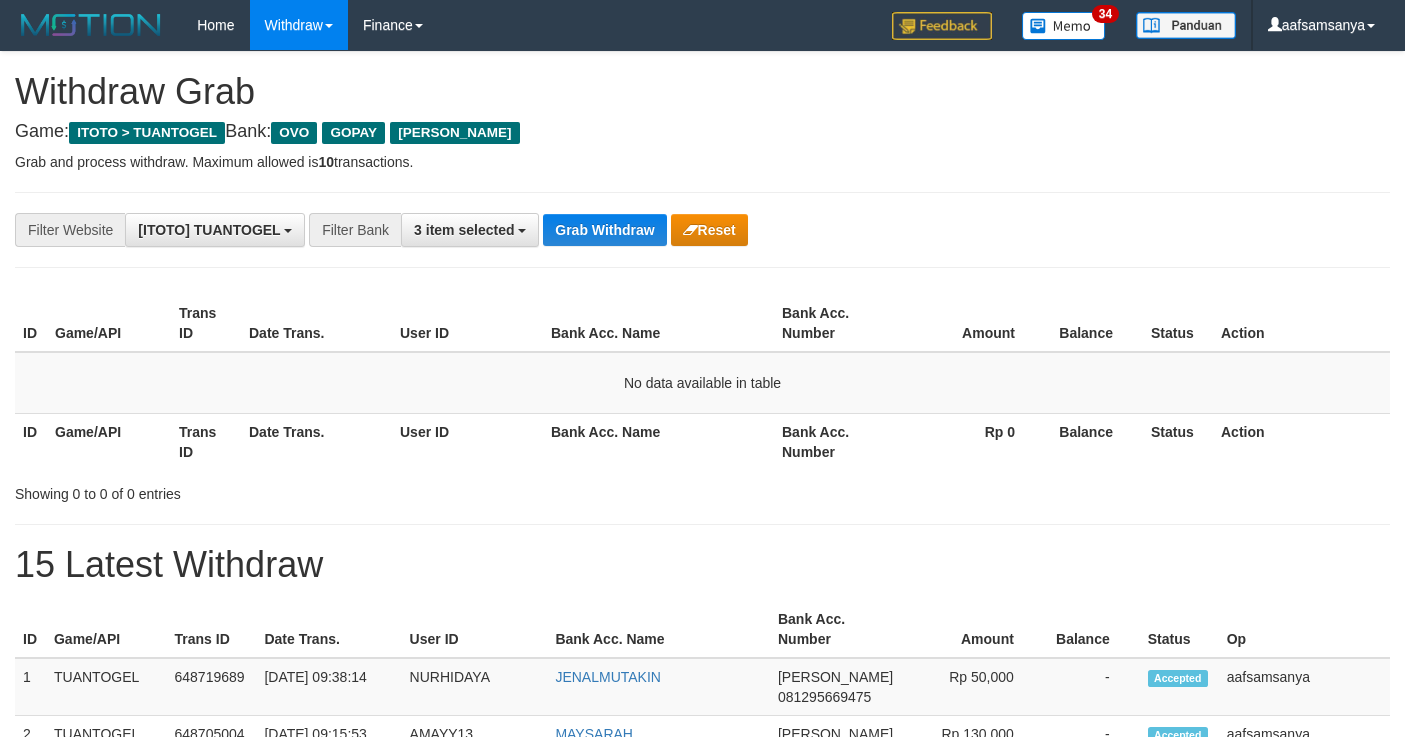 click on "Grab Withdraw" at bounding box center (604, 230) 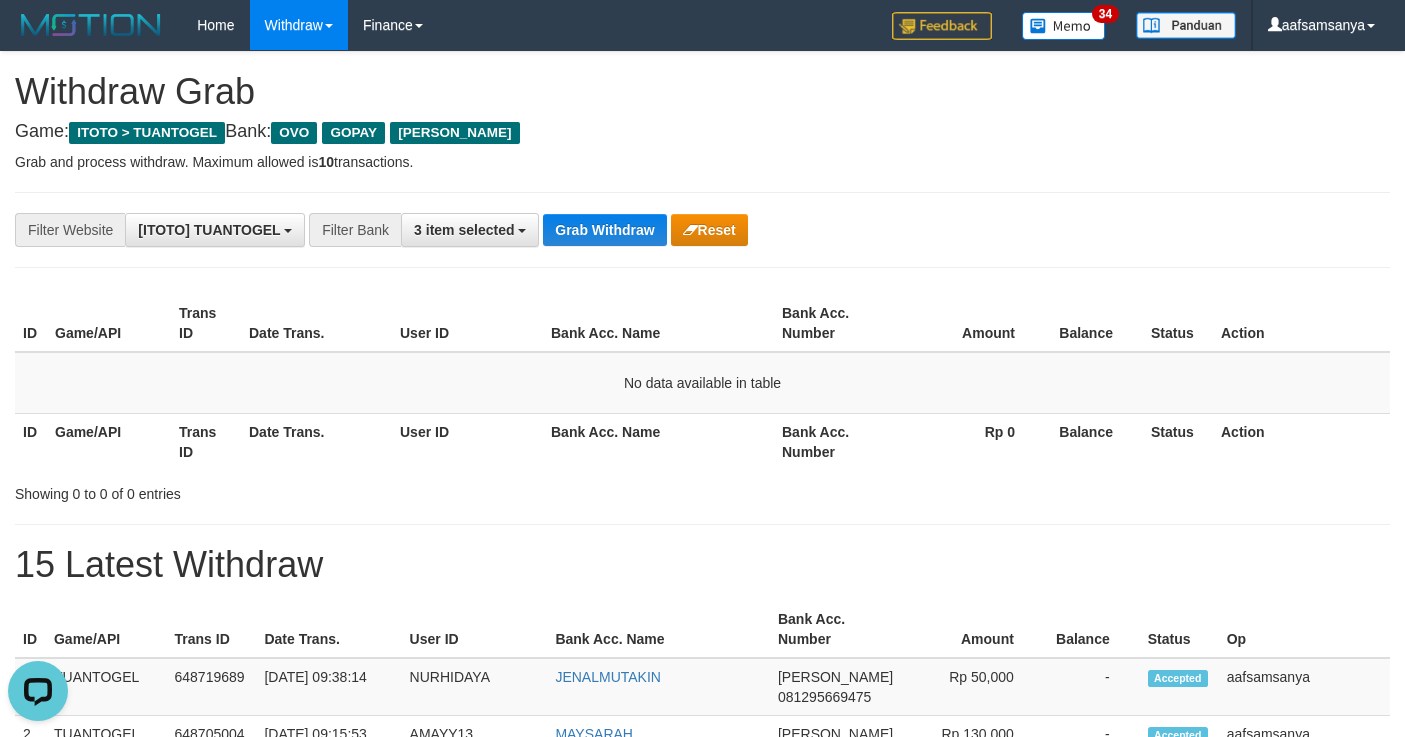 scroll, scrollTop: 0, scrollLeft: 0, axis: both 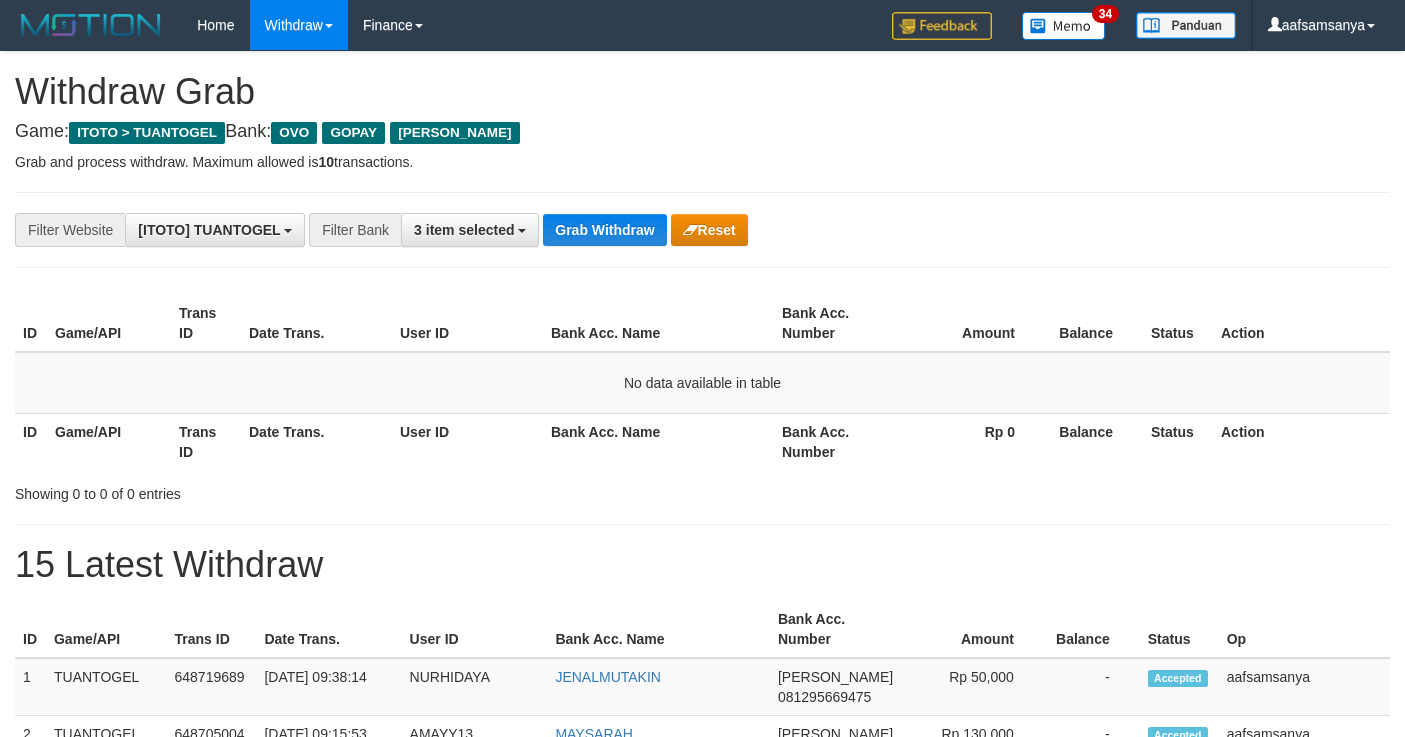 click on "Grab Withdraw" at bounding box center (604, 230) 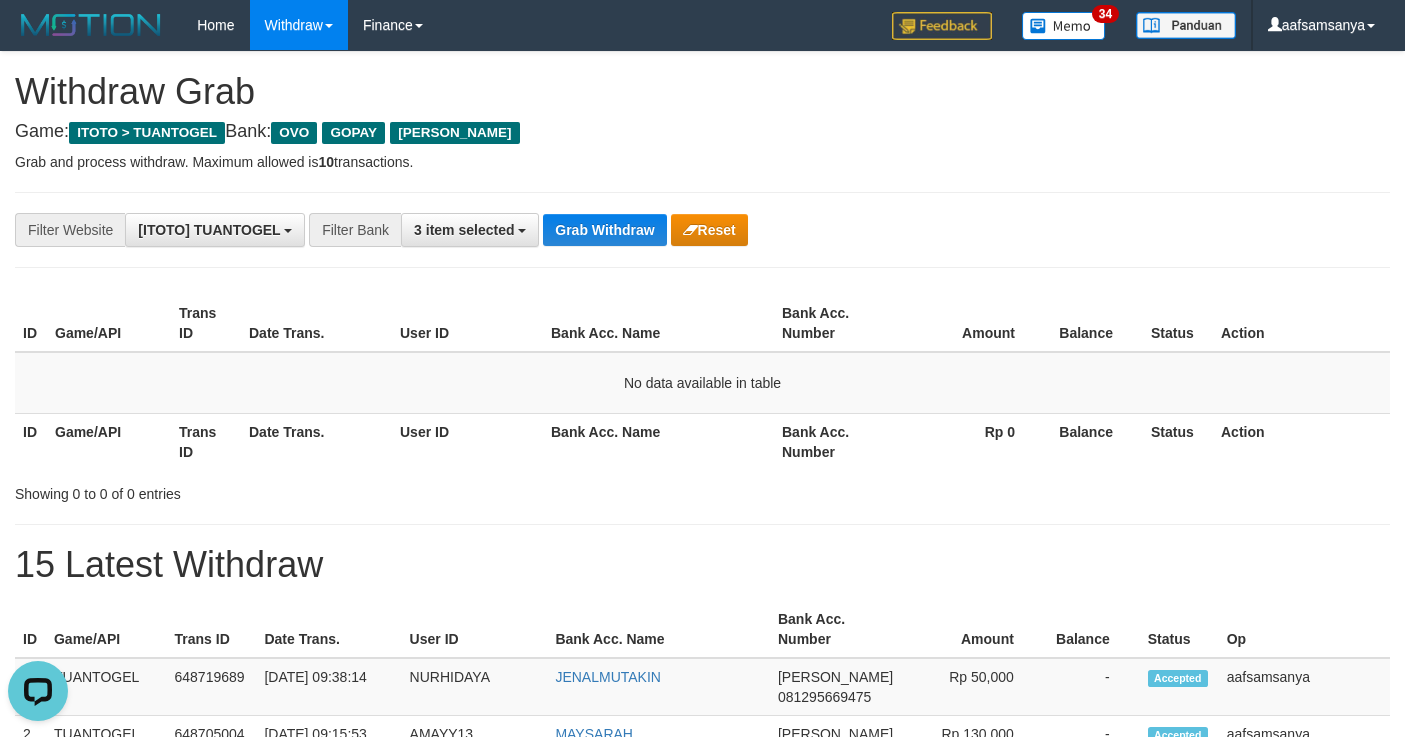 scroll, scrollTop: 0, scrollLeft: 0, axis: both 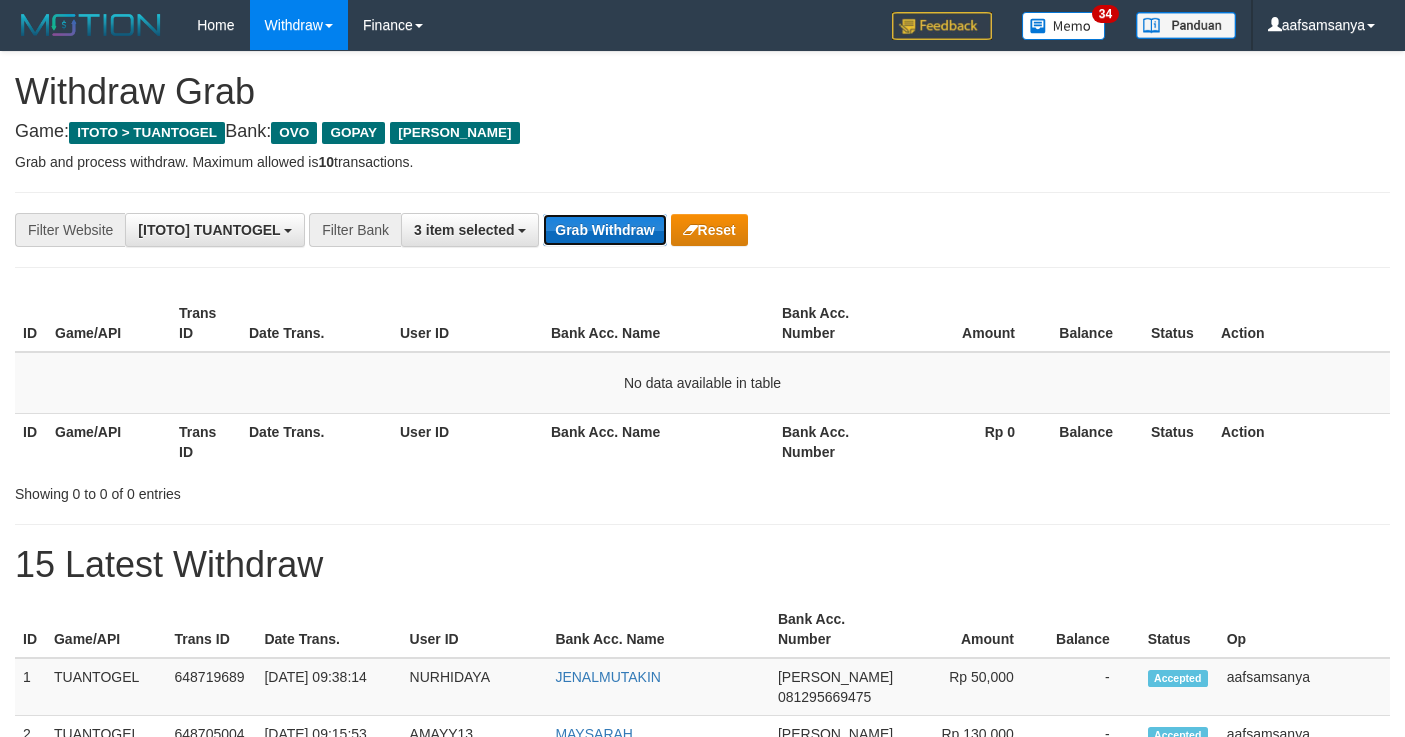 click on "Grab Withdraw" at bounding box center (604, 230) 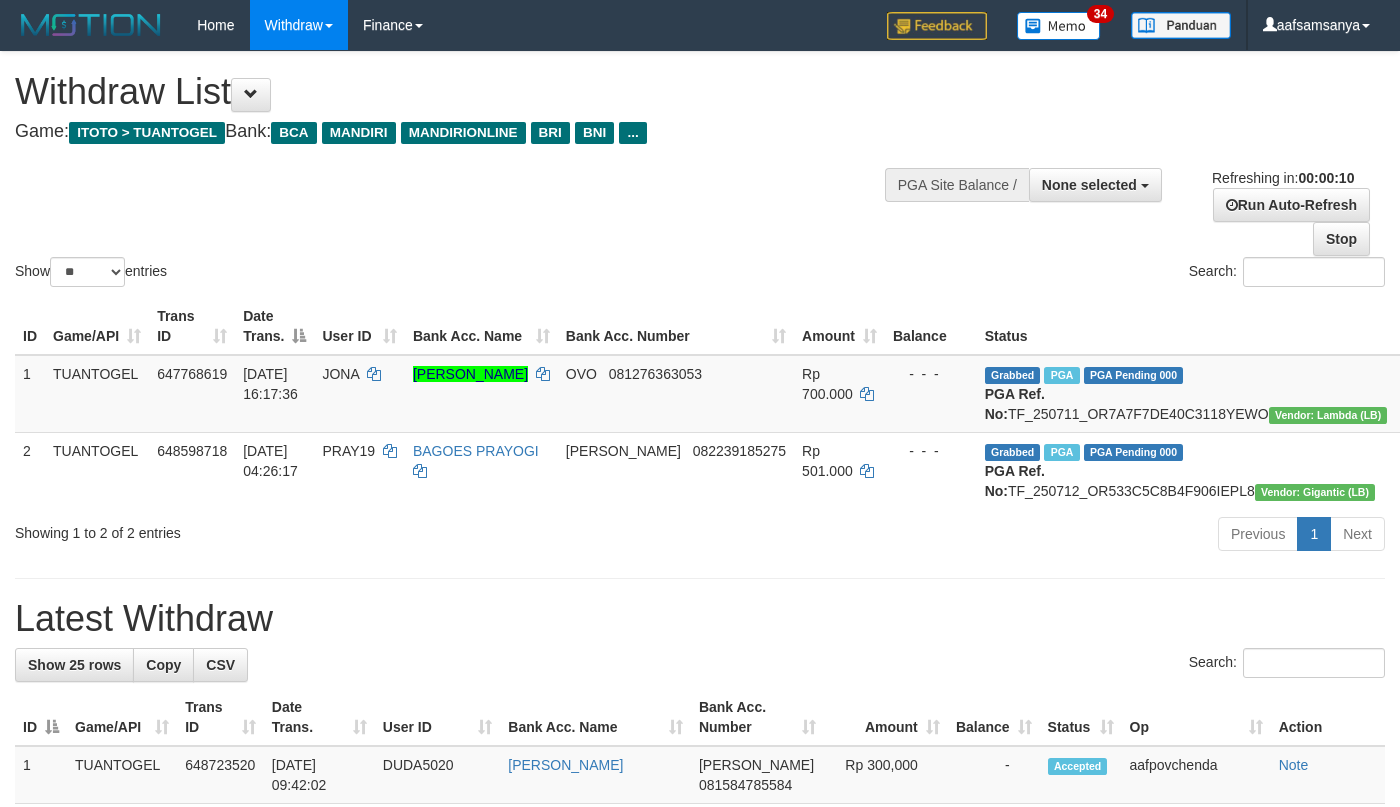 select 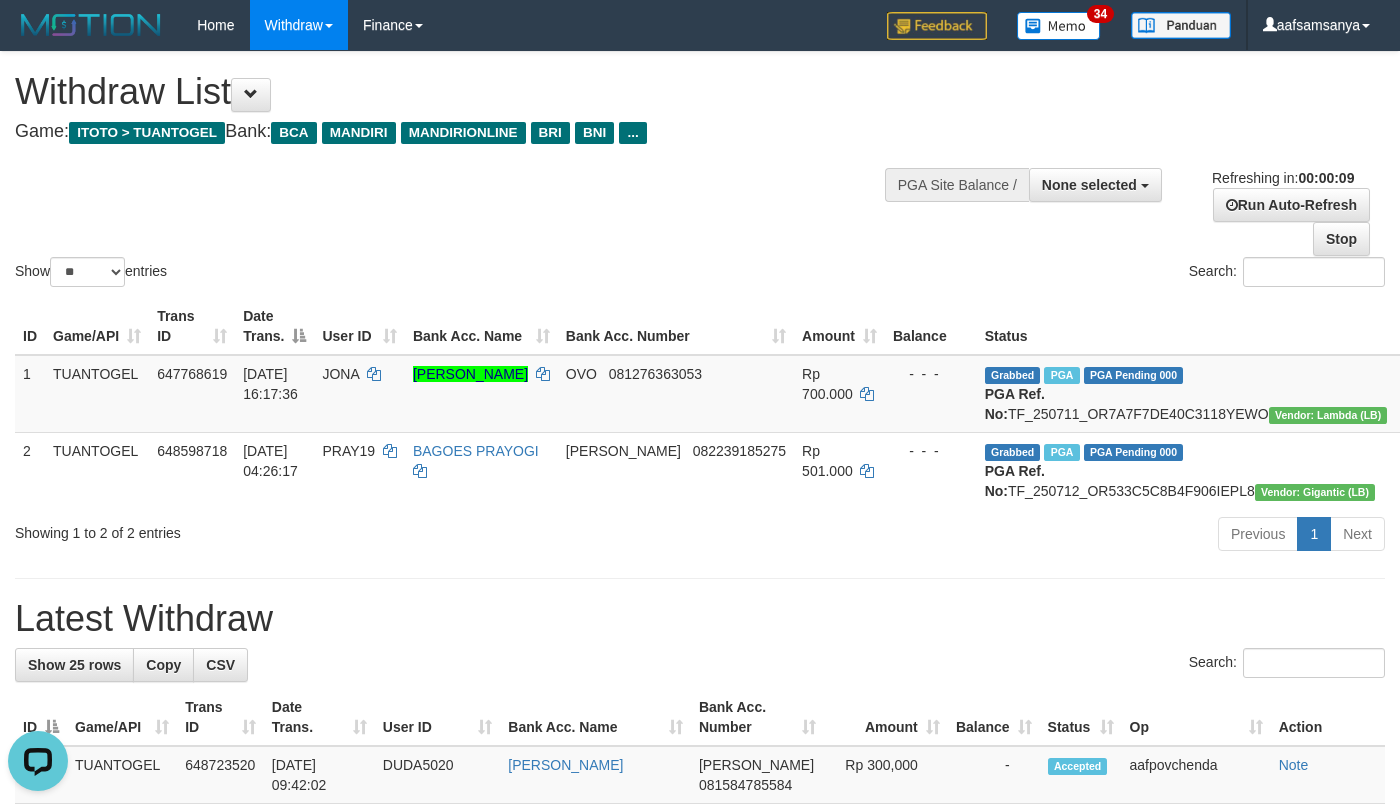 scroll, scrollTop: 0, scrollLeft: 0, axis: both 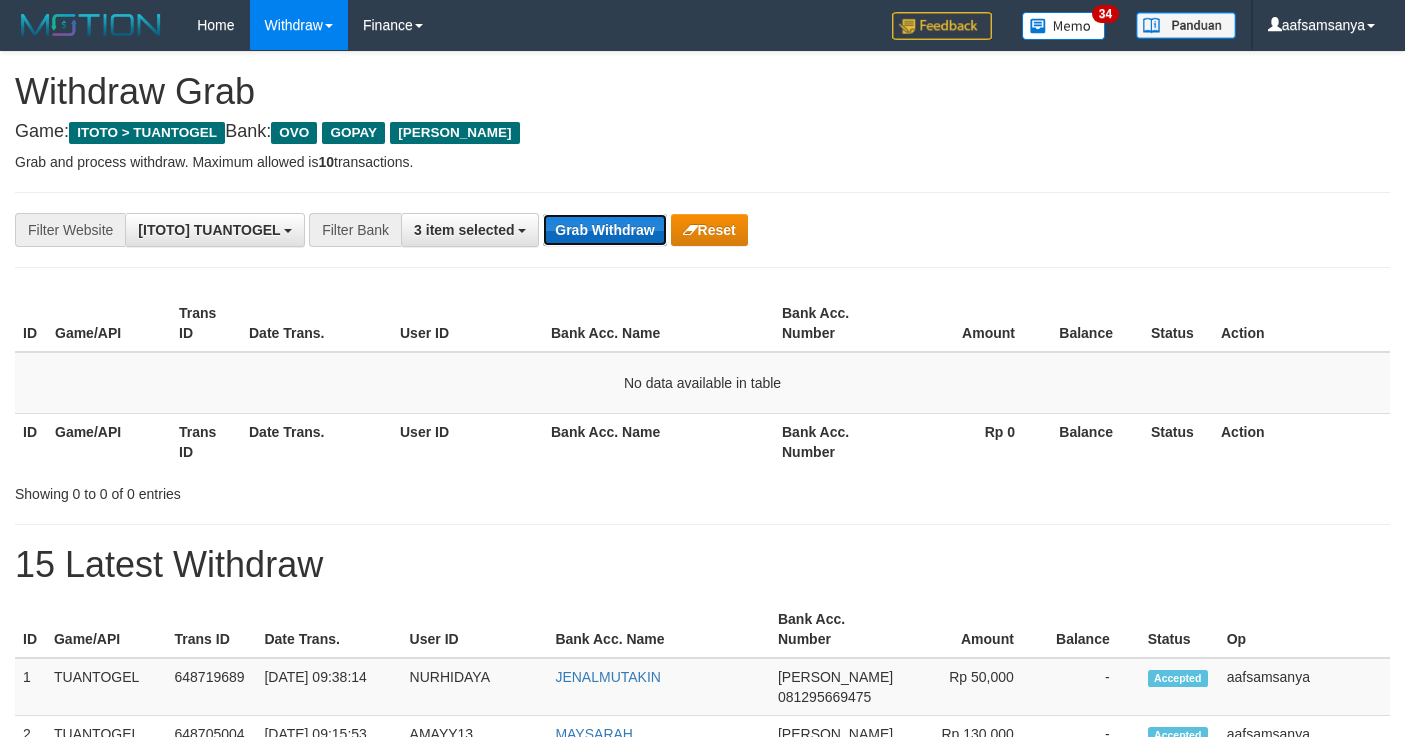 click on "Grab Withdraw" at bounding box center (604, 230) 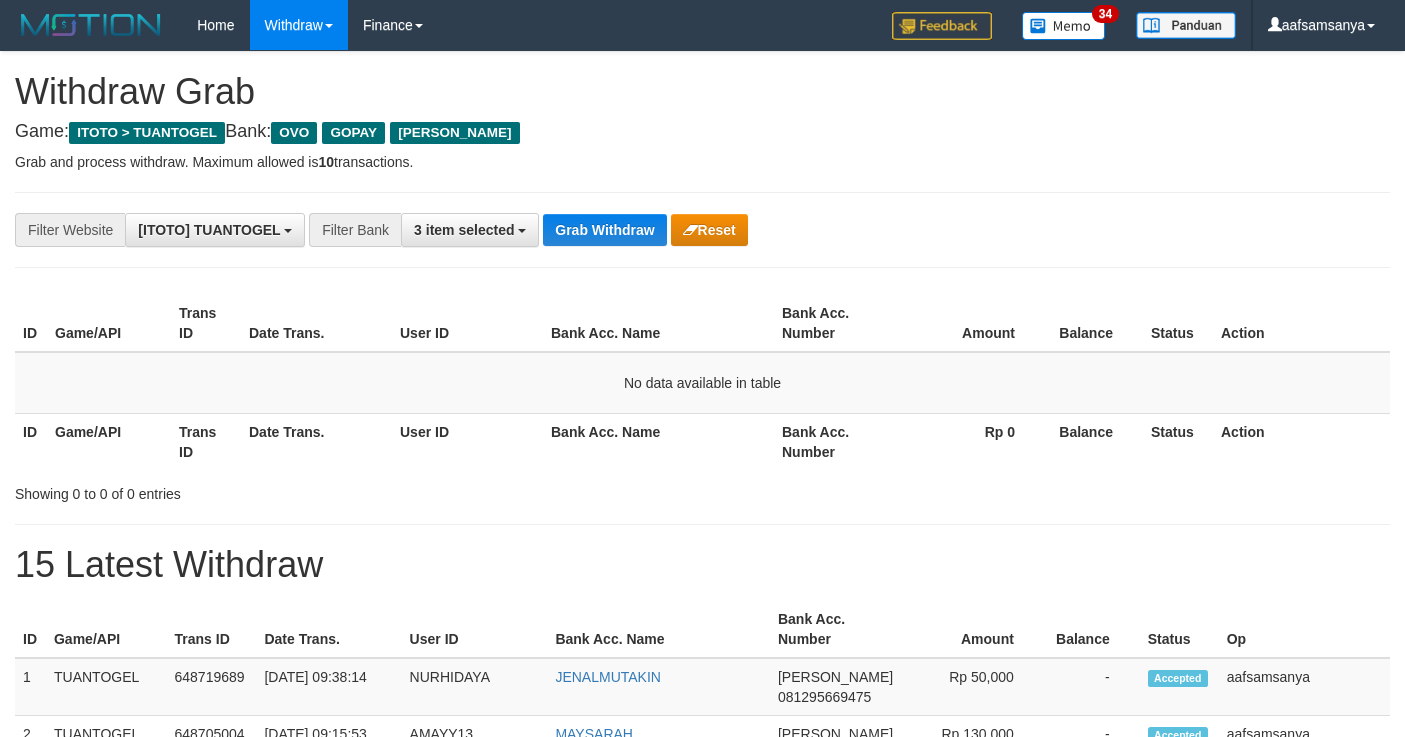 scroll, scrollTop: 0, scrollLeft: 0, axis: both 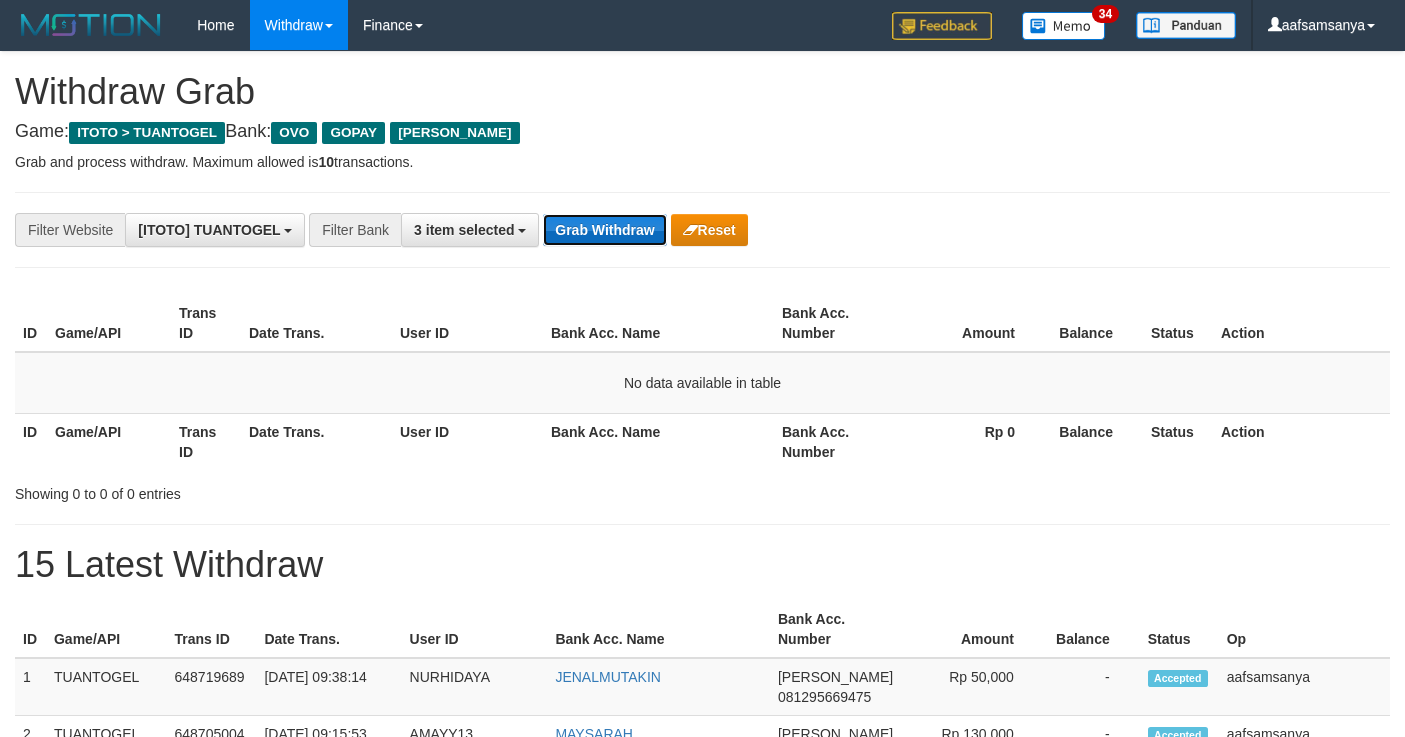 click on "Grab Withdraw" at bounding box center (604, 230) 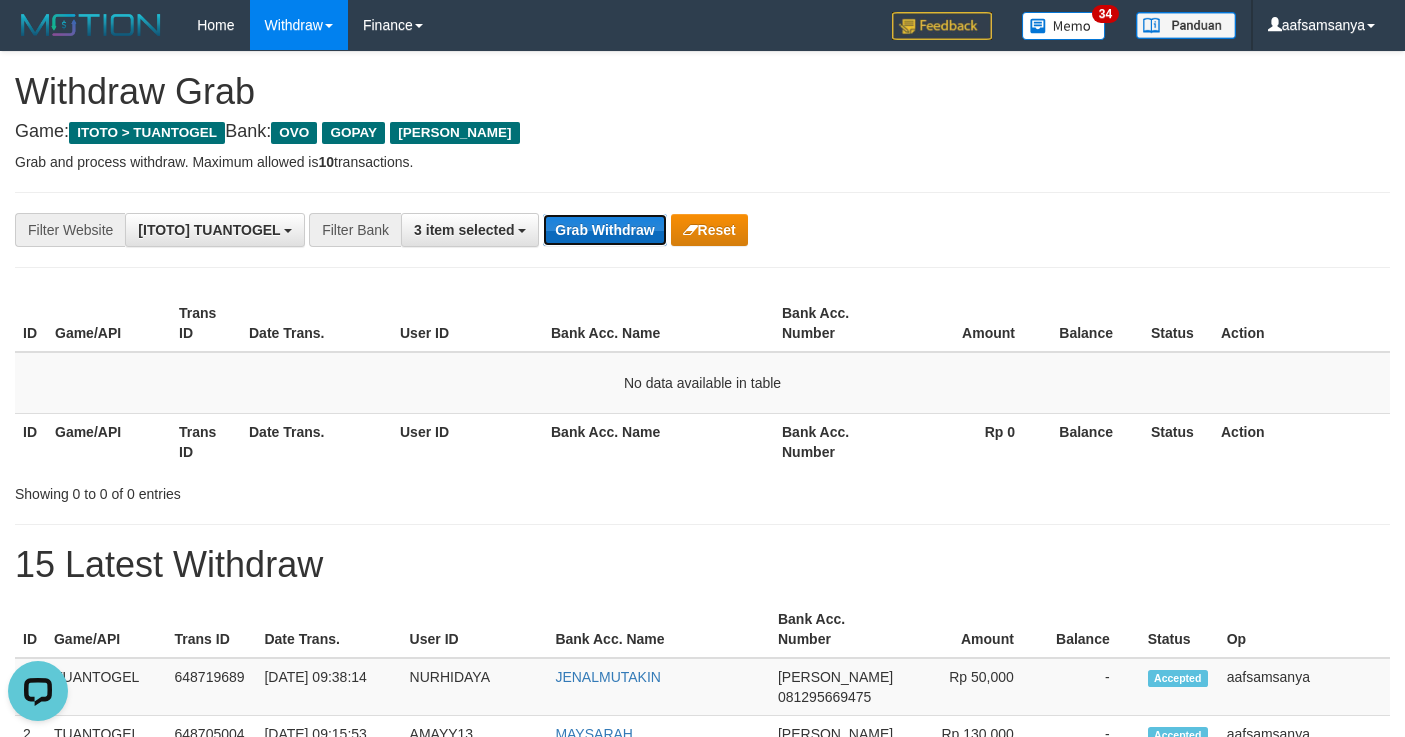 scroll, scrollTop: 0, scrollLeft: 0, axis: both 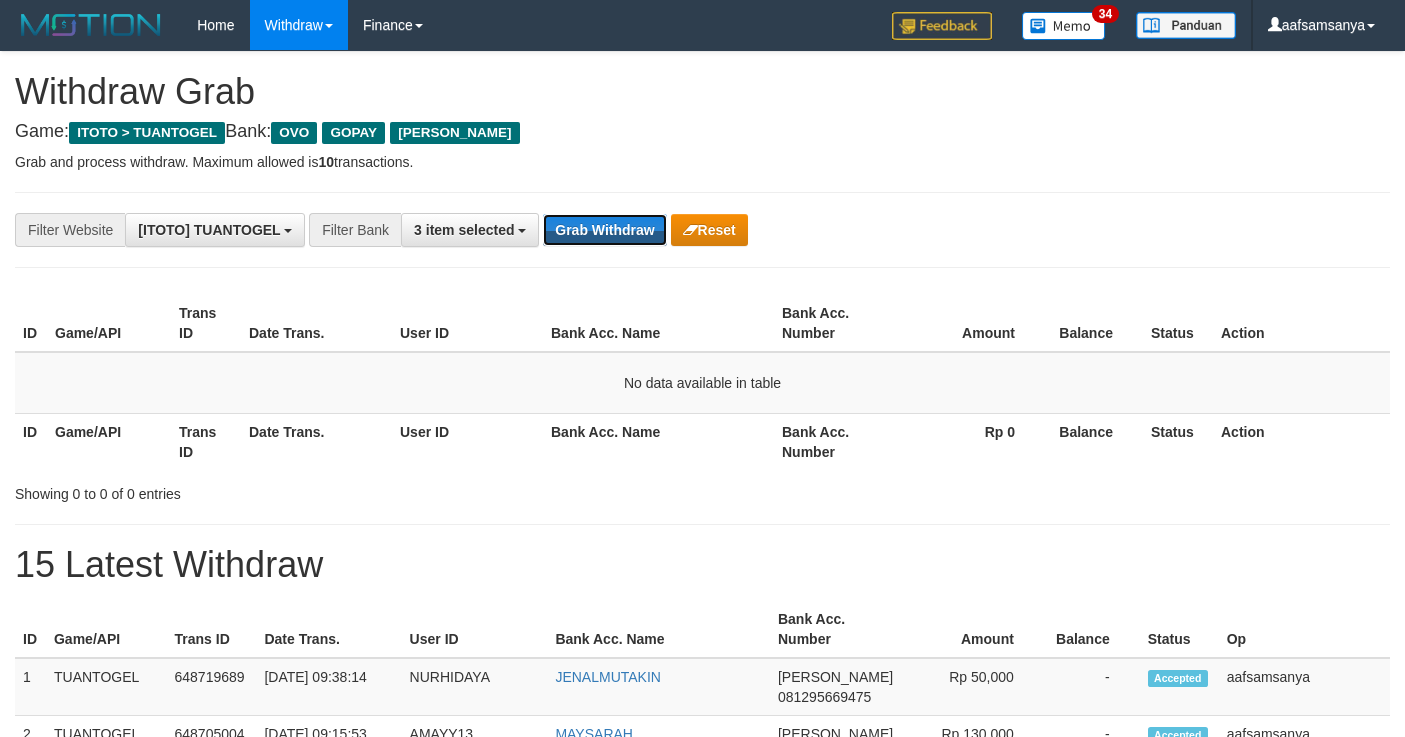 click on "Grab Withdraw" at bounding box center (604, 230) 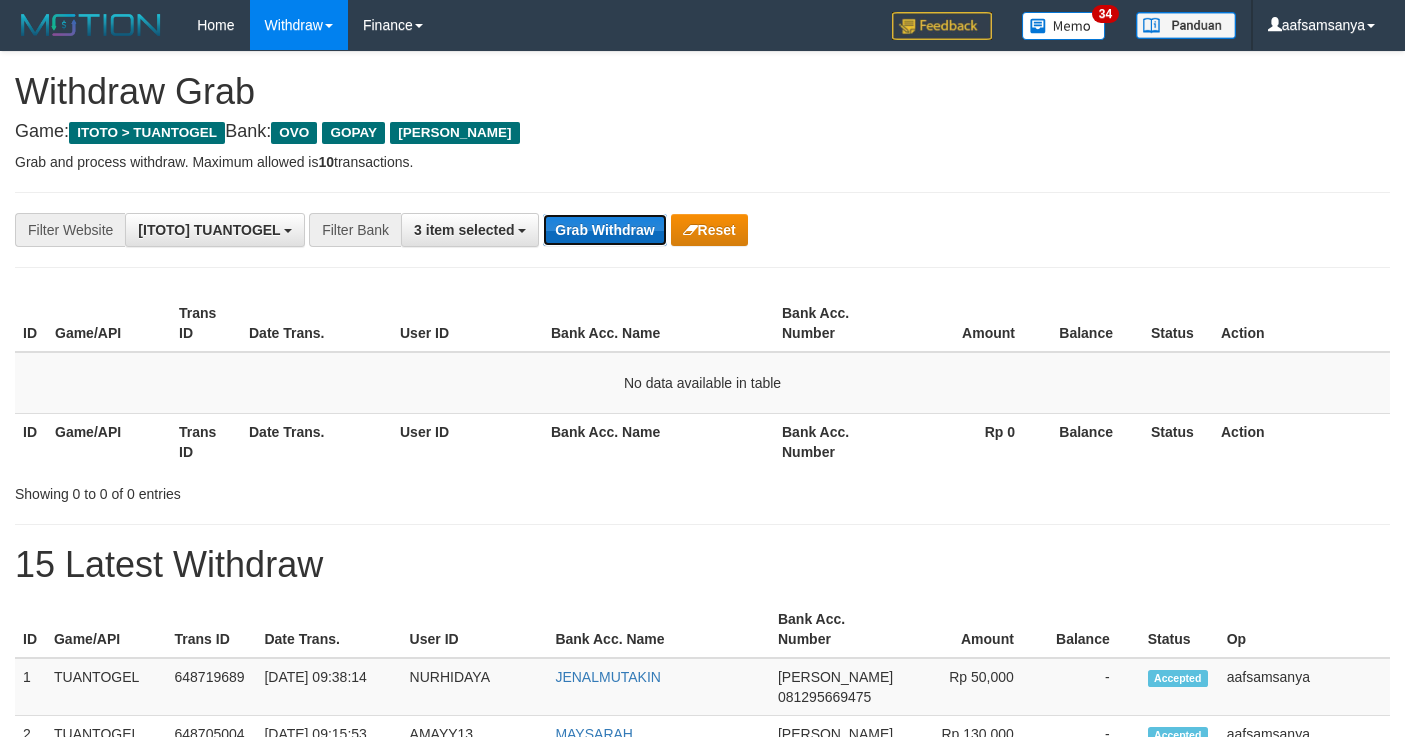 click on "Grab Withdraw" at bounding box center (604, 230) 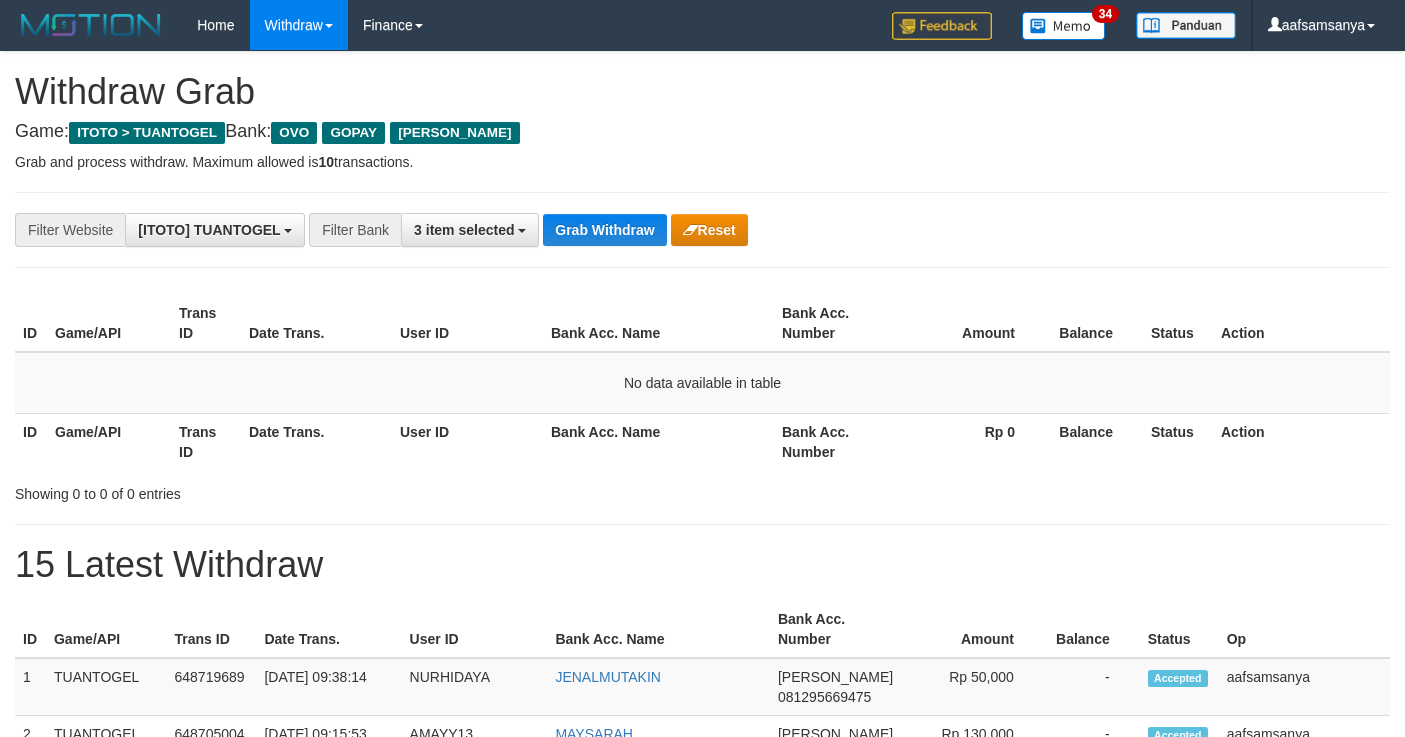 scroll, scrollTop: 0, scrollLeft: 0, axis: both 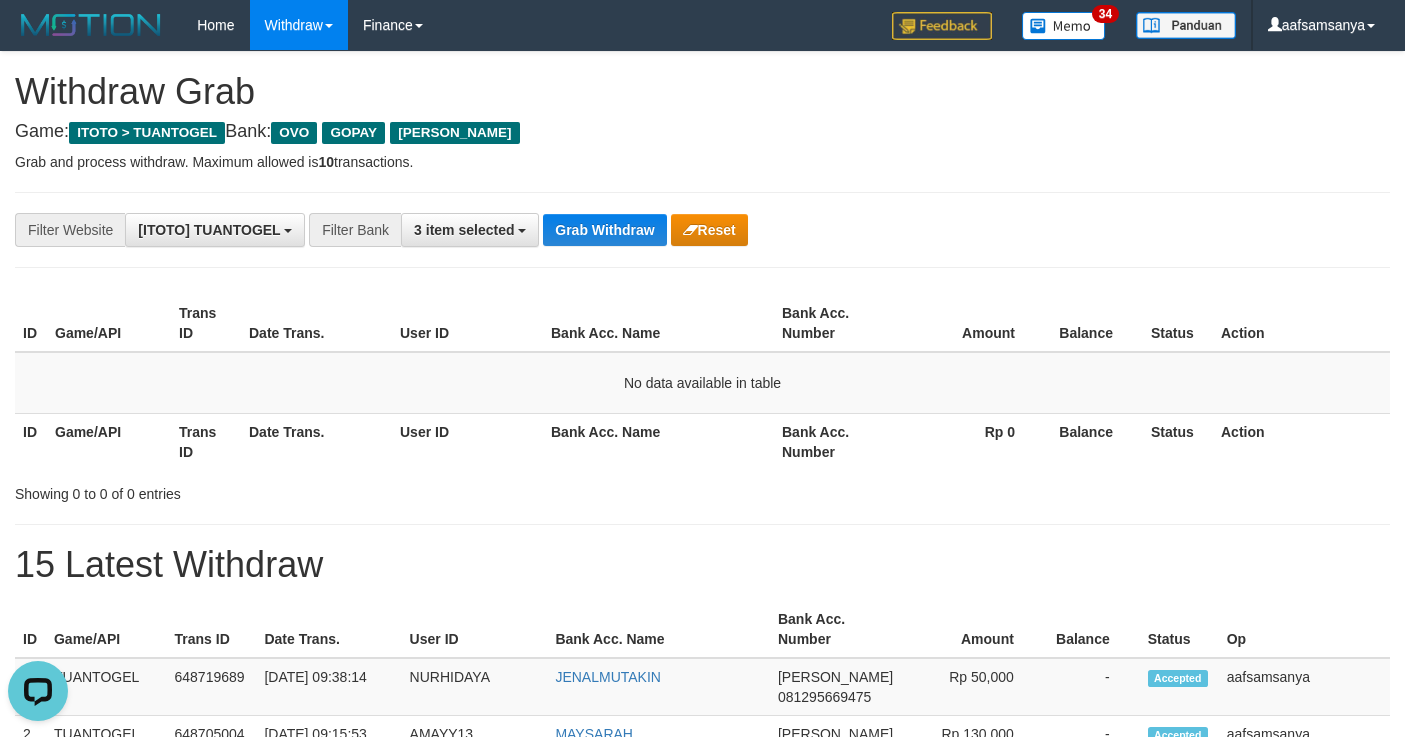 click on "**********" at bounding box center (702, 230) 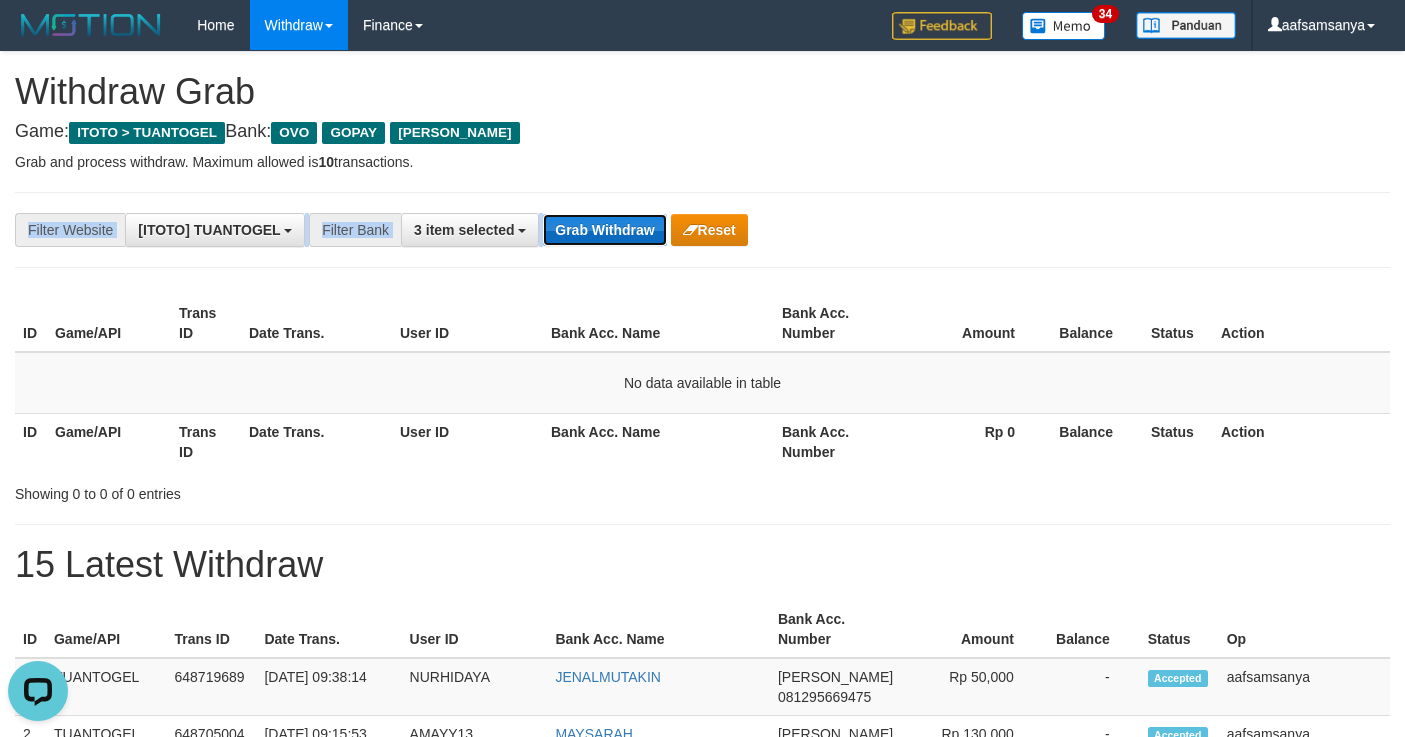 click on "Grab Withdraw" at bounding box center (604, 230) 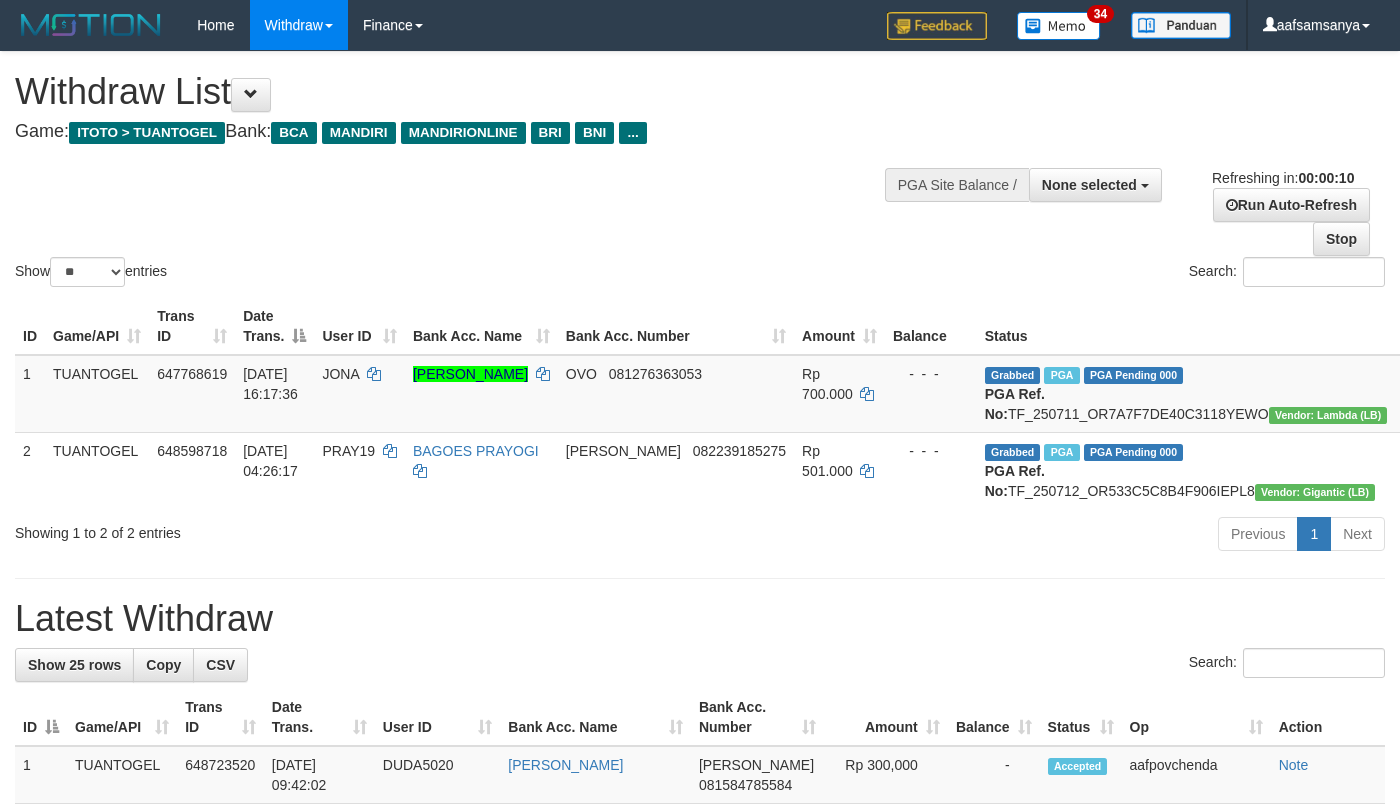 select 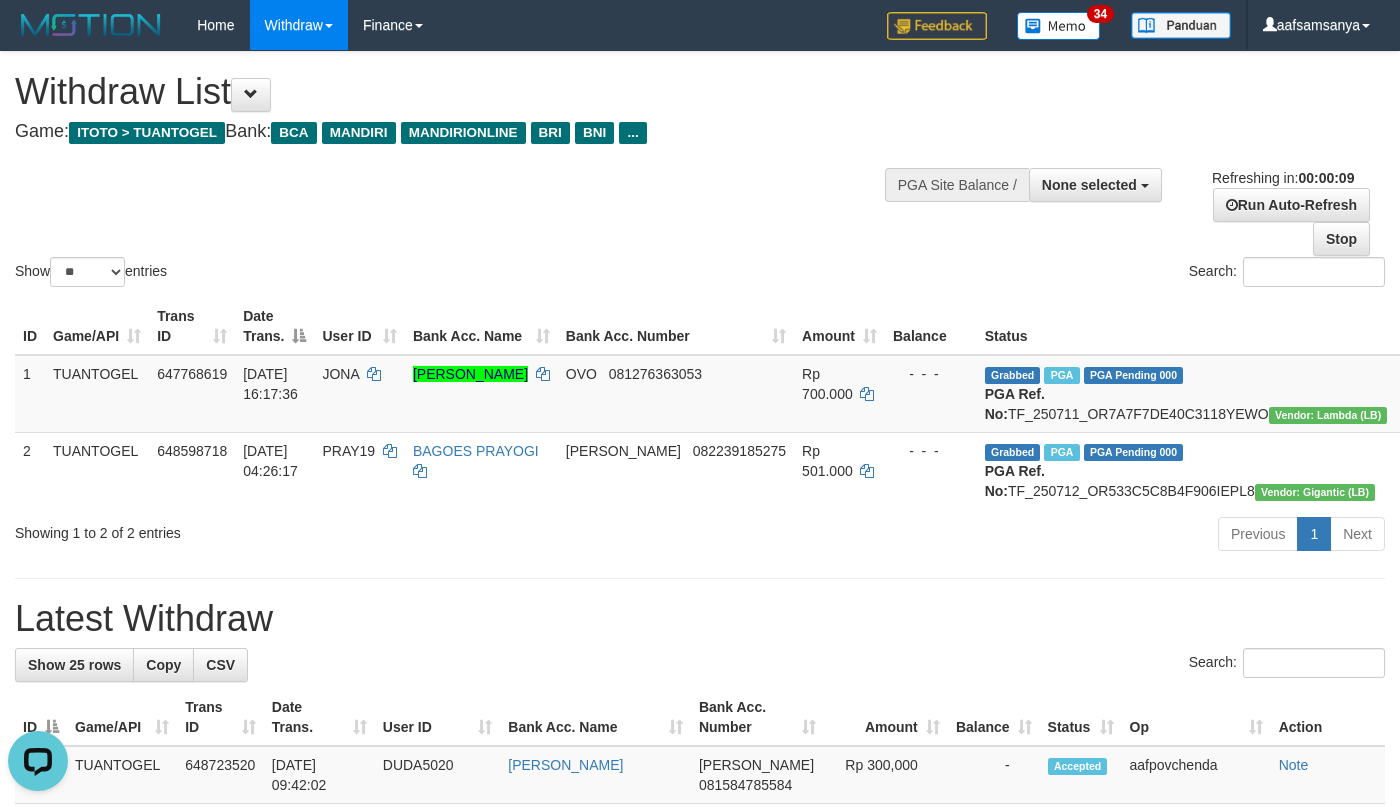 scroll, scrollTop: 0, scrollLeft: 0, axis: both 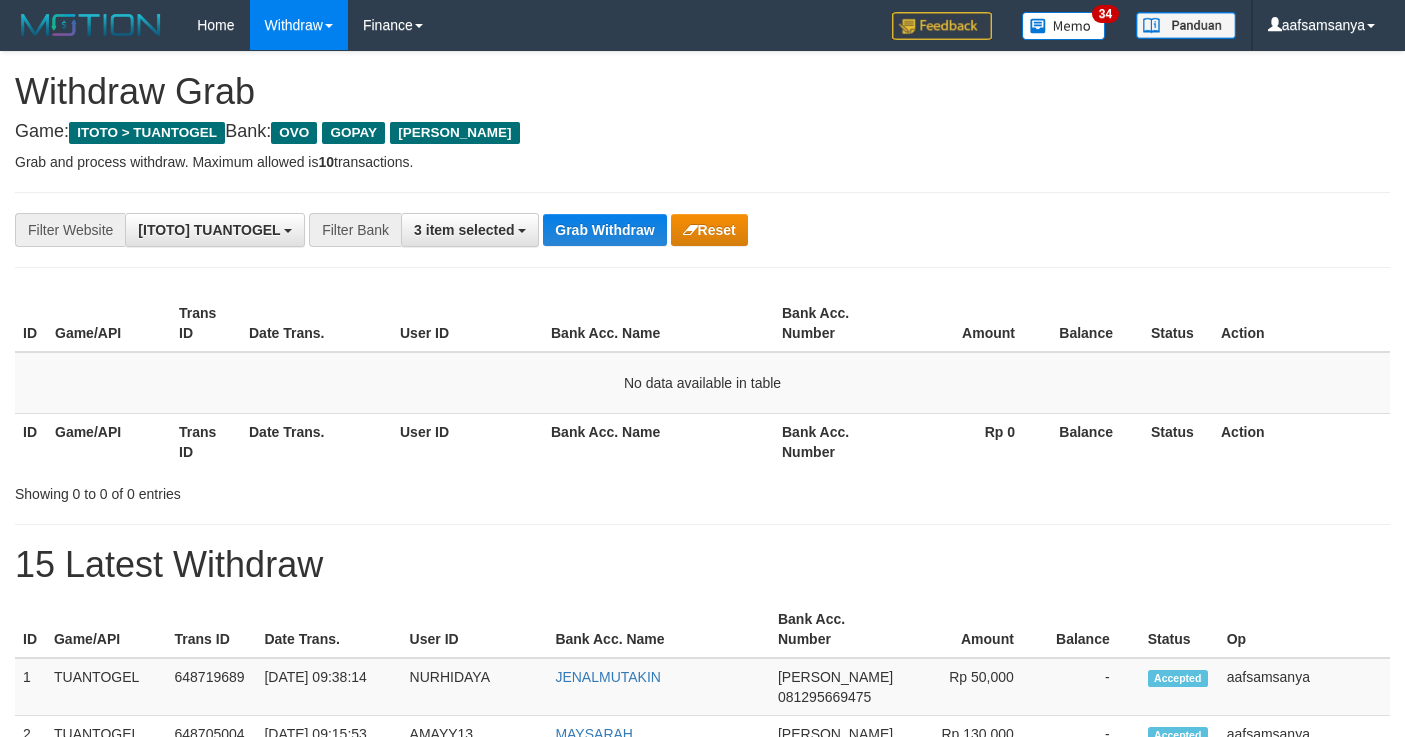 click on "Grab Withdraw" at bounding box center (604, 230) 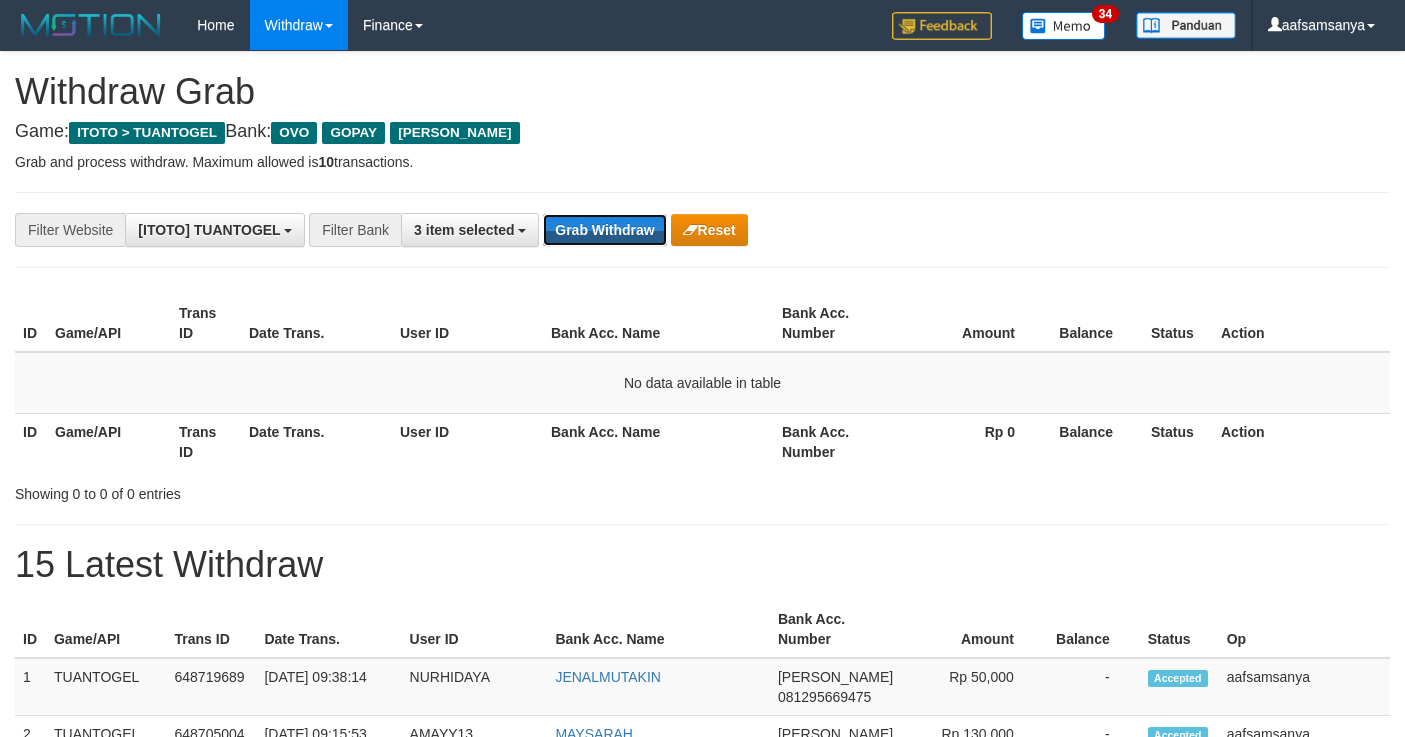 click on "Grab Withdraw" at bounding box center (604, 230) 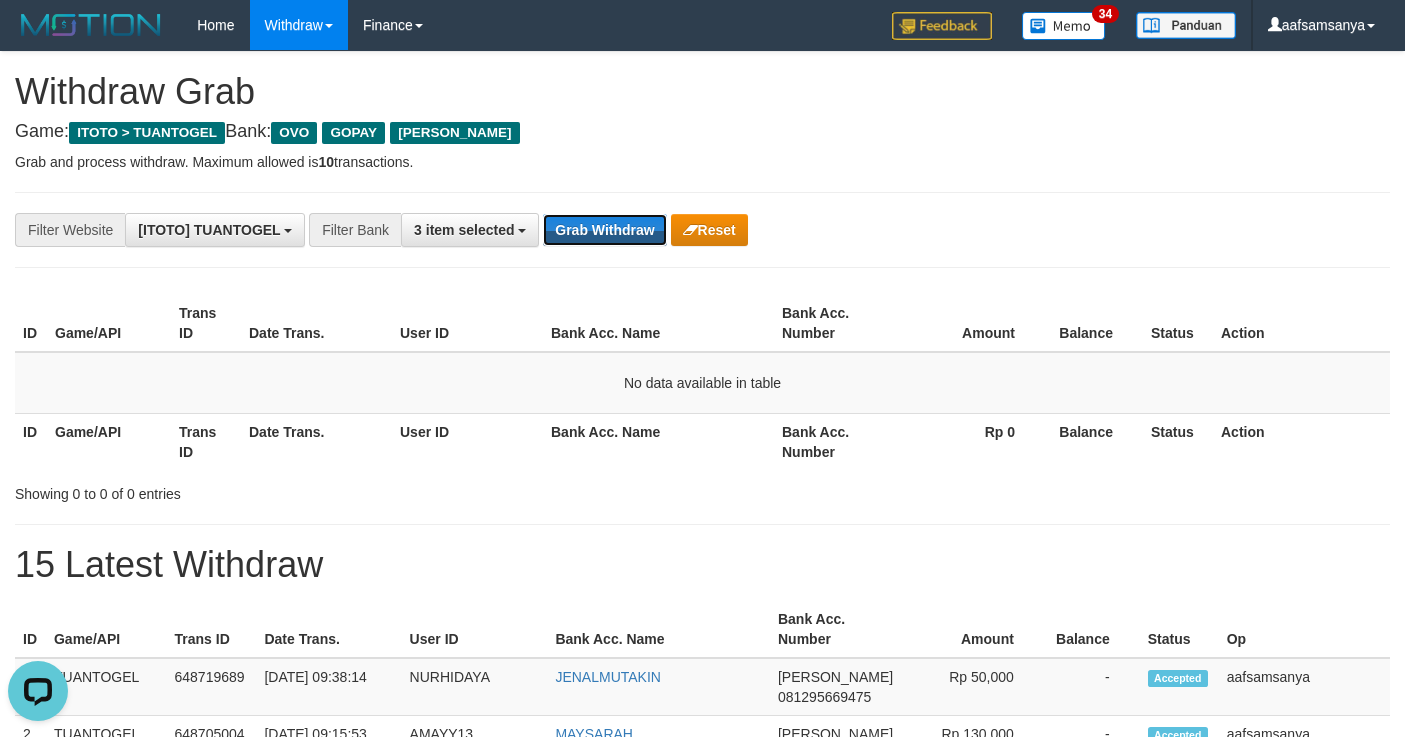 scroll, scrollTop: 0, scrollLeft: 0, axis: both 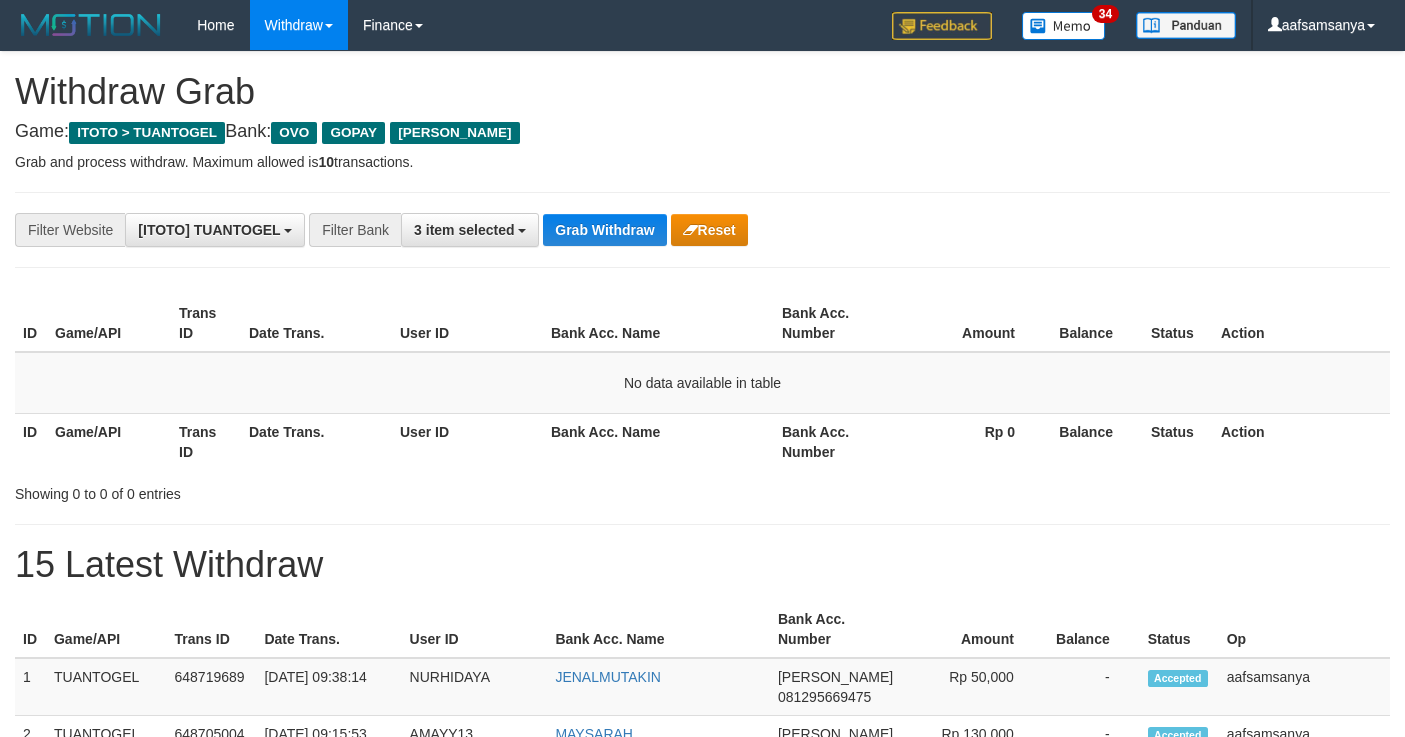 click on "Grab Withdraw" at bounding box center (604, 230) 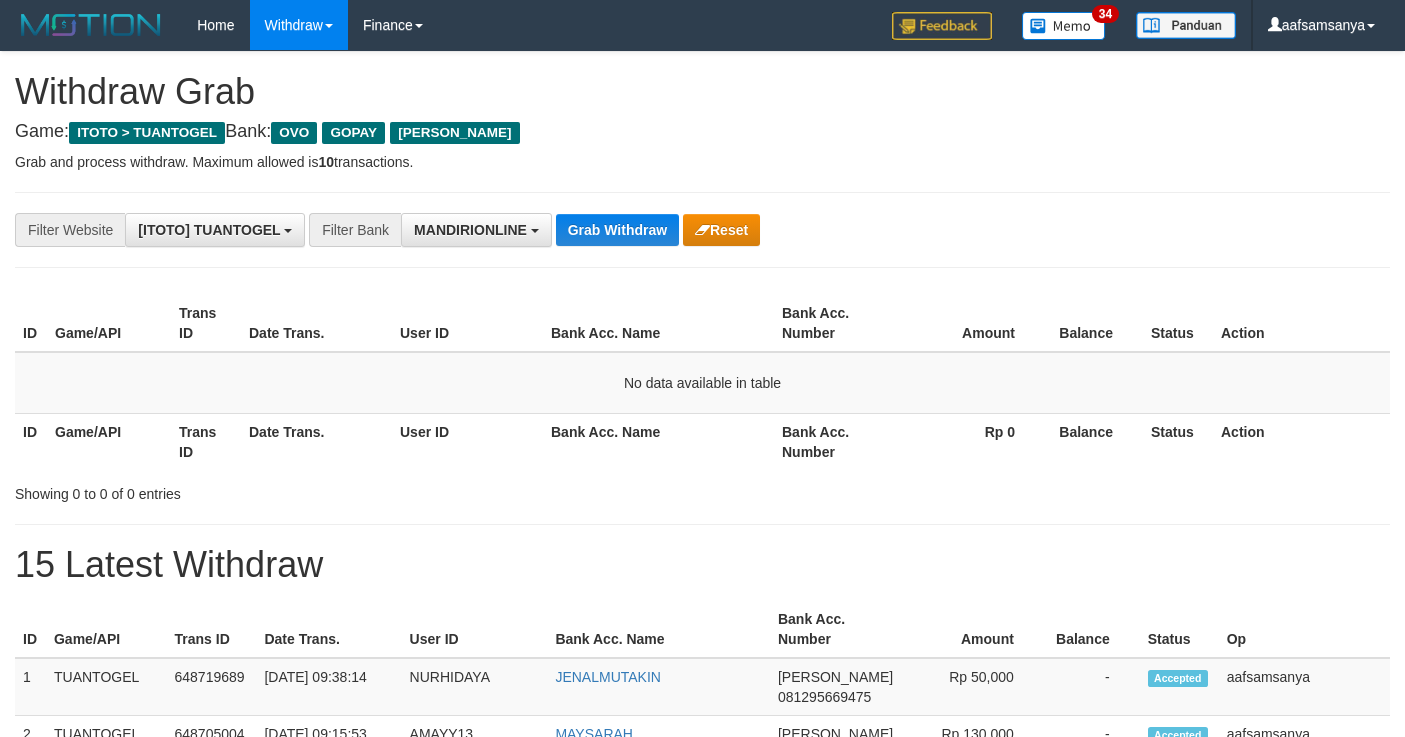 select on "**********" 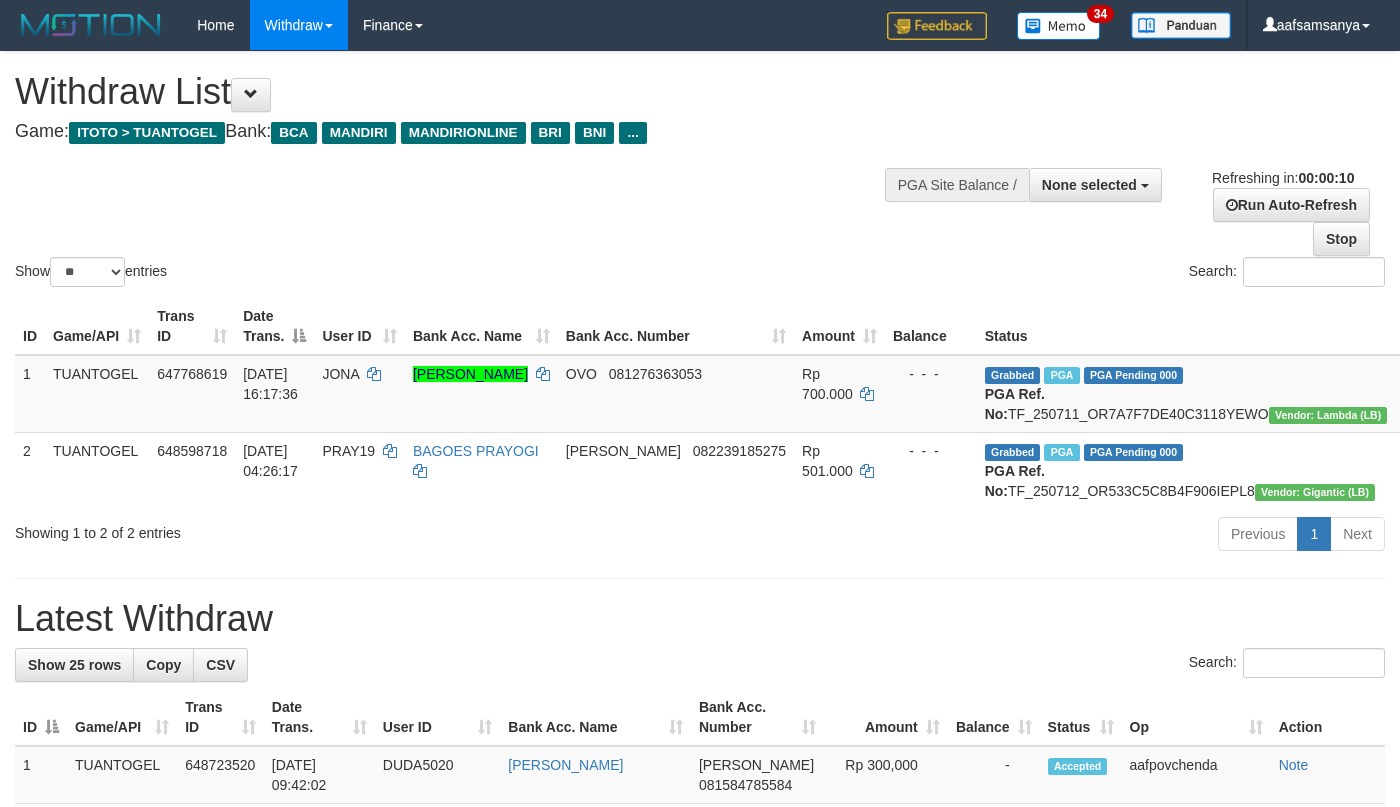 select 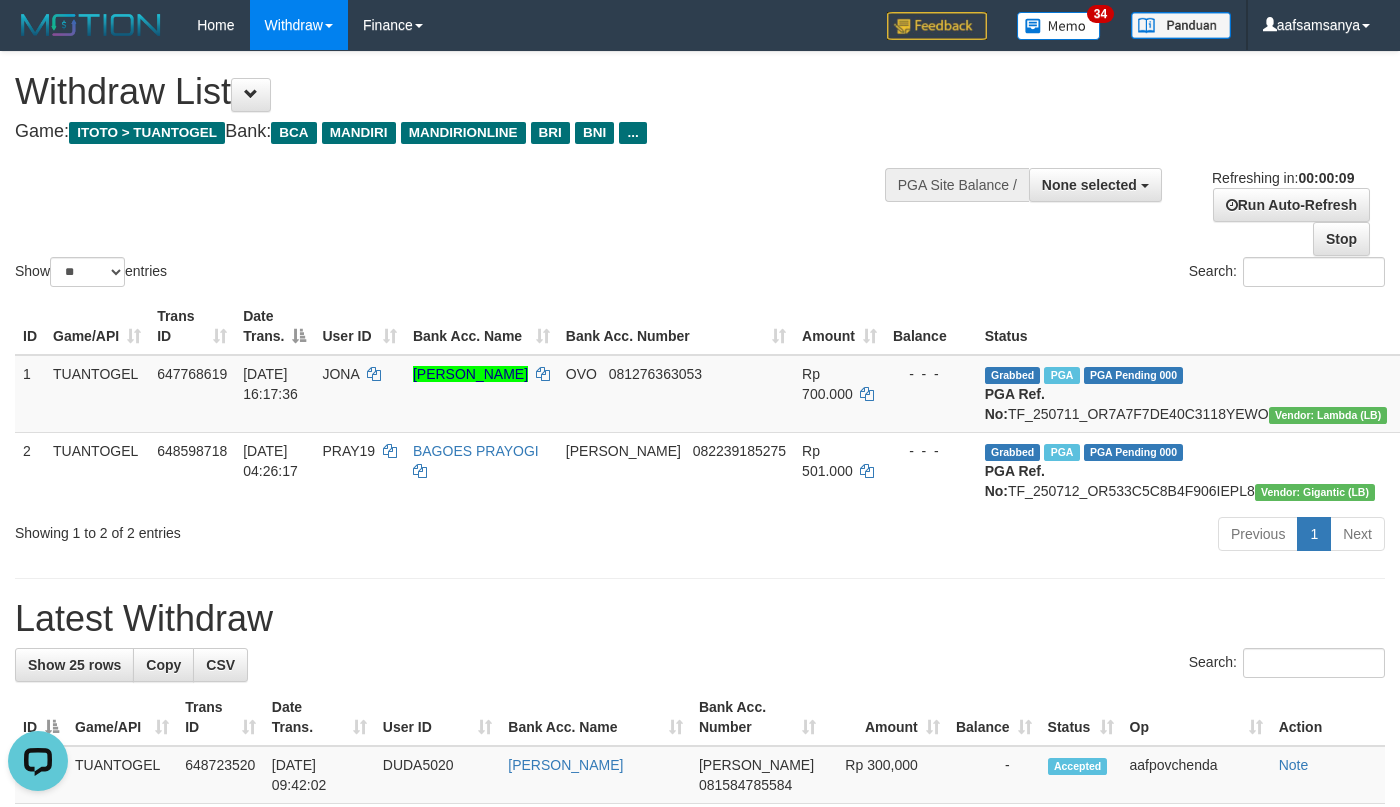scroll, scrollTop: 0, scrollLeft: 0, axis: both 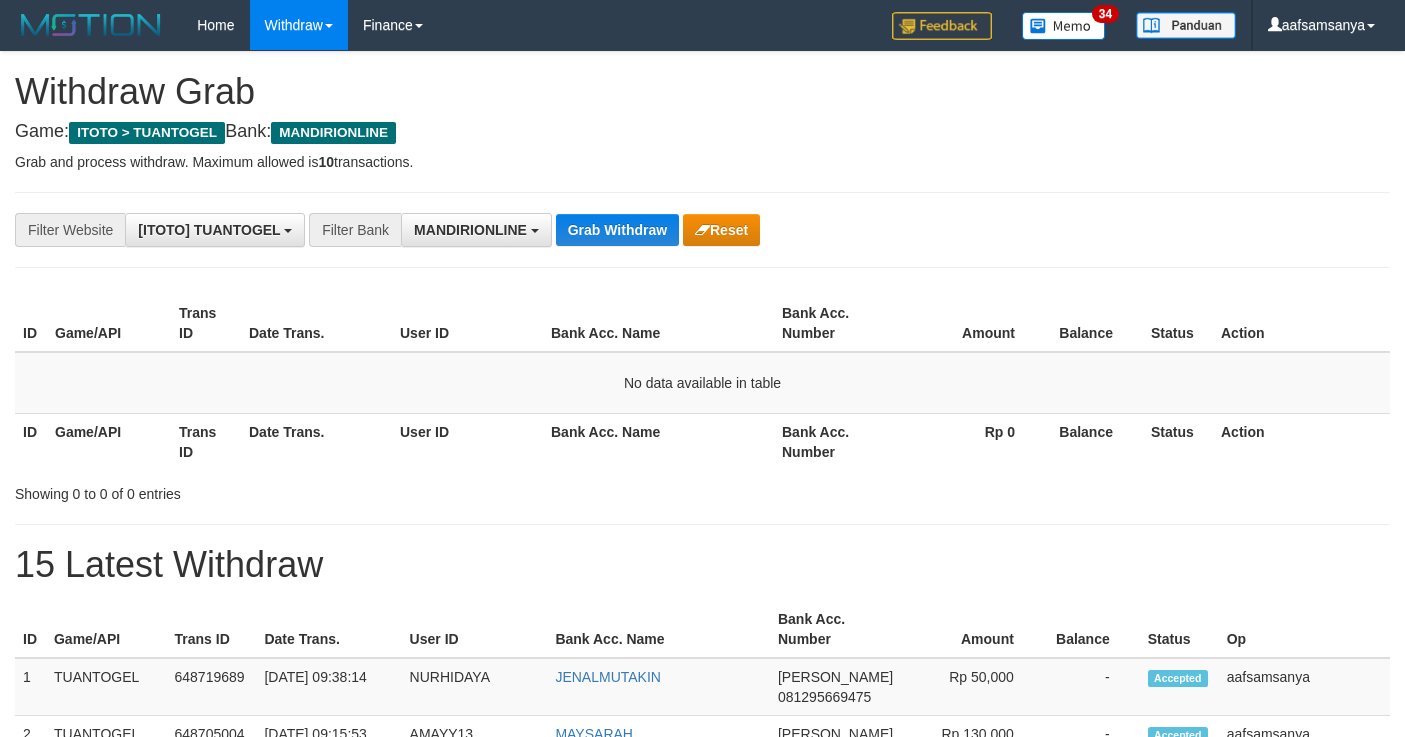 click on "Grab Withdraw" at bounding box center (617, 230) 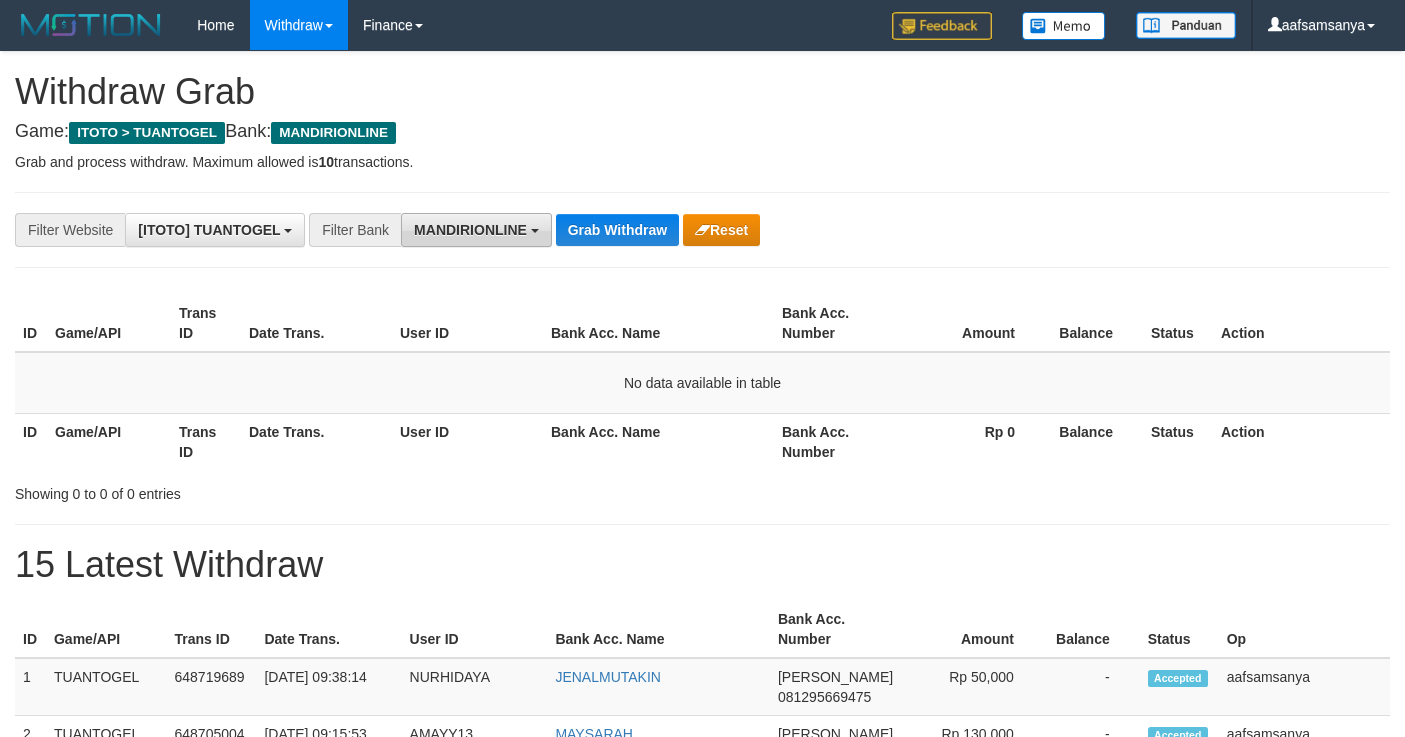 scroll, scrollTop: 0, scrollLeft: 0, axis: both 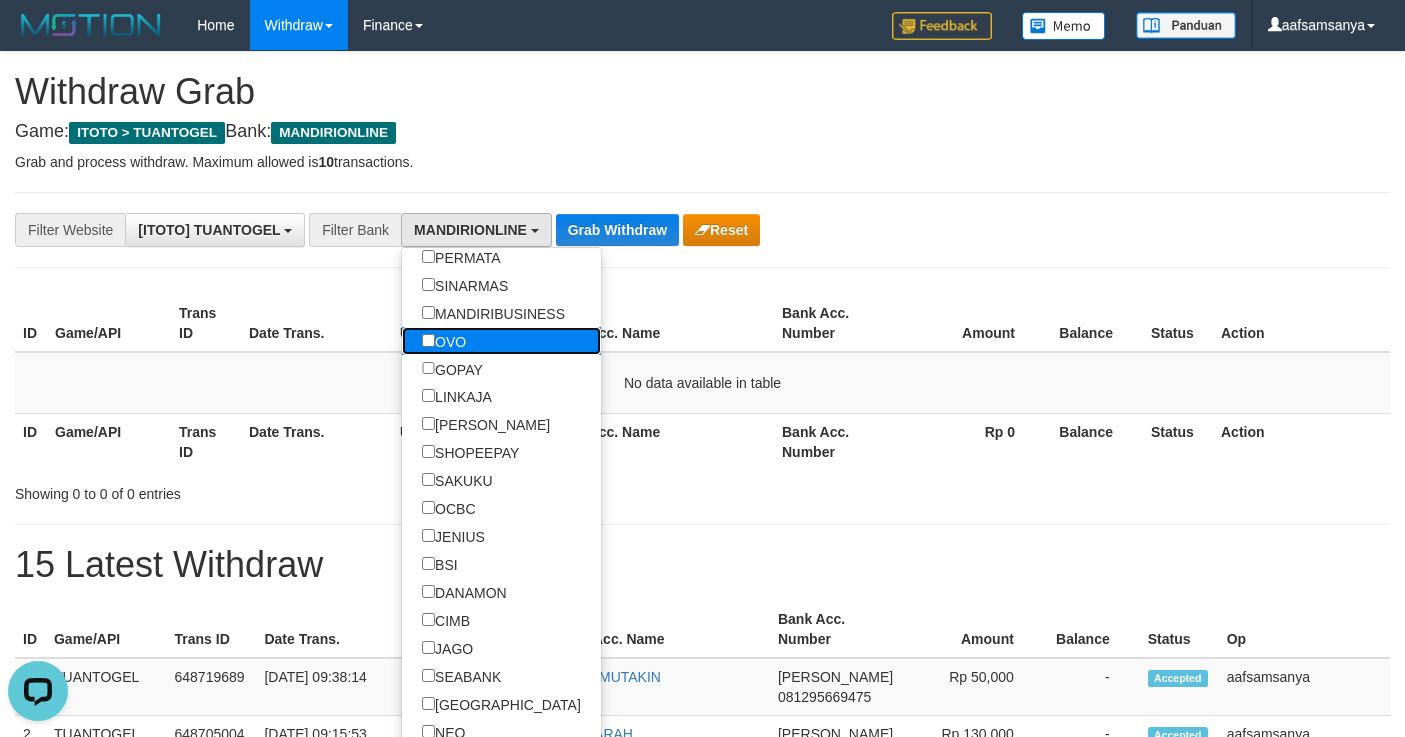 click on "OVO" at bounding box center [444, 341] 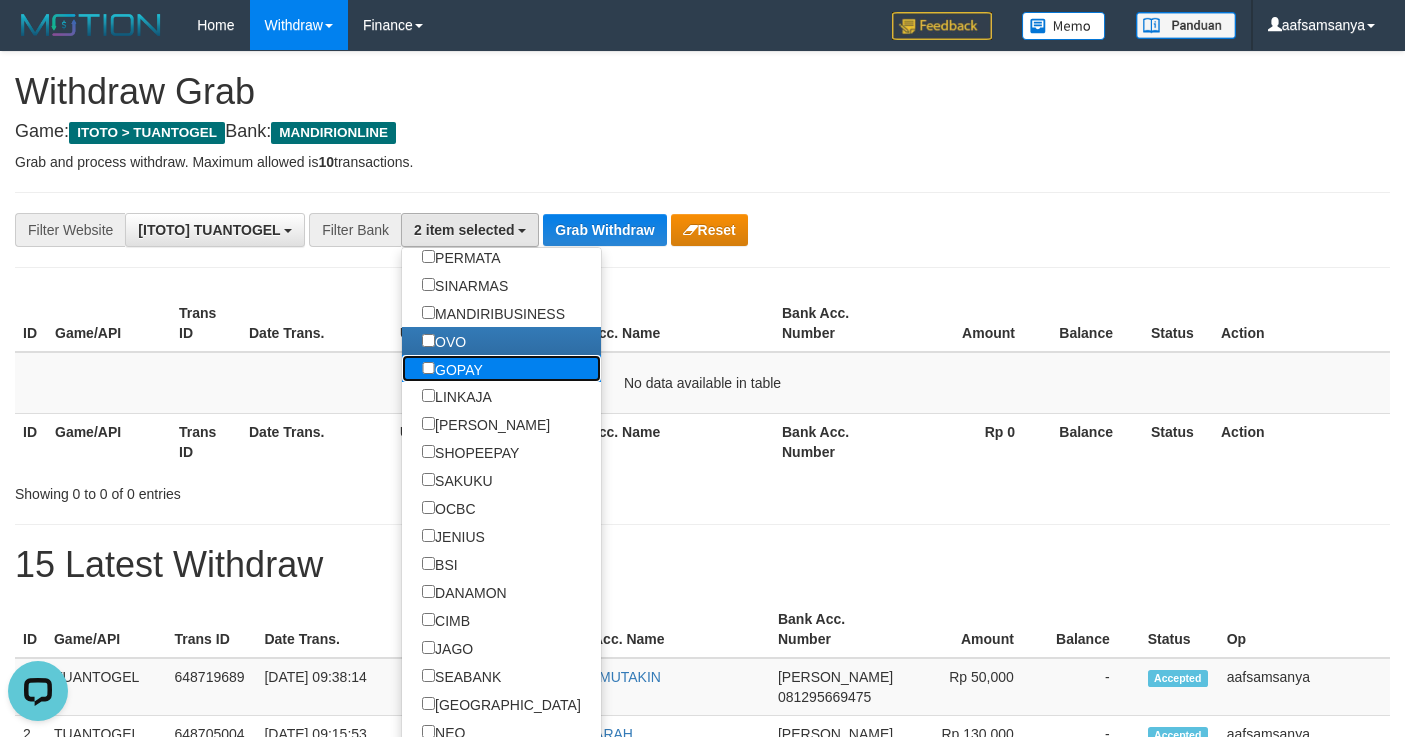 click on "GOPAY" at bounding box center [452, 369] 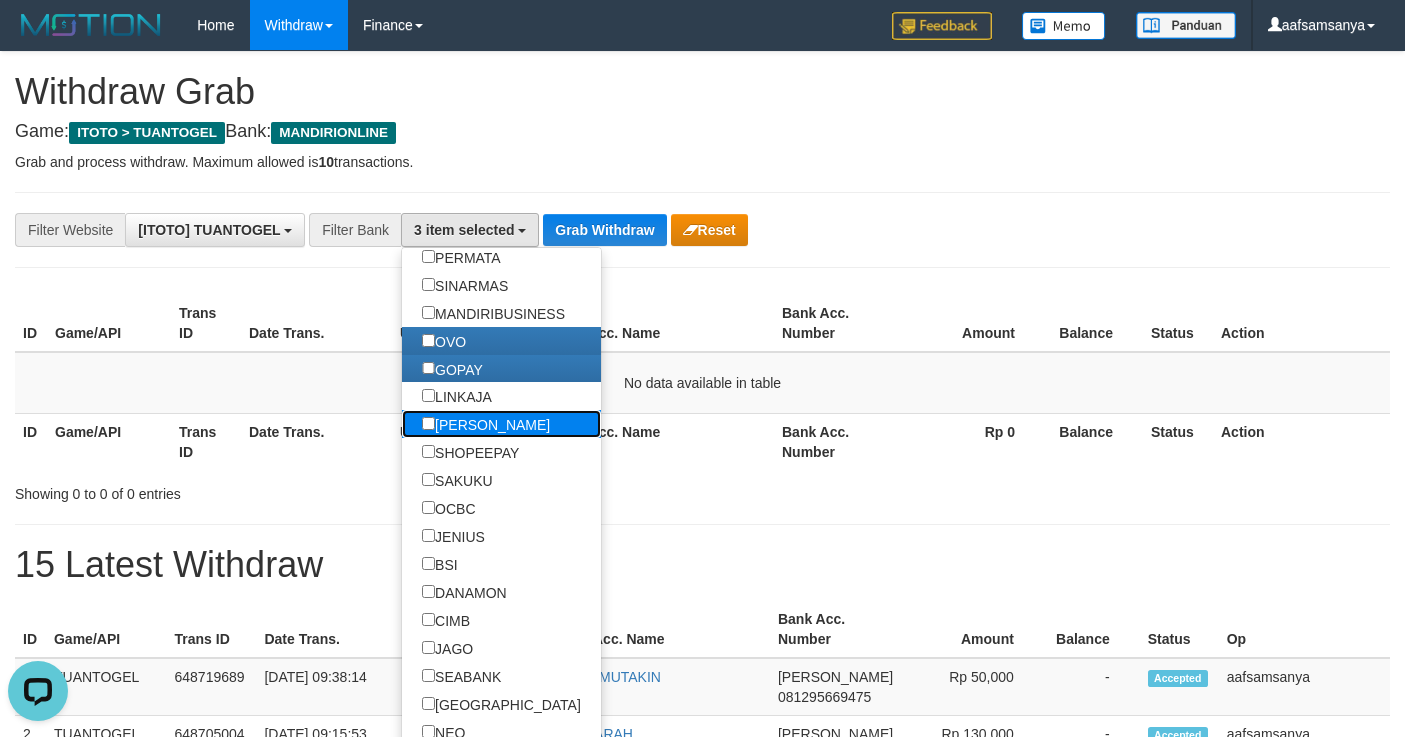 click on "[PERSON_NAME]" at bounding box center (486, 424) 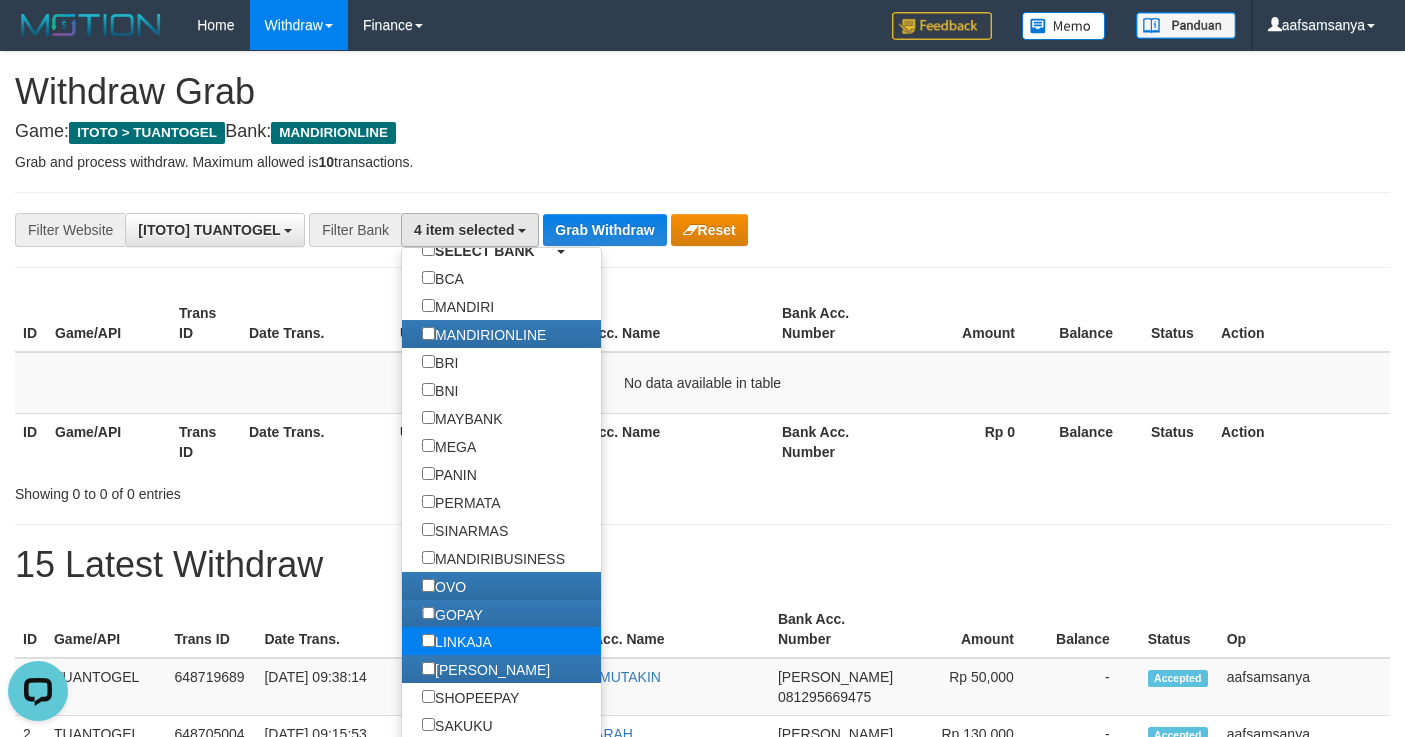 scroll, scrollTop: 108, scrollLeft: 0, axis: vertical 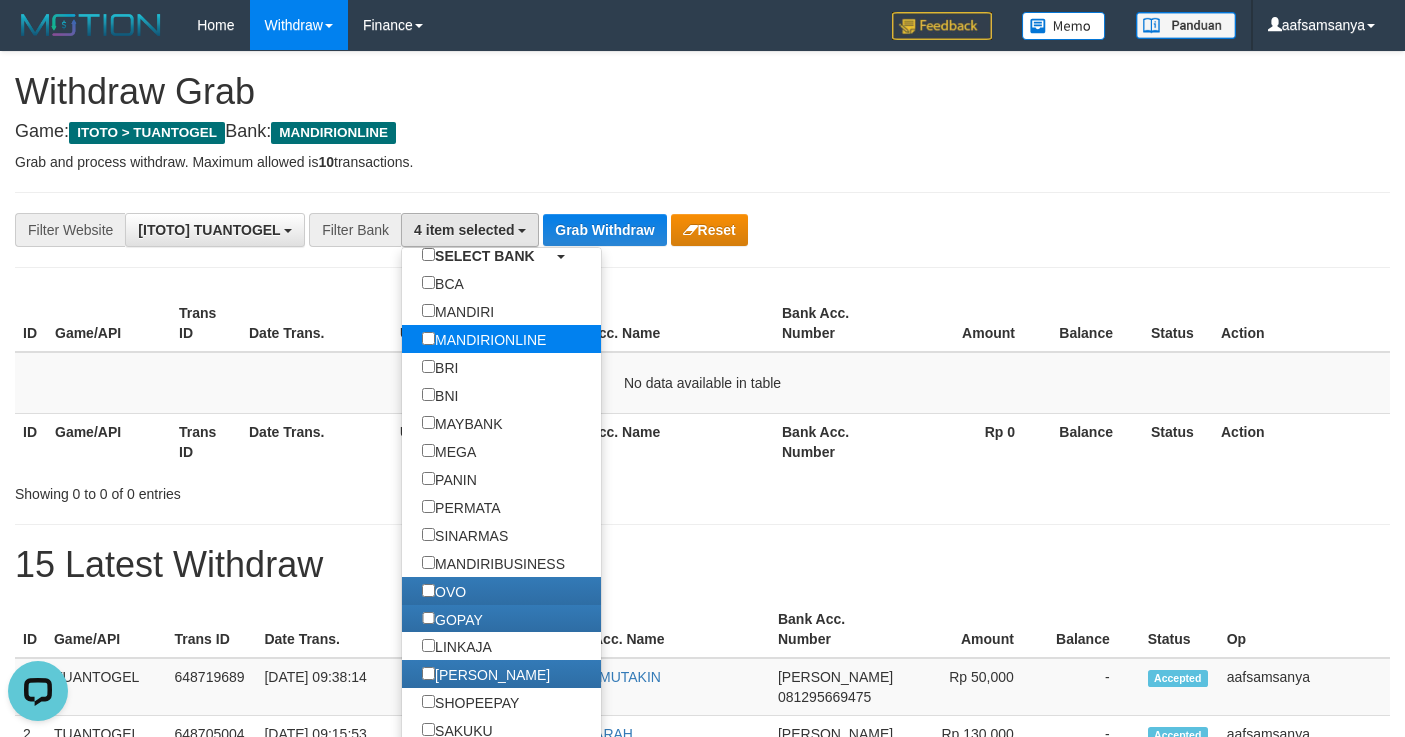 click on "MANDIRIONLINE" at bounding box center [484, 339] 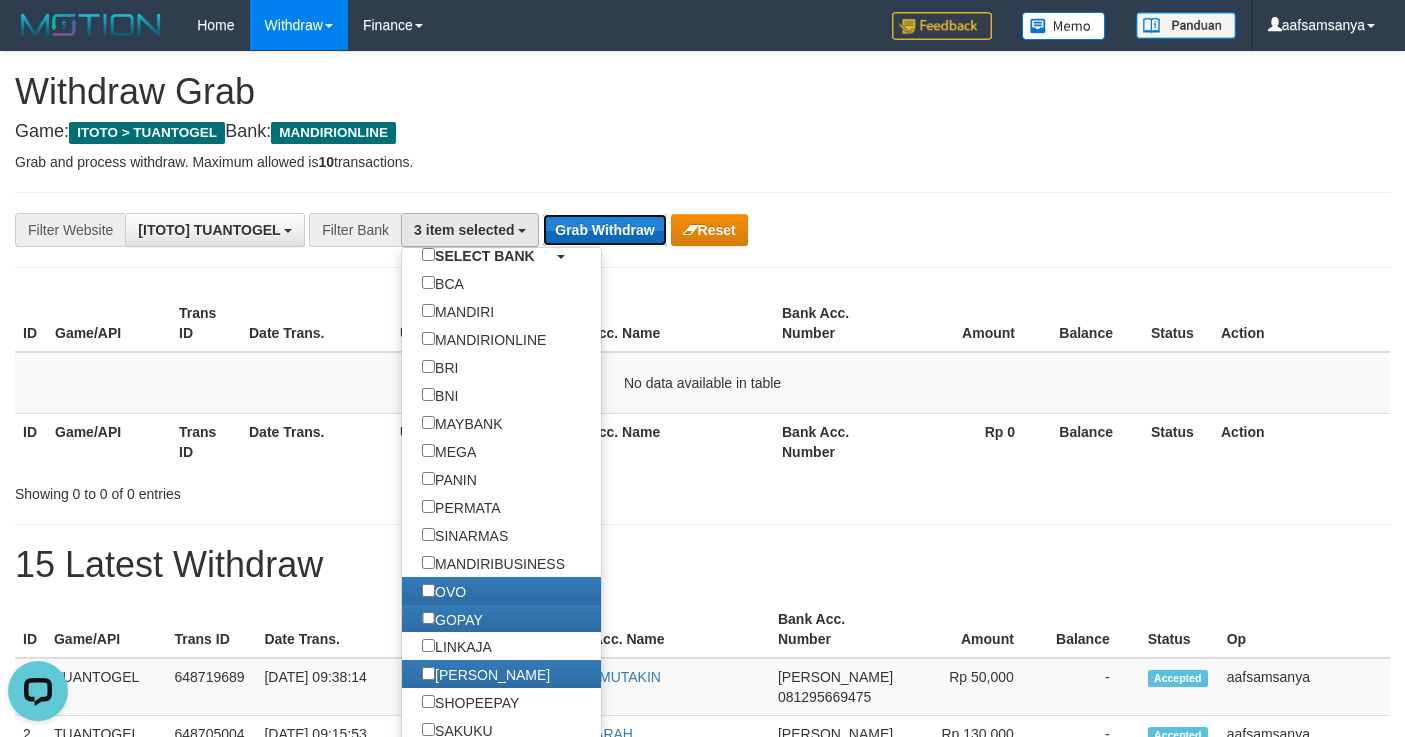 click on "Grab Withdraw" at bounding box center [604, 230] 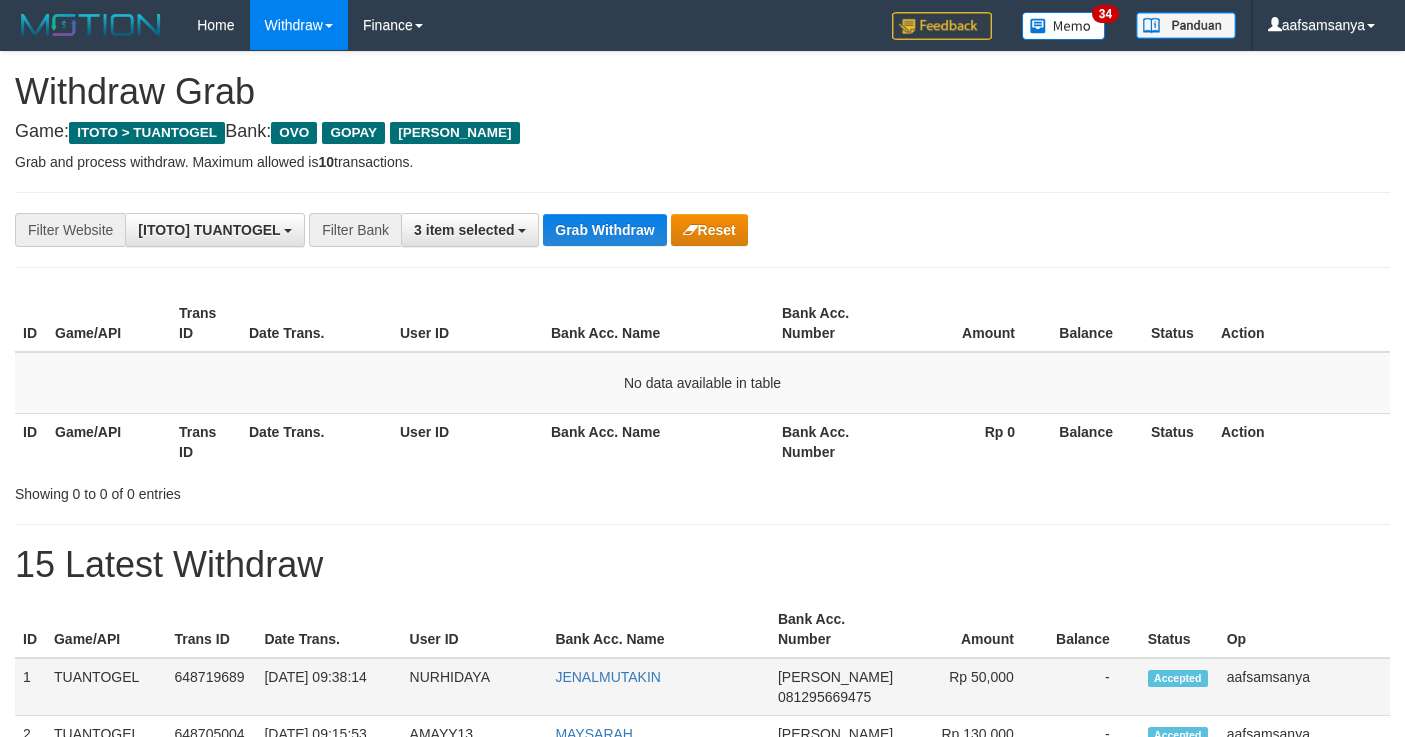 scroll, scrollTop: 0, scrollLeft: 0, axis: both 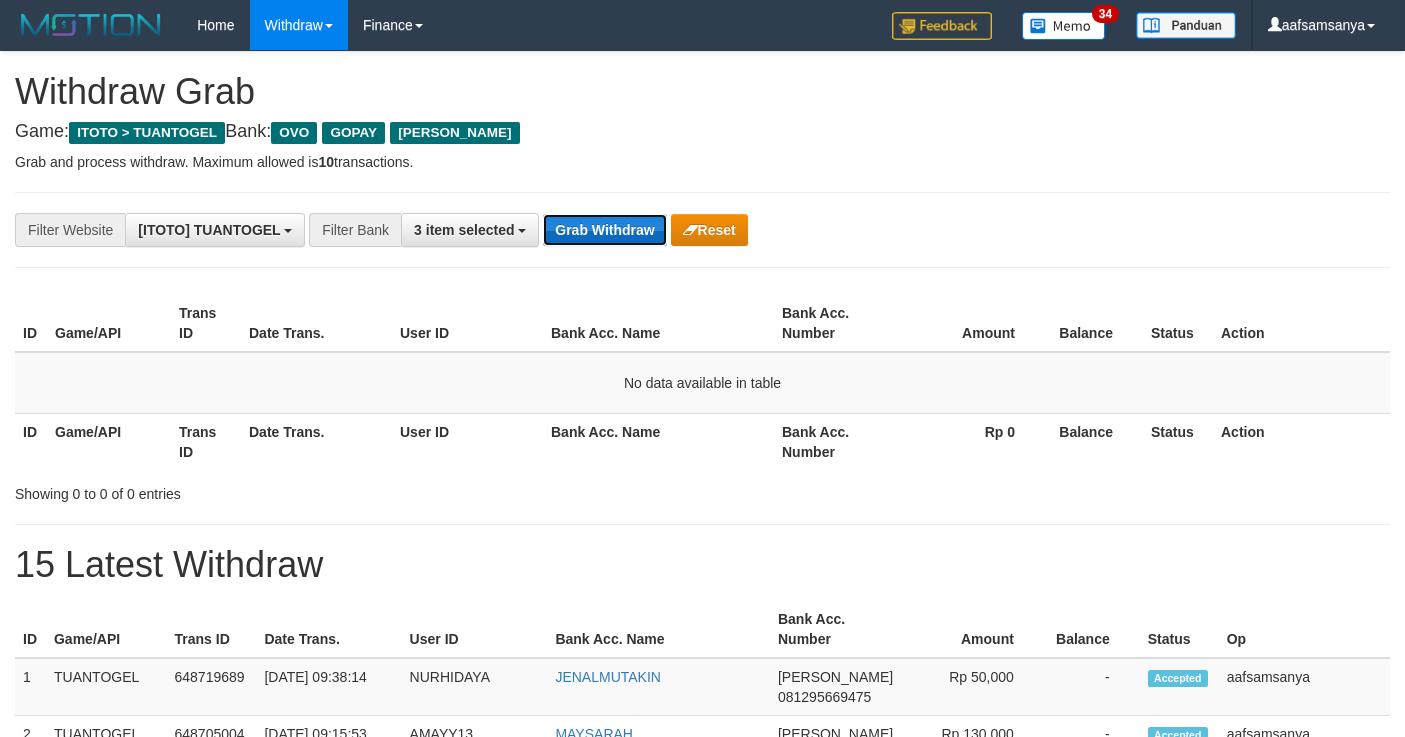 click on "Grab Withdraw" at bounding box center (604, 230) 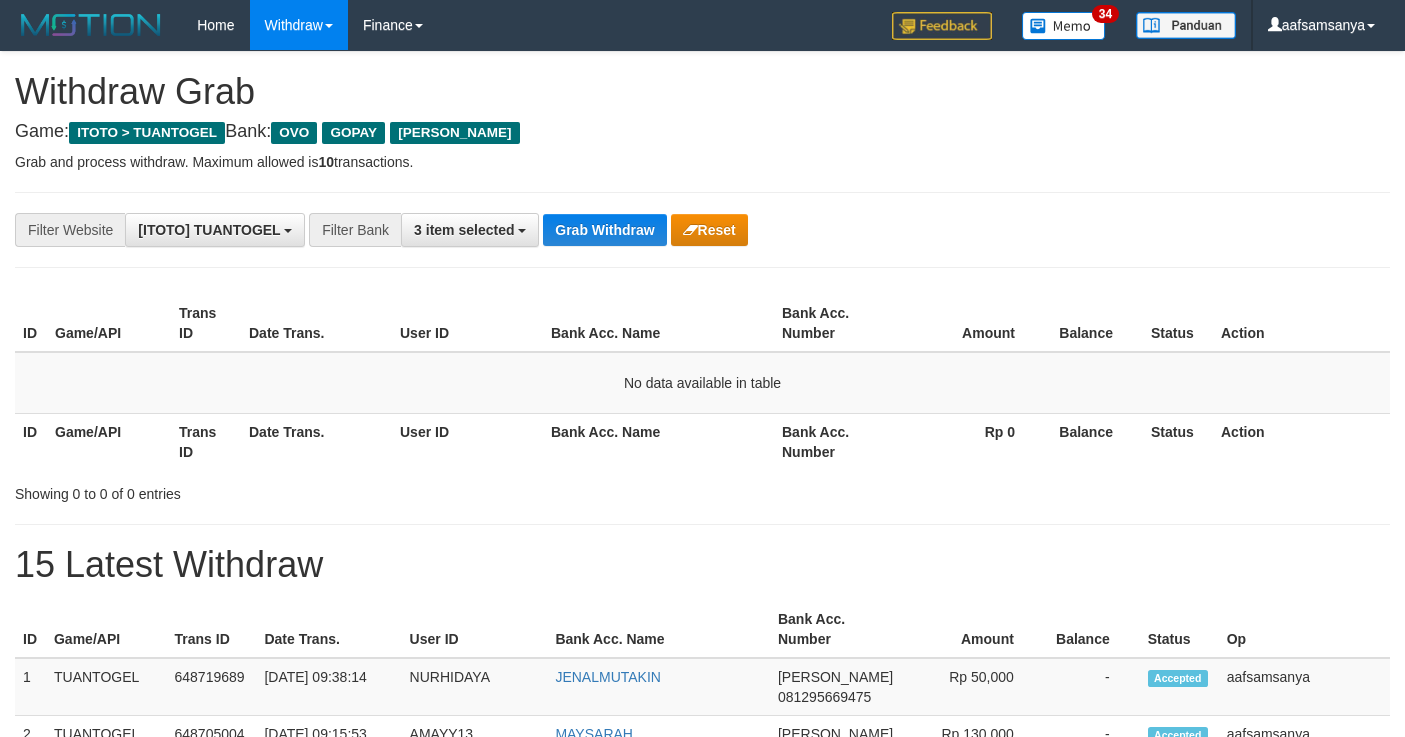 scroll, scrollTop: 0, scrollLeft: 0, axis: both 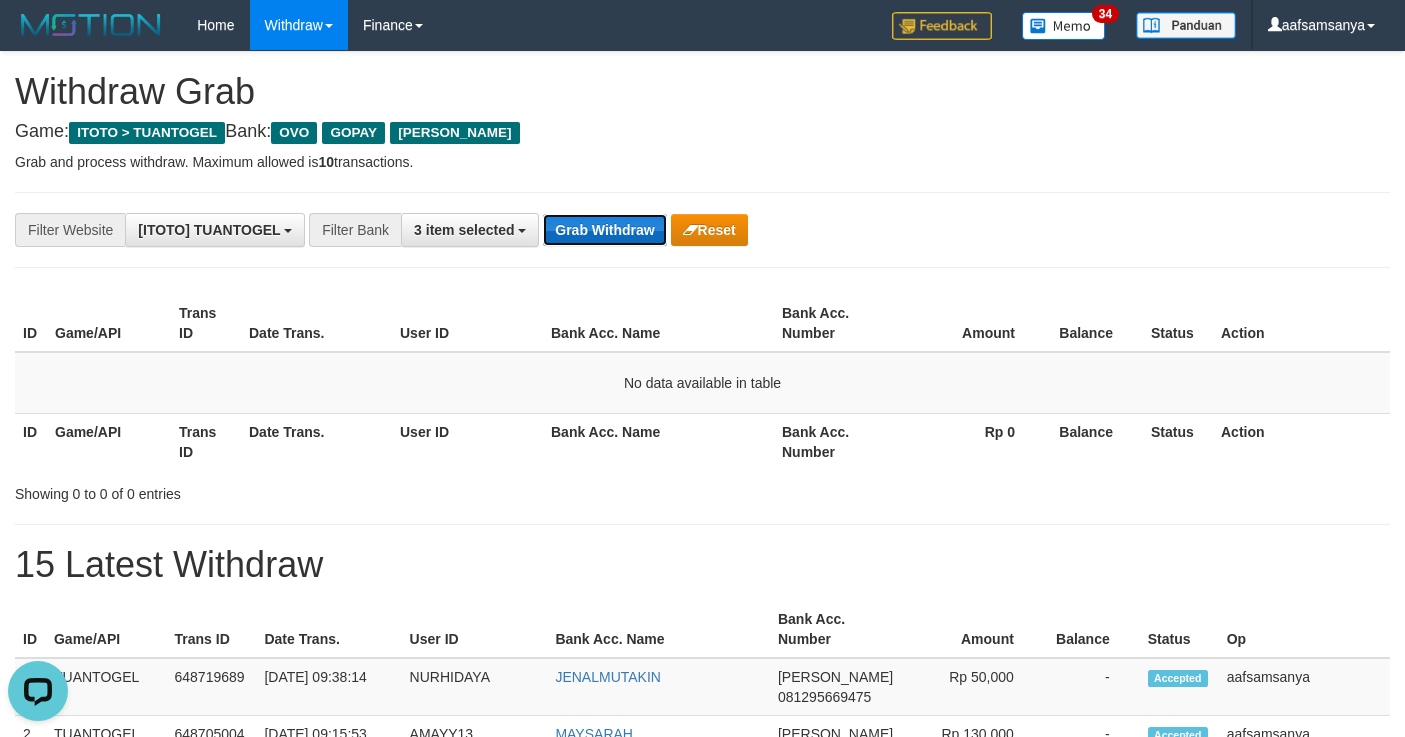 click on "Grab Withdraw" at bounding box center (604, 230) 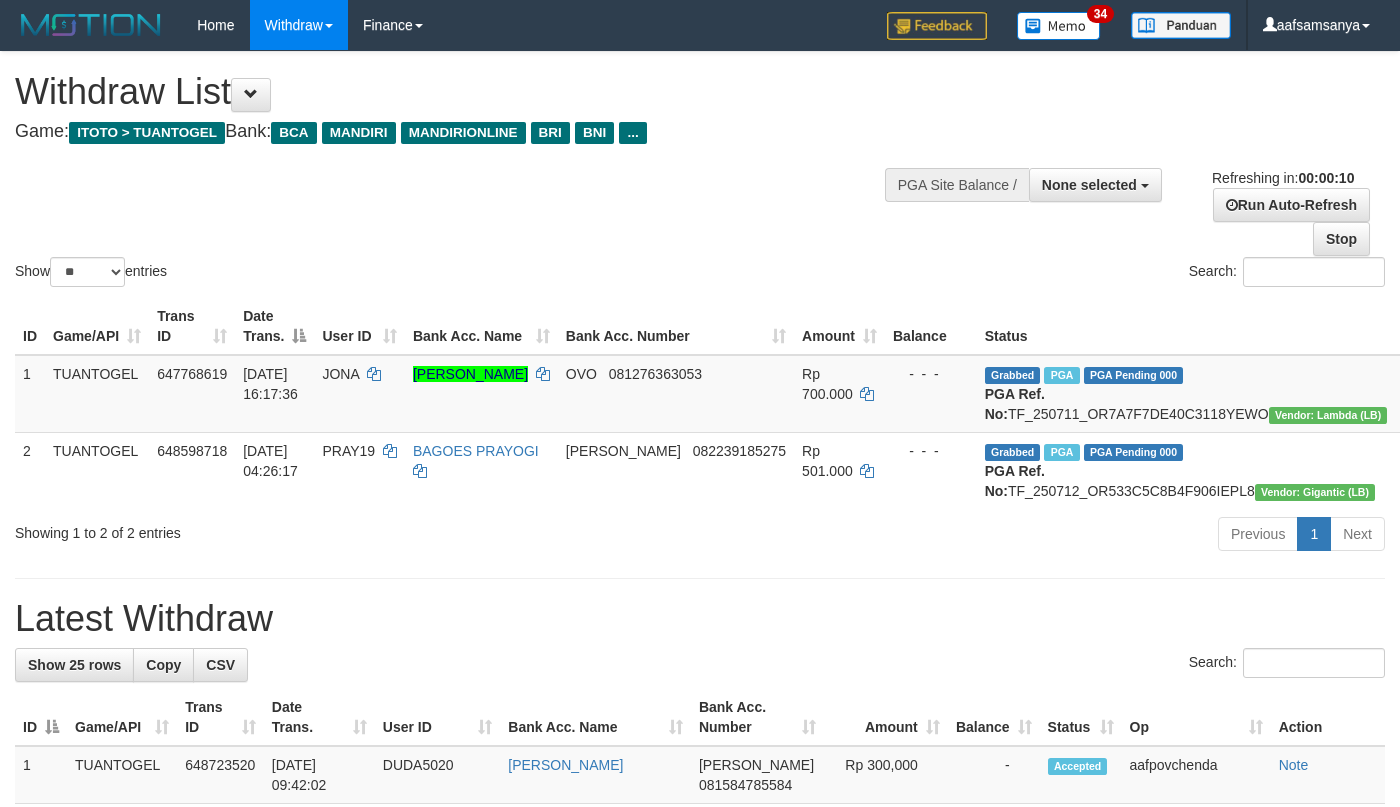 select 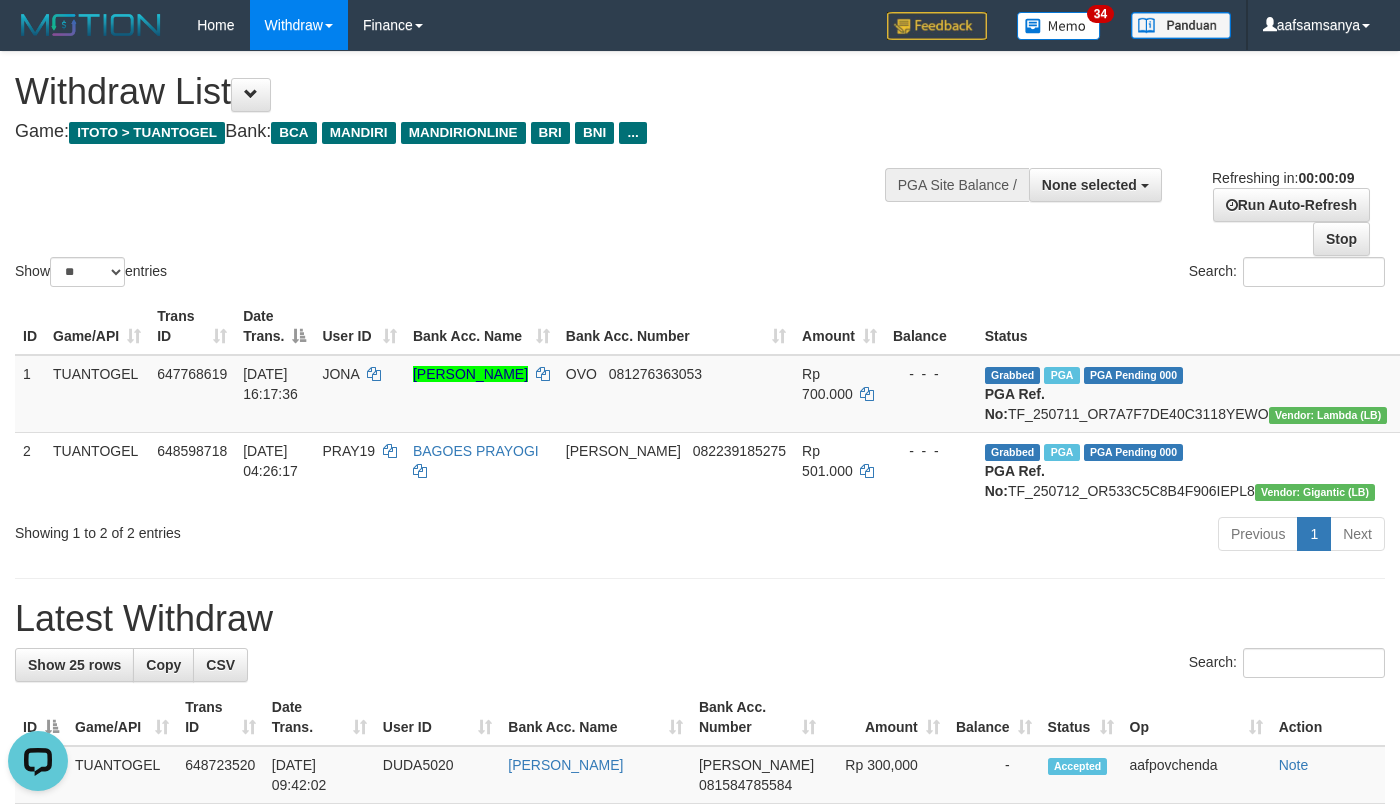scroll, scrollTop: 0, scrollLeft: 0, axis: both 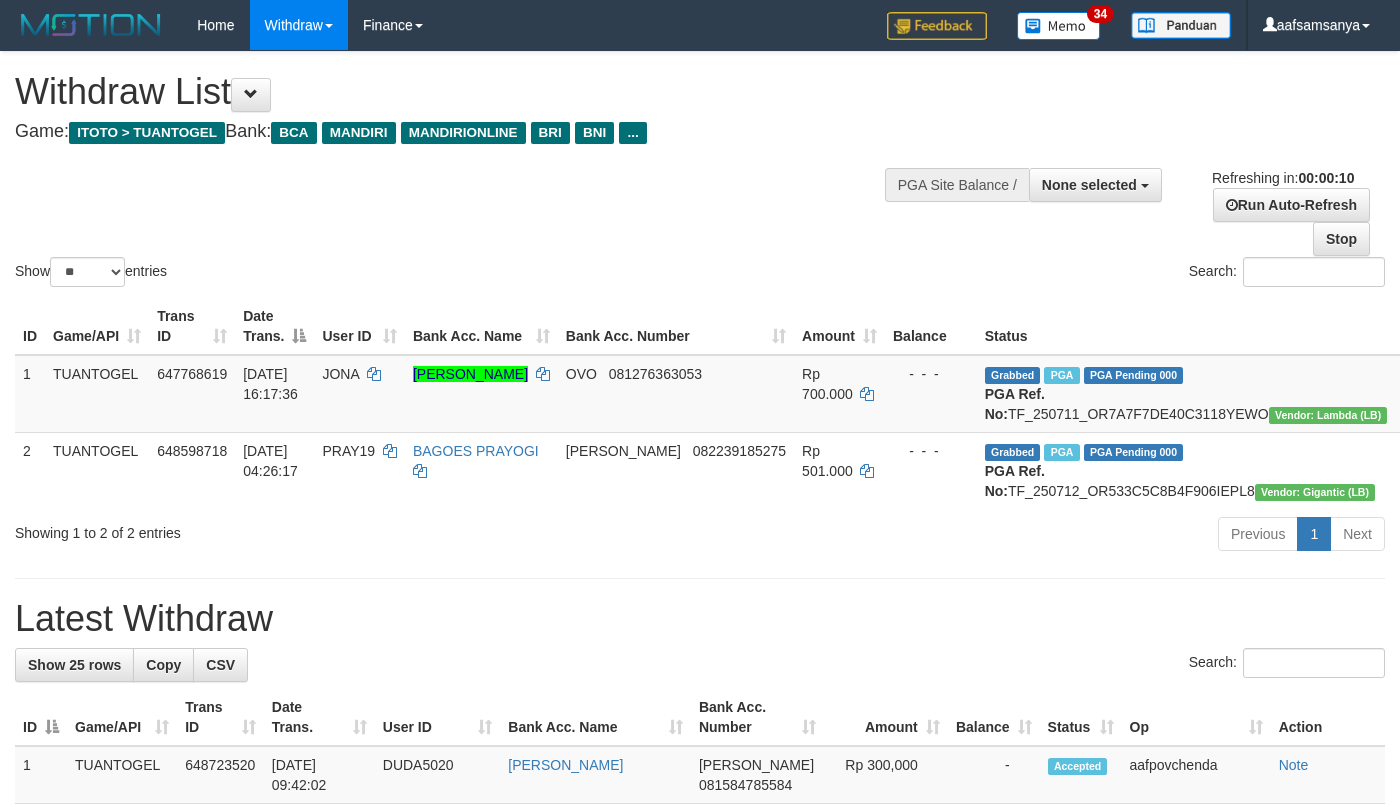 select 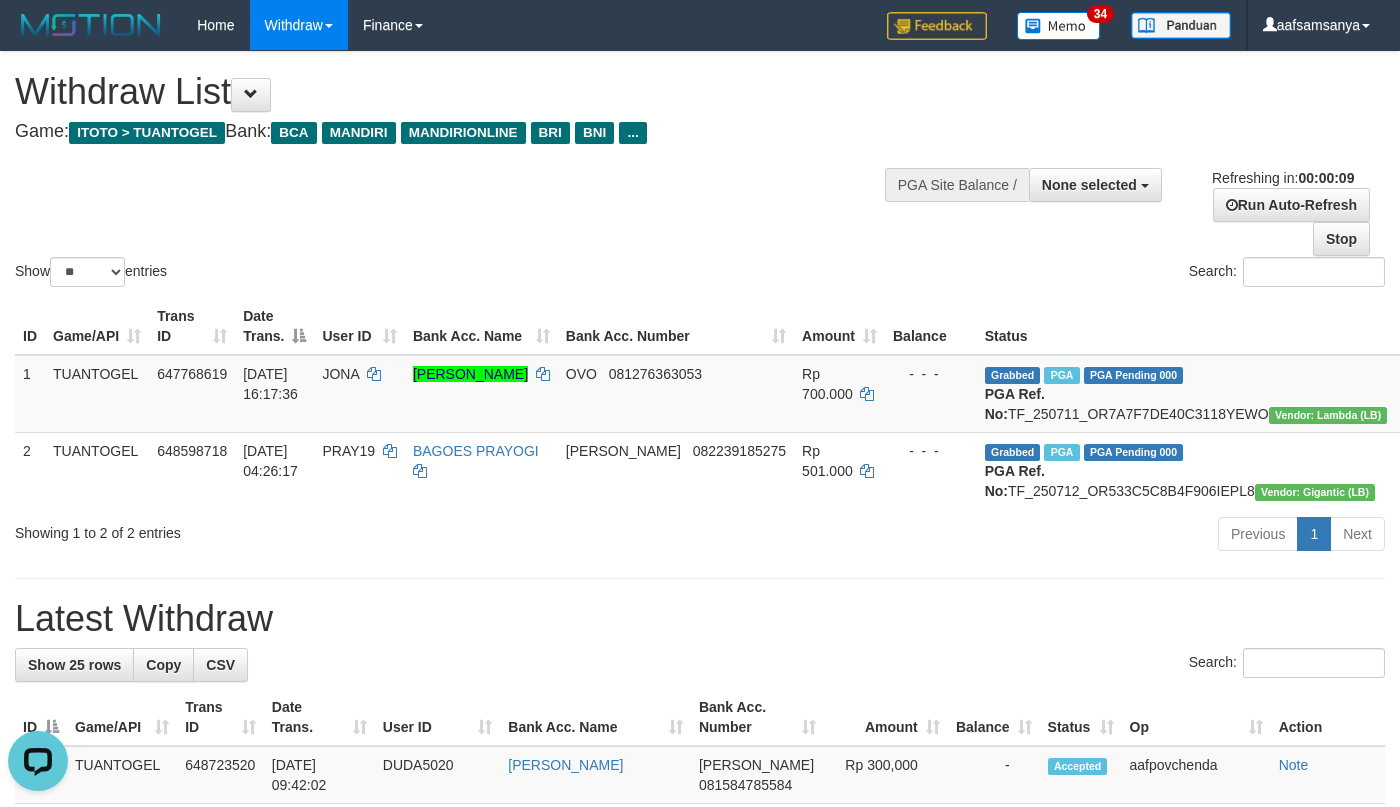 scroll, scrollTop: 0, scrollLeft: 0, axis: both 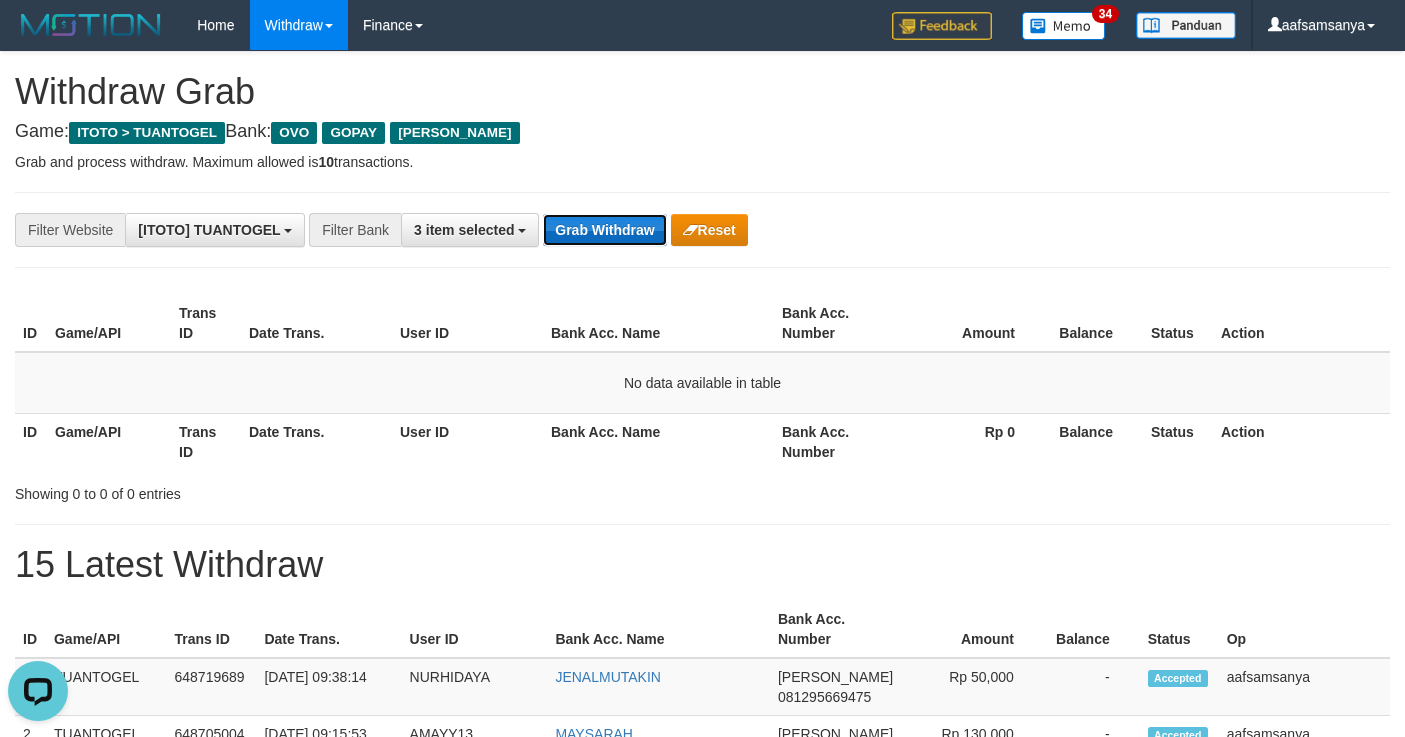 click on "Grab Withdraw" at bounding box center (604, 230) 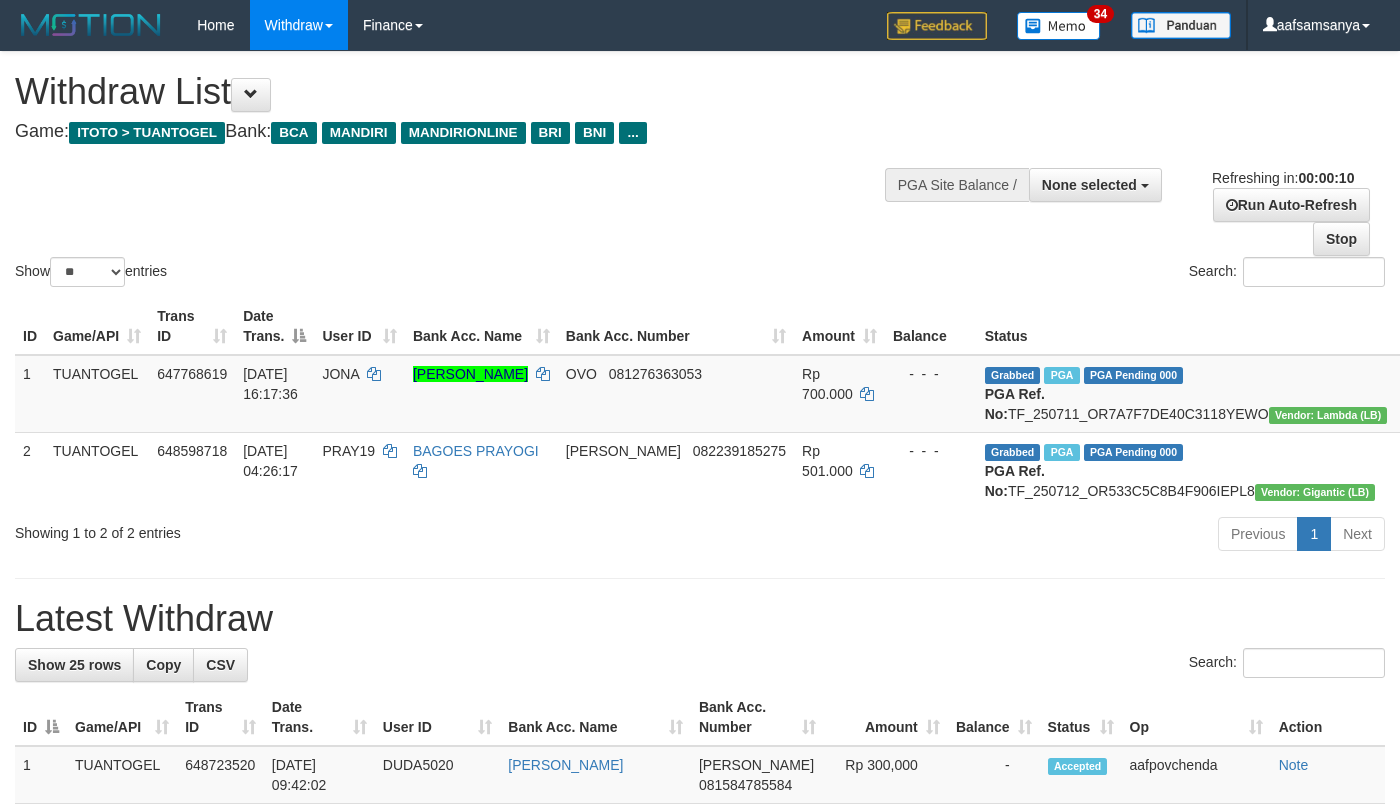 select 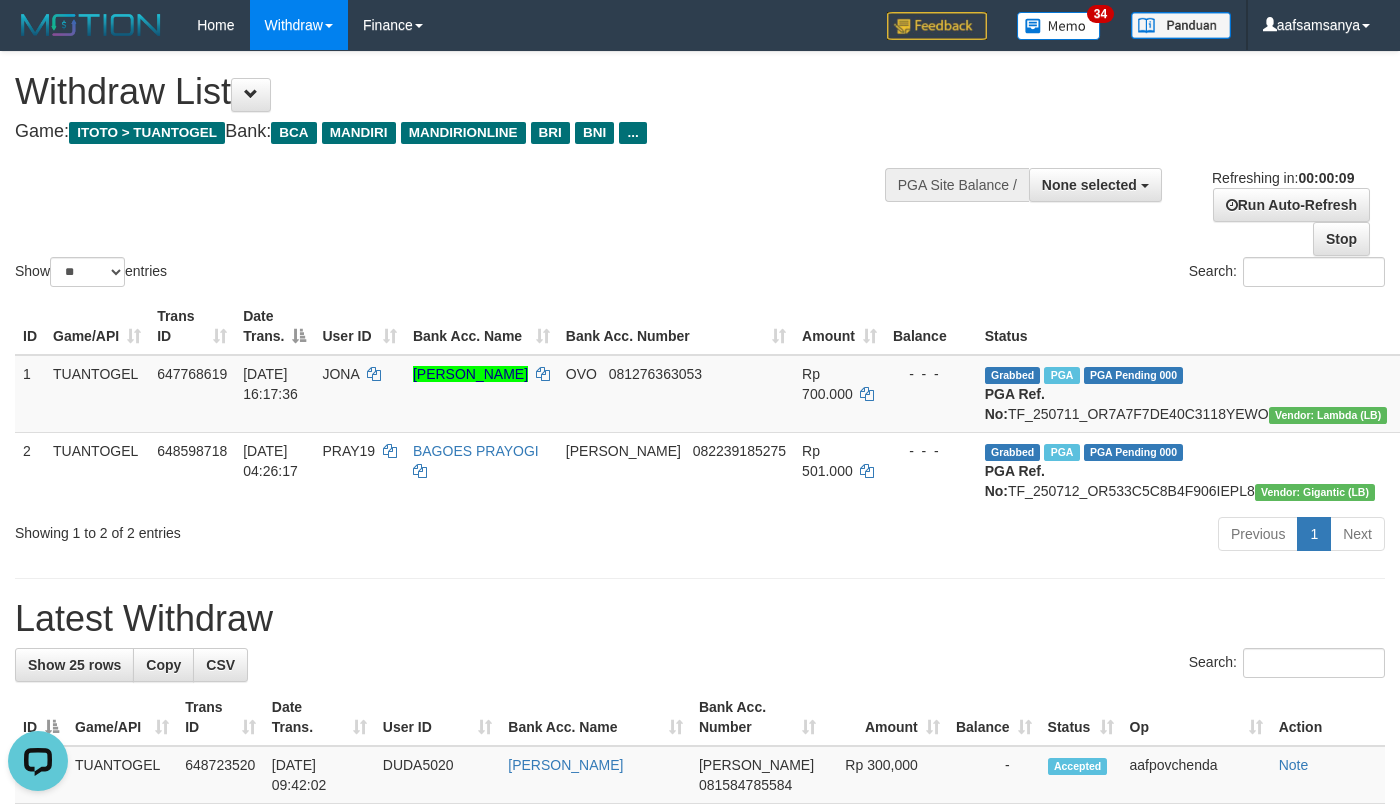 scroll, scrollTop: 0, scrollLeft: 0, axis: both 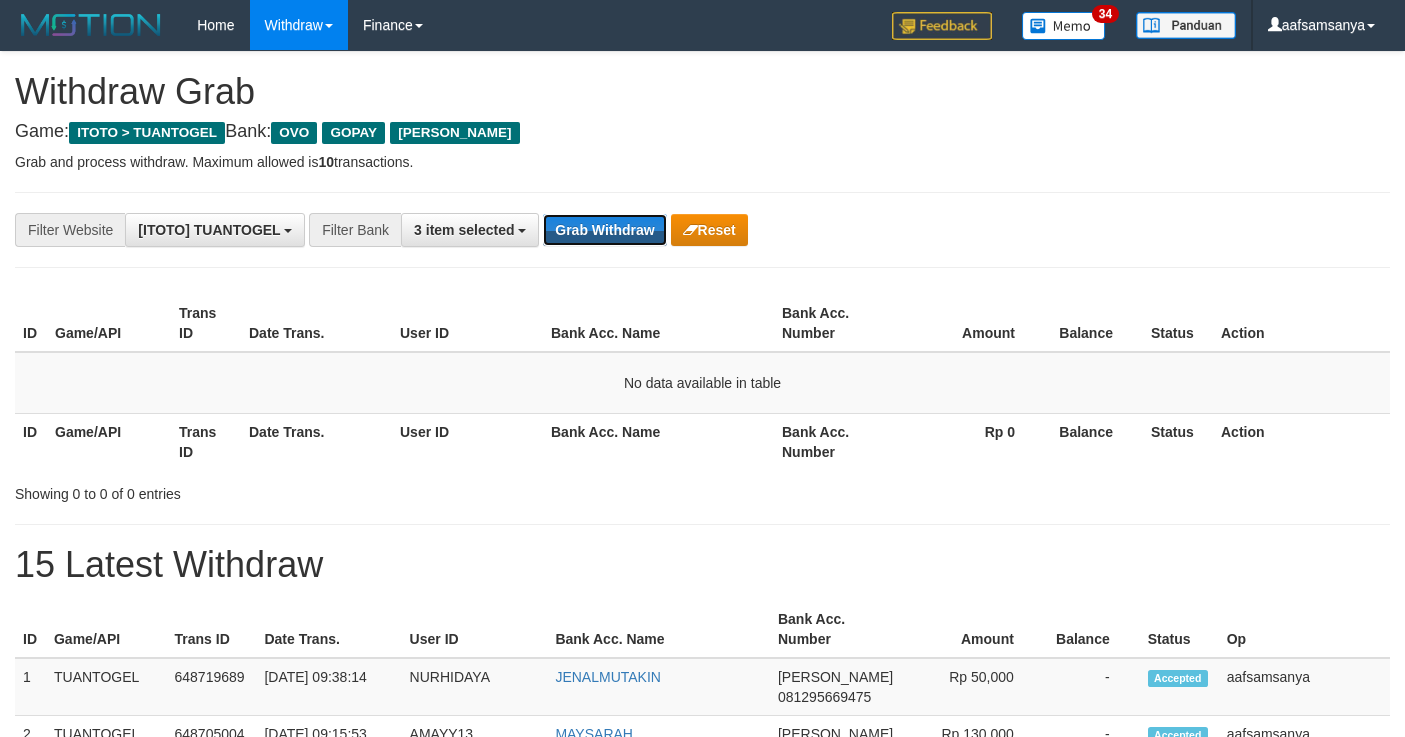 click on "Grab Withdraw" at bounding box center (604, 230) 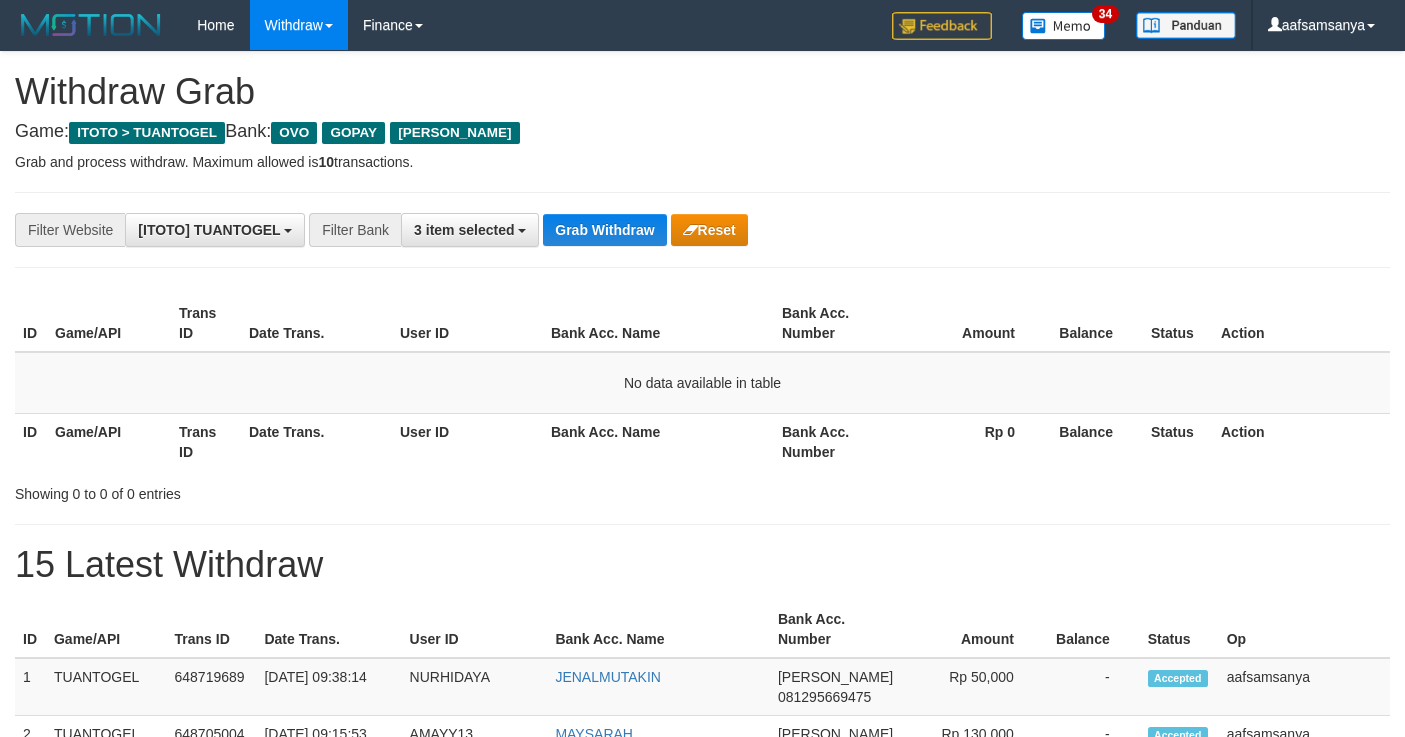 scroll, scrollTop: 0, scrollLeft: 0, axis: both 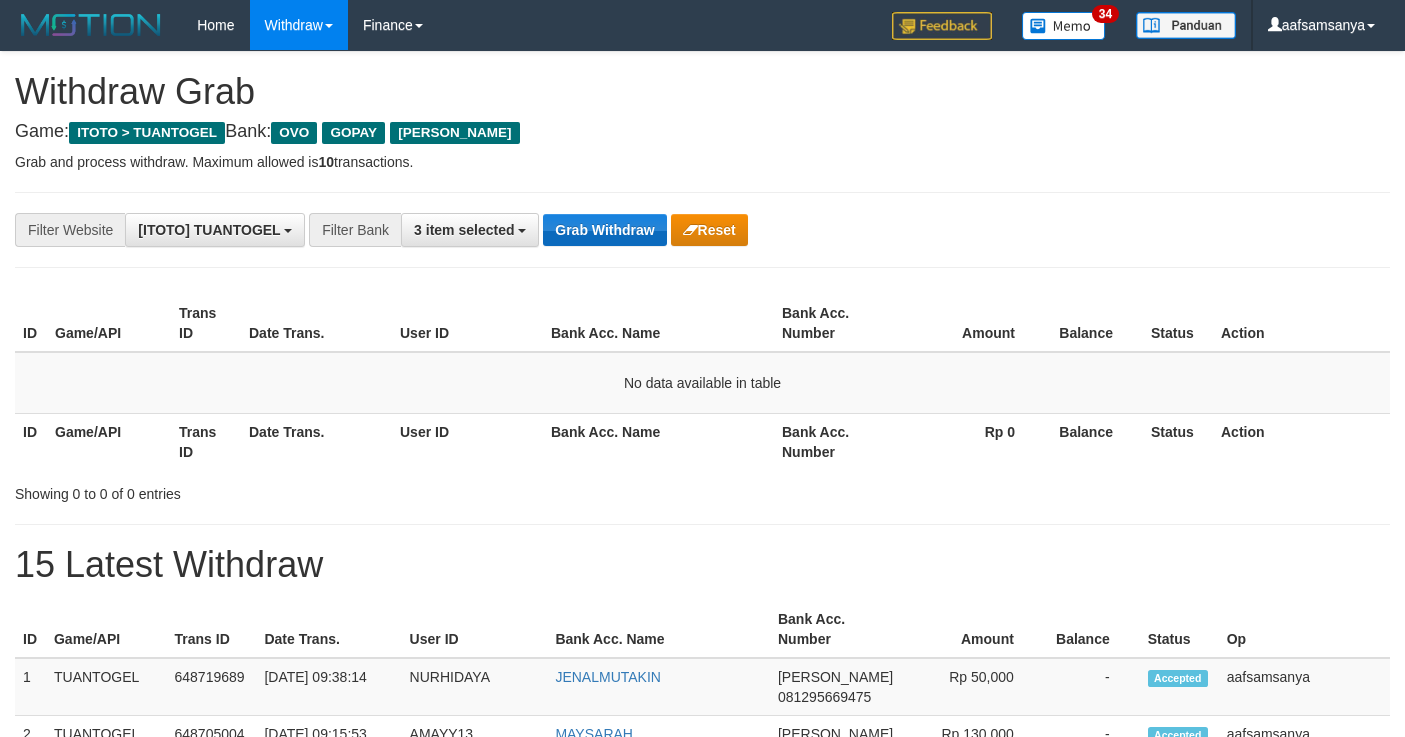 click on "Grab Withdraw" at bounding box center [604, 230] 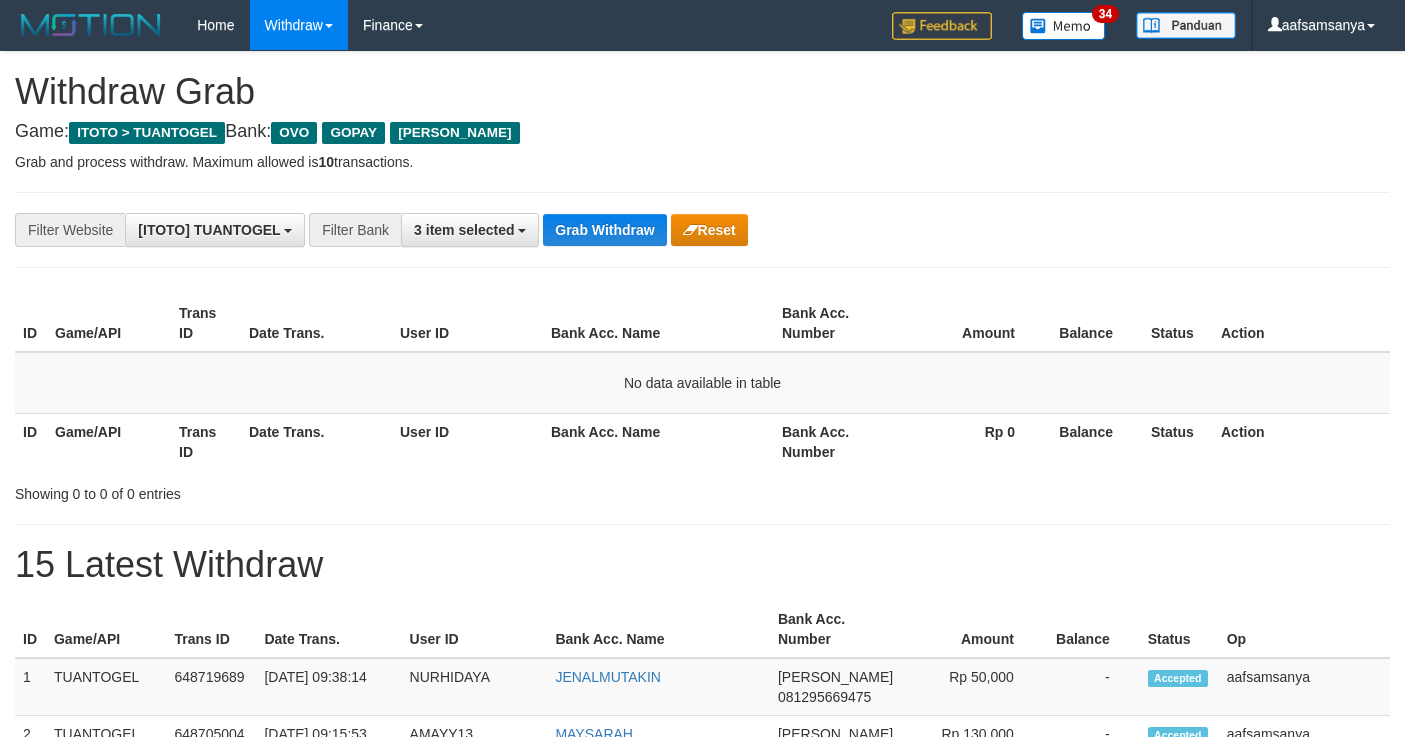 scroll, scrollTop: 0, scrollLeft: 0, axis: both 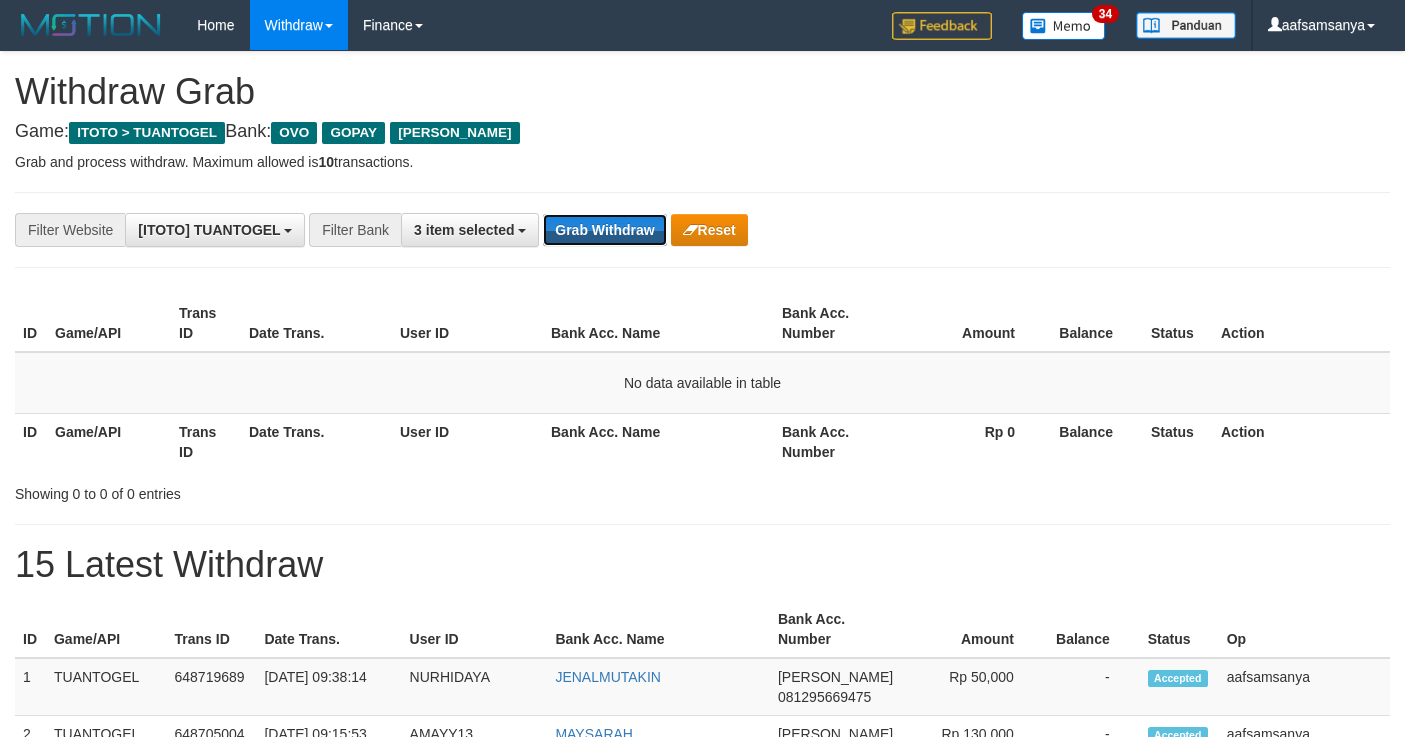 click on "Grab Withdraw" at bounding box center (604, 230) 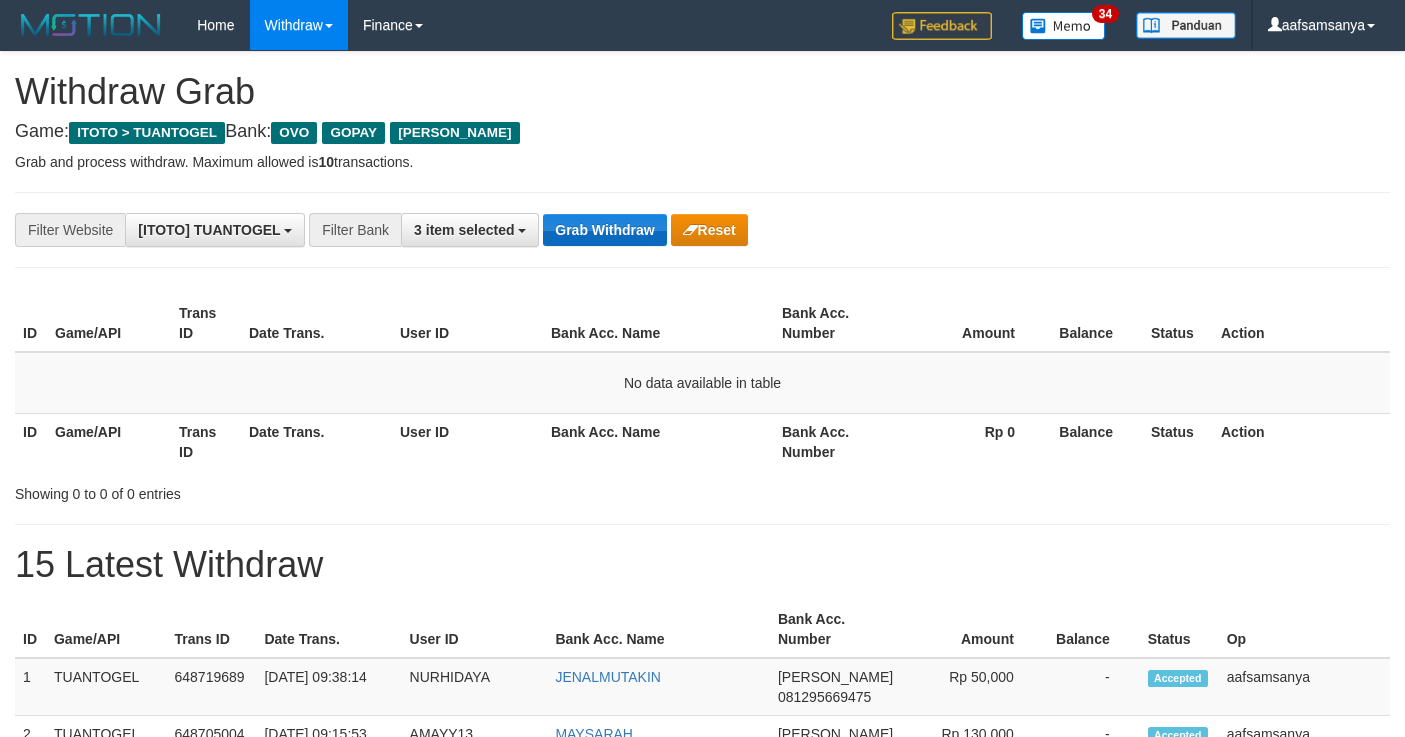 scroll, scrollTop: 0, scrollLeft: 0, axis: both 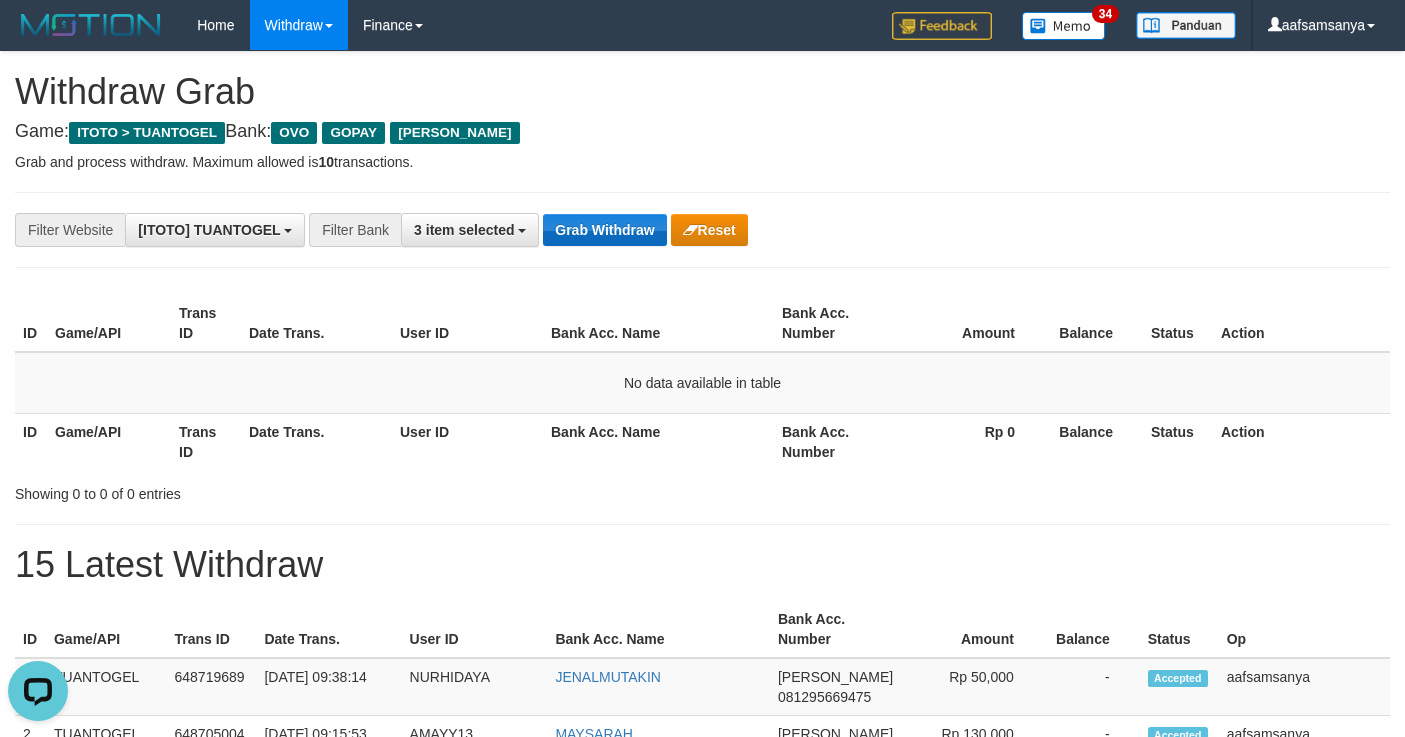 click on "Grab Withdraw" at bounding box center [604, 230] 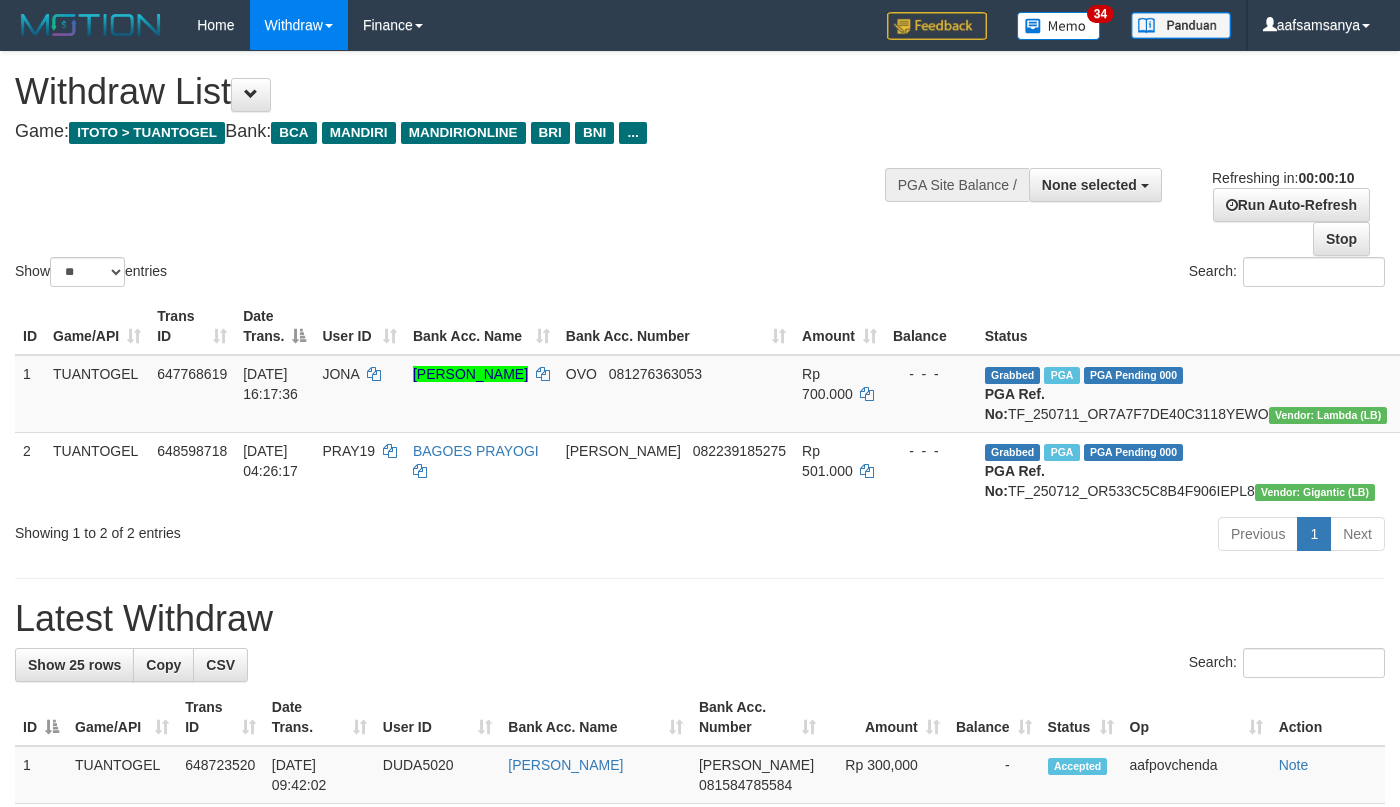 select 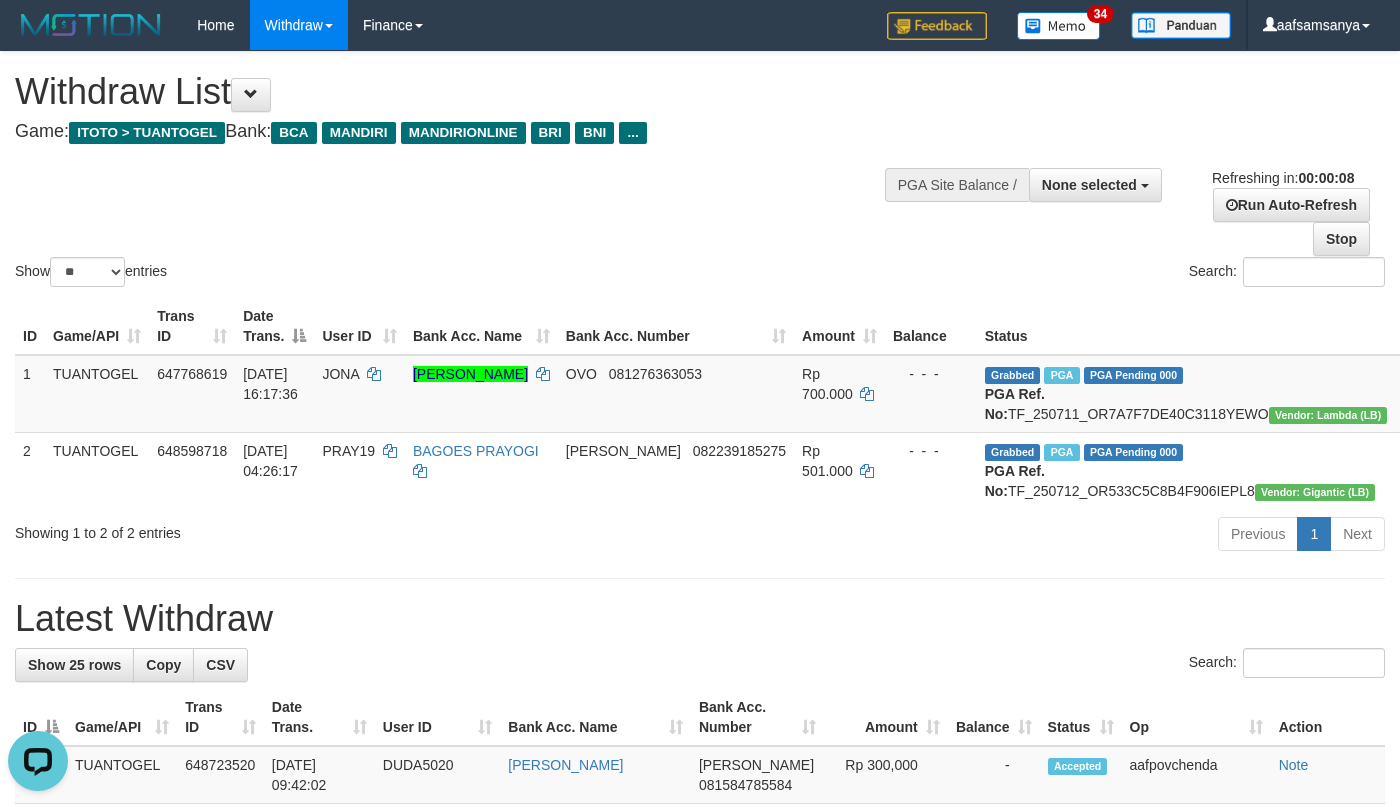 scroll, scrollTop: 0, scrollLeft: 0, axis: both 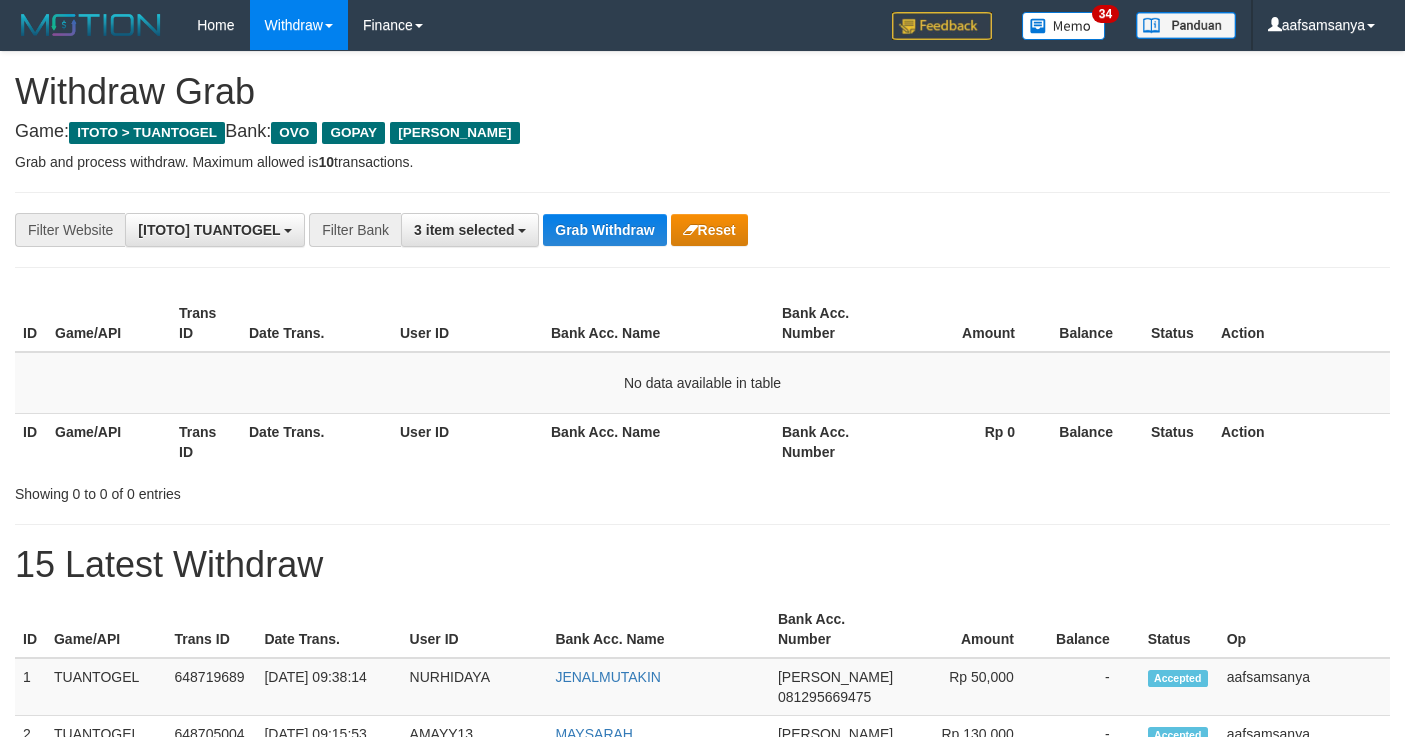 click on "Grab Withdraw" at bounding box center (604, 230) 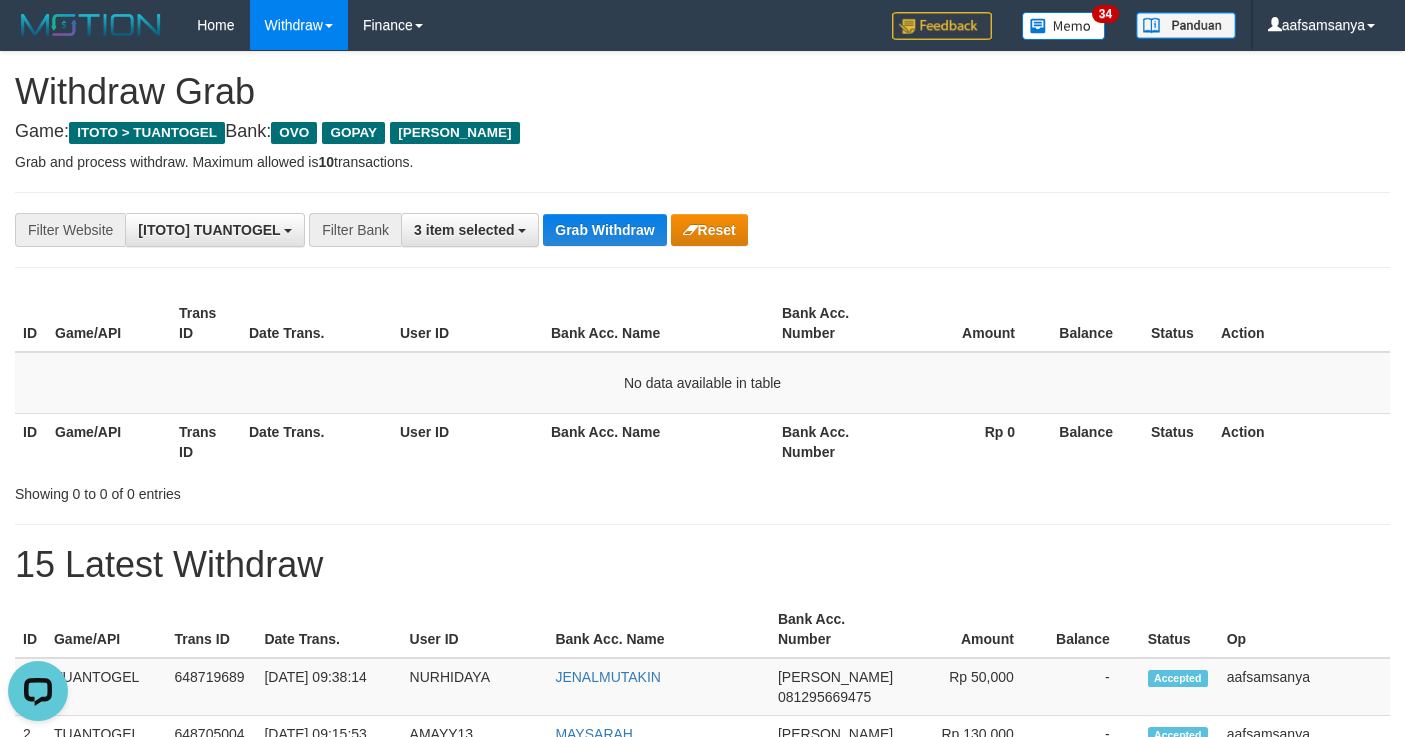 scroll, scrollTop: 0, scrollLeft: 0, axis: both 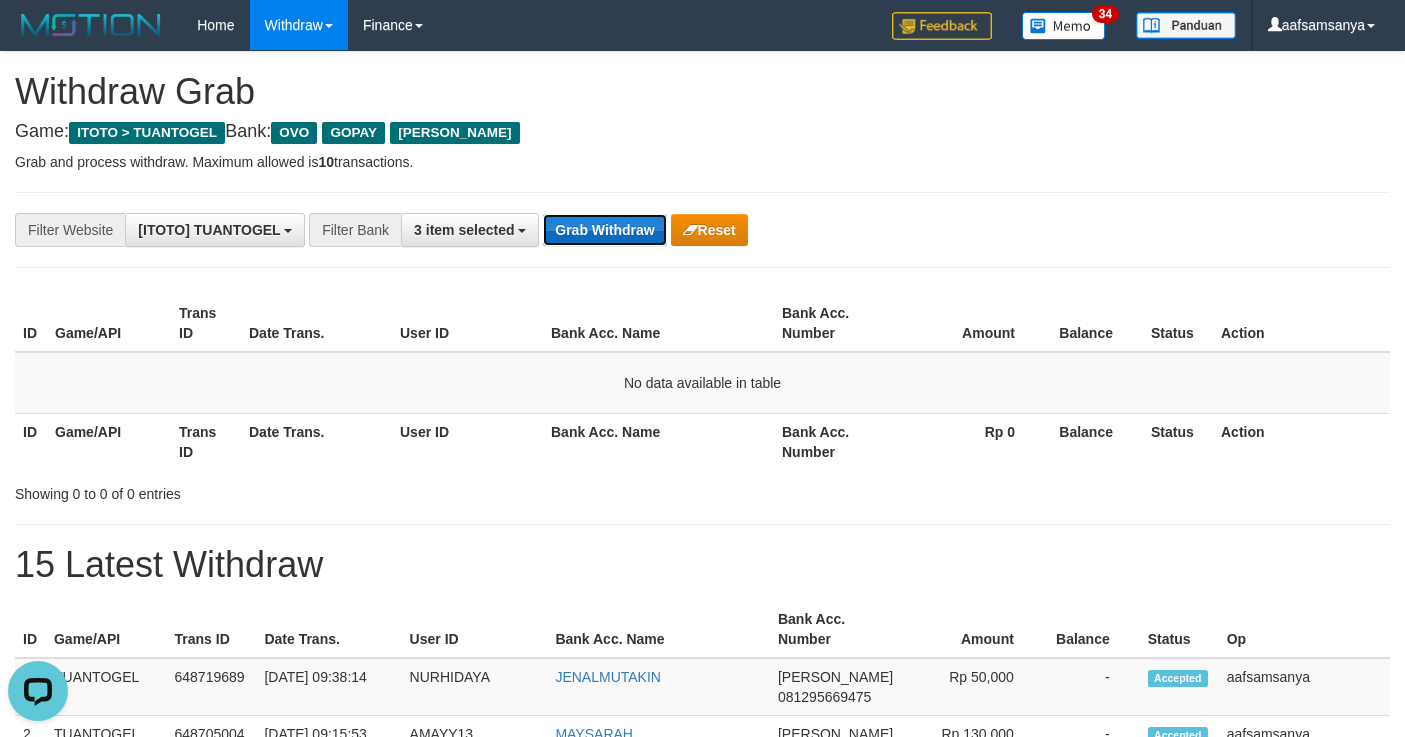 click on "Grab Withdraw" at bounding box center (604, 230) 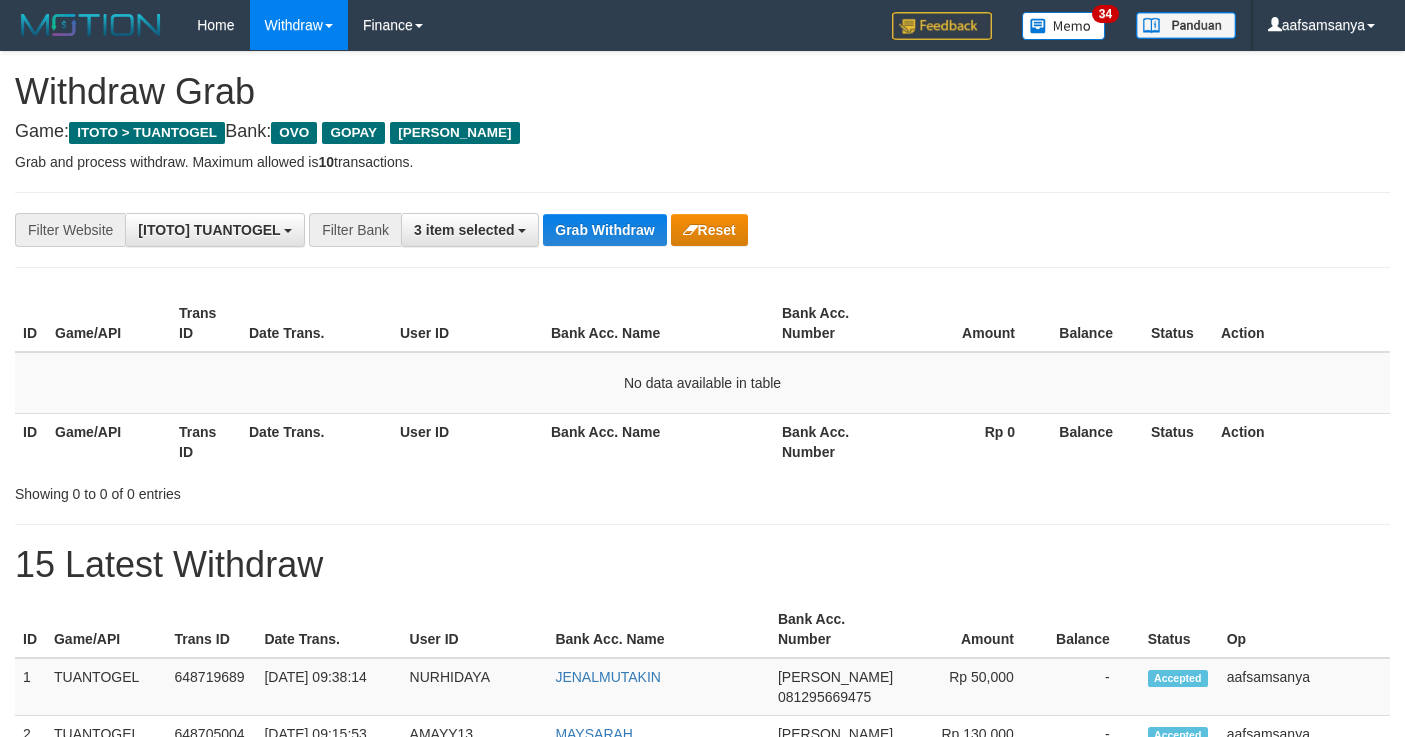 scroll, scrollTop: 0, scrollLeft: 0, axis: both 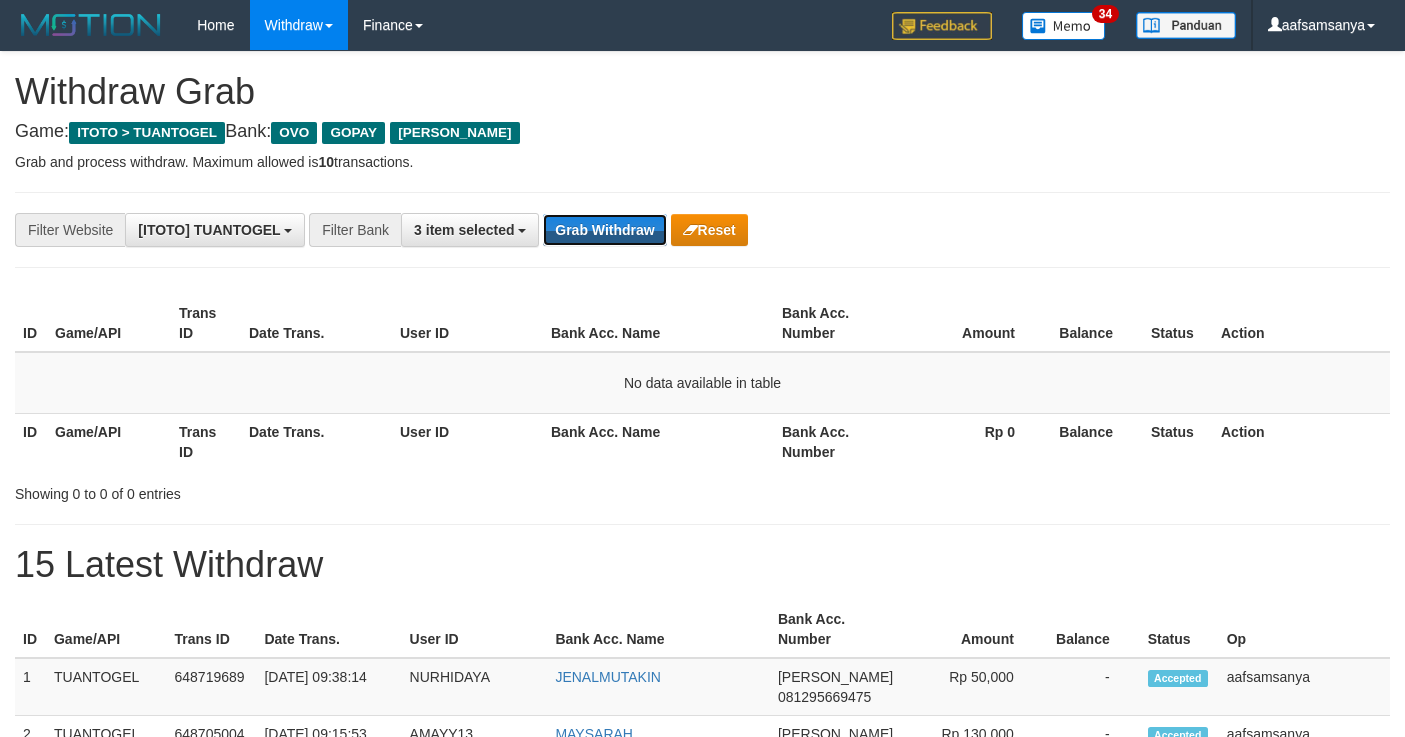 click on "Grab Withdraw" at bounding box center [604, 230] 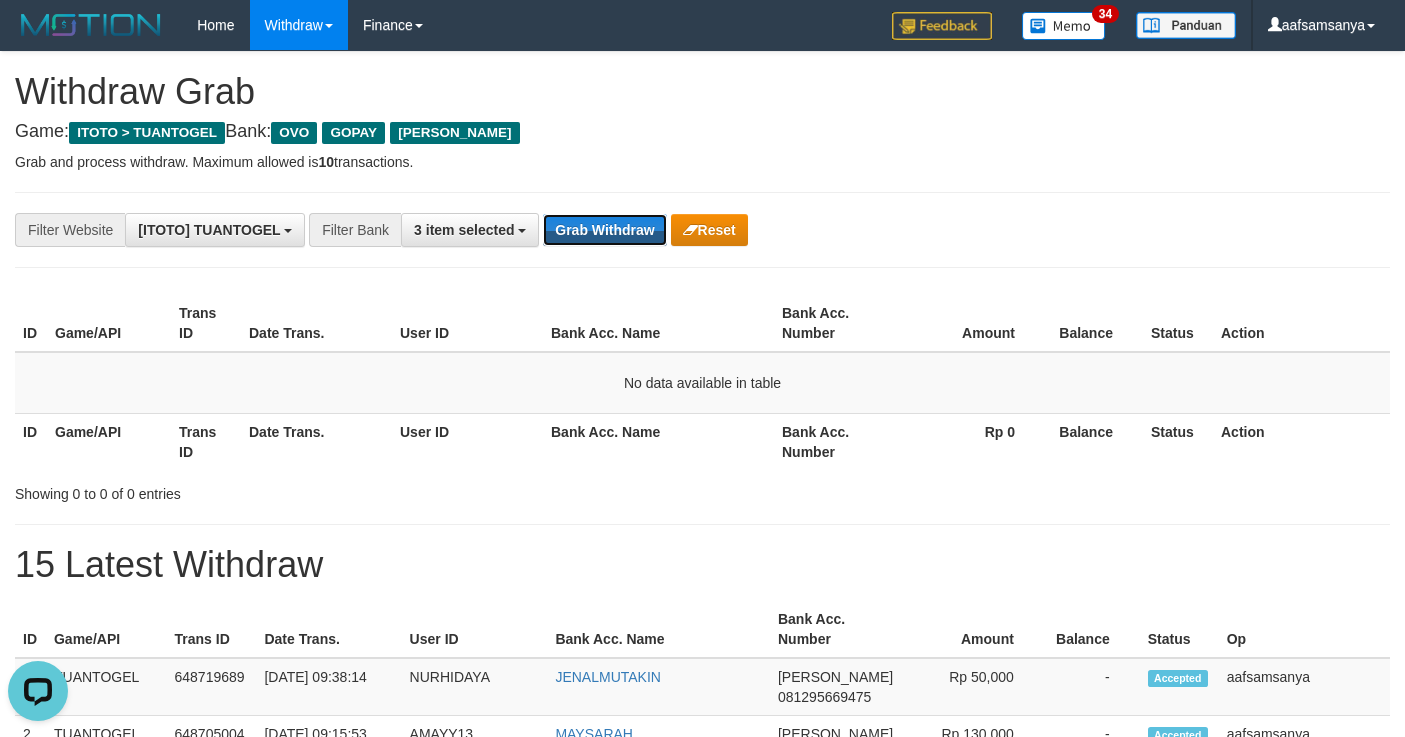 scroll, scrollTop: 0, scrollLeft: 0, axis: both 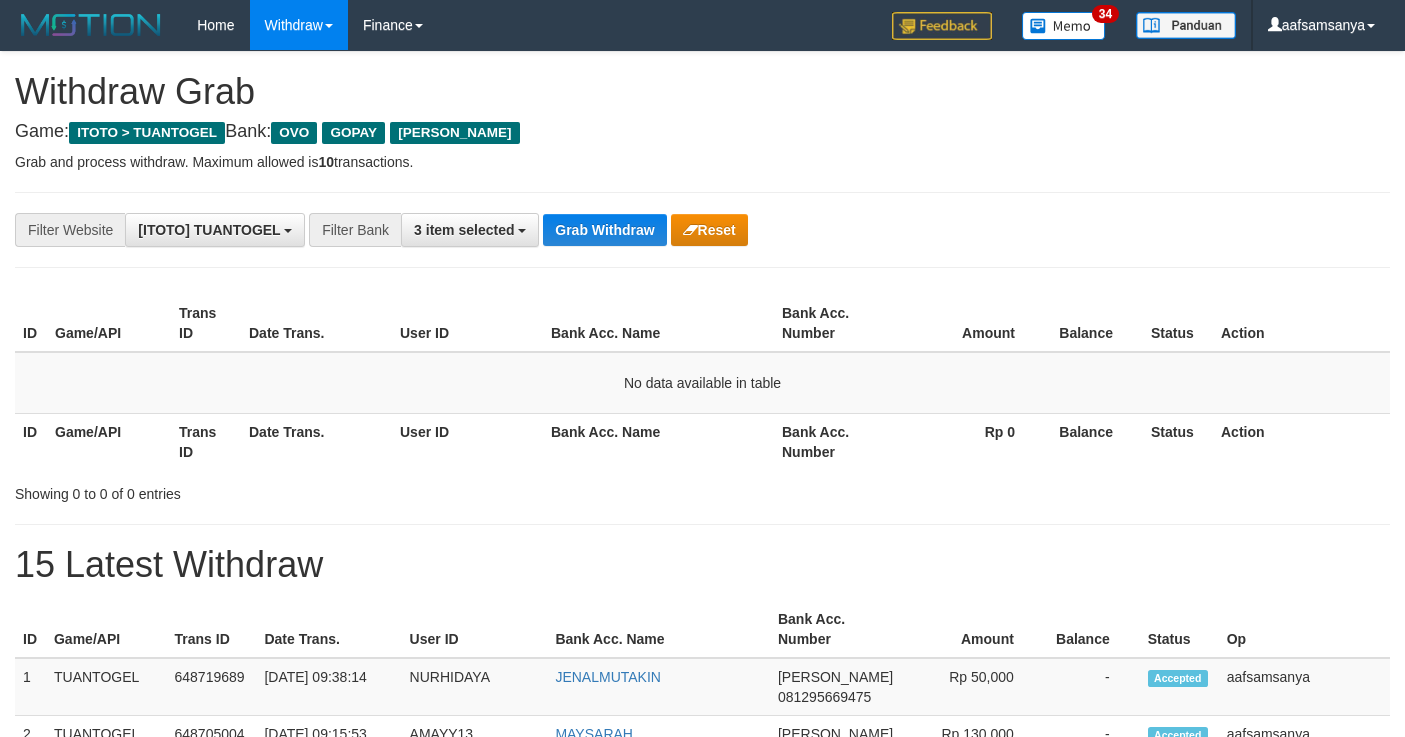 click on "Grab Withdraw" at bounding box center (604, 230) 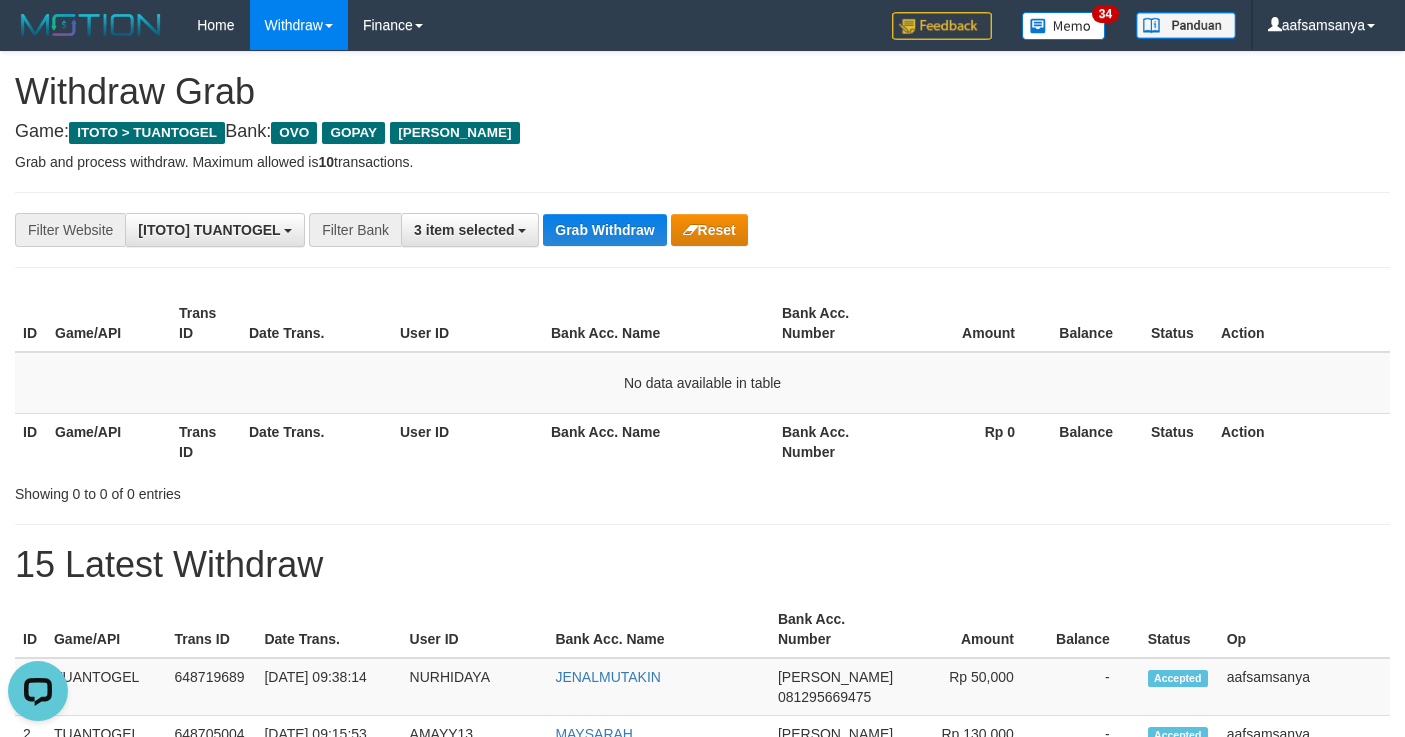 scroll, scrollTop: 0, scrollLeft: 0, axis: both 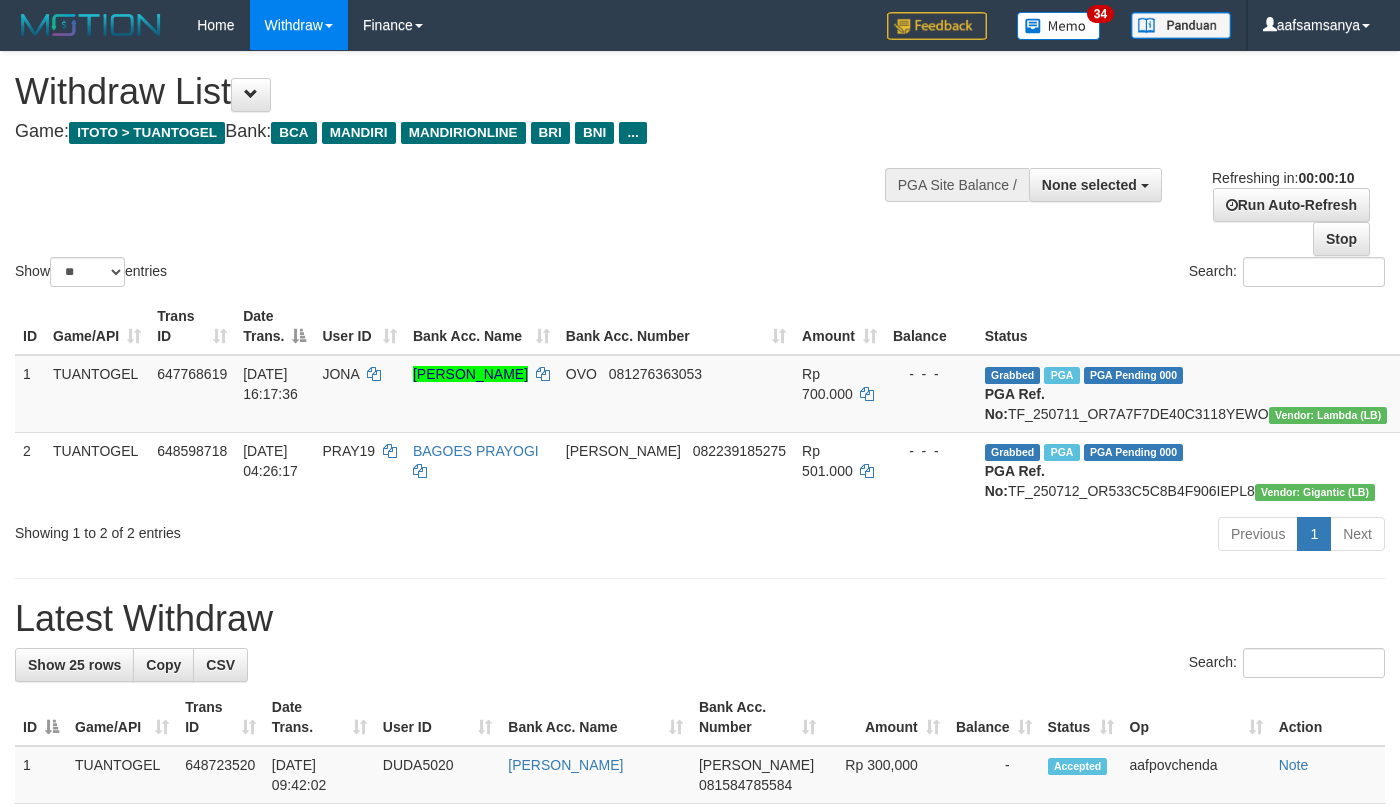 select 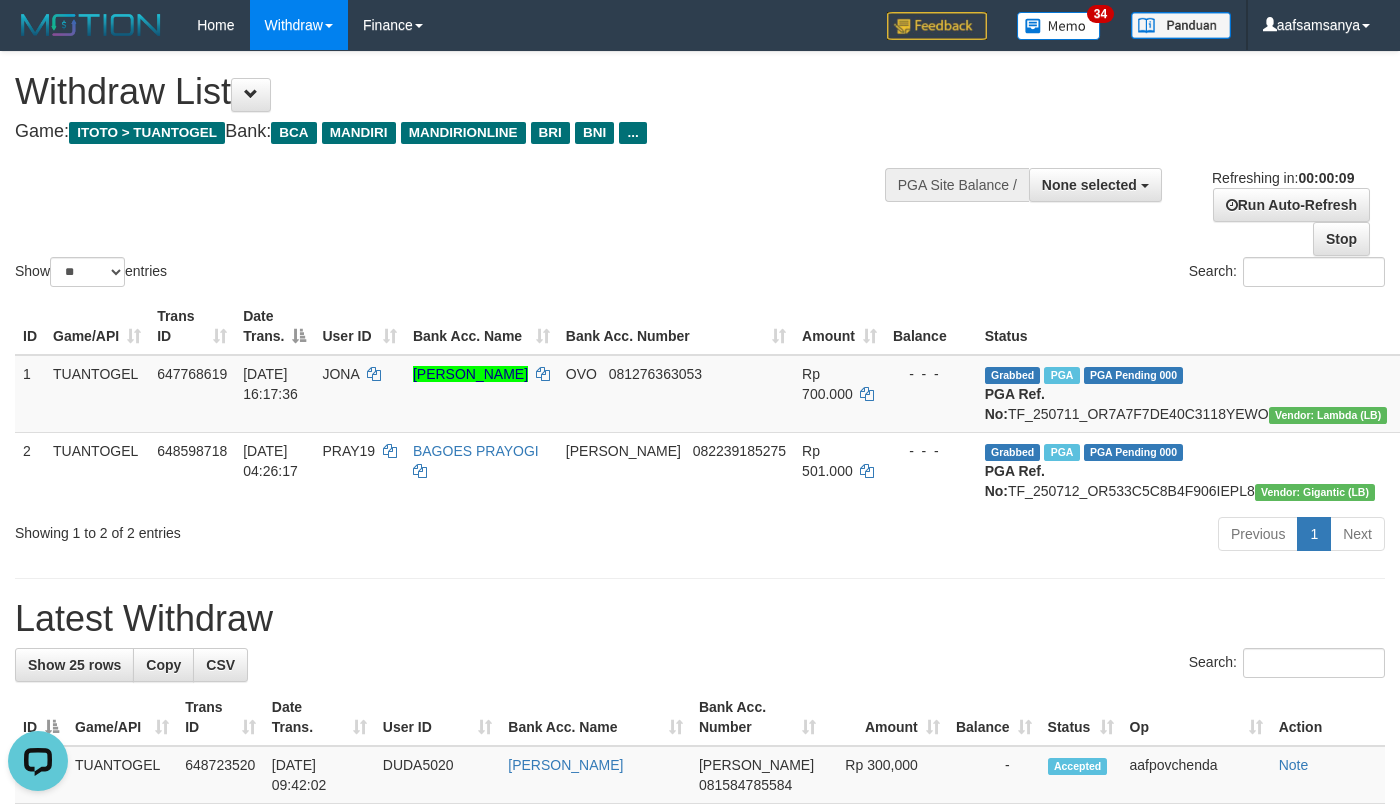 scroll, scrollTop: 0, scrollLeft: 0, axis: both 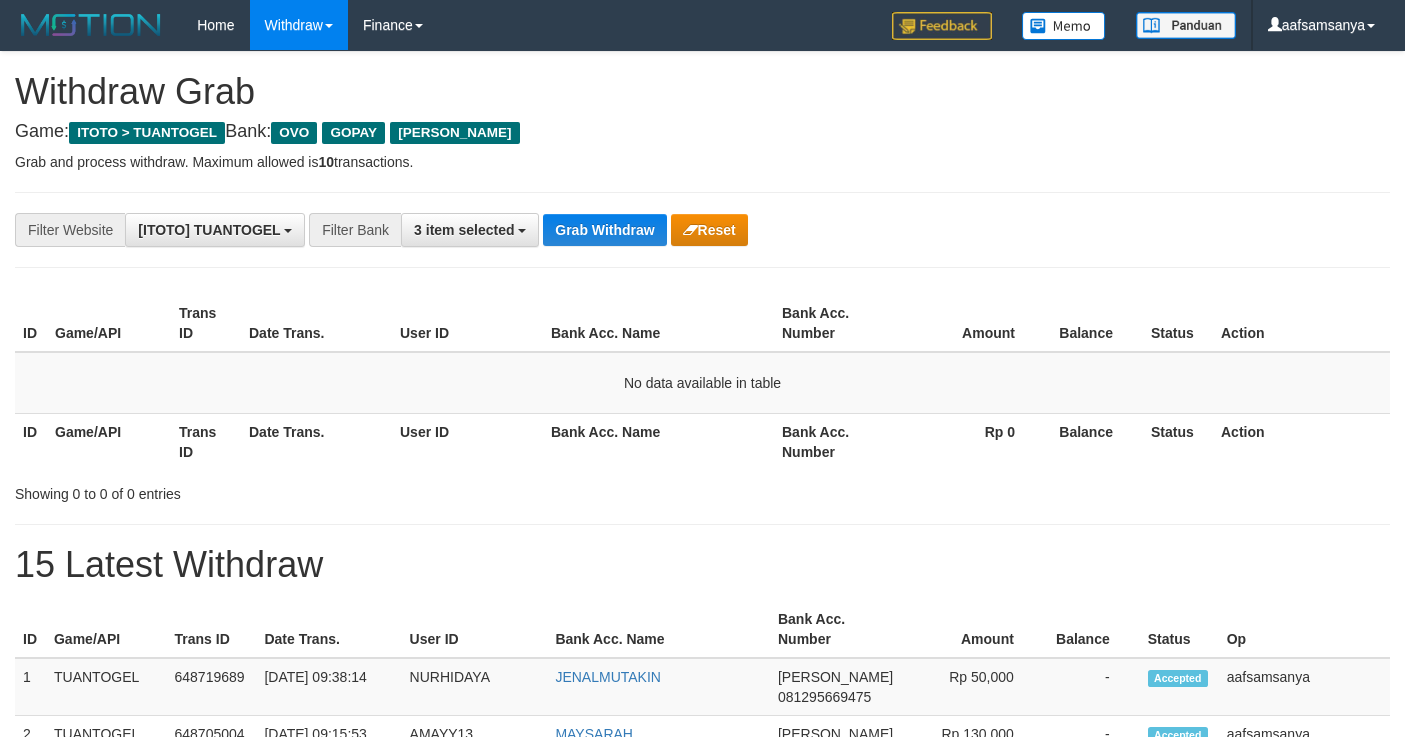 click on "Grab Withdraw" at bounding box center (604, 230) 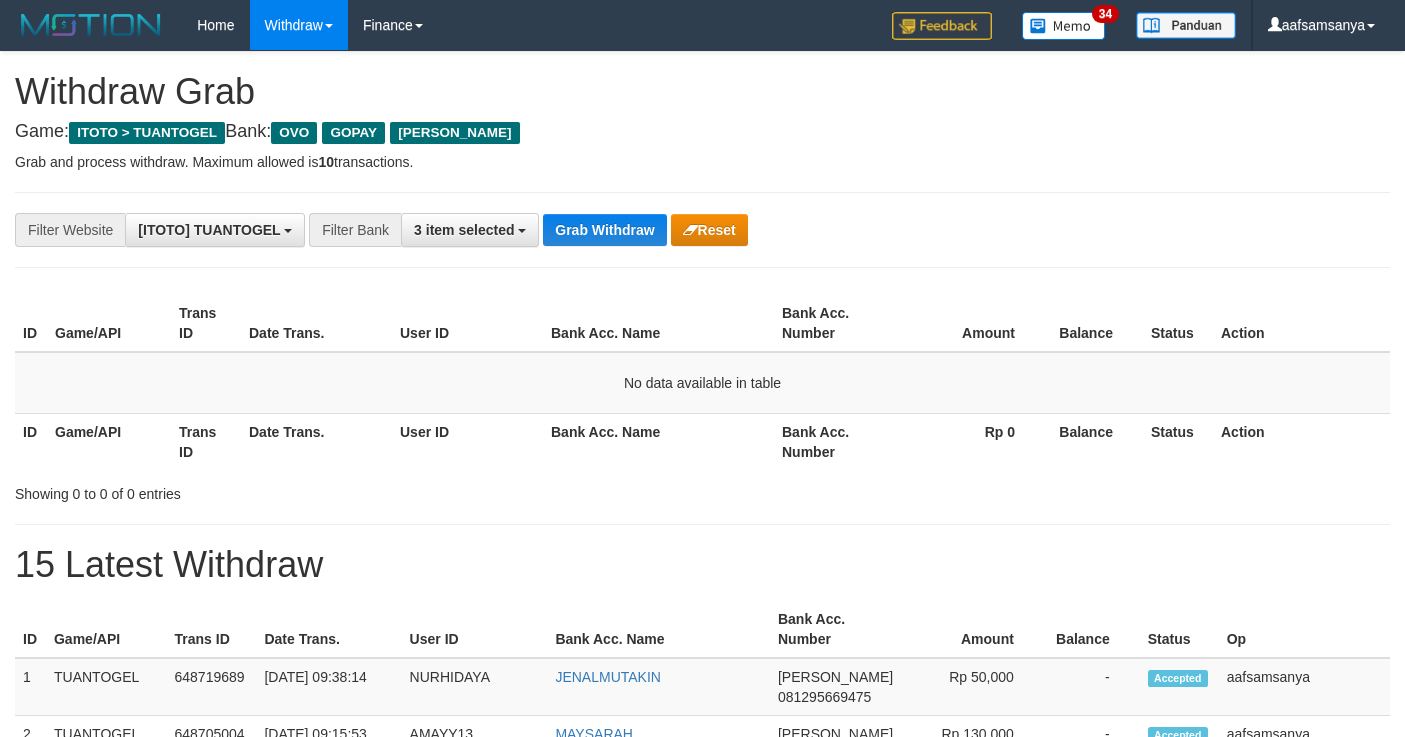 click on "Grab Withdraw" at bounding box center [604, 230] 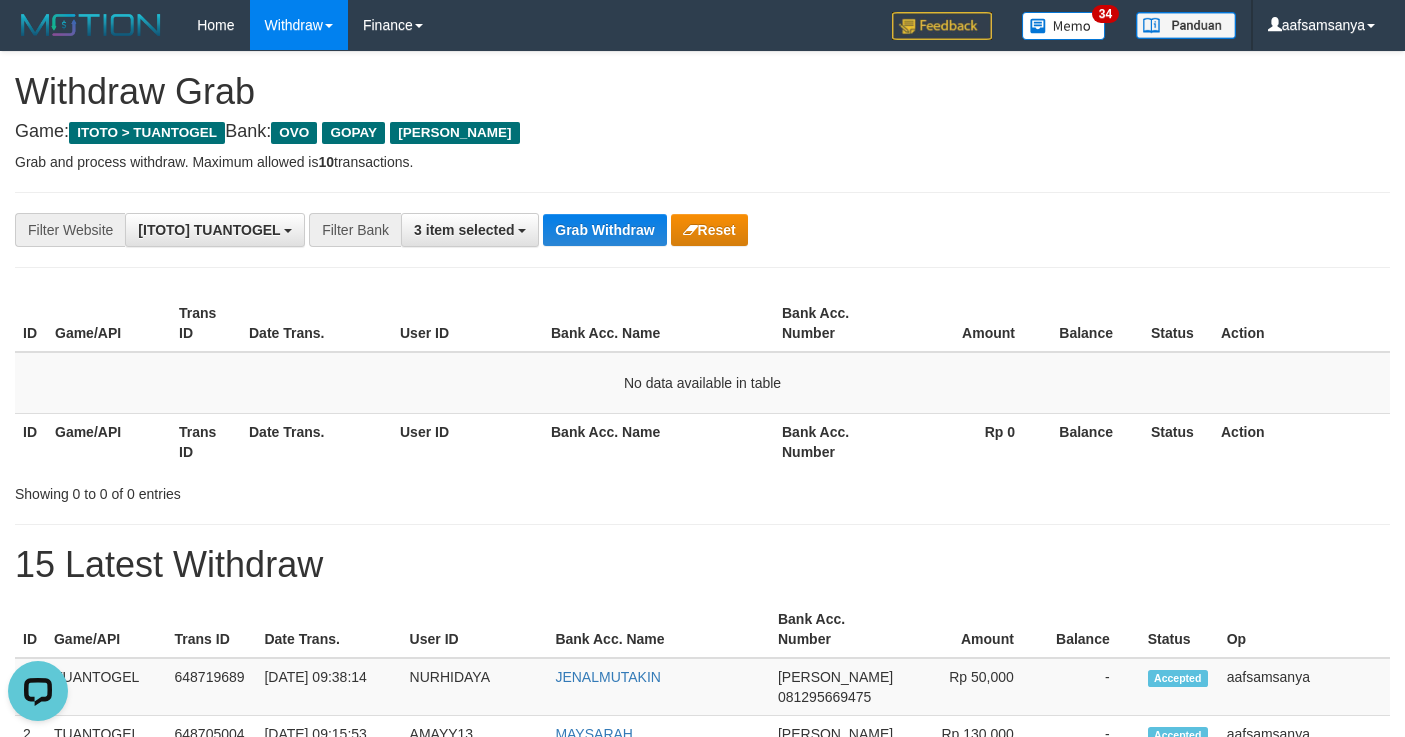 scroll, scrollTop: 0, scrollLeft: 0, axis: both 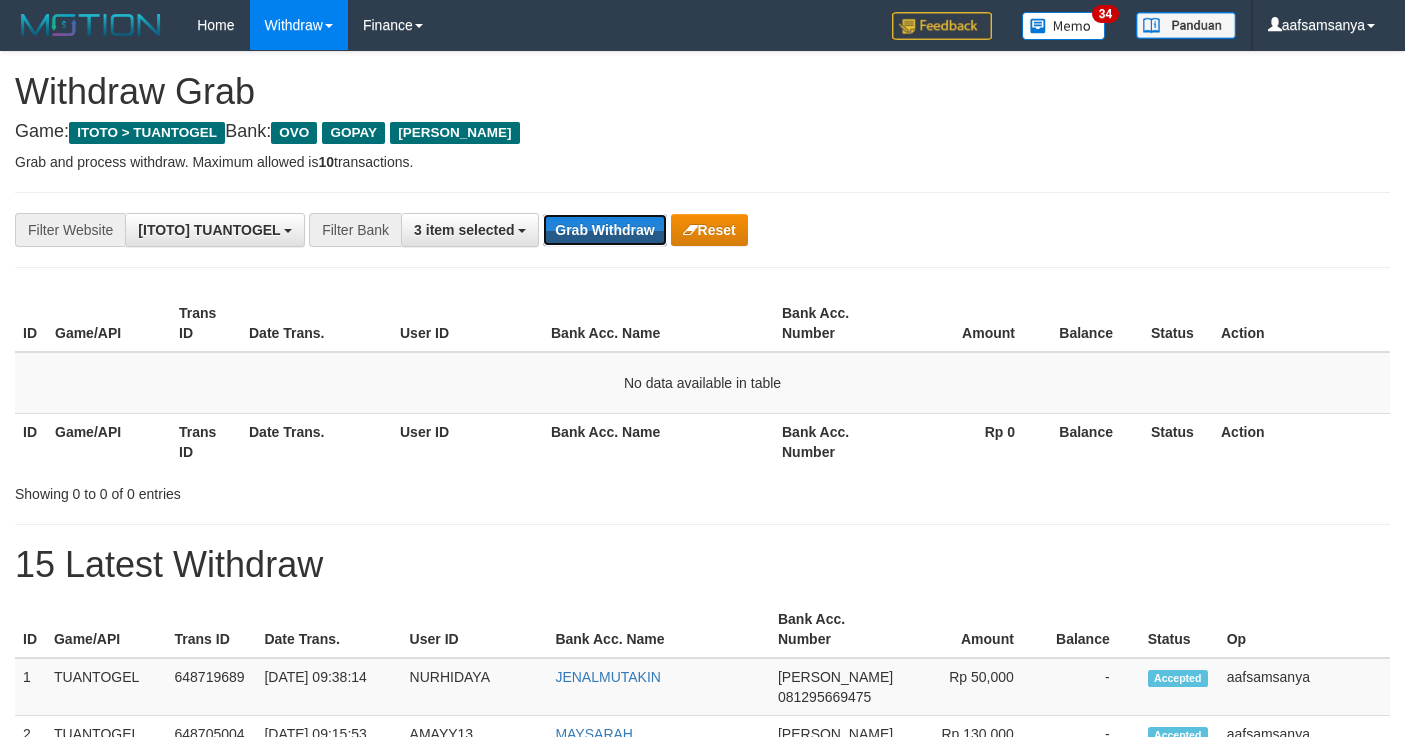 click on "Grab Withdraw" at bounding box center [604, 230] 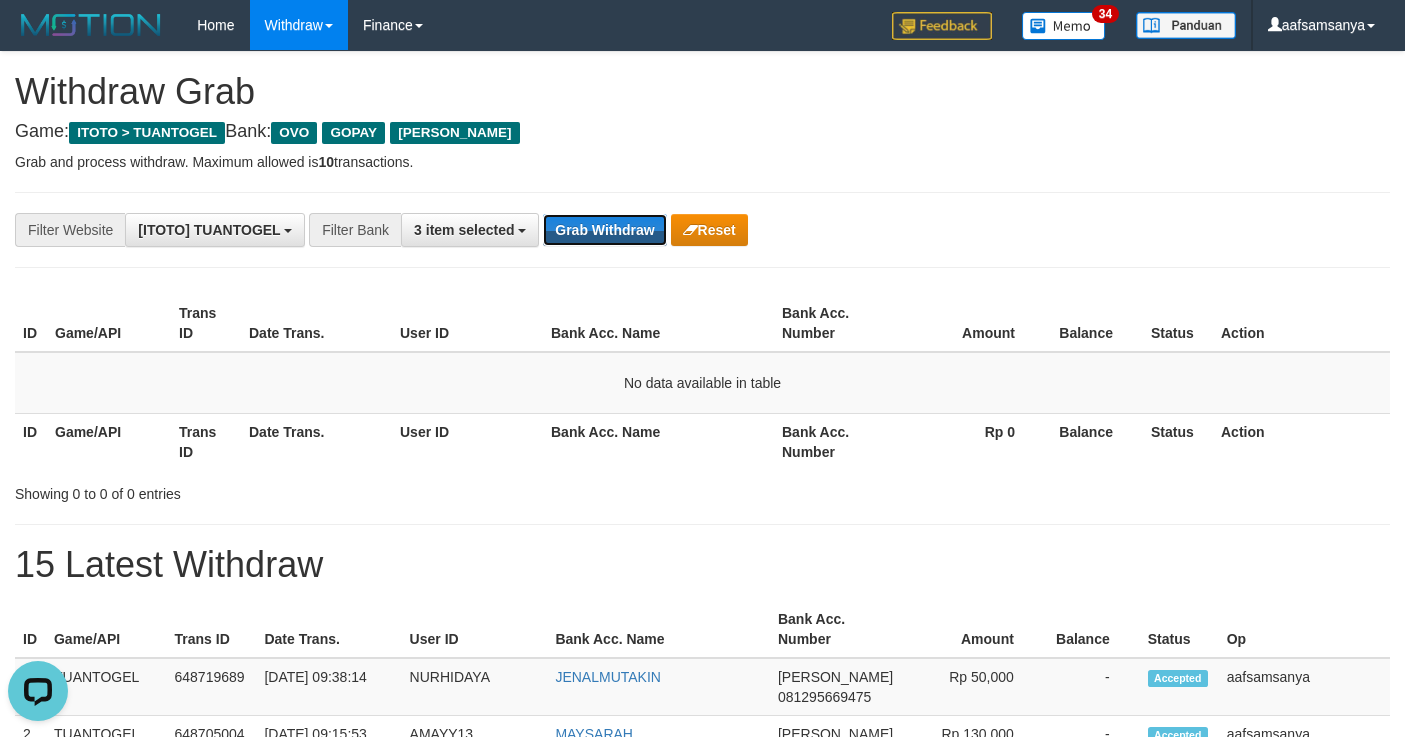 scroll, scrollTop: 0, scrollLeft: 0, axis: both 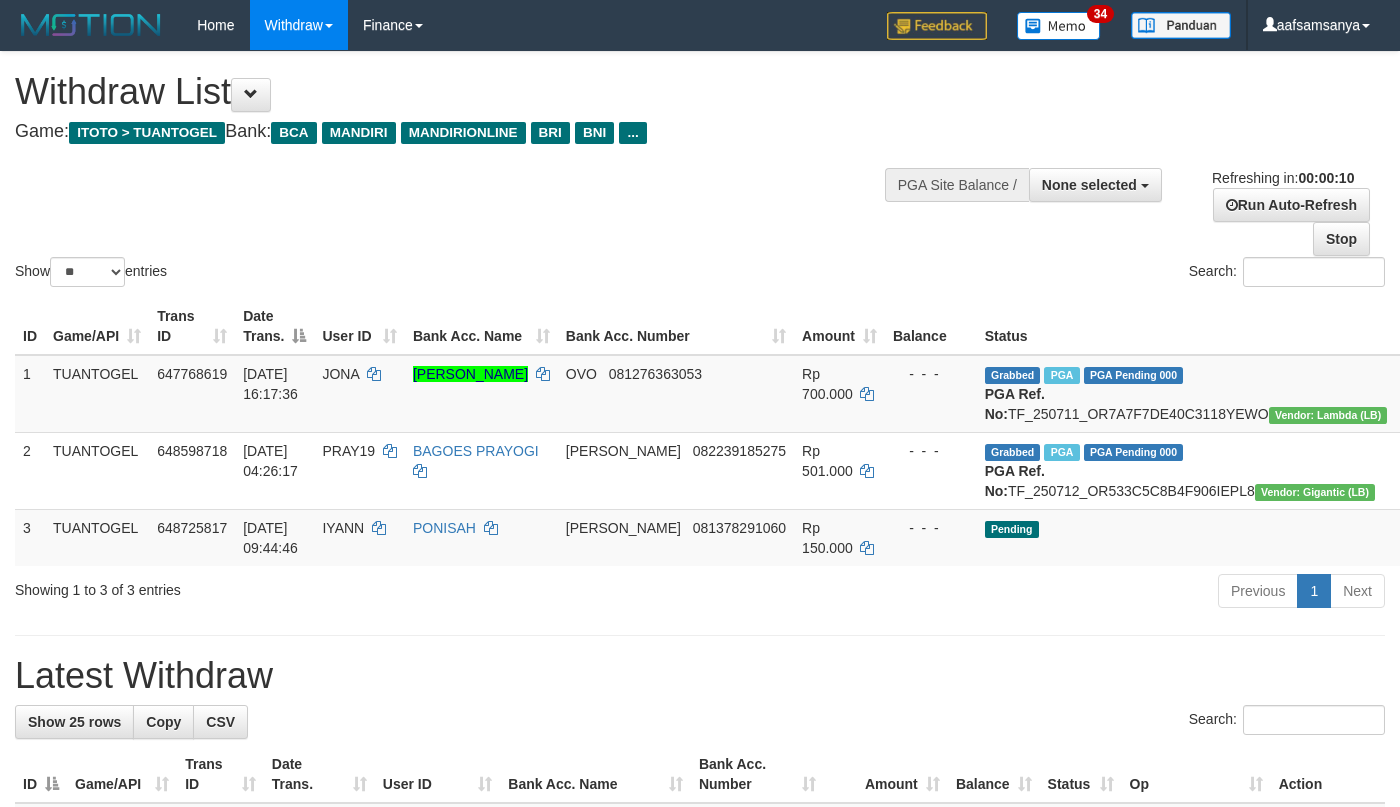 select 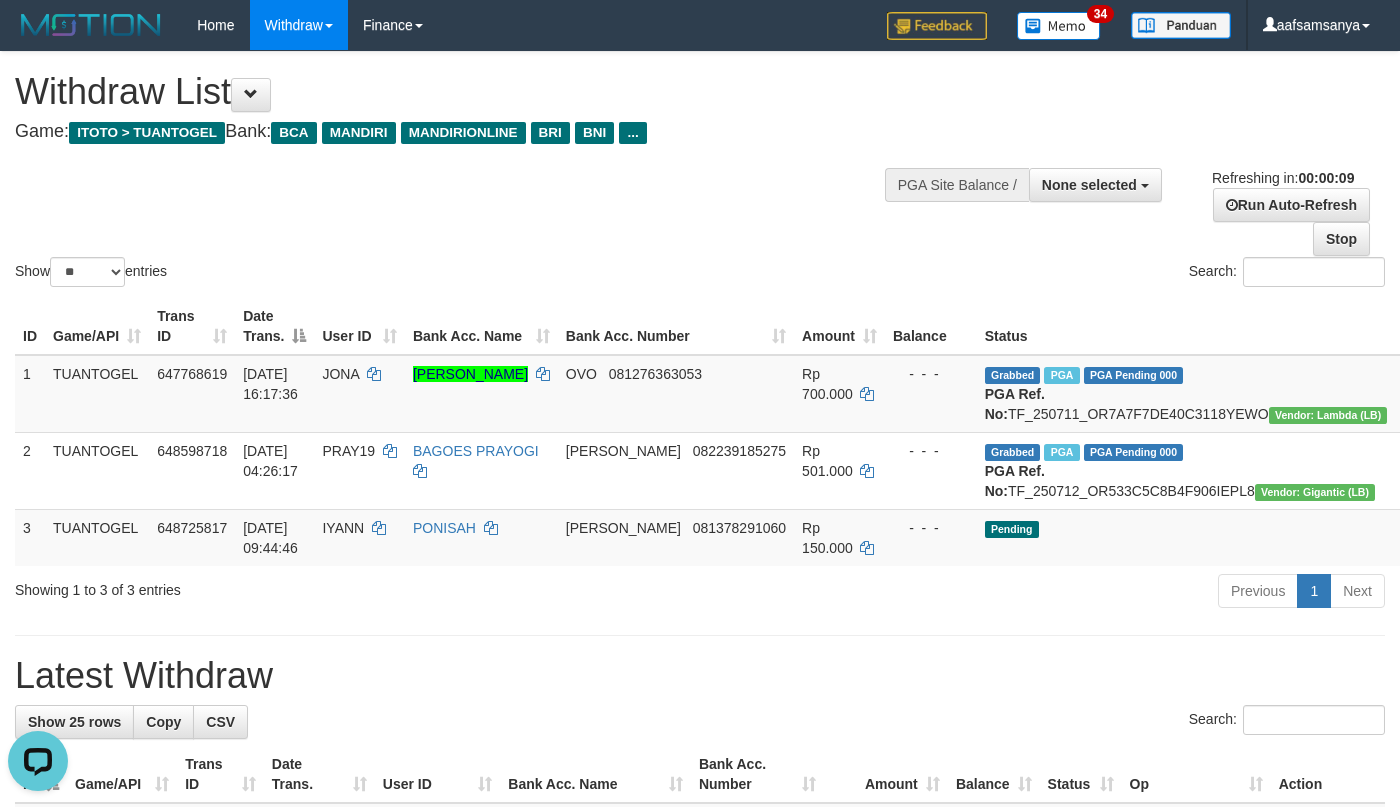 scroll, scrollTop: 0, scrollLeft: 0, axis: both 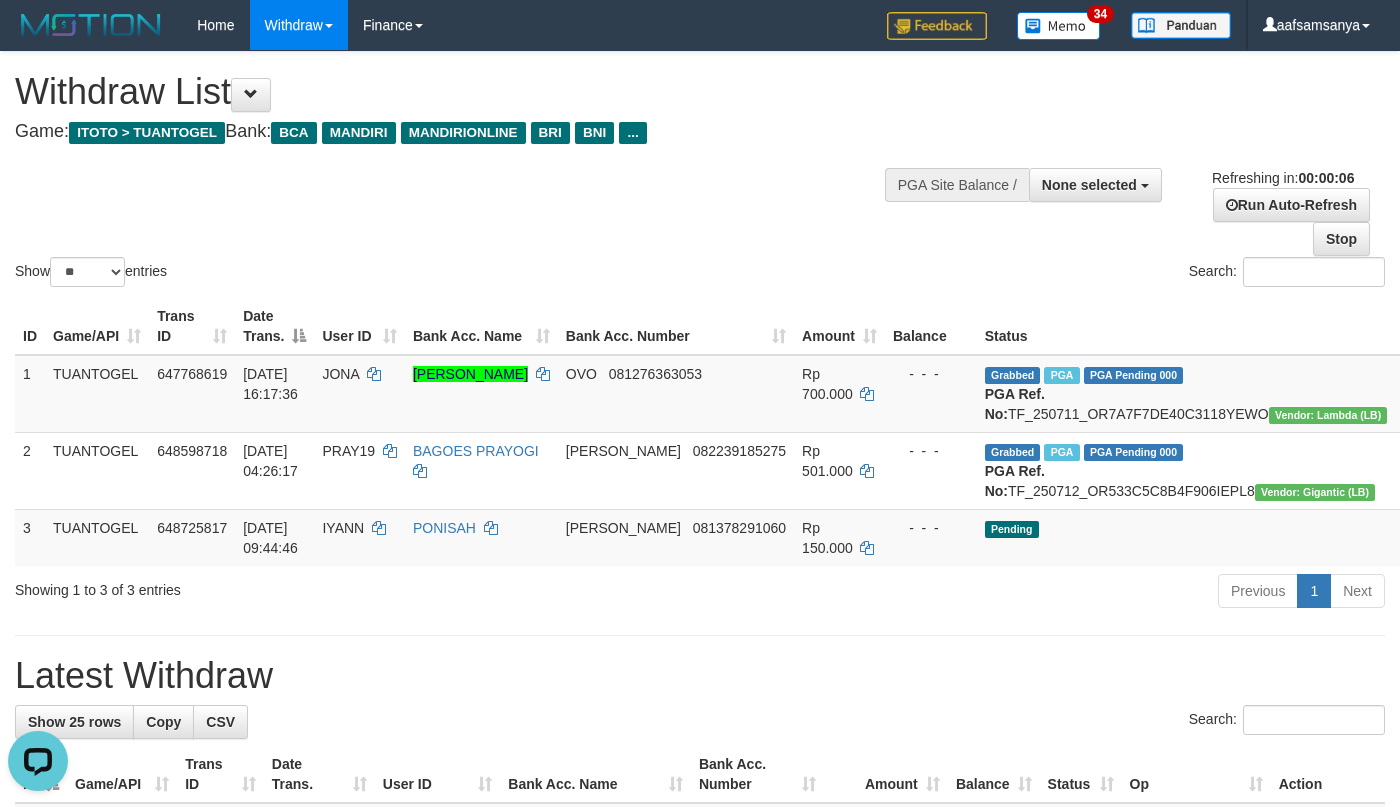 click on "Latest Withdraw" at bounding box center [700, 676] 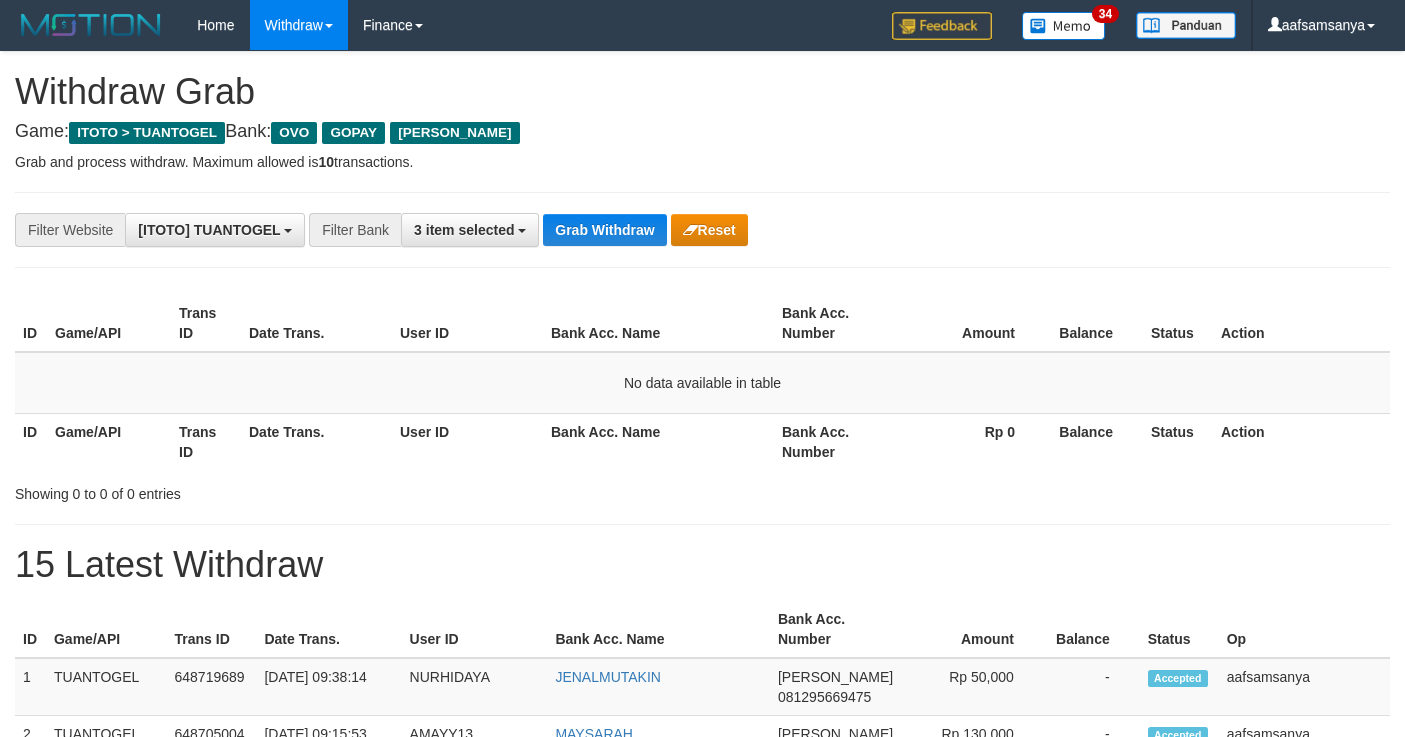scroll, scrollTop: 0, scrollLeft: 0, axis: both 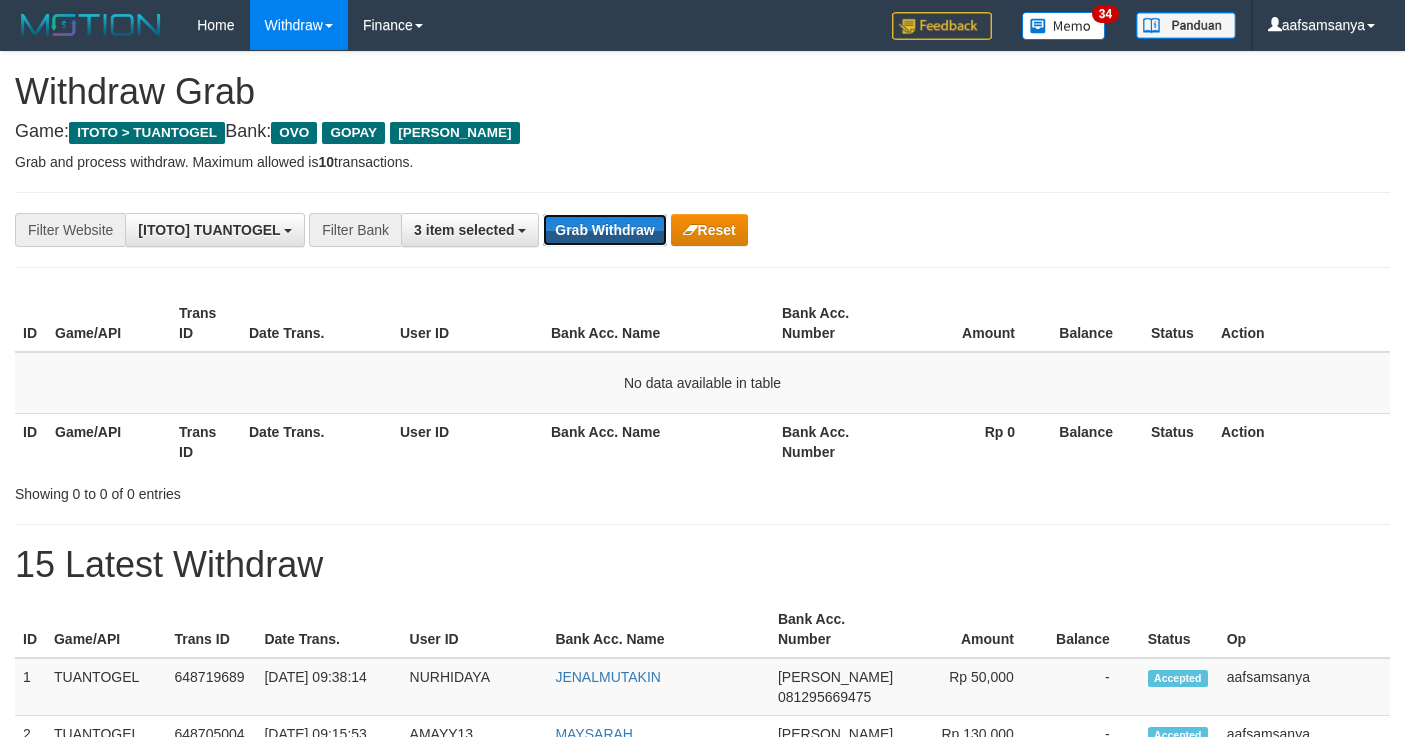 click on "Grab Withdraw" at bounding box center (604, 230) 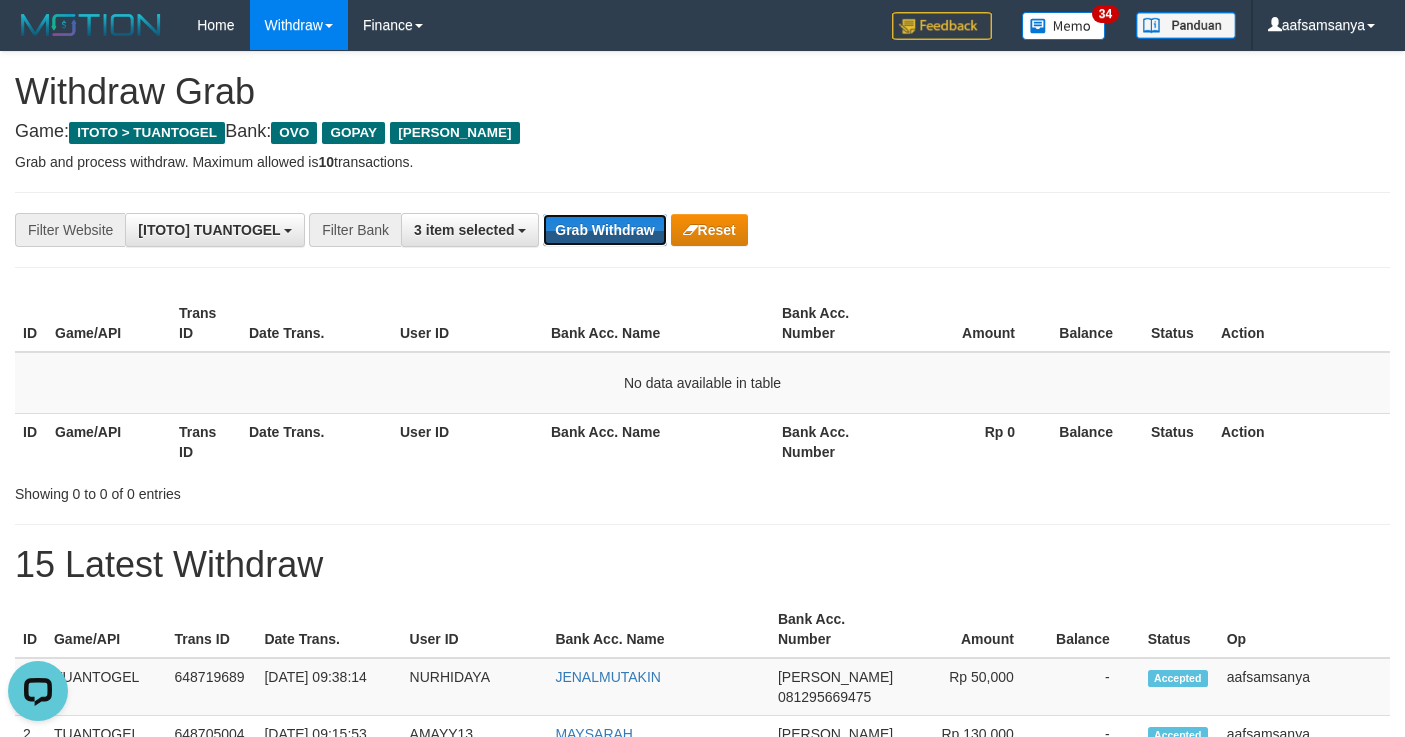 scroll, scrollTop: 0, scrollLeft: 0, axis: both 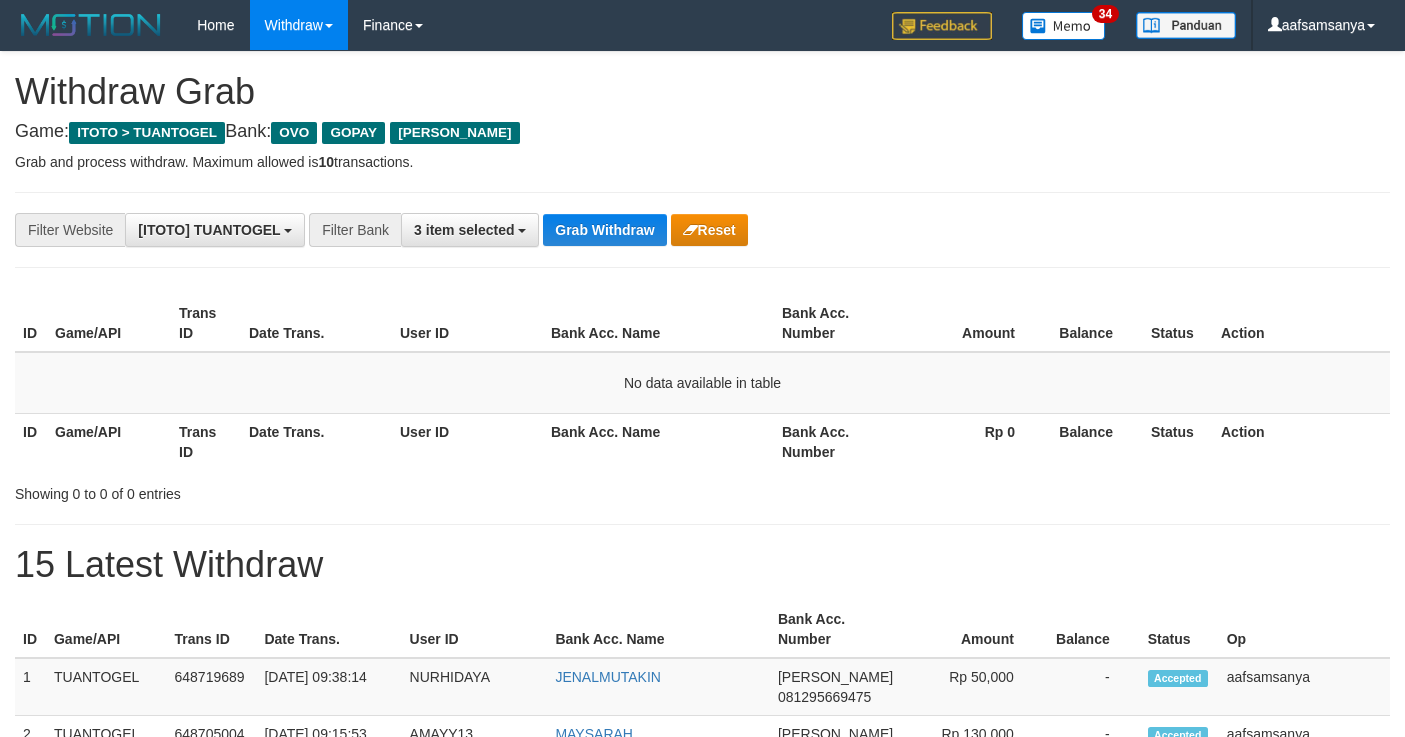 click on "Grab and process withdraw.
Maximum allowed is  10  transactions." at bounding box center (702, 162) 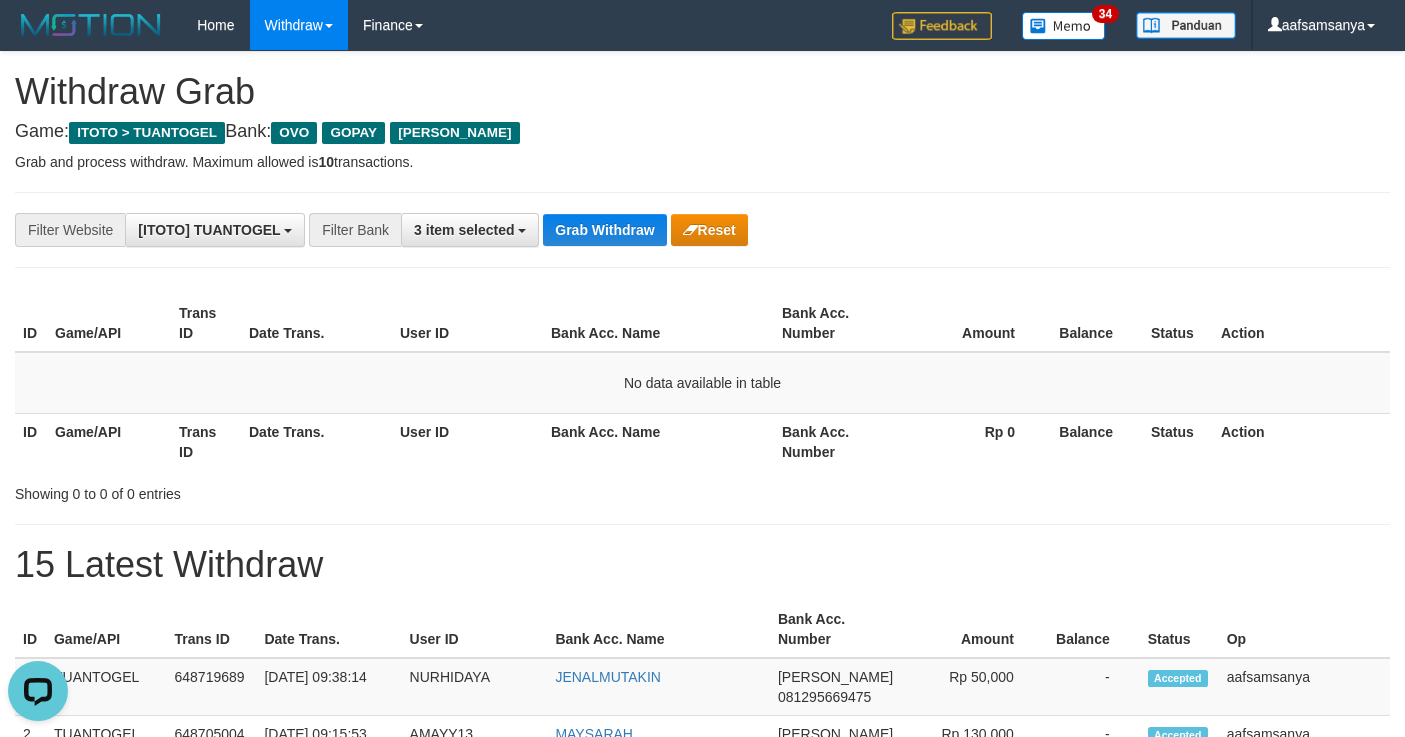 scroll, scrollTop: 0, scrollLeft: 0, axis: both 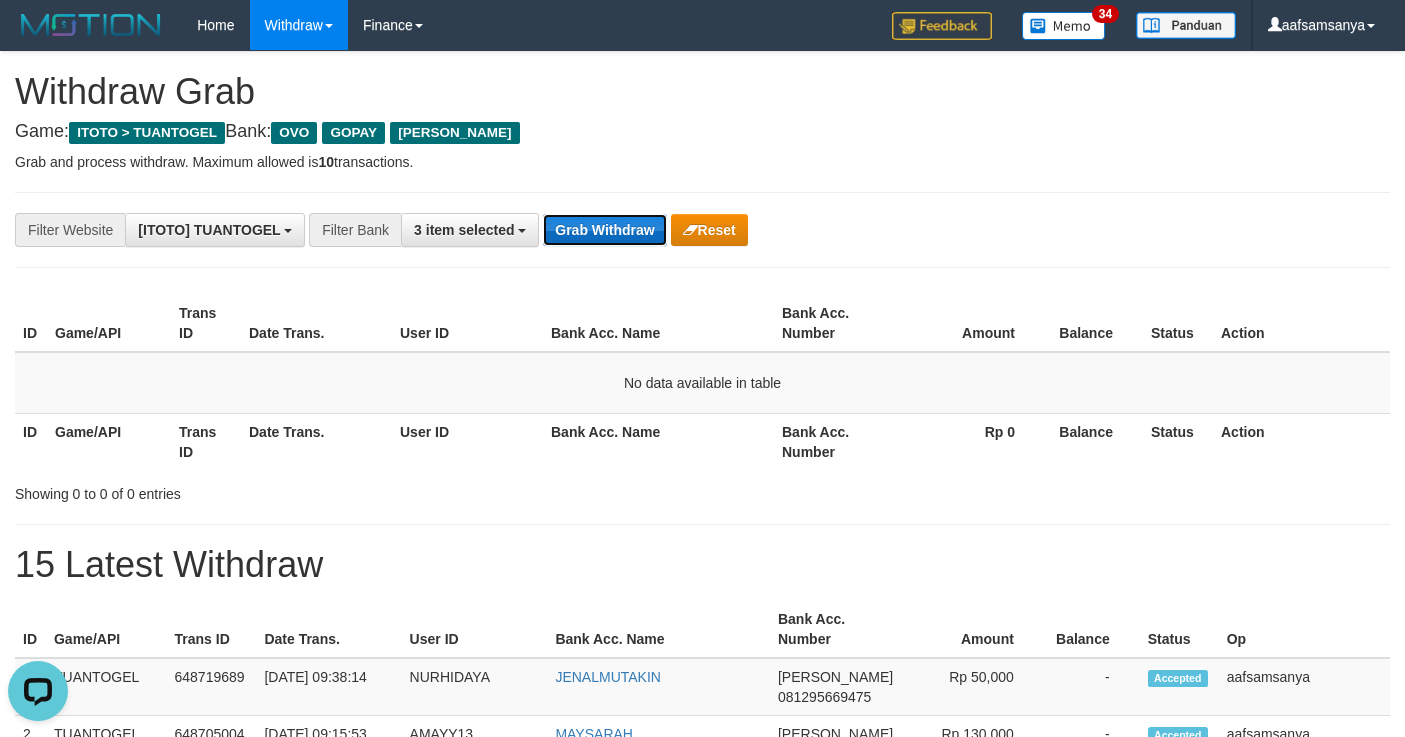 click on "Grab Withdraw" at bounding box center [604, 230] 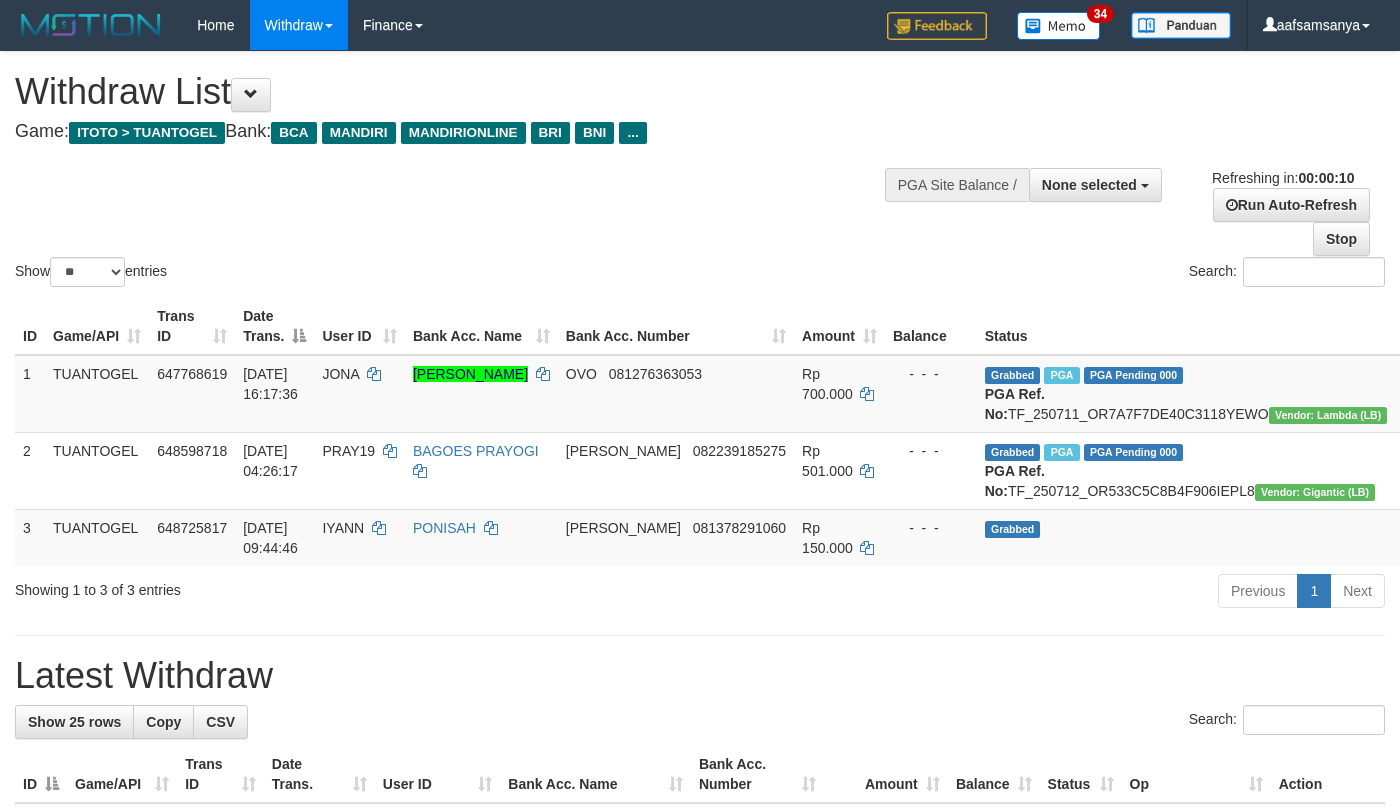 select 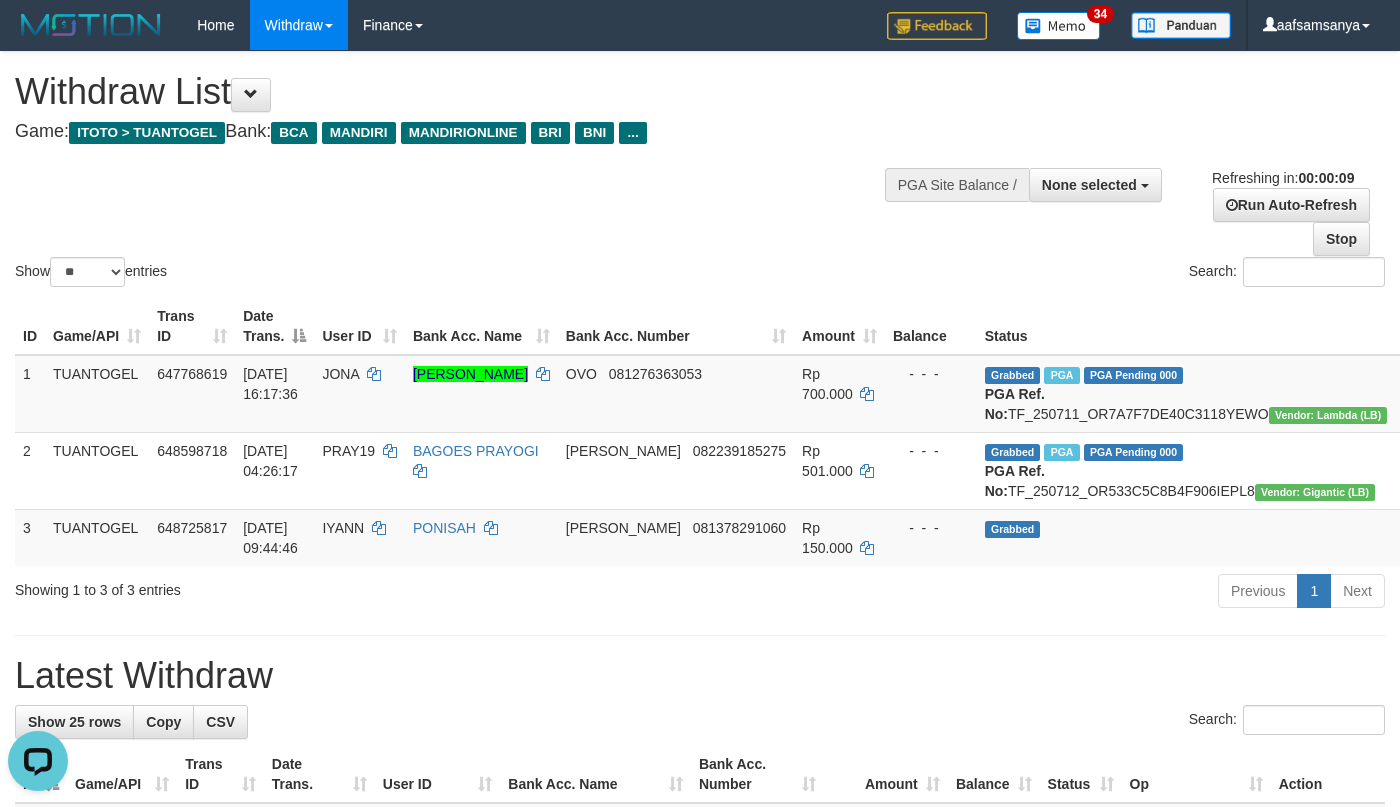 scroll, scrollTop: 0, scrollLeft: 0, axis: both 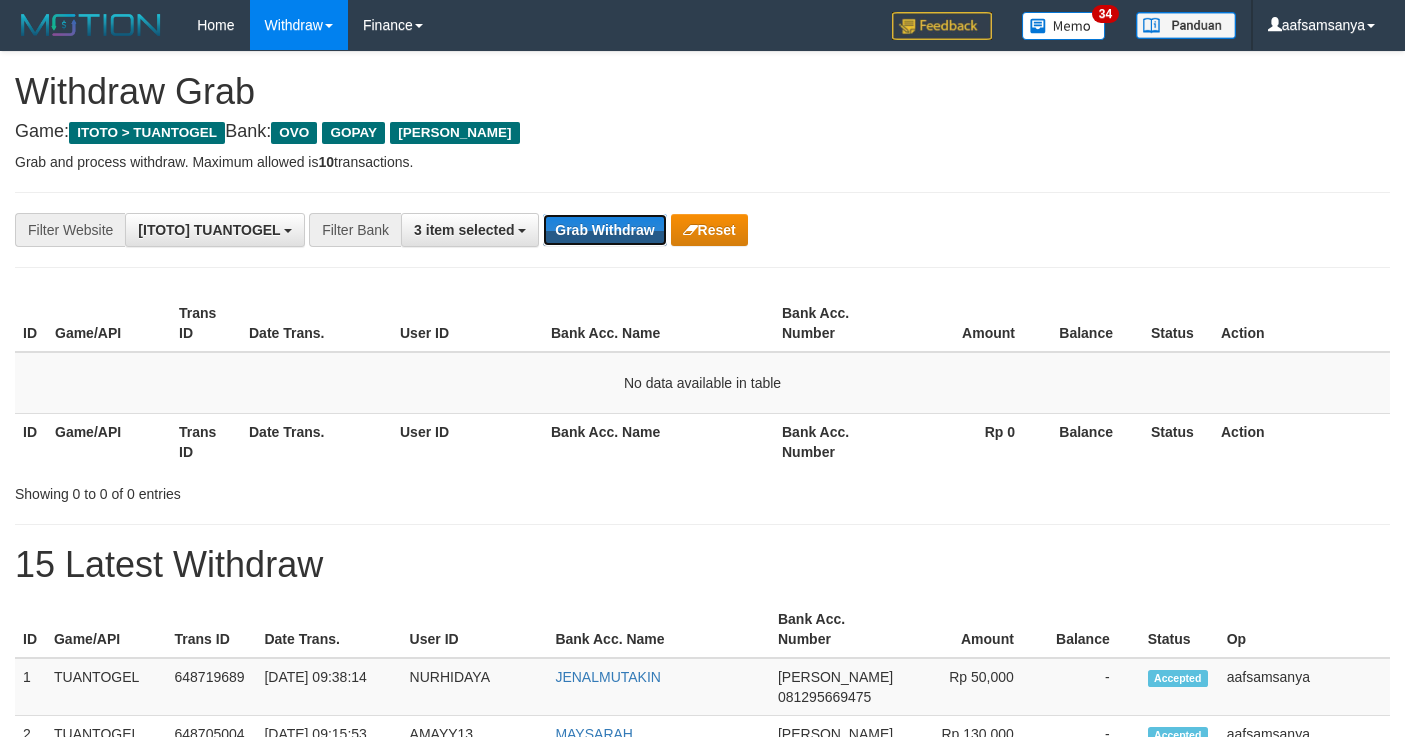 click on "Grab Withdraw" at bounding box center (604, 230) 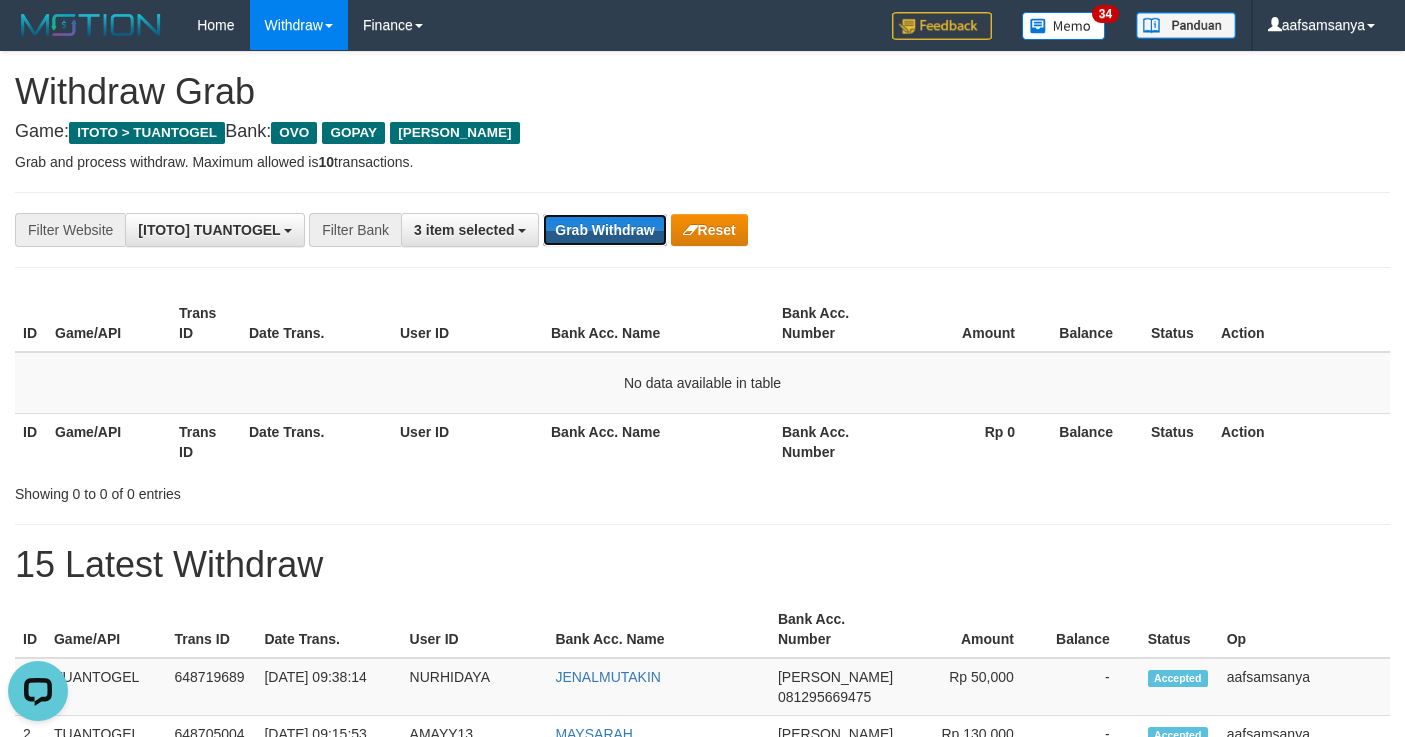 scroll, scrollTop: 0, scrollLeft: 0, axis: both 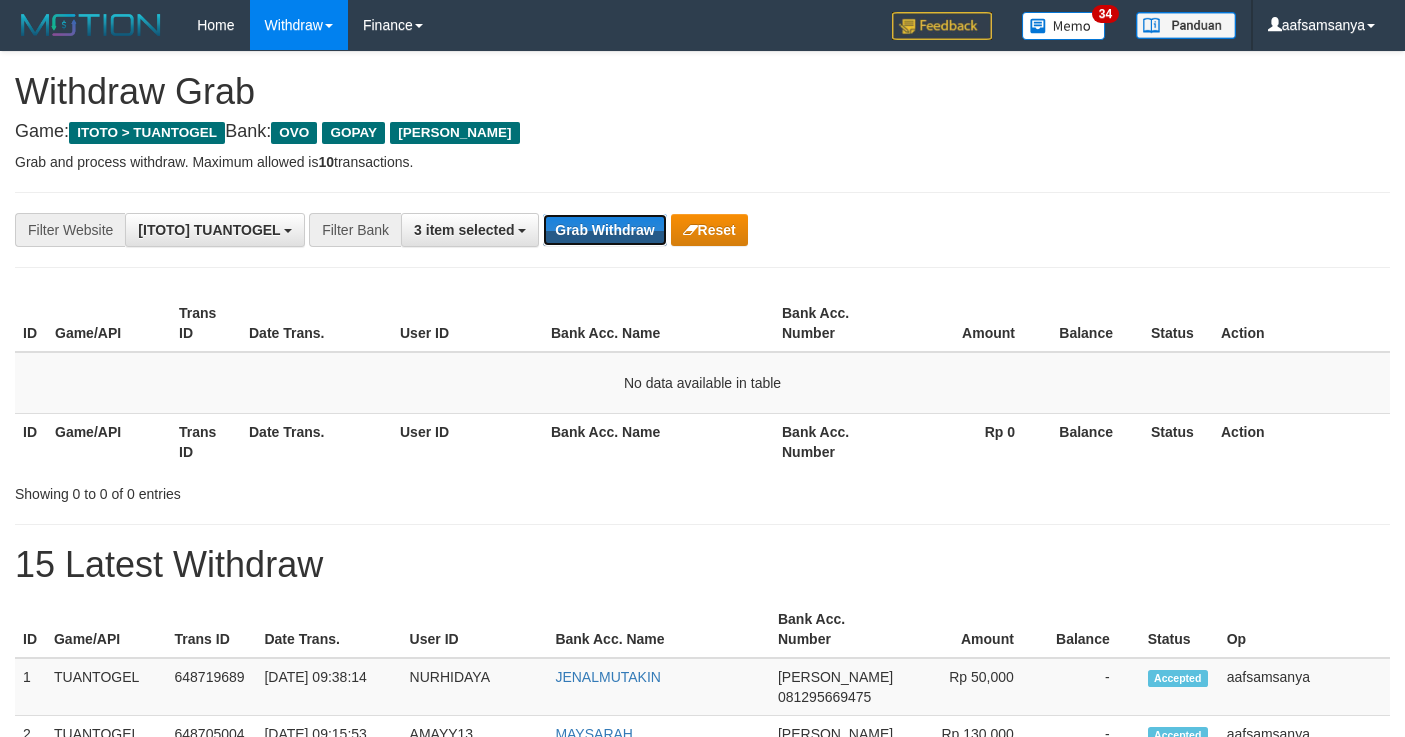 click on "Grab Withdraw" at bounding box center [604, 230] 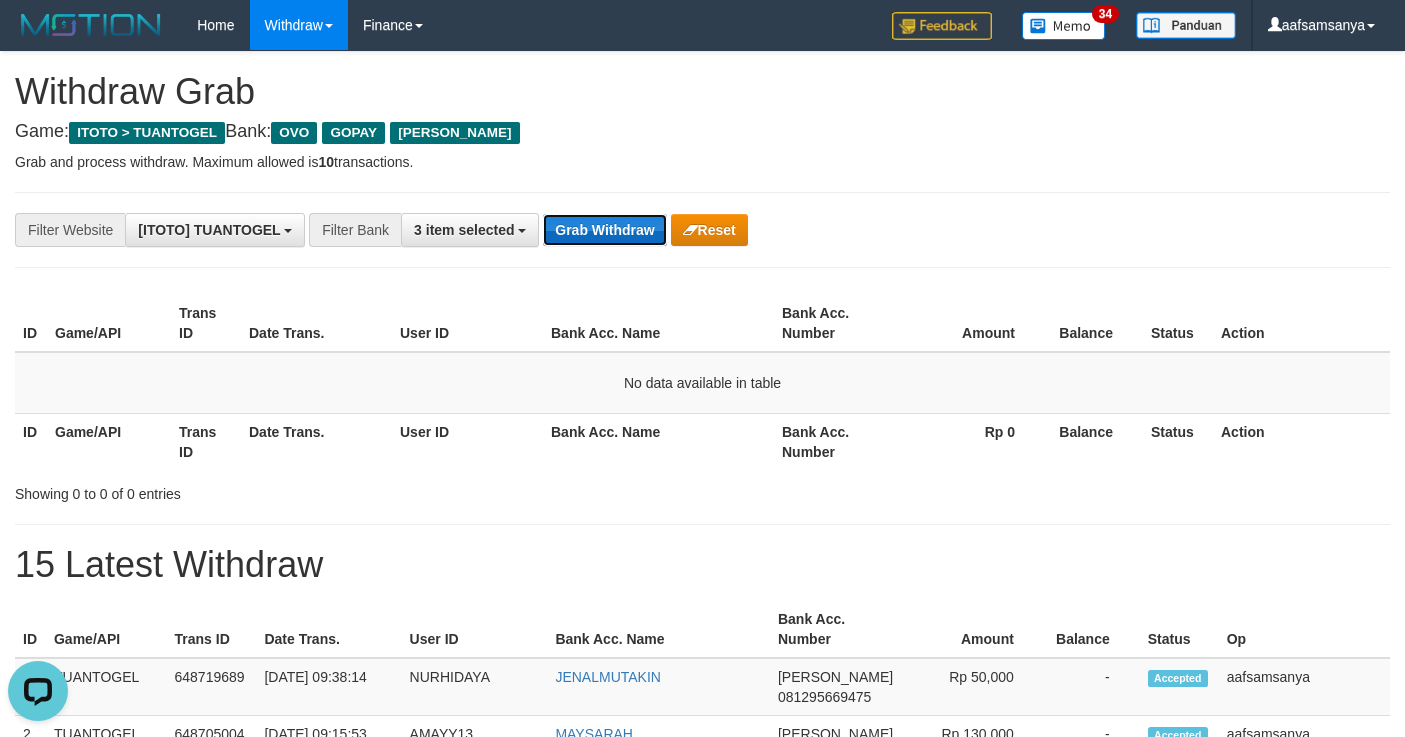 click on "Grab Withdraw" at bounding box center [604, 230] 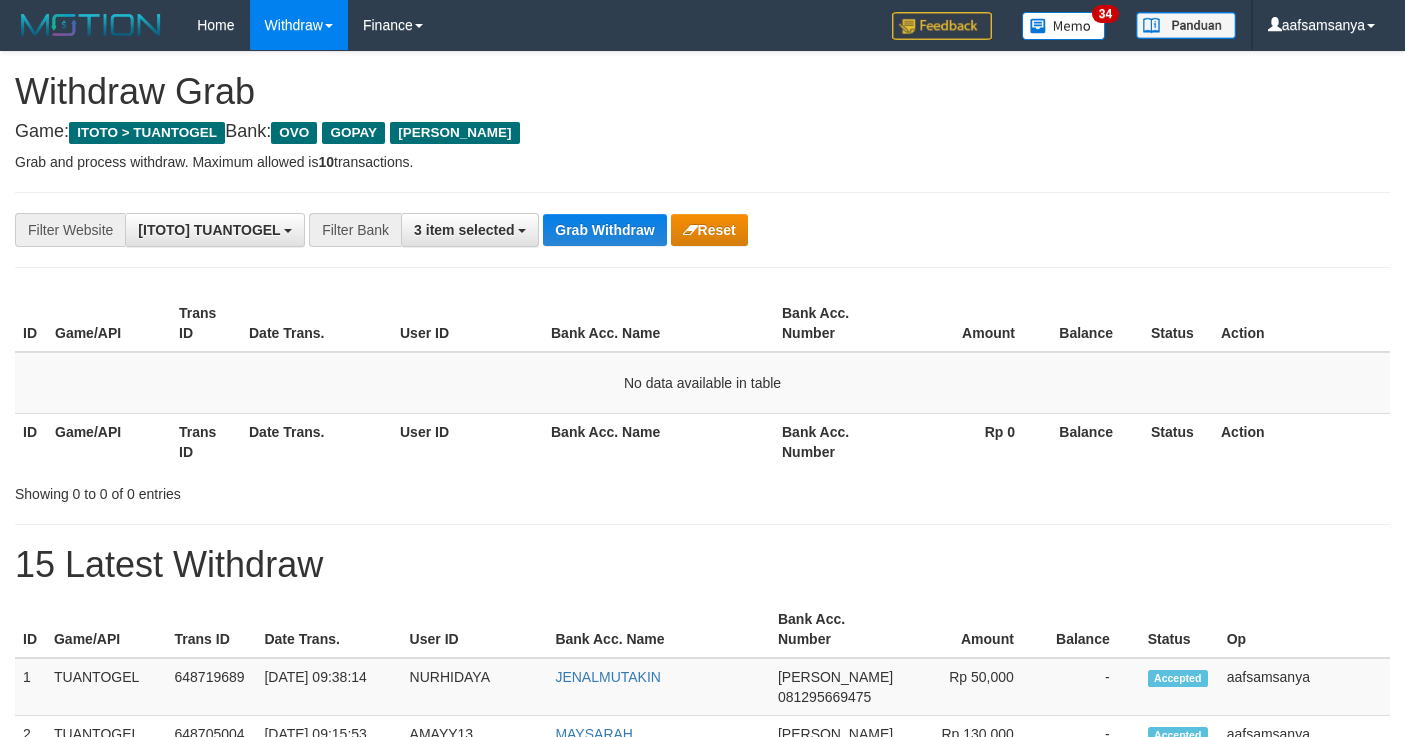 scroll, scrollTop: 0, scrollLeft: 0, axis: both 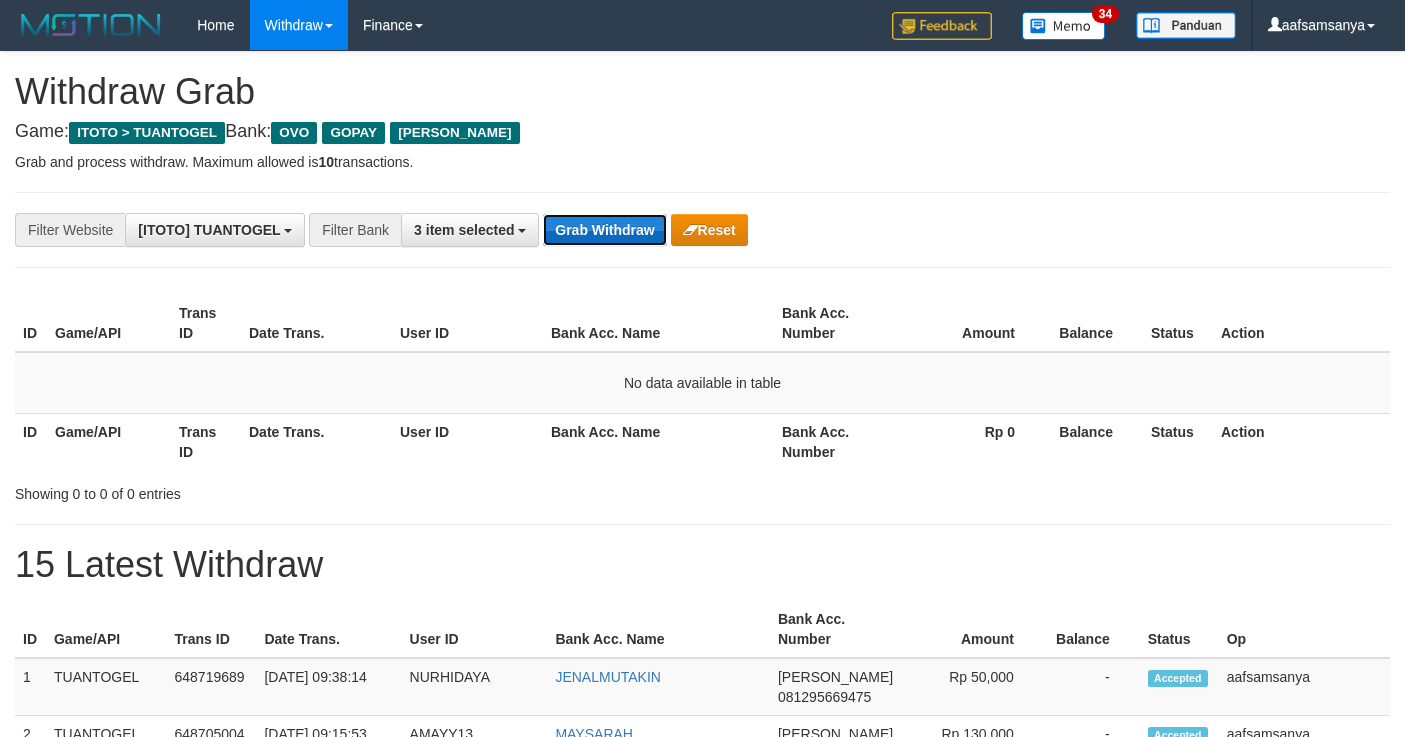 click on "Grab Withdraw" at bounding box center [604, 230] 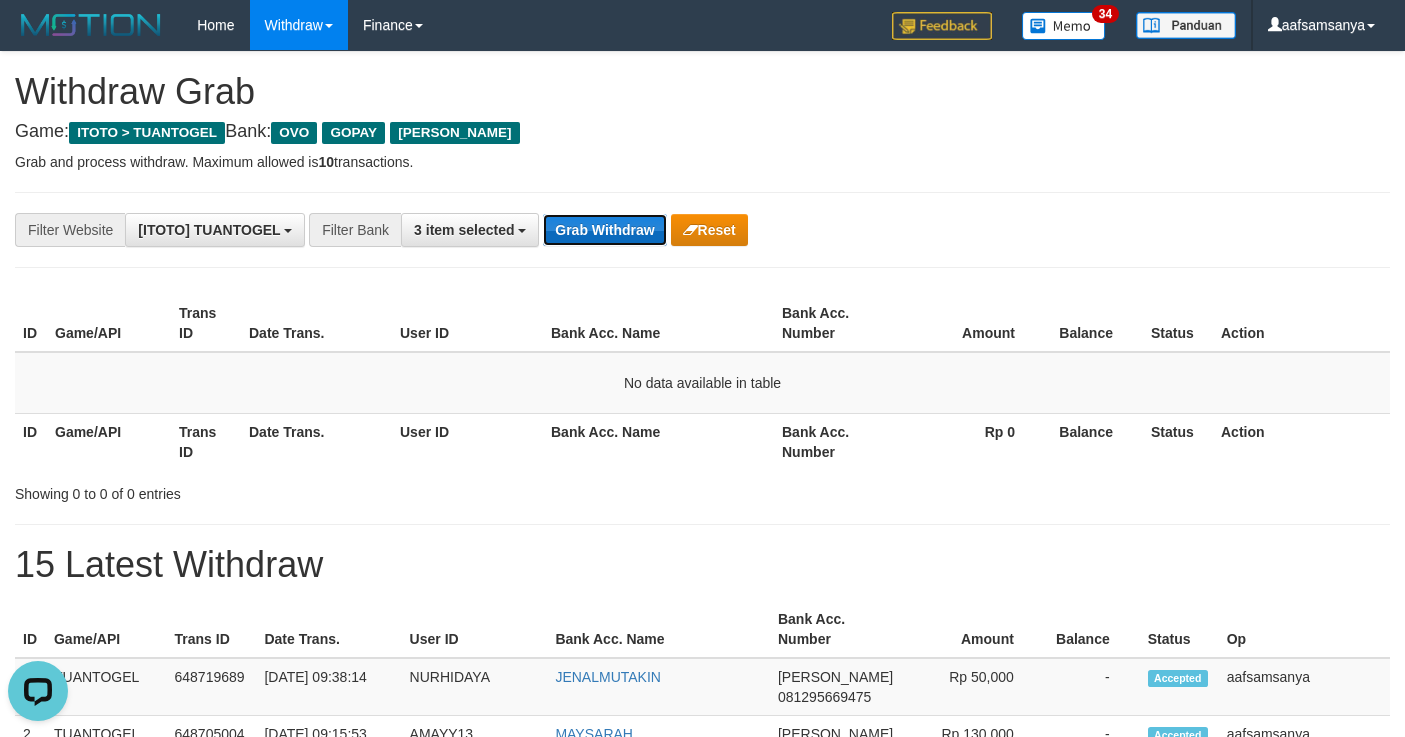 scroll, scrollTop: 0, scrollLeft: 0, axis: both 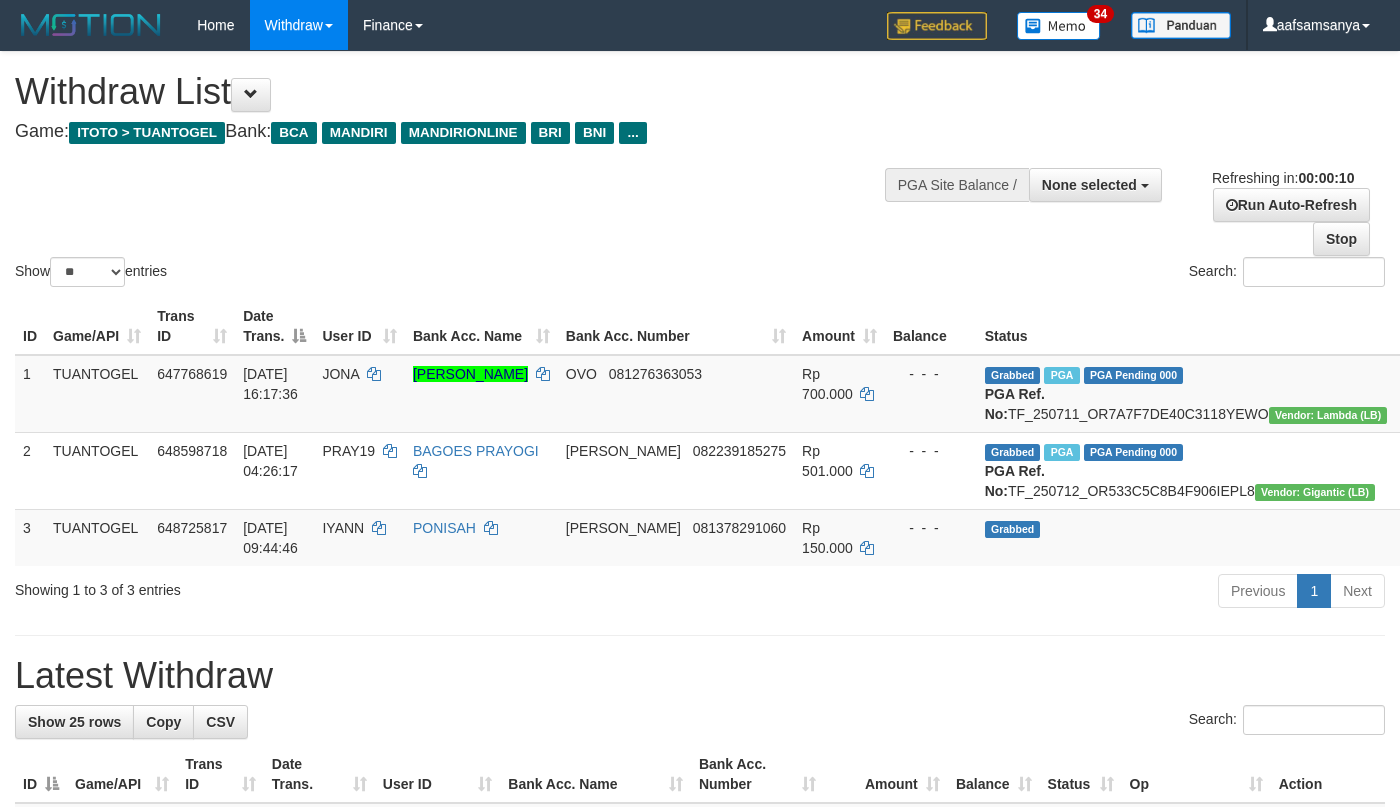 select 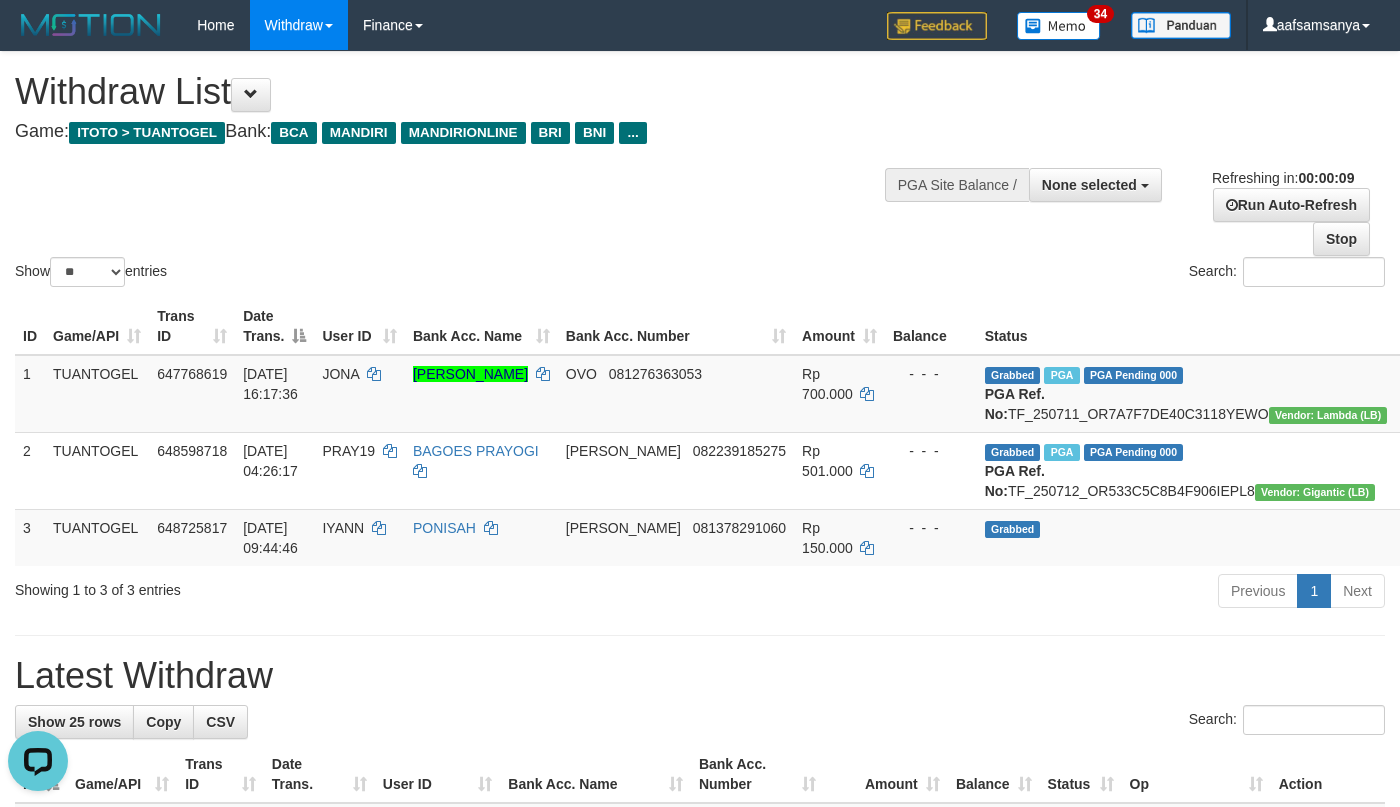 scroll, scrollTop: 0, scrollLeft: 0, axis: both 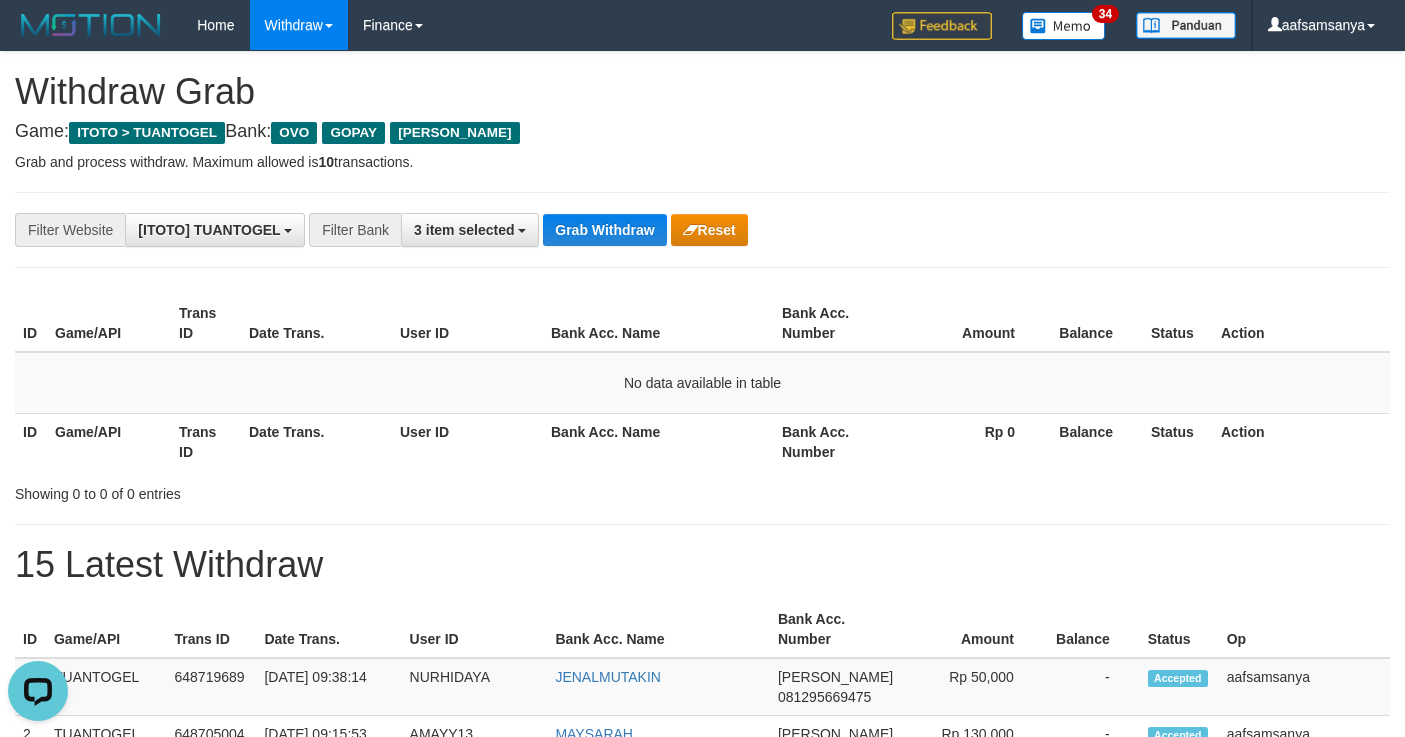 click on "Bank Acc. Number" at bounding box center (836, 441) 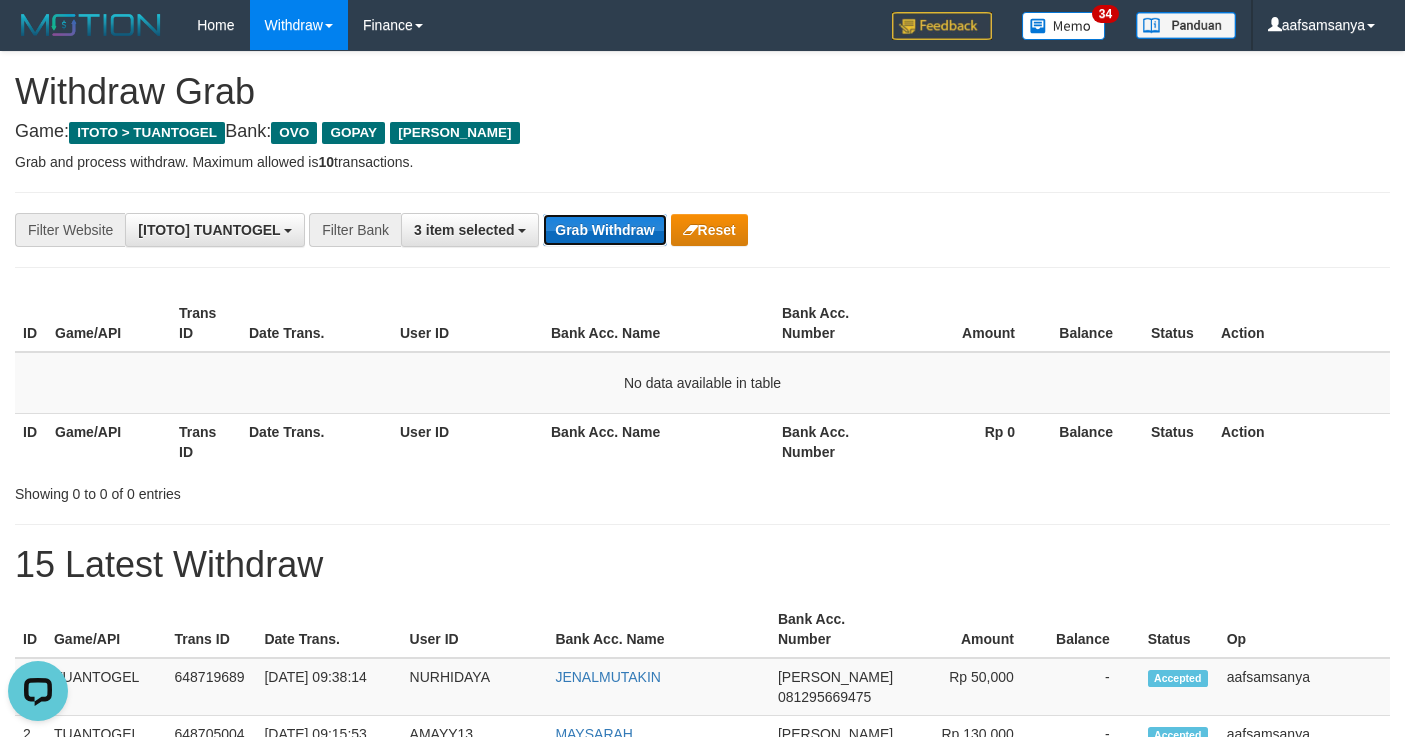 click on "Grab Withdraw" at bounding box center [604, 230] 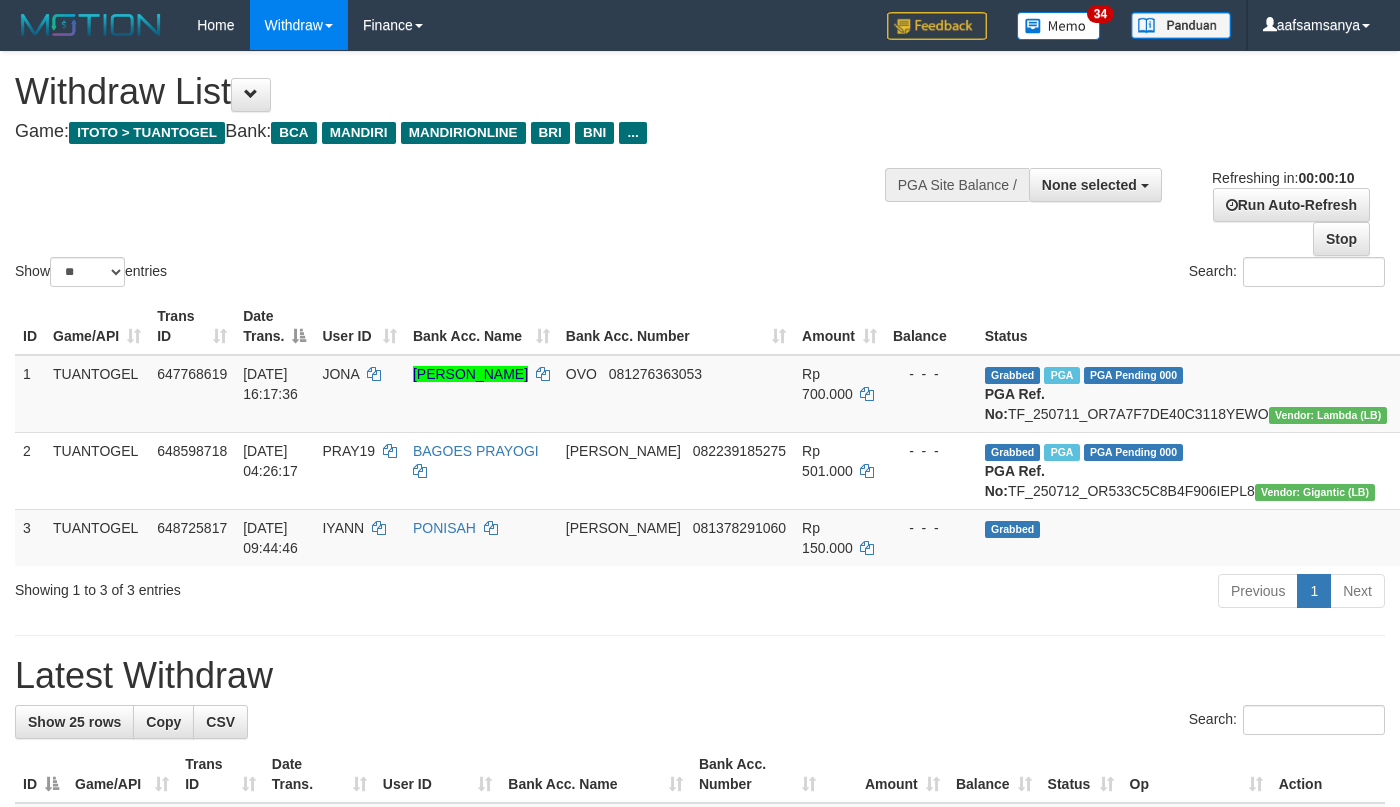 select 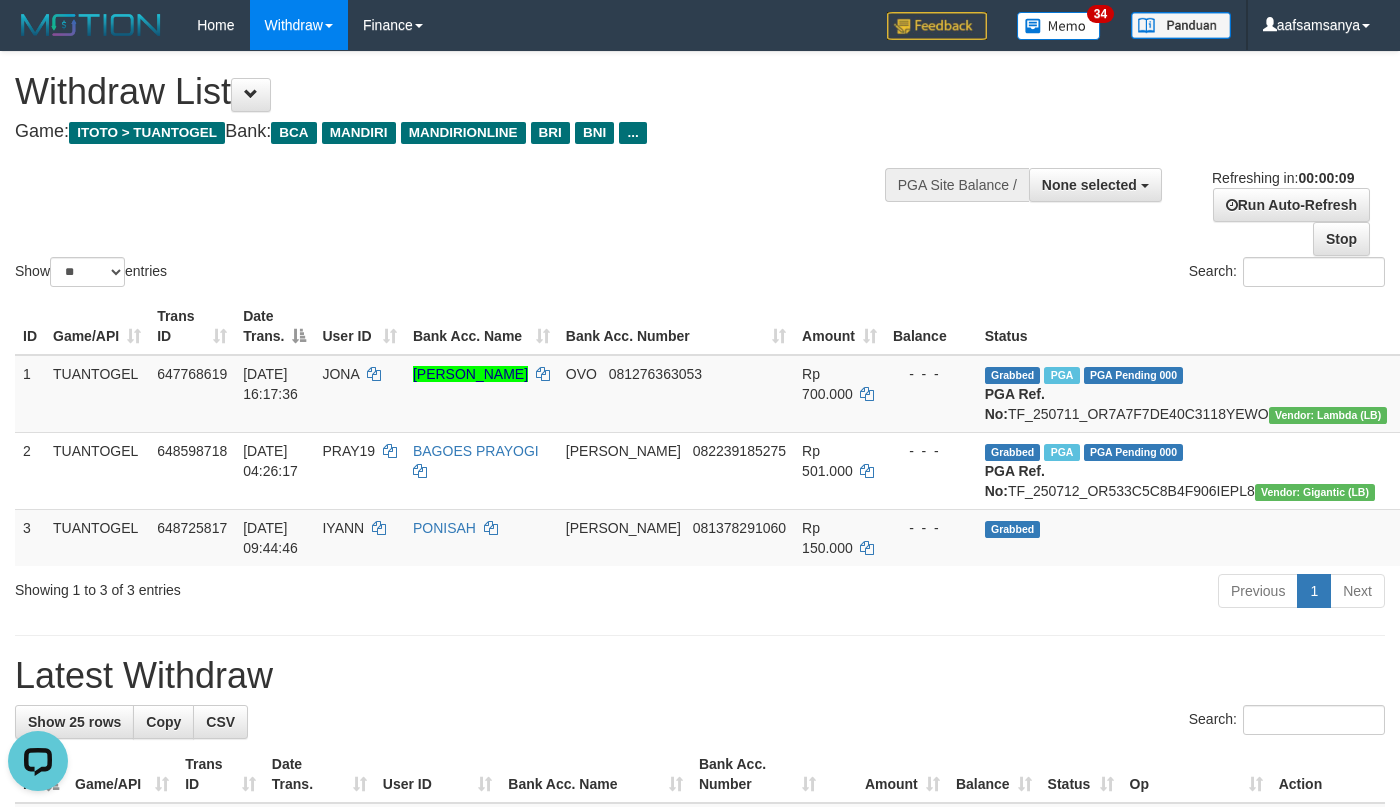 scroll, scrollTop: 0, scrollLeft: 0, axis: both 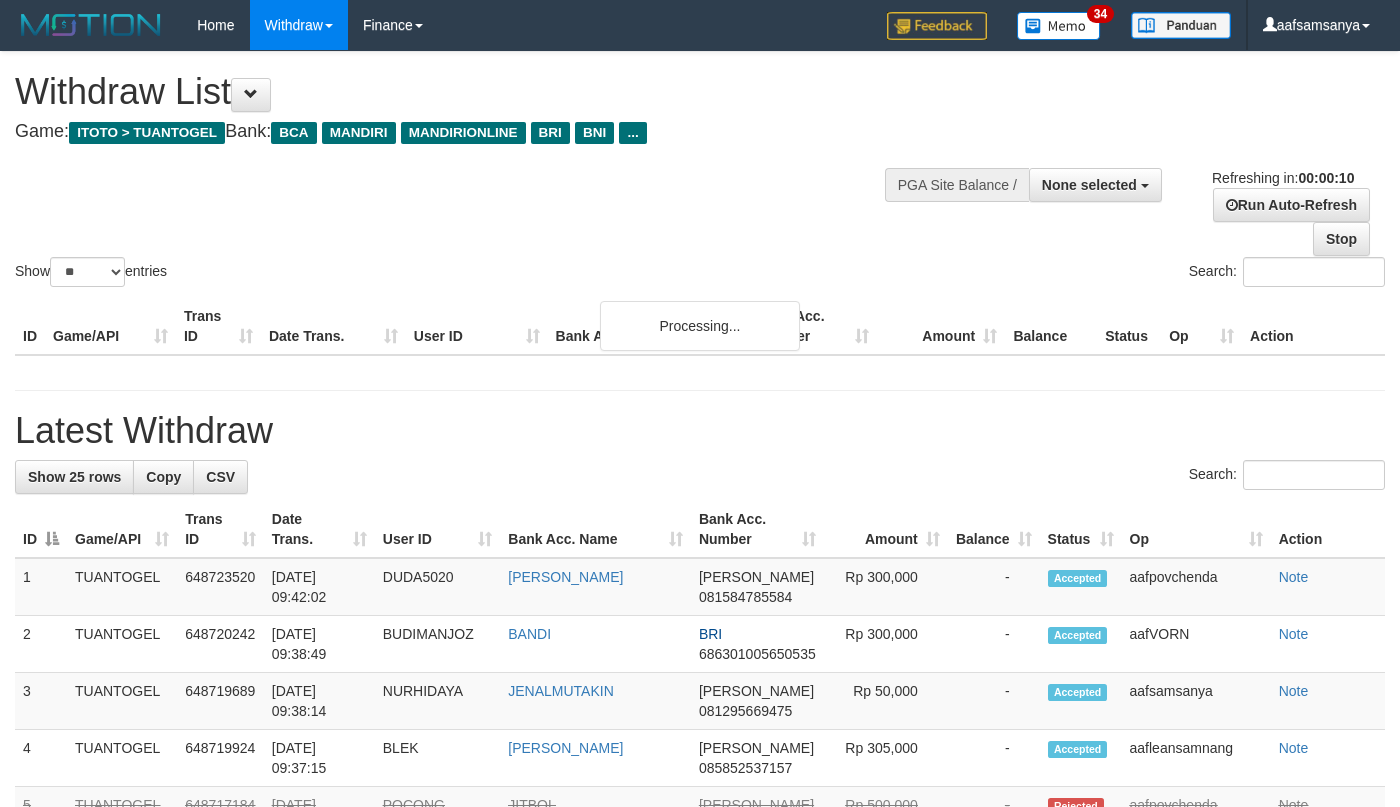 select 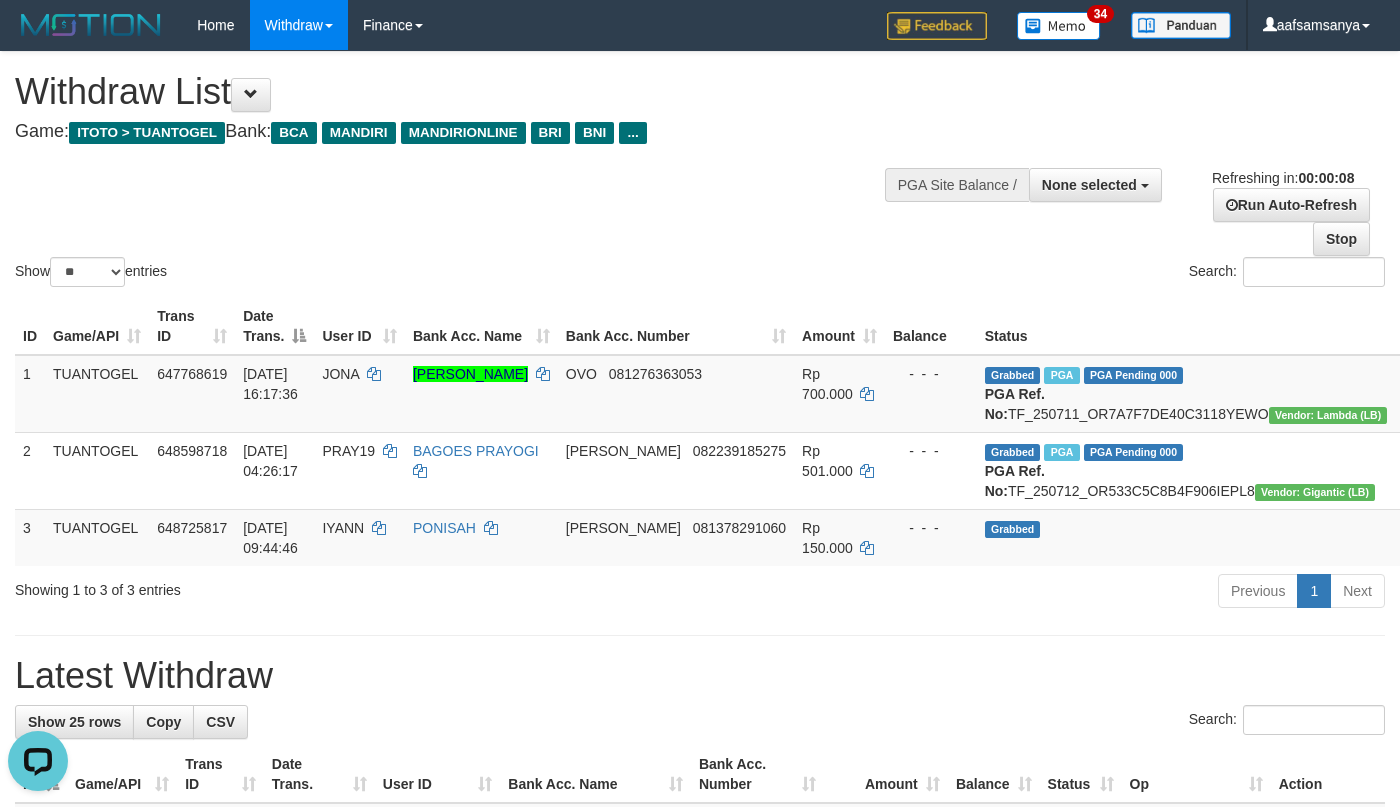 scroll, scrollTop: 0, scrollLeft: 0, axis: both 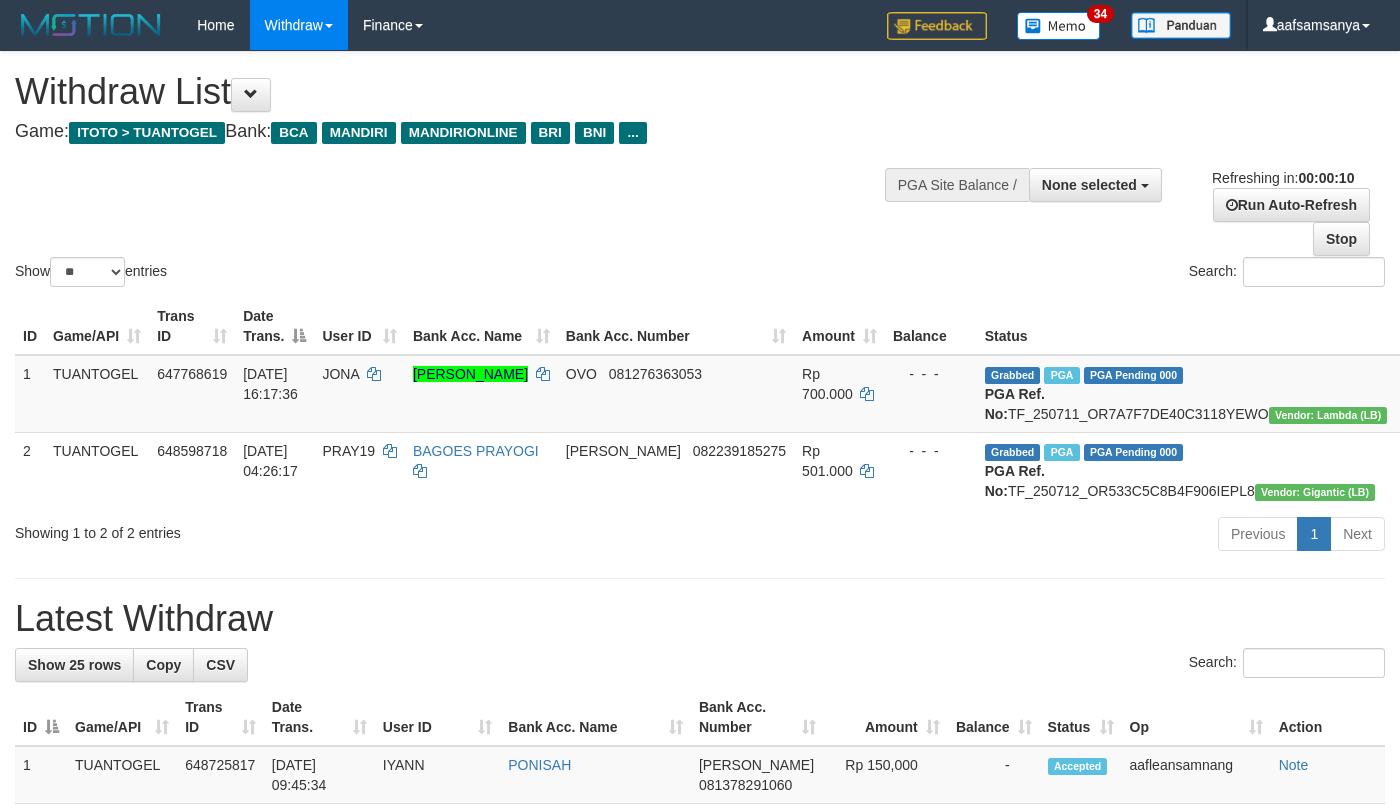 select 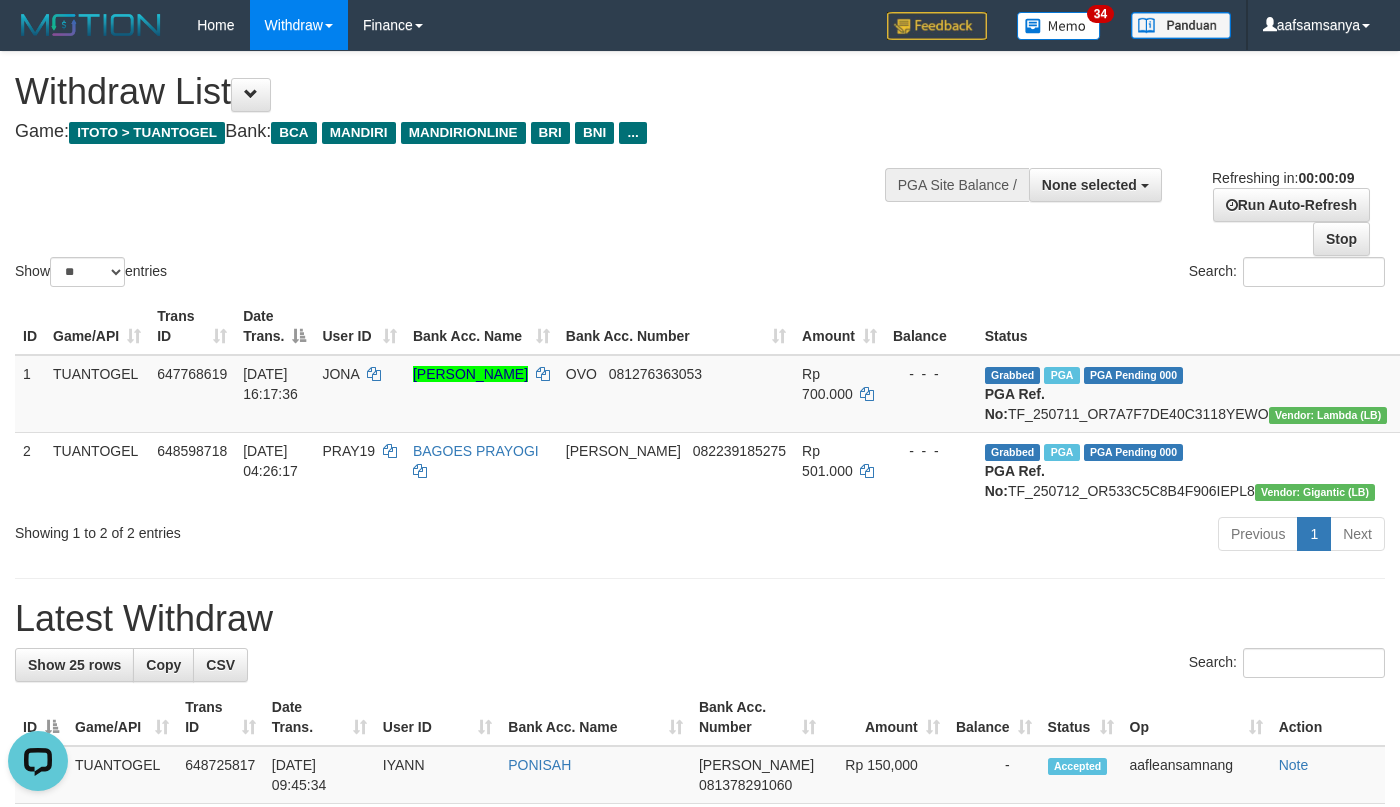 scroll, scrollTop: 0, scrollLeft: 0, axis: both 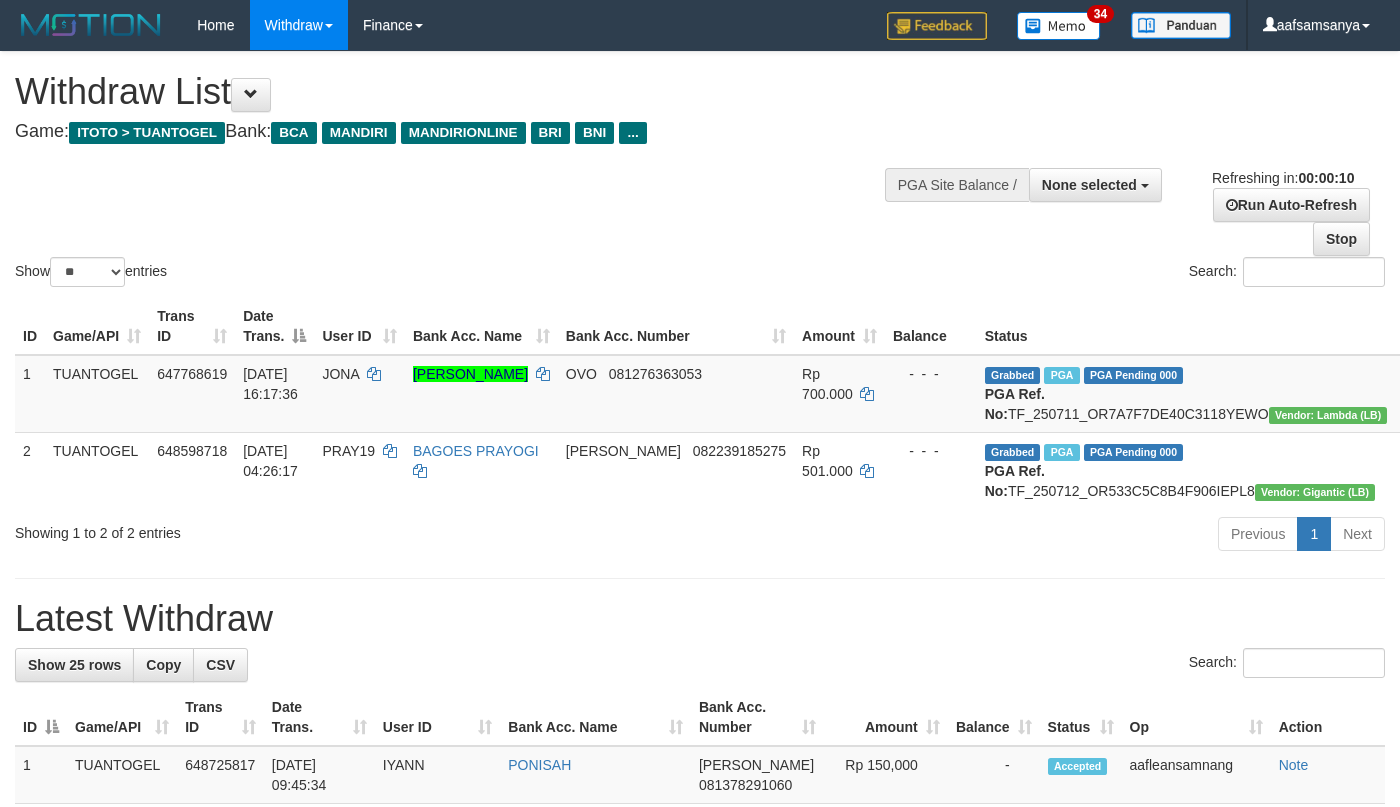 select 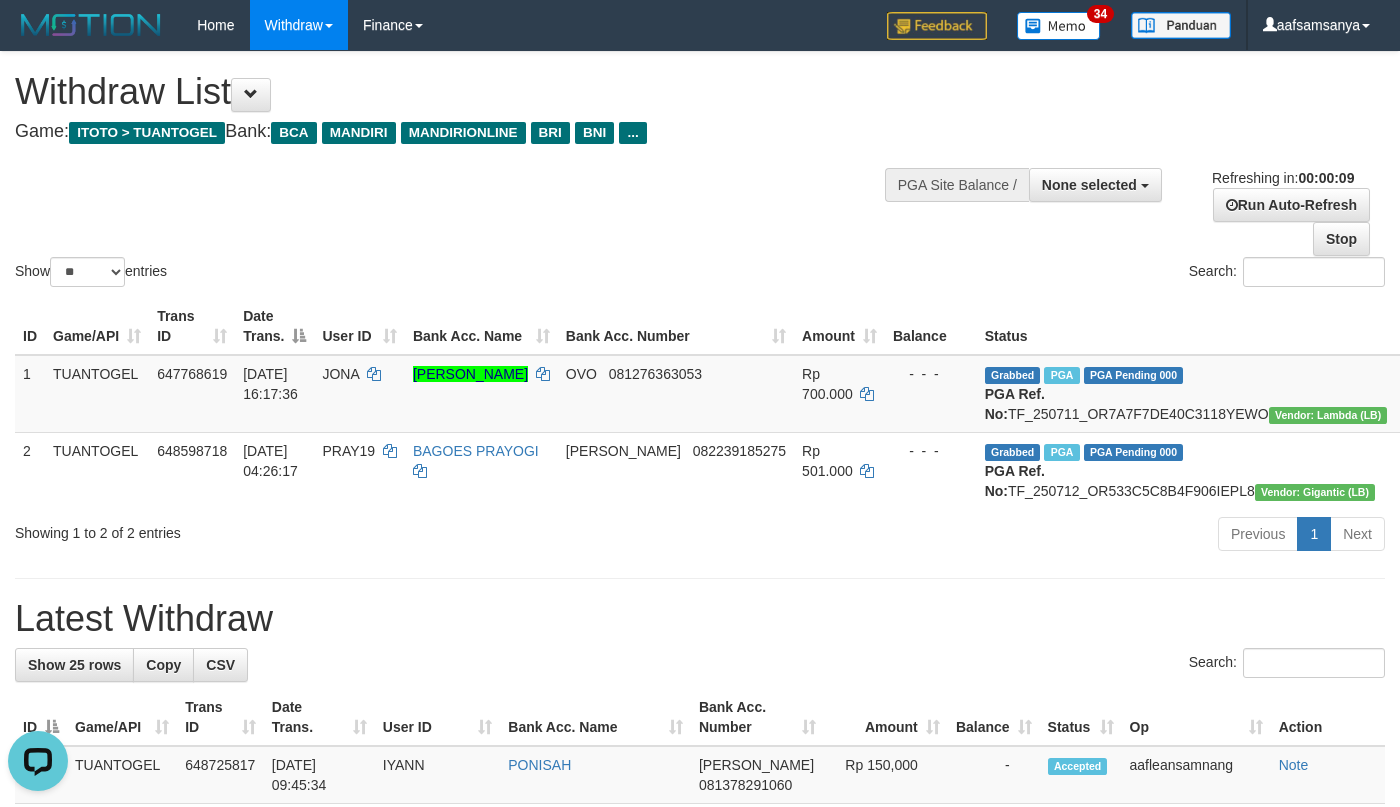 scroll, scrollTop: 0, scrollLeft: 0, axis: both 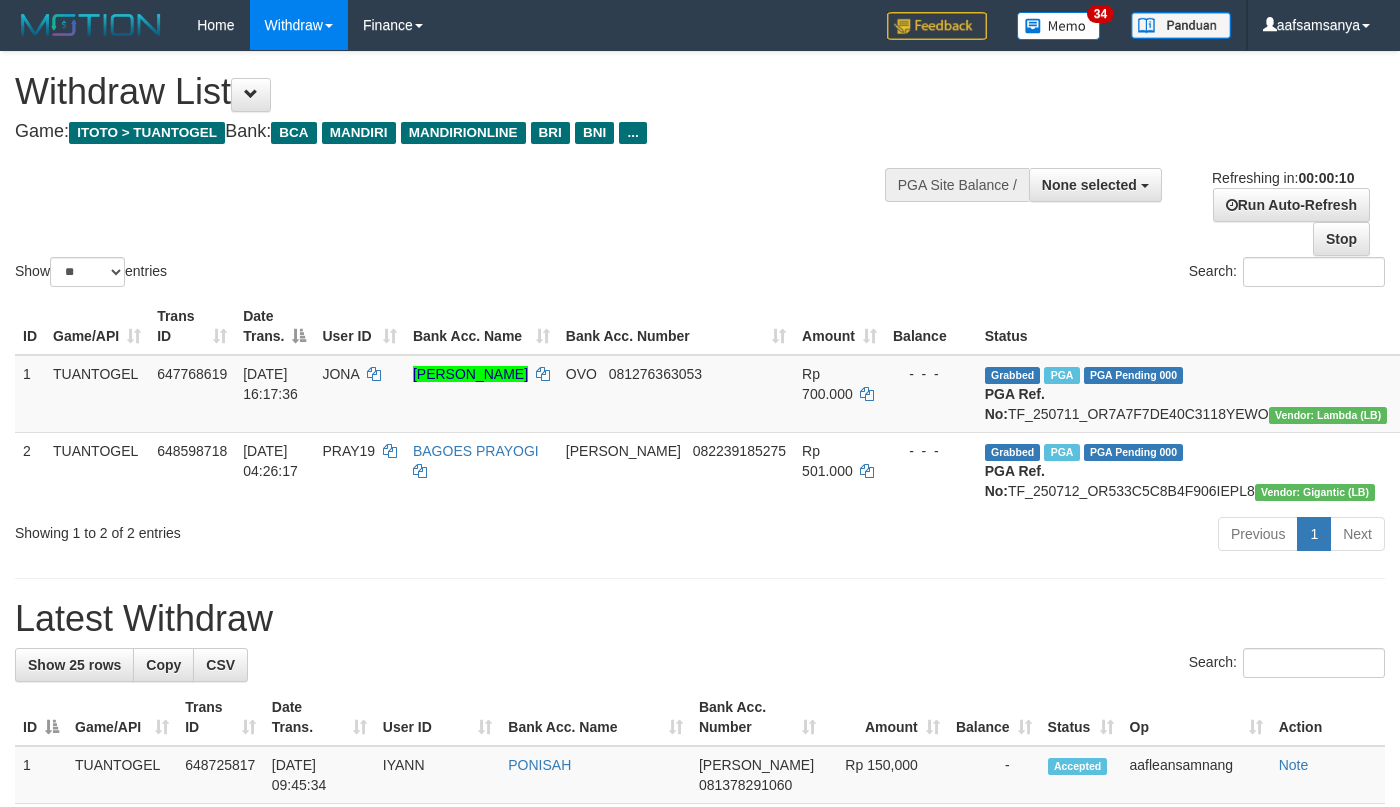 select 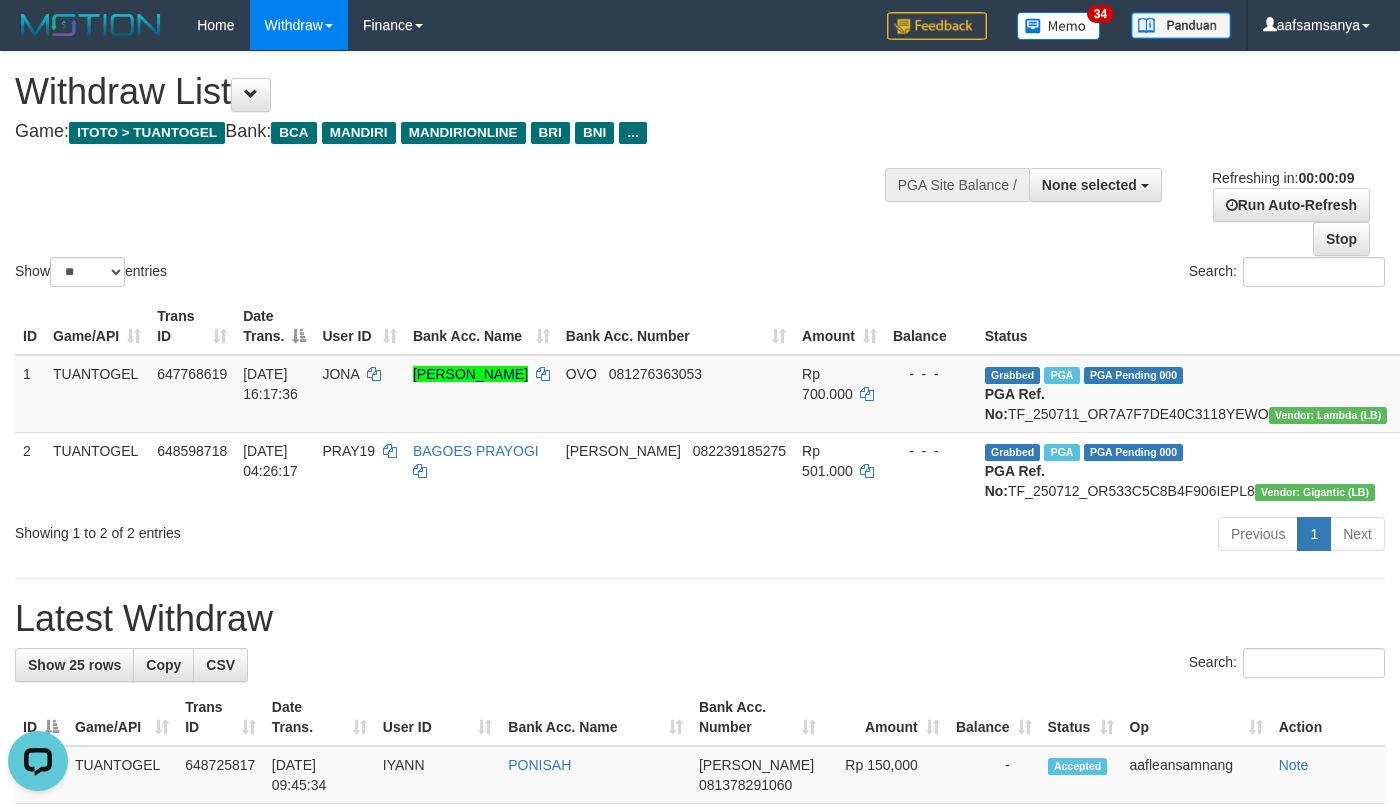 scroll, scrollTop: 0, scrollLeft: 0, axis: both 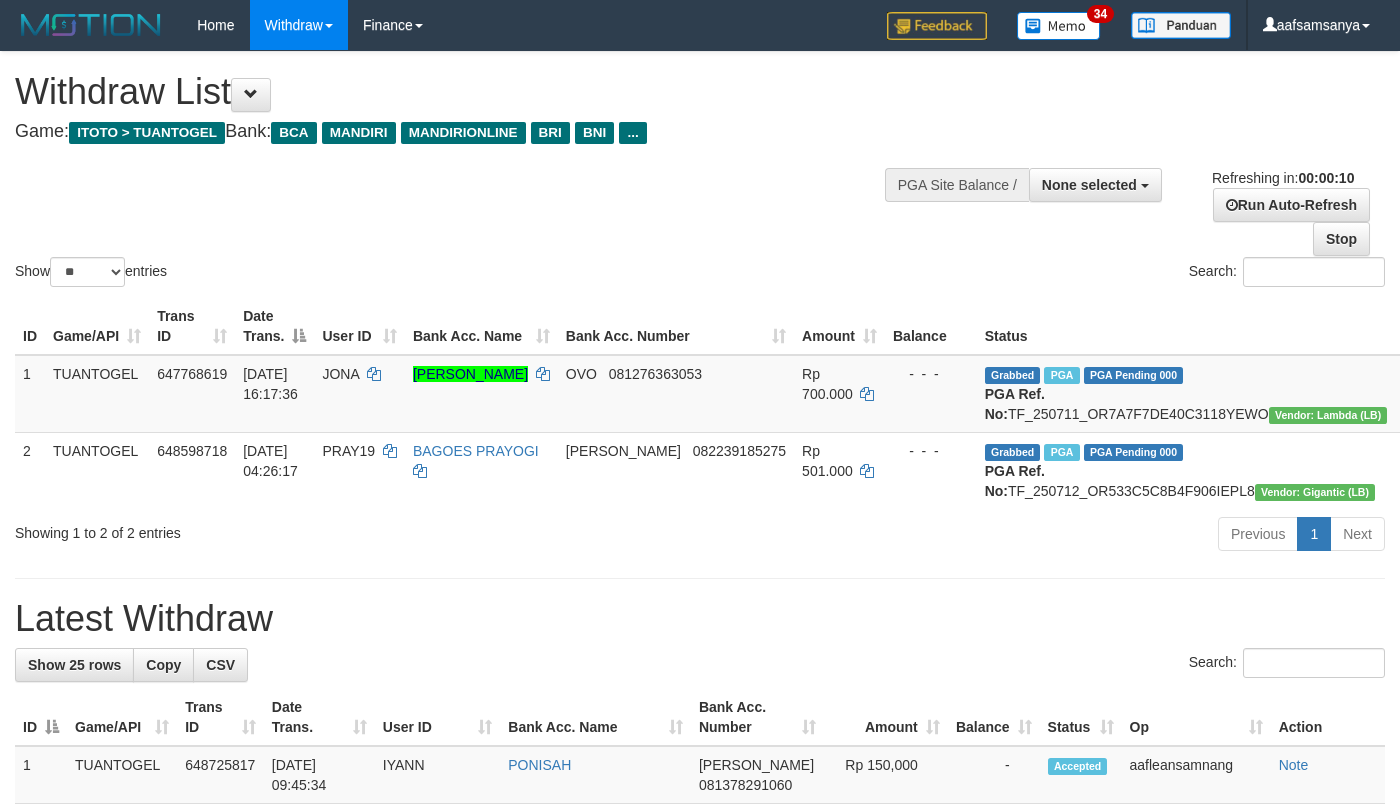 select 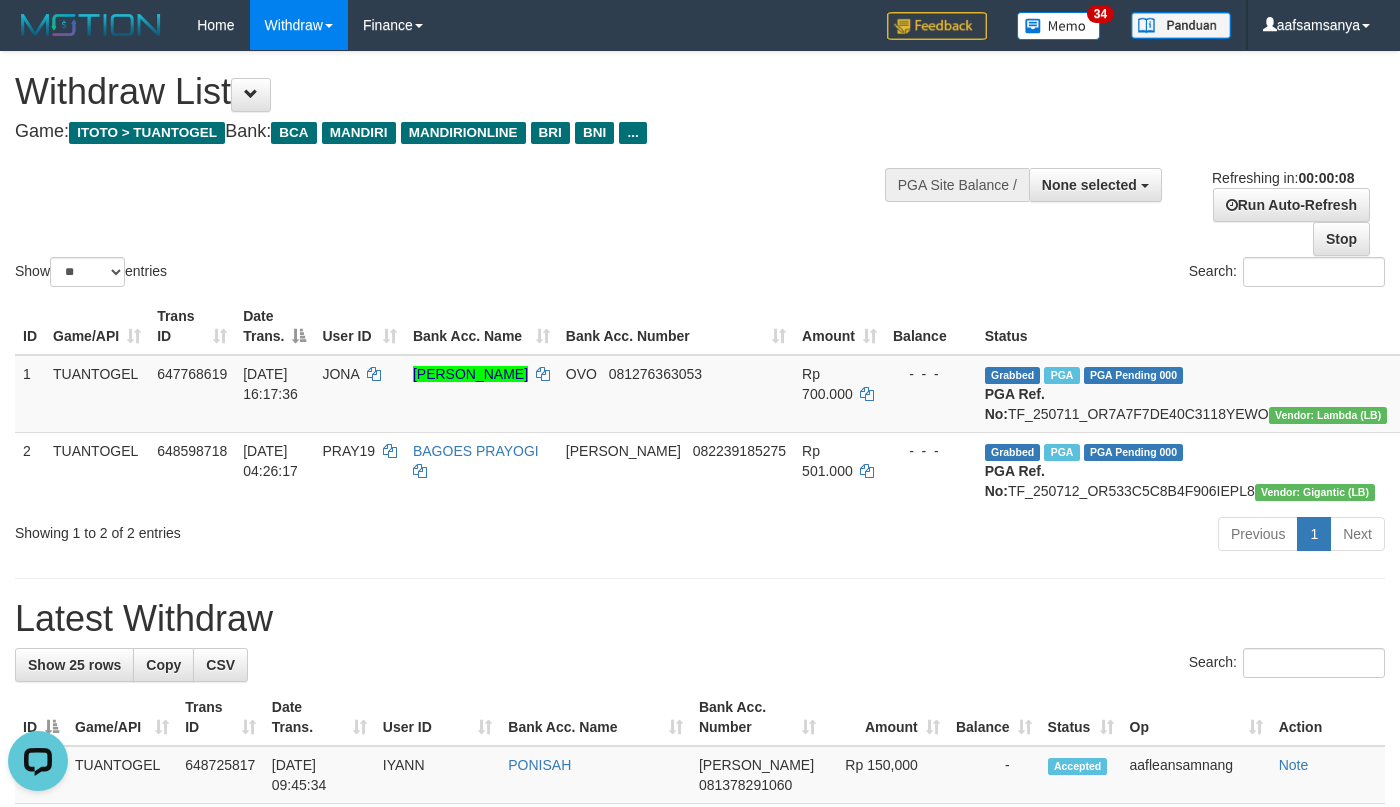 scroll, scrollTop: 0, scrollLeft: 0, axis: both 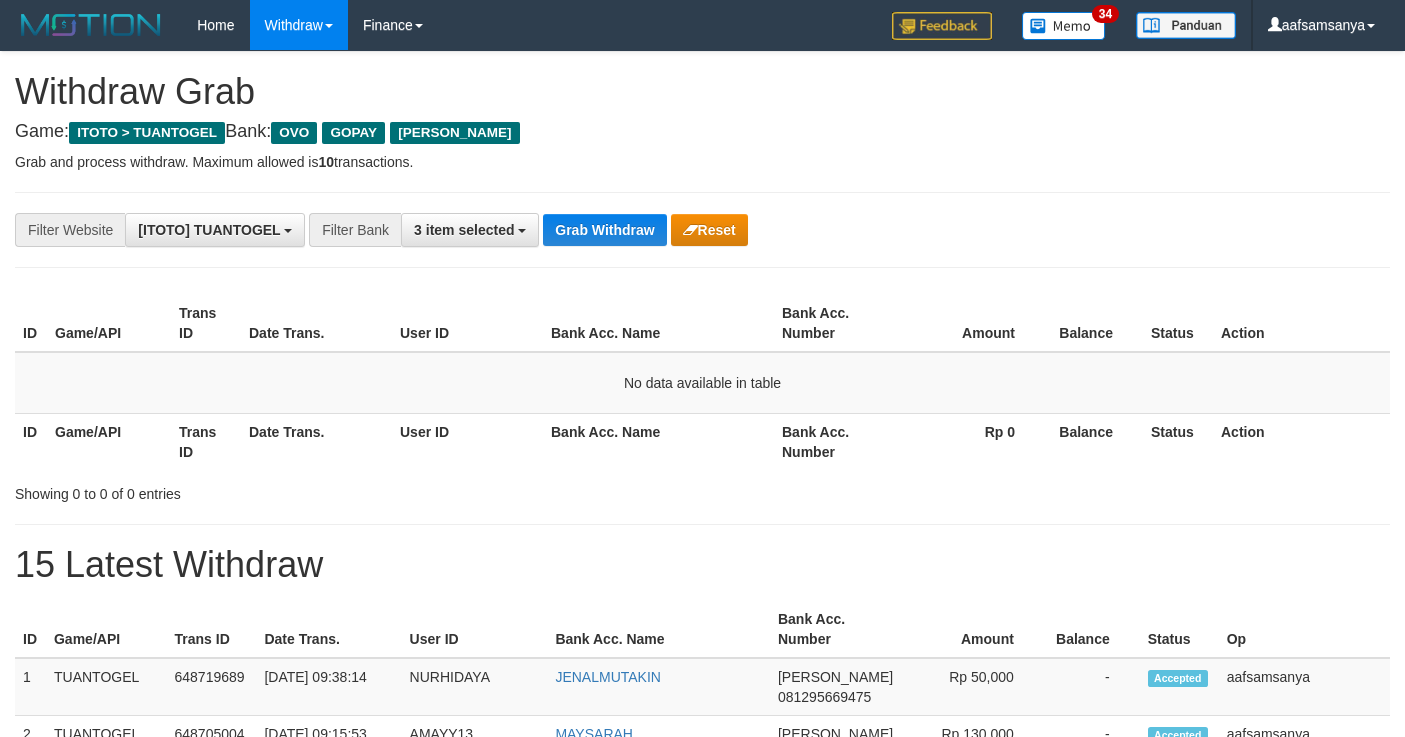 click on "Grab Withdraw" at bounding box center (604, 230) 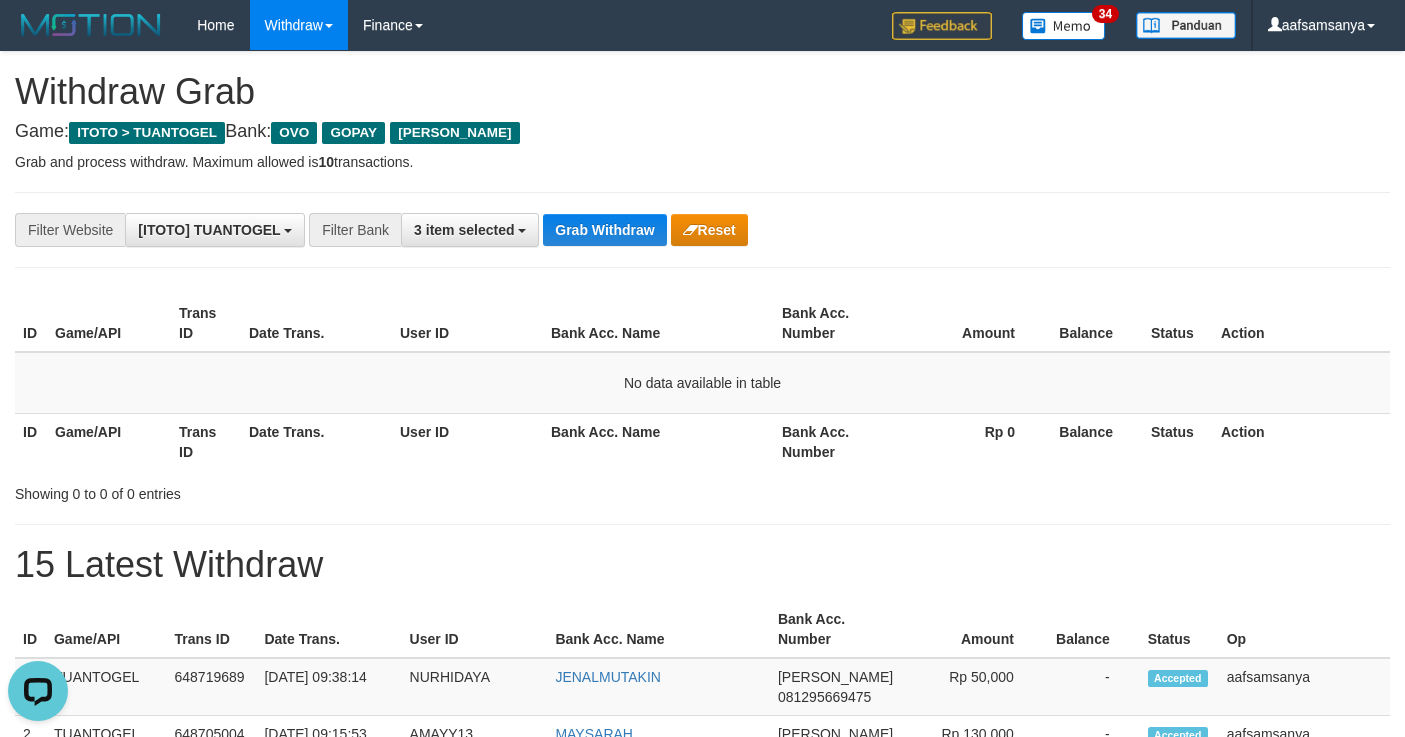scroll, scrollTop: 0, scrollLeft: 0, axis: both 